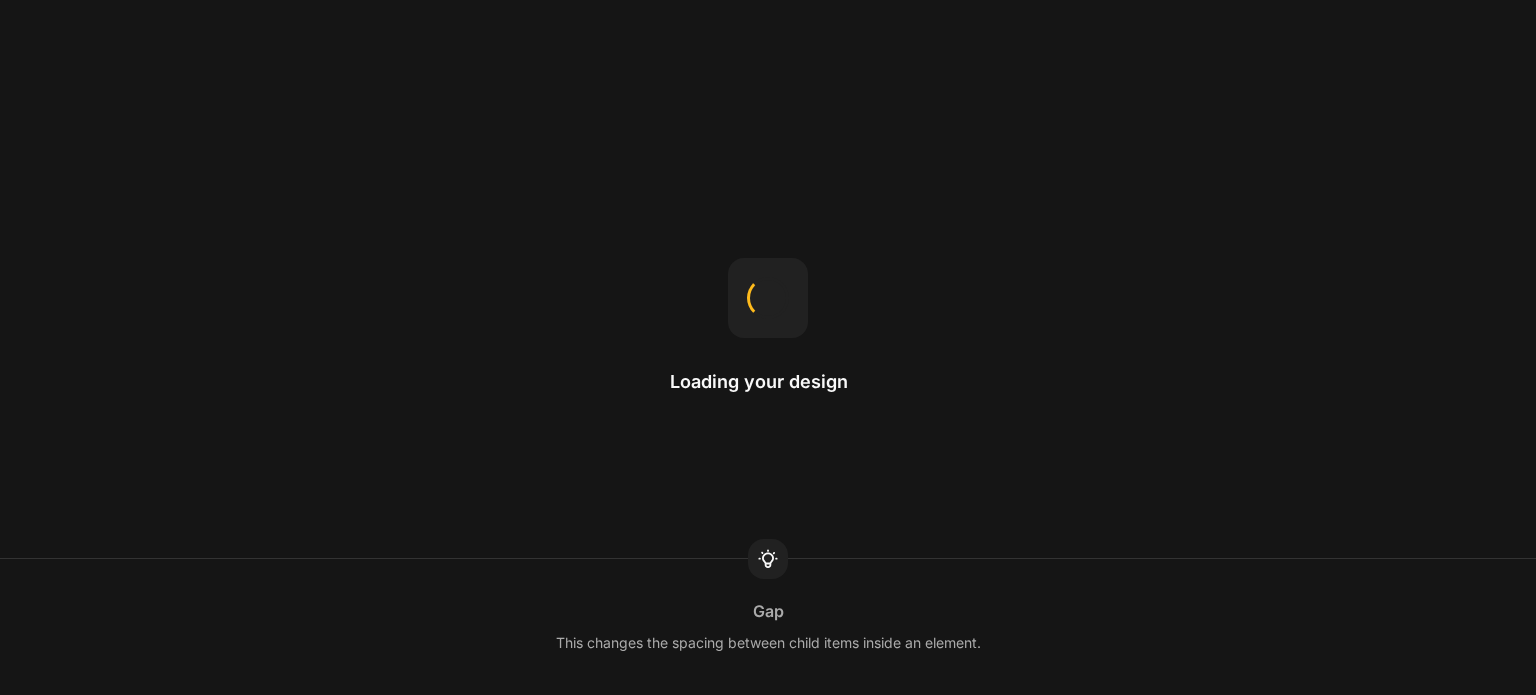 scroll, scrollTop: 0, scrollLeft: 0, axis: both 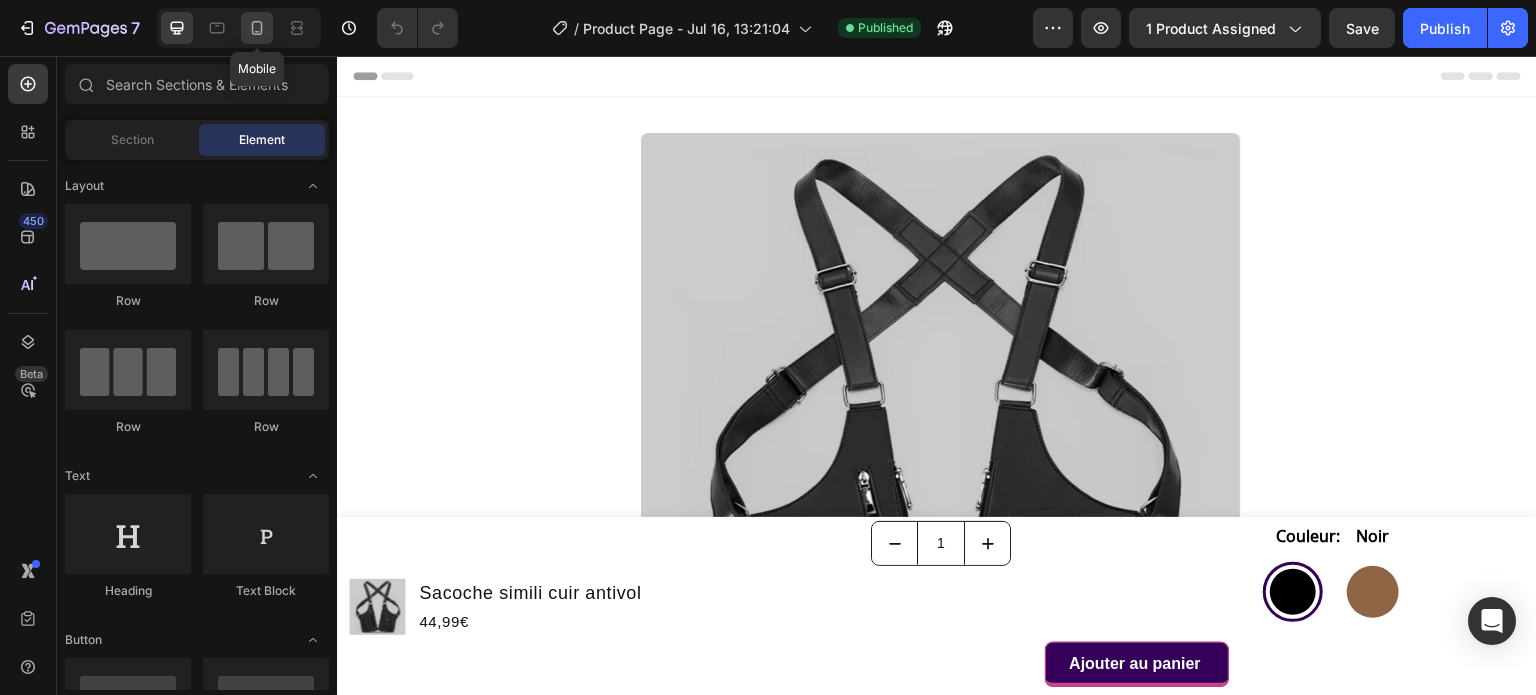 drag, startPoint x: 269, startPoint y: 31, endPoint x: 187, endPoint y: 251, distance: 234.785 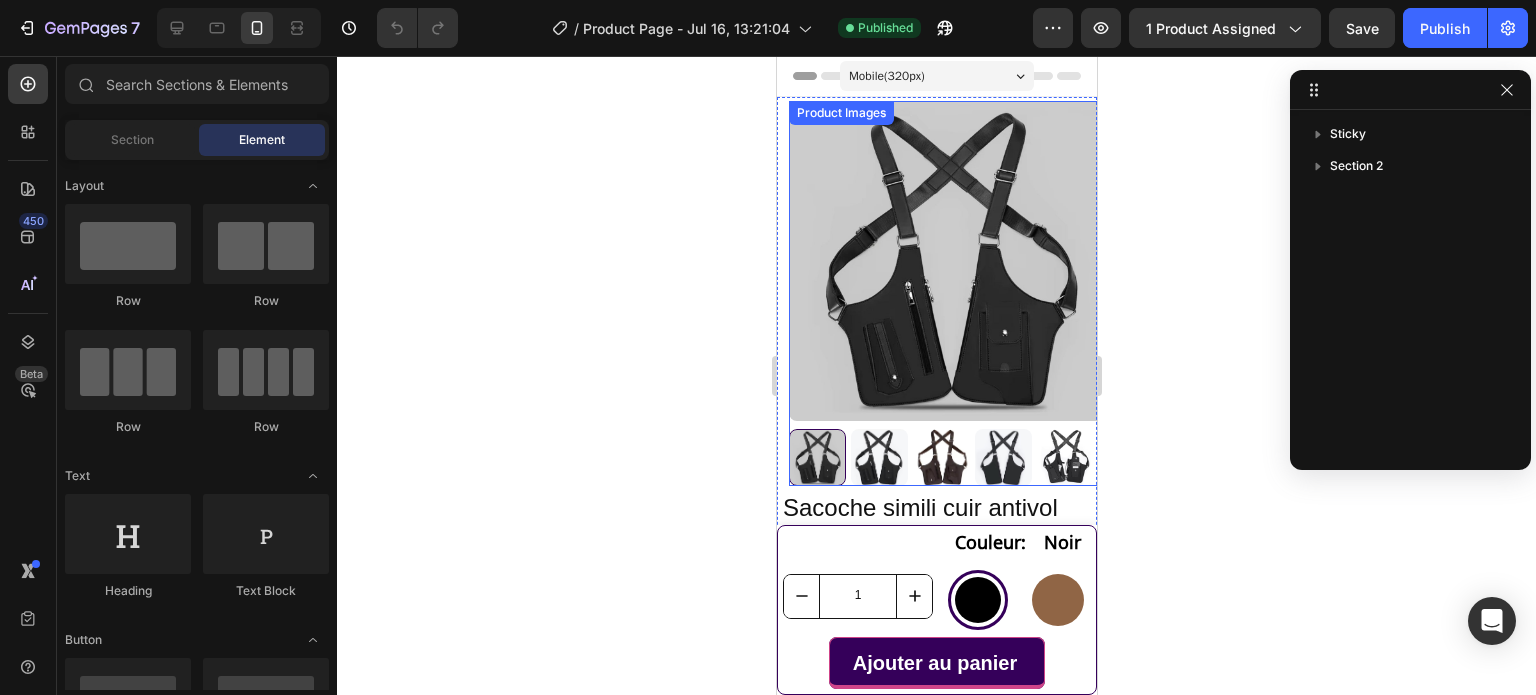 radio on "false" 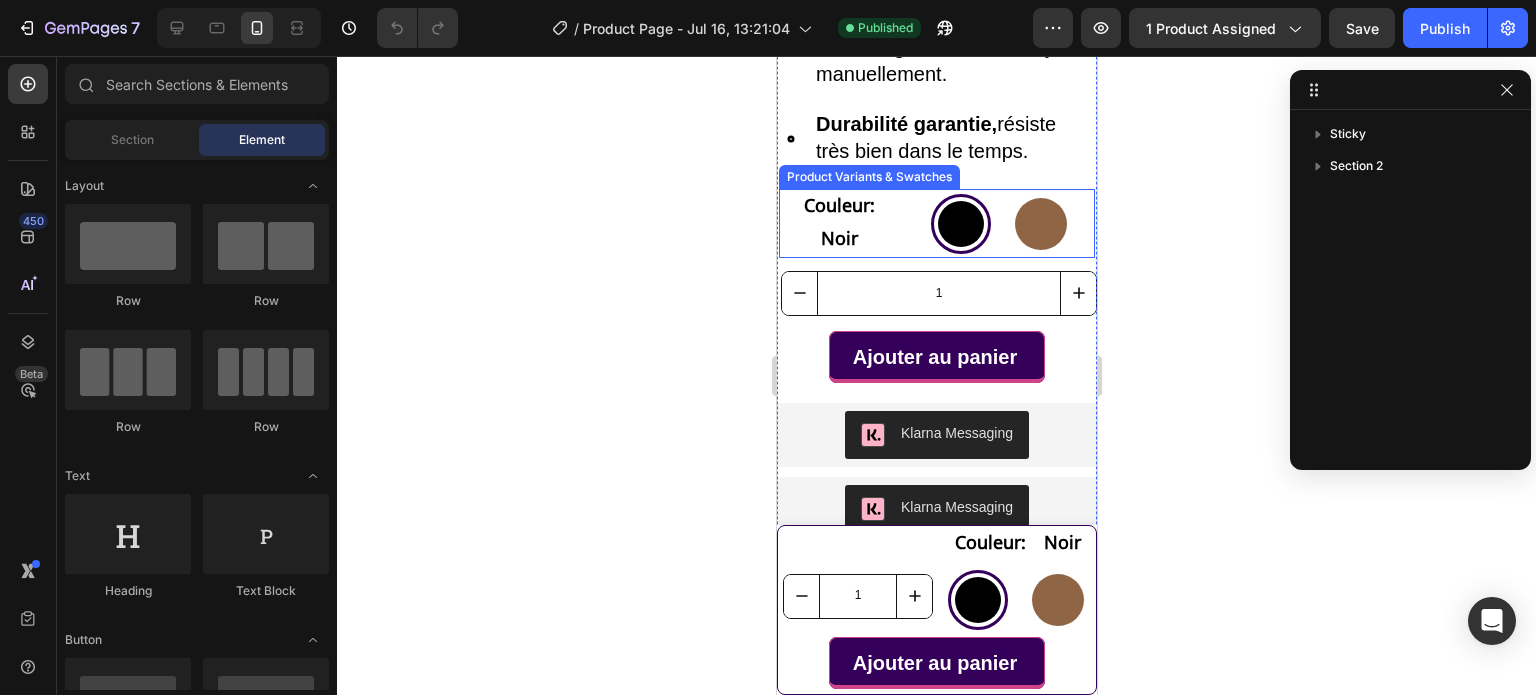 scroll, scrollTop: 1000, scrollLeft: 0, axis: vertical 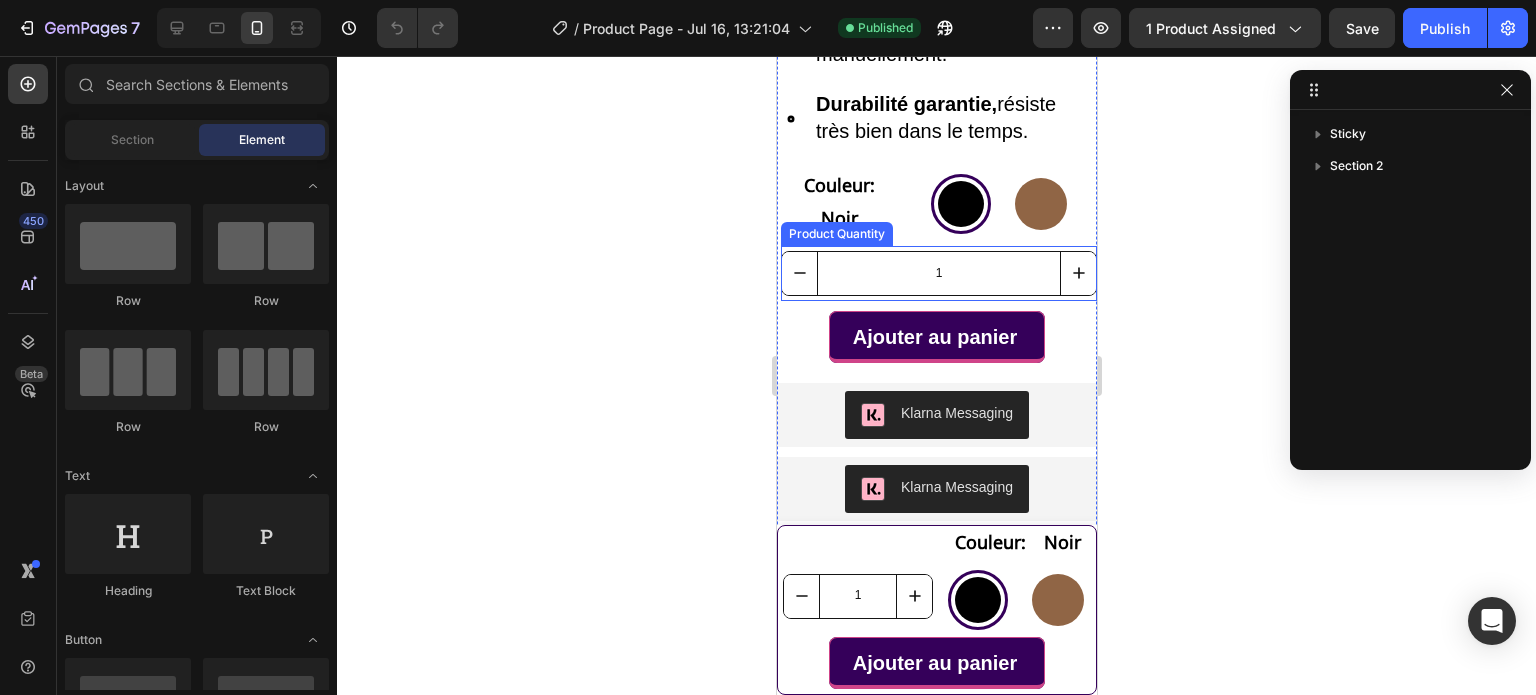 click on "1" at bounding box center [938, 273] 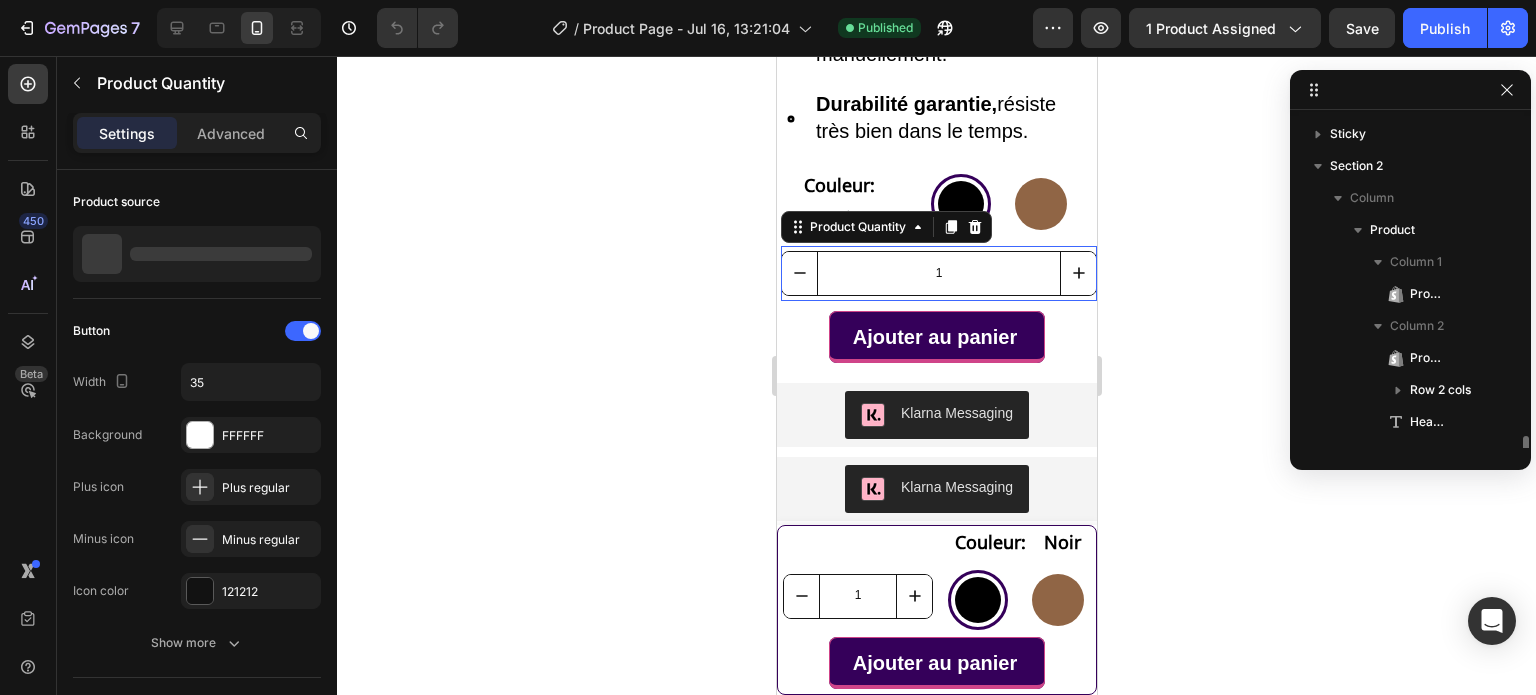 scroll, scrollTop: 250, scrollLeft: 0, axis: vertical 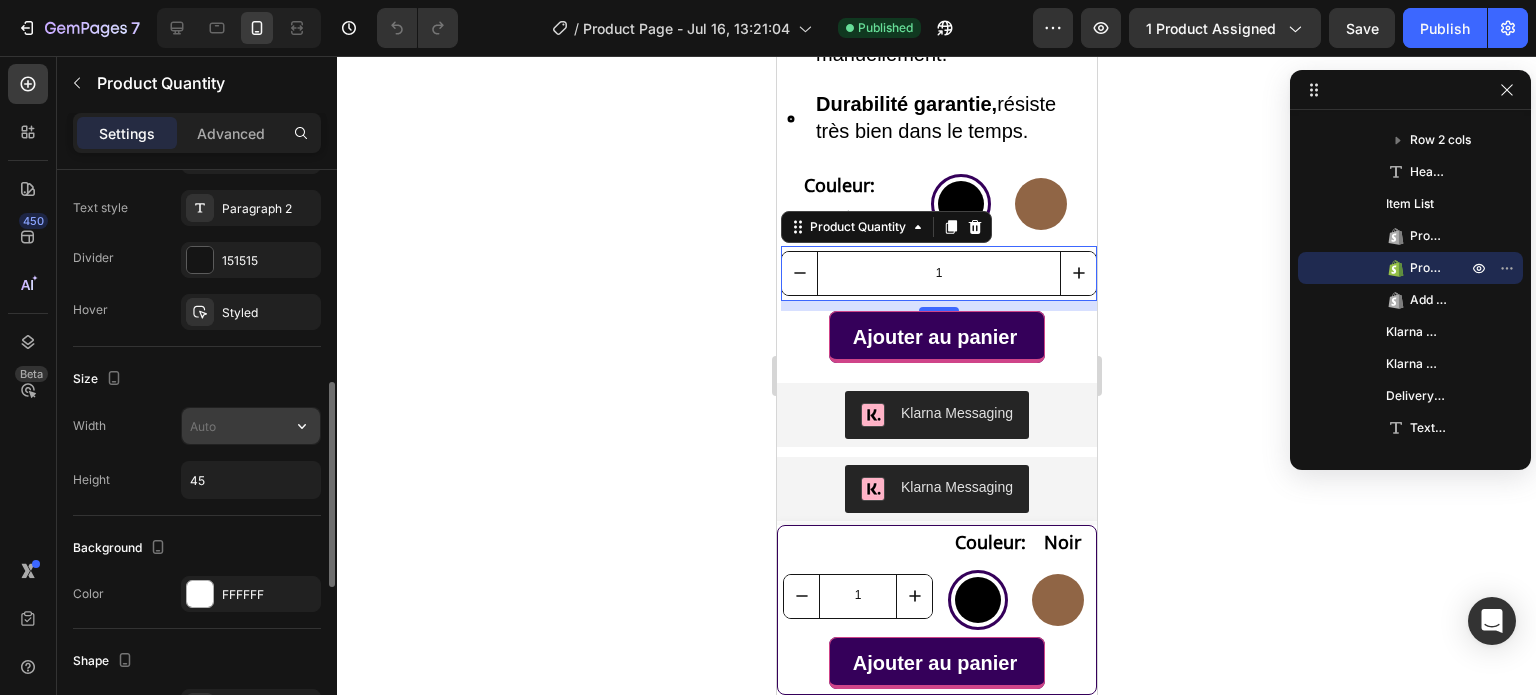 click at bounding box center (251, 426) 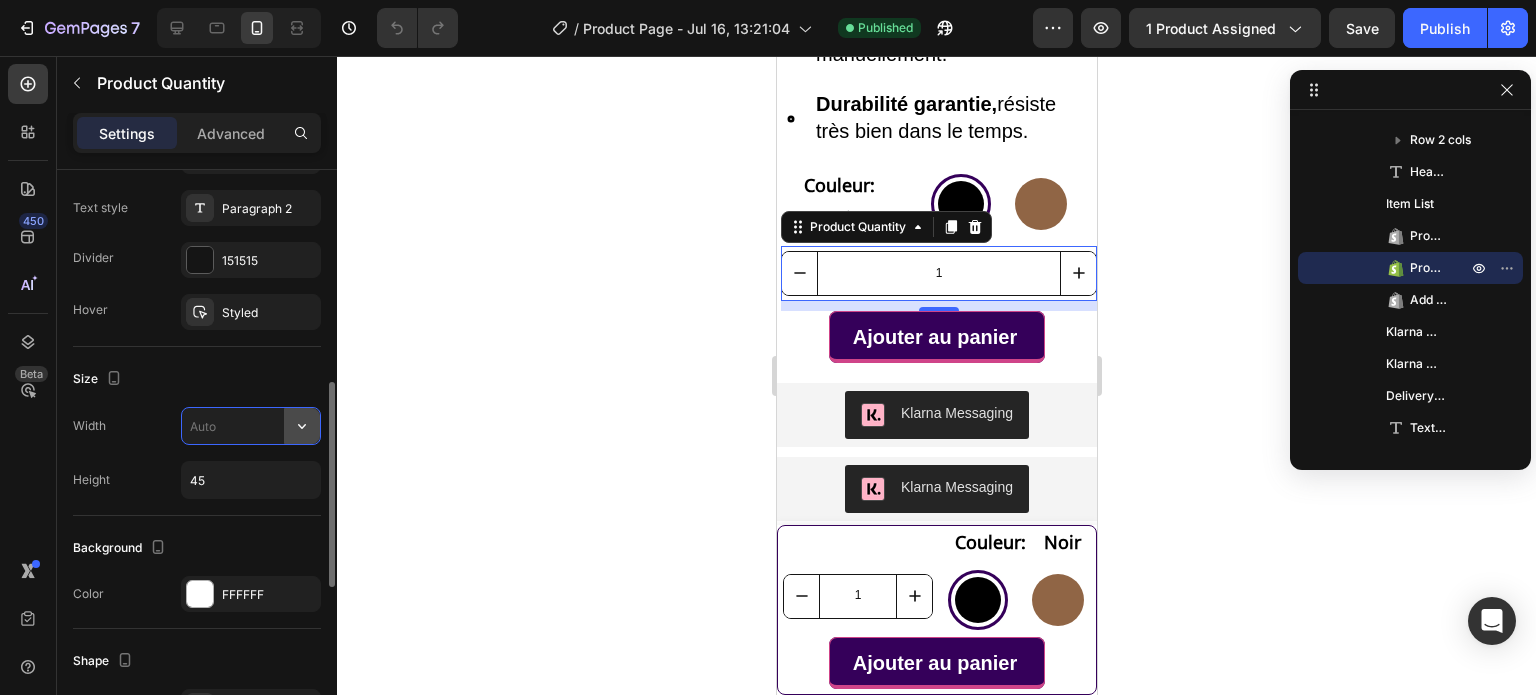 click 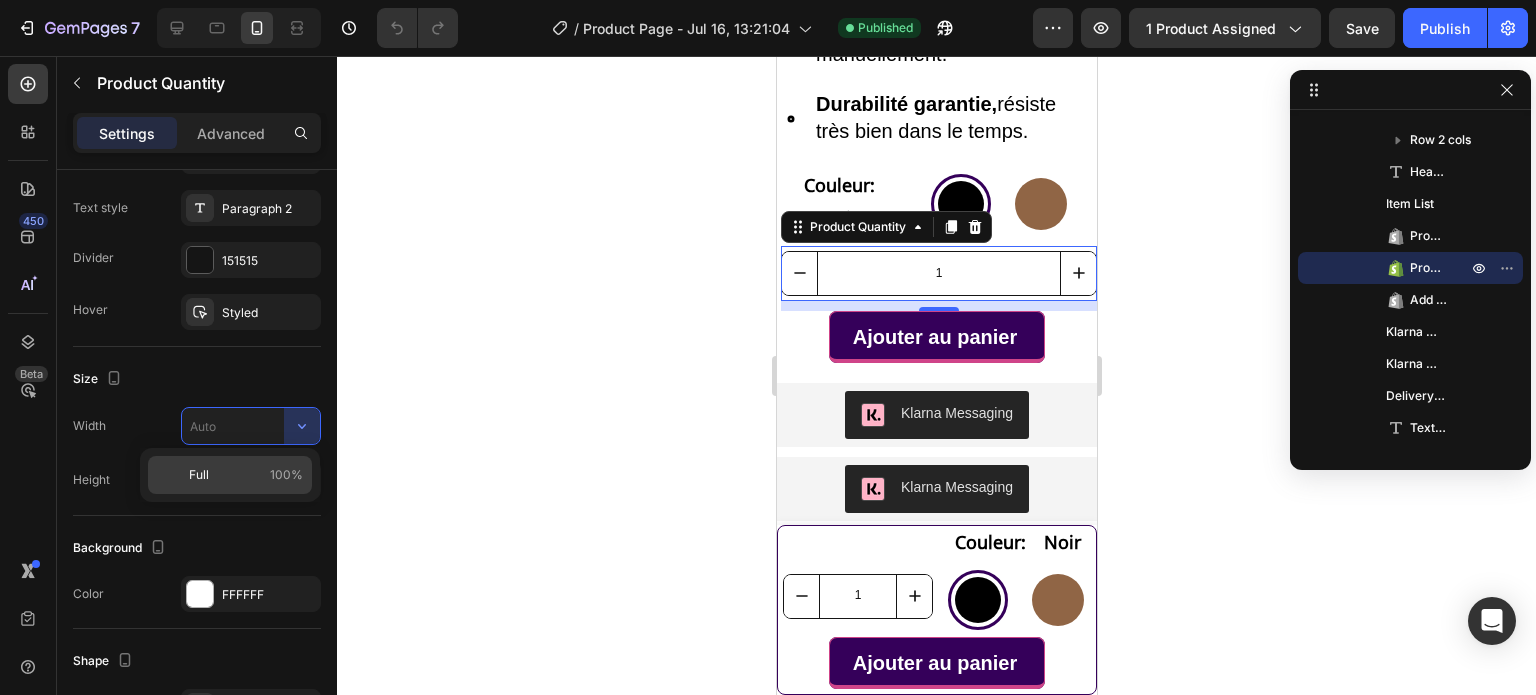 click on "100%" at bounding box center [286, 475] 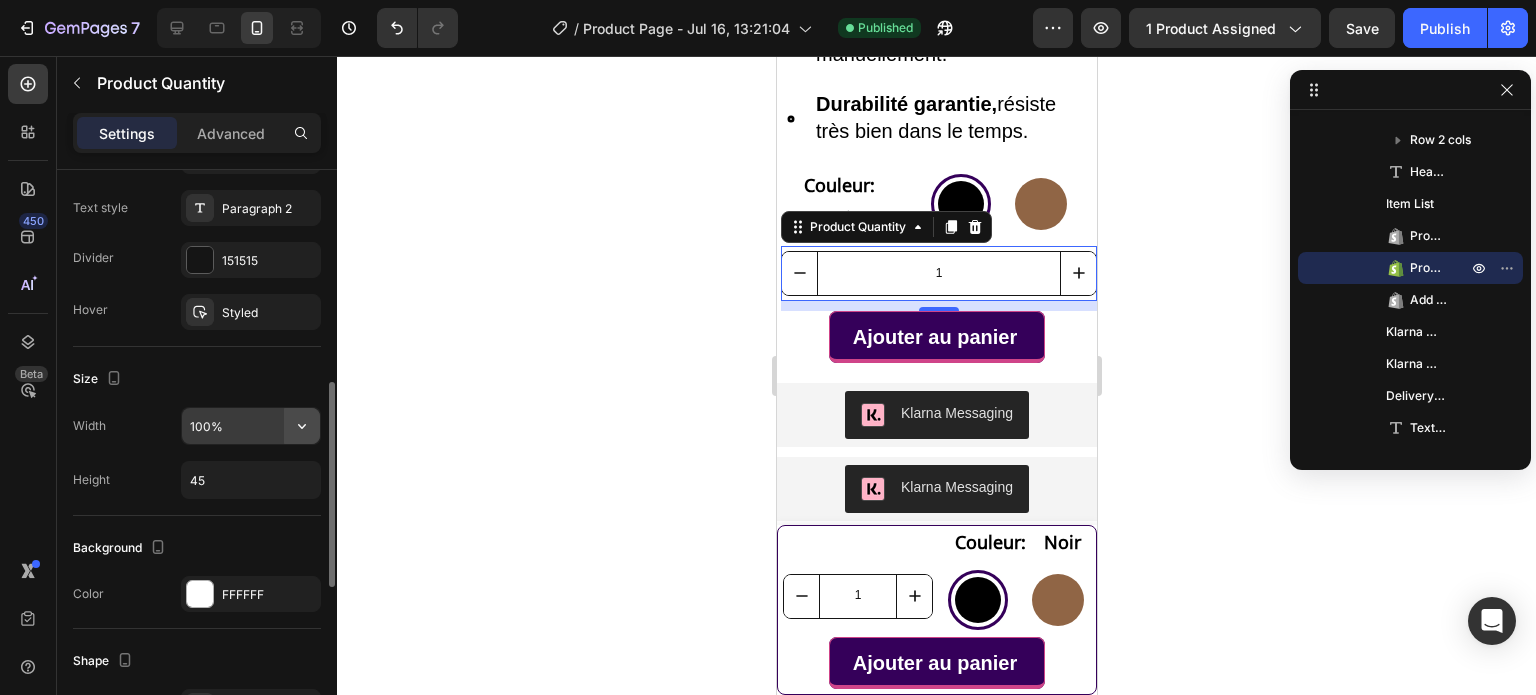 click 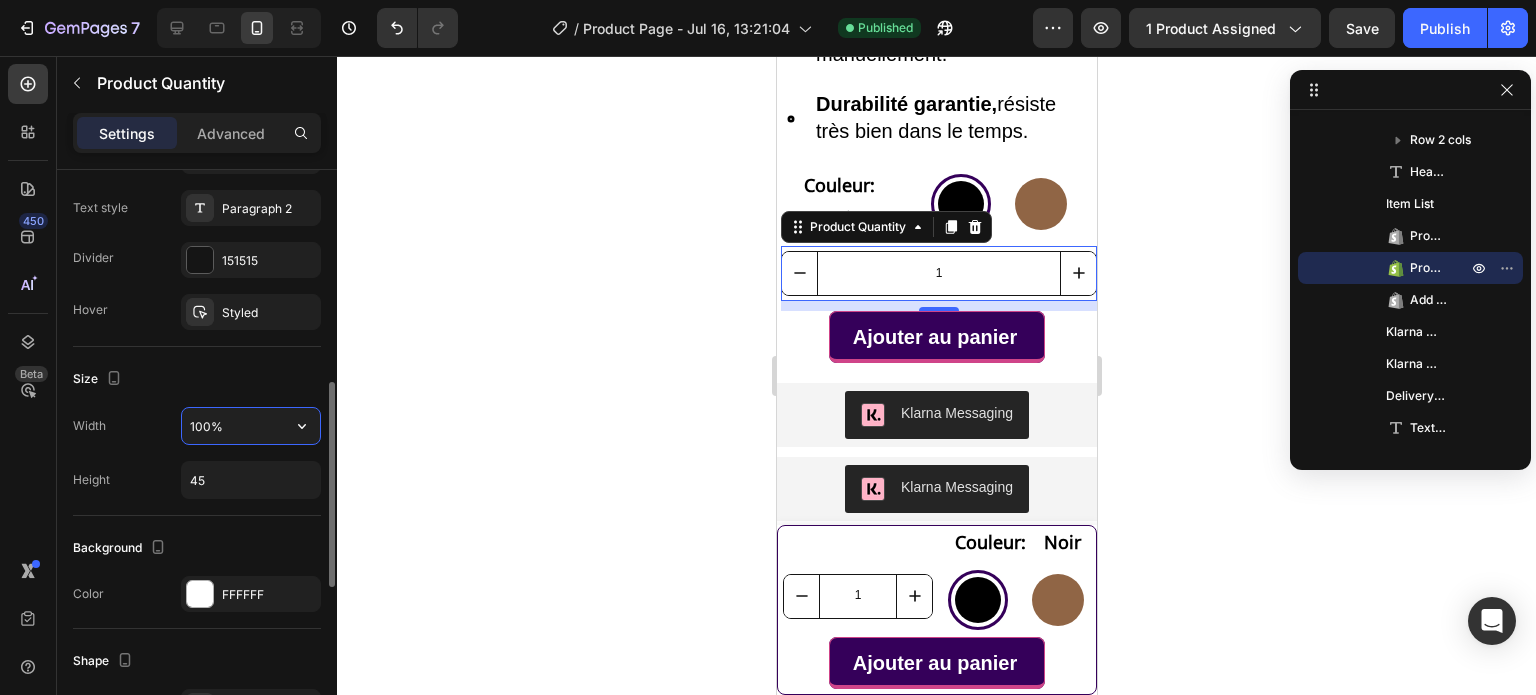 click on "100%" at bounding box center [251, 426] 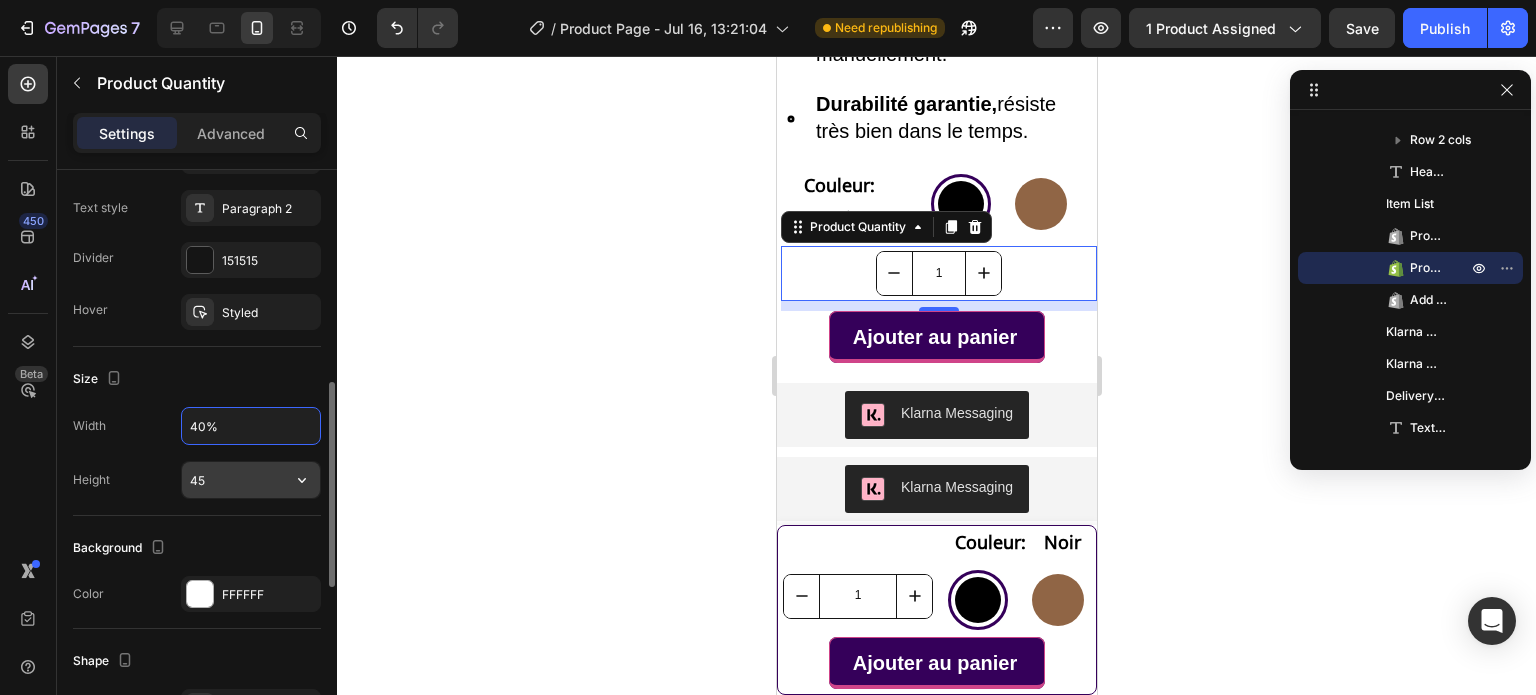 type on "40%" 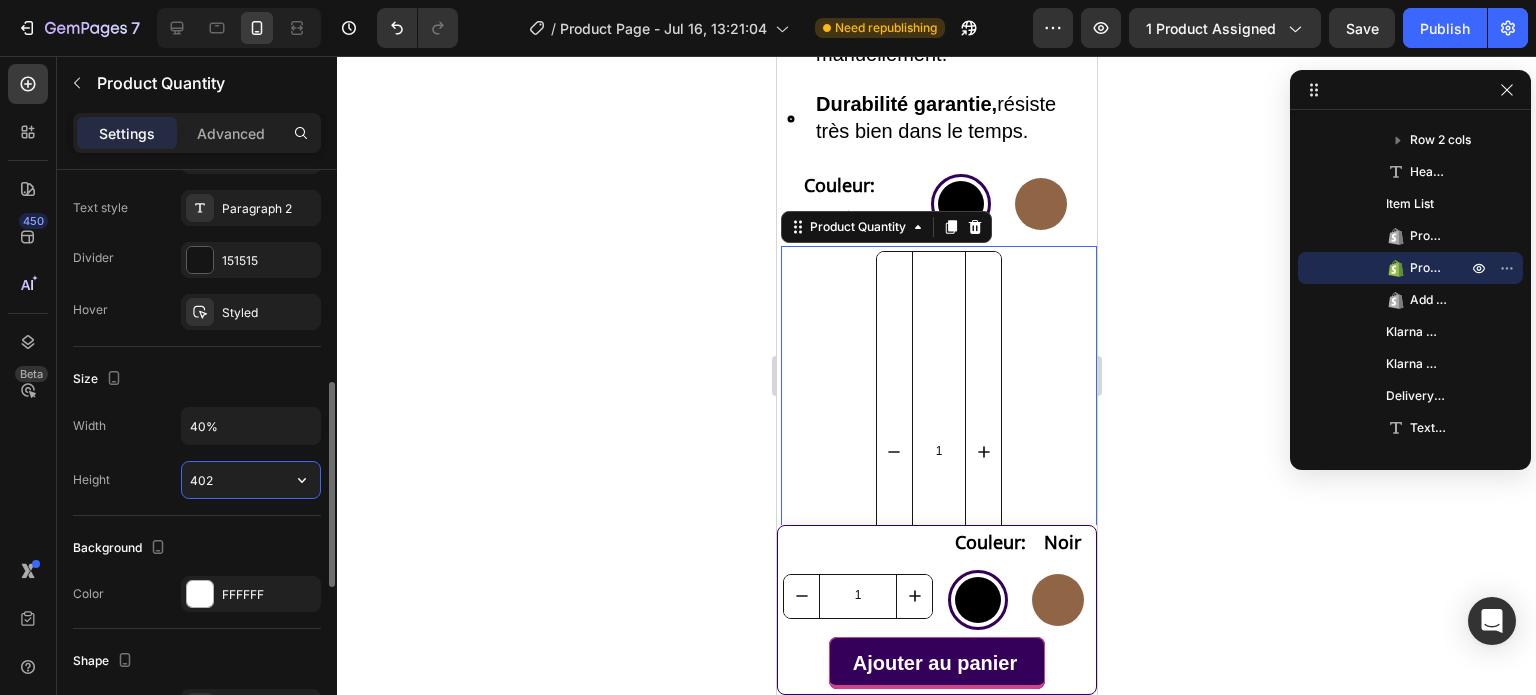 type on "40" 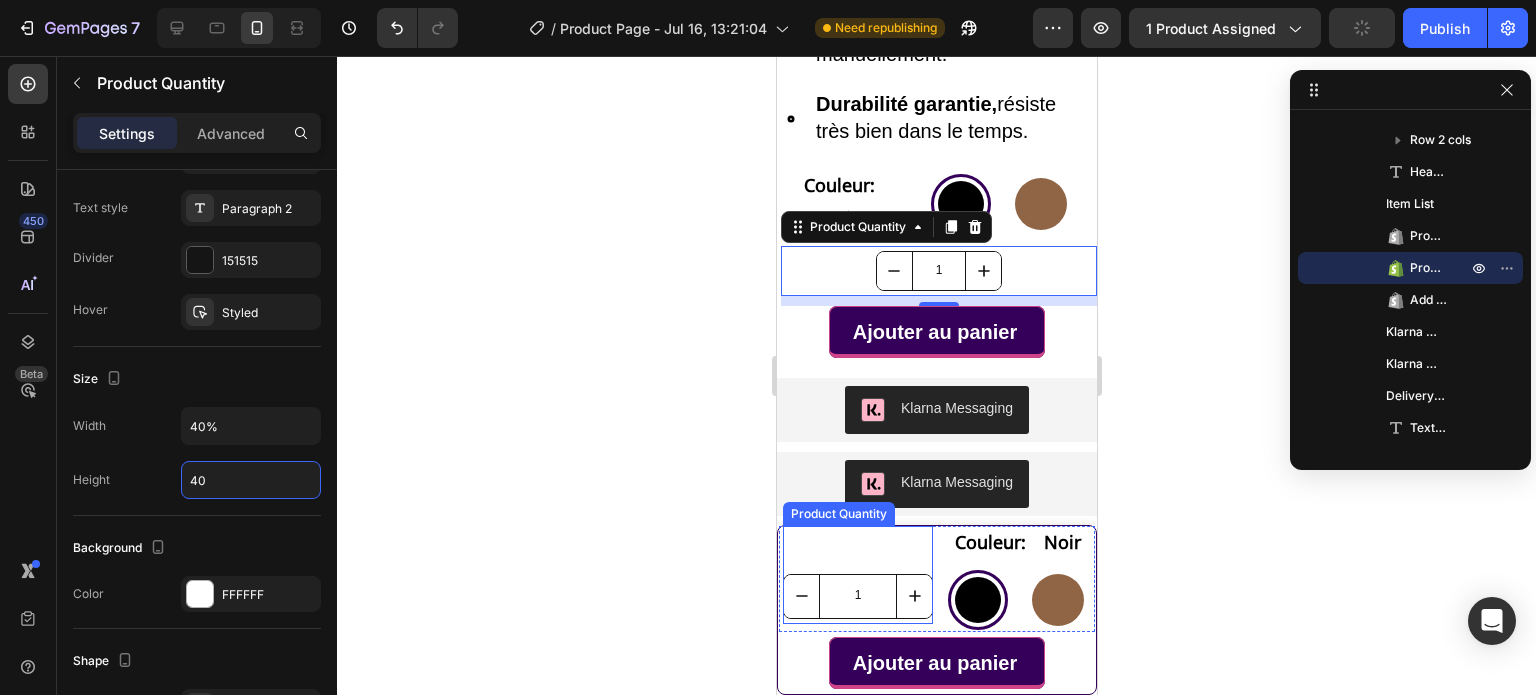 click on "1
Product Quantity" at bounding box center [857, 575] 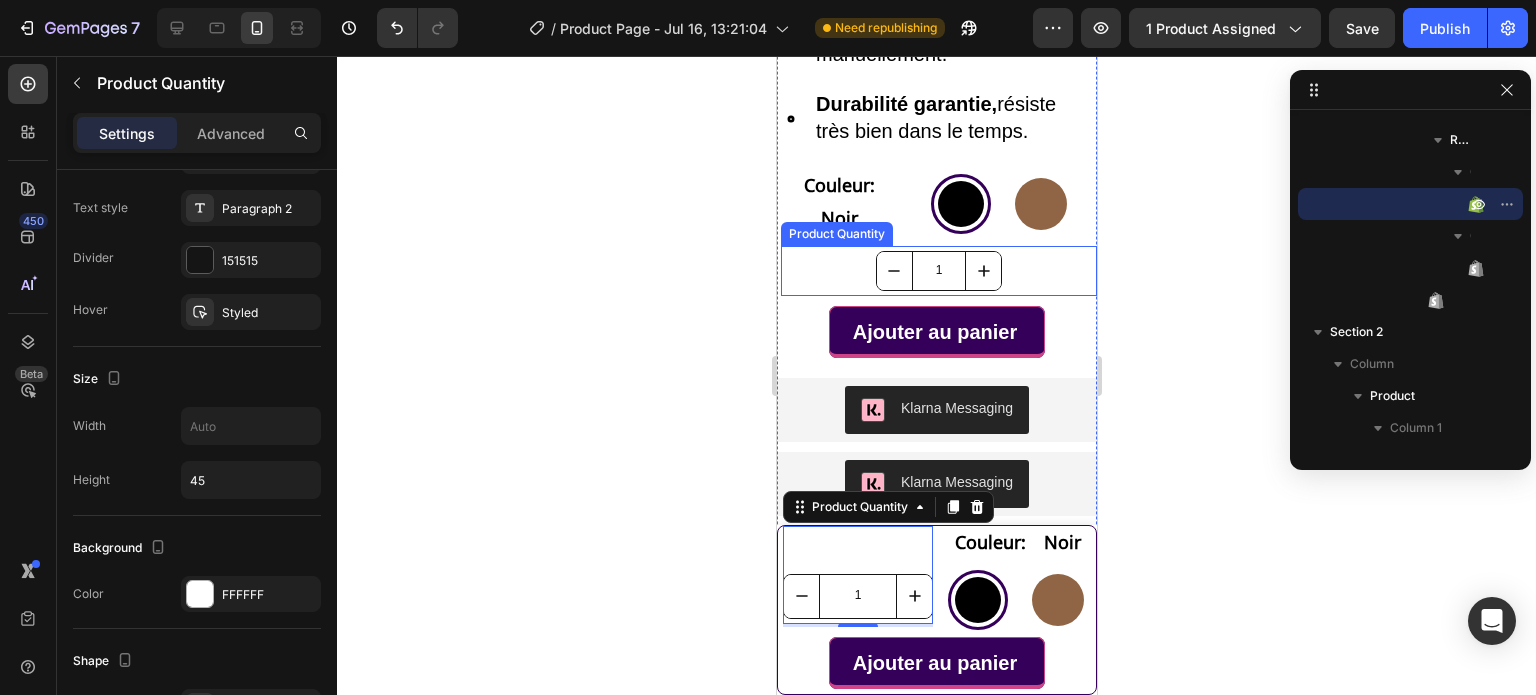 click on "1" at bounding box center (938, 271) 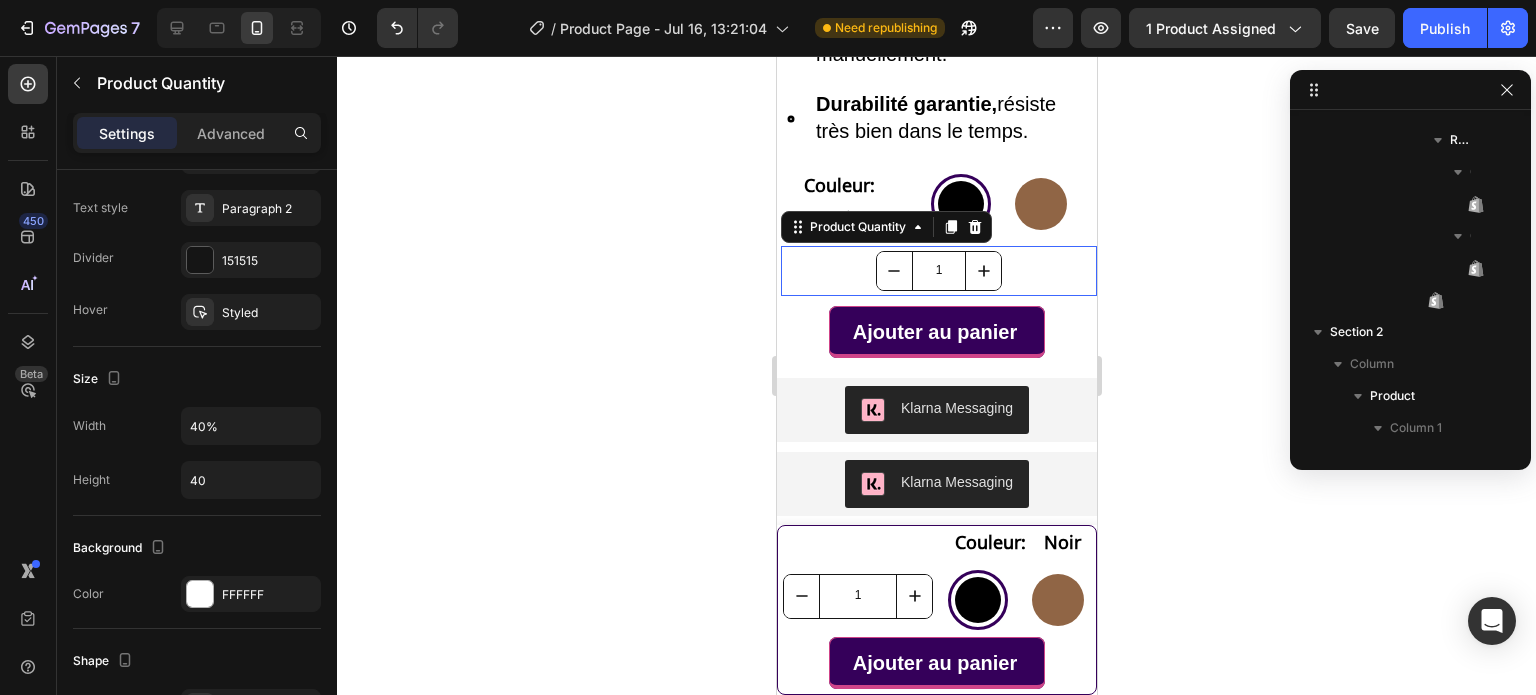 scroll, scrollTop: 794, scrollLeft: 0, axis: vertical 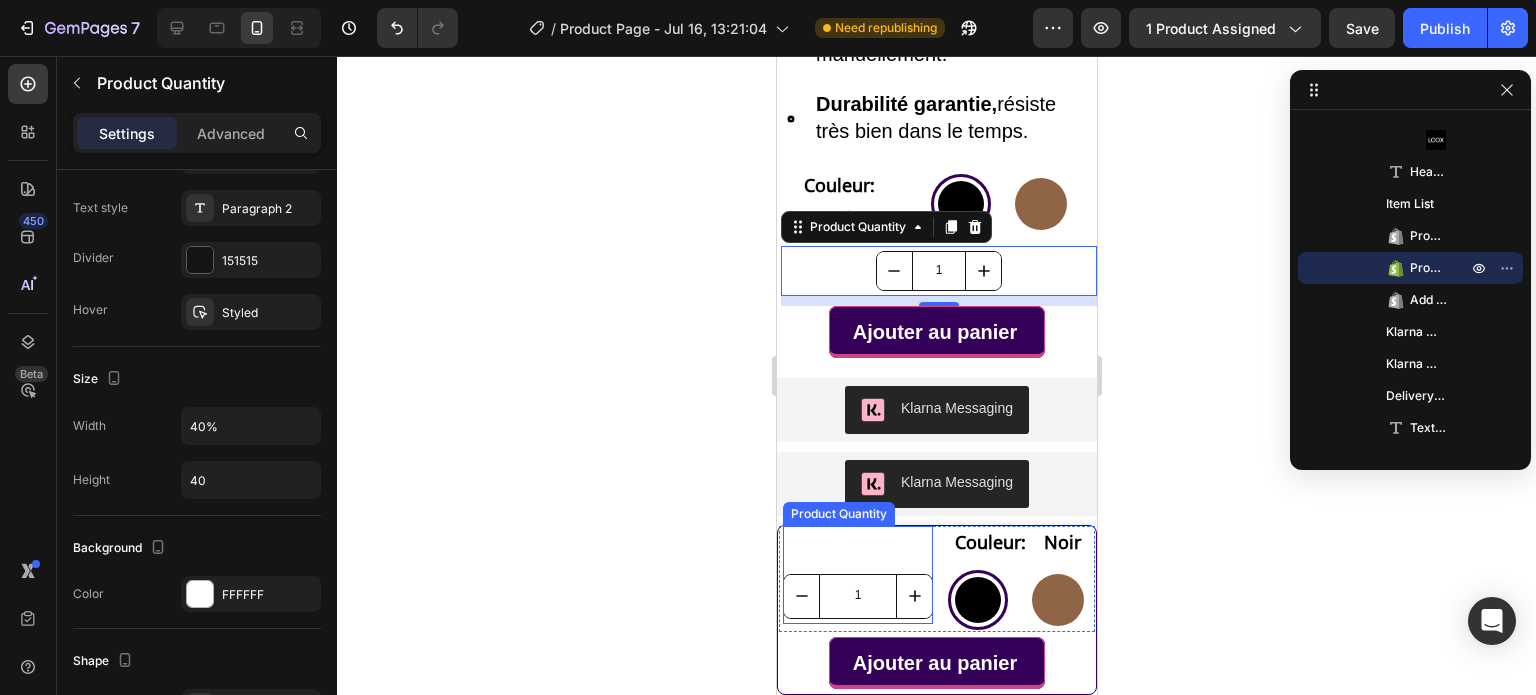 click on "1" at bounding box center (857, 596) 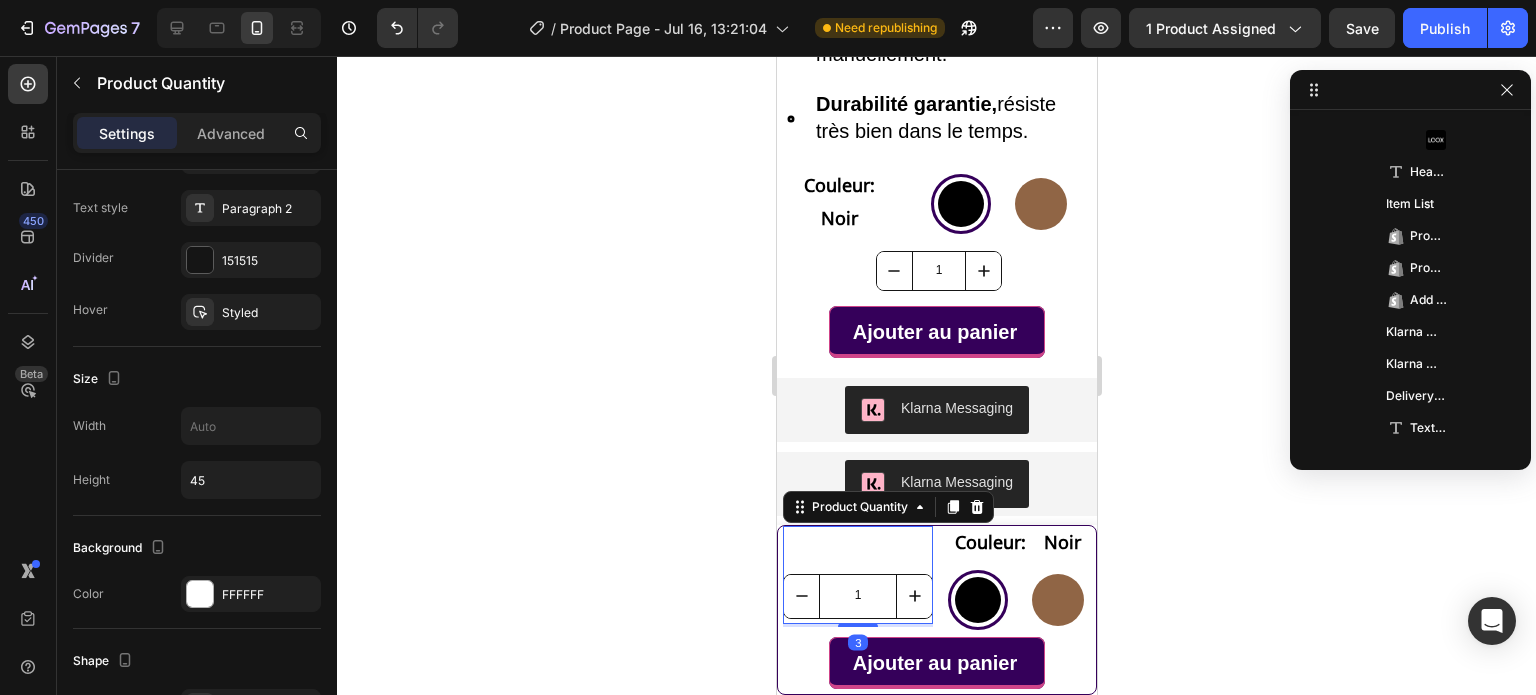 scroll, scrollTop: 186, scrollLeft: 0, axis: vertical 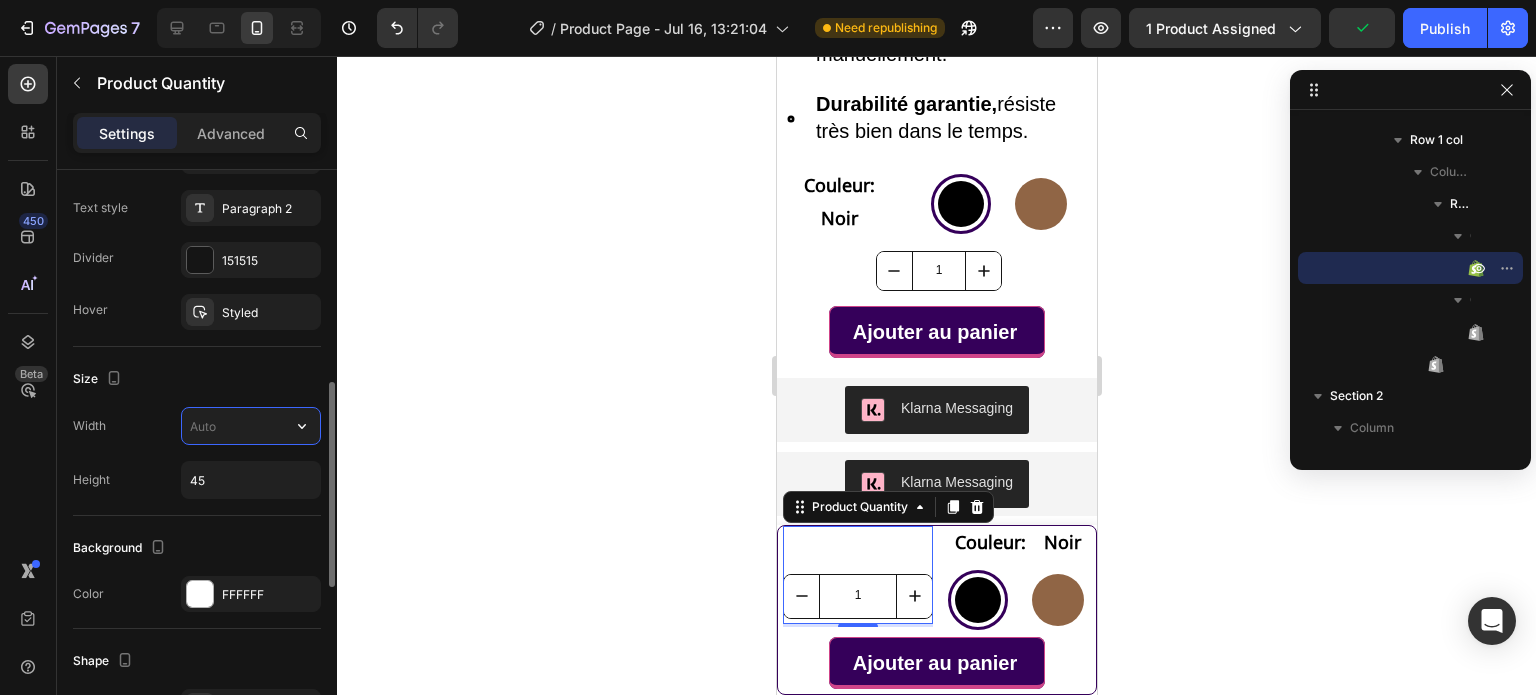 click at bounding box center (251, 426) 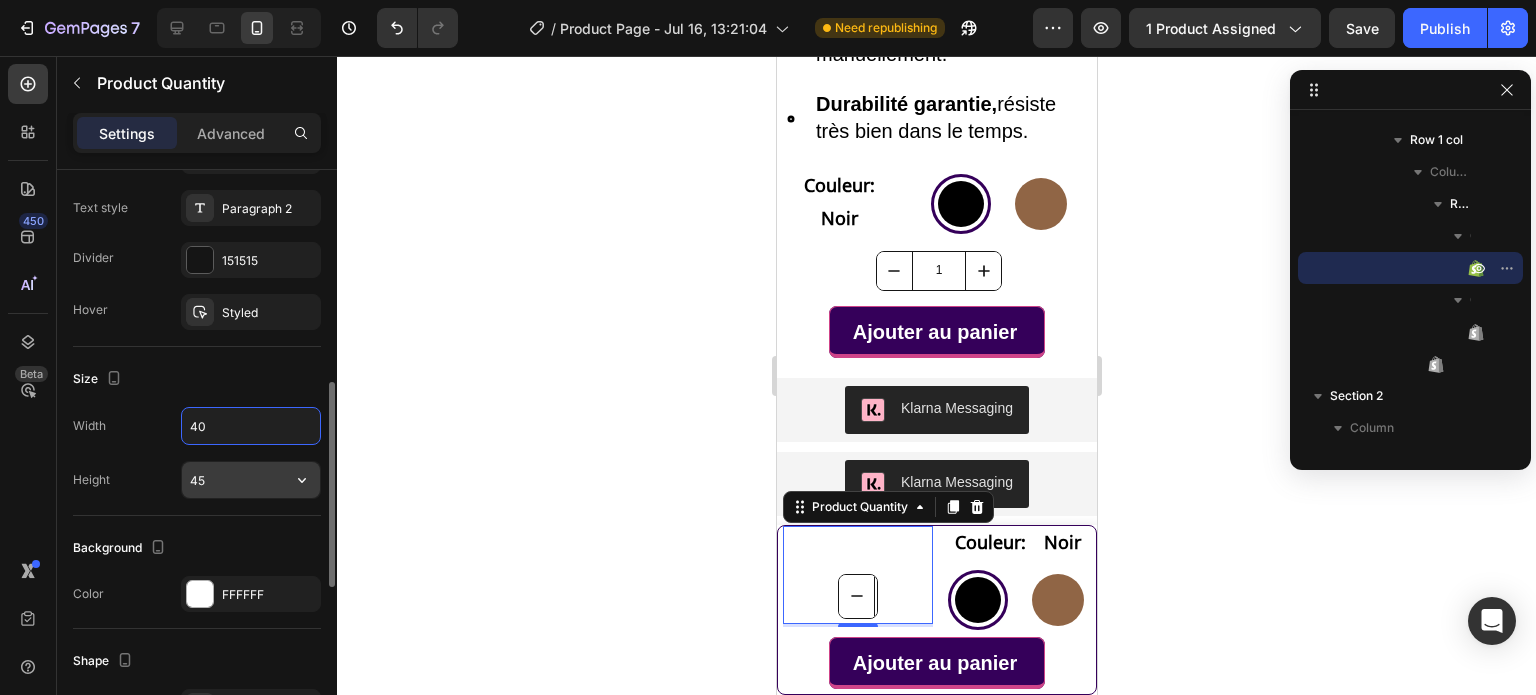 type on "40" 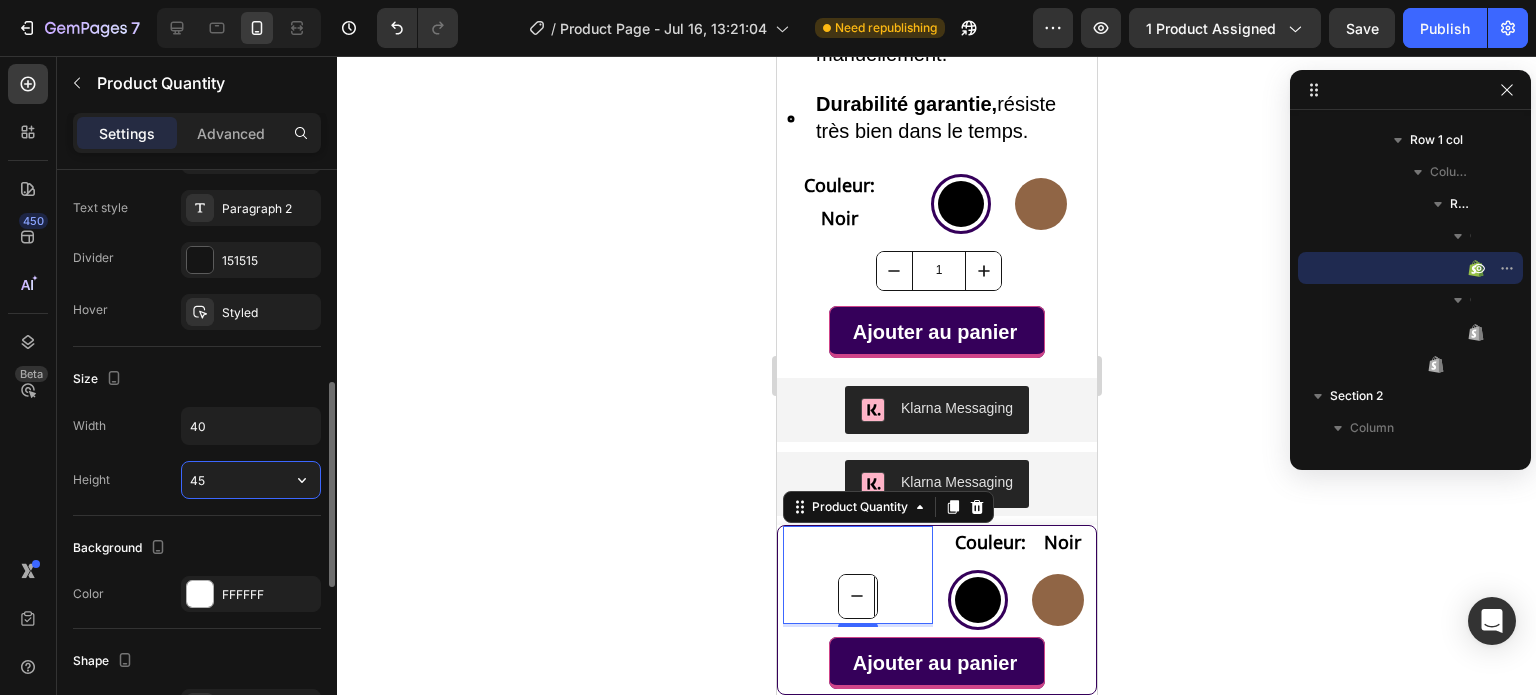 click on "45" at bounding box center (251, 480) 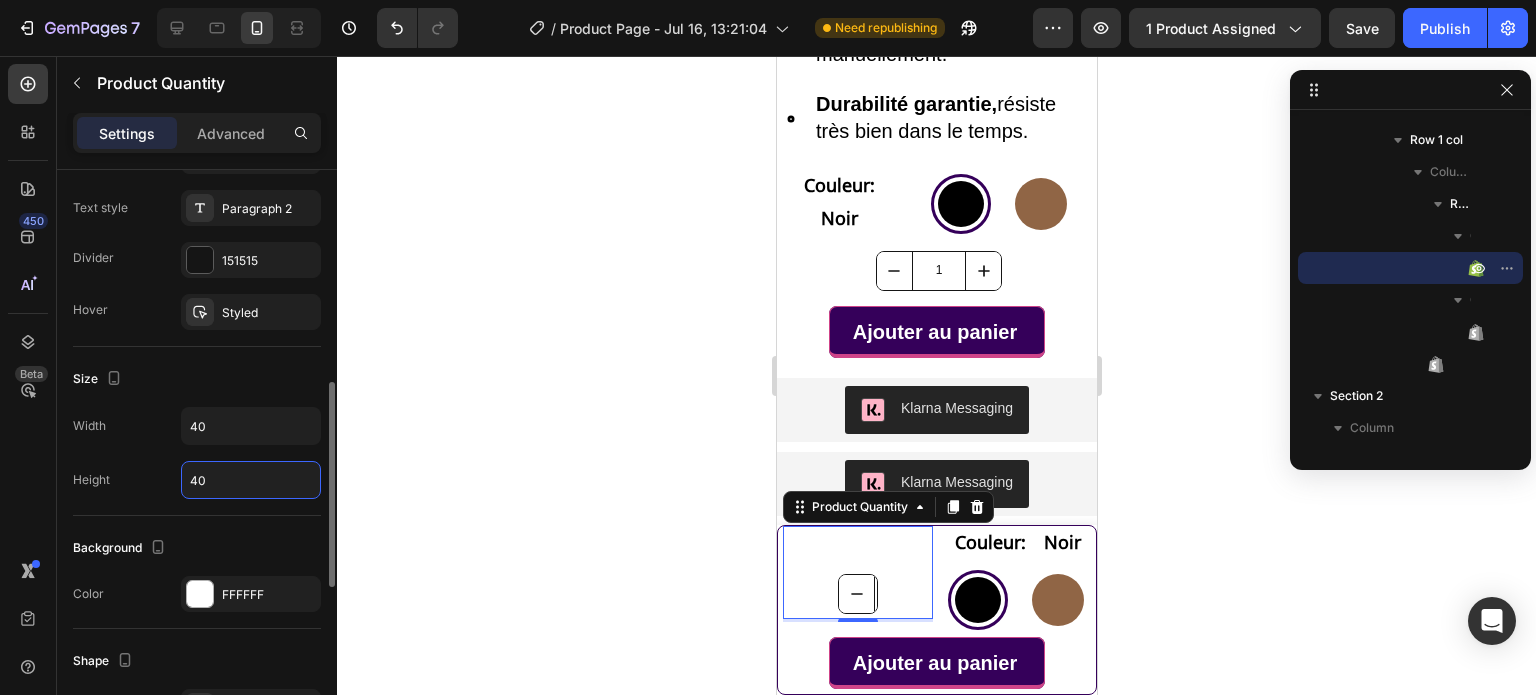 type on "40" 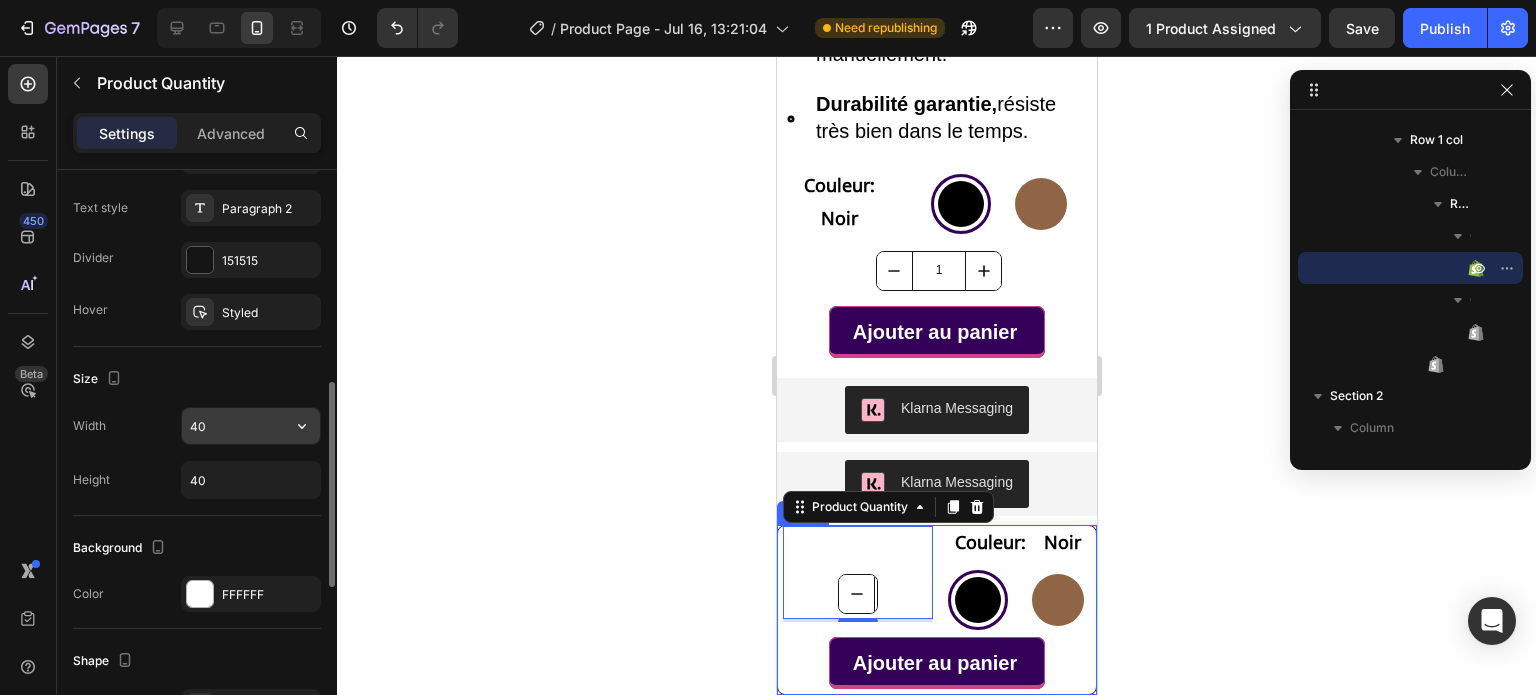 click on "40" at bounding box center (251, 426) 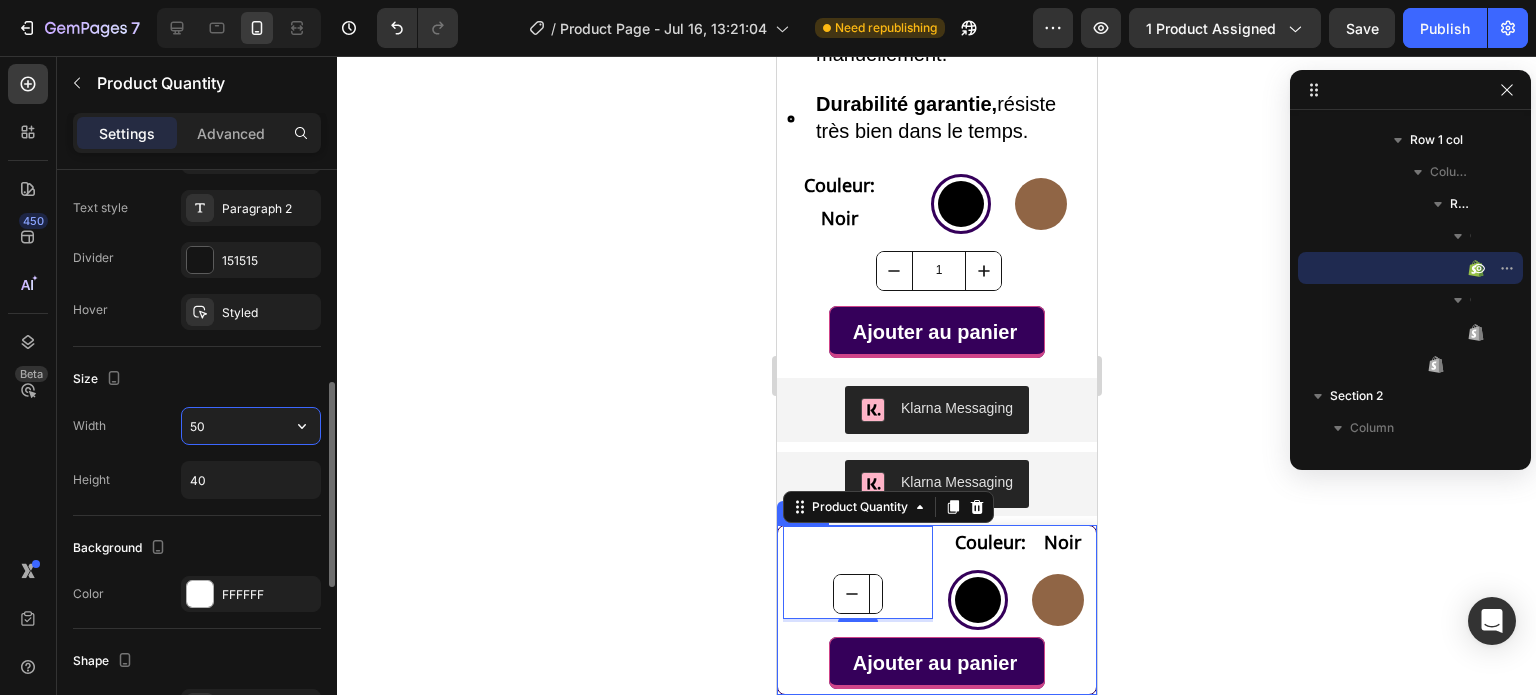 click on "50" at bounding box center [251, 426] 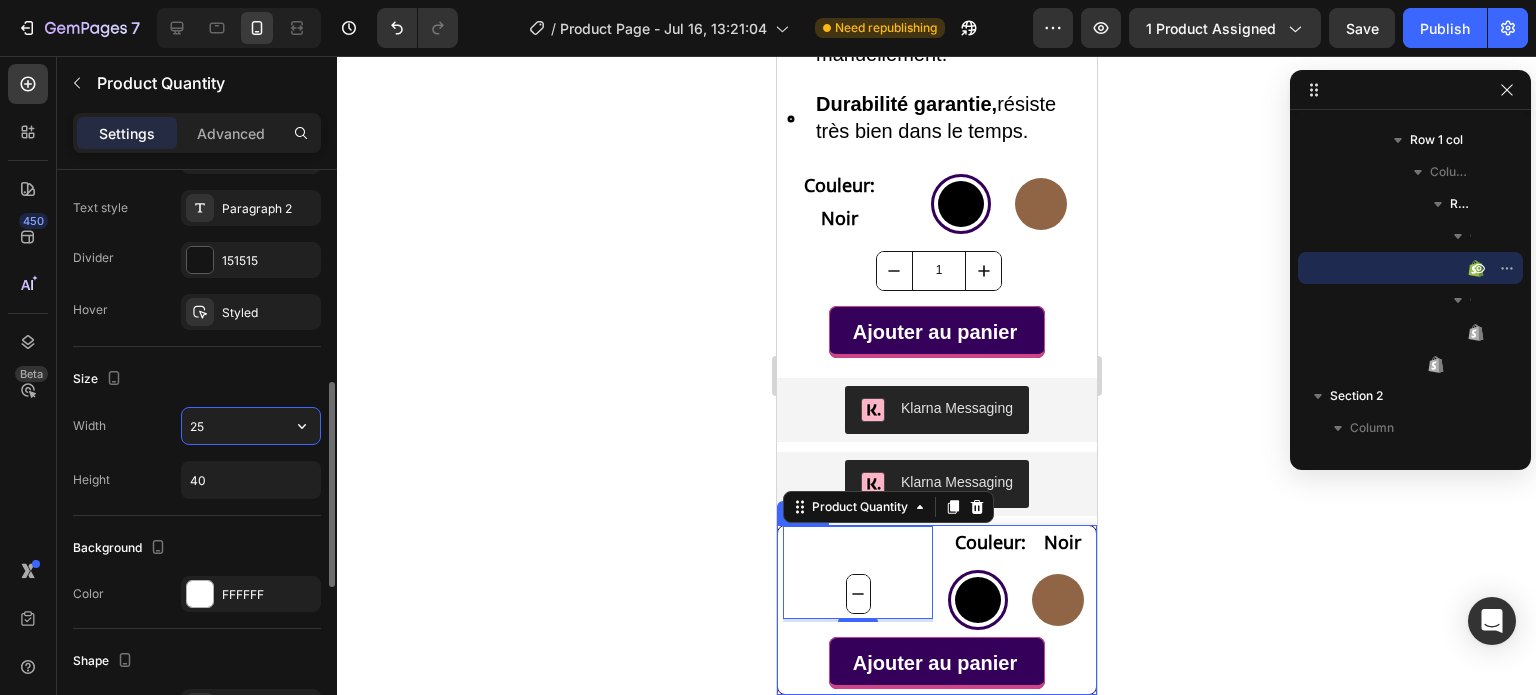 click on "25" at bounding box center [251, 426] 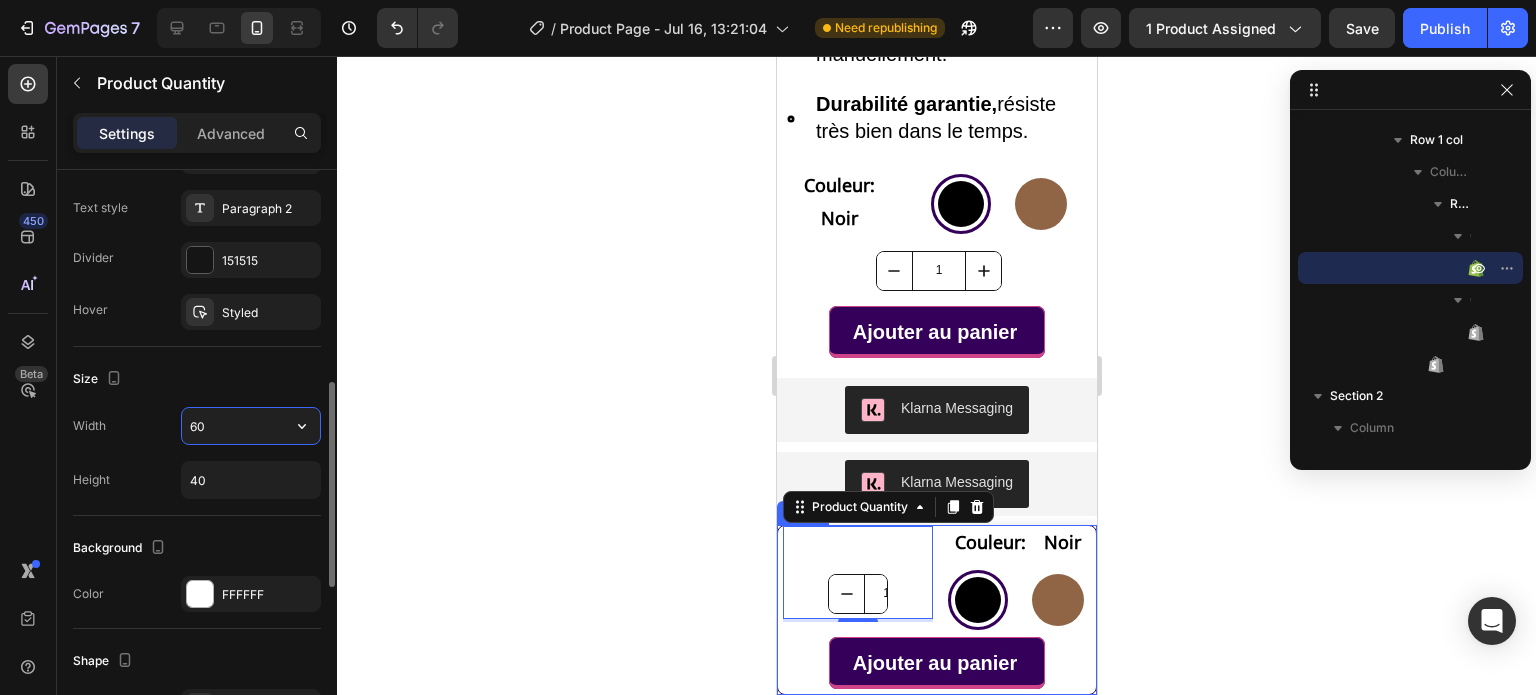 click on "60" at bounding box center [251, 426] 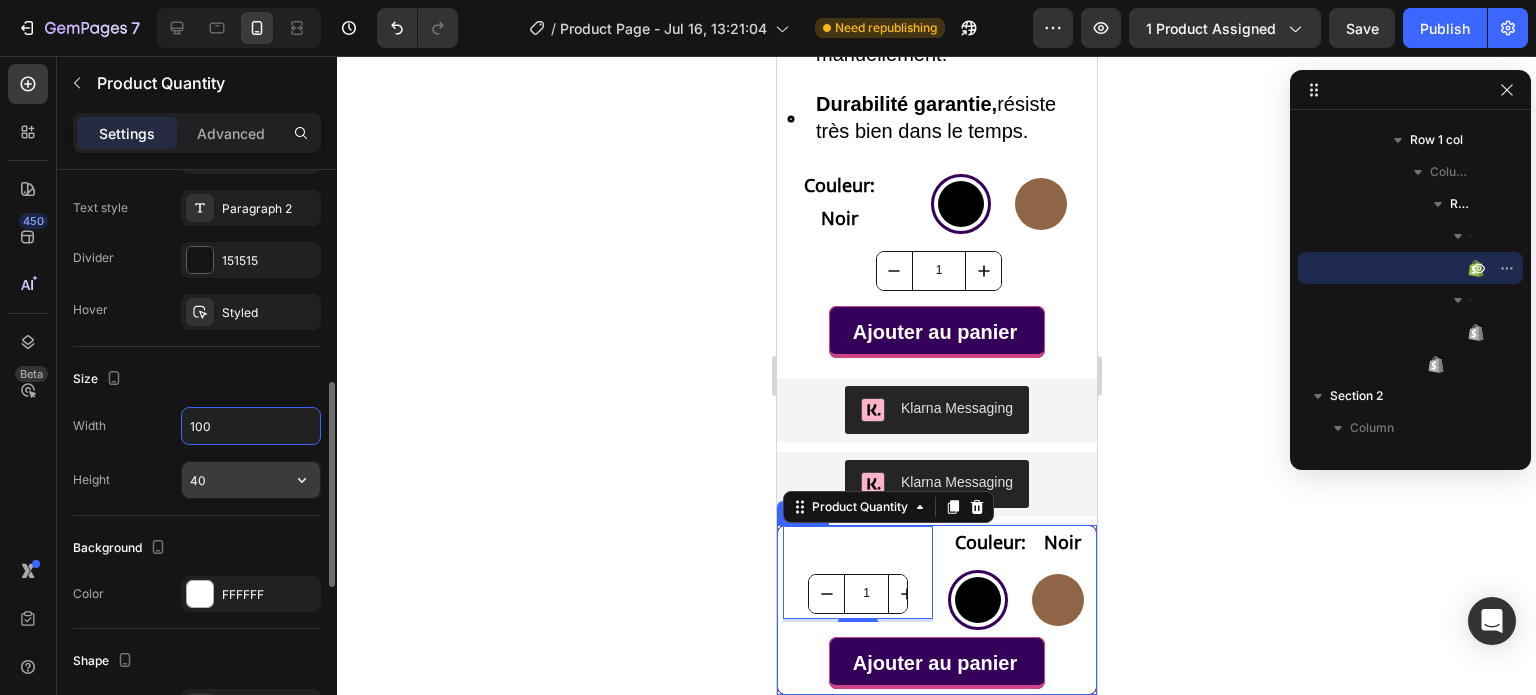 type on "100" 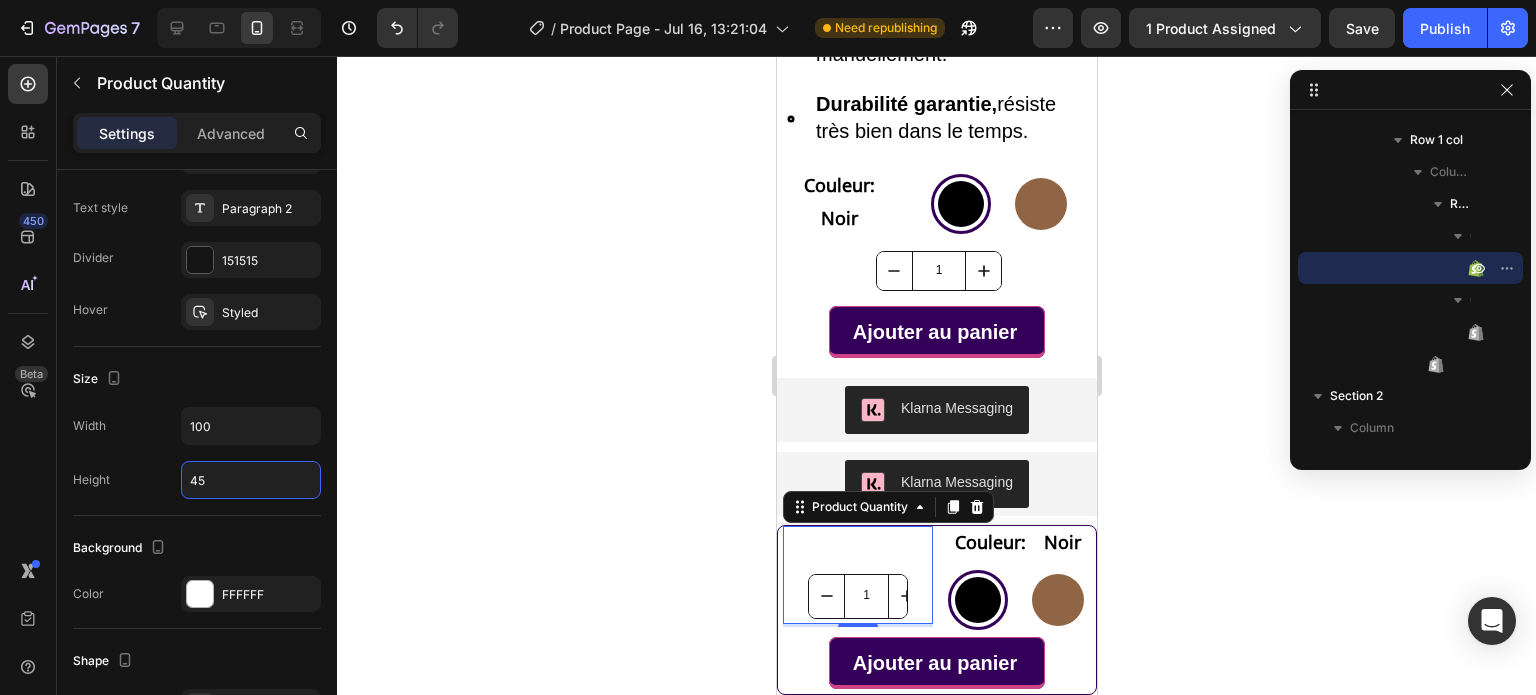 type on "45" 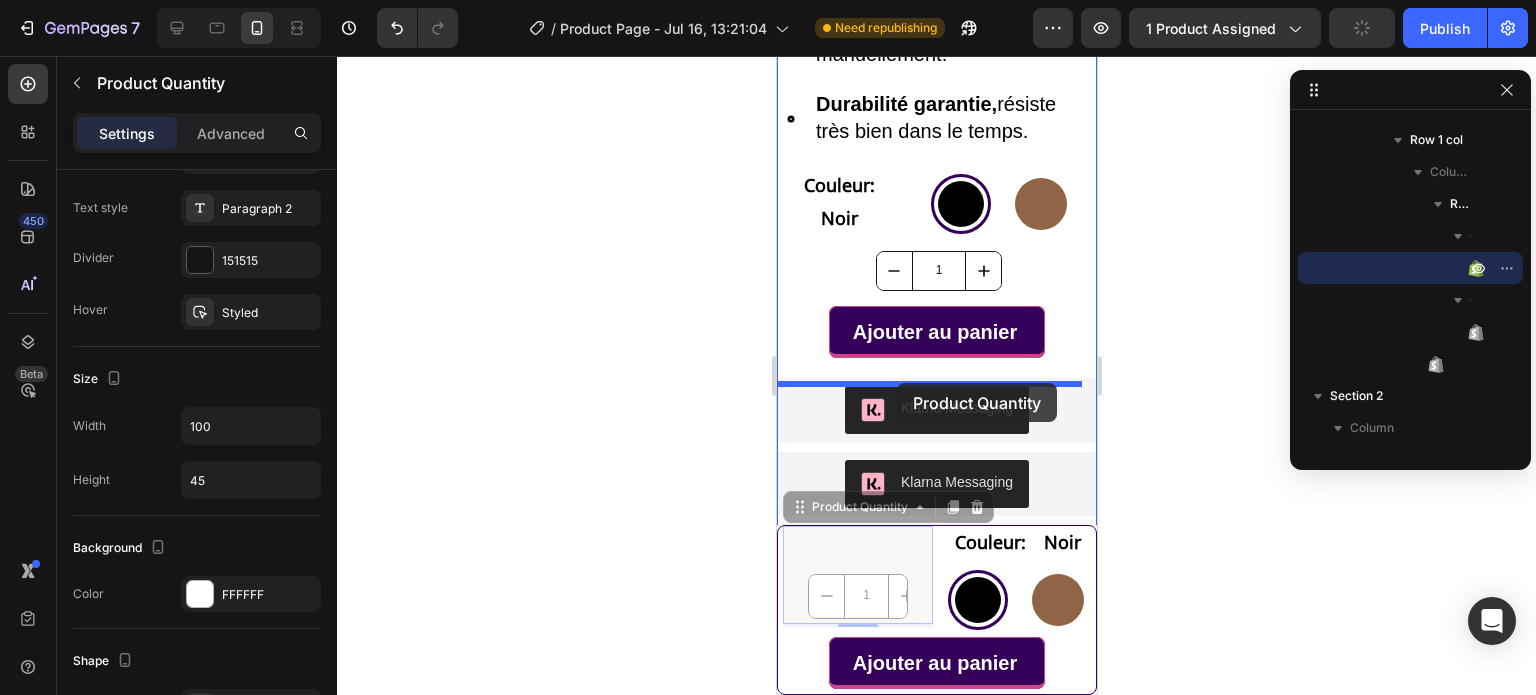 drag, startPoint x: 868, startPoint y: 568, endPoint x: 896, endPoint y: 383, distance: 187.10692 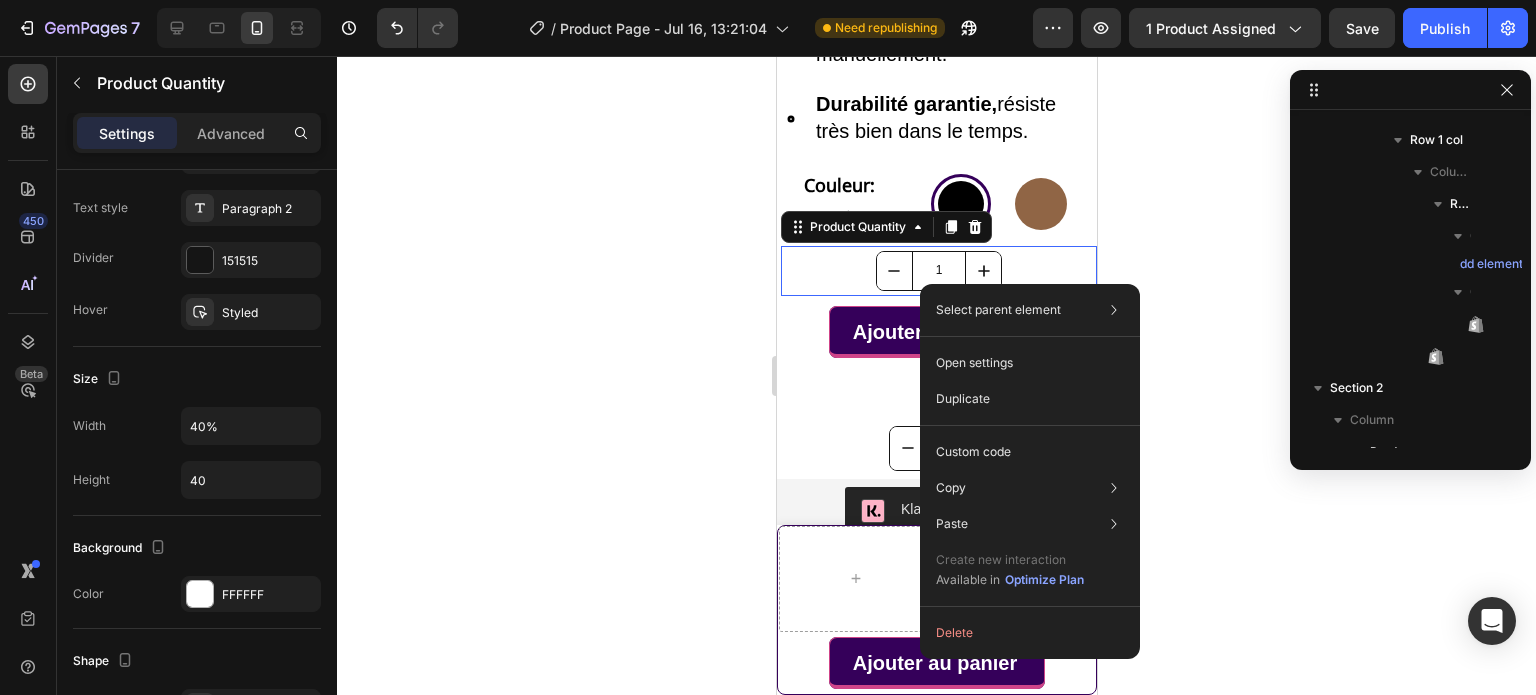 scroll, scrollTop: 786, scrollLeft: 0, axis: vertical 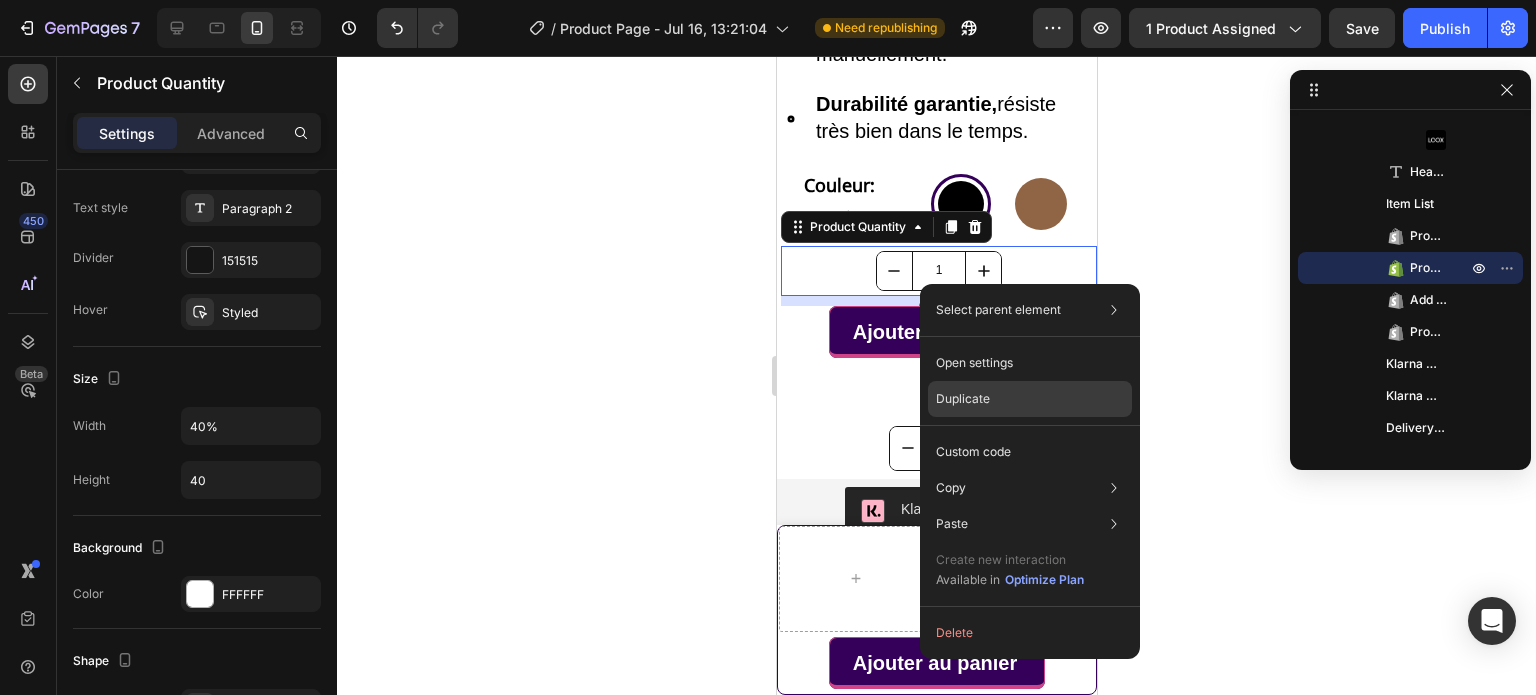 drag, startPoint x: 993, startPoint y: 386, endPoint x: 217, endPoint y: 324, distance: 778.47284 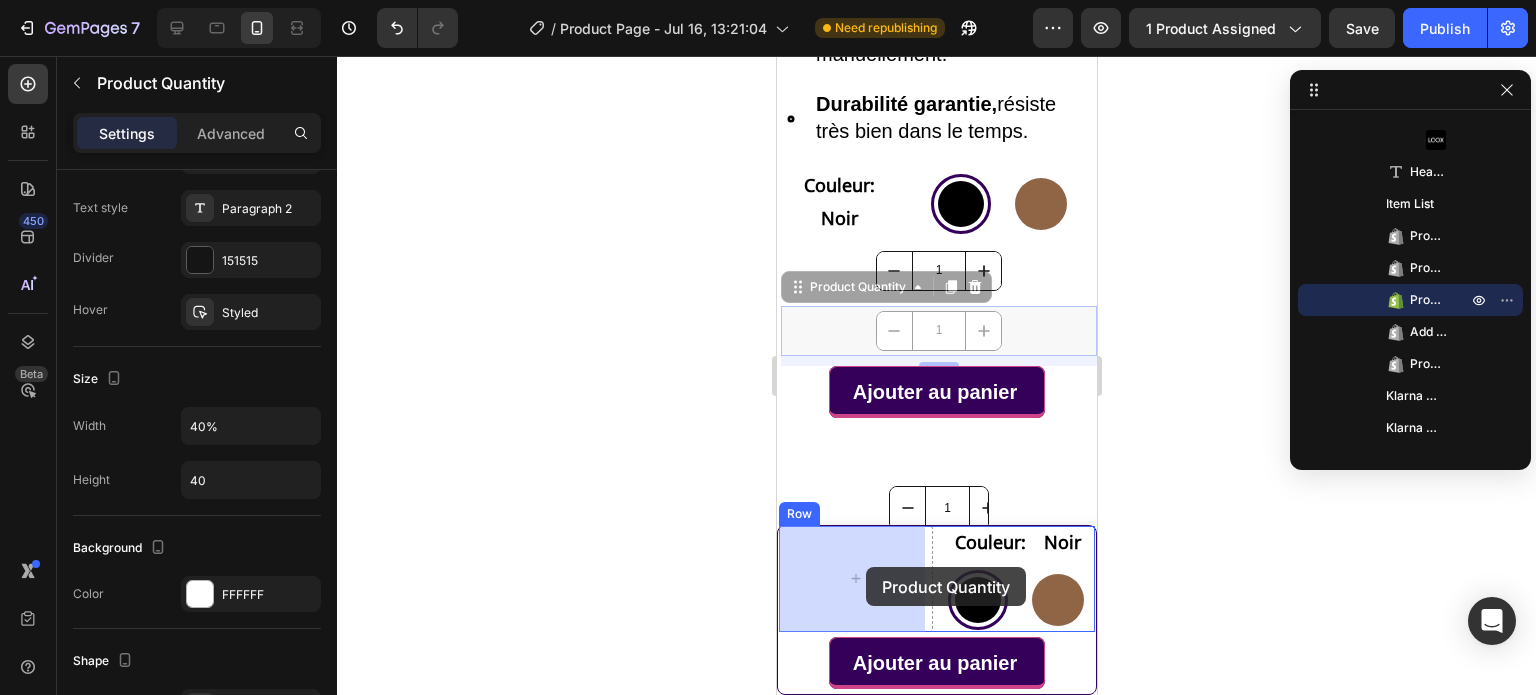 drag, startPoint x: 1037, startPoint y: 329, endPoint x: 865, endPoint y: 567, distance: 293.64606 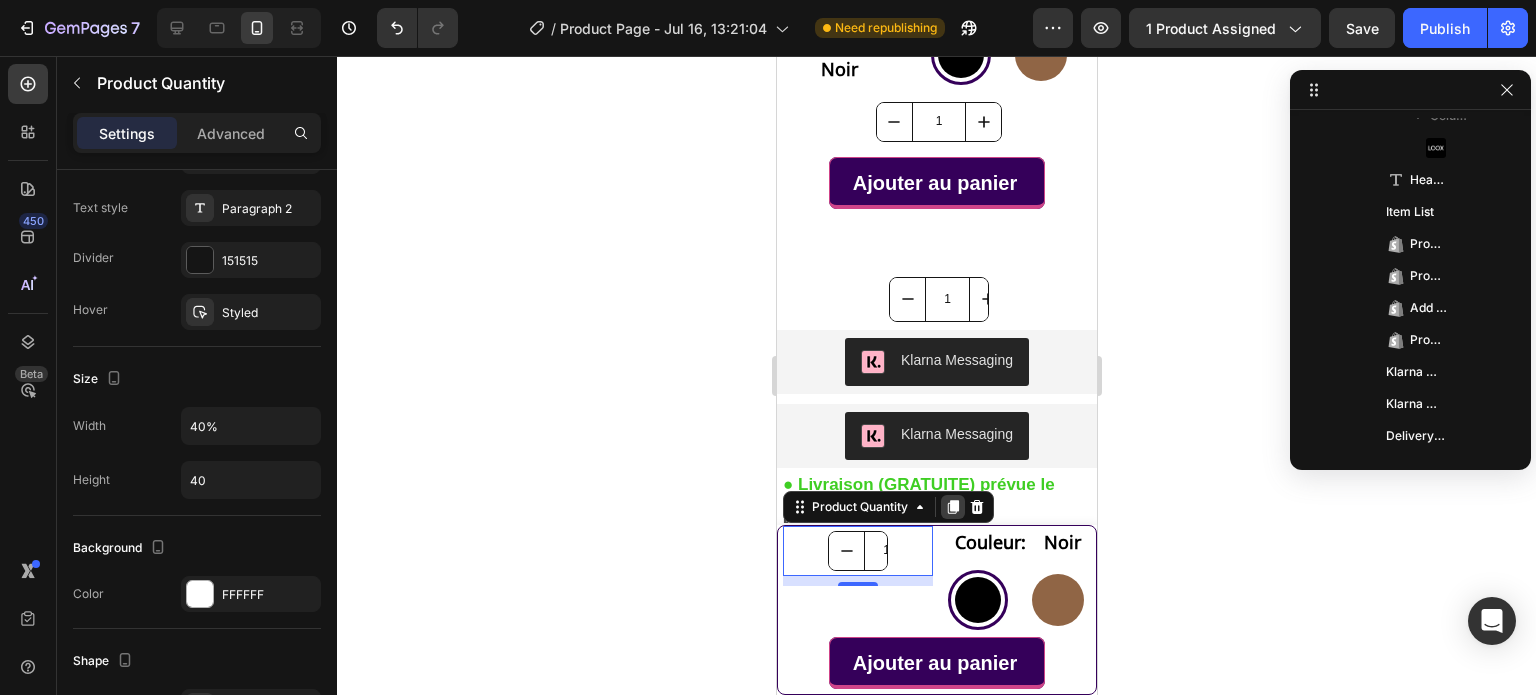 scroll, scrollTop: 1100, scrollLeft: 0, axis: vertical 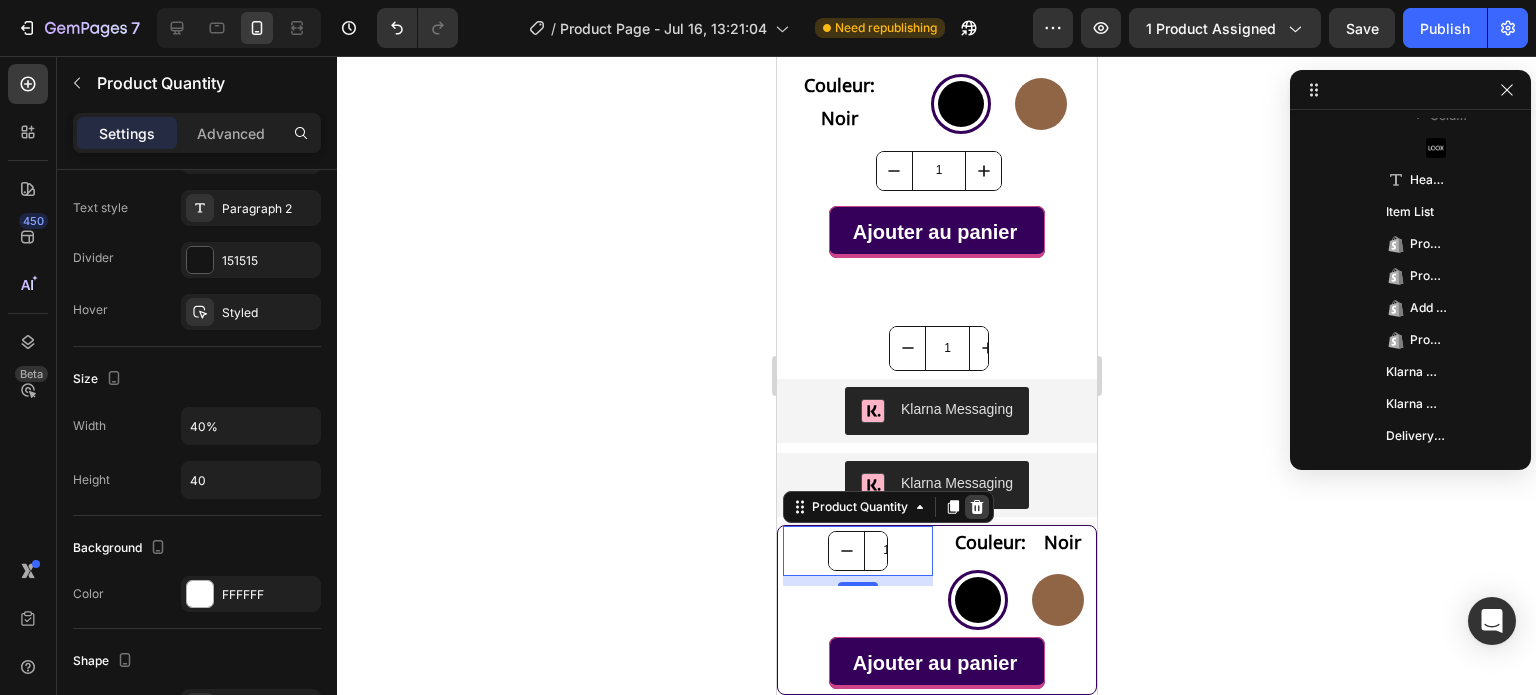 click 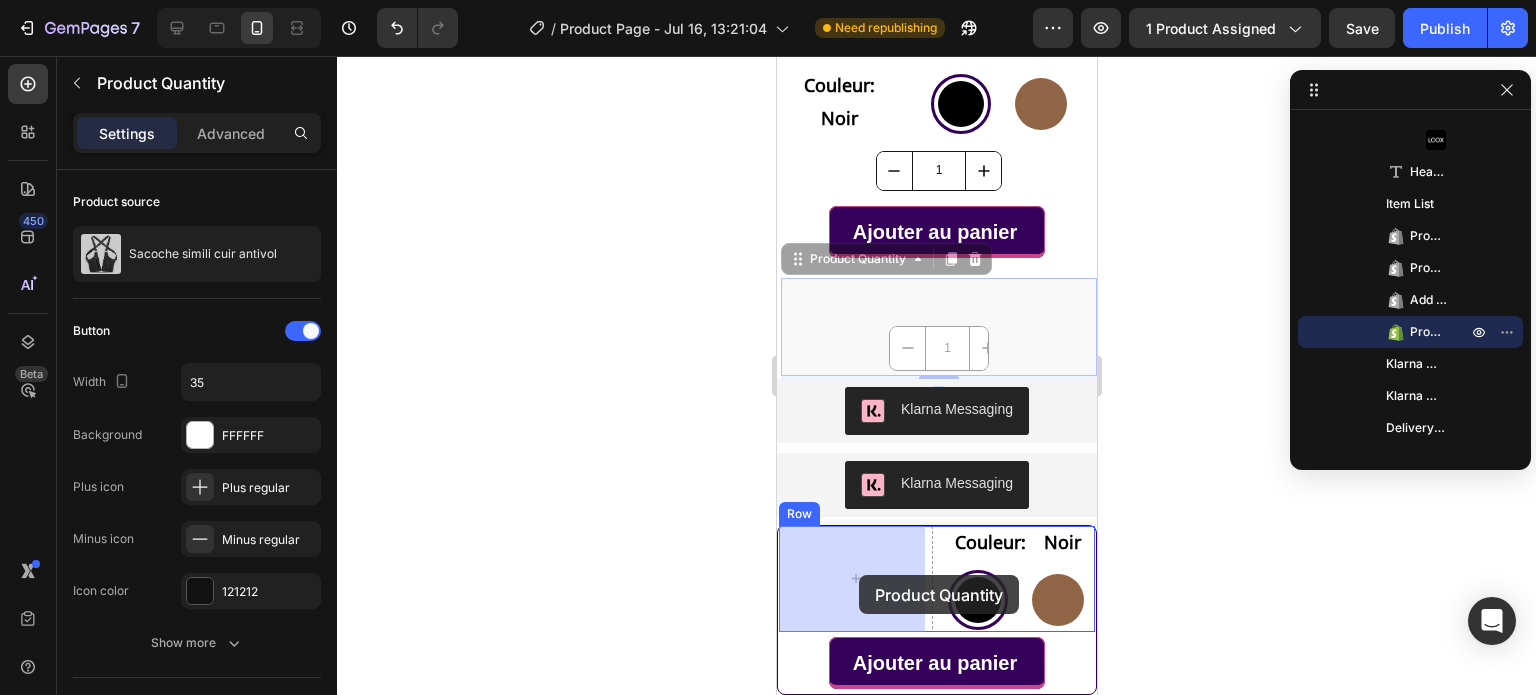 drag, startPoint x: 998, startPoint y: 342, endPoint x: 1269, endPoint y: 592, distance: 368.70178 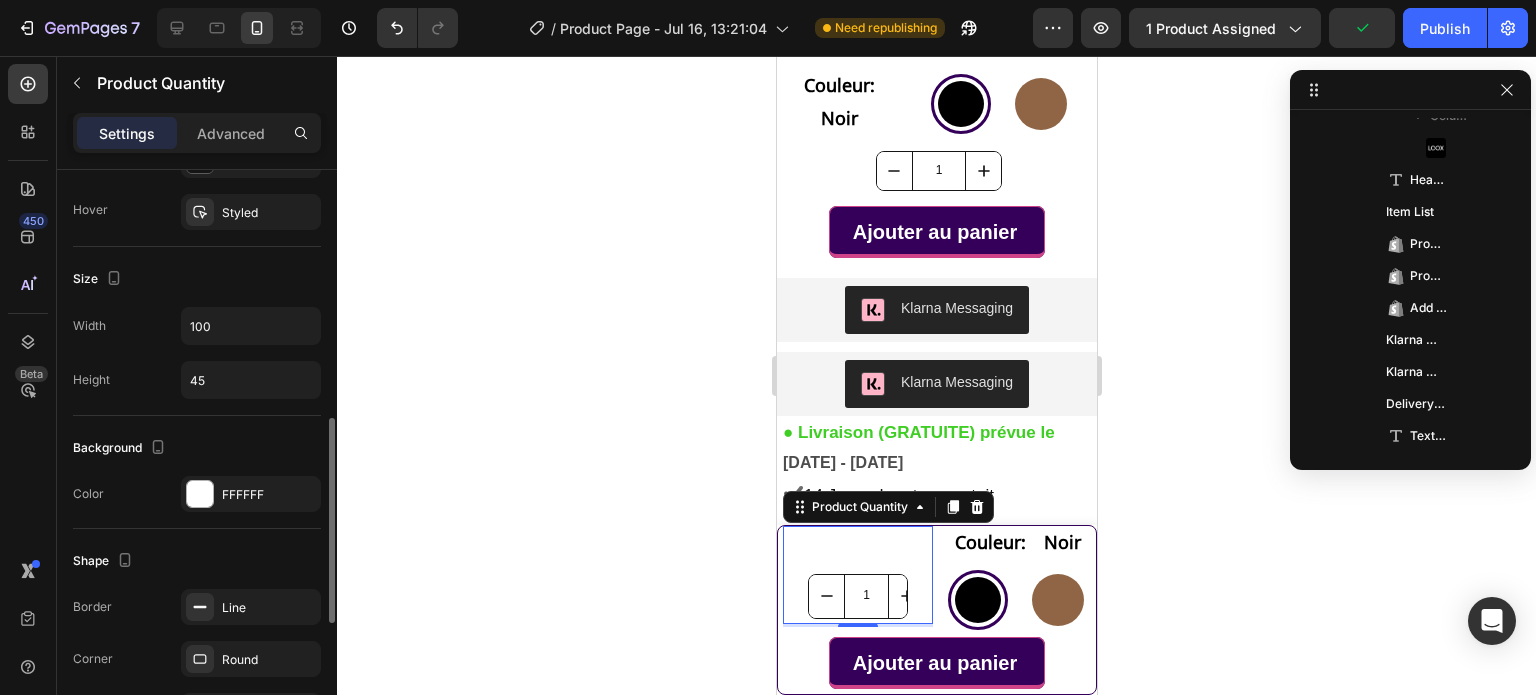 scroll, scrollTop: 600, scrollLeft: 0, axis: vertical 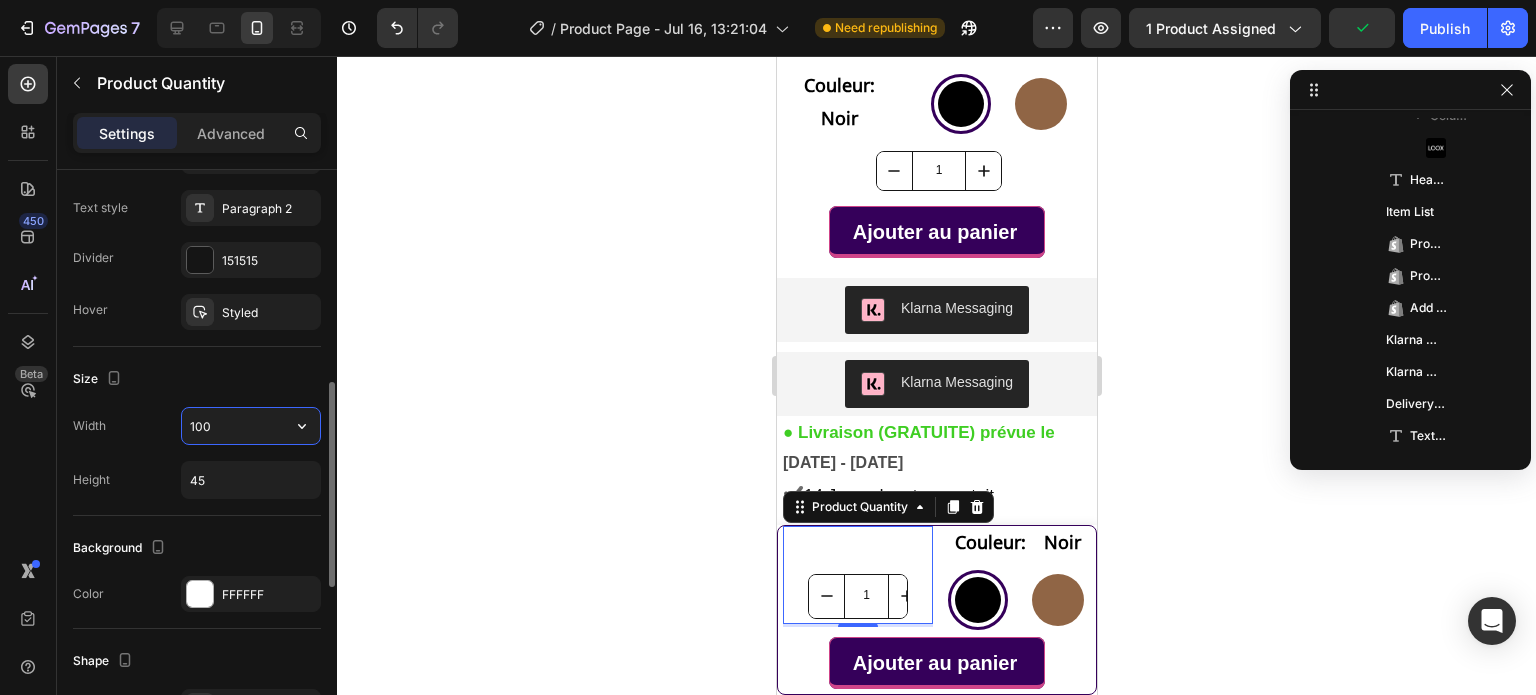 click on "100" at bounding box center [251, 426] 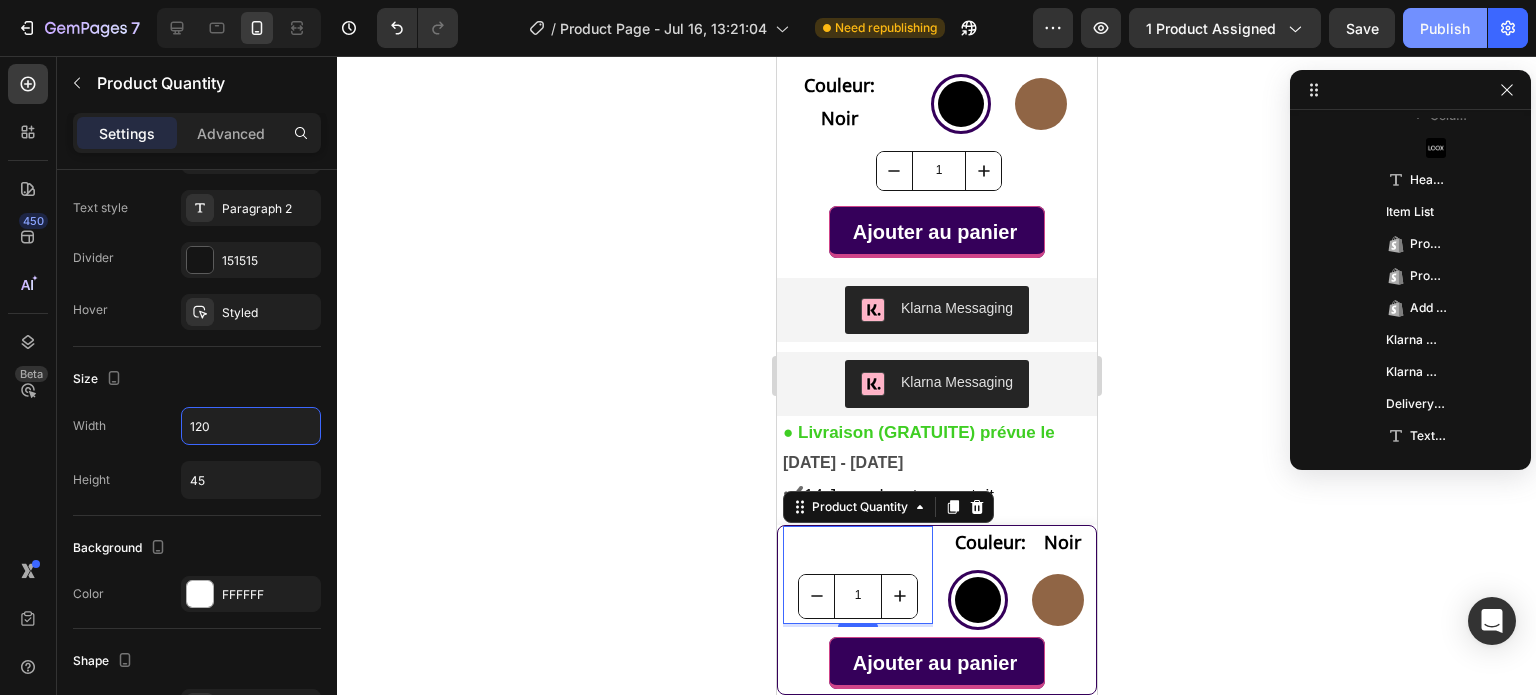 type on "120" 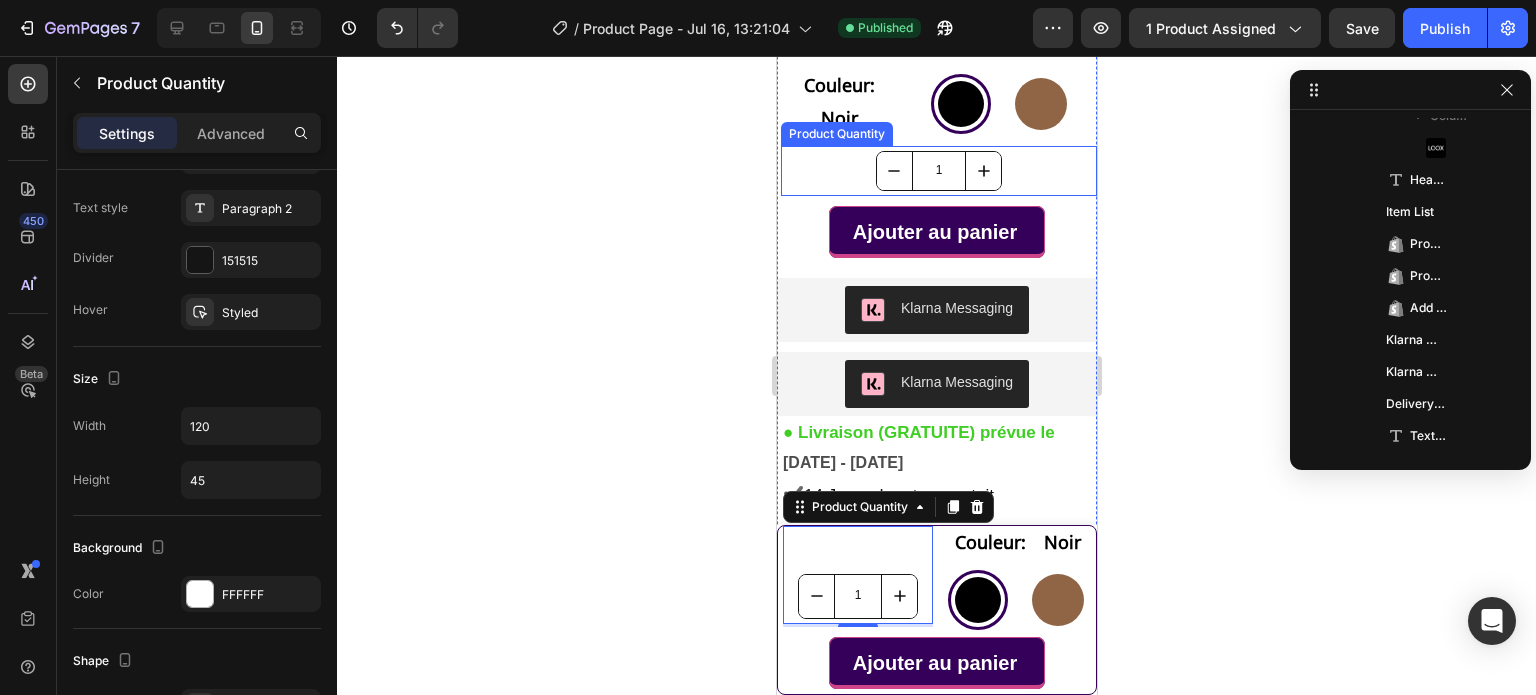 click on "1" at bounding box center [938, 171] 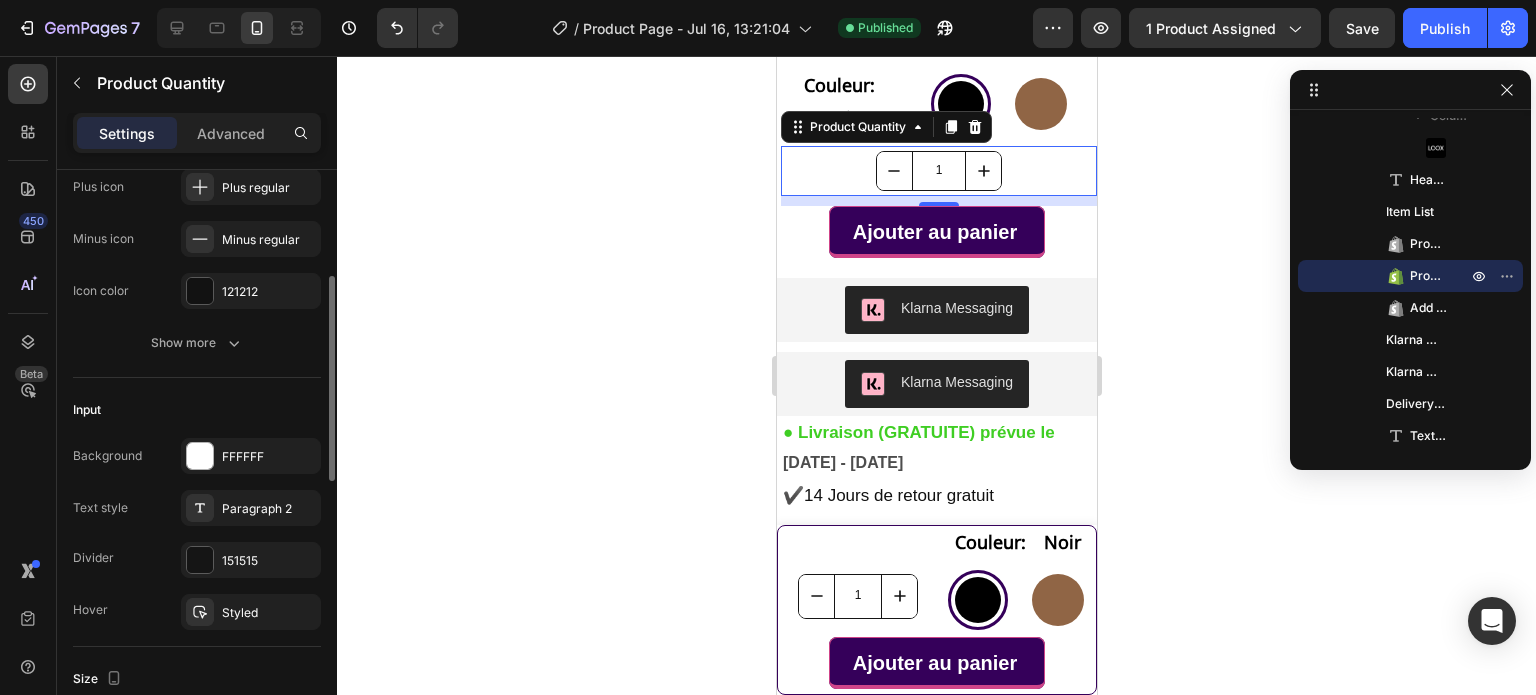 scroll, scrollTop: 200, scrollLeft: 0, axis: vertical 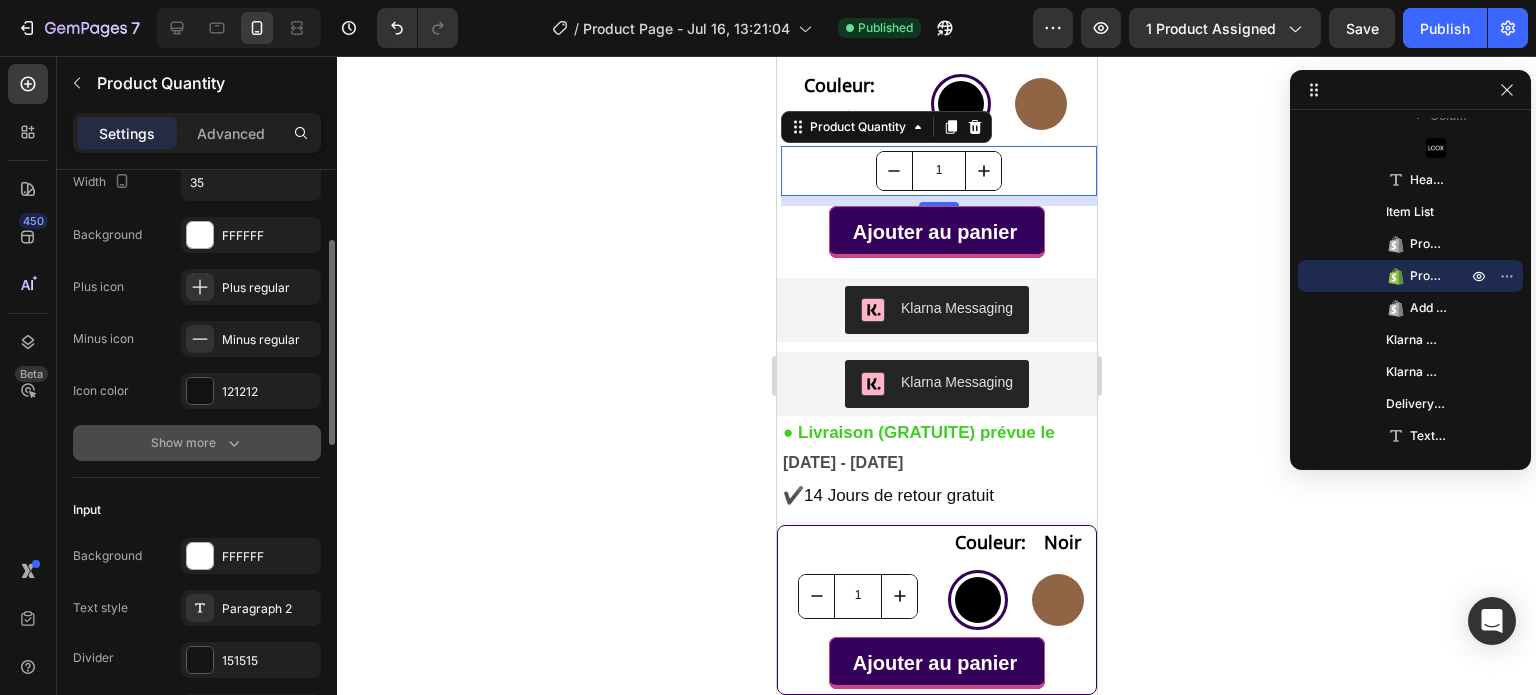 click on "Show more" at bounding box center [197, 443] 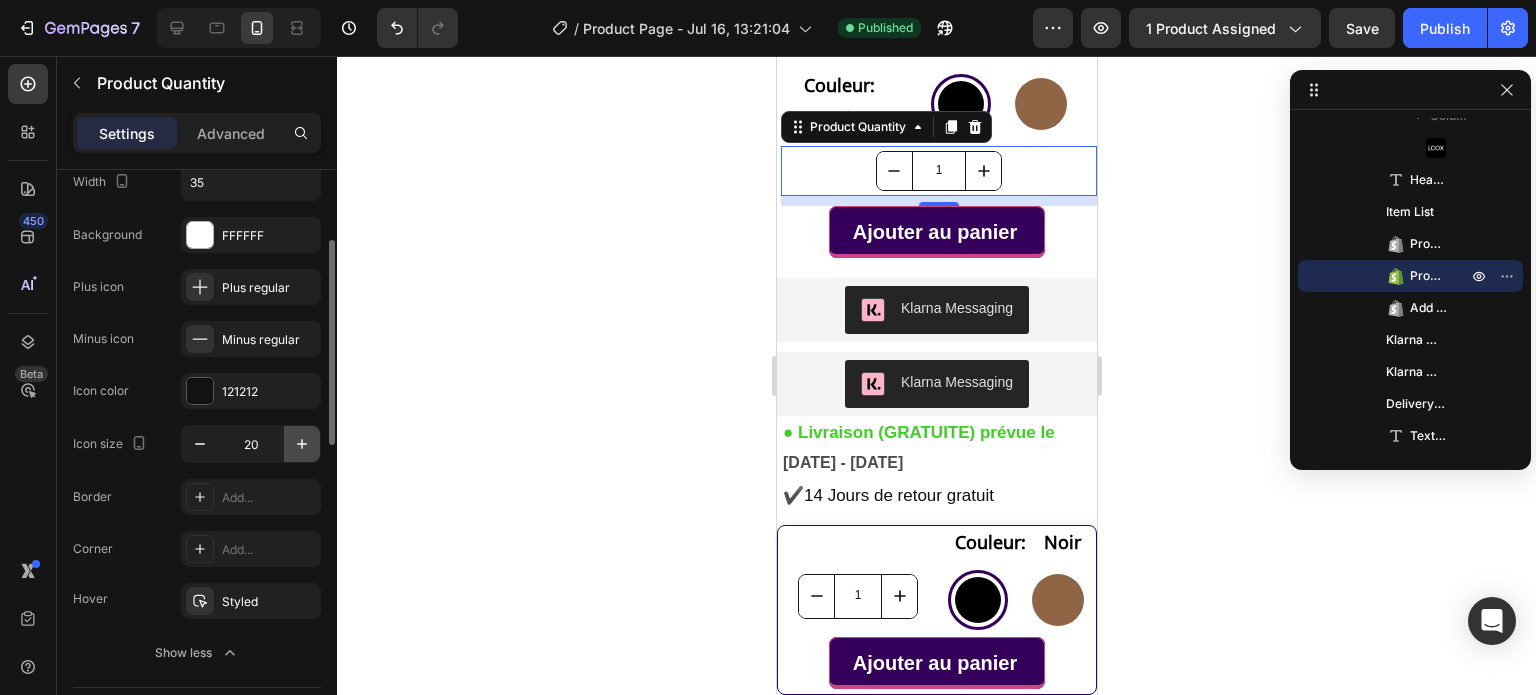 click 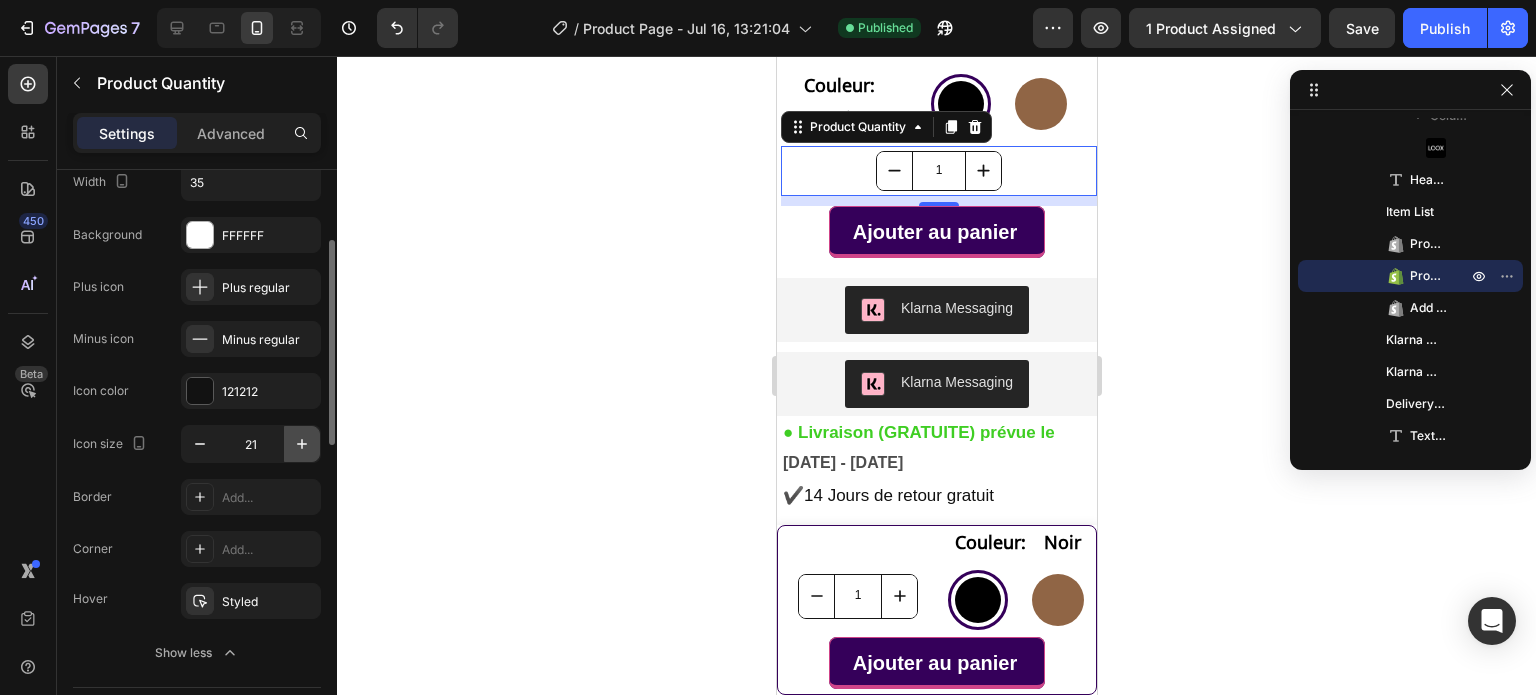 click 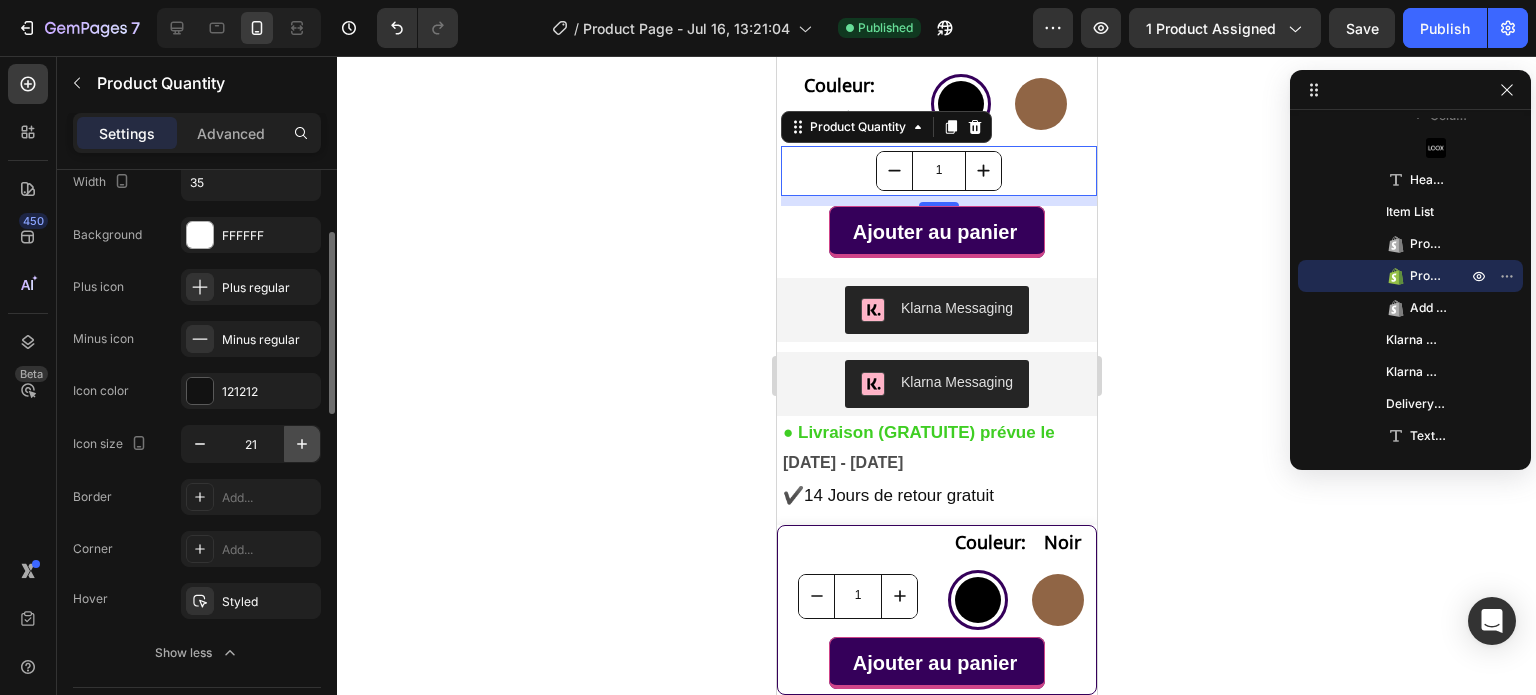 type on "22" 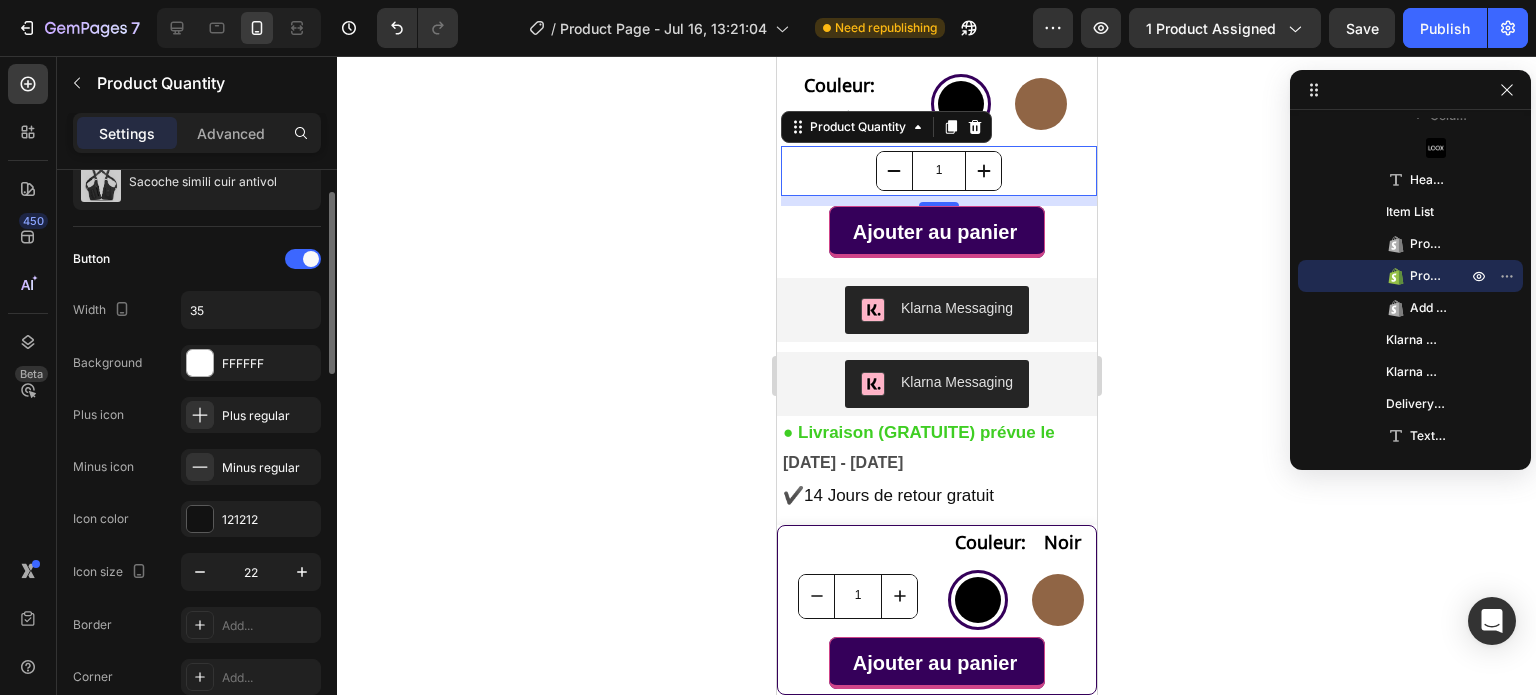 scroll, scrollTop: 0, scrollLeft: 0, axis: both 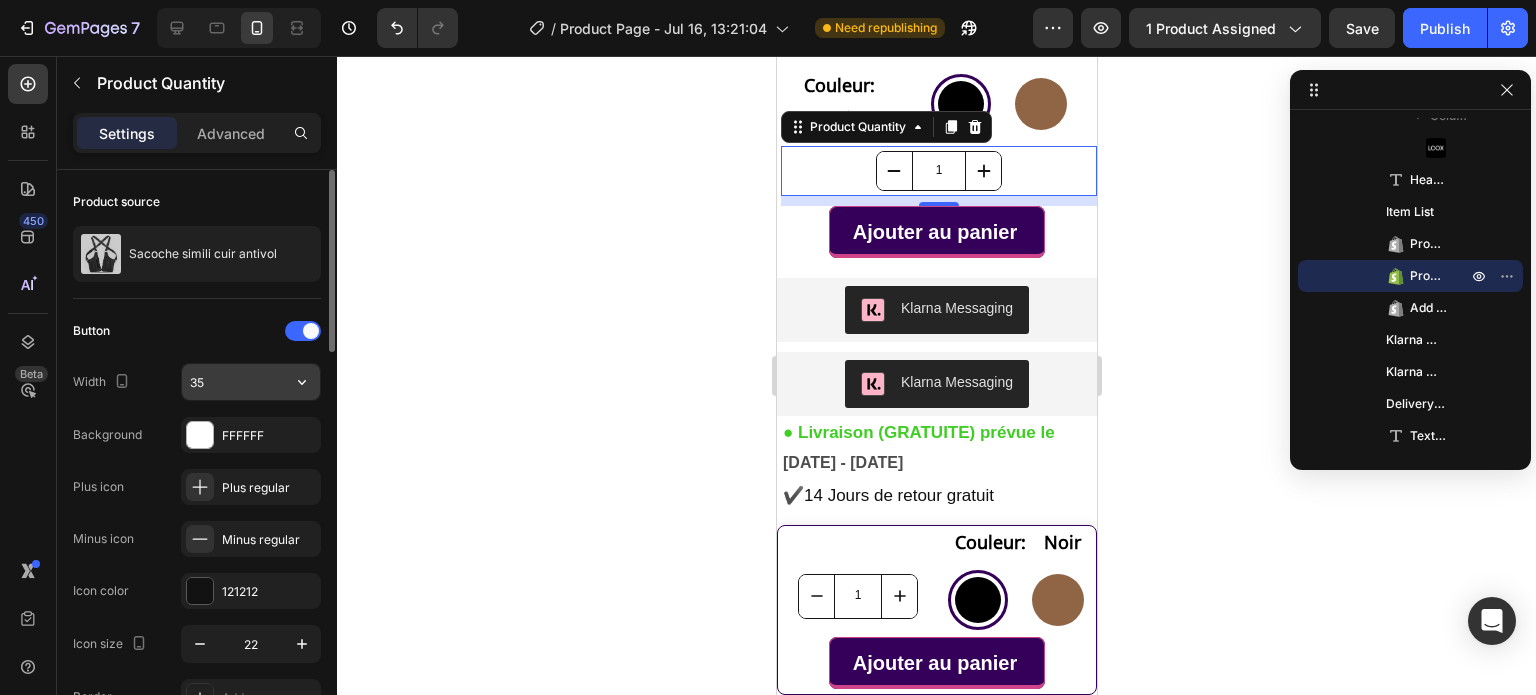 click on "35" at bounding box center (251, 382) 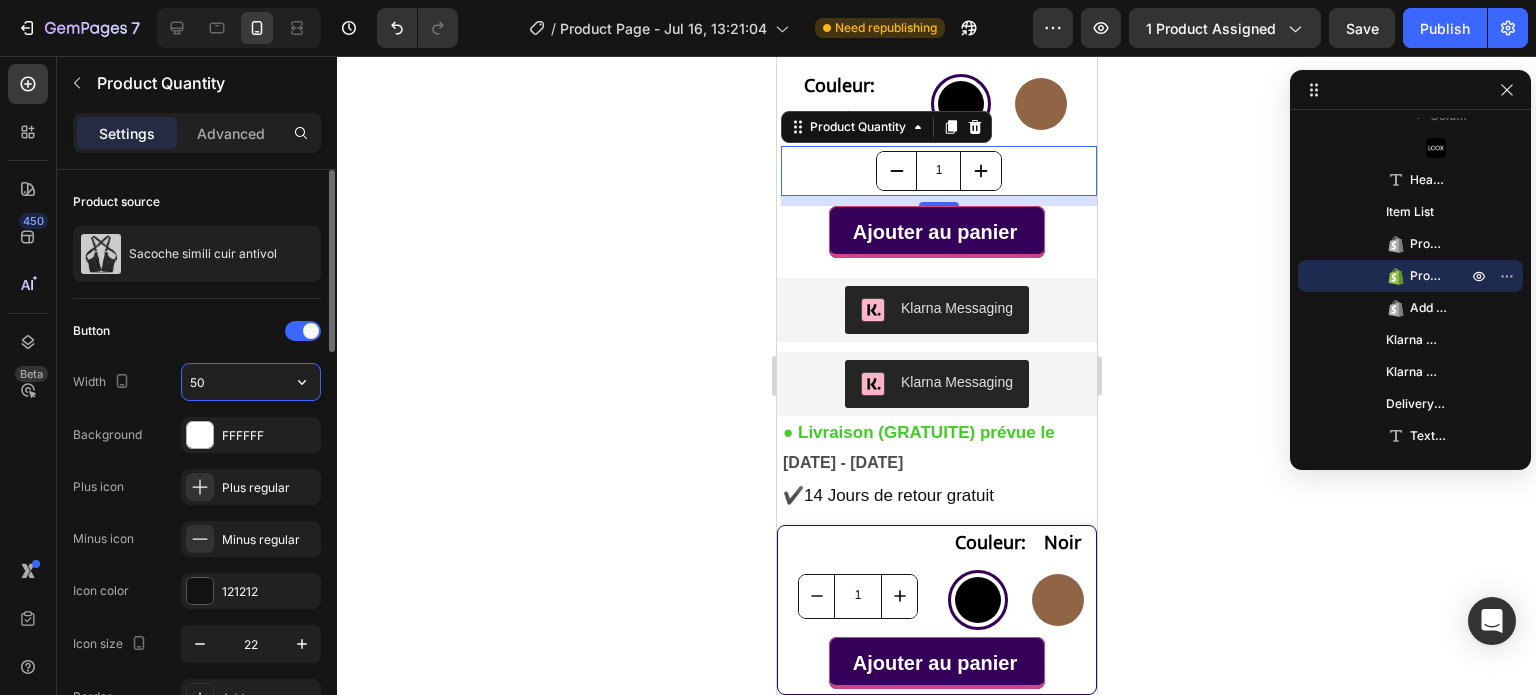 type on "5" 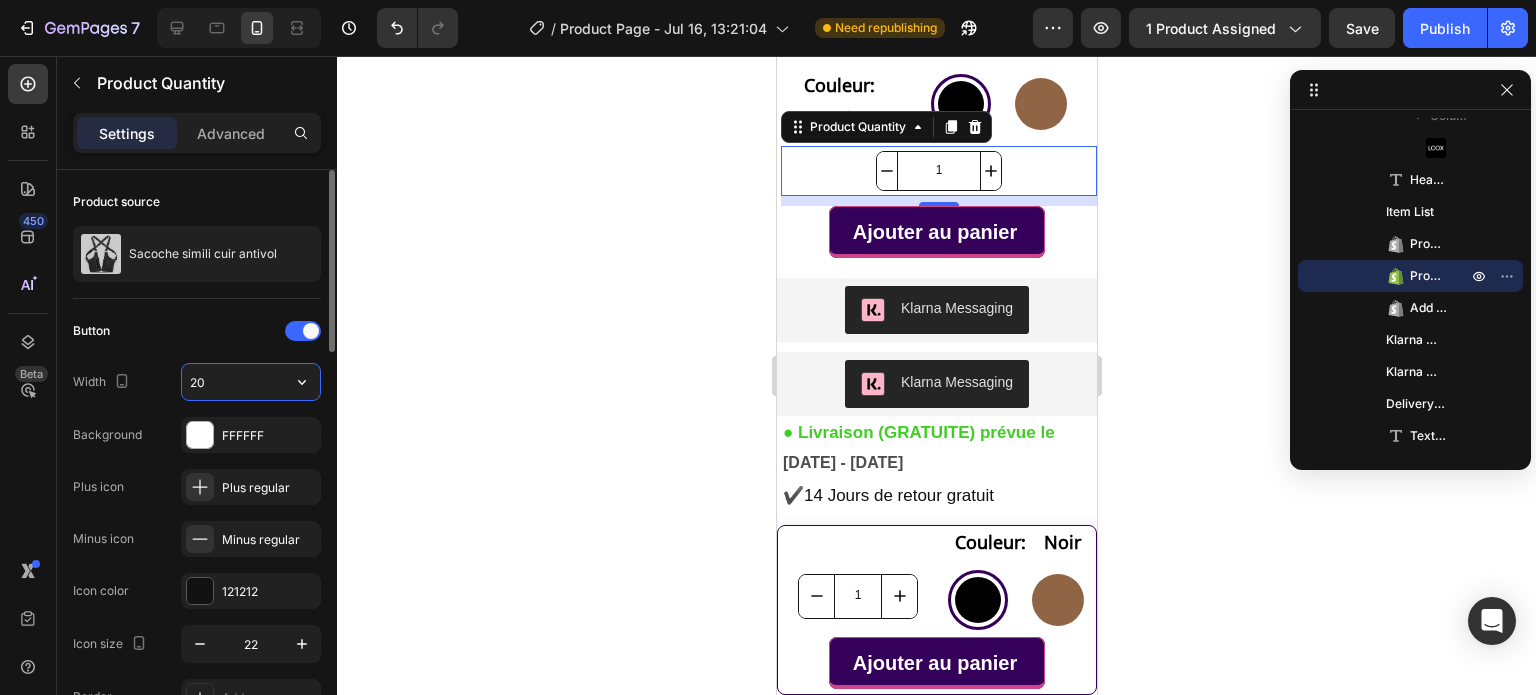 type on "2" 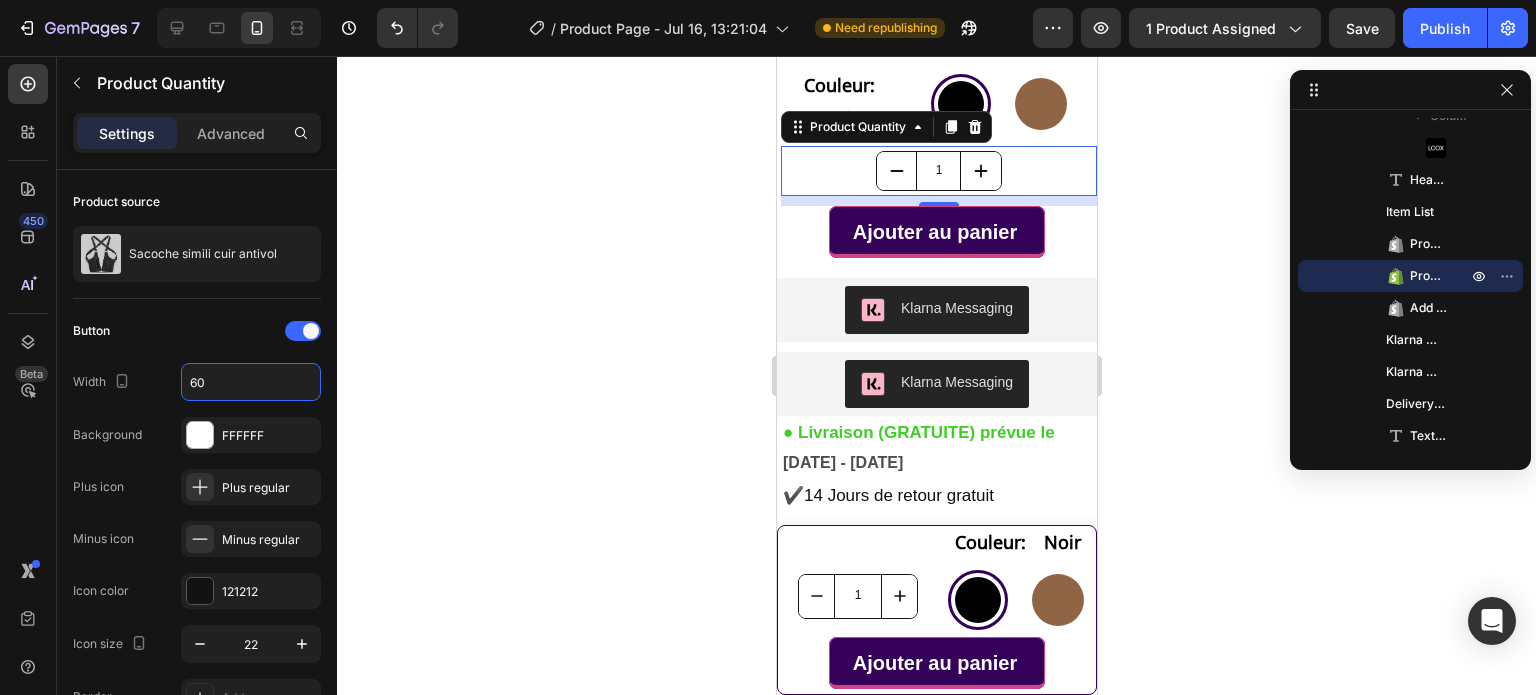 type on "60" 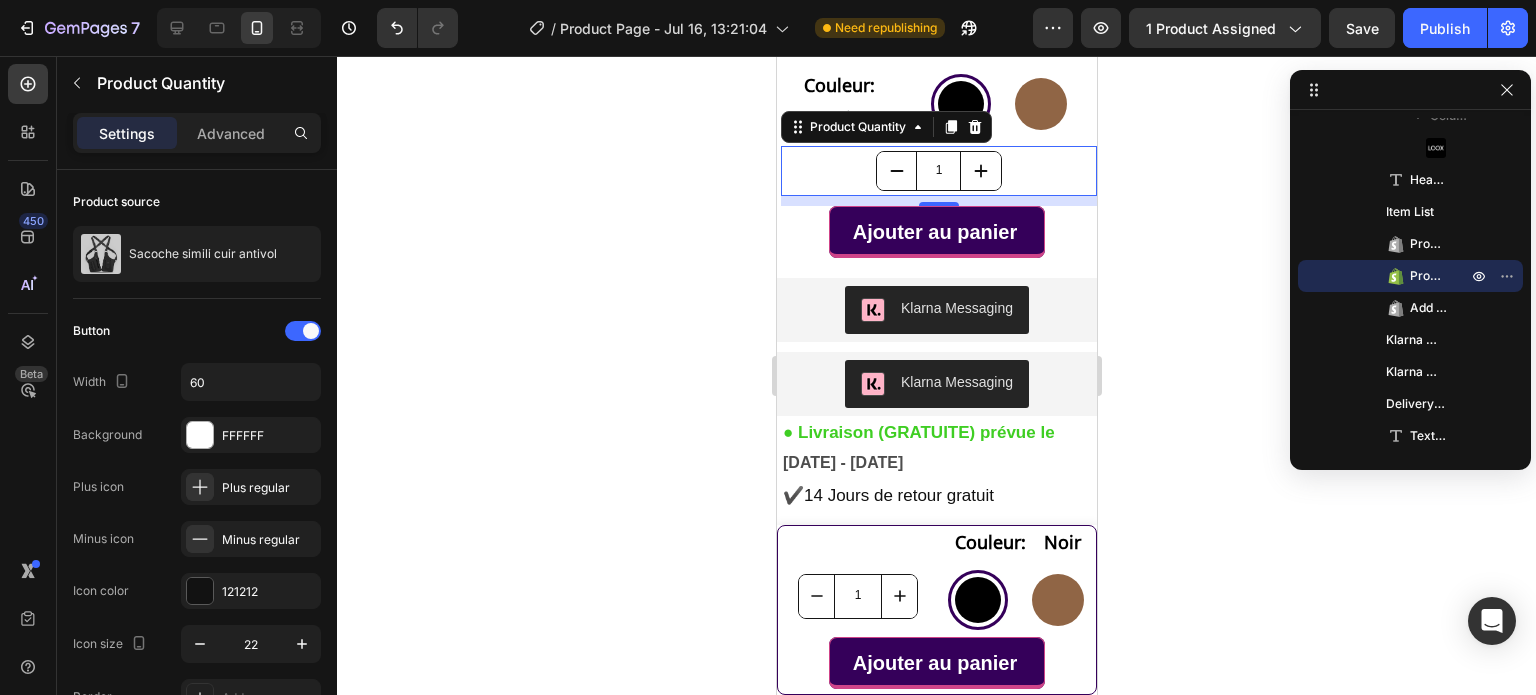 click on "1" at bounding box center (937, 171) 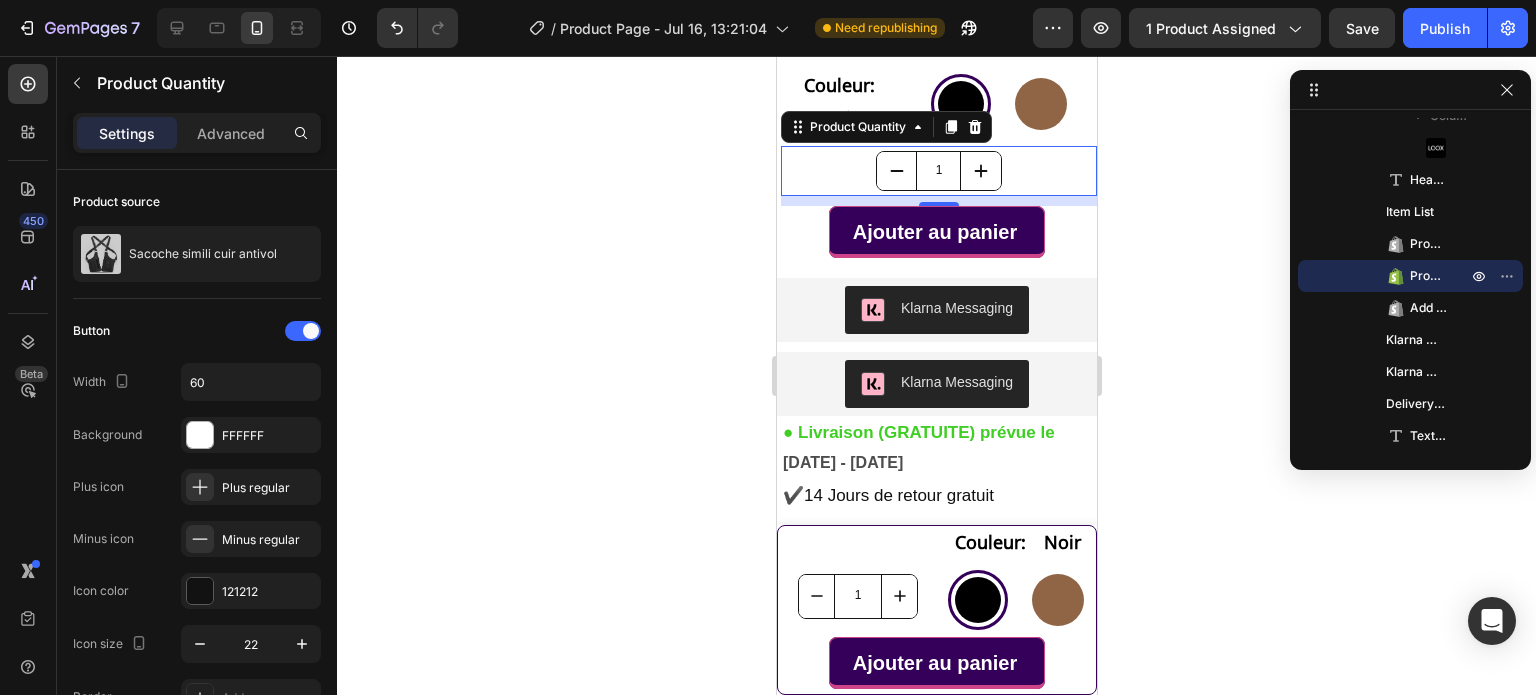 type on "1" 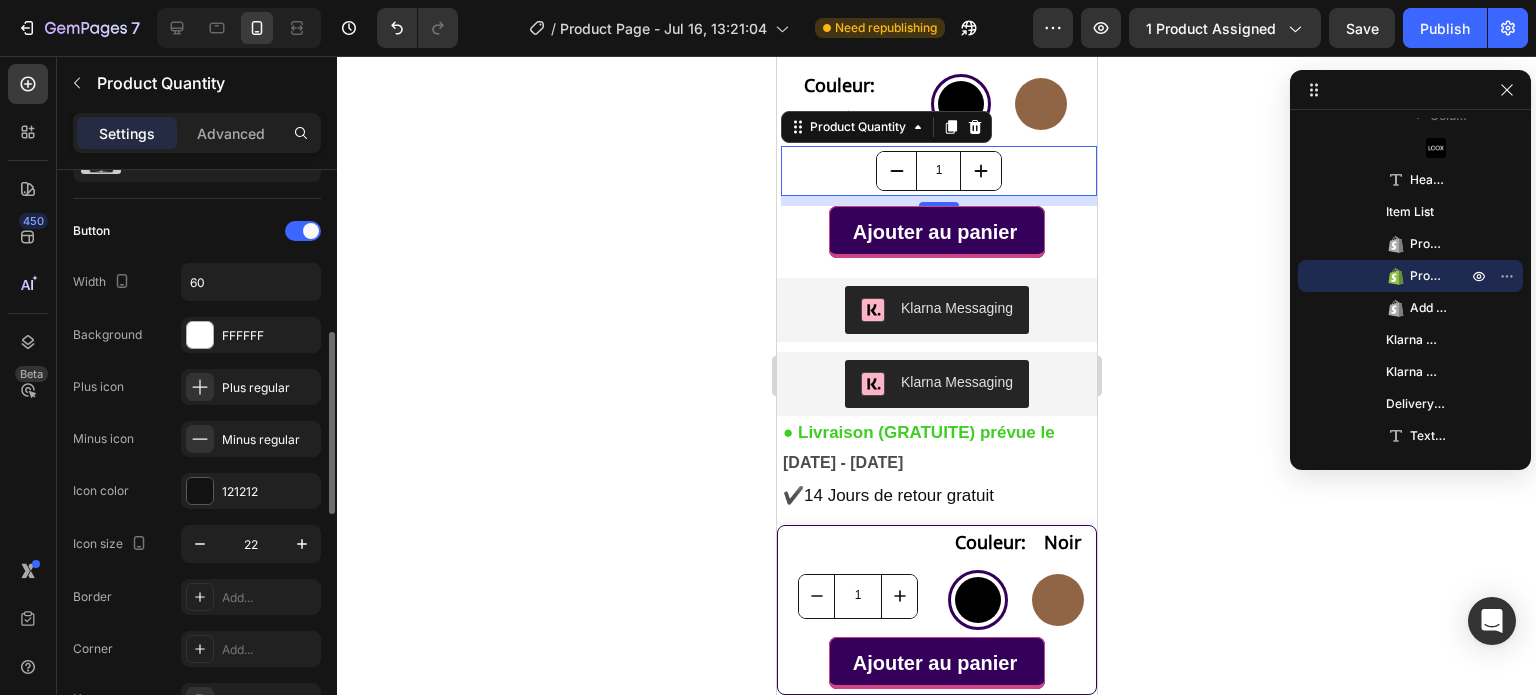 scroll, scrollTop: 200, scrollLeft: 0, axis: vertical 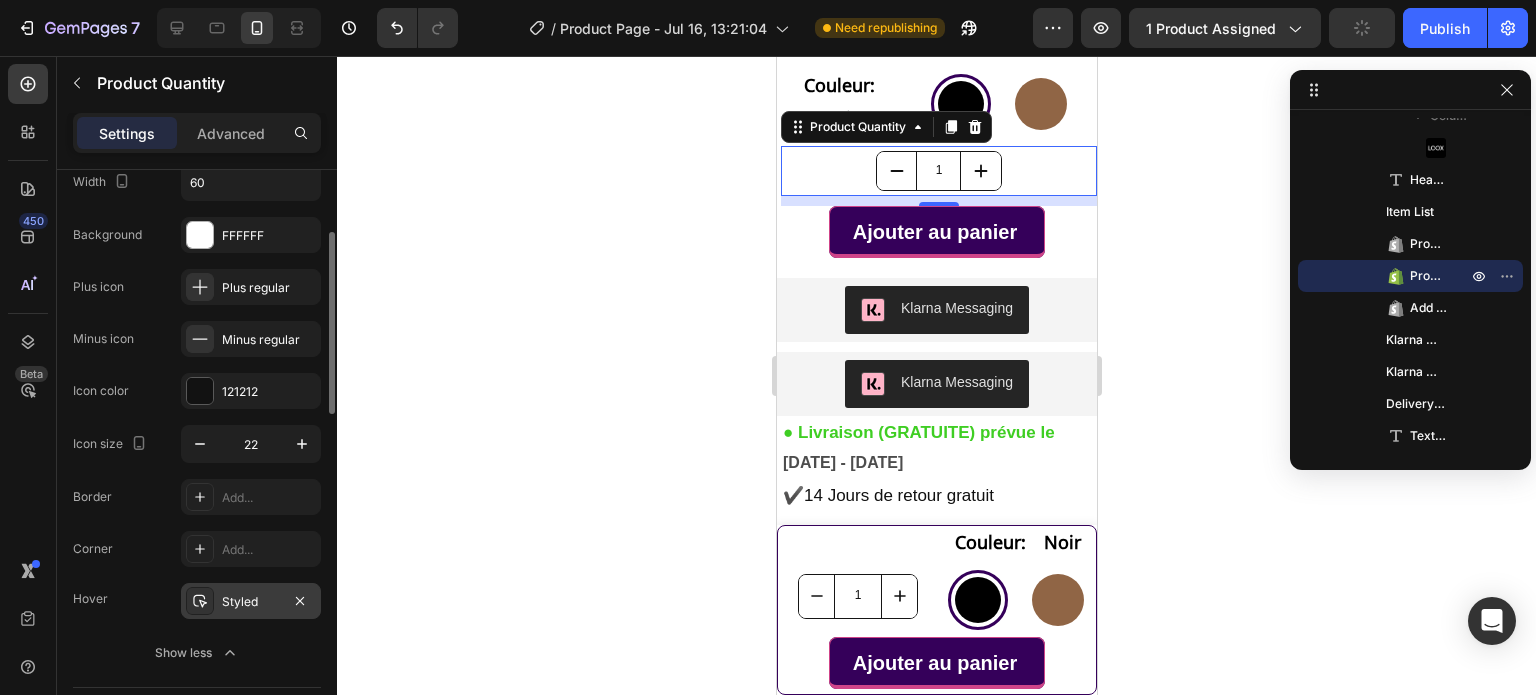 click on "Styled" at bounding box center (251, 602) 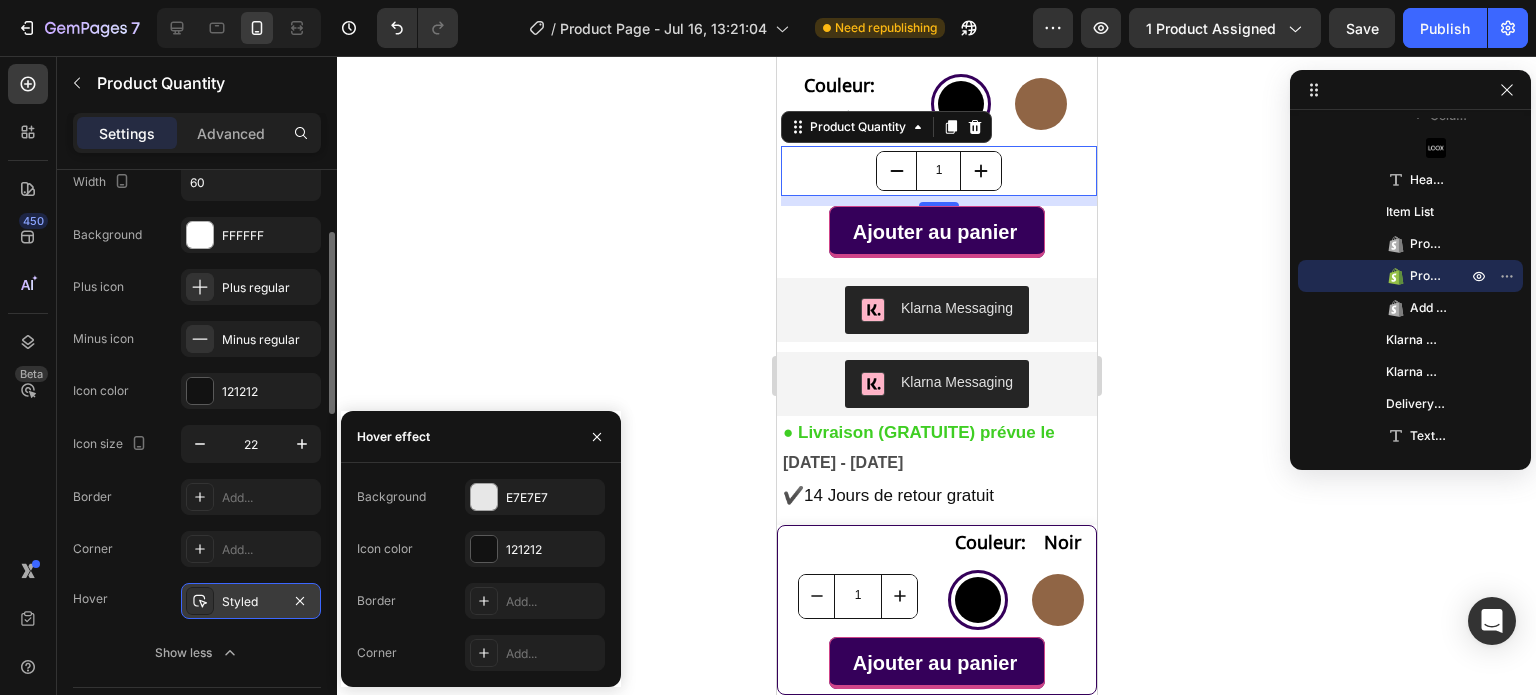 click on "Styled" at bounding box center (251, 602) 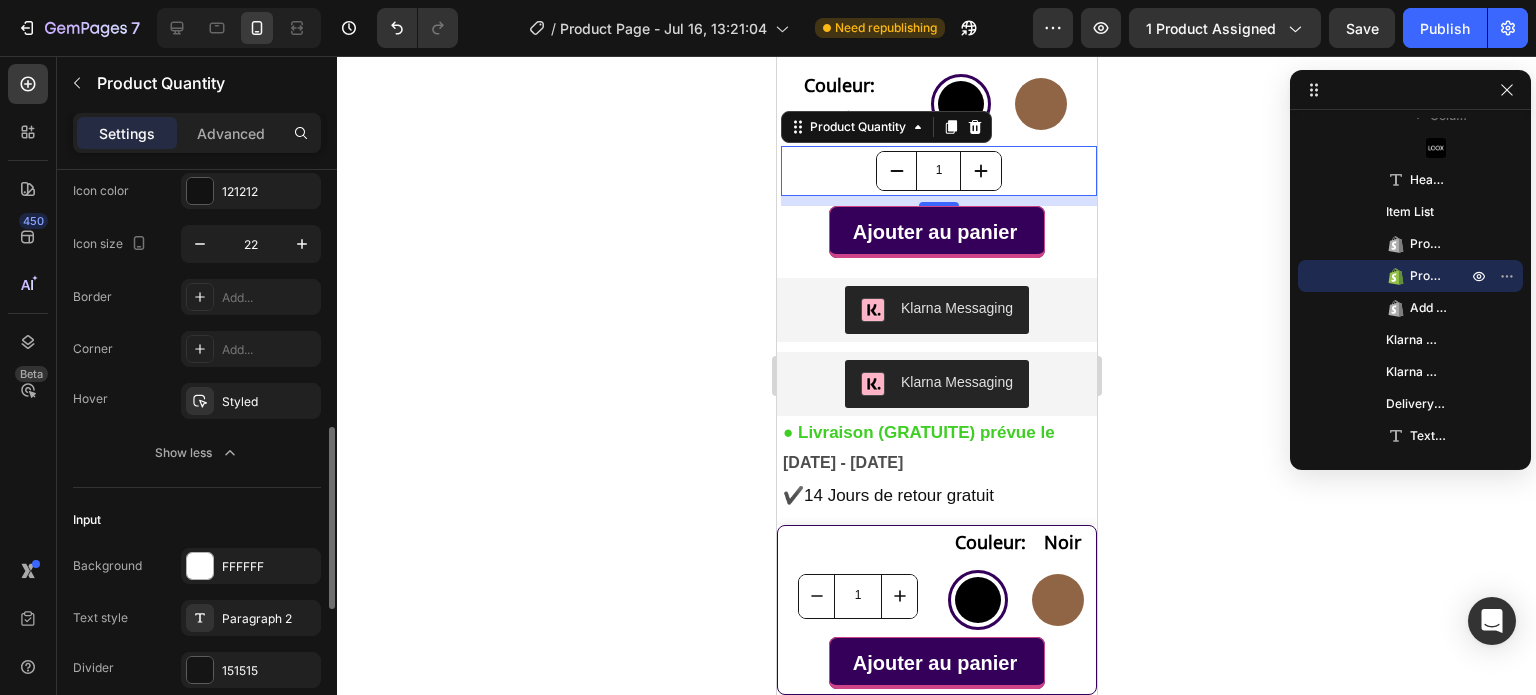 scroll, scrollTop: 500, scrollLeft: 0, axis: vertical 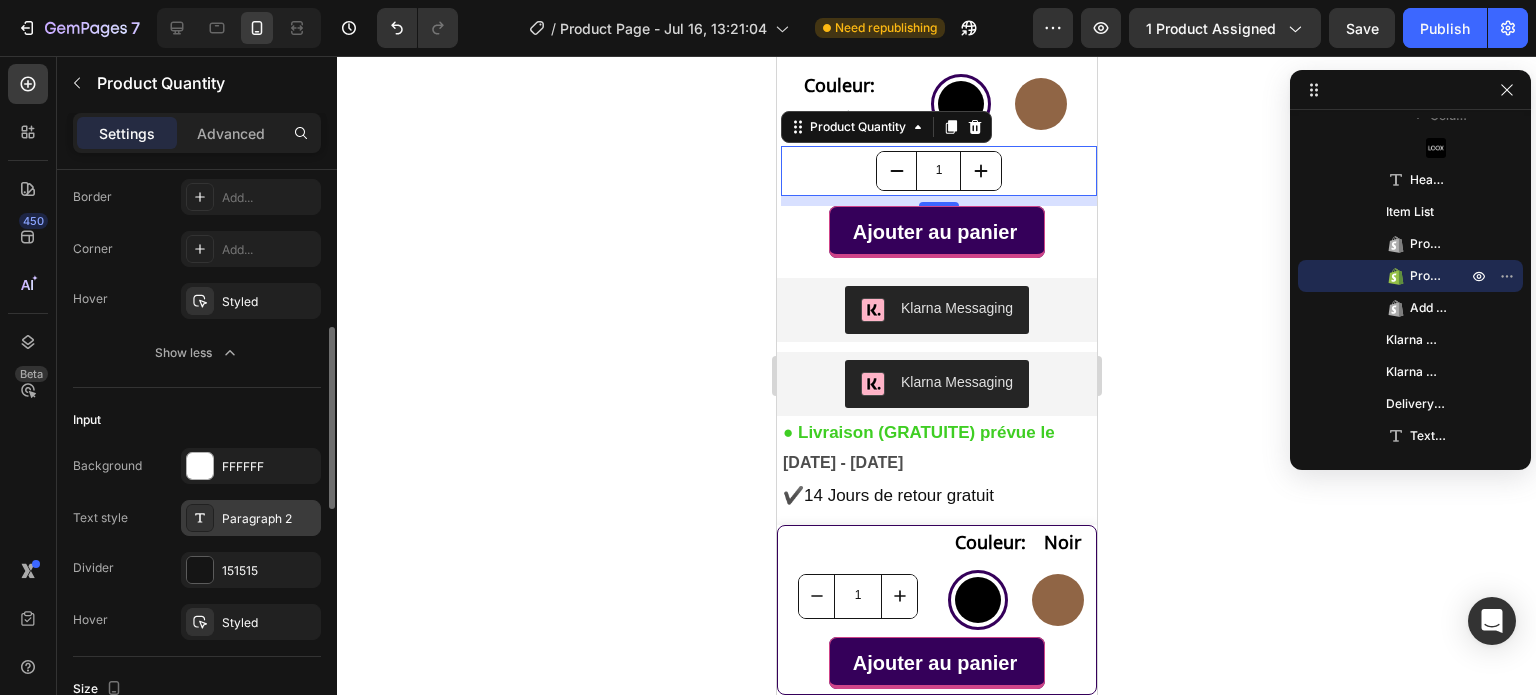click on "Paragraph 2" at bounding box center [269, 519] 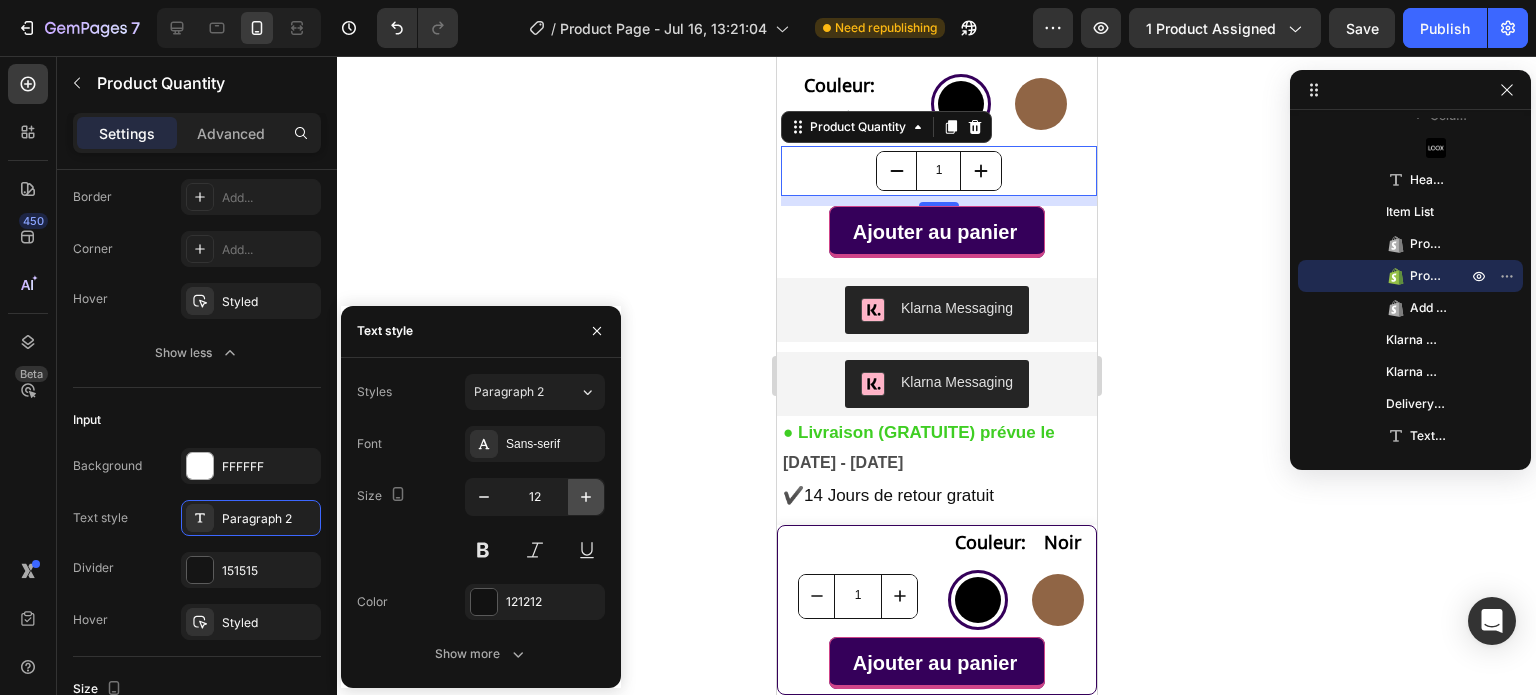 click 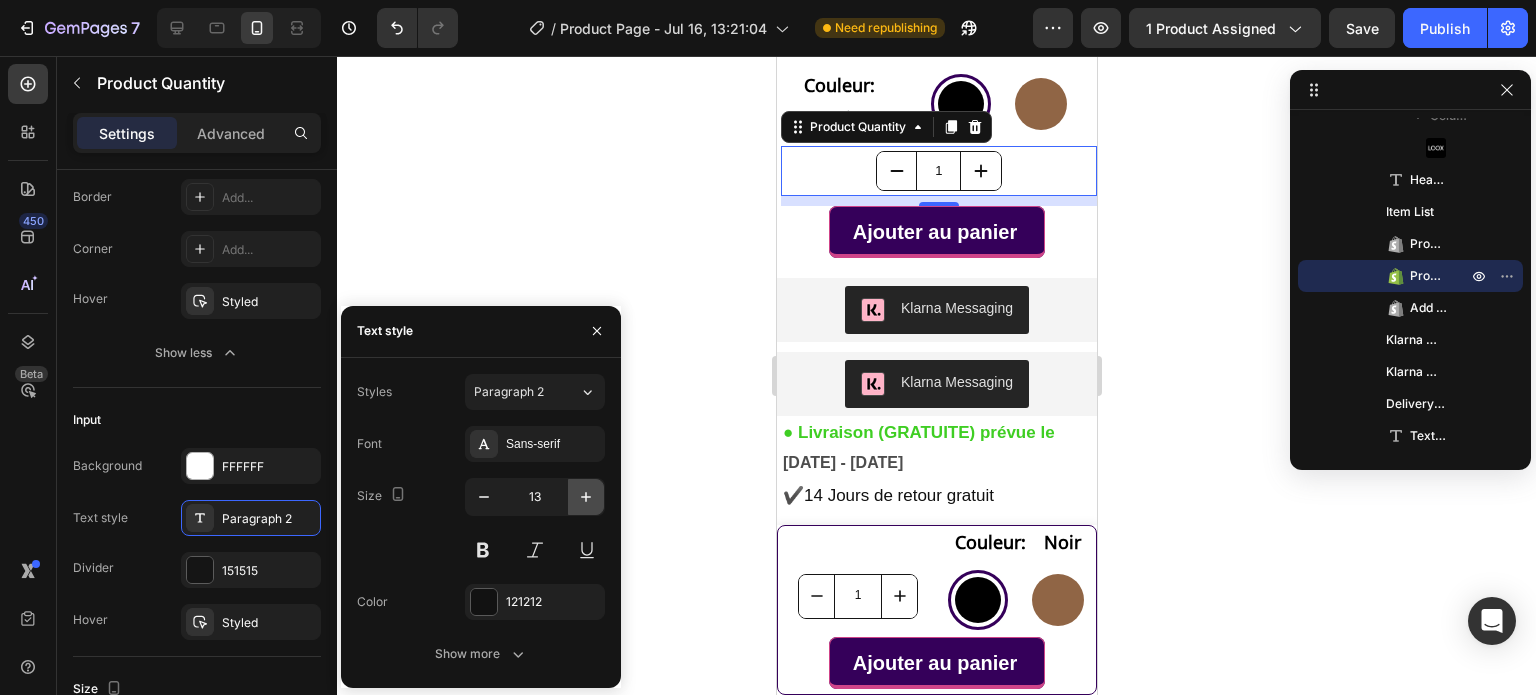 click 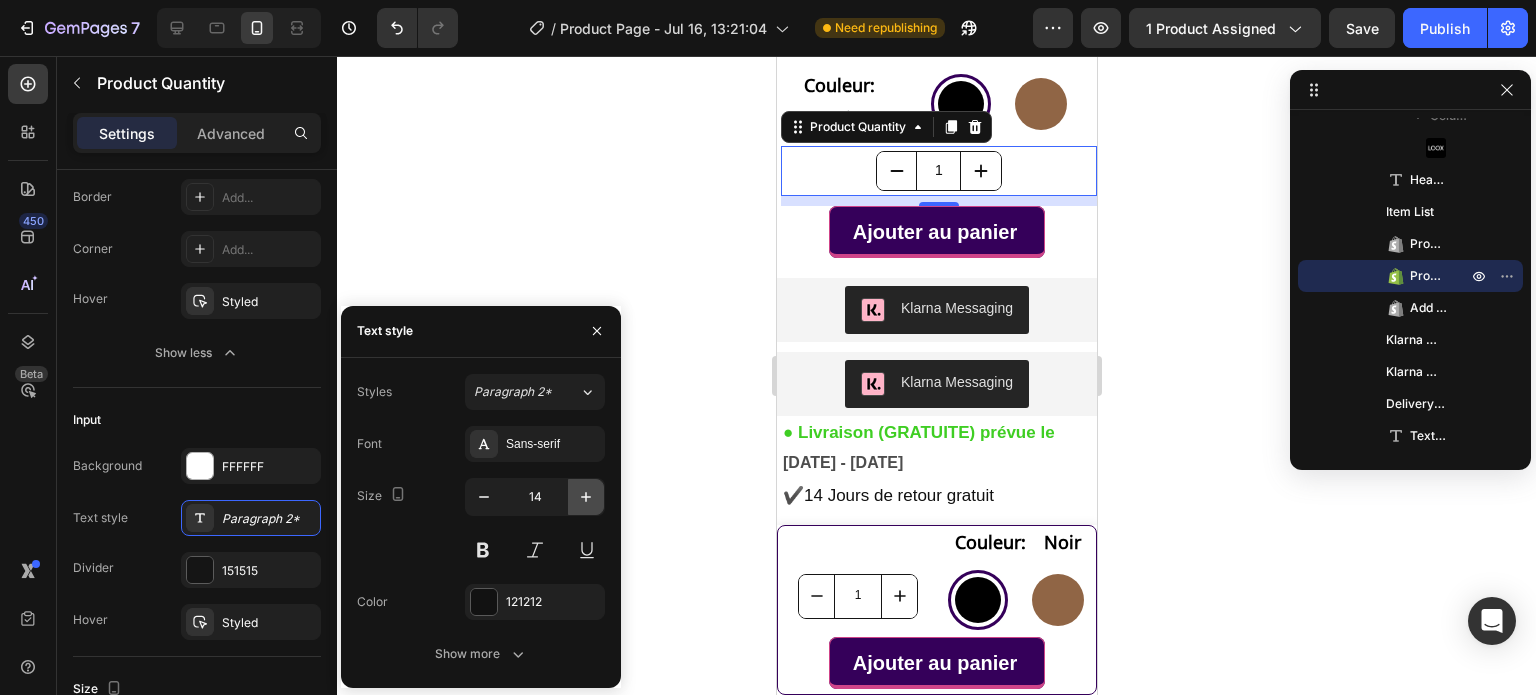 click 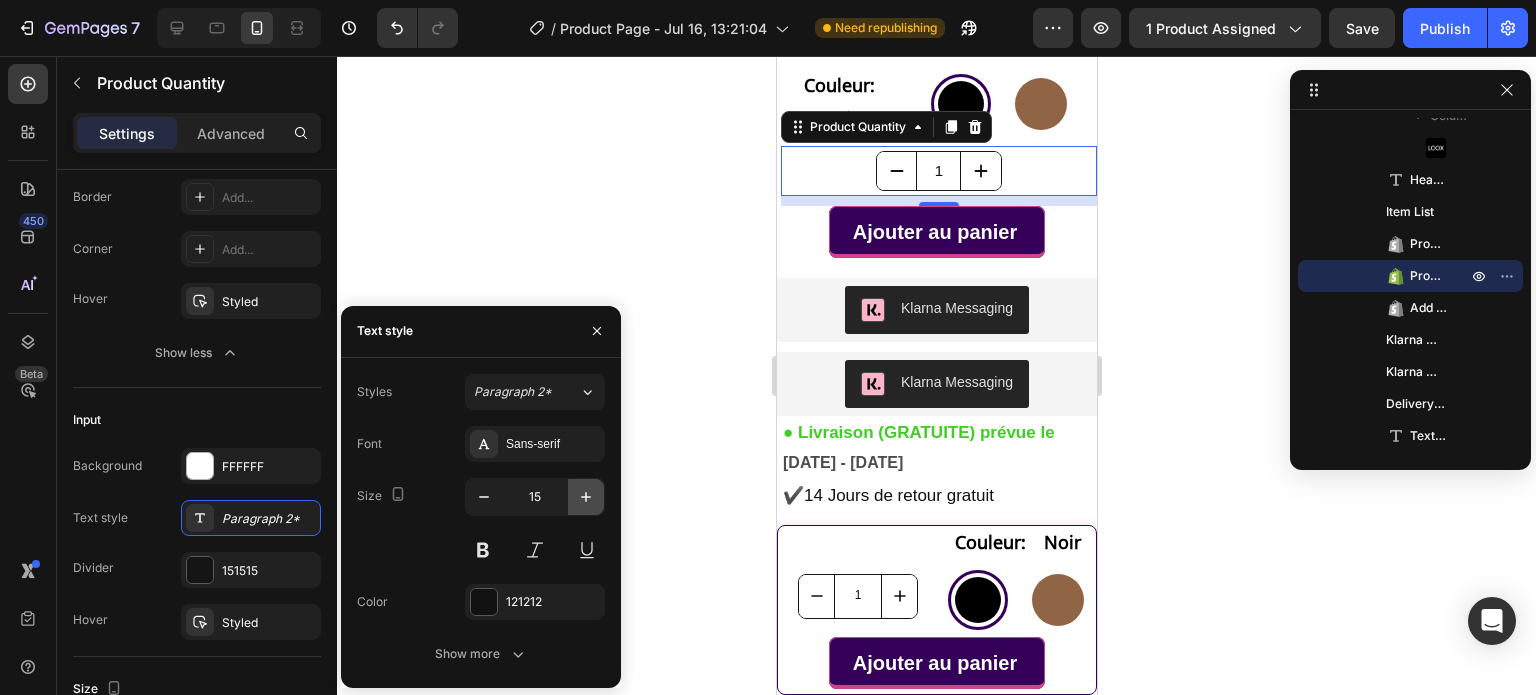 click 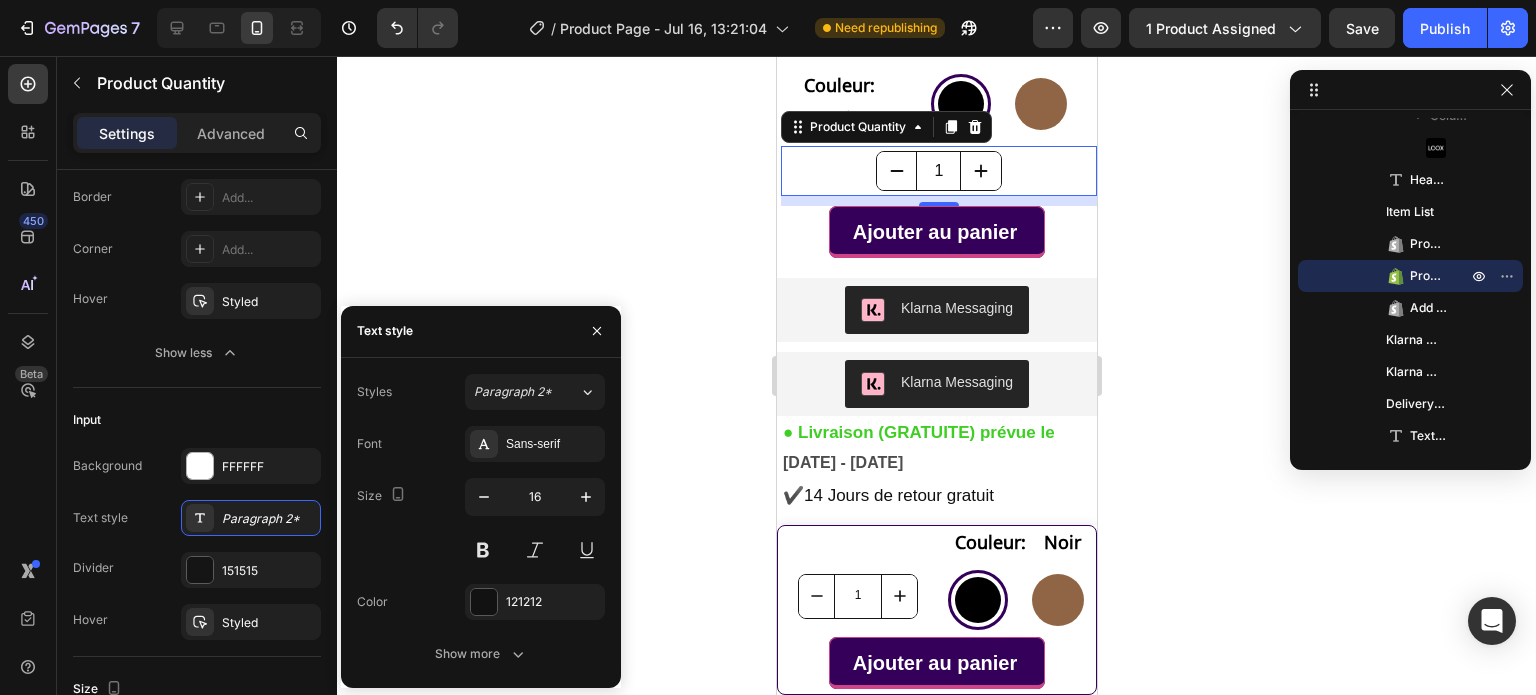 click 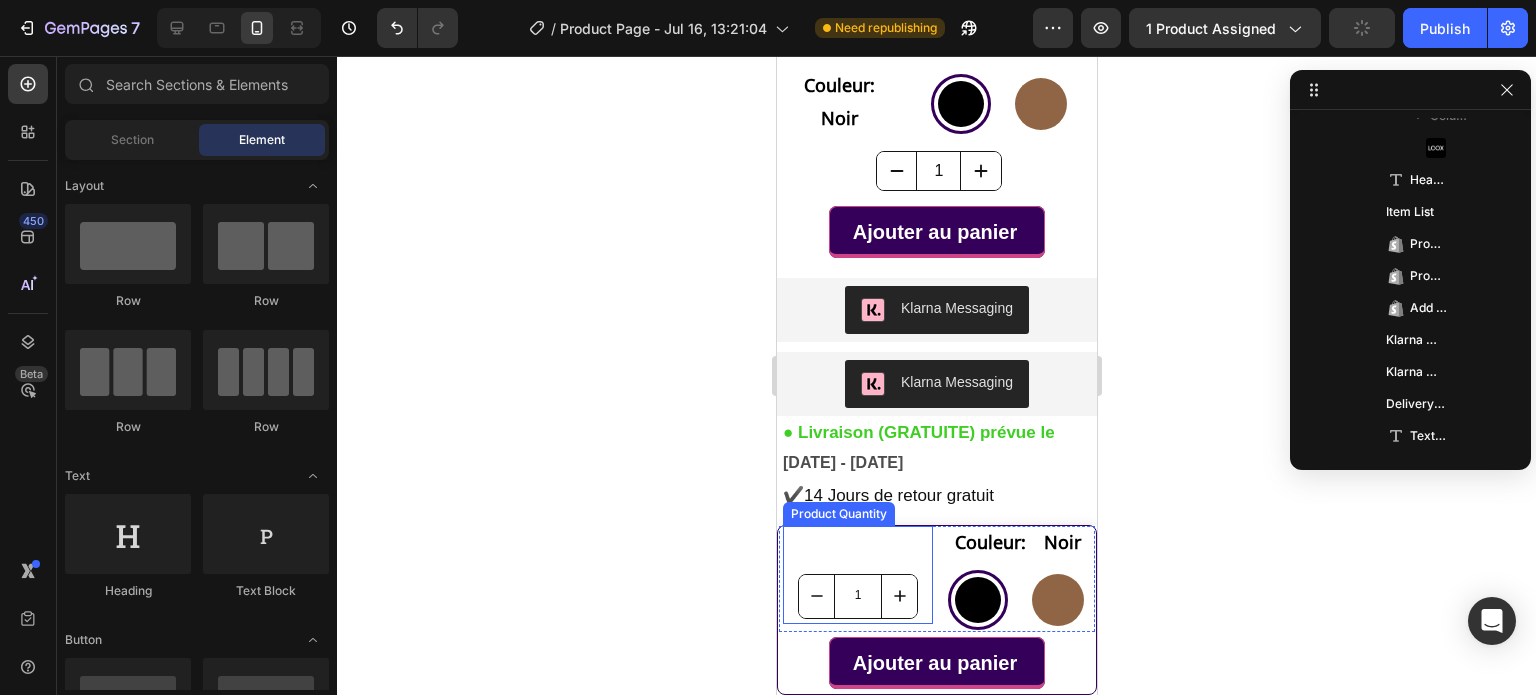 click on "1" at bounding box center [857, 596] 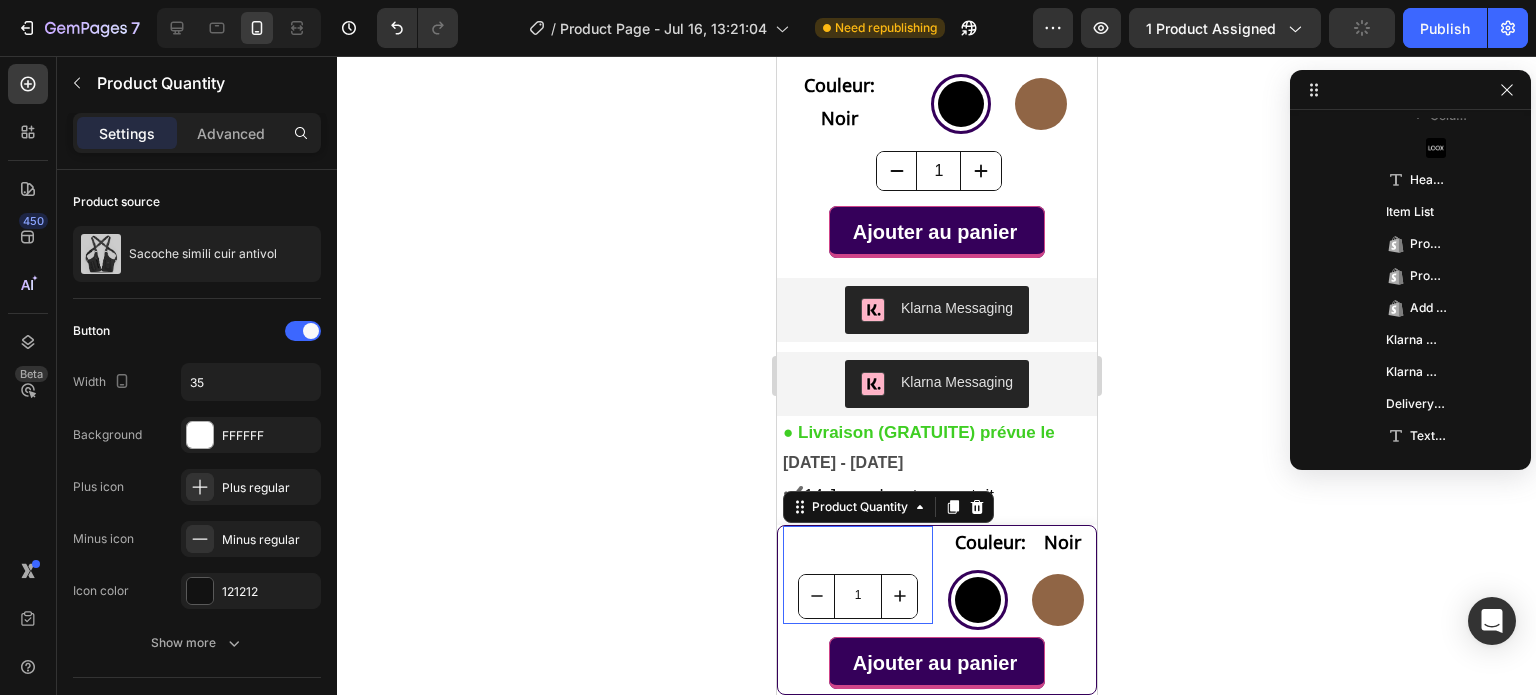 scroll, scrollTop: 186, scrollLeft: 0, axis: vertical 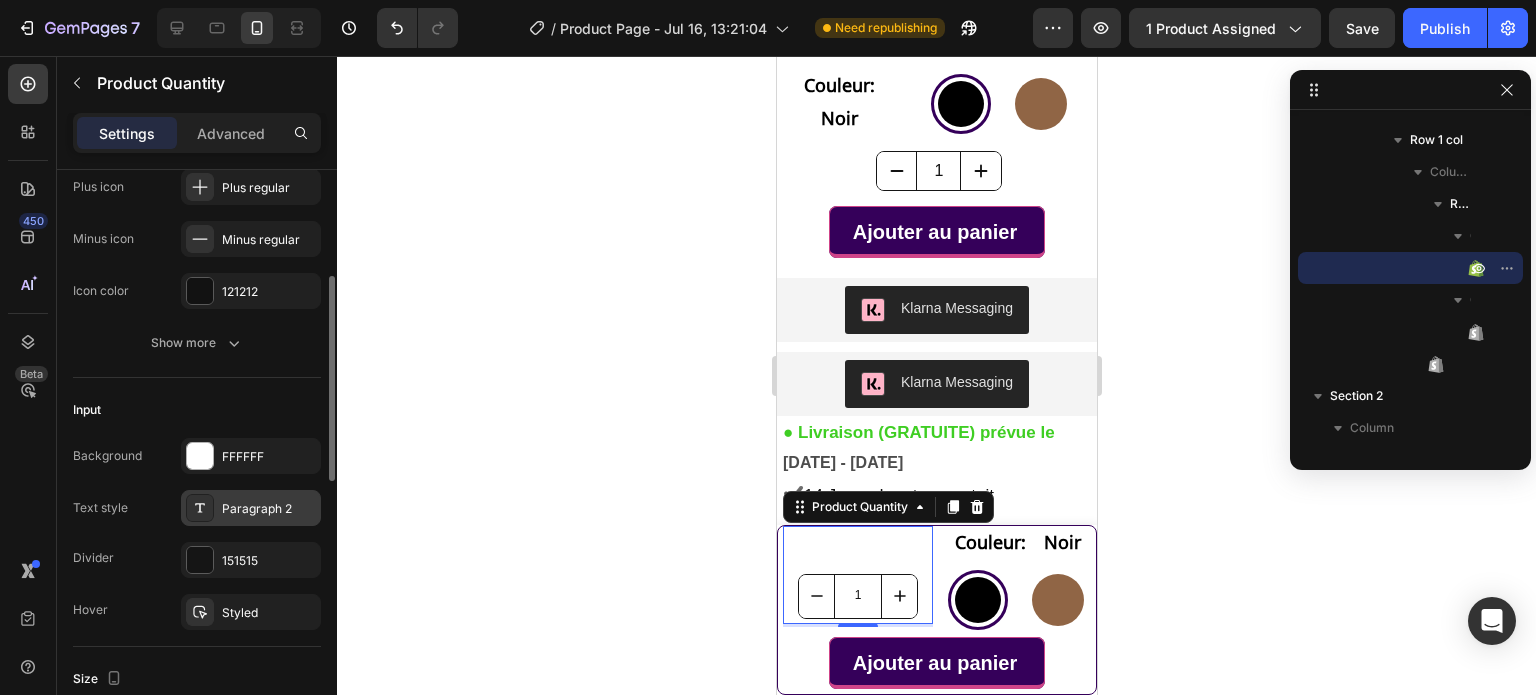 click on "Paragraph 2" at bounding box center [269, 509] 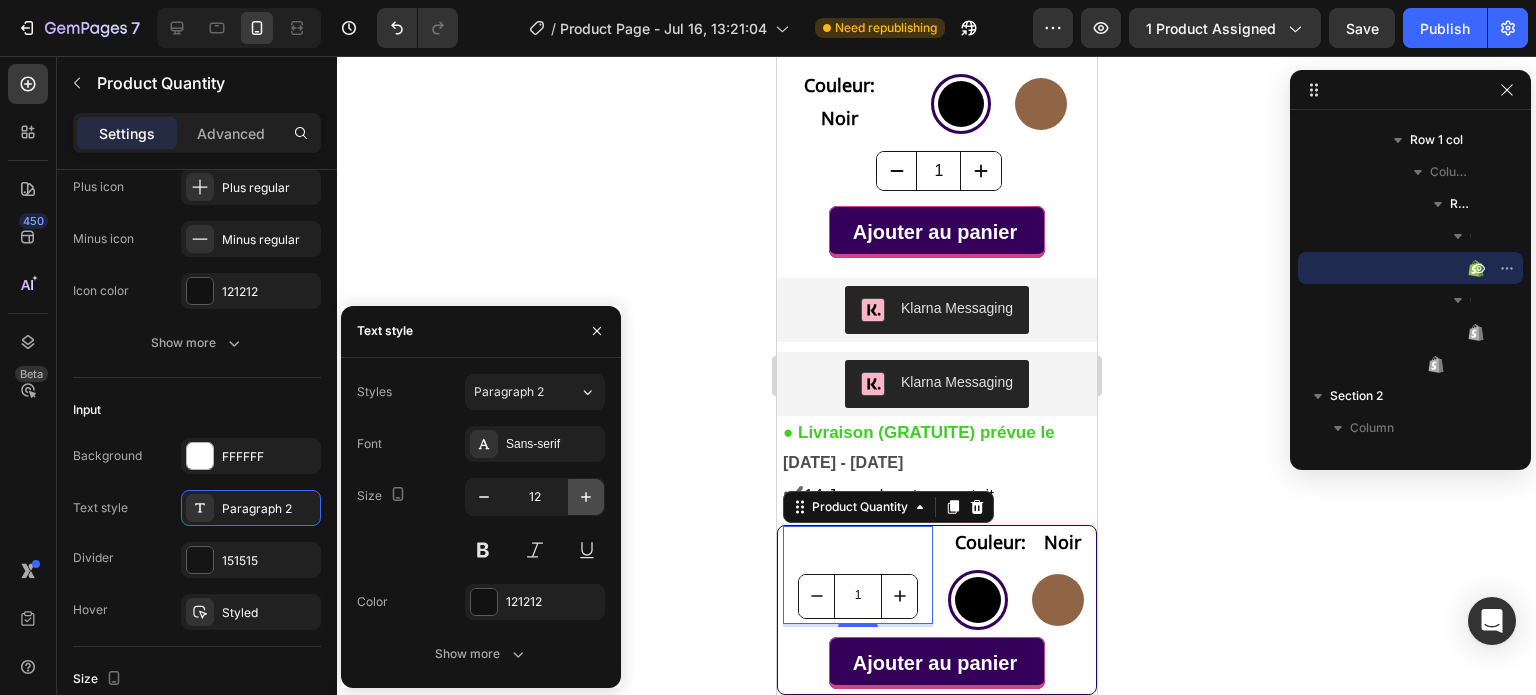 click at bounding box center [586, 497] 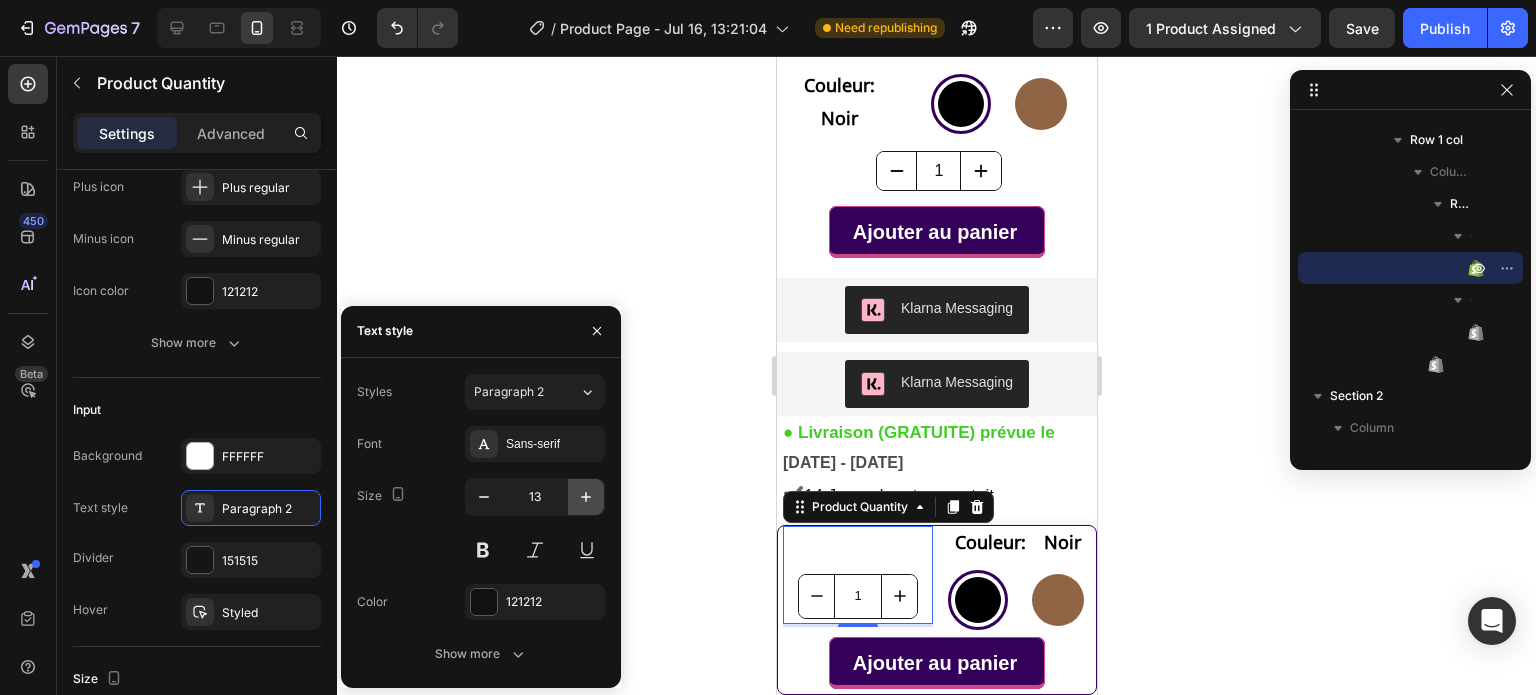 click at bounding box center [586, 497] 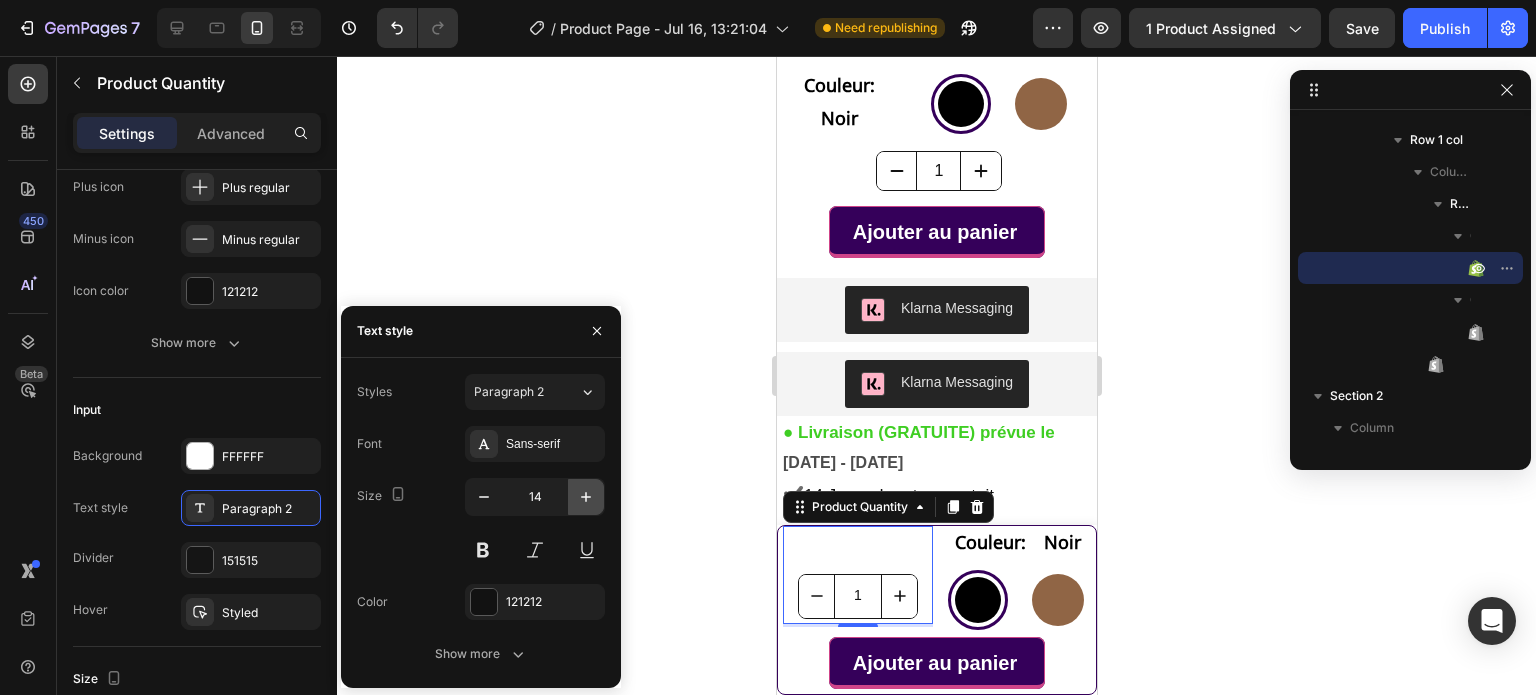 click at bounding box center (586, 497) 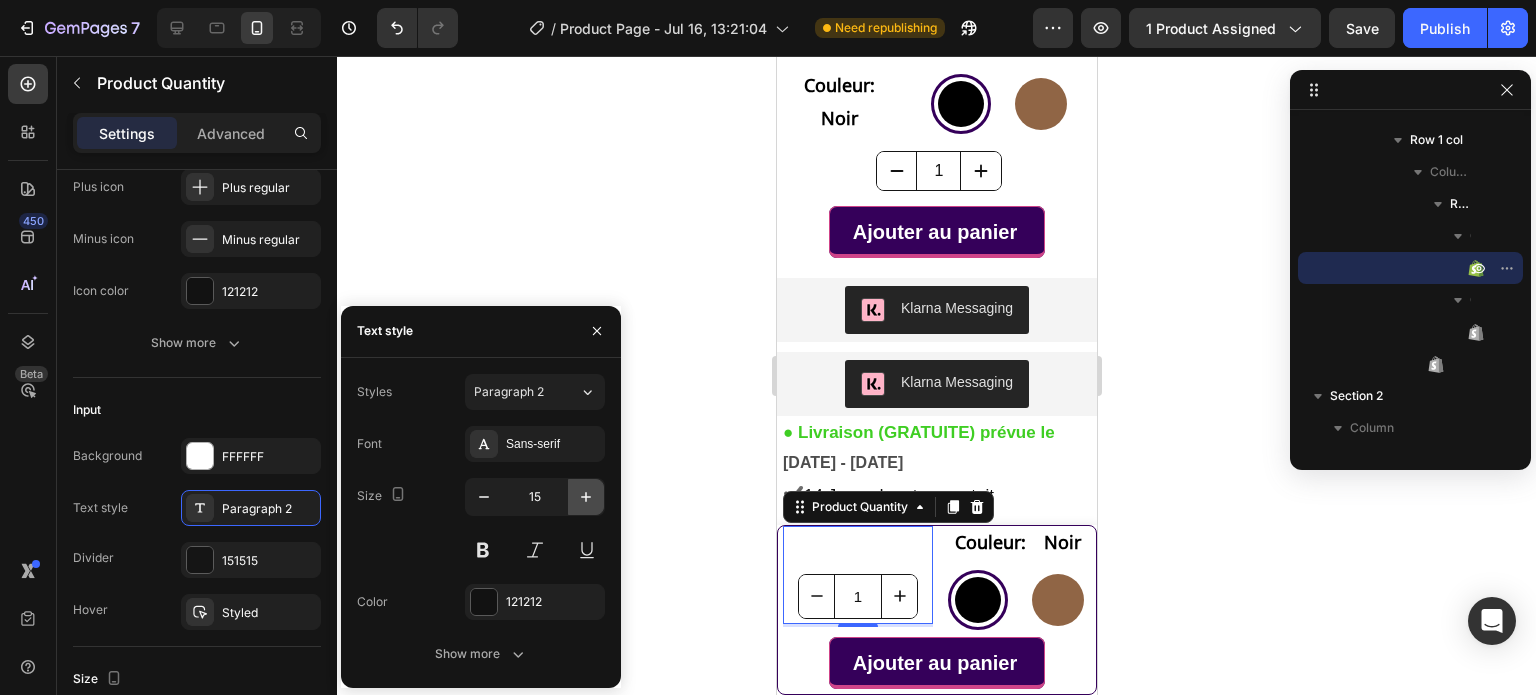 click at bounding box center (586, 497) 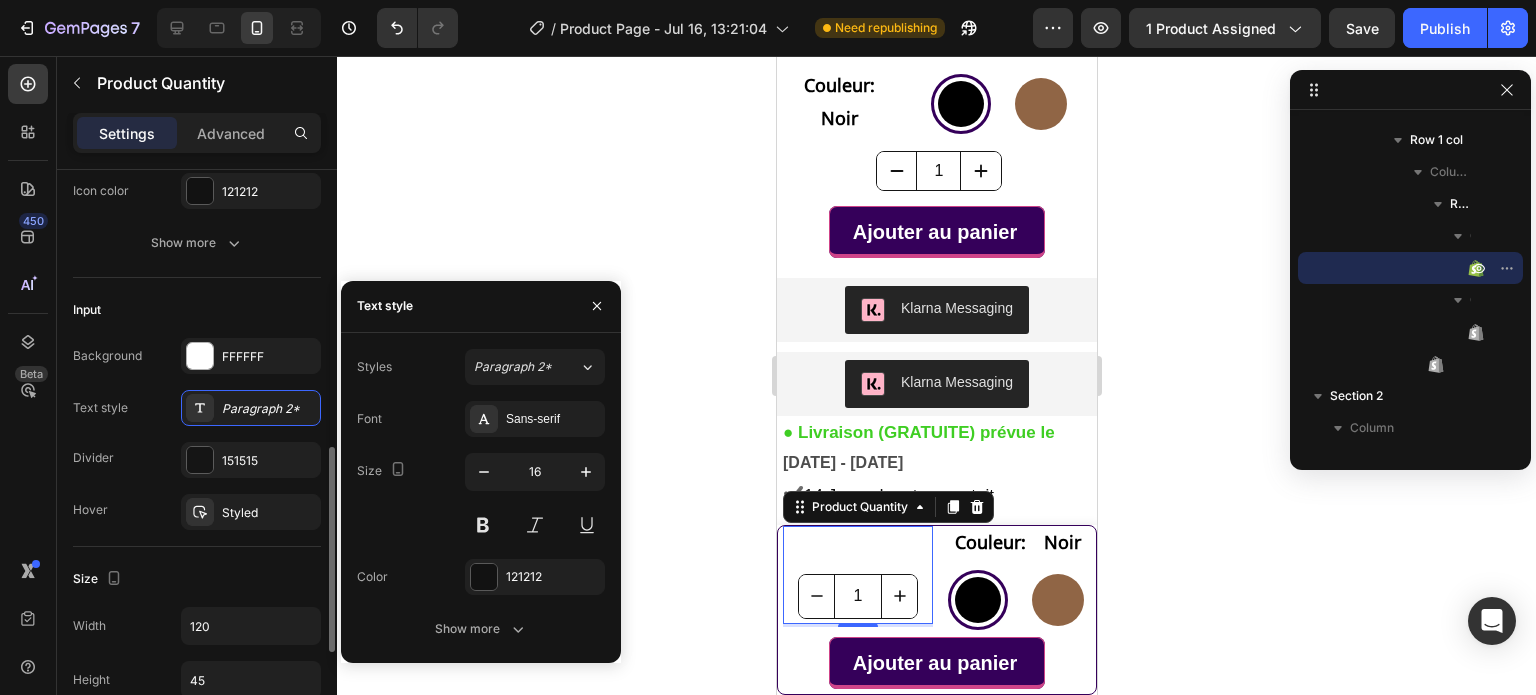 scroll, scrollTop: 500, scrollLeft: 0, axis: vertical 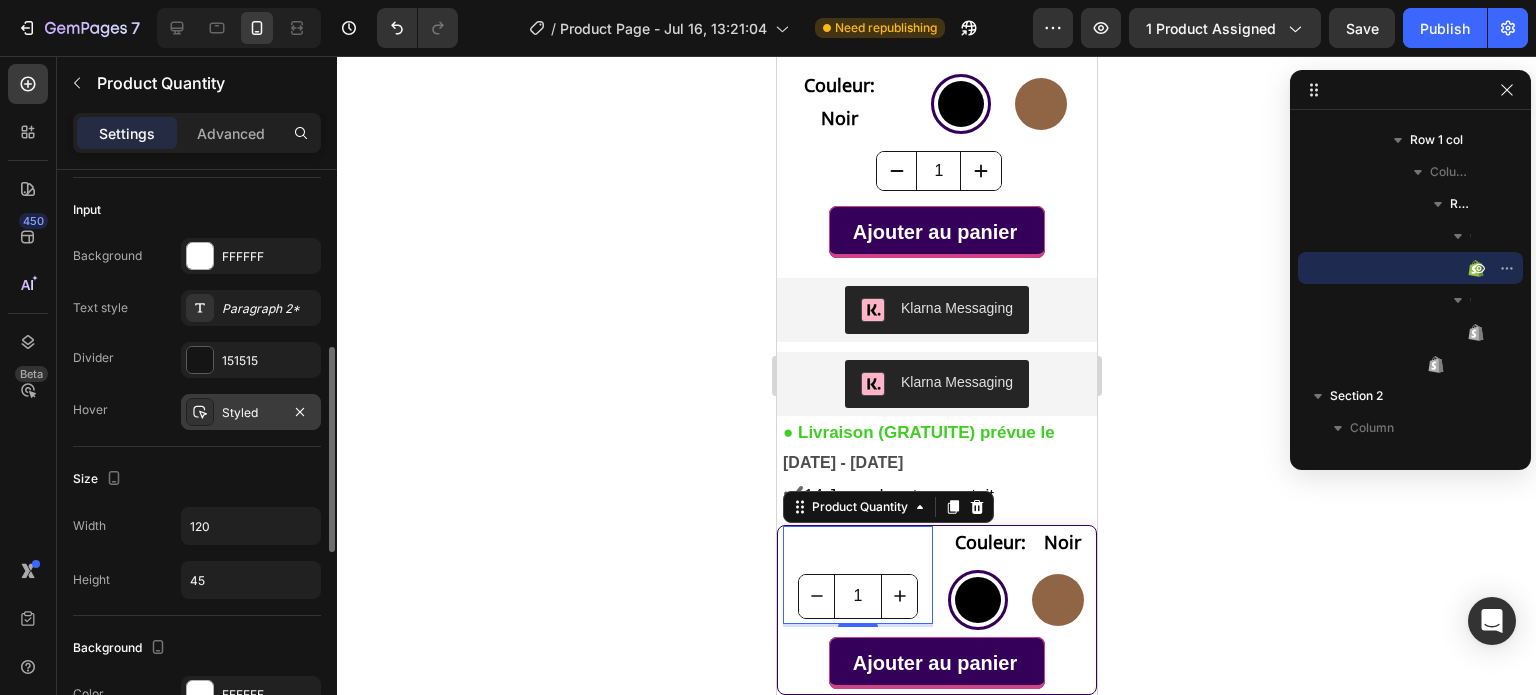 click at bounding box center (200, 412) 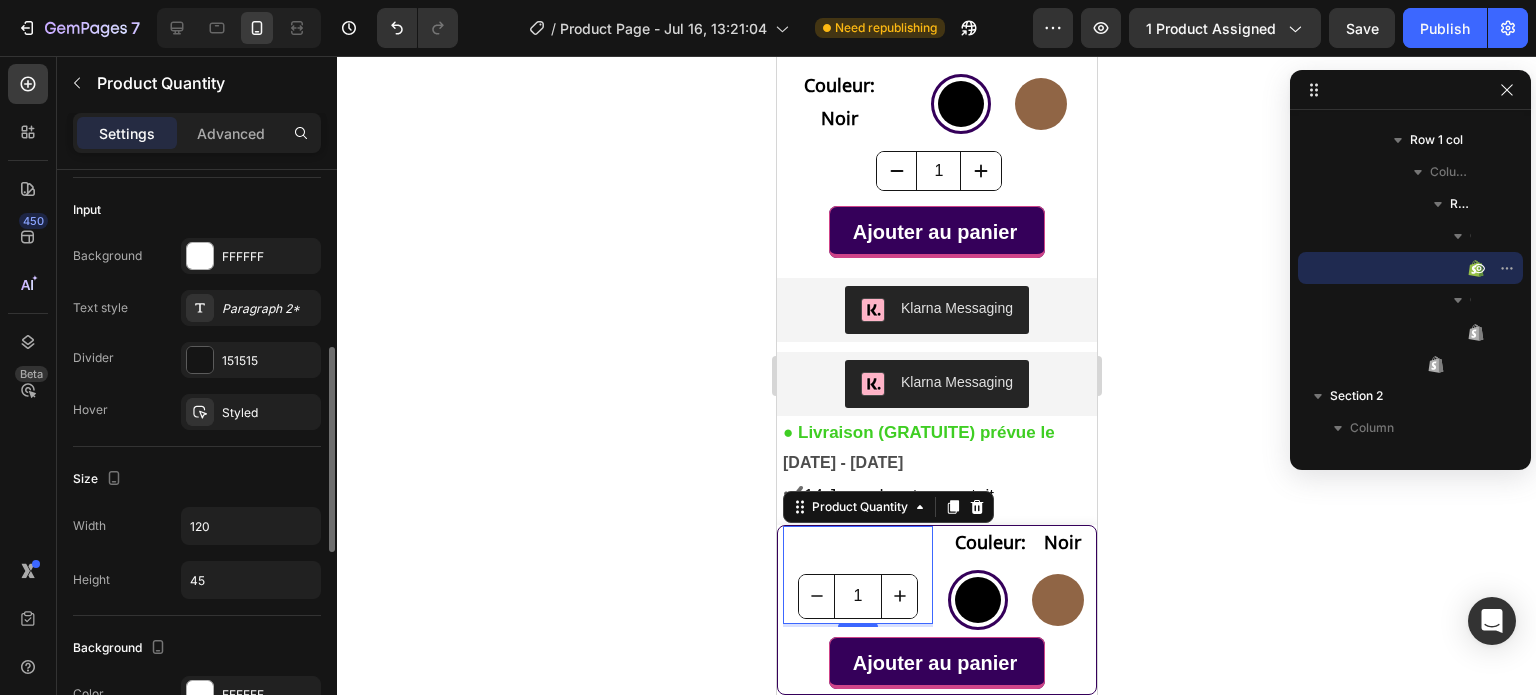 click on "Input Background FFFFFF Text style Paragraph 2* Divider 151515 Hover Styled" 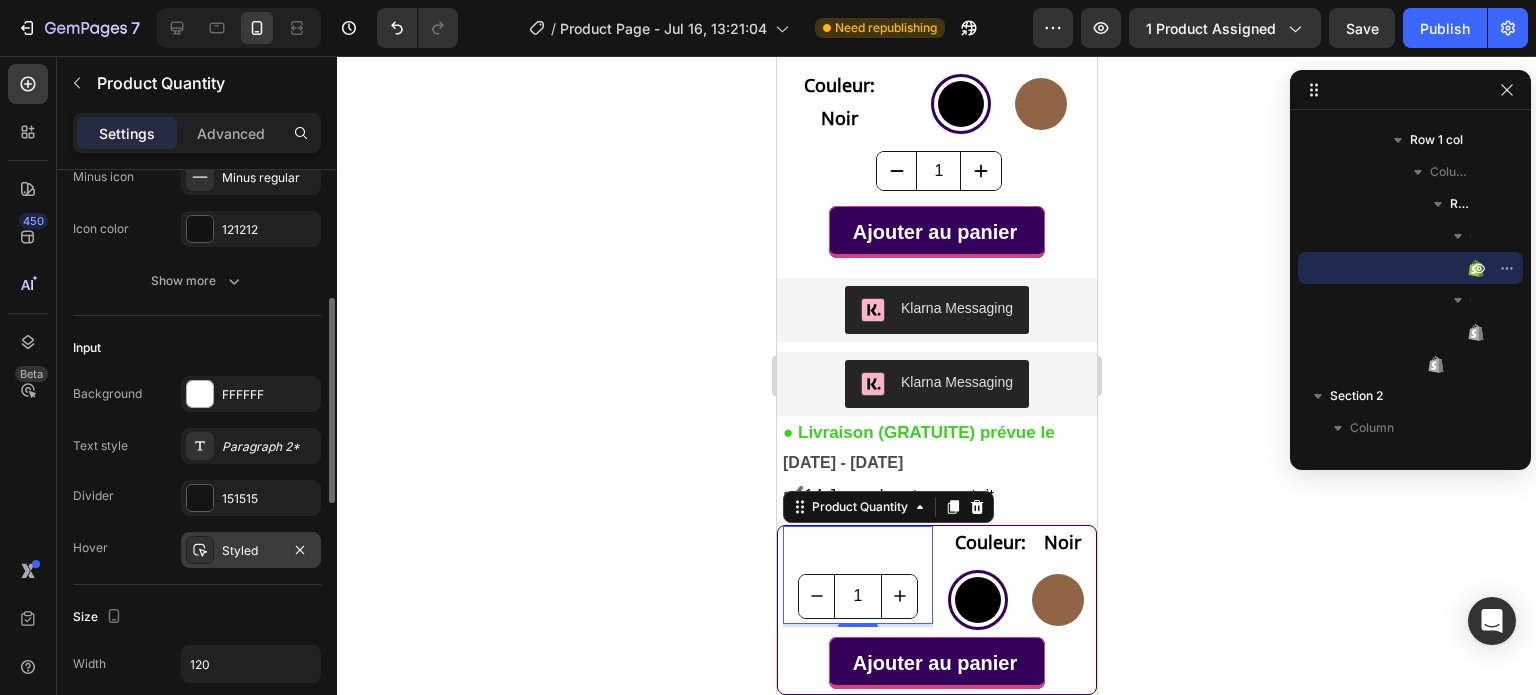 scroll, scrollTop: 162, scrollLeft: 0, axis: vertical 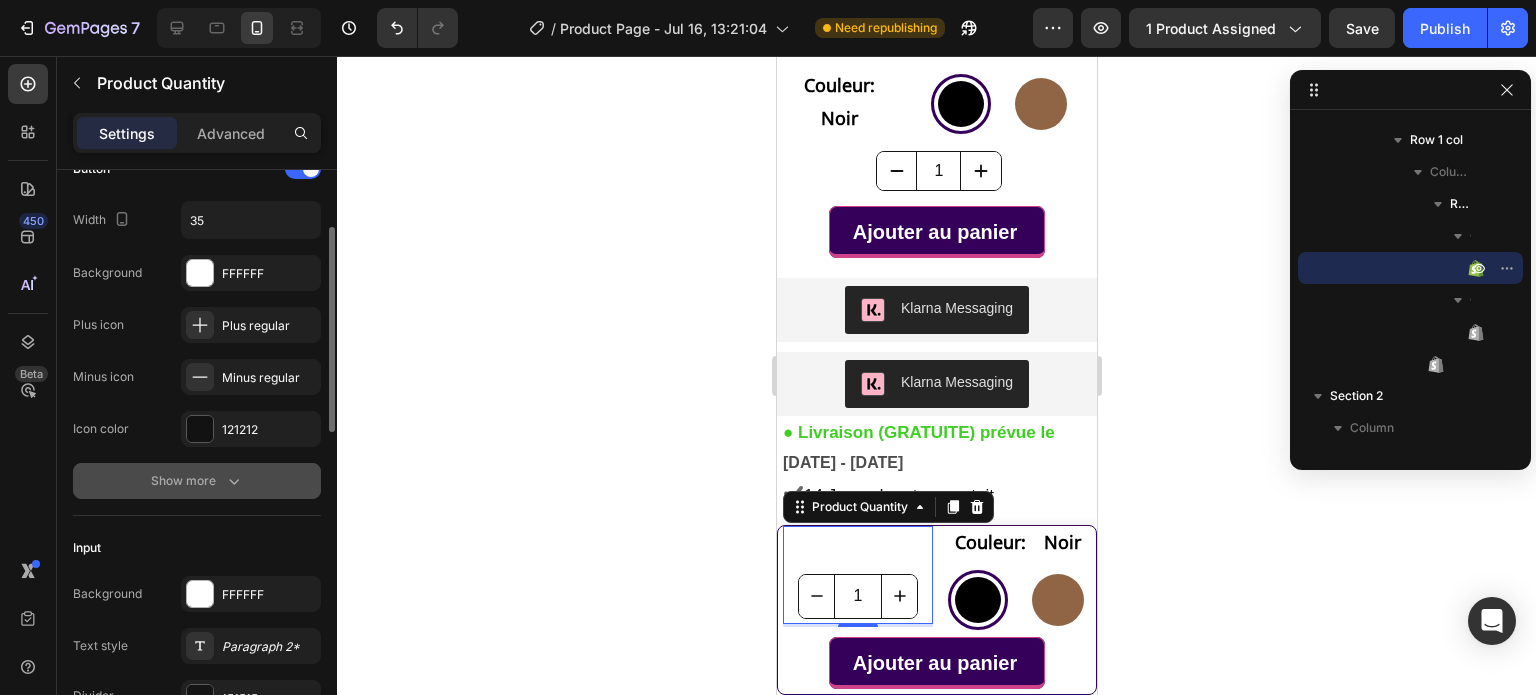 click on "Show more" at bounding box center (197, 481) 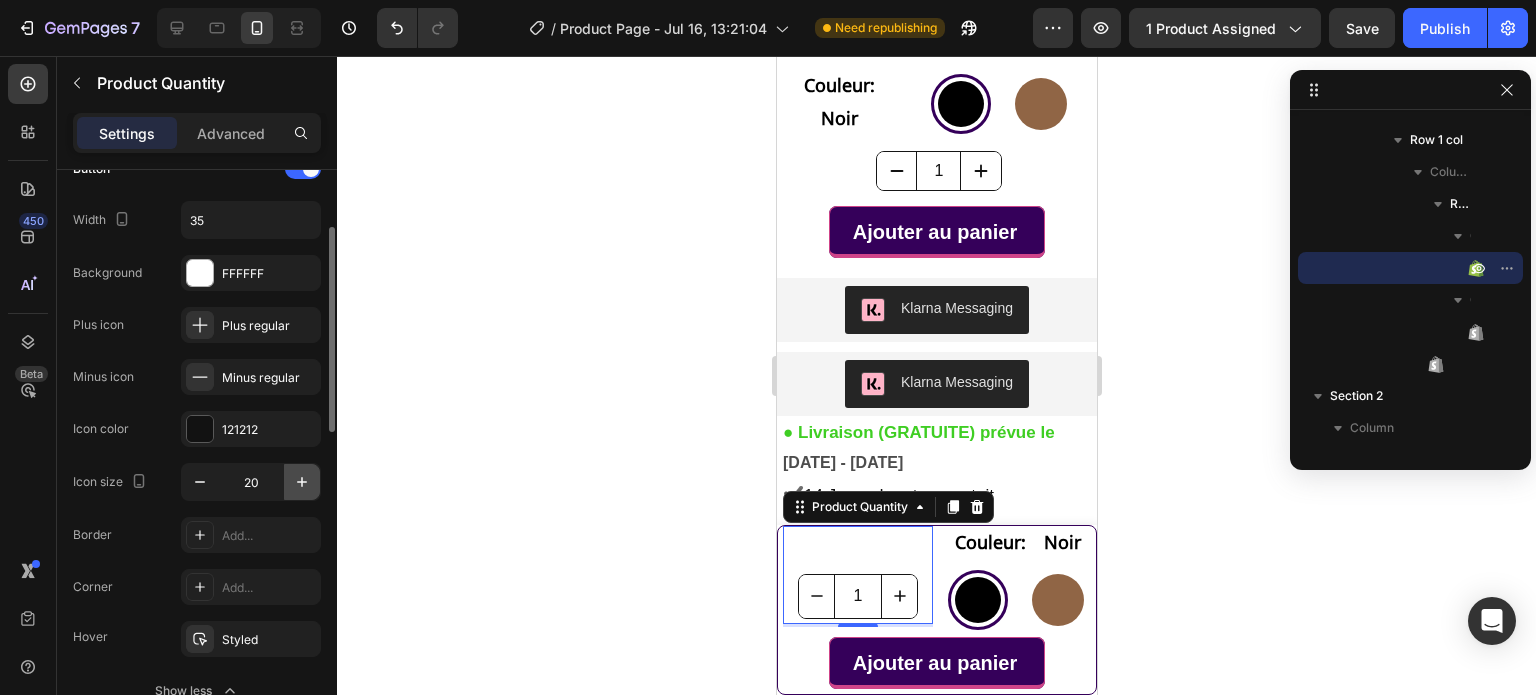 click 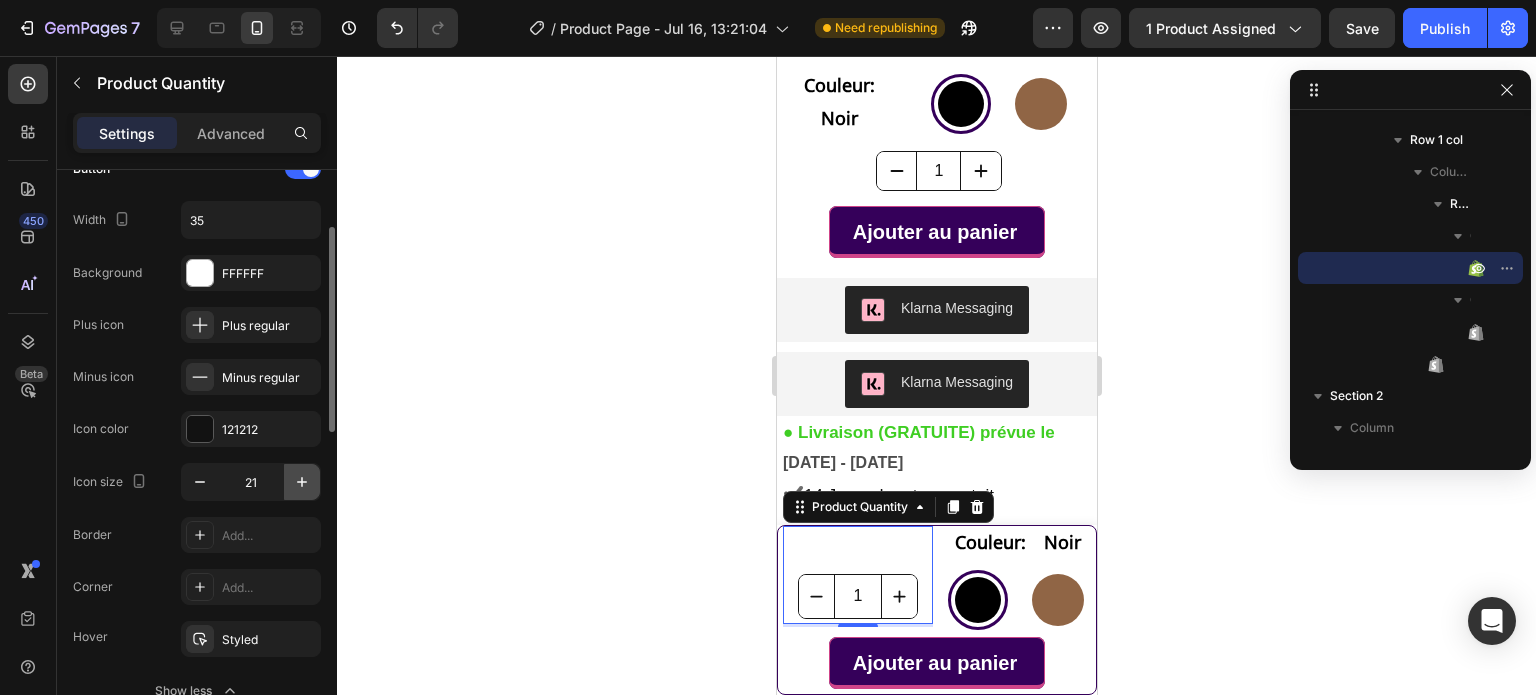 click 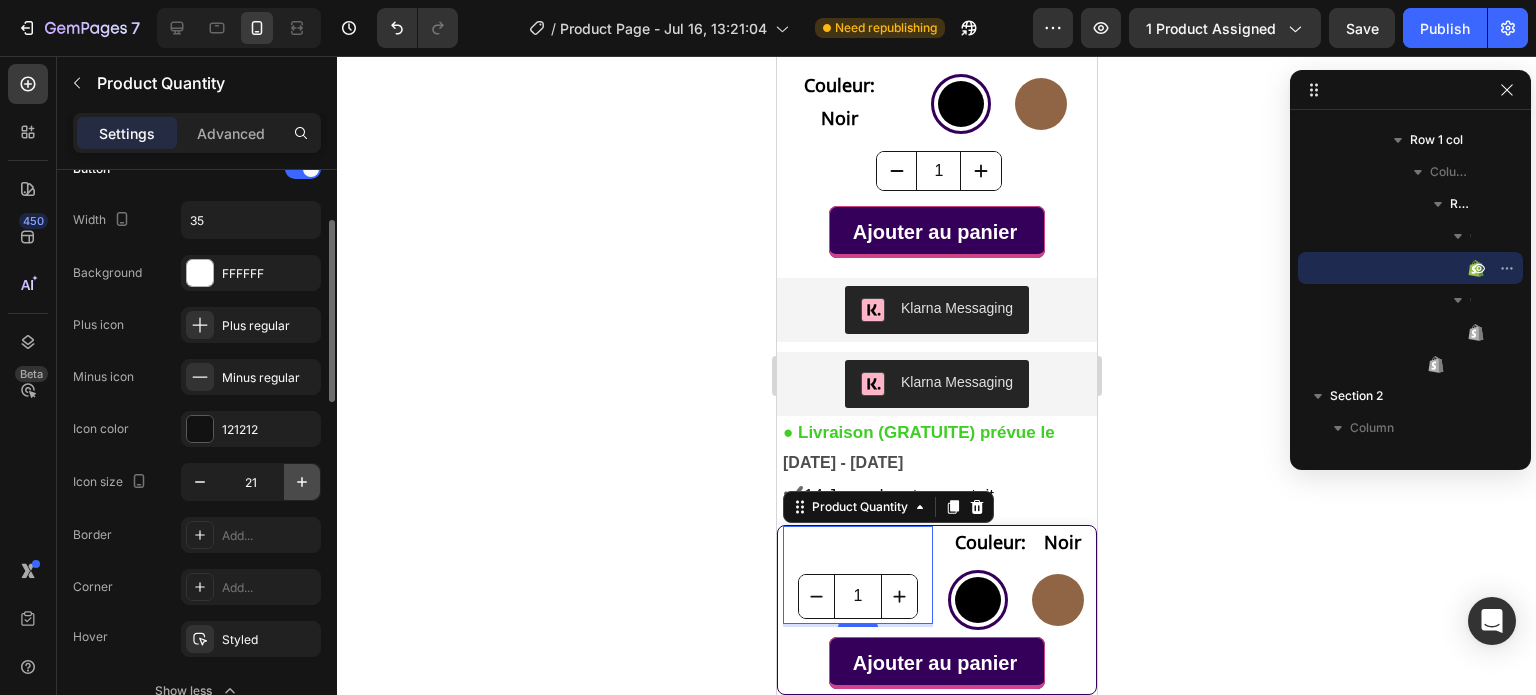 type on "22" 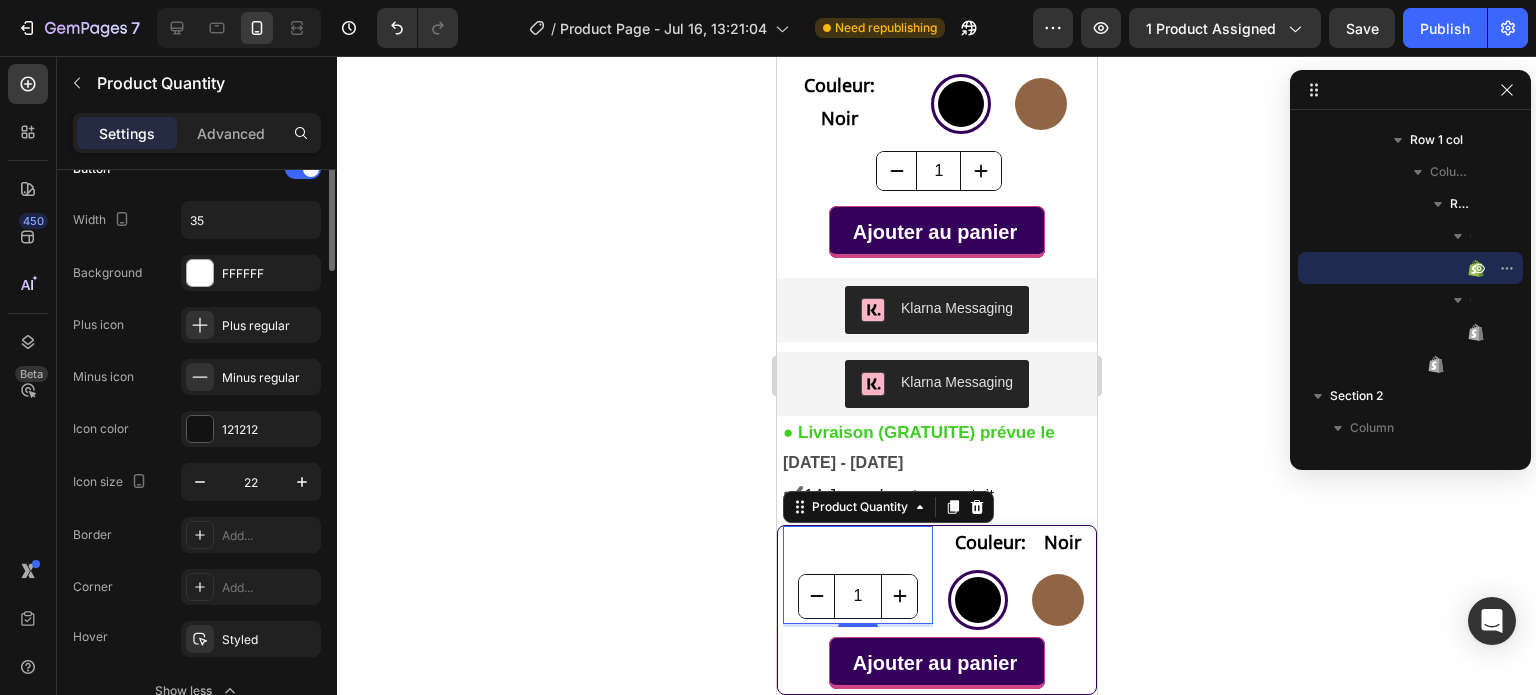 scroll, scrollTop: 62, scrollLeft: 0, axis: vertical 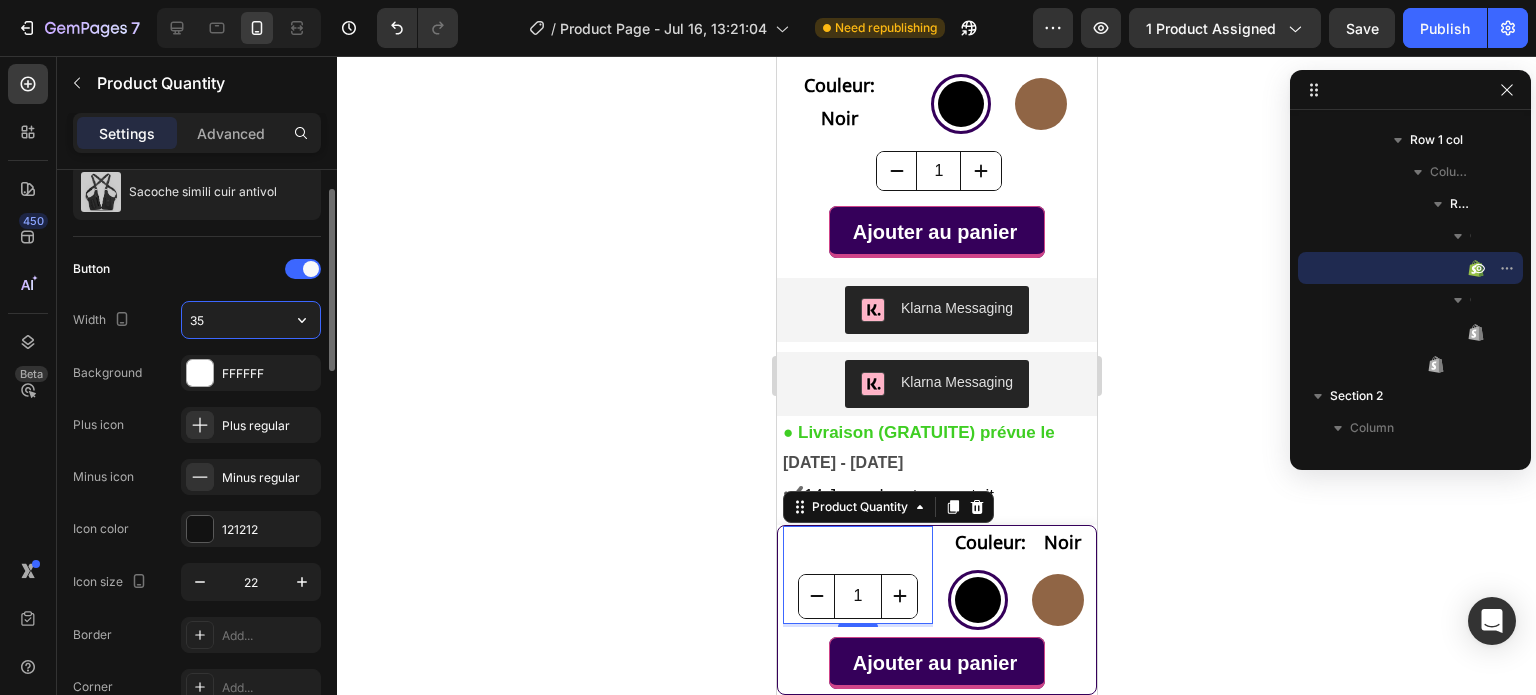 click on "35" at bounding box center [251, 320] 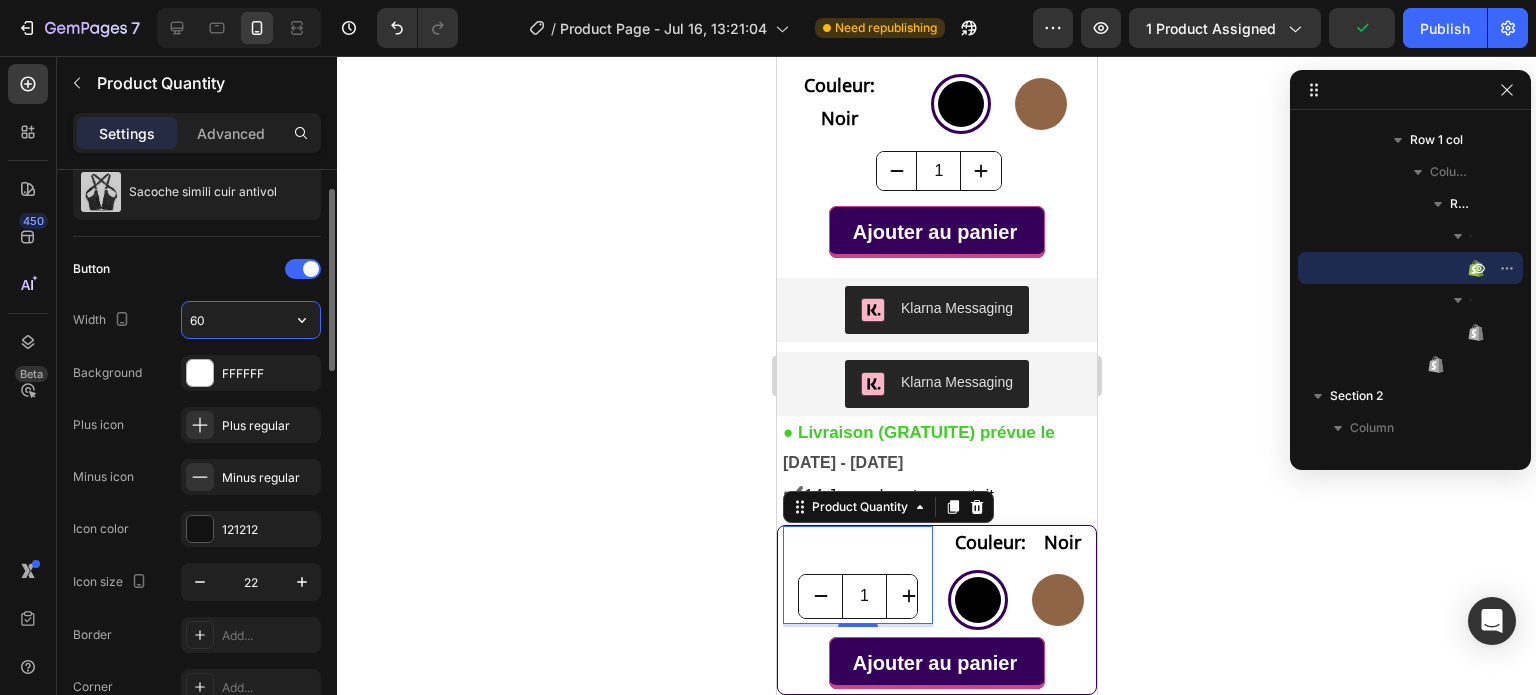 type on "6" 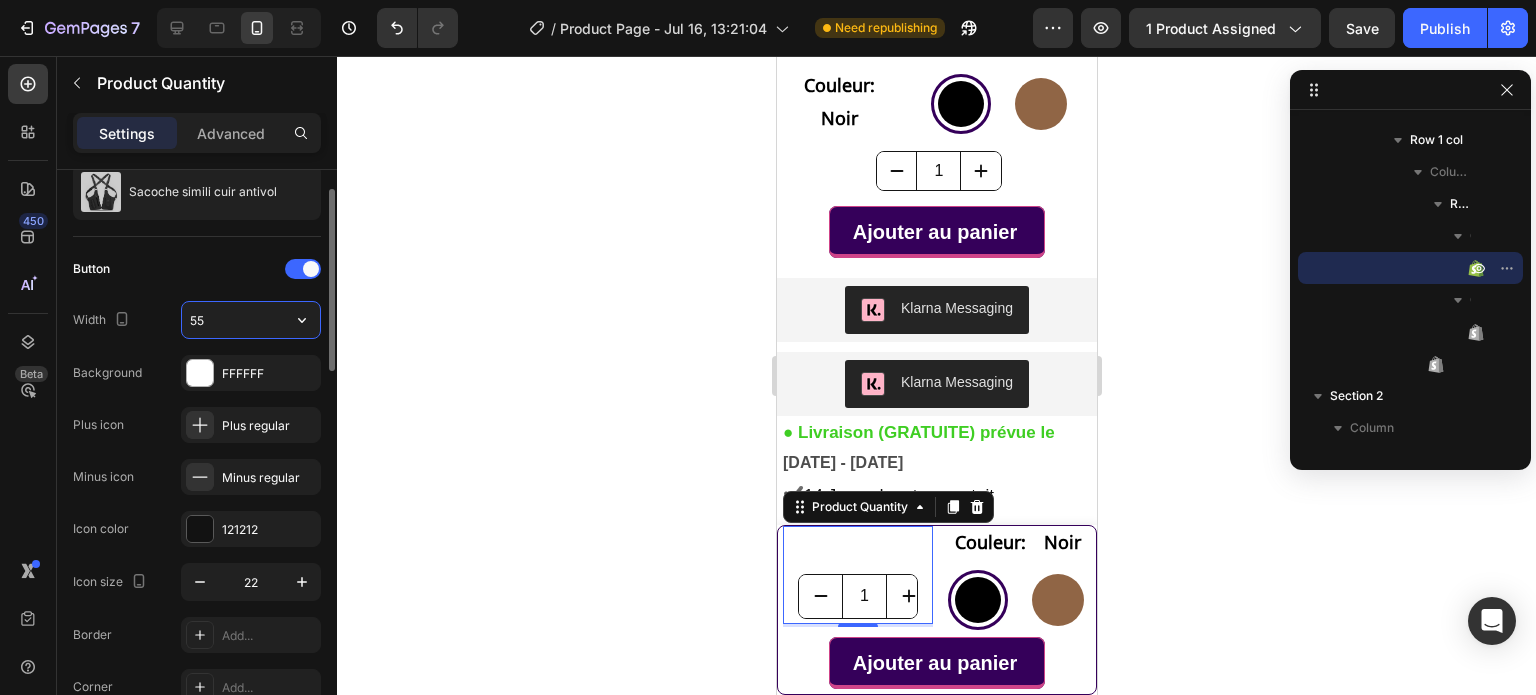 type on "5" 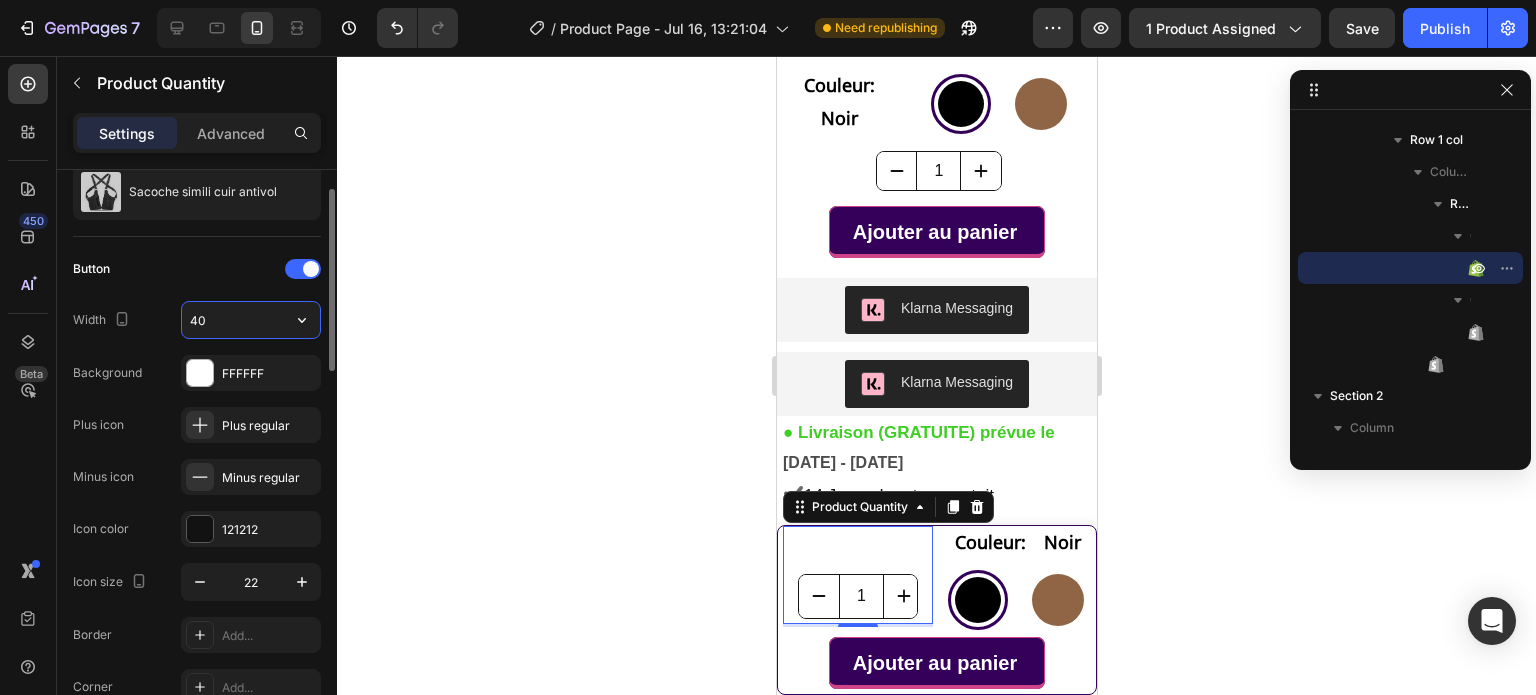type on "4" 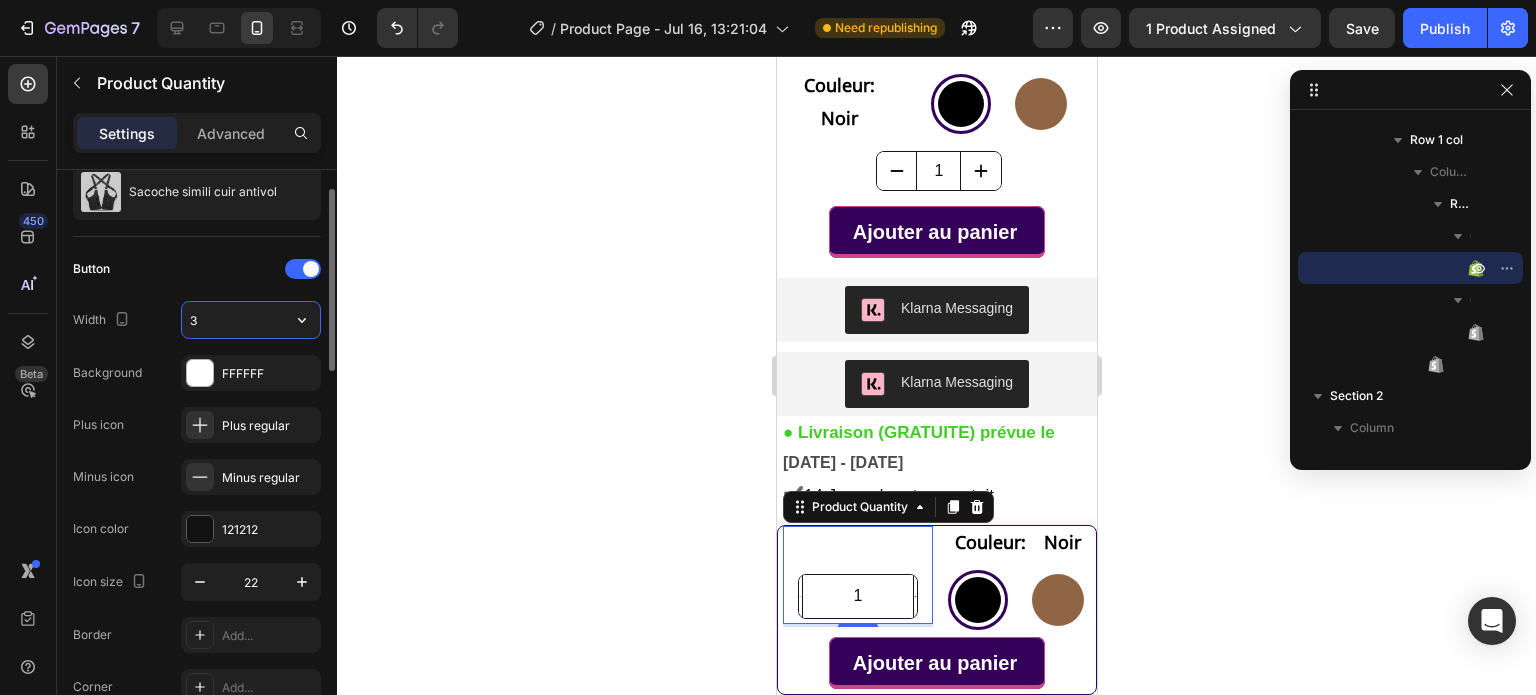 type on "35" 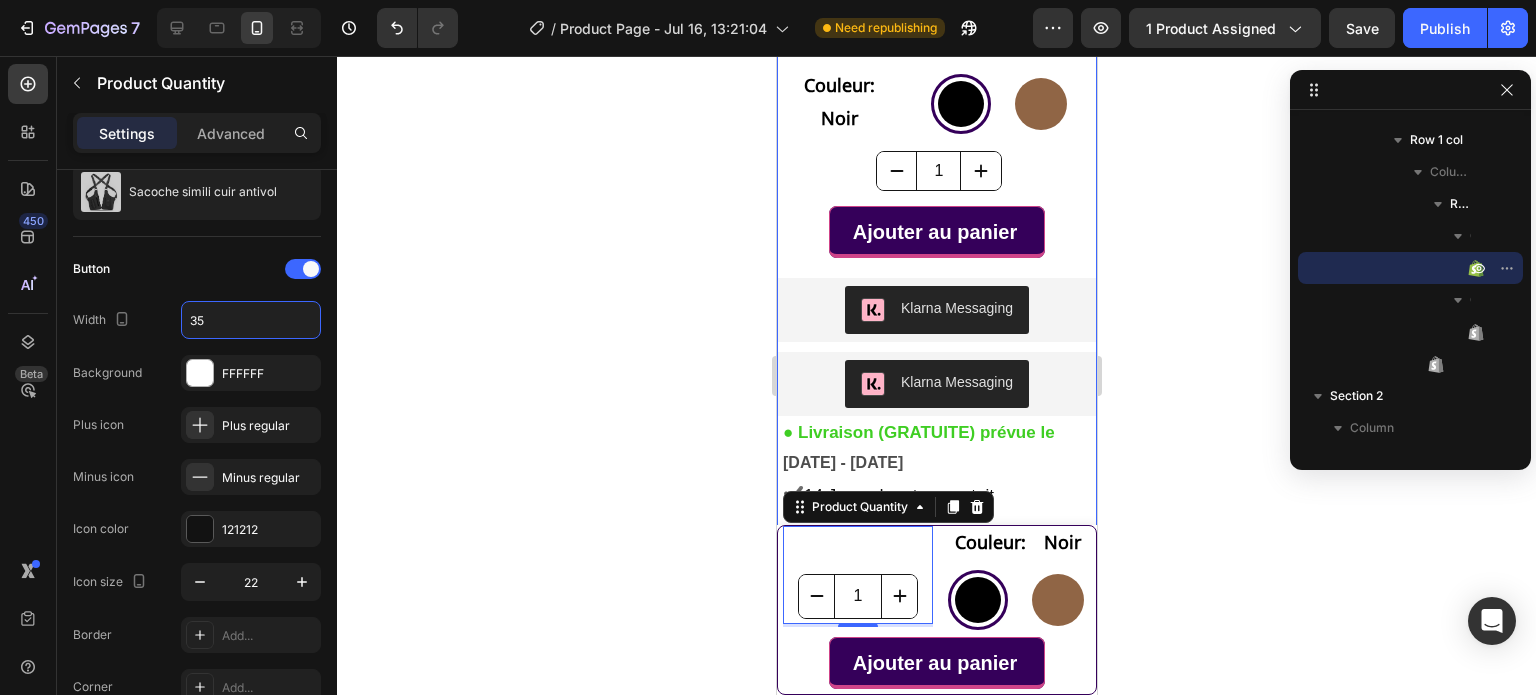 click 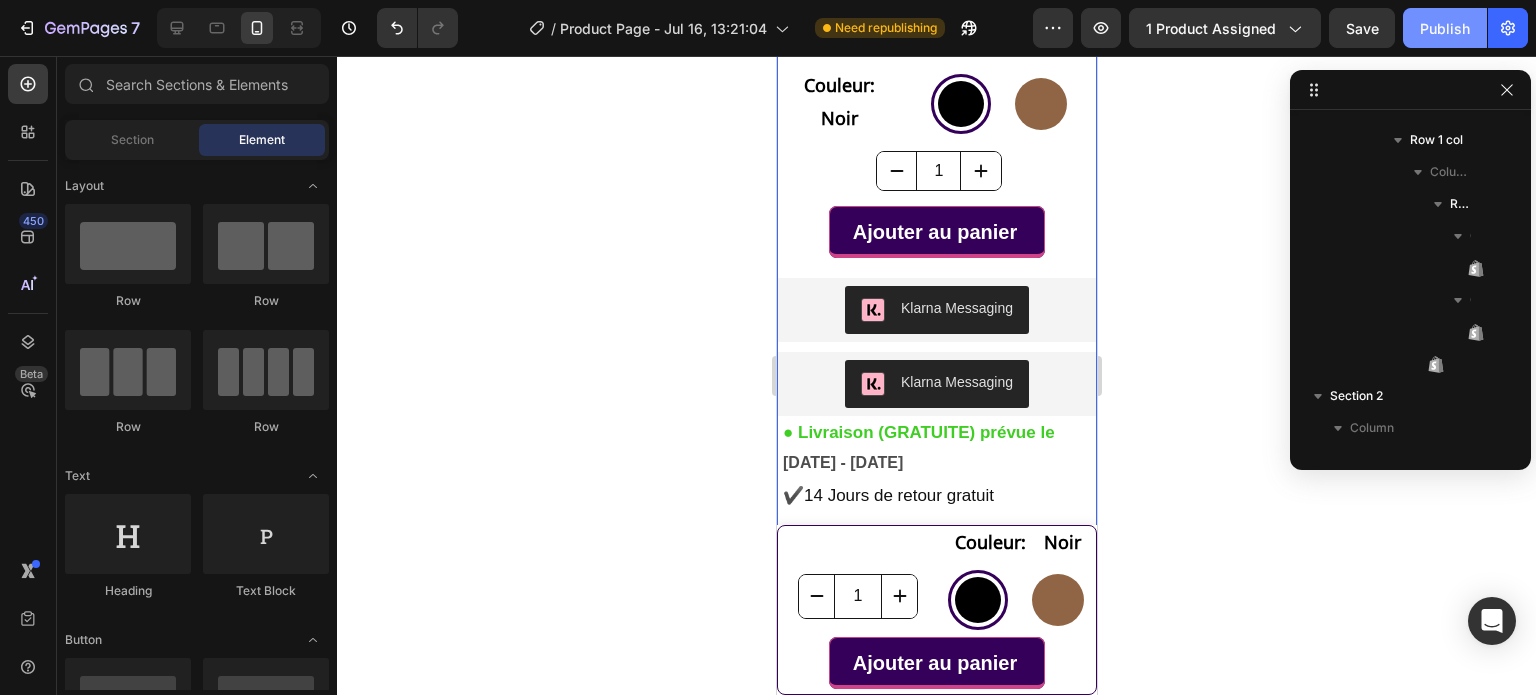 click on "Publish" 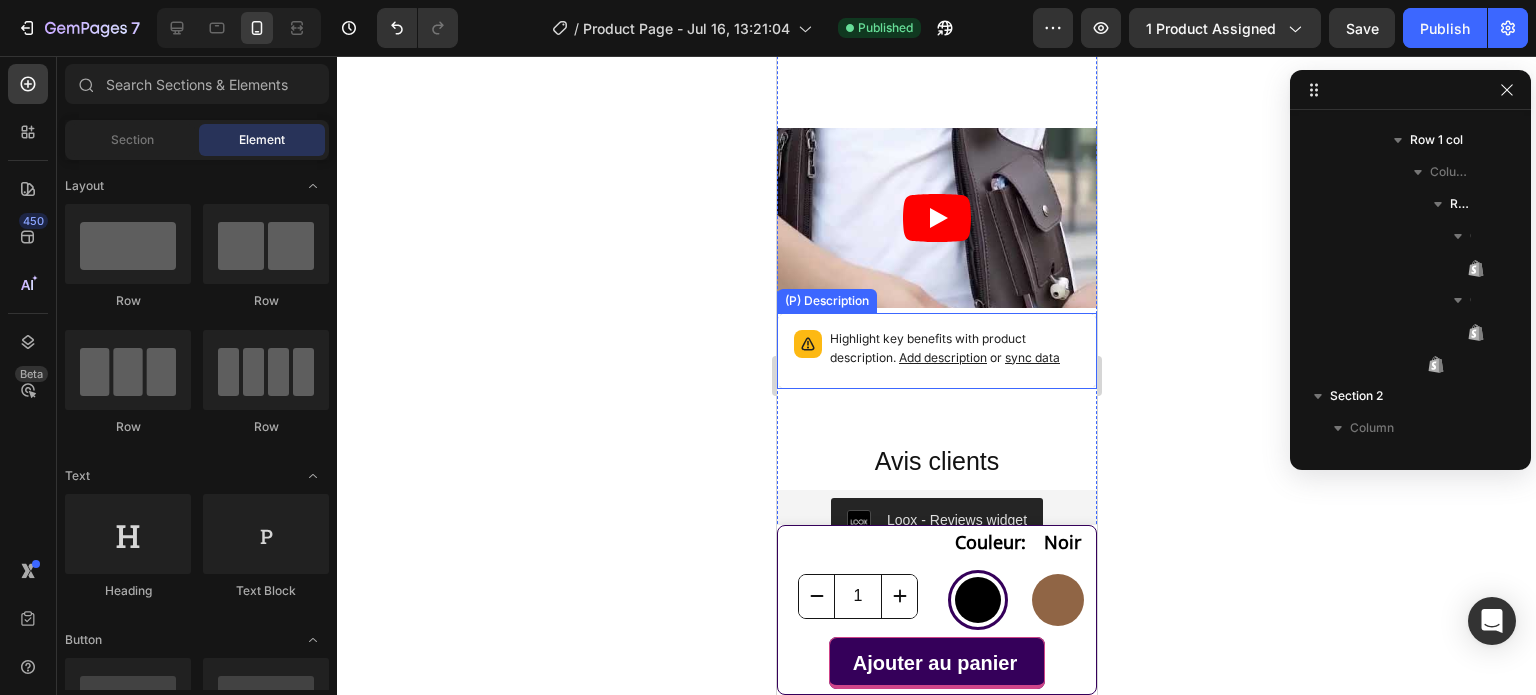 scroll, scrollTop: 4400, scrollLeft: 0, axis: vertical 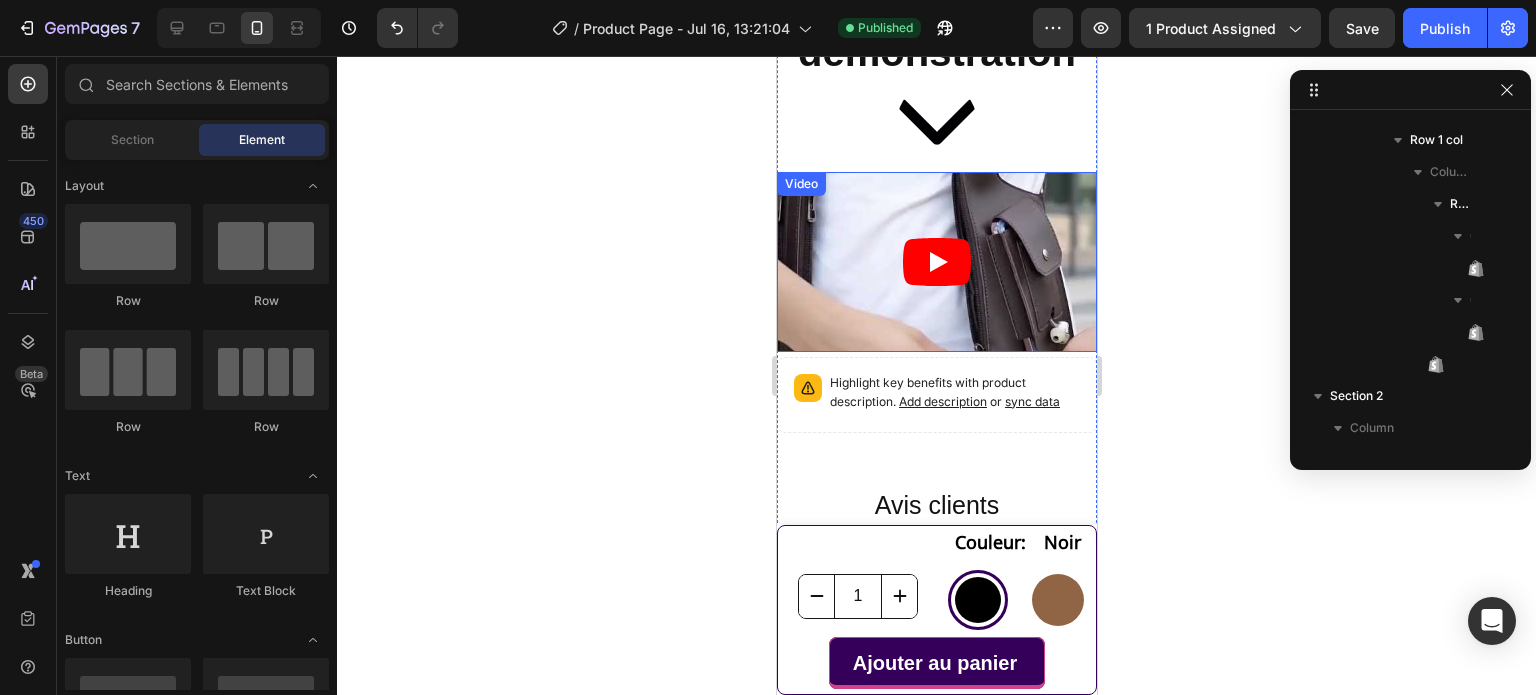 click on "Video" at bounding box center (800, 184) 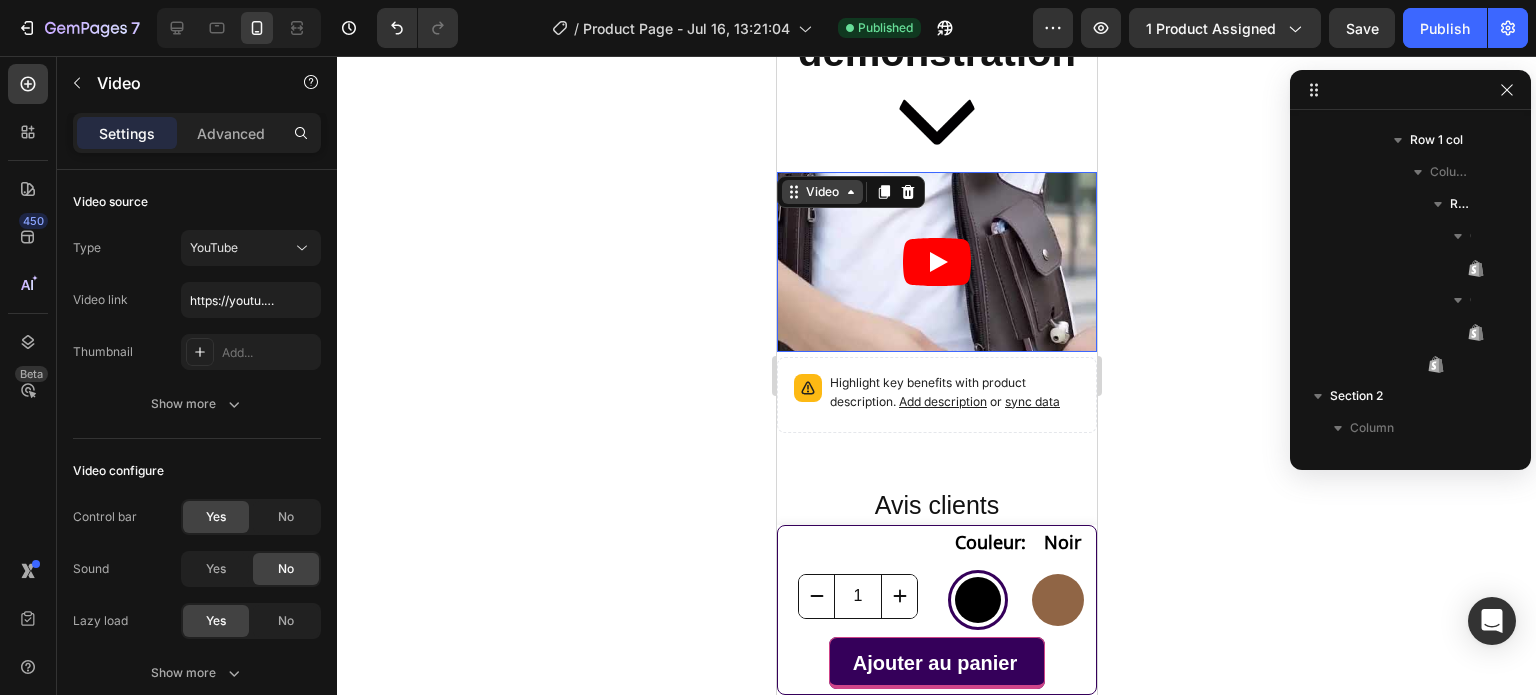 scroll, scrollTop: 1978, scrollLeft: 0, axis: vertical 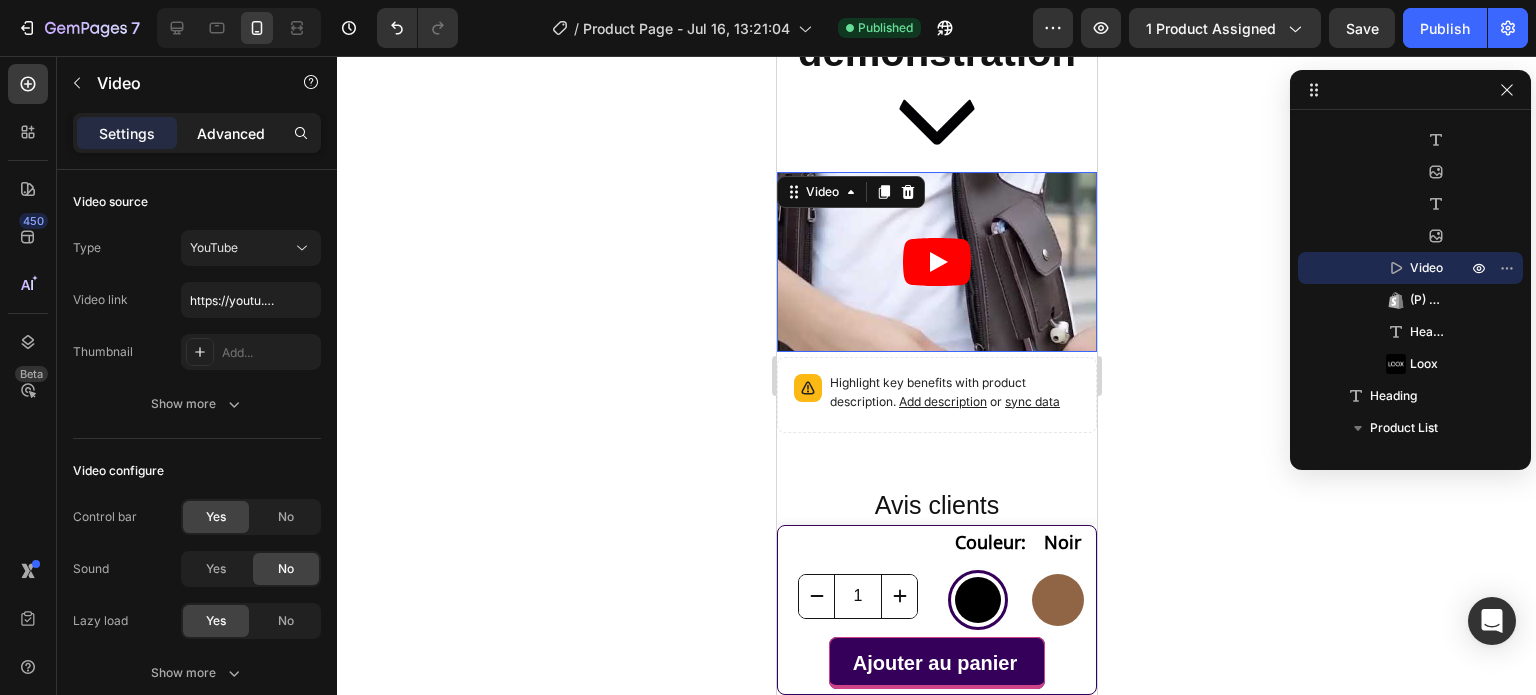 click on "Advanced" 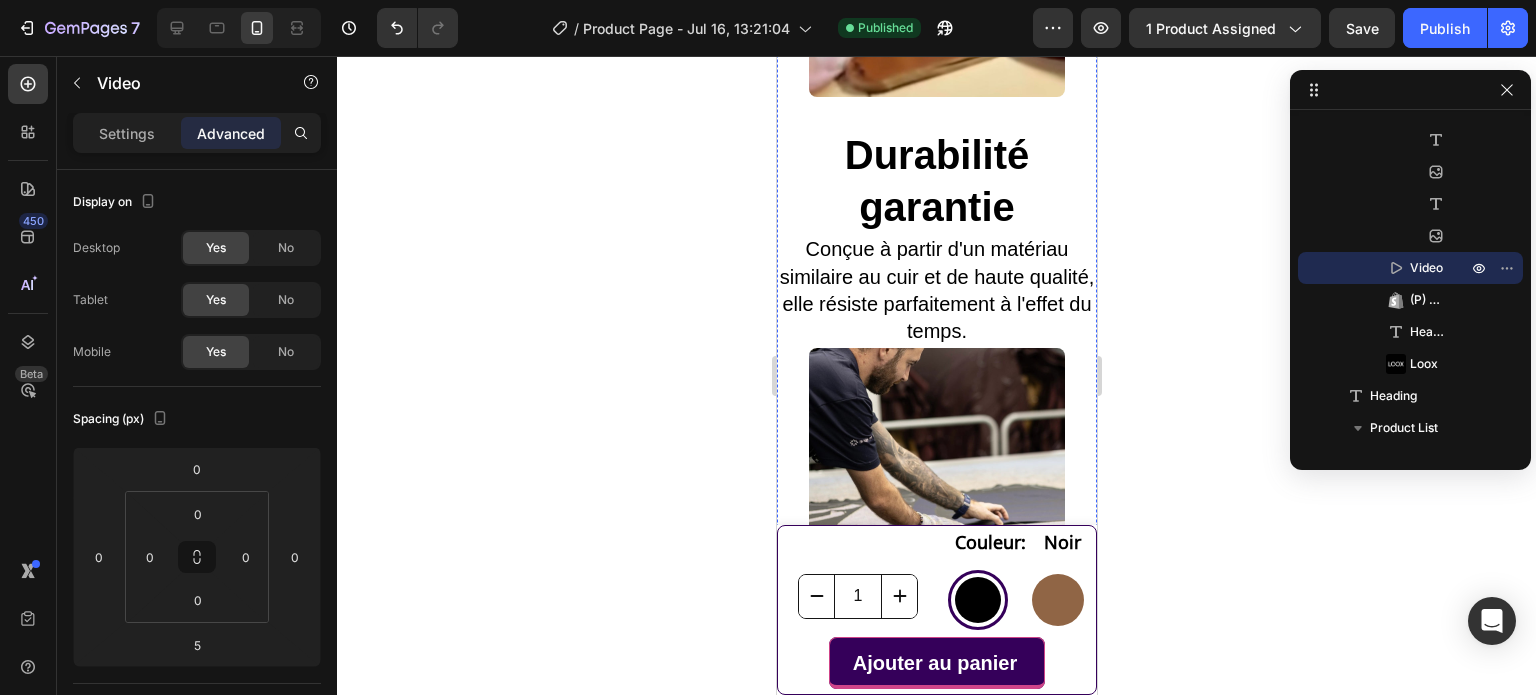 scroll, scrollTop: 3700, scrollLeft: 0, axis: vertical 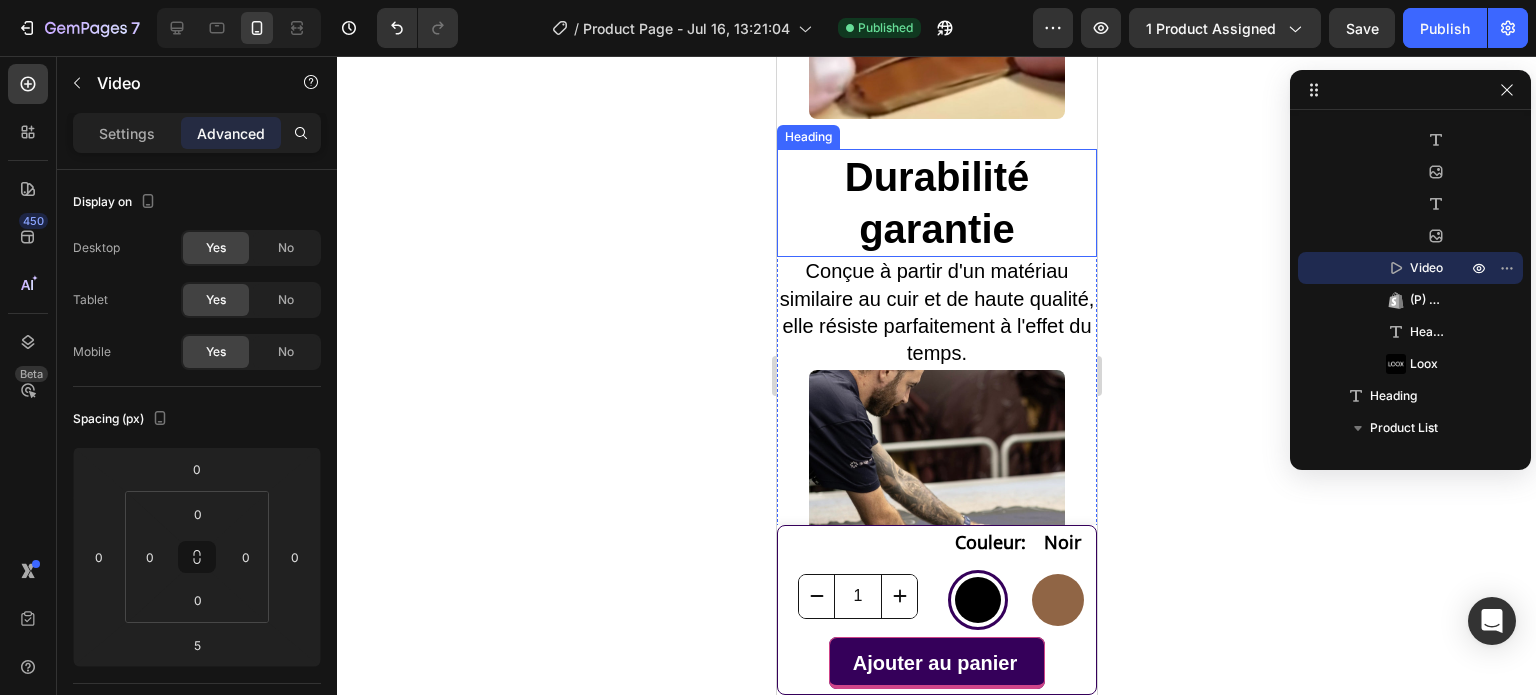 click on "Durabilité garantie" at bounding box center (936, 203) 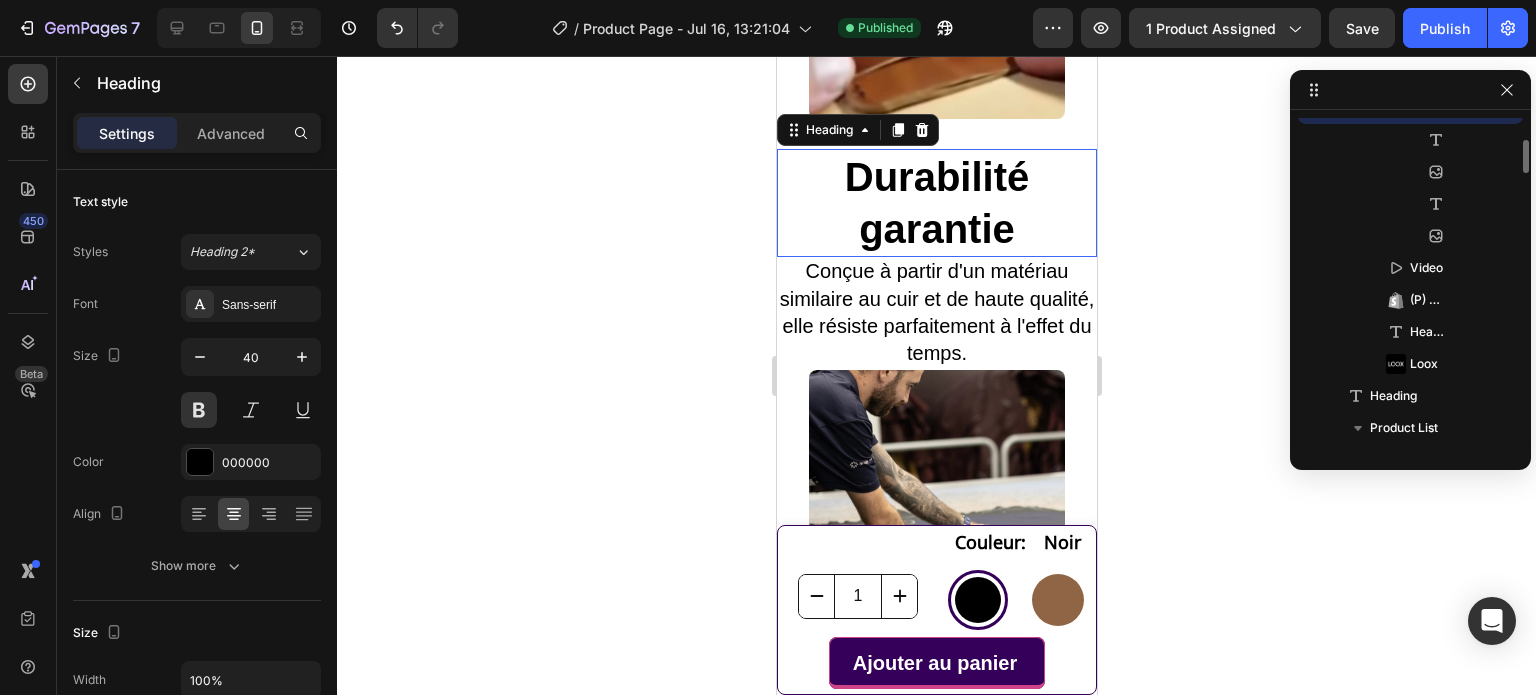 scroll, scrollTop: 1818, scrollLeft: 0, axis: vertical 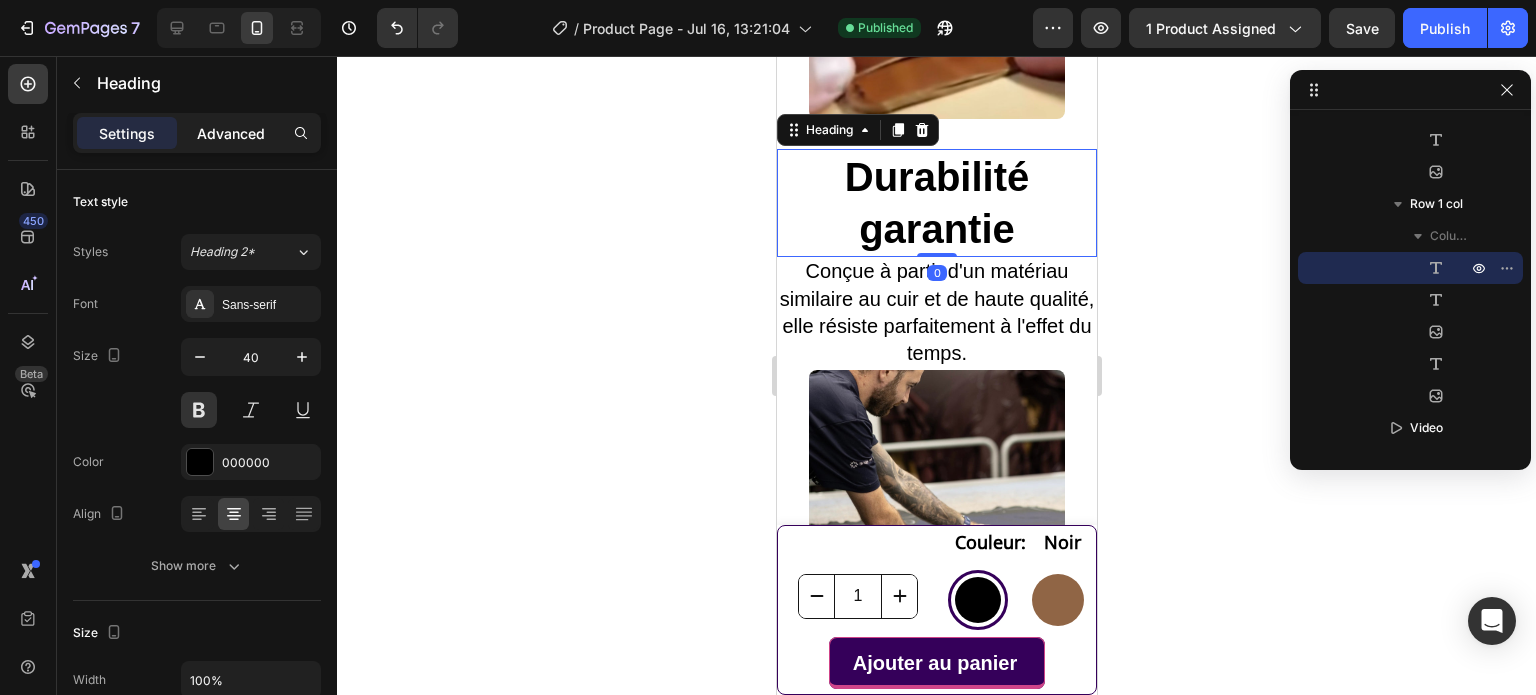 click on "Advanced" 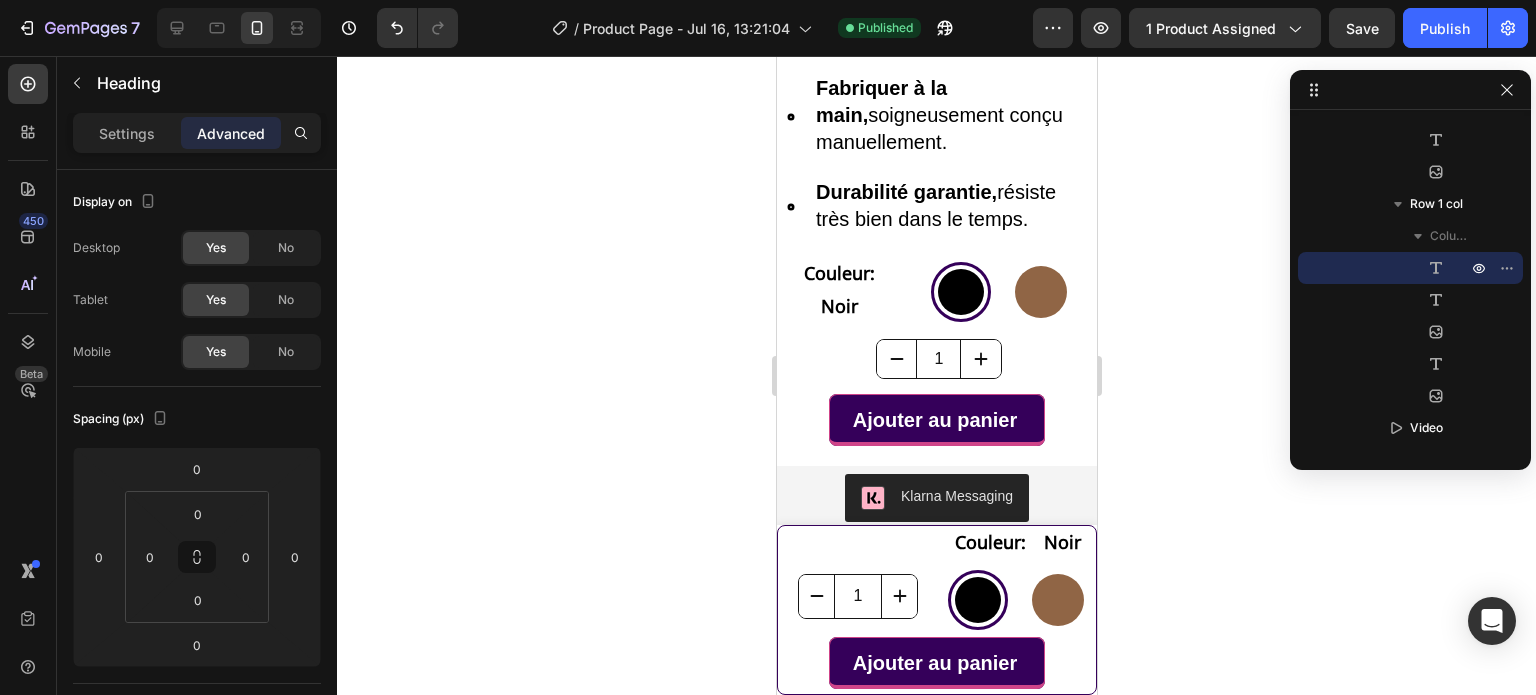scroll, scrollTop: 900, scrollLeft: 0, axis: vertical 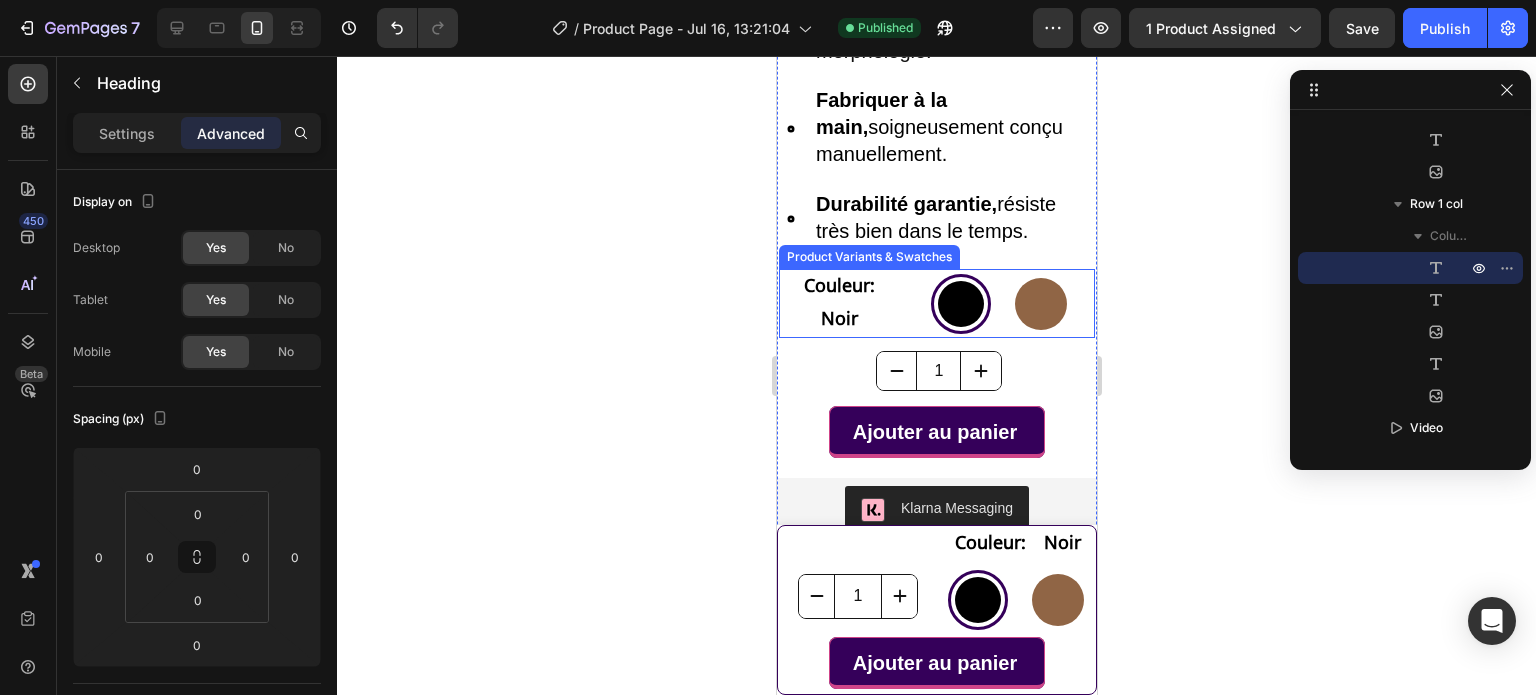 click on "Couleur: Noir" at bounding box center [838, 303] 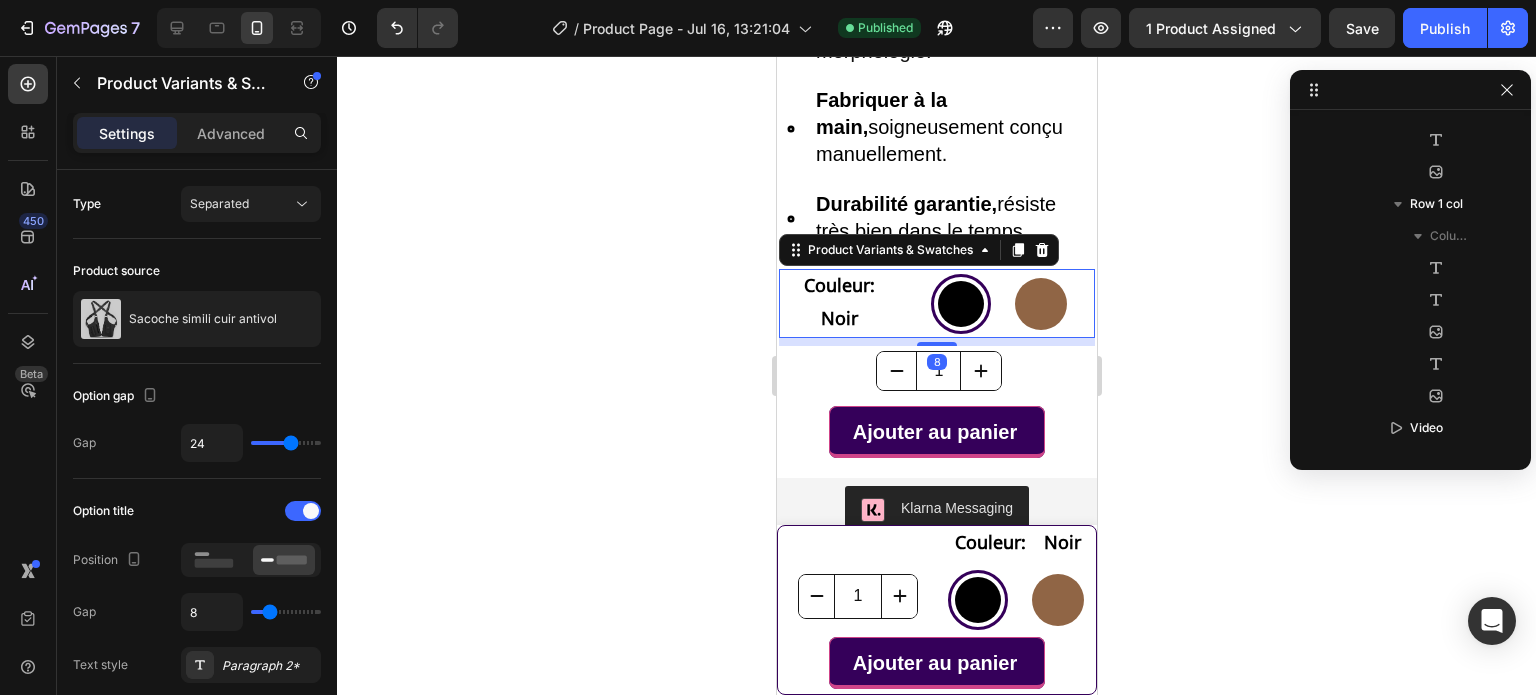 scroll, scrollTop: 762, scrollLeft: 0, axis: vertical 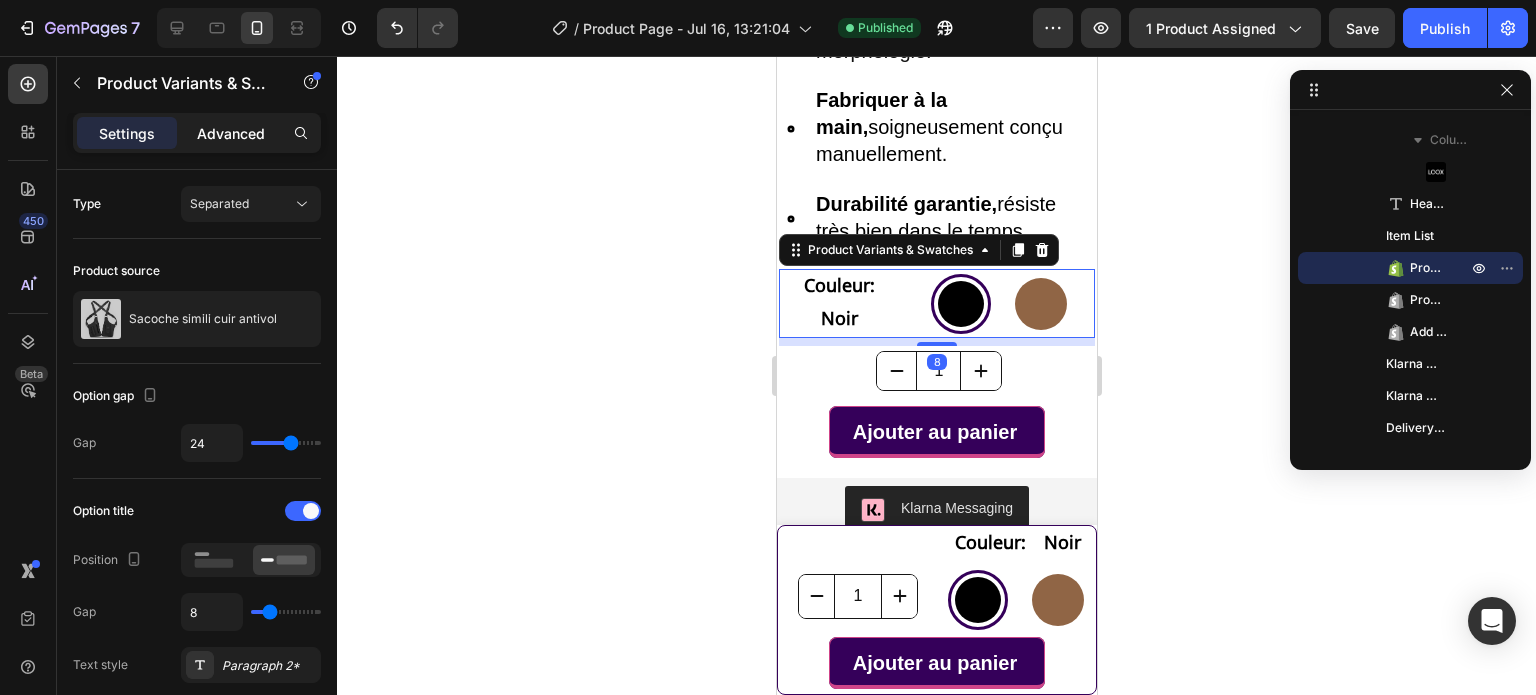 click on "Advanced" at bounding box center [231, 133] 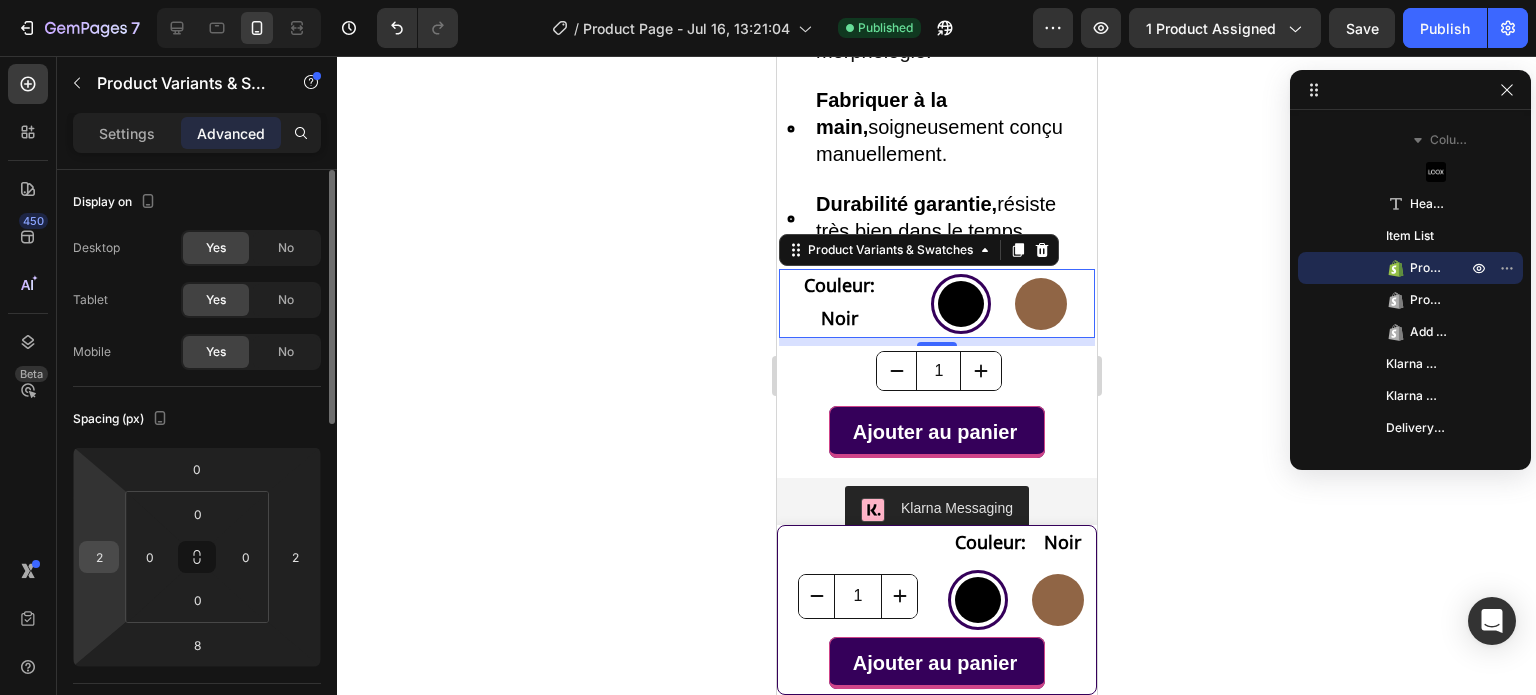 click on "2" at bounding box center (99, 557) 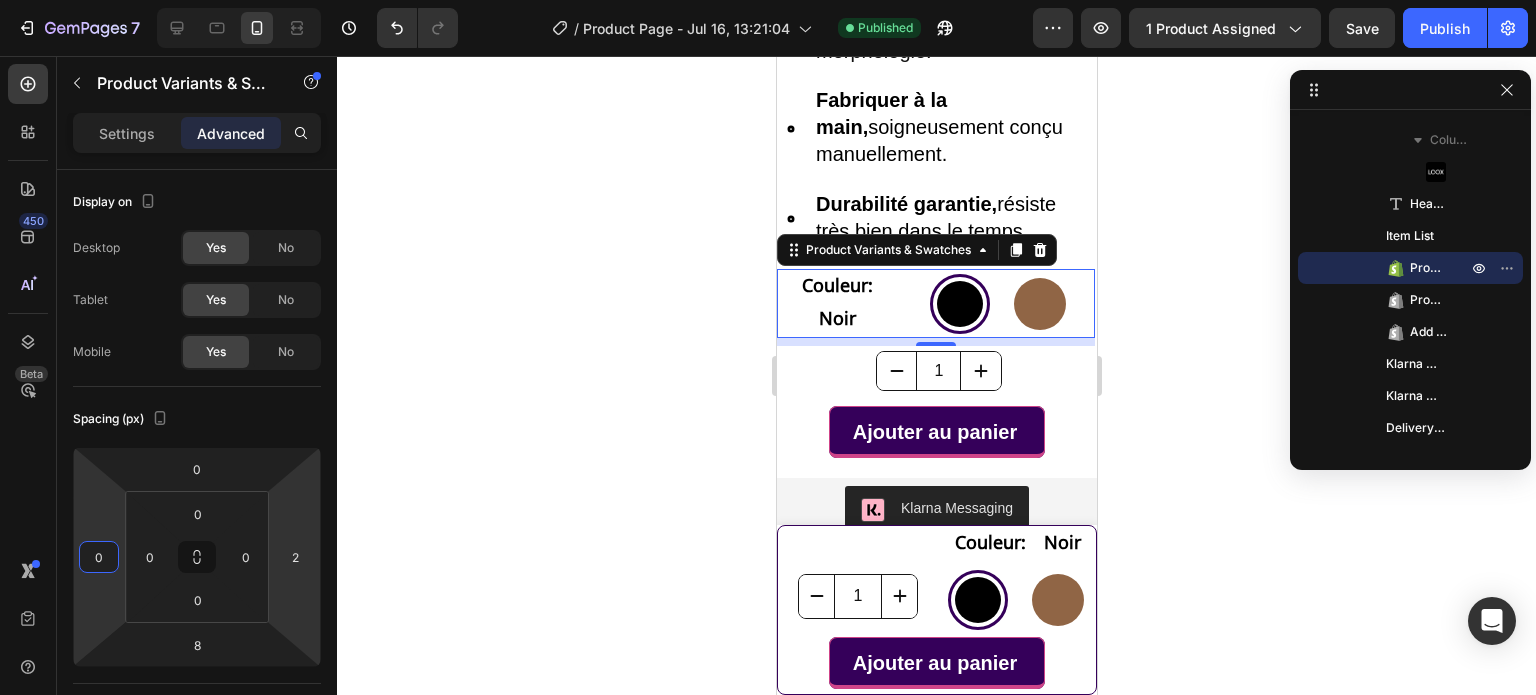 type on "0" 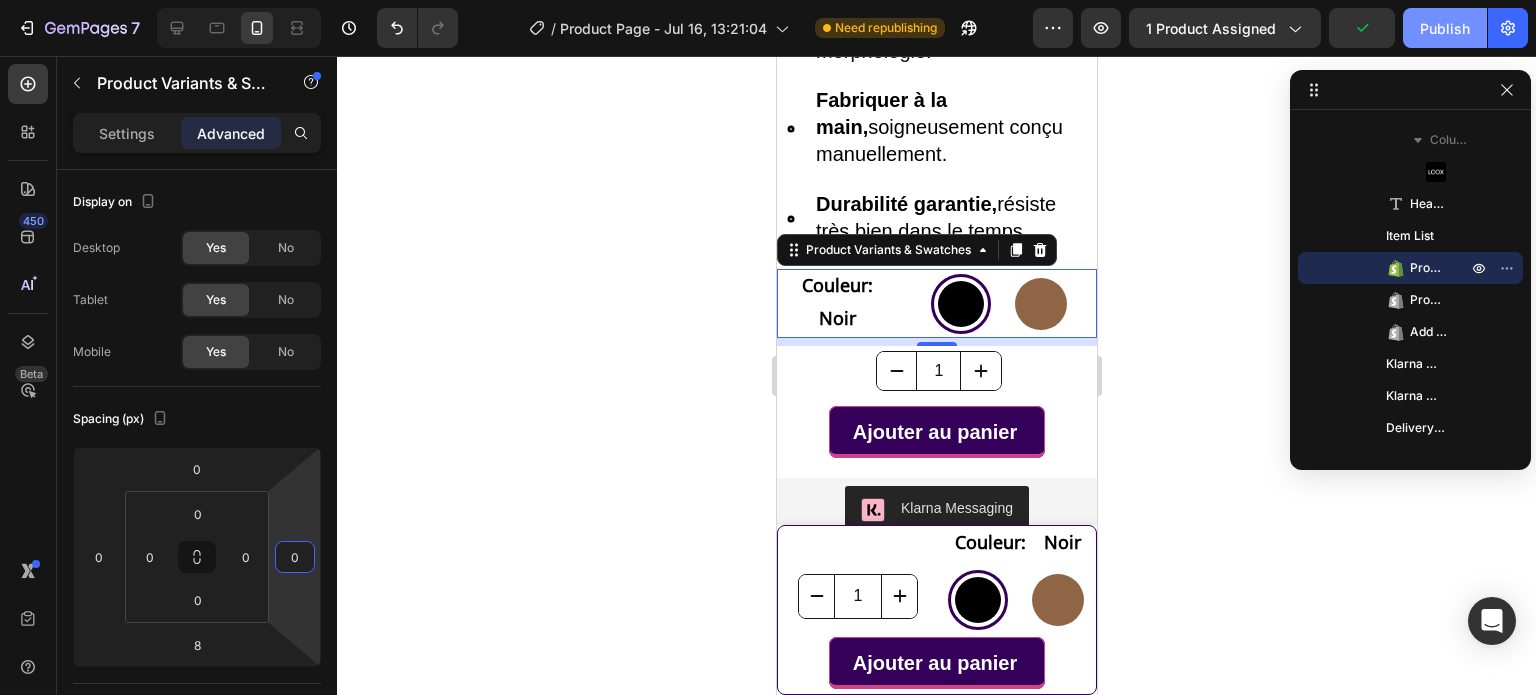type on "0" 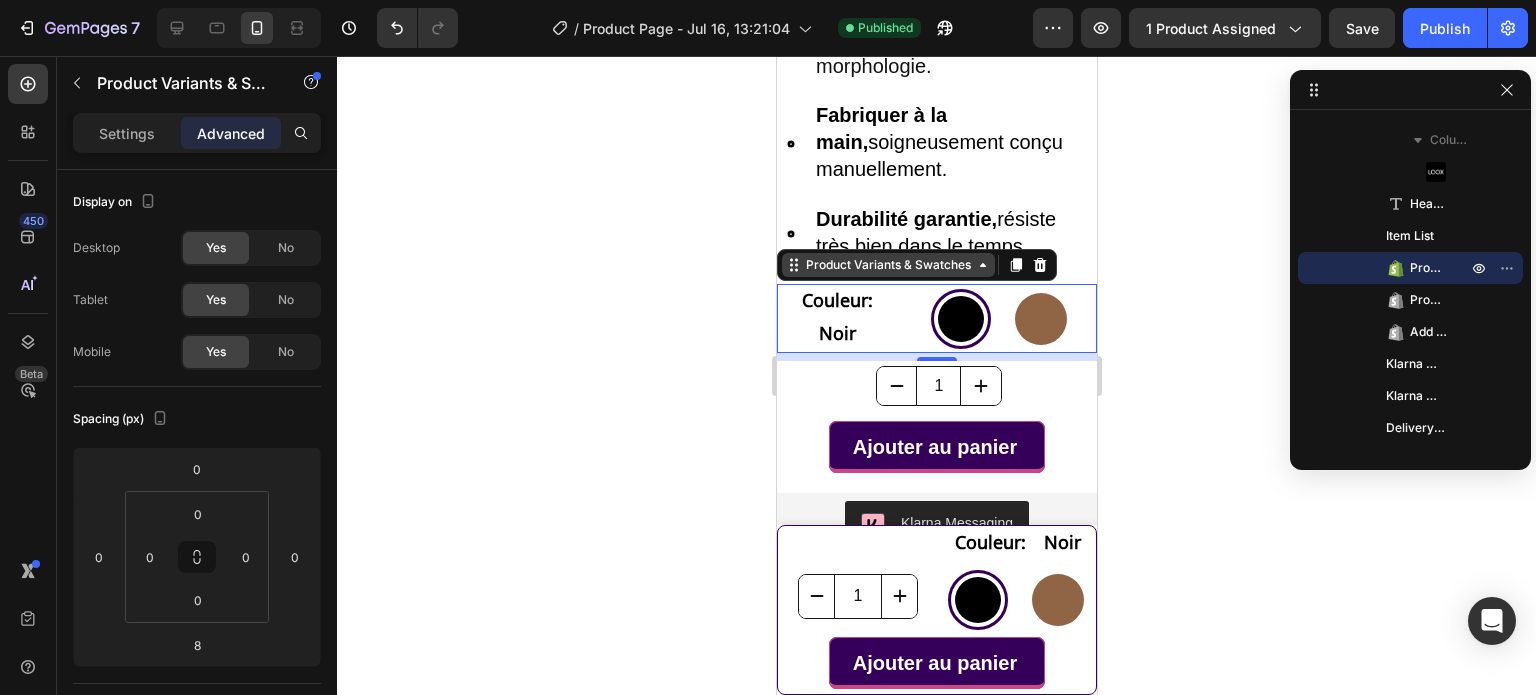 scroll, scrollTop: 1000, scrollLeft: 0, axis: vertical 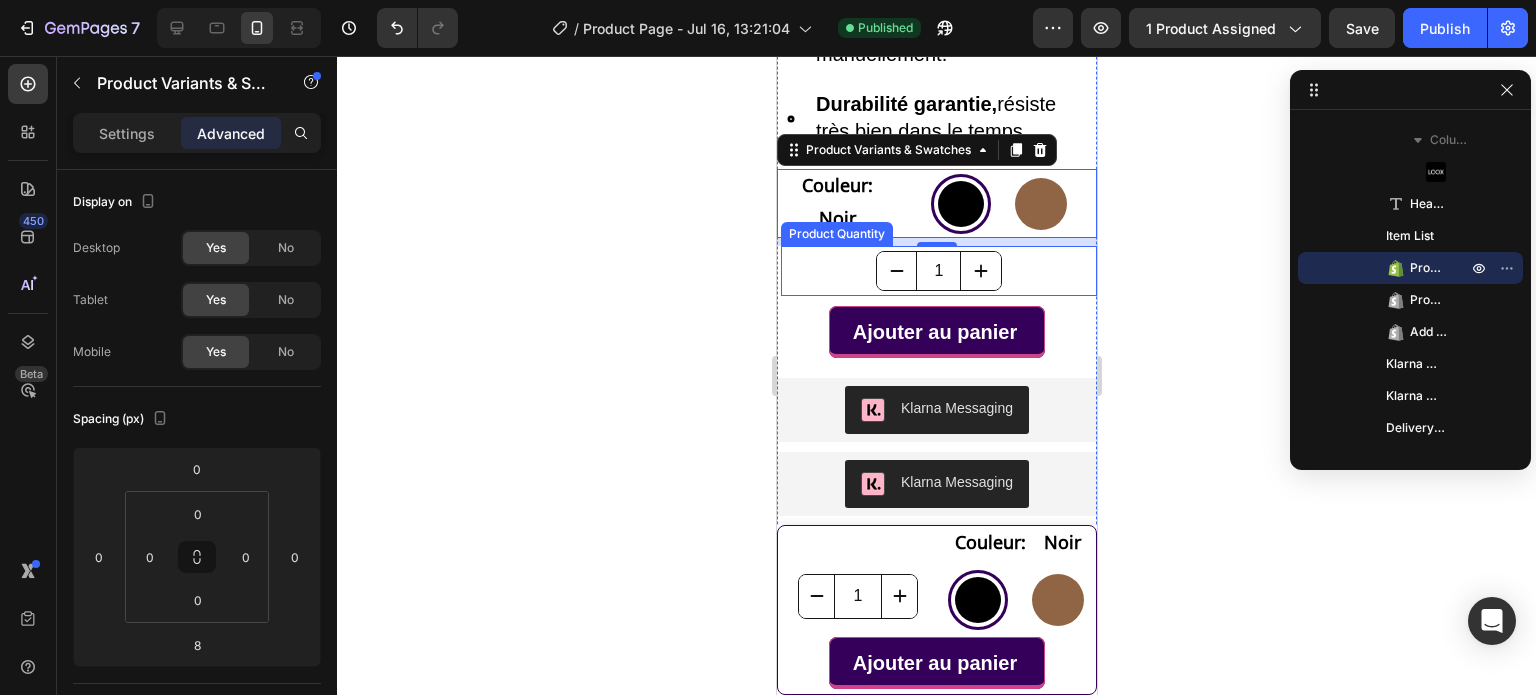 click on "1" at bounding box center [938, 271] 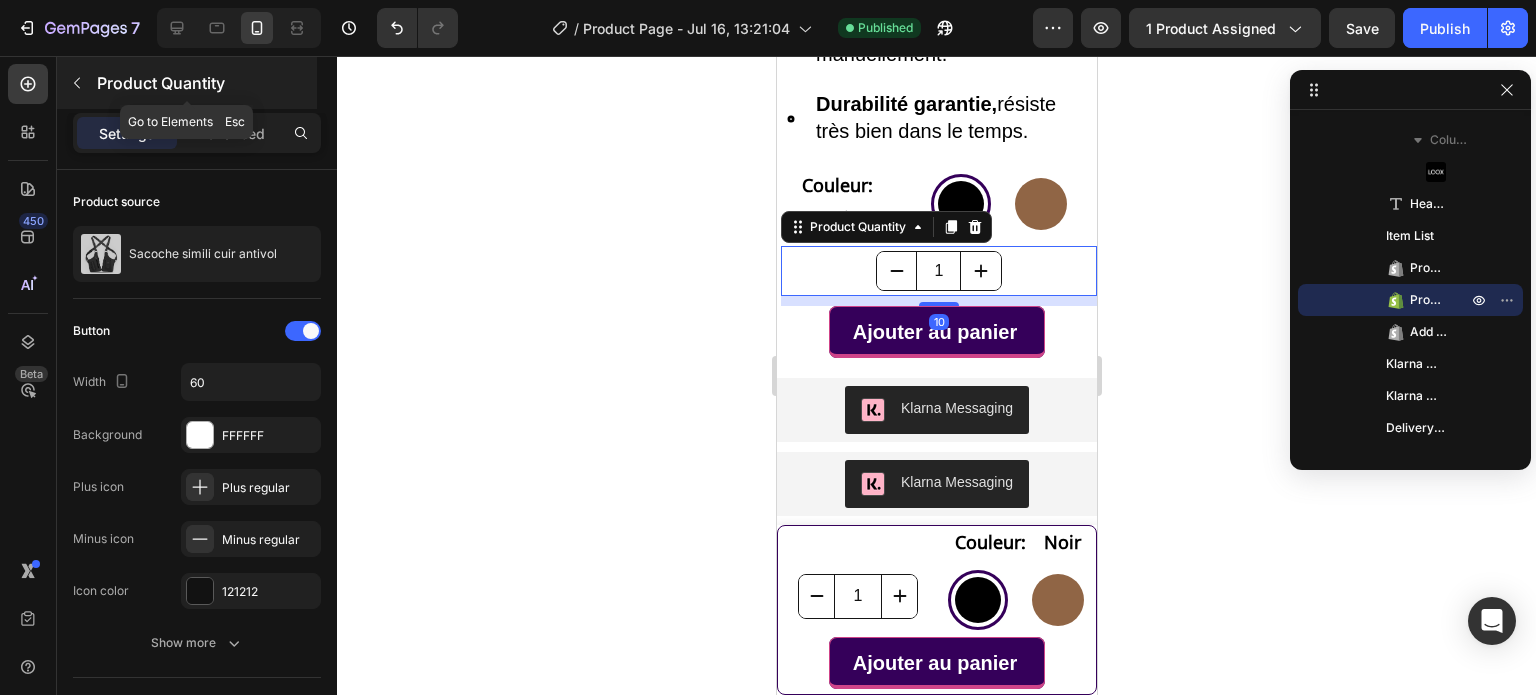click on "Product Quantity" at bounding box center (187, 83) 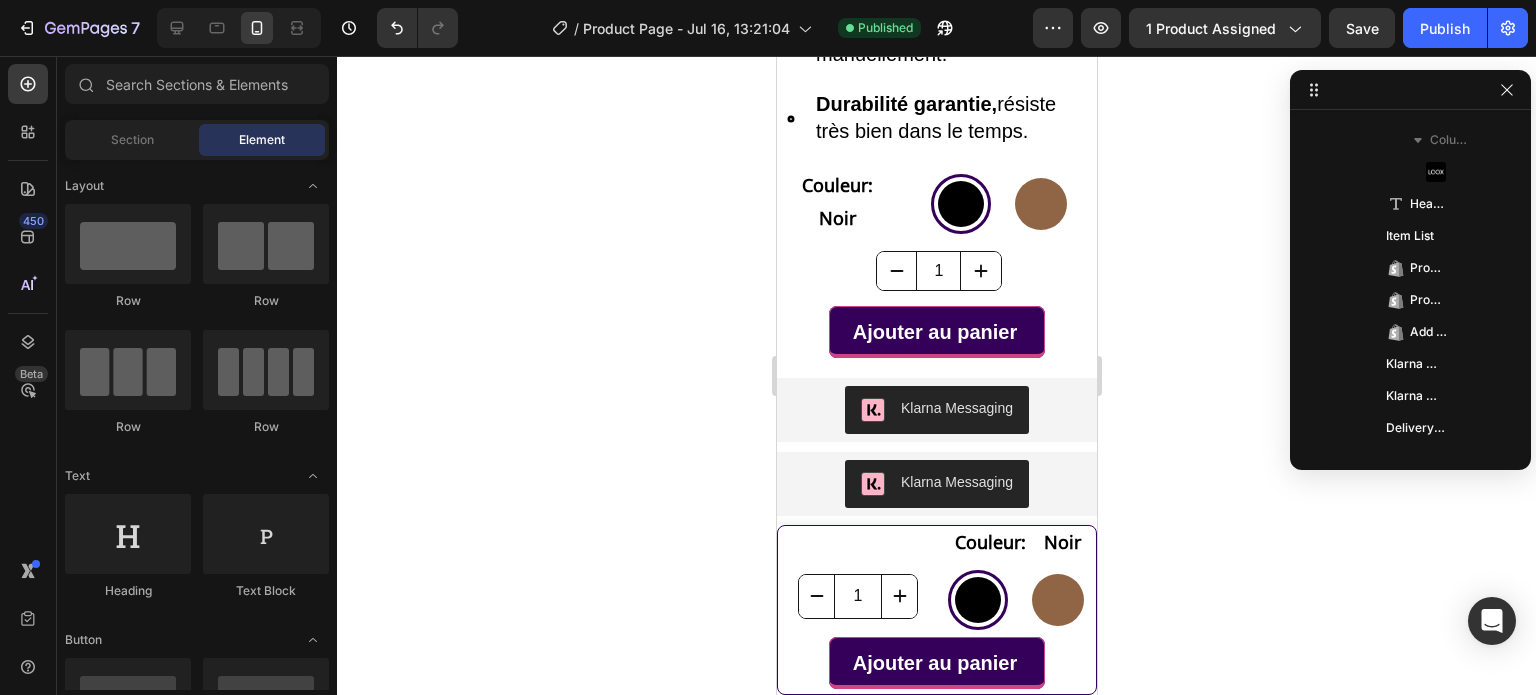 click on "Sections(18) Elements(84) Section Element Hero Section Product Detail Brands Trusted Badges Guarantee Product Breakdown How to use Testimonials Compare Bundle FAQs Social Proof Brand Story Product List Collection Blog List Contact Sticky Add to Cart Custom Footer Browse Library 450 Layout
Row
Row
Row
Row Text
Heading
Text Block Button
Button
Button Media
Image
Image
Video" at bounding box center (197, 377) 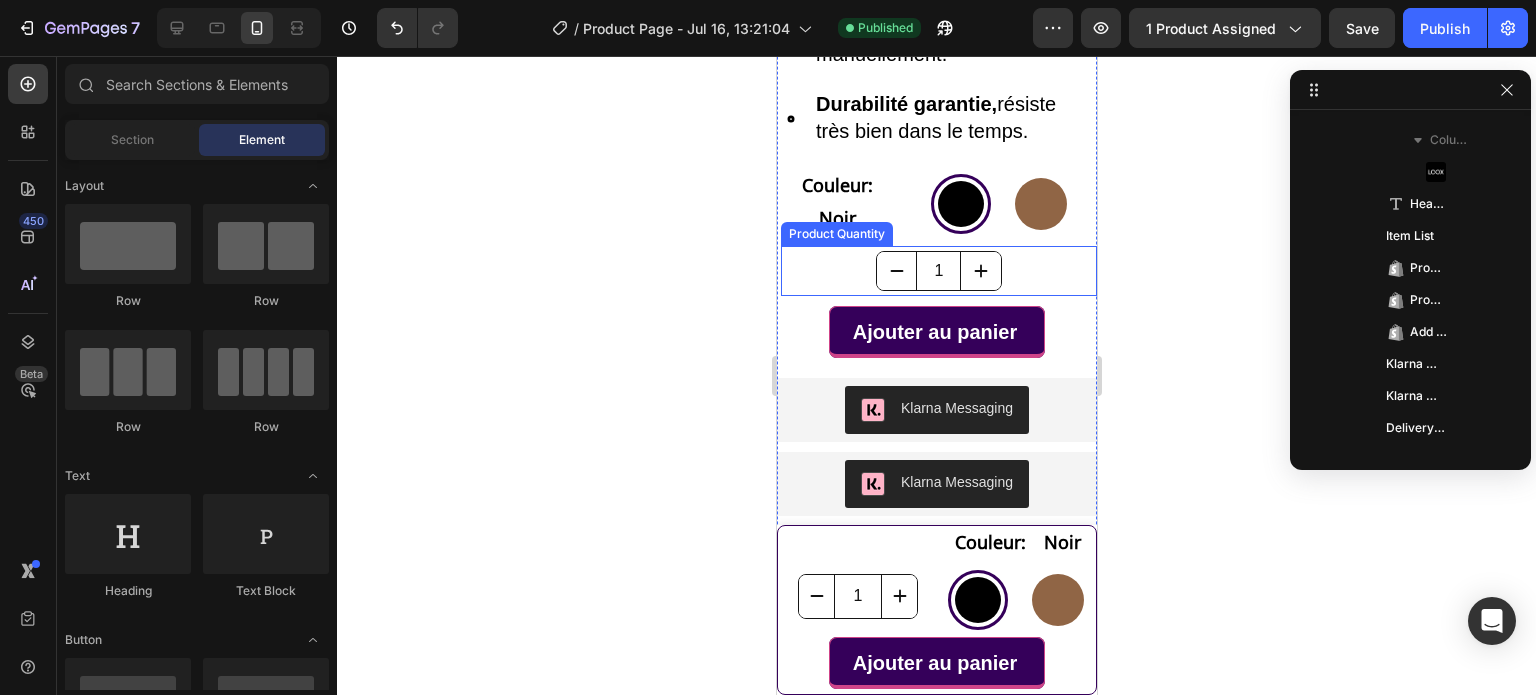 click on "1" at bounding box center (938, 271) 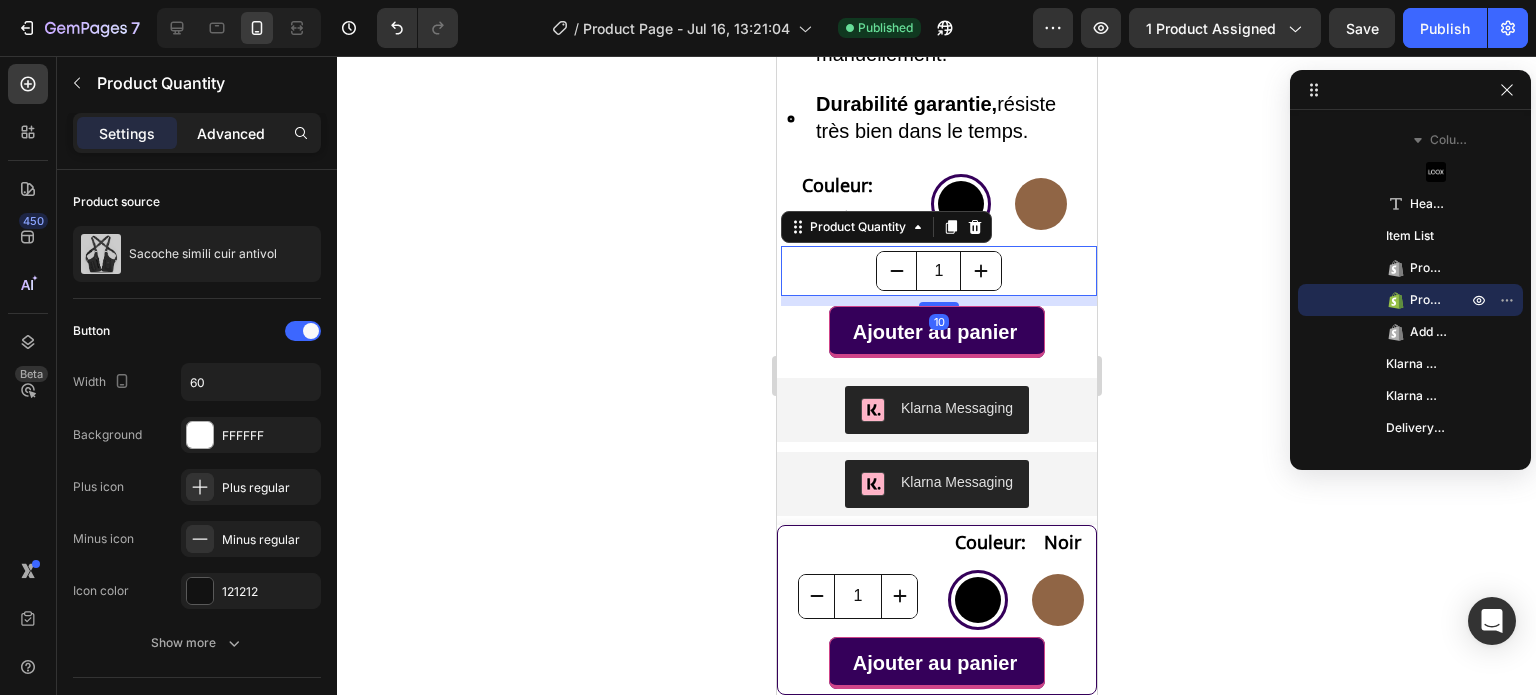 click on "Advanced" at bounding box center (231, 133) 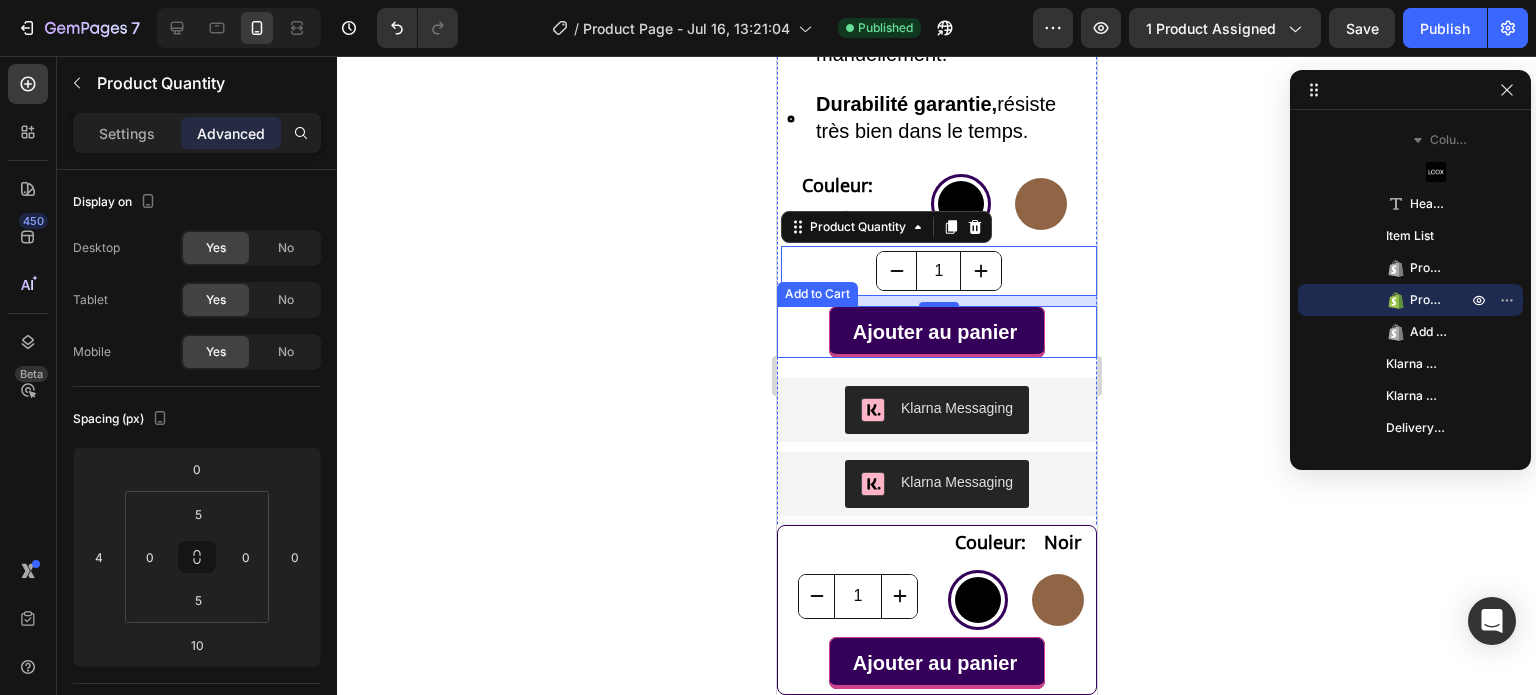 click on "Ajouter au panier Add to Cart" at bounding box center (936, 332) 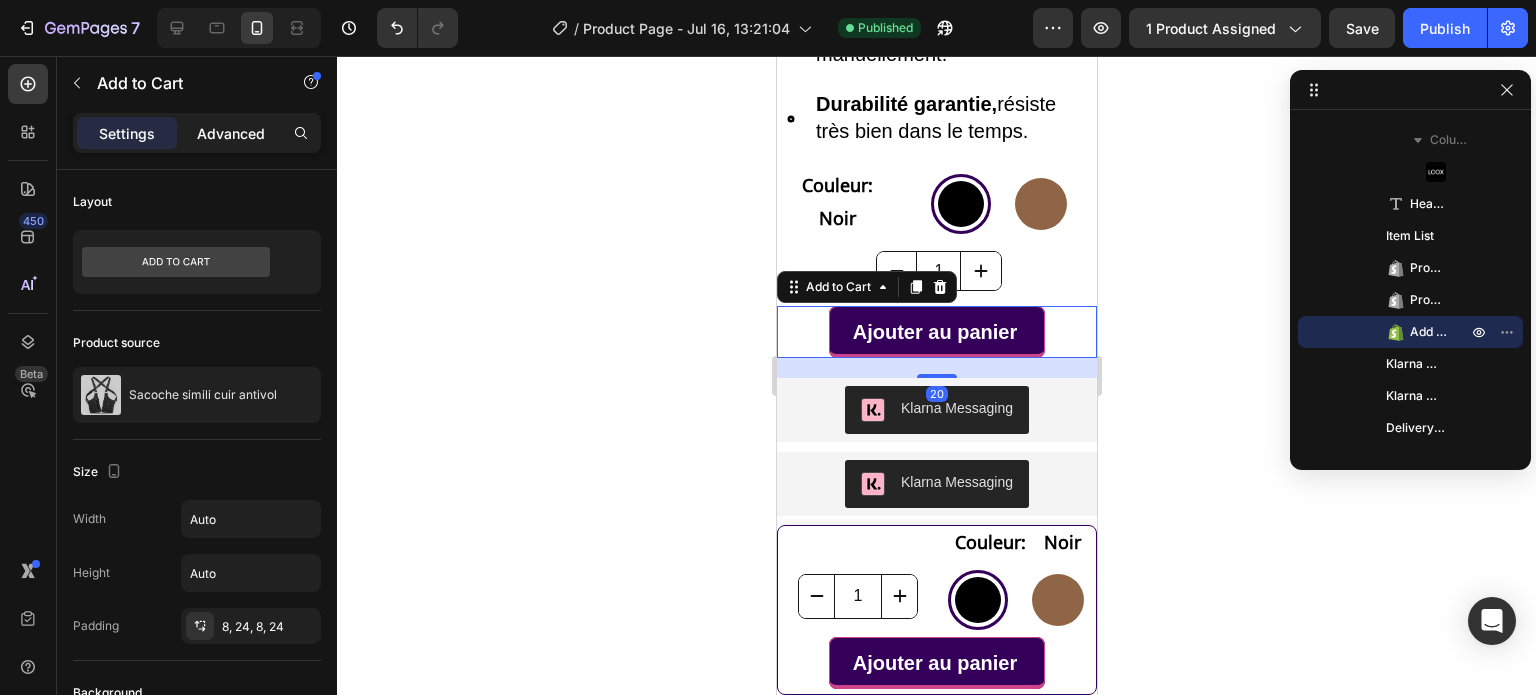 click on "Advanced" at bounding box center [231, 133] 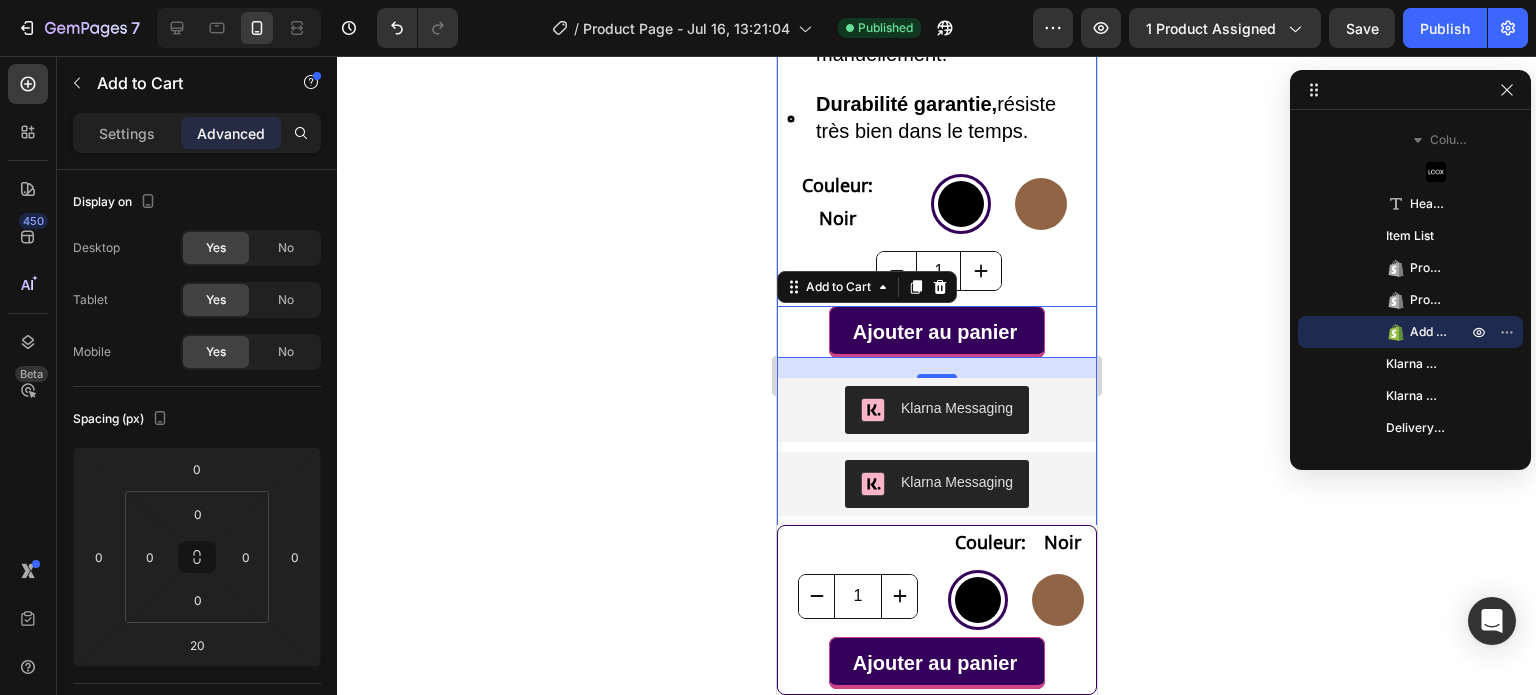 click on "Klarna Messaging" at bounding box center [936, 410] 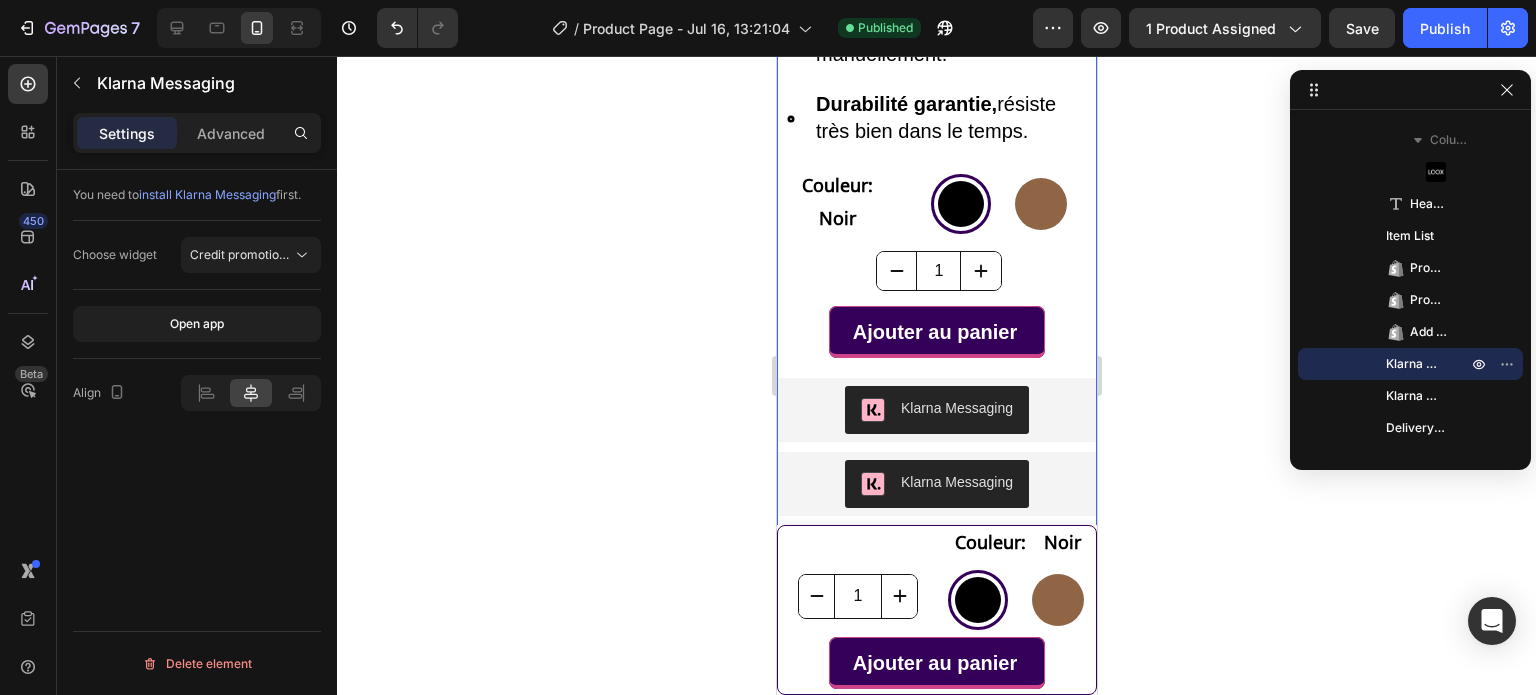 drag, startPoint x: 1045, startPoint y: 421, endPoint x: 1361, endPoint y: 344, distance: 325.24606 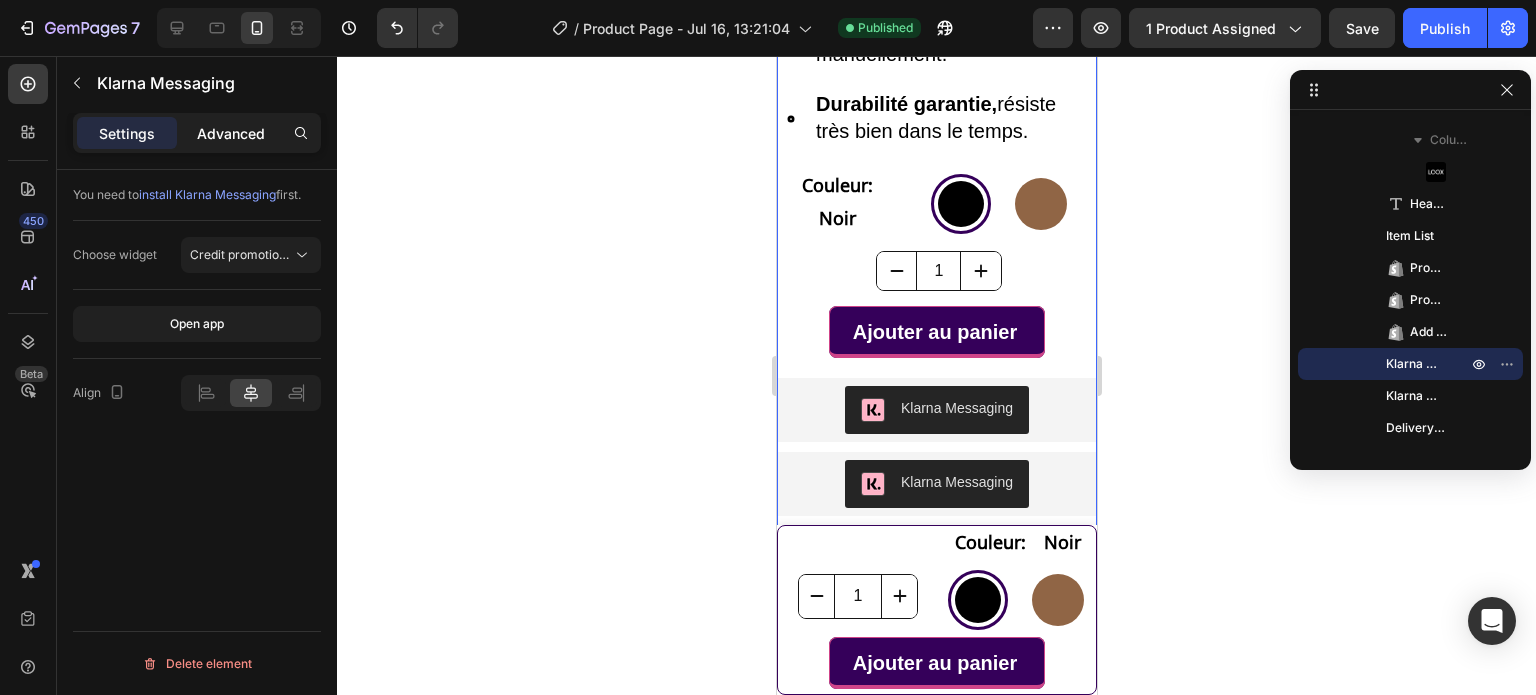 click on "Advanced" at bounding box center [231, 133] 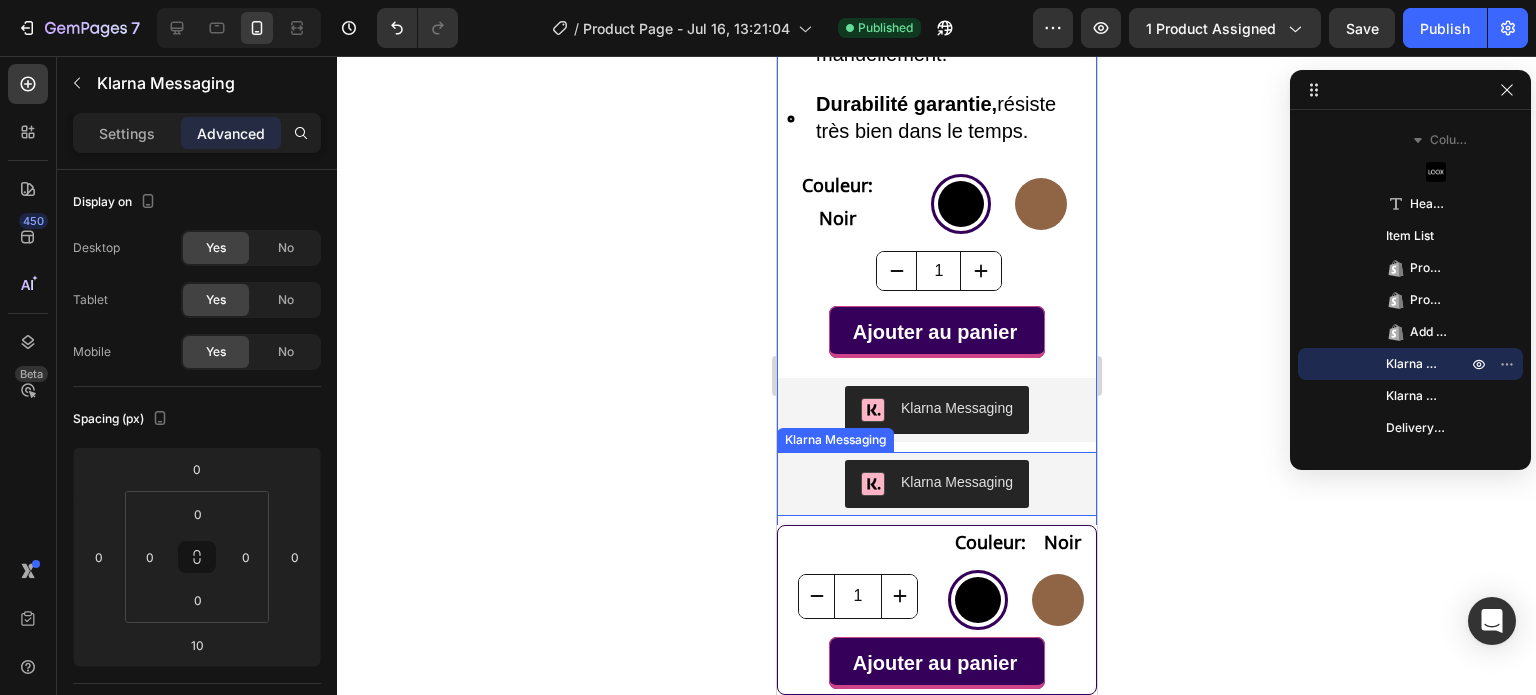 click on "Klarna Messaging" at bounding box center [936, 484] 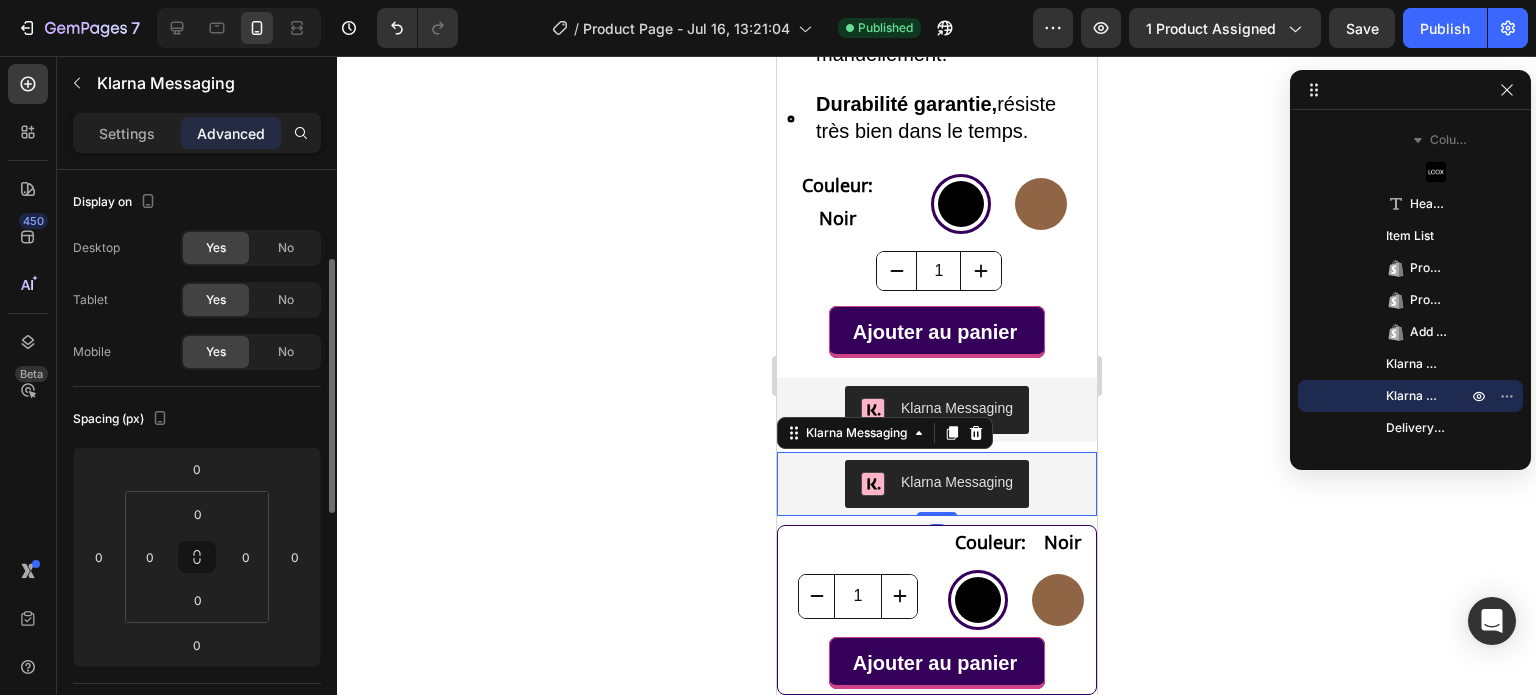 scroll, scrollTop: 62, scrollLeft: 0, axis: vertical 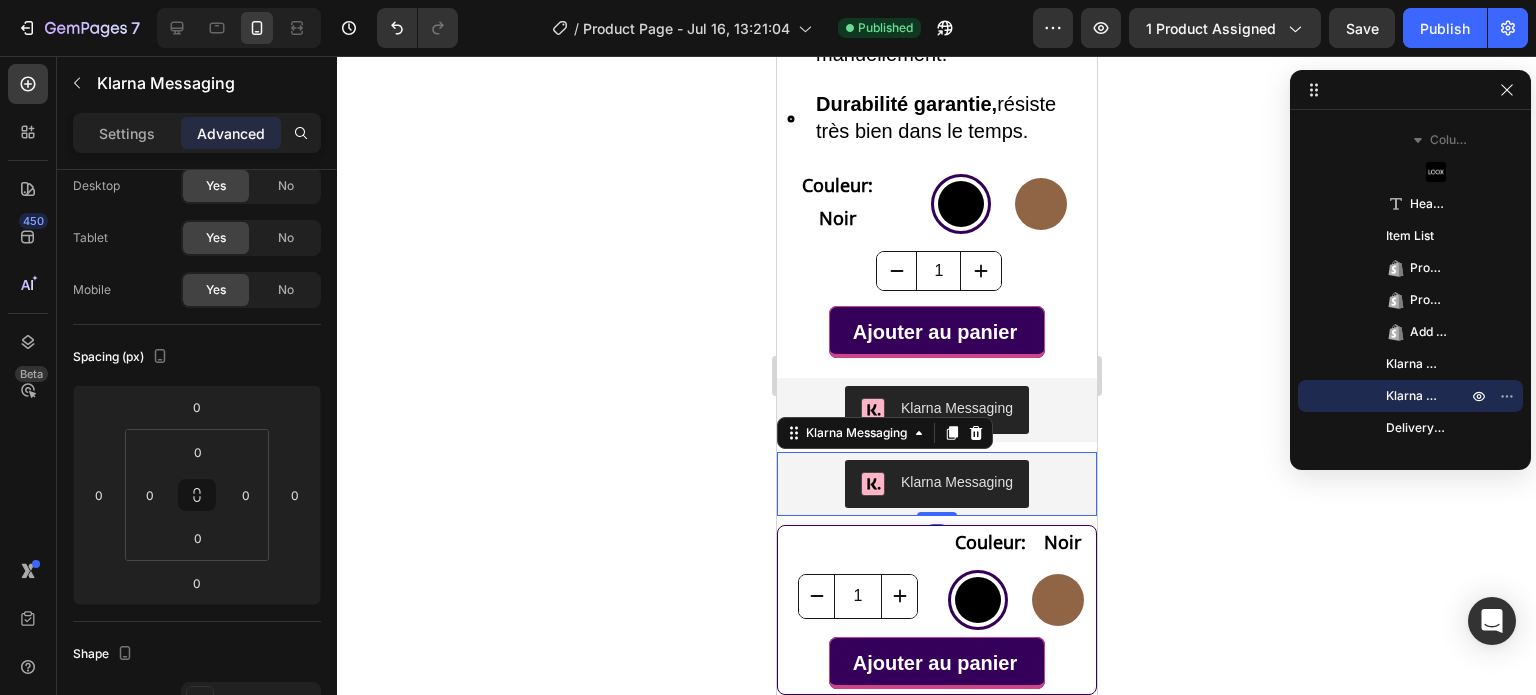 click on "Advanced" at bounding box center [231, 133] 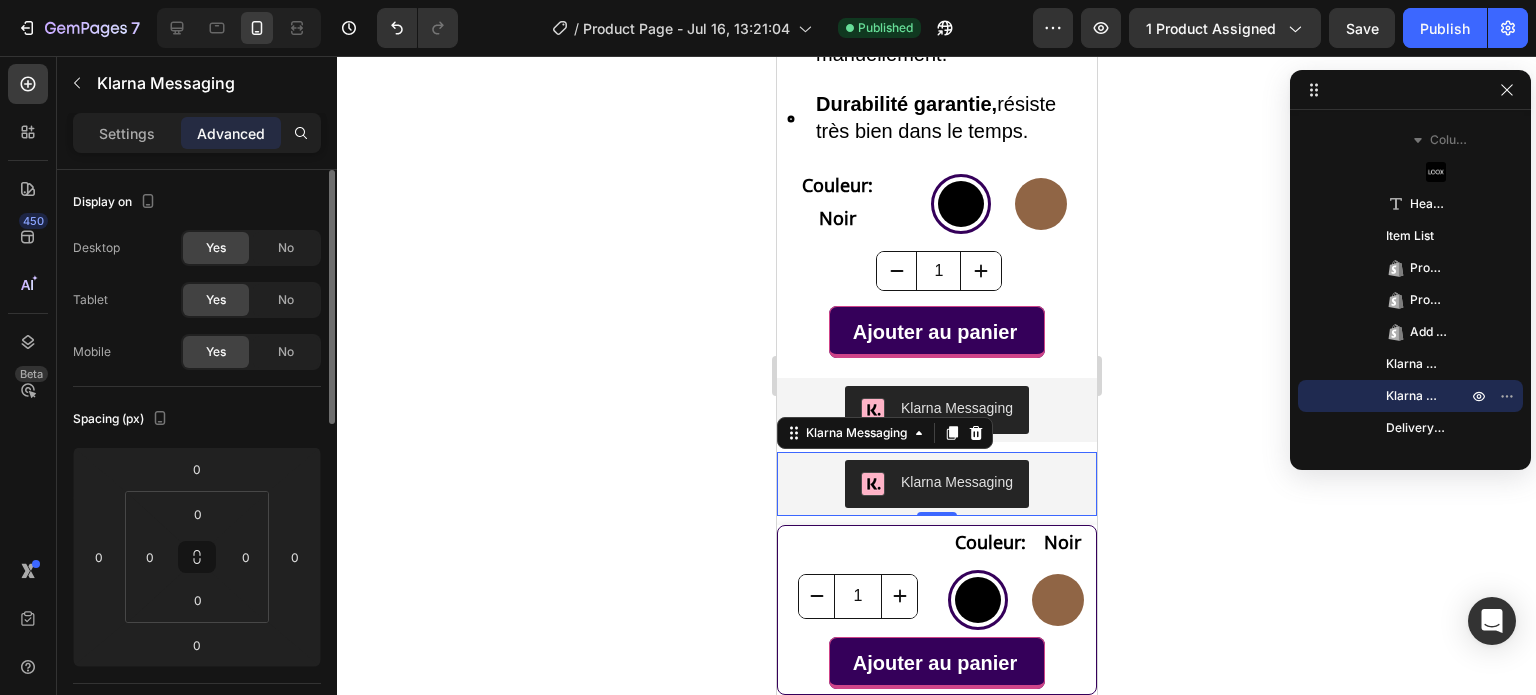 scroll, scrollTop: 100, scrollLeft: 0, axis: vertical 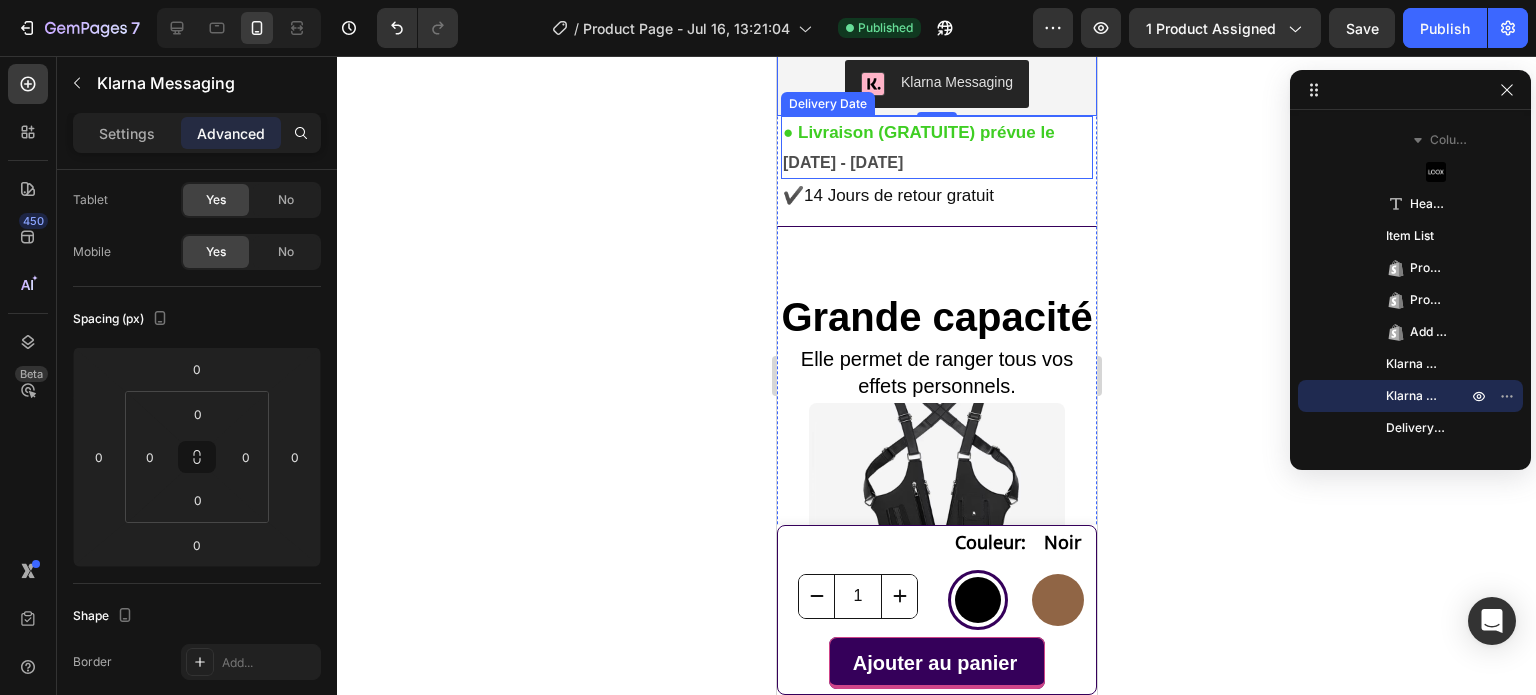 click on "● Livraison (GRATUITE) prévue le
[DATE] - [DATE]" at bounding box center [934, 147] 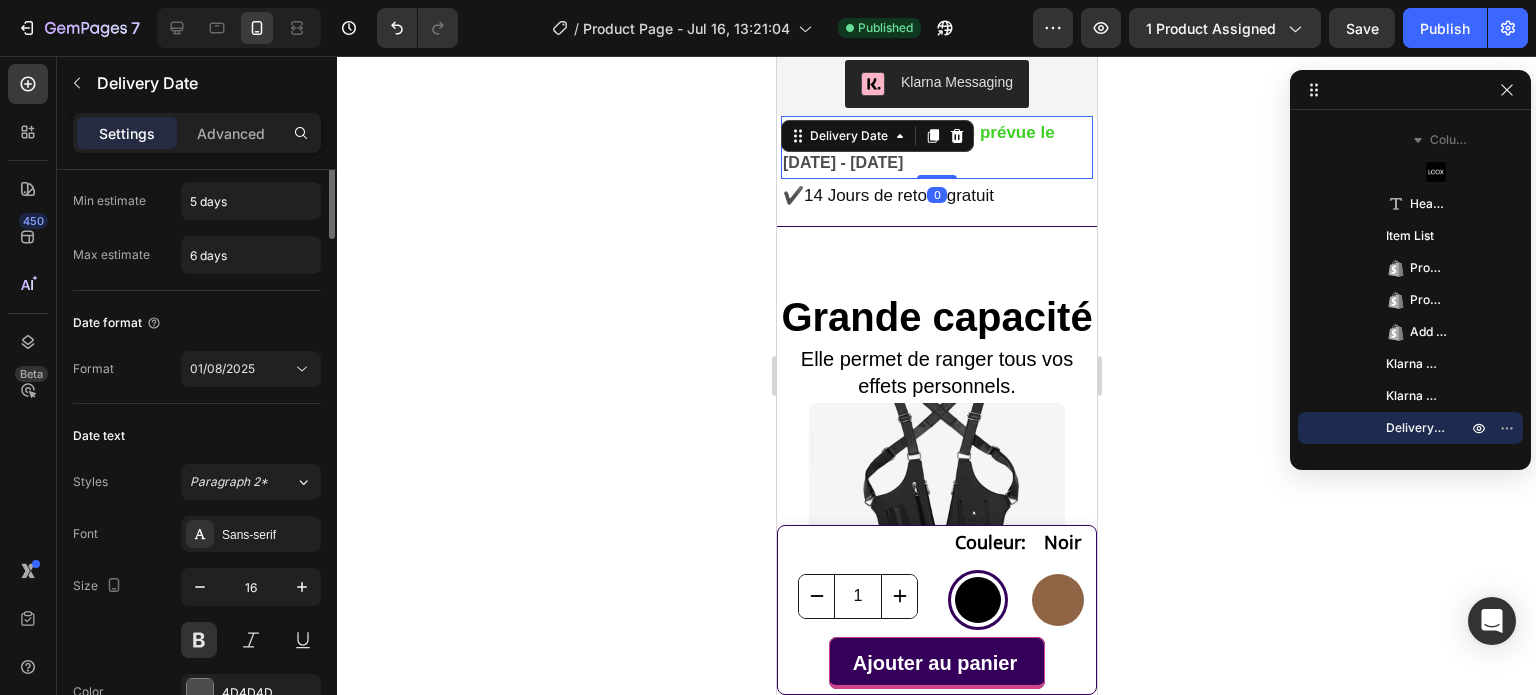 scroll, scrollTop: 0, scrollLeft: 0, axis: both 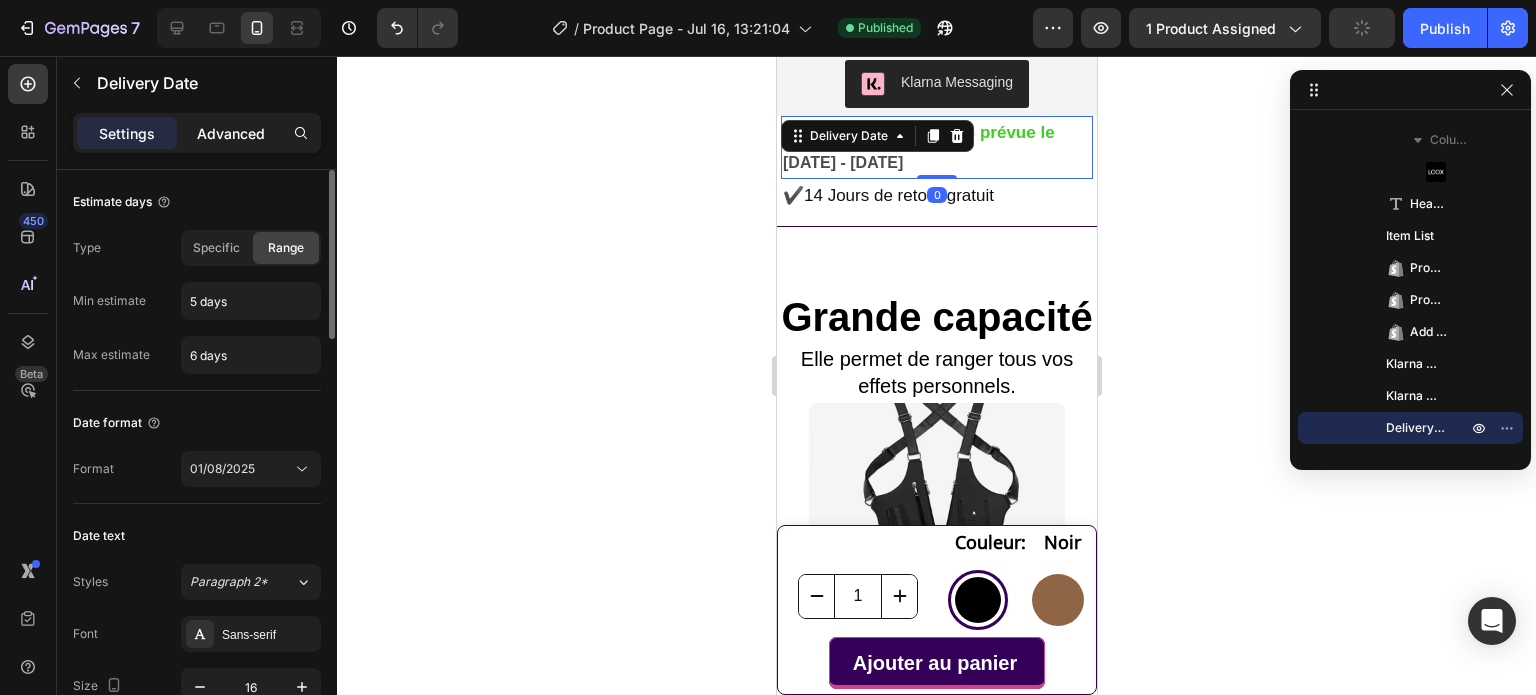 click on "Advanced" at bounding box center [231, 133] 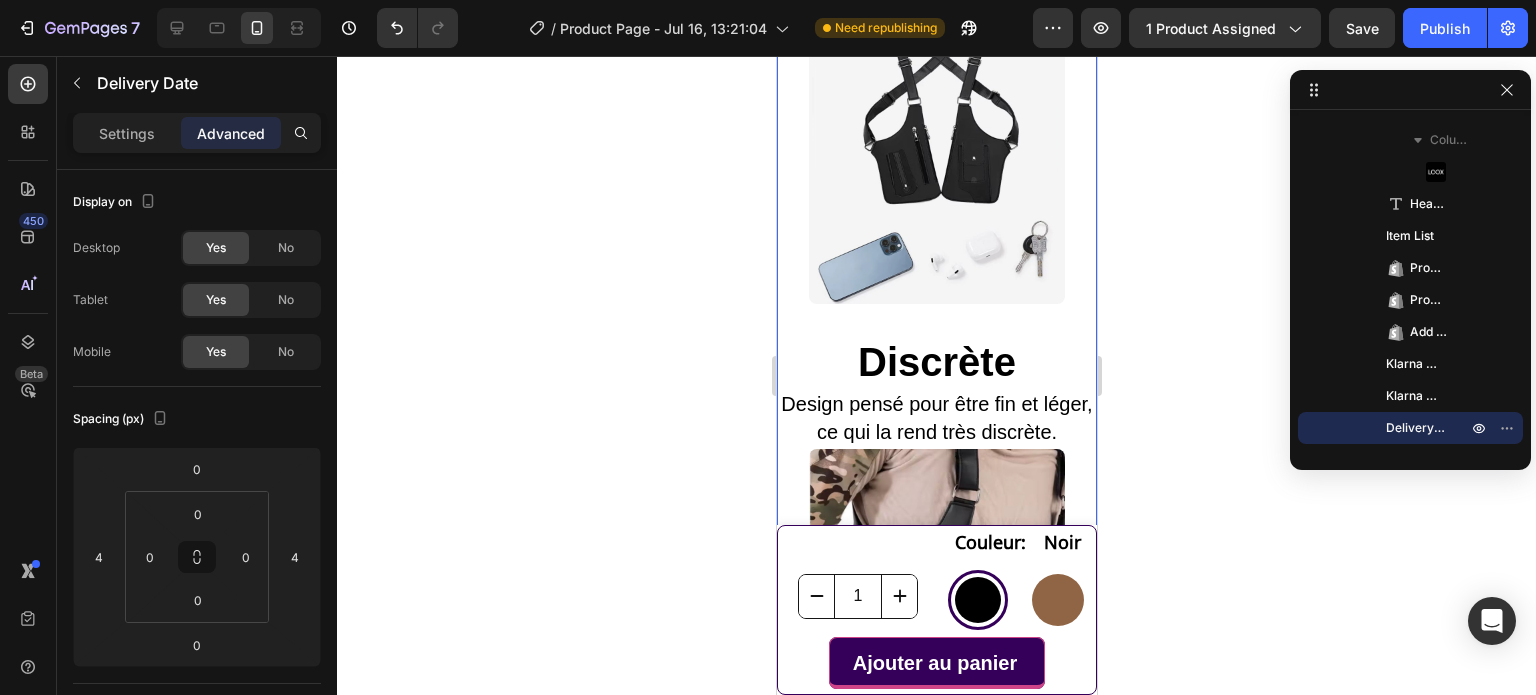 scroll, scrollTop: 1800, scrollLeft: 0, axis: vertical 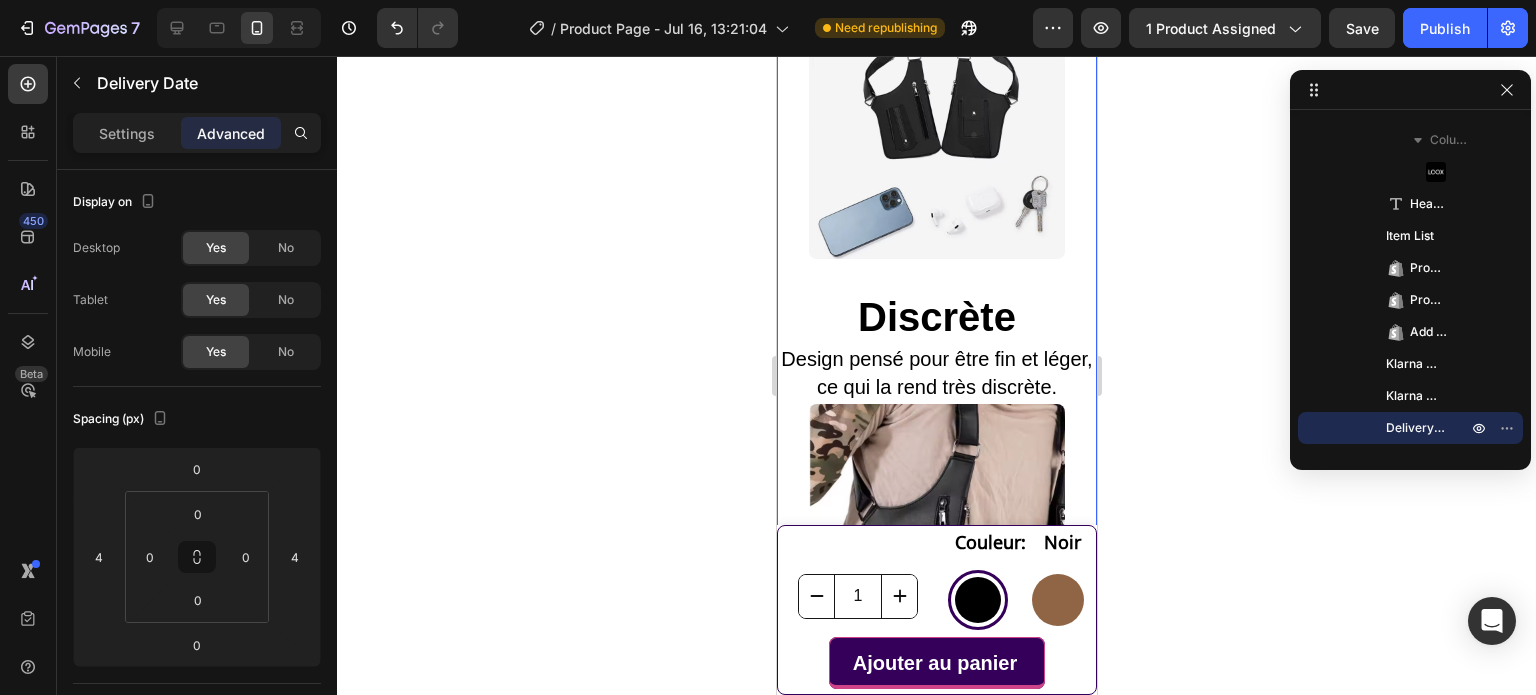 click at bounding box center (936, 131) 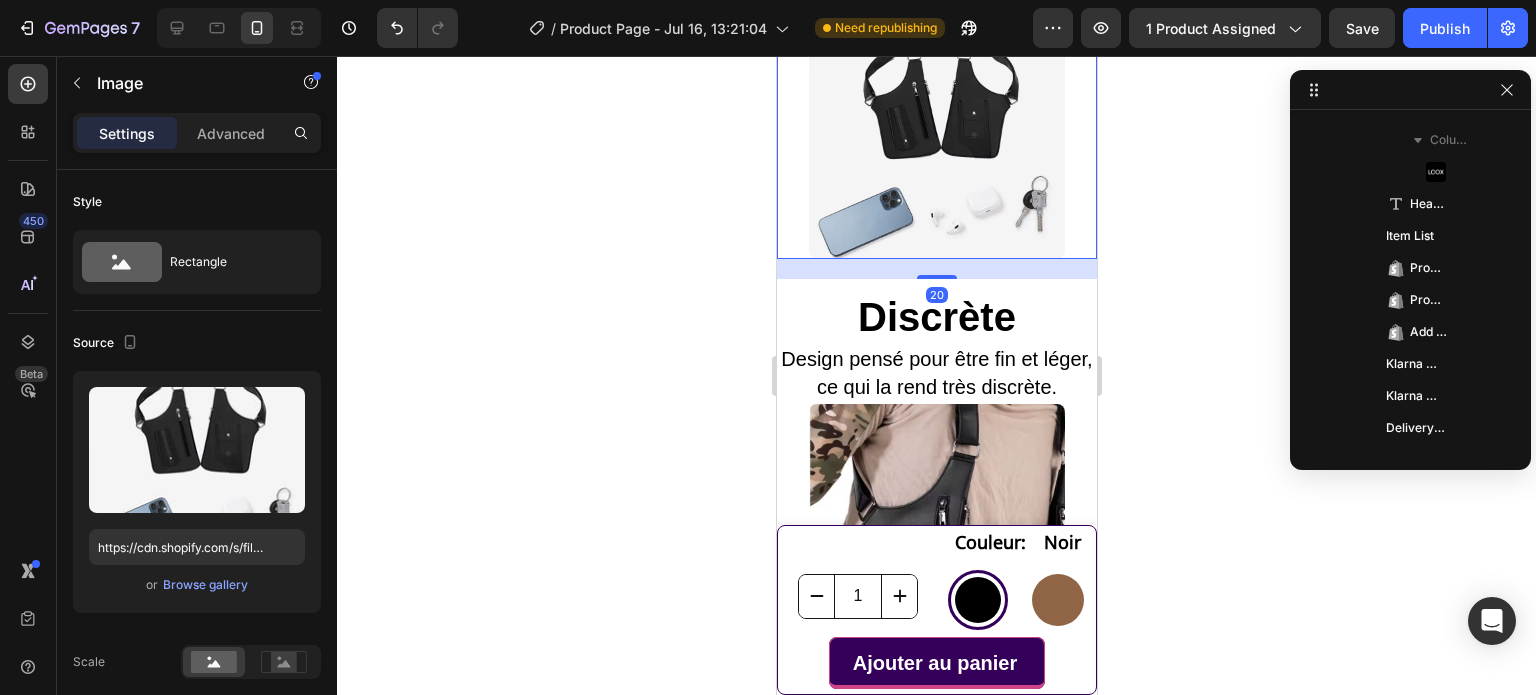 scroll, scrollTop: 1146, scrollLeft: 0, axis: vertical 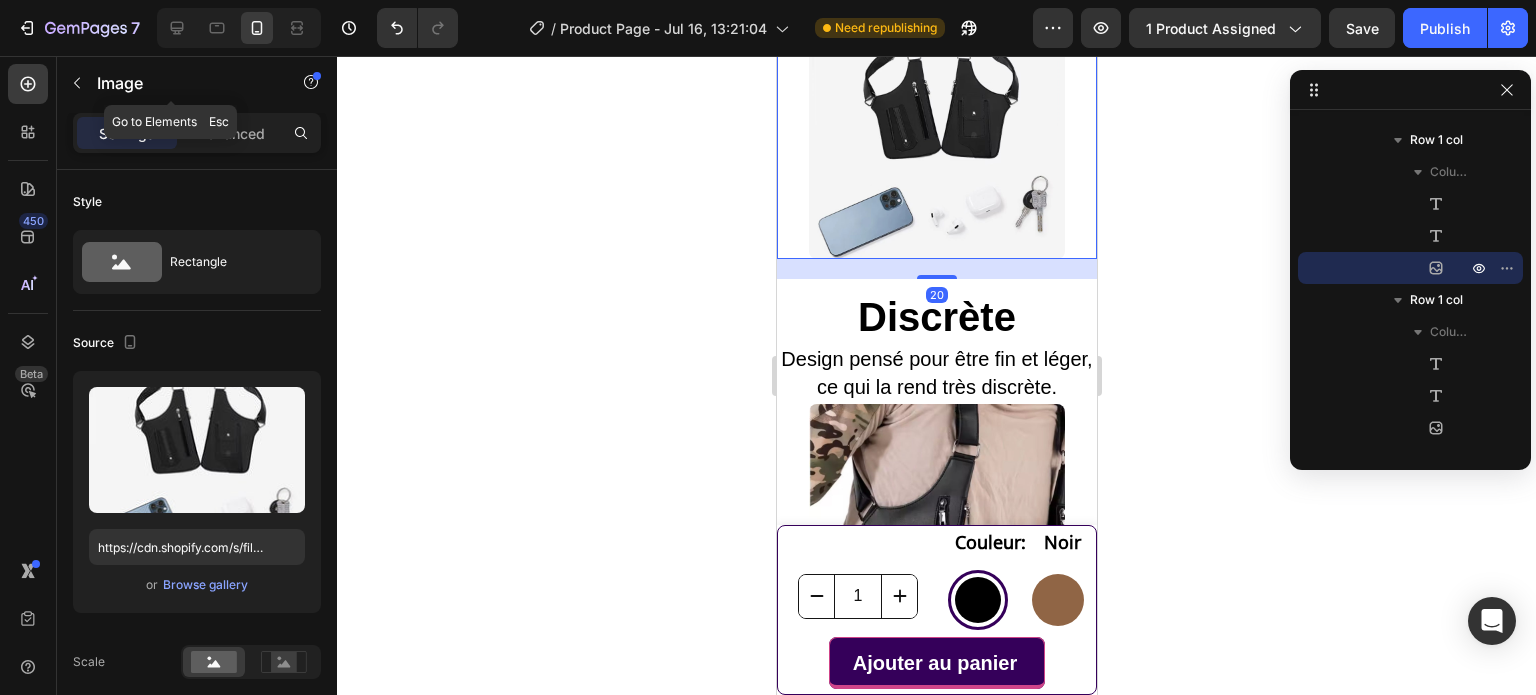 click on "Image" 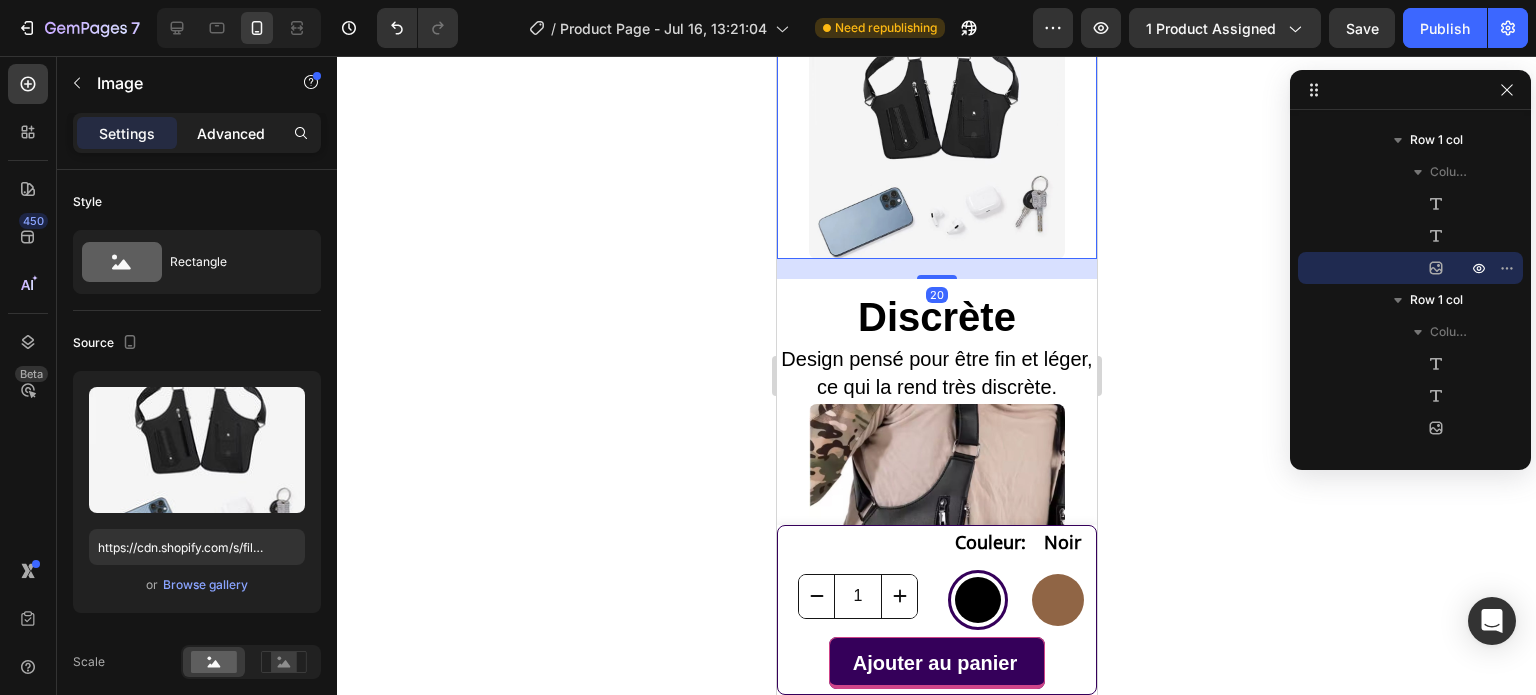 click on "Advanced" at bounding box center [231, 133] 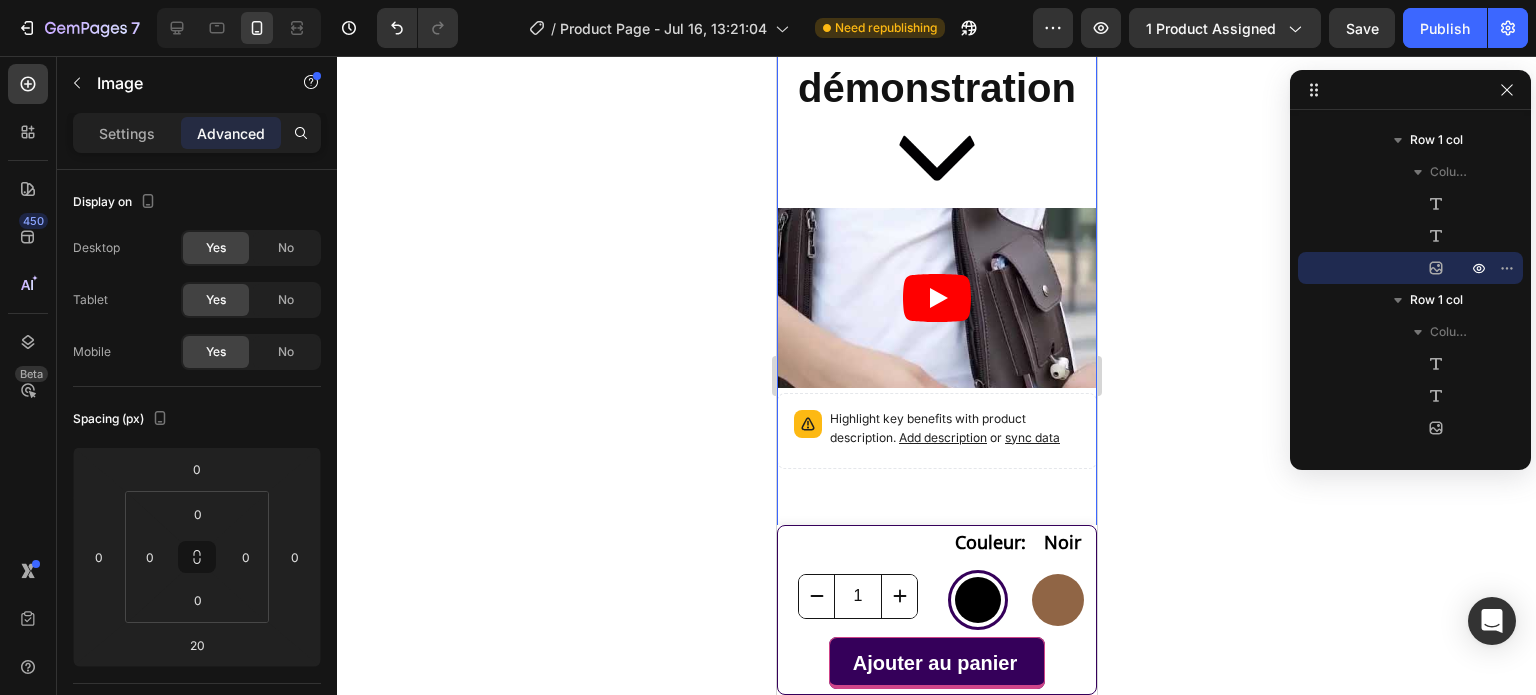 scroll, scrollTop: 4200, scrollLeft: 0, axis: vertical 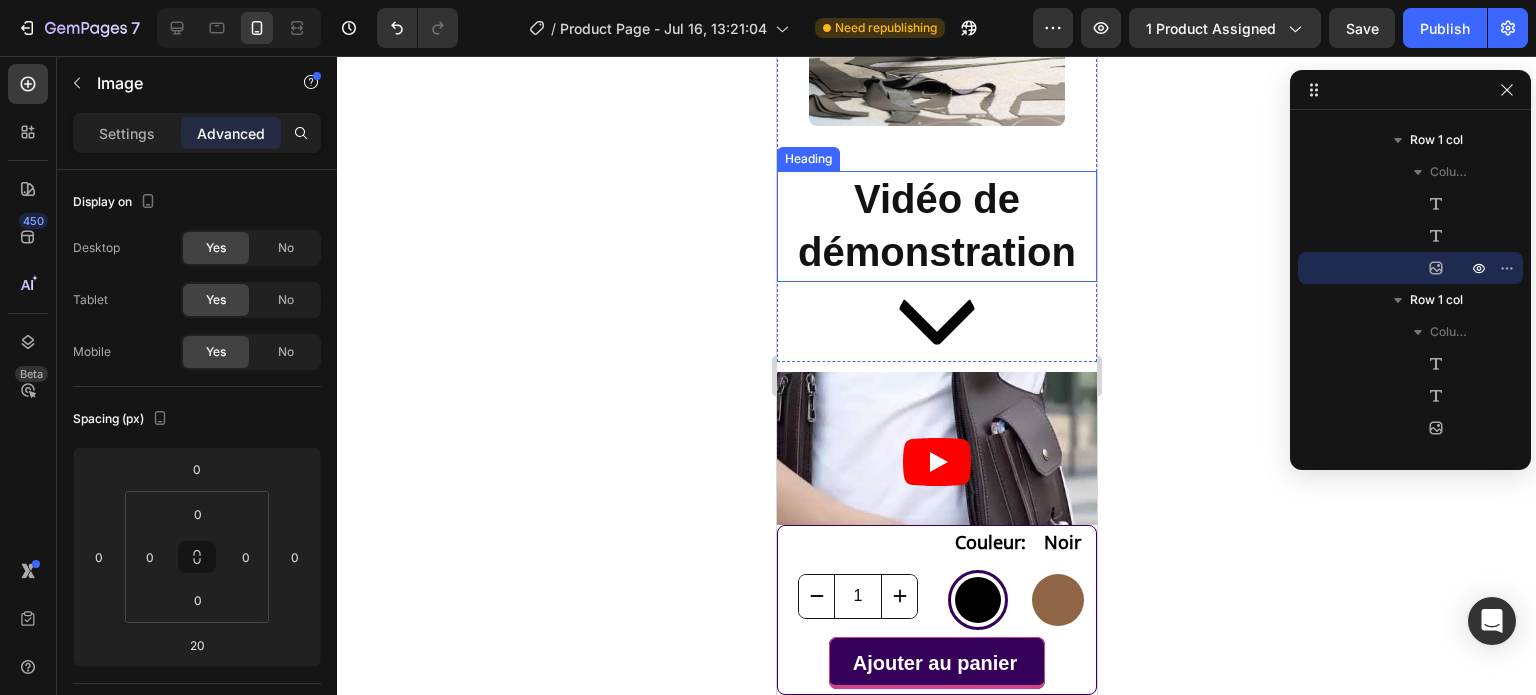 click on "Vidéo de démonstration" at bounding box center (936, 226) 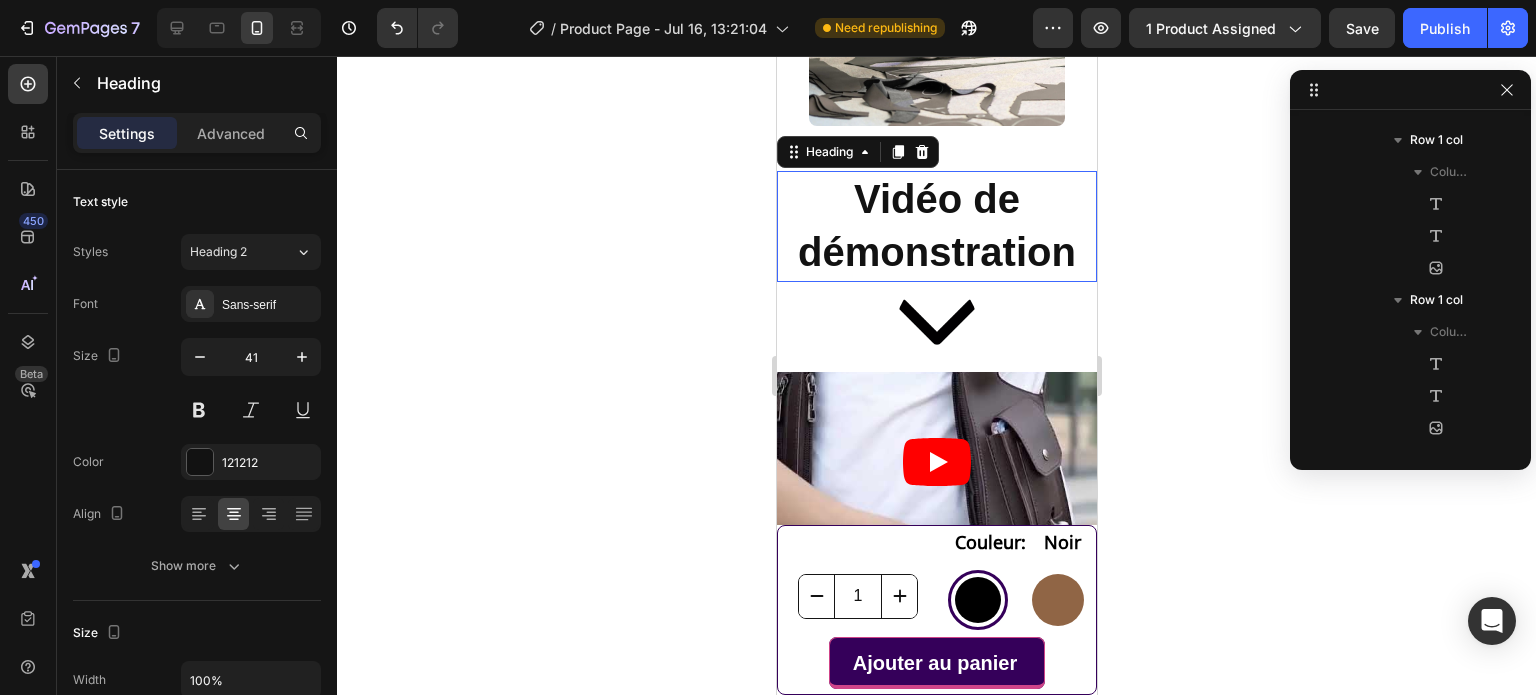 scroll, scrollTop: 1914, scrollLeft: 0, axis: vertical 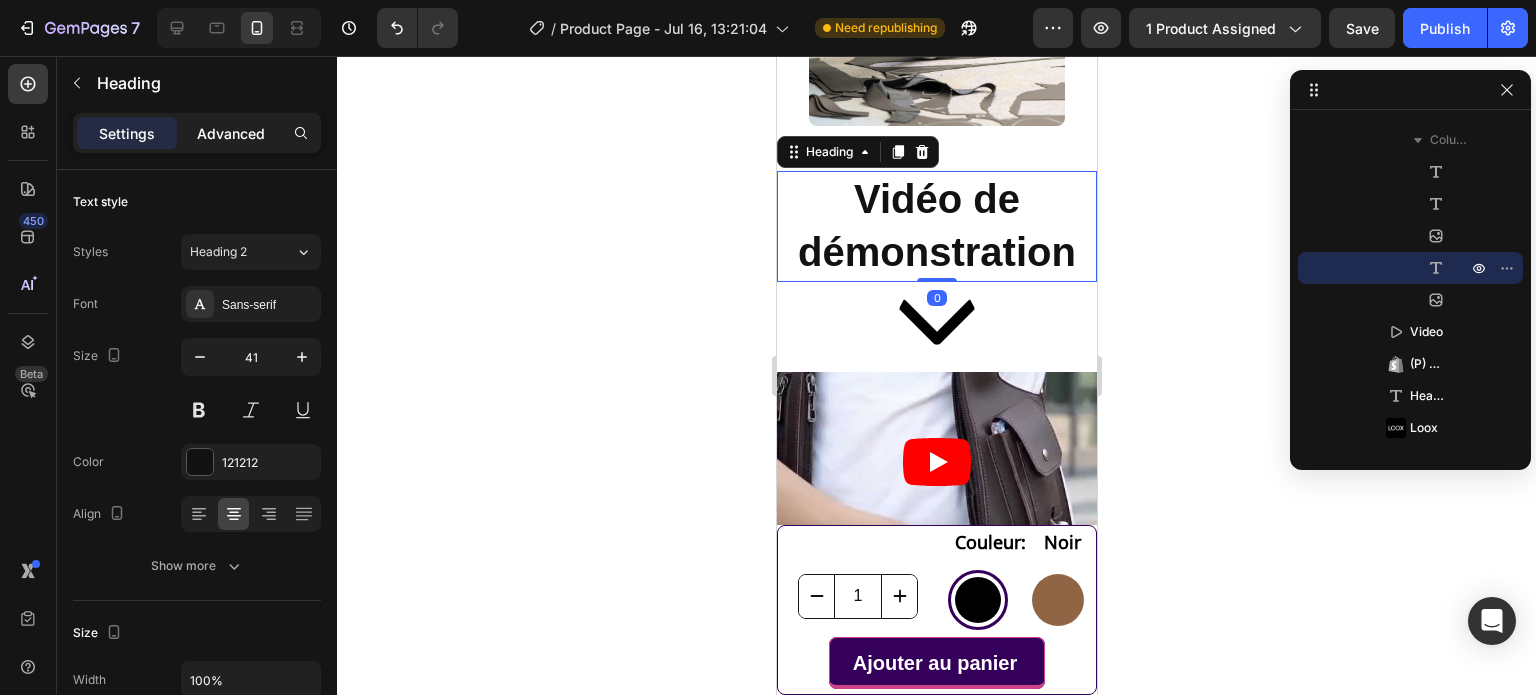click on "Advanced" at bounding box center (231, 133) 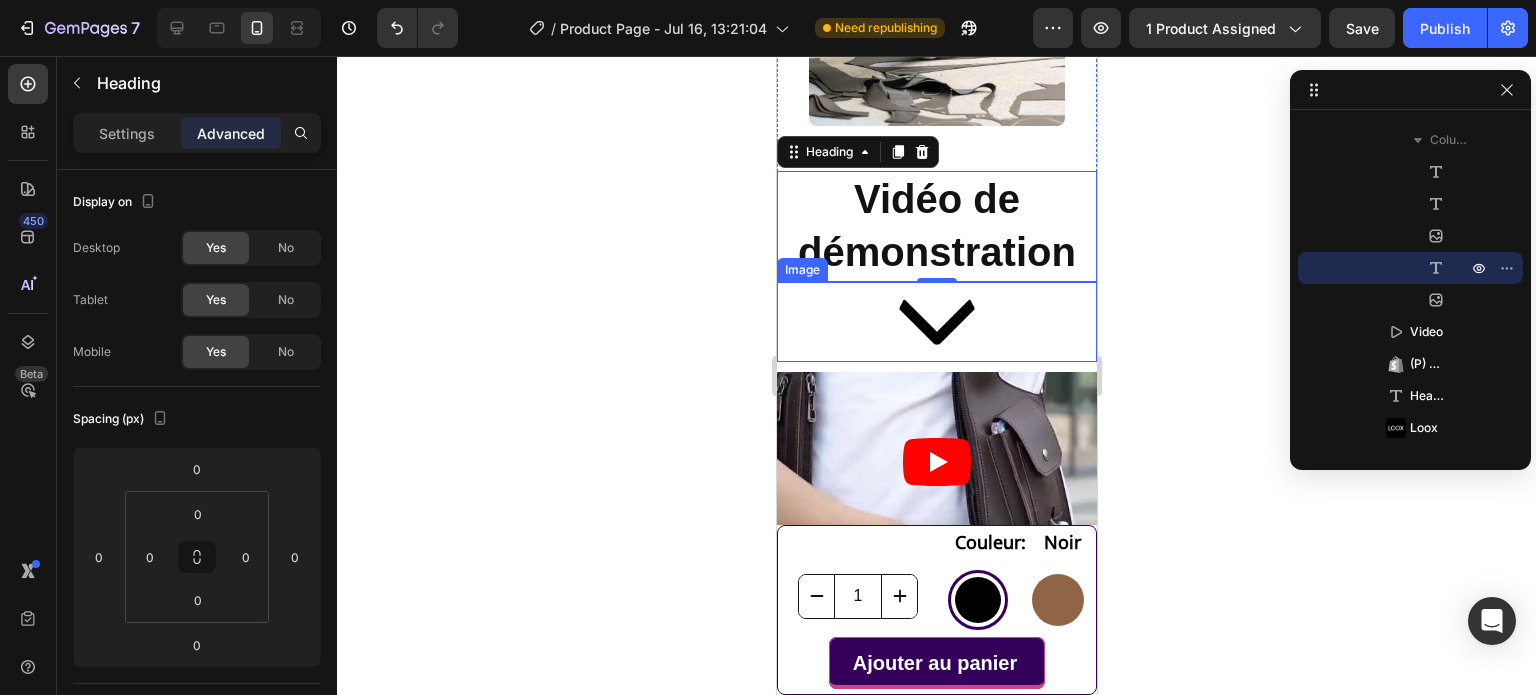 click at bounding box center [936, 322] 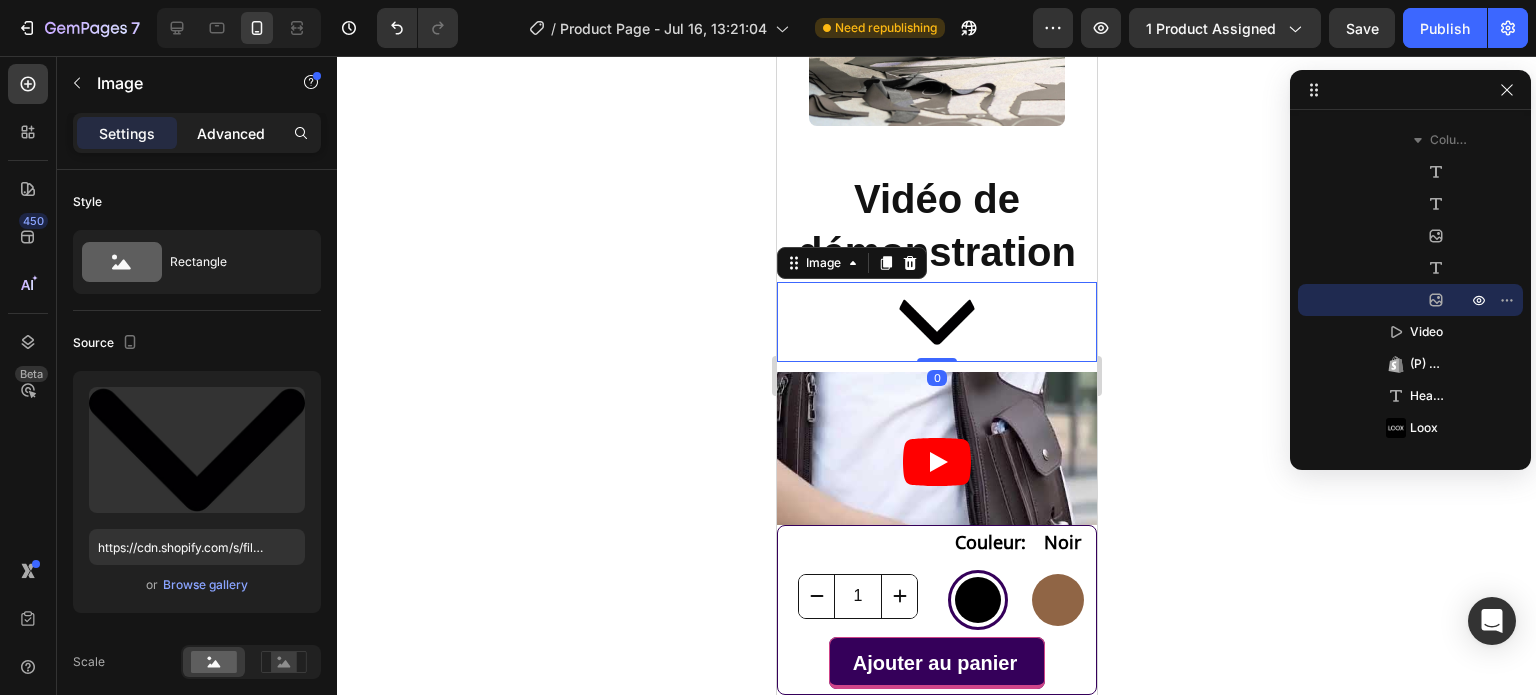 click on "Advanced" at bounding box center (231, 133) 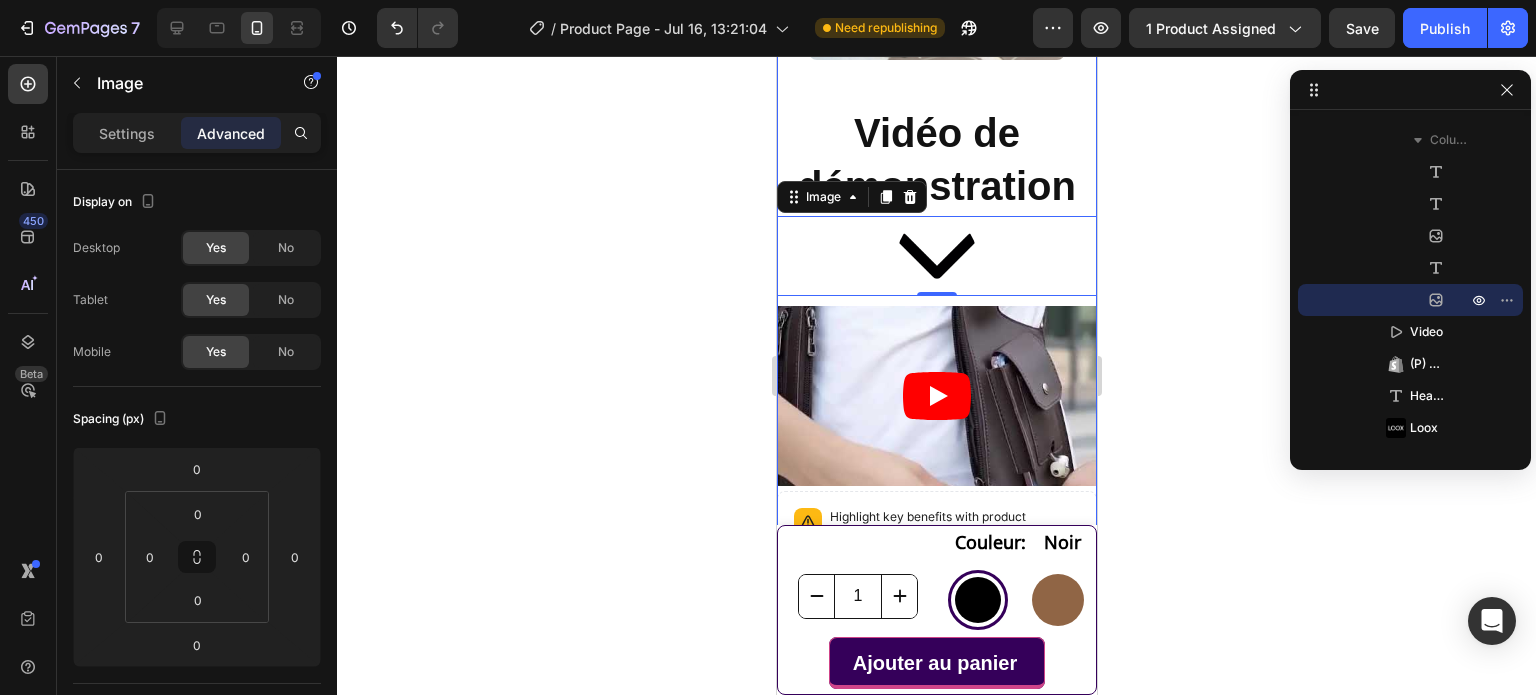 scroll, scrollTop: 4300, scrollLeft: 0, axis: vertical 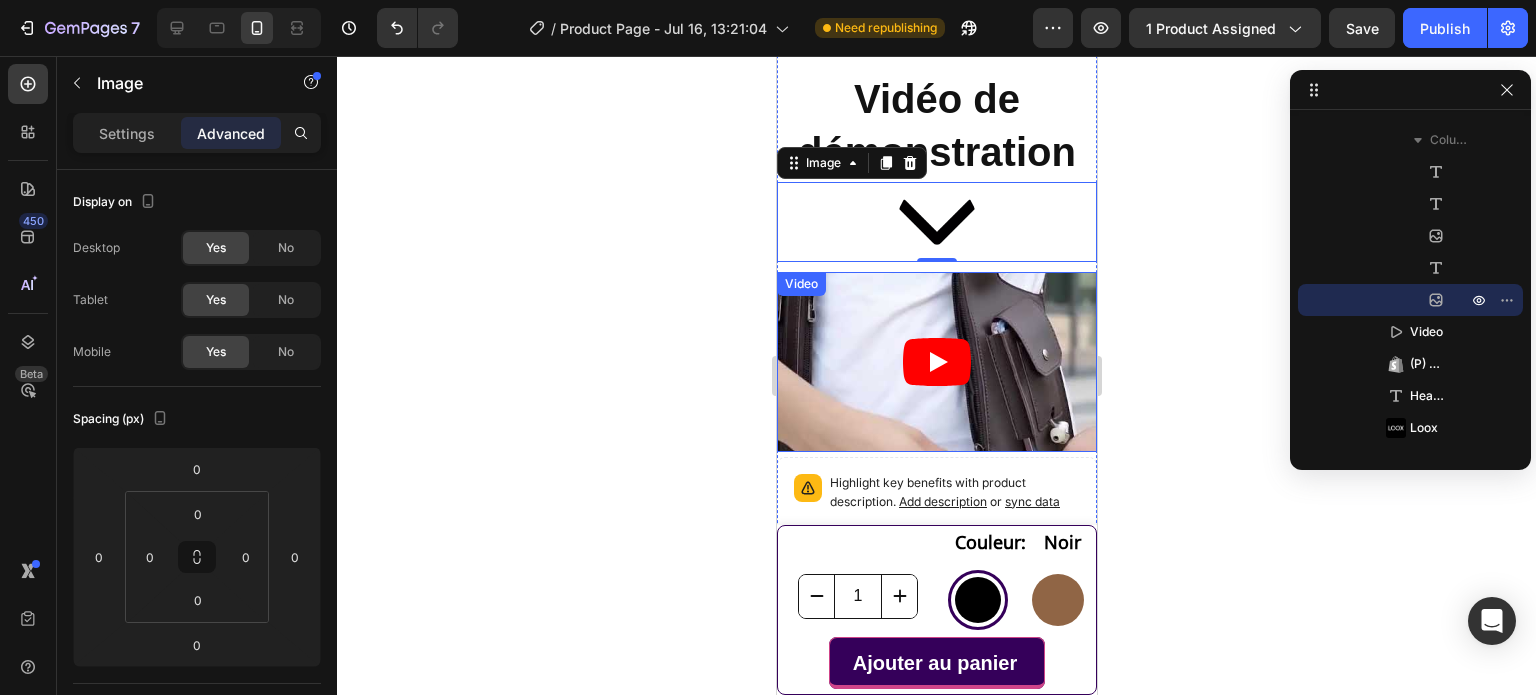 click on "Video" at bounding box center [800, 284] 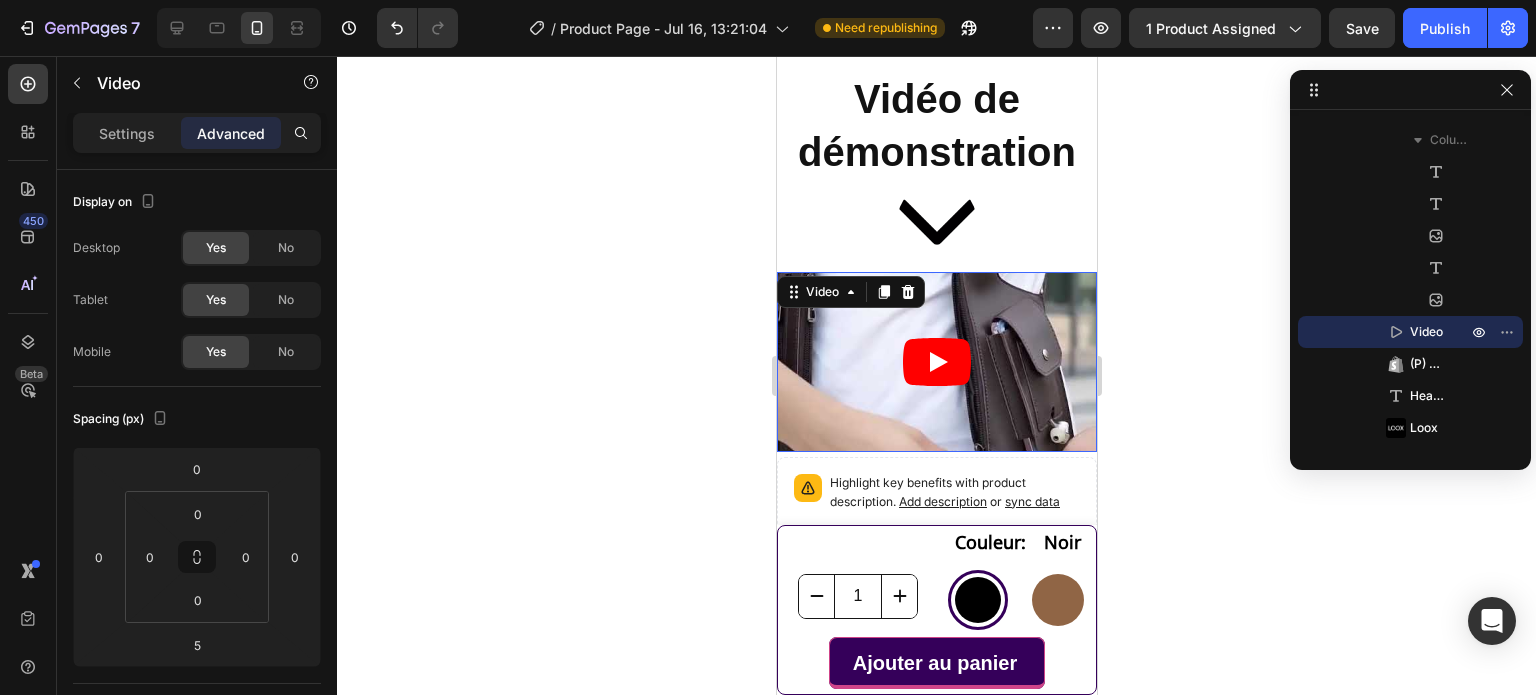 click on "Advanced" 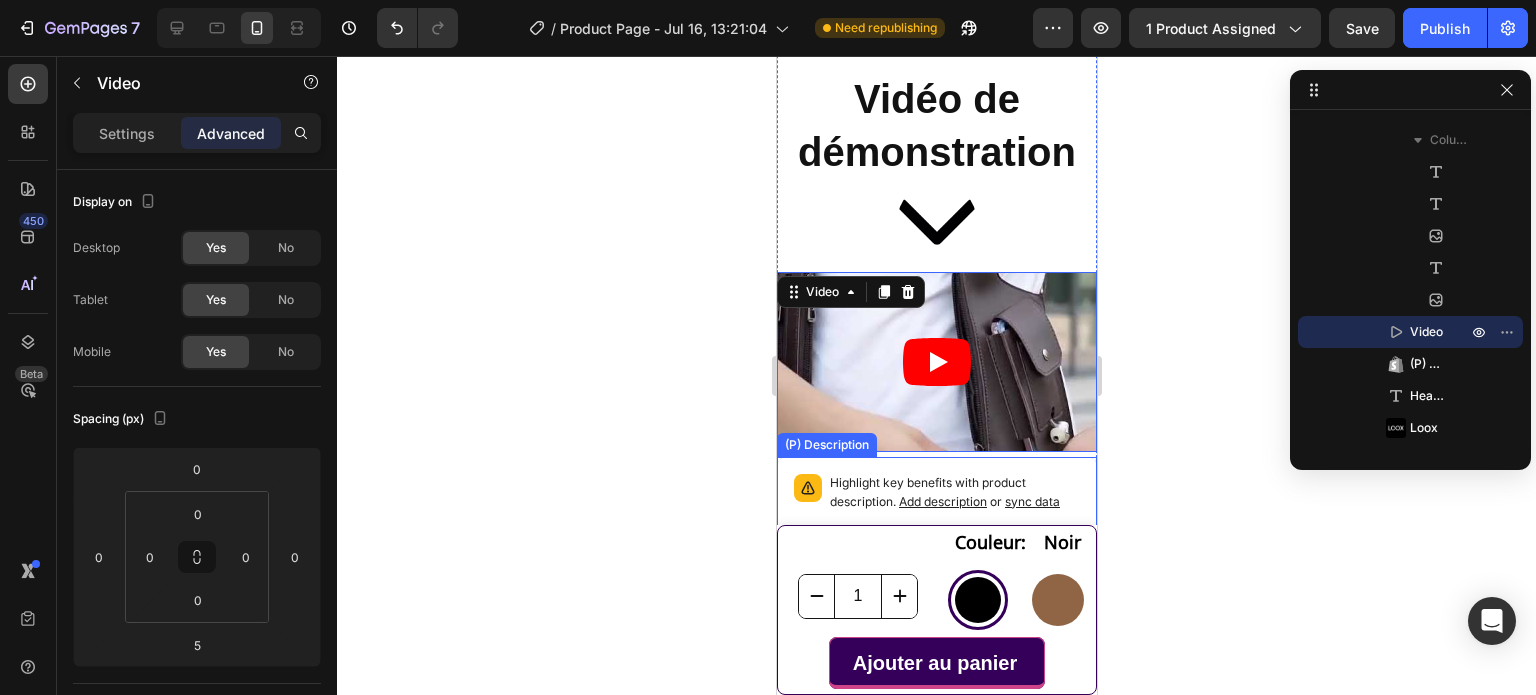 scroll, scrollTop: 4400, scrollLeft: 0, axis: vertical 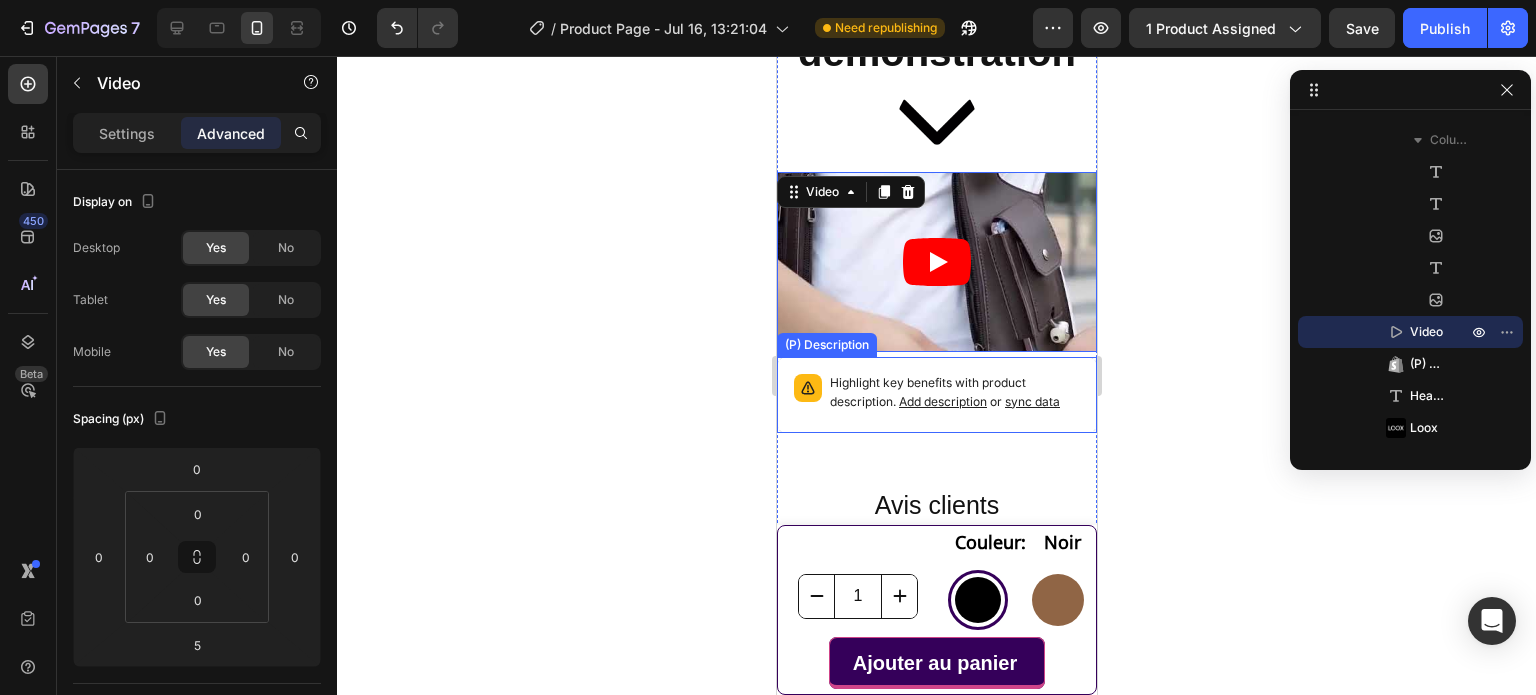 click on "Highlight key benefits with product description.       Add description   or   sync data" at bounding box center [954, 393] 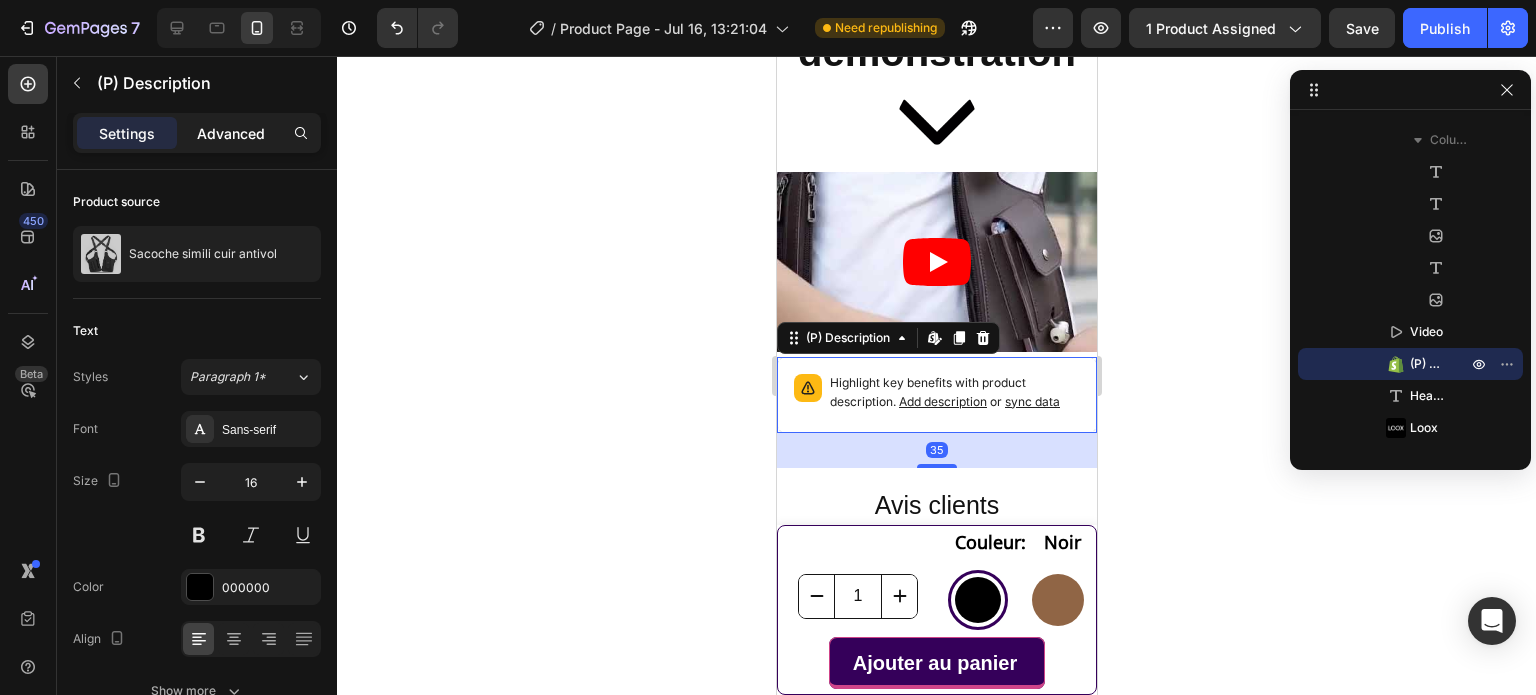 click on "Advanced" at bounding box center (231, 133) 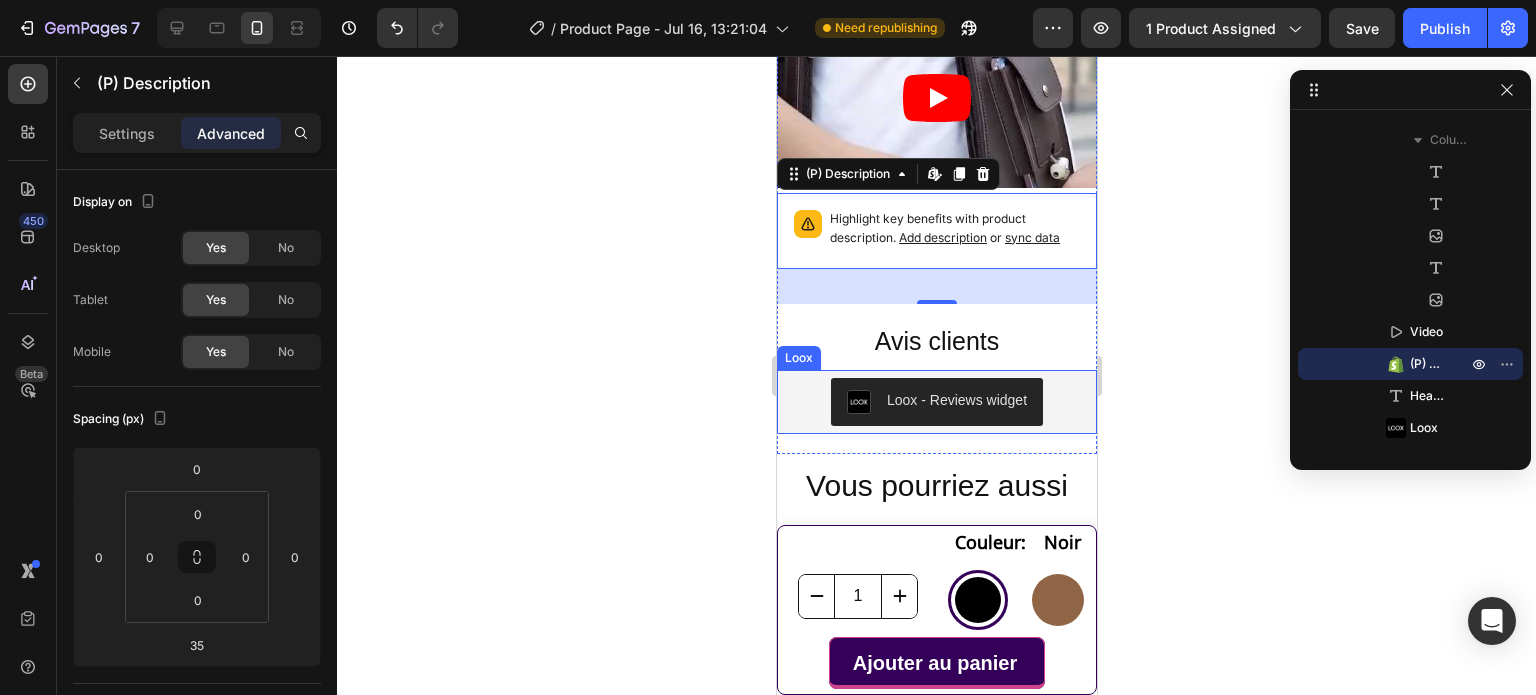 scroll, scrollTop: 4600, scrollLeft: 0, axis: vertical 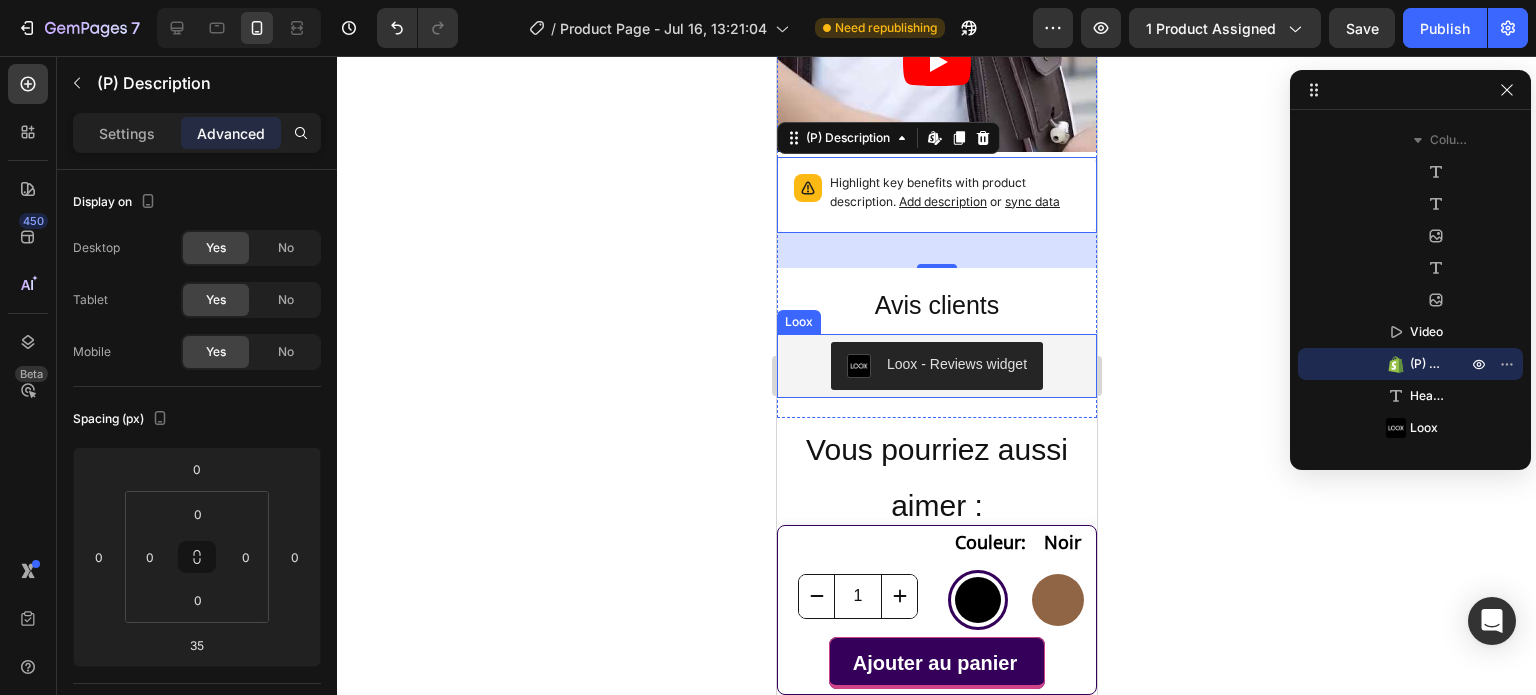 click on "Loox - Reviews widget" at bounding box center (936, 366) 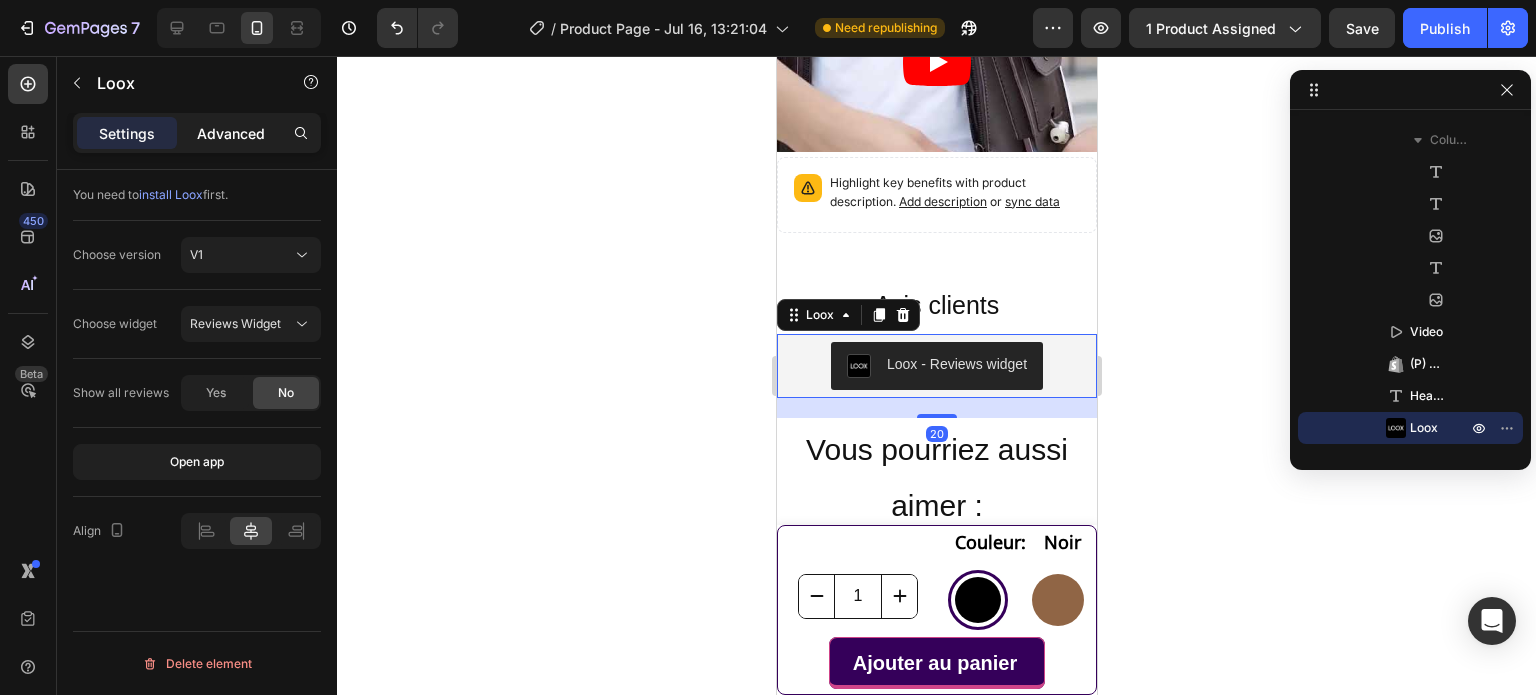 click on "Advanced" 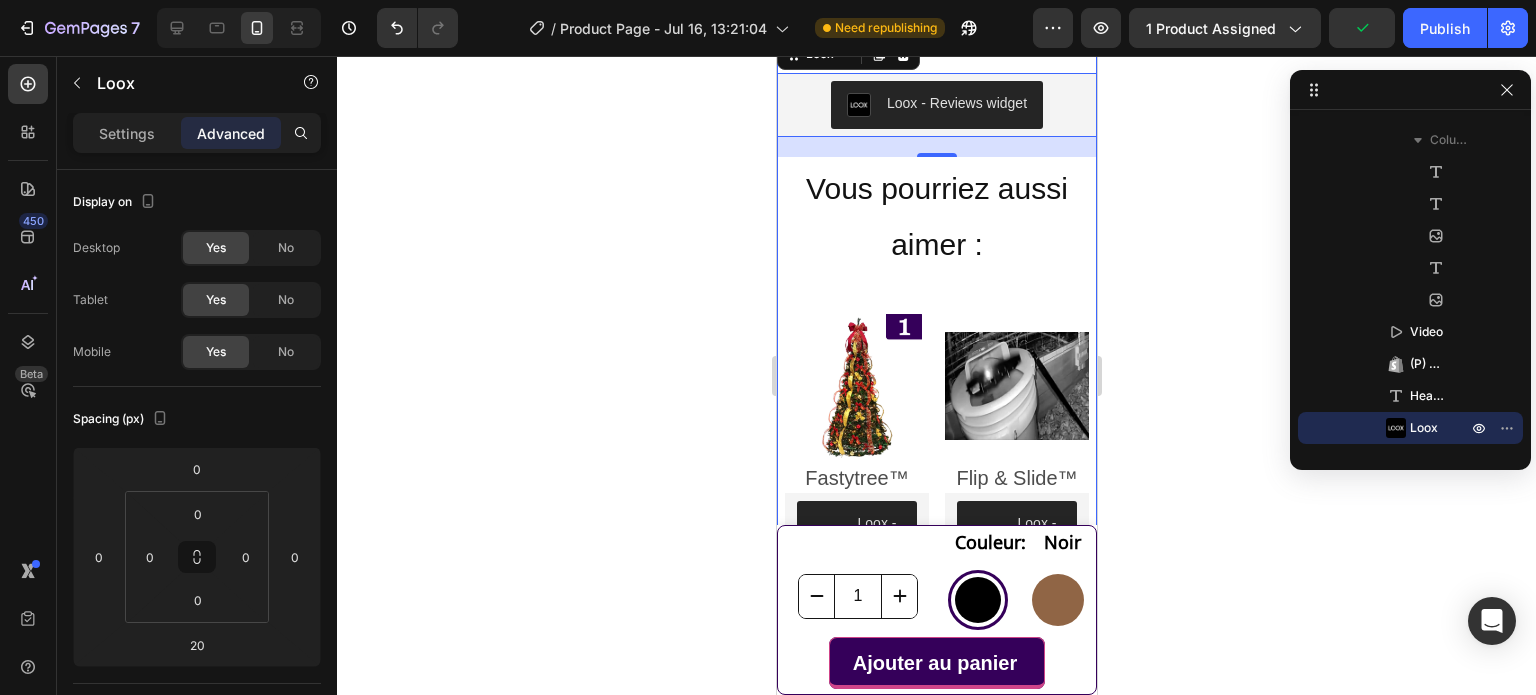 scroll, scrollTop: 4800, scrollLeft: 0, axis: vertical 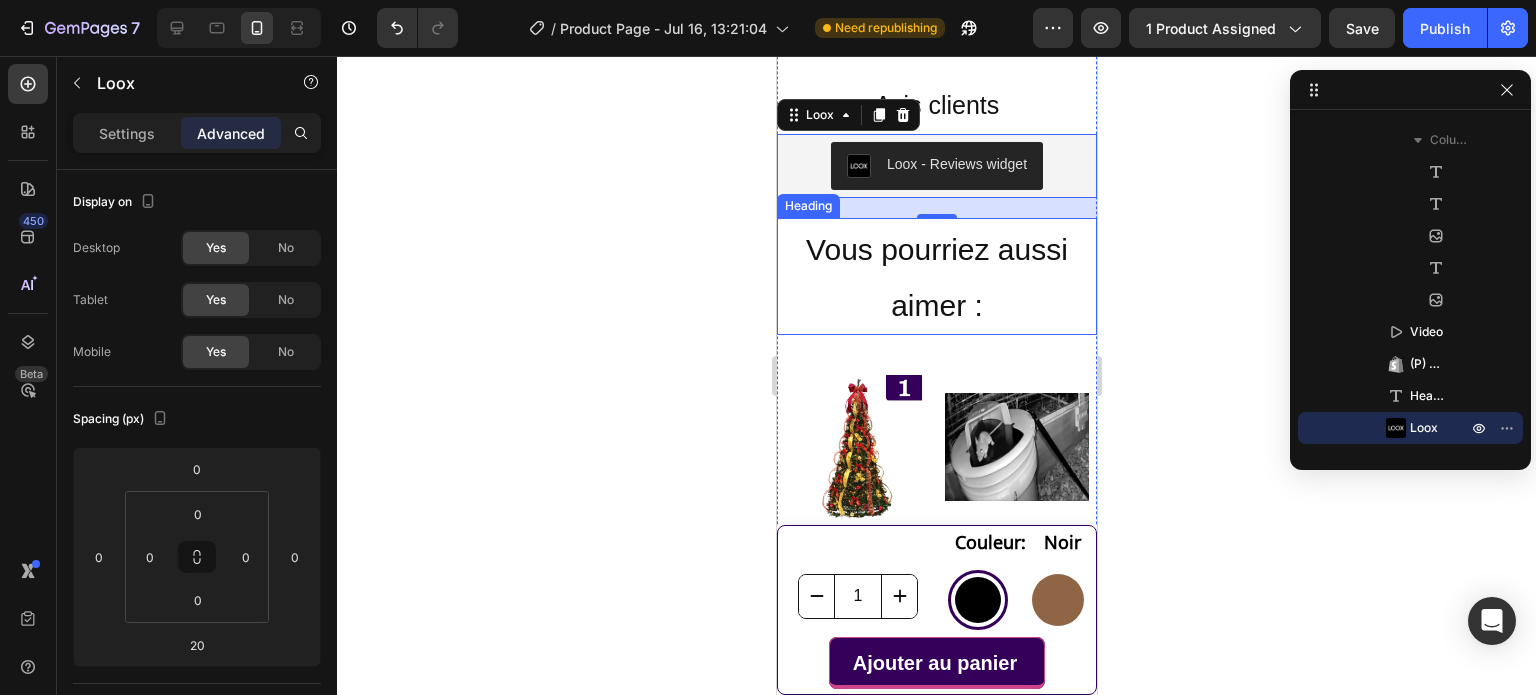 click on "Vous pourriez aussi aimer :" at bounding box center [936, 276] 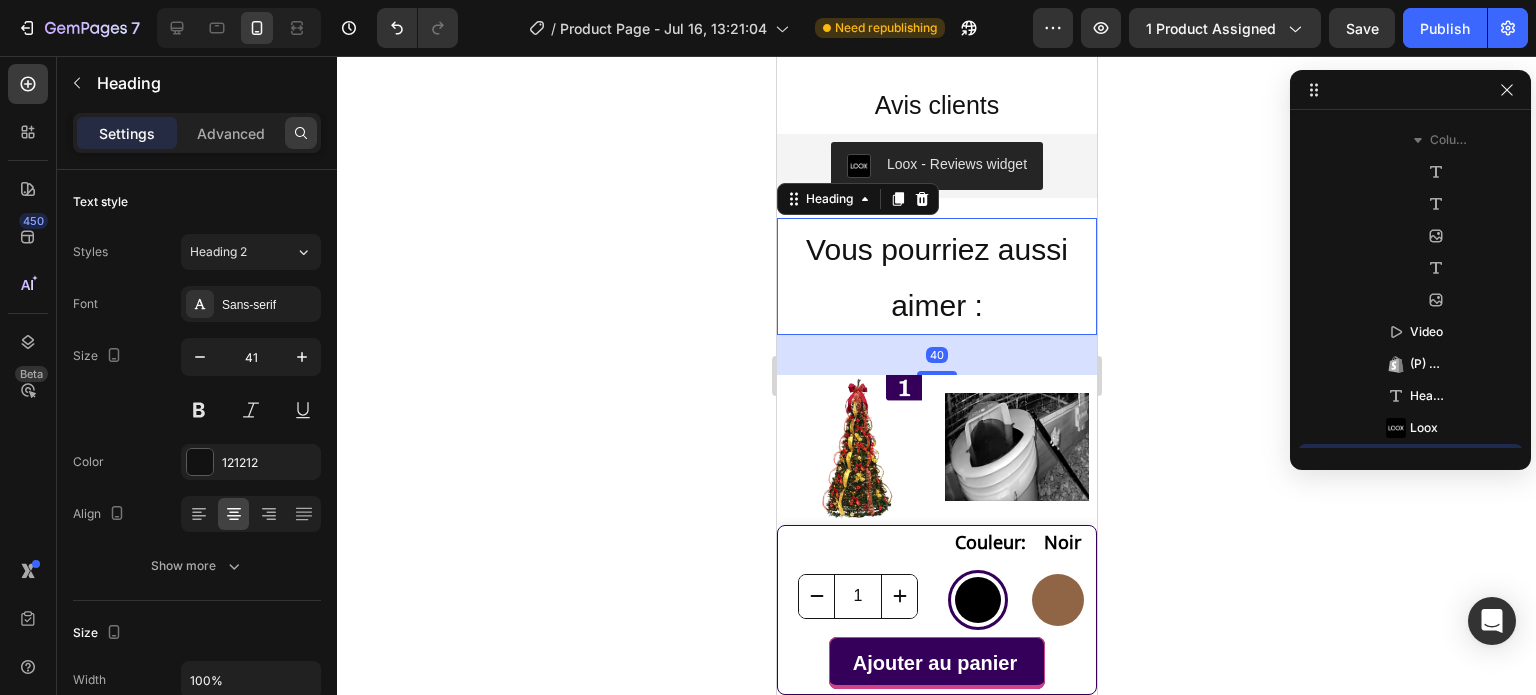scroll, scrollTop: 2106, scrollLeft: 0, axis: vertical 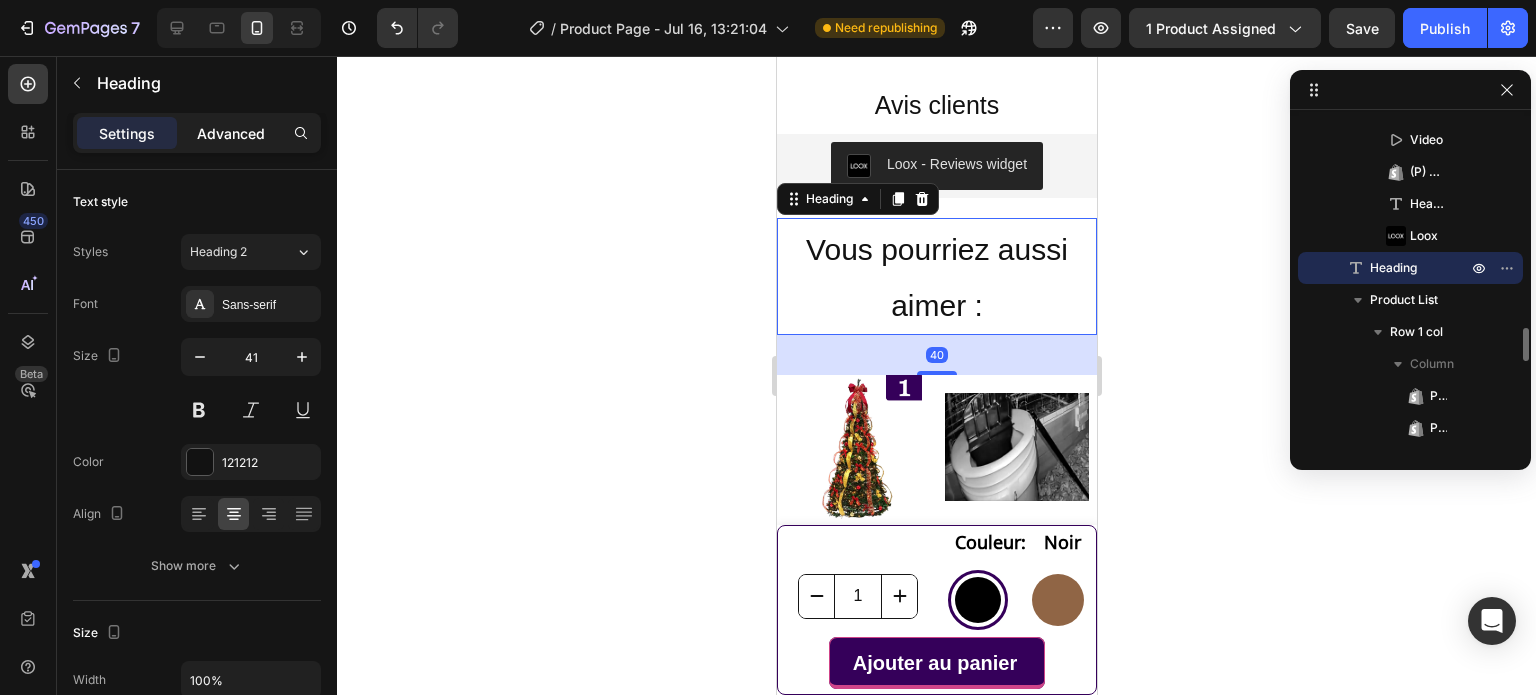 click on "Advanced" at bounding box center (231, 133) 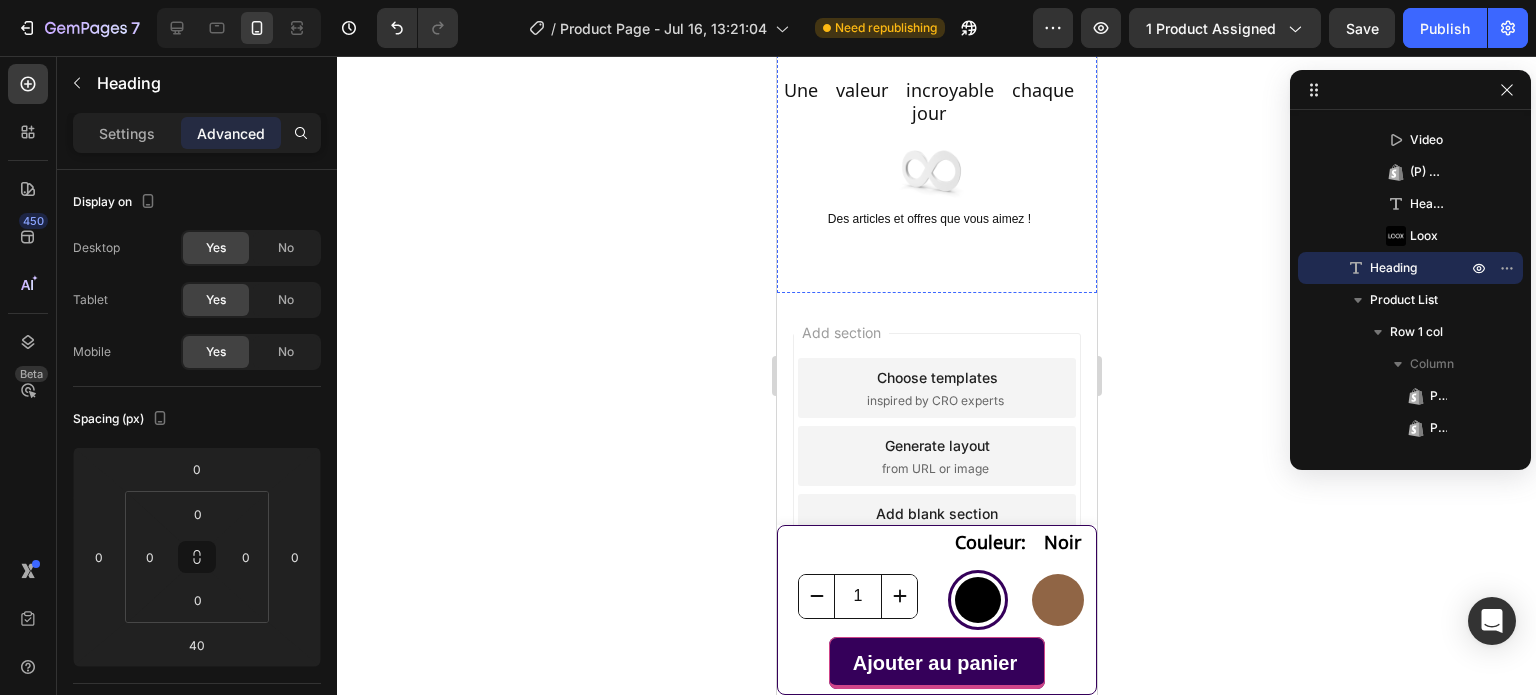 scroll, scrollTop: 7650, scrollLeft: 0, axis: vertical 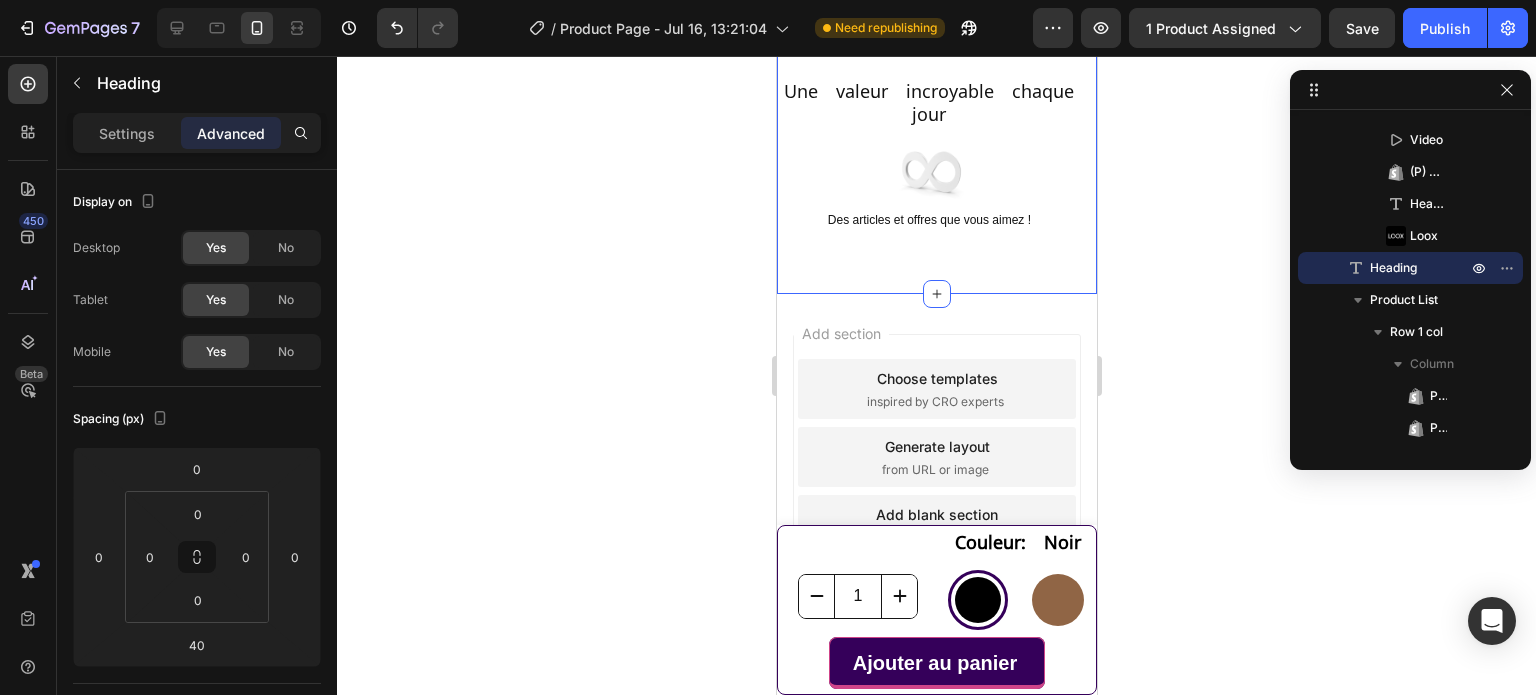 click on "Product Images Sacoche simili cuir antivol Product Title 44,99€ Product Price Product Price Loox - Rating widget Loox Row 6 Raisons de la choisir. Heading
Grande capacité,  elle stocke tous vos effets personnels.
Discrète,  design fin et léger.
Antivol,  grâce à ses harnais, elle   ne peut pas être arraché.
Bandoulliéres réglables,  s'adaptent à votre morphologie.
Fabriquer à la main,  soigneusement conçu manuellement.
Durabilité garantie,  résiste très bien dans le temps. Item List Couleur: Noir Noir Noir Marron Marron Product Variants & Swatches
1
Product Quantity Ajouter au panier Add to Cart Klarna Messaging Klarna Messaging Klarna Messaging Klarna Messaging
● Livraison (GRATUITE) prévue le
[DATE] - [DATE]
Delivery Date ✔️14 Jours de retour gratuit Text Block                Title Line Grande capacité Image" at bounding box center [936, -3630] 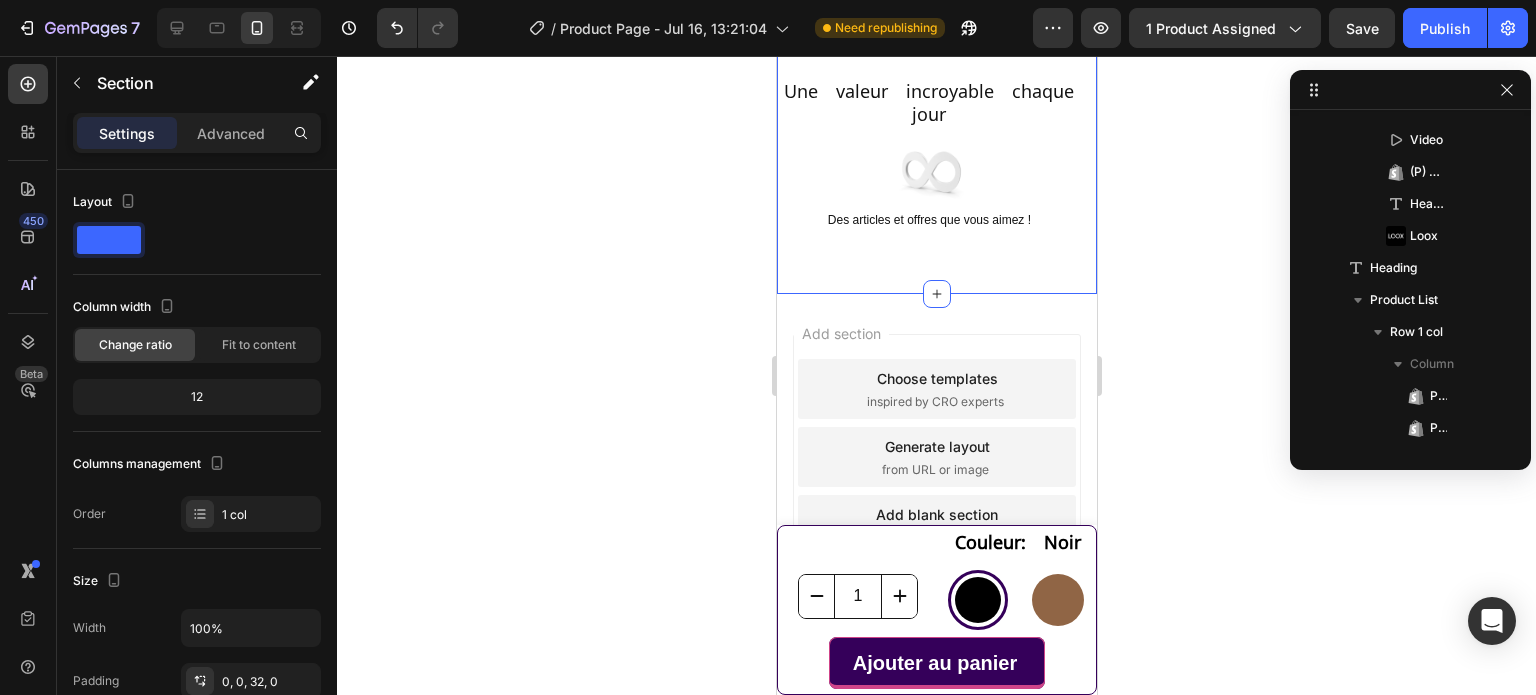 scroll, scrollTop: 314, scrollLeft: 0, axis: vertical 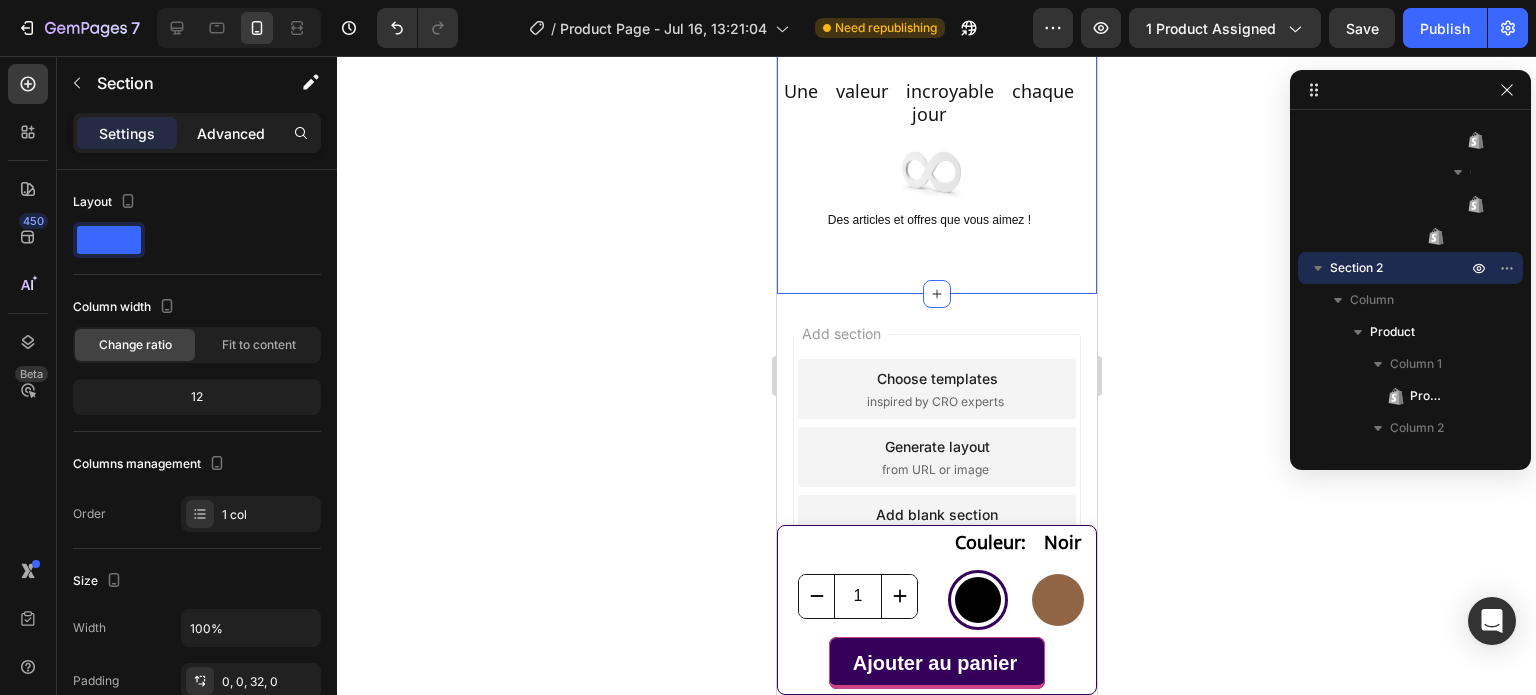 click on "Advanced" 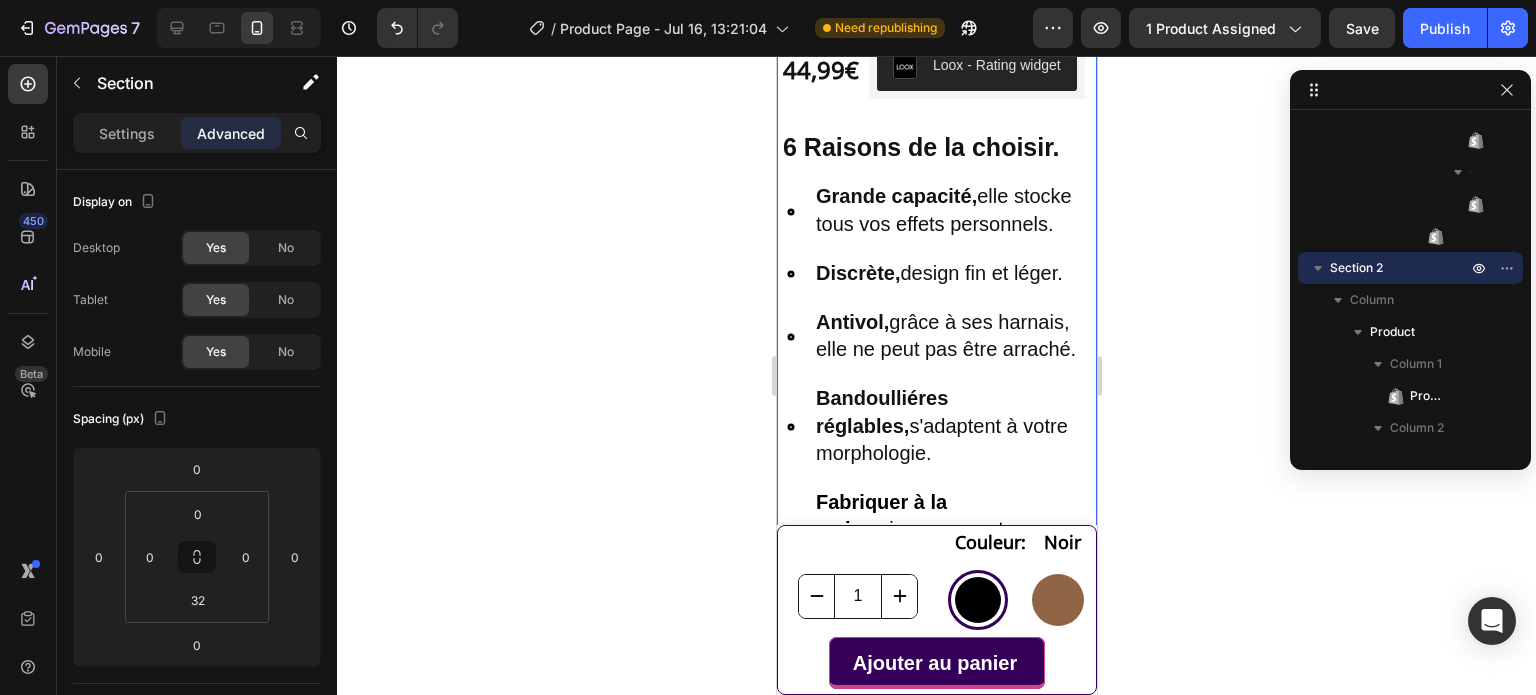 scroll, scrollTop: 450, scrollLeft: 0, axis: vertical 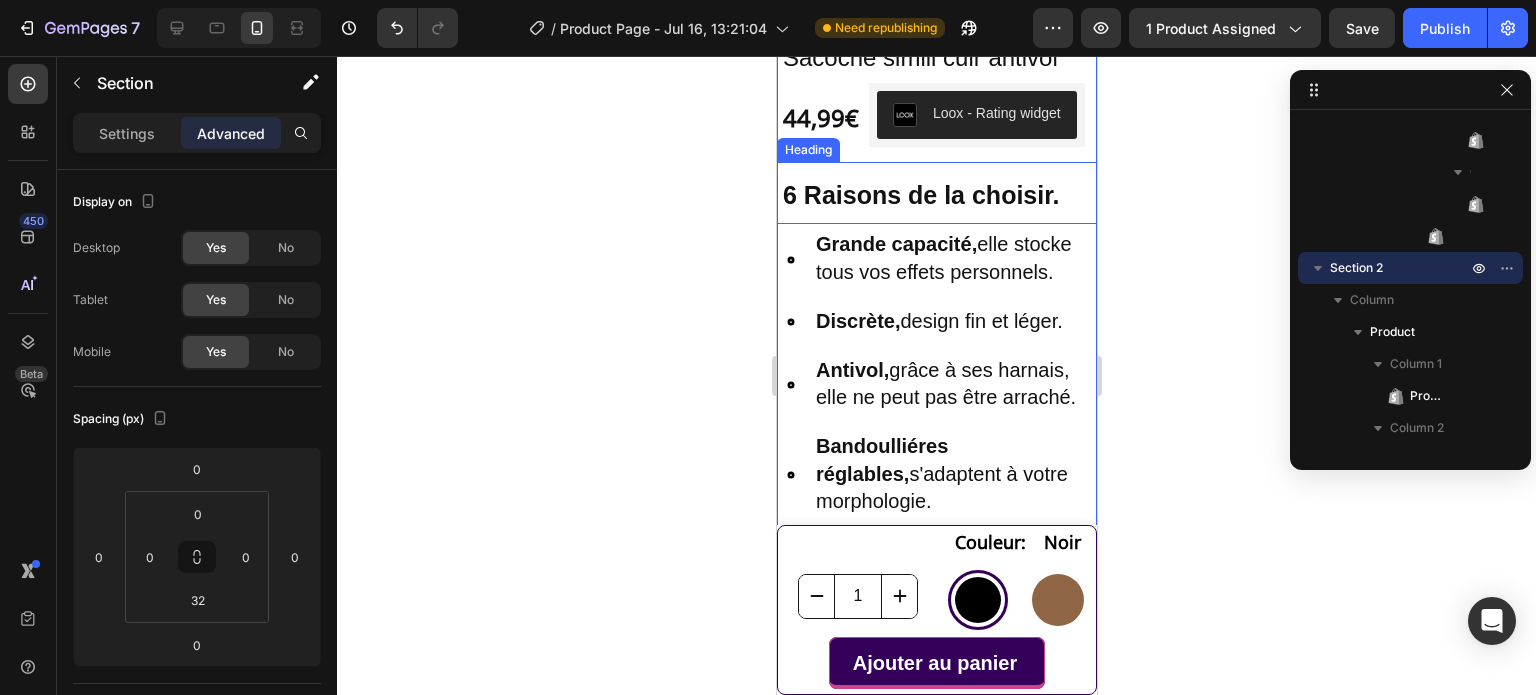 click on "6 Raisons de la choisir." at bounding box center [920, 195] 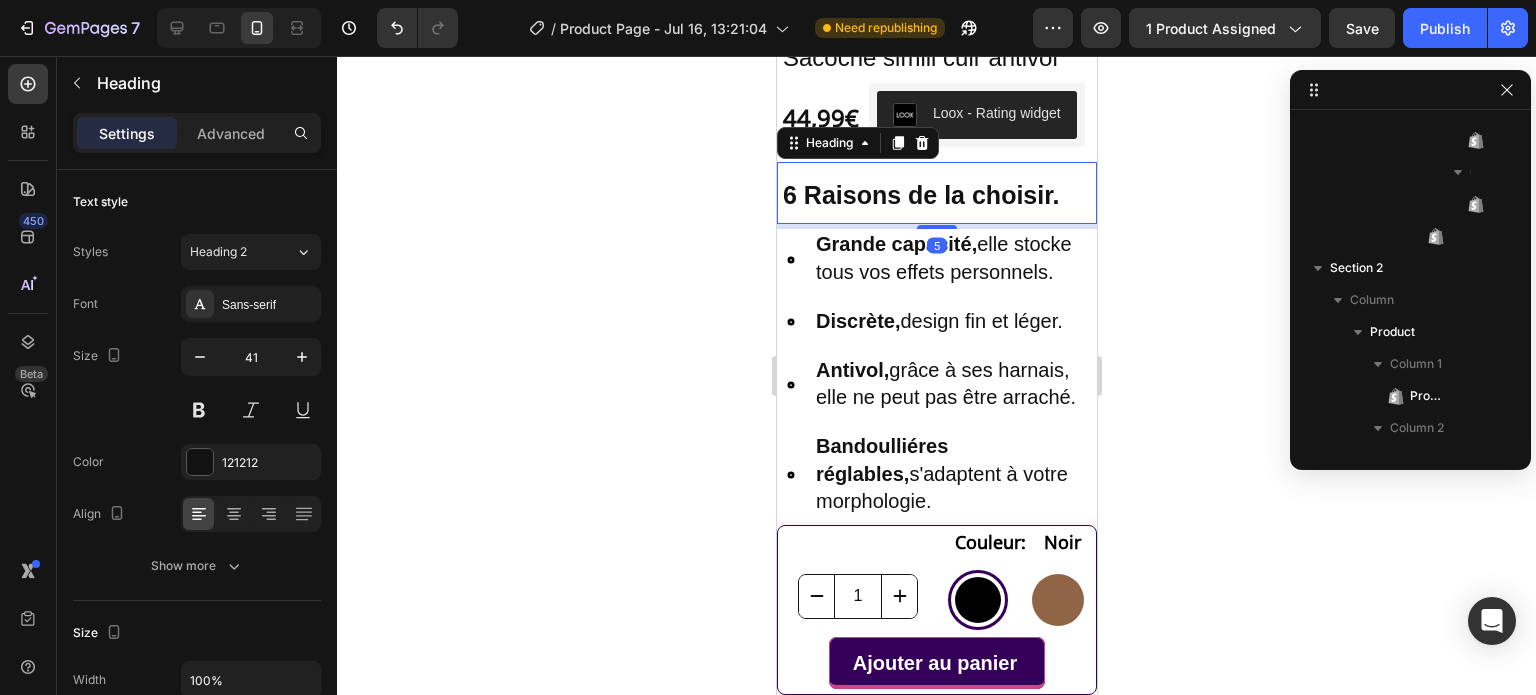 scroll, scrollTop: 698, scrollLeft: 0, axis: vertical 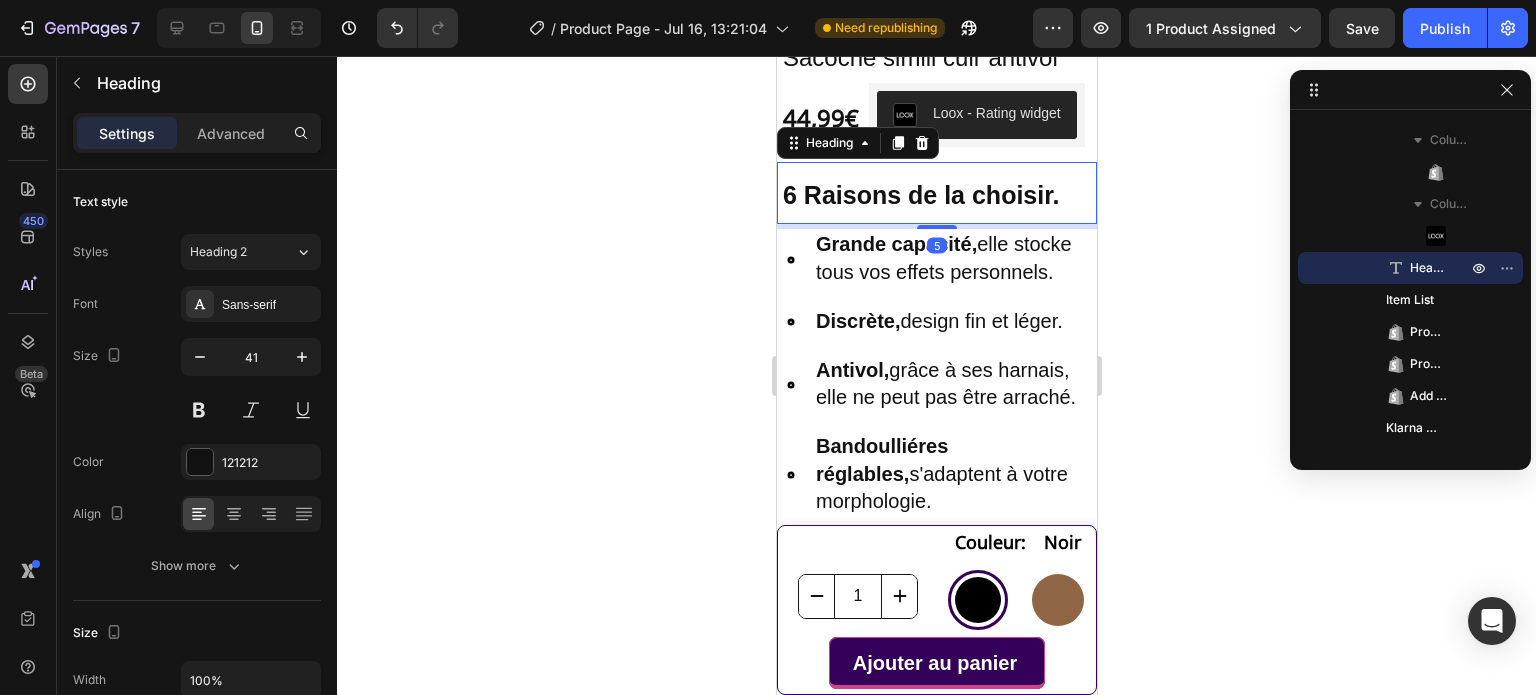drag, startPoint x: 197, startPoint y: 91, endPoint x: 203, endPoint y: 106, distance: 16.155495 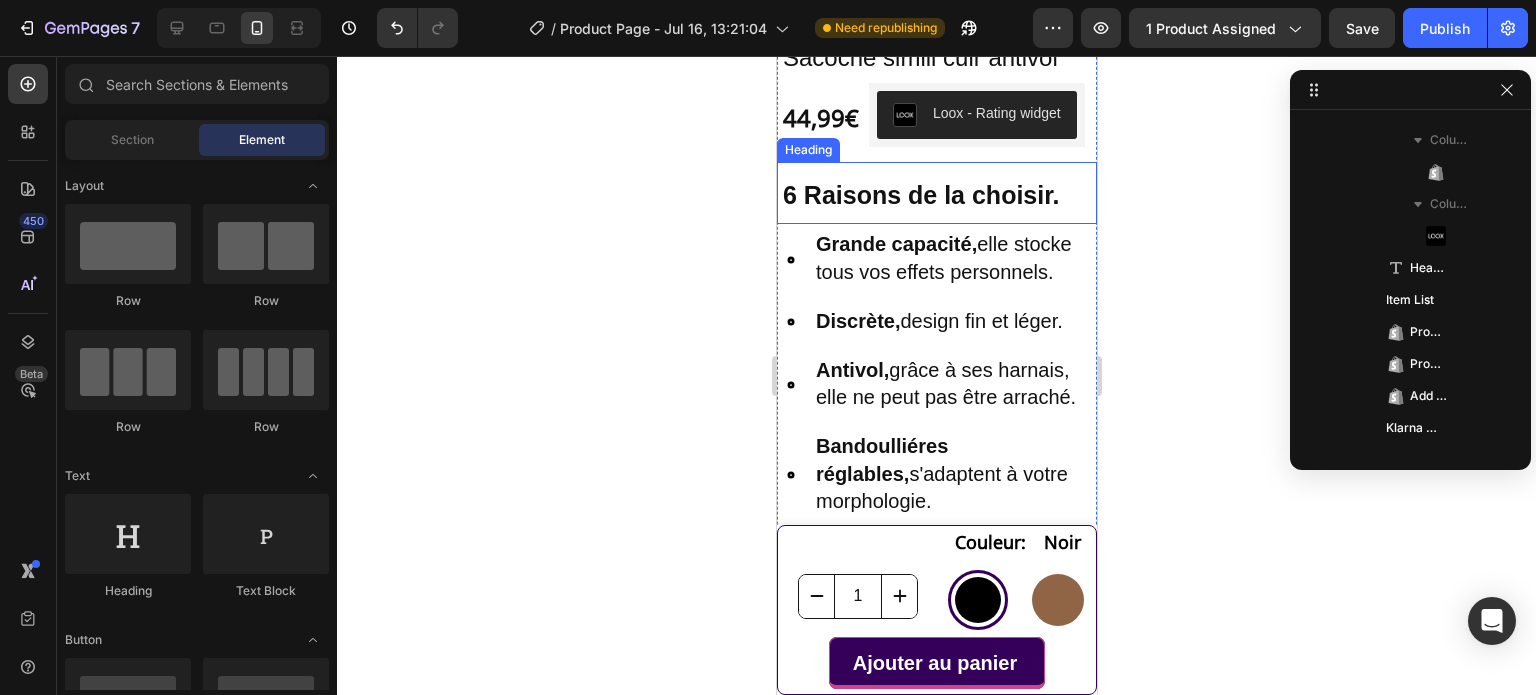 click on "6 Raisons de la choisir." at bounding box center (936, 193) 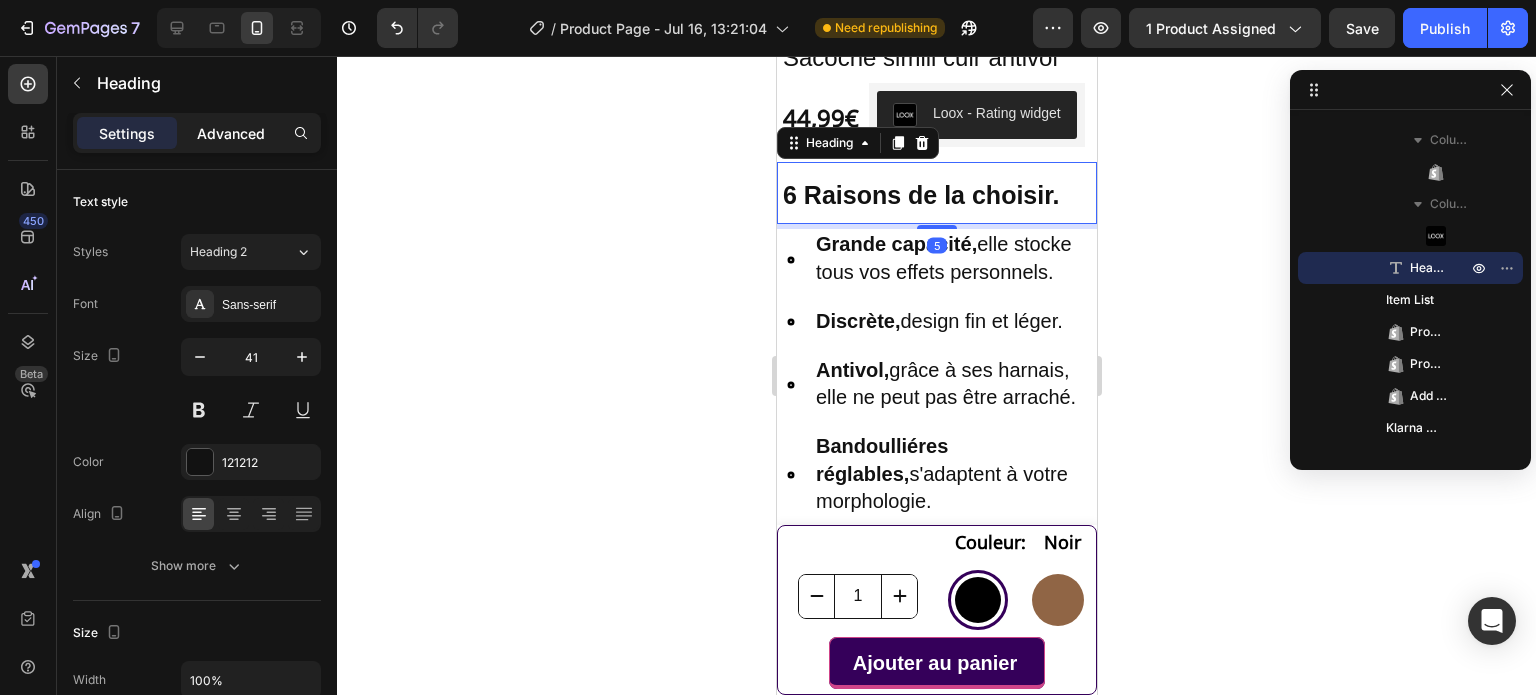 click on "Advanced" at bounding box center [231, 133] 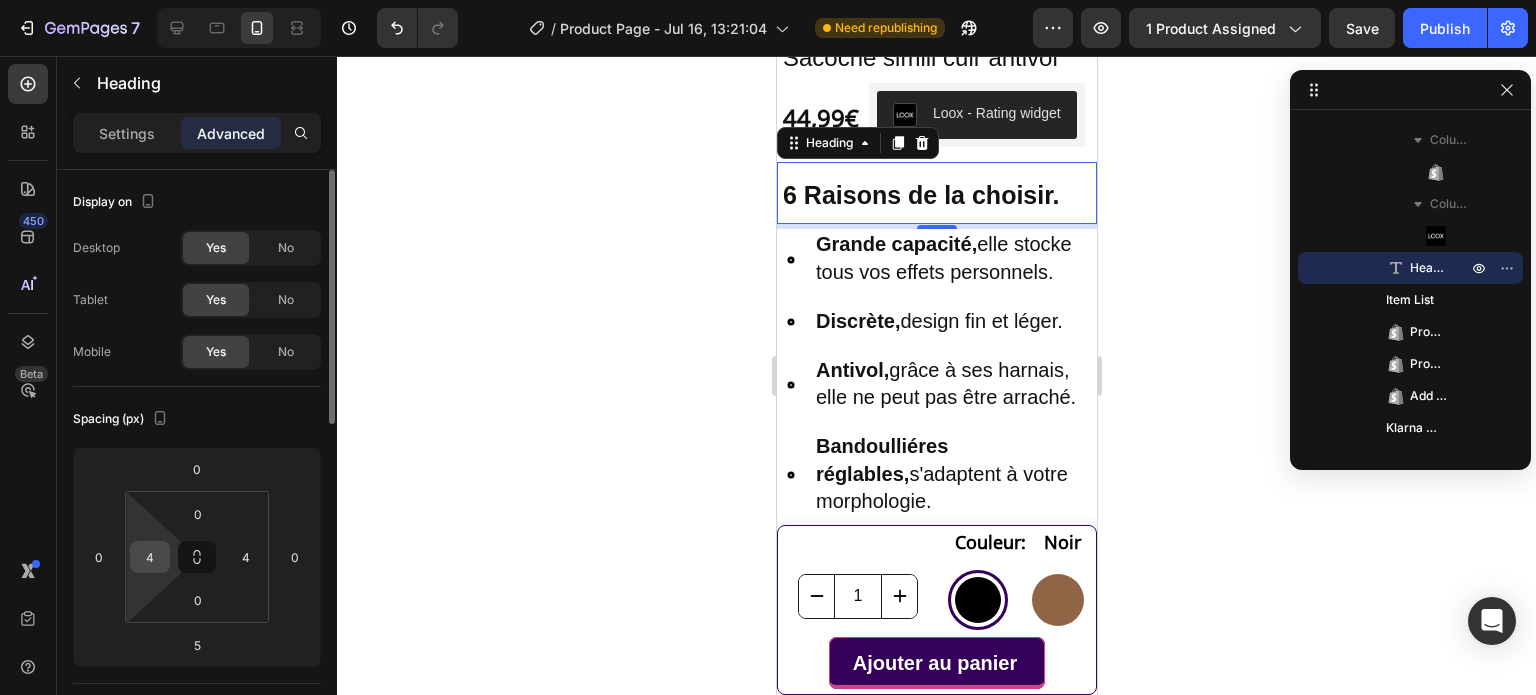 click on "4" at bounding box center [150, 557] 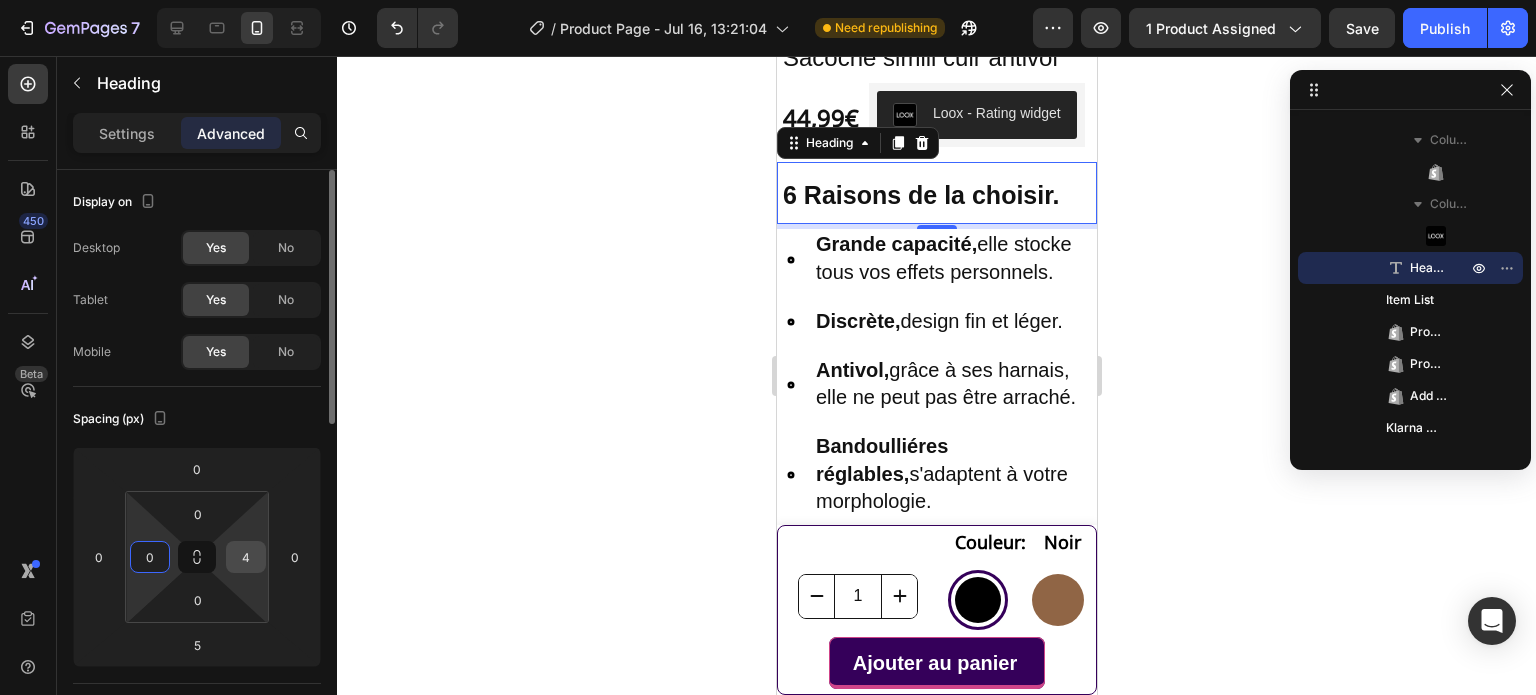 type on "0" 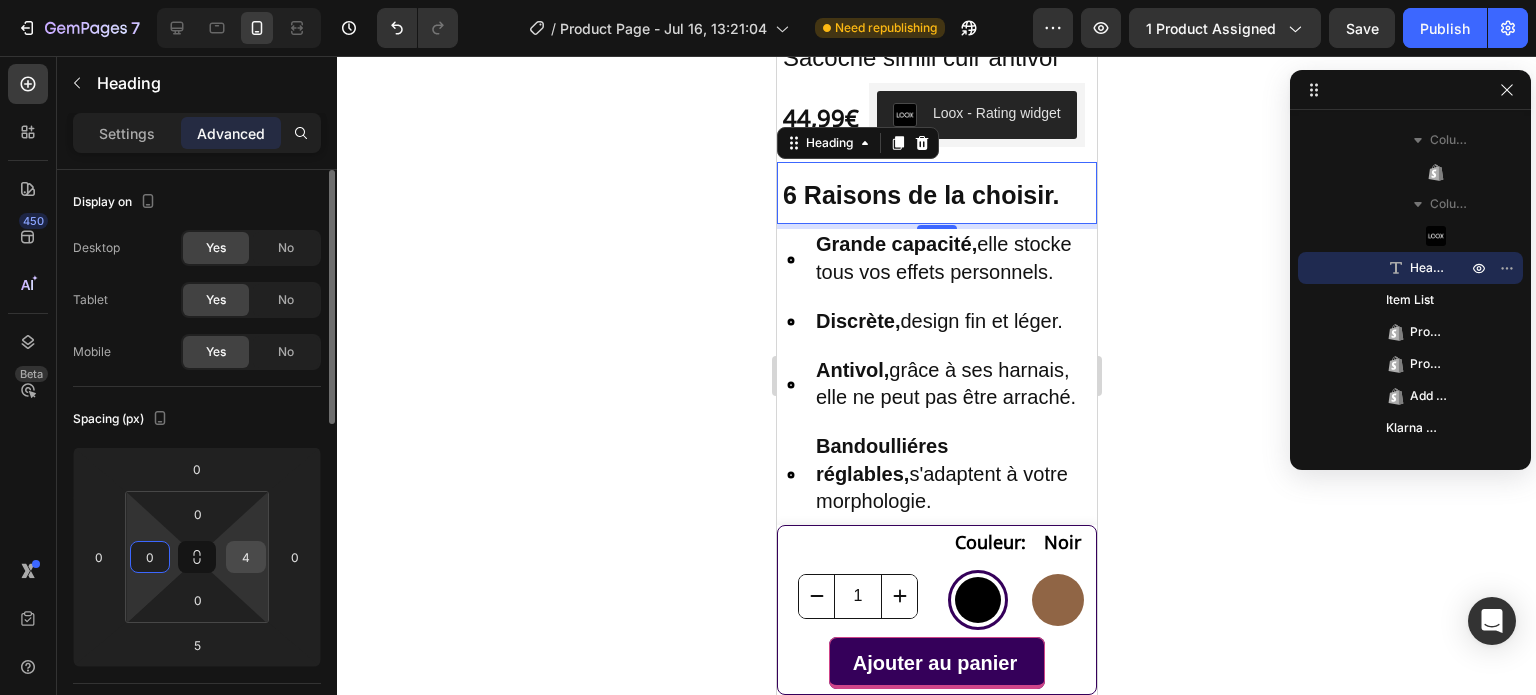 click on "4" at bounding box center [246, 557] 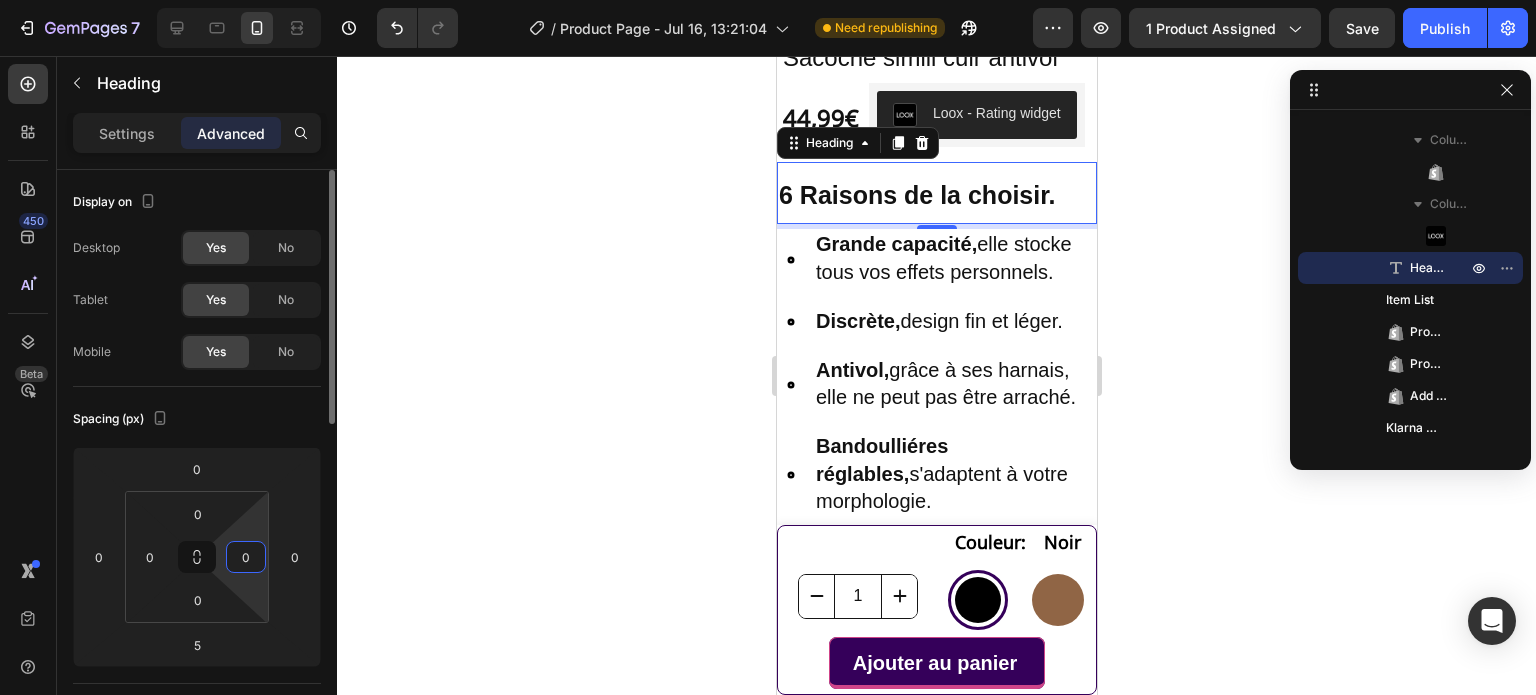 type on "0" 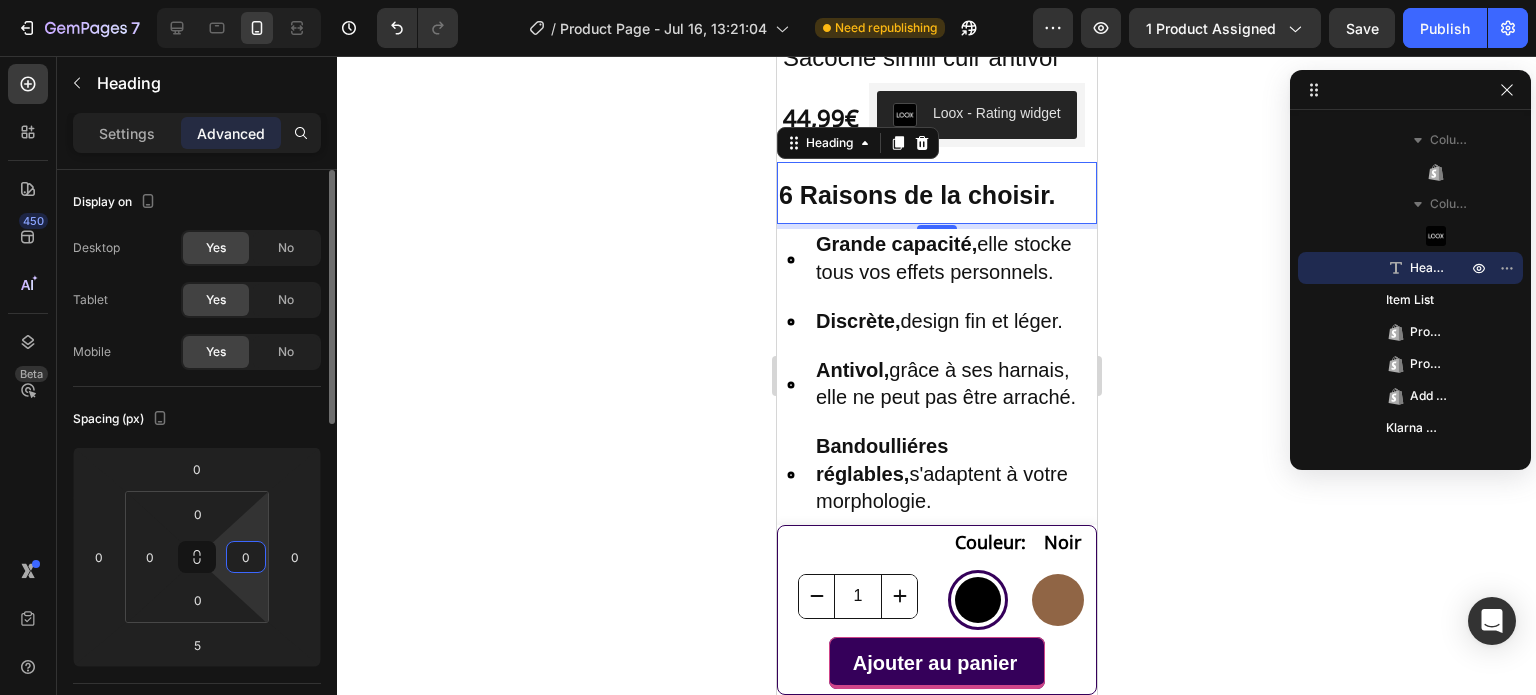 click on "Spacing (px) 0 0 5 0 0 0 0 0" 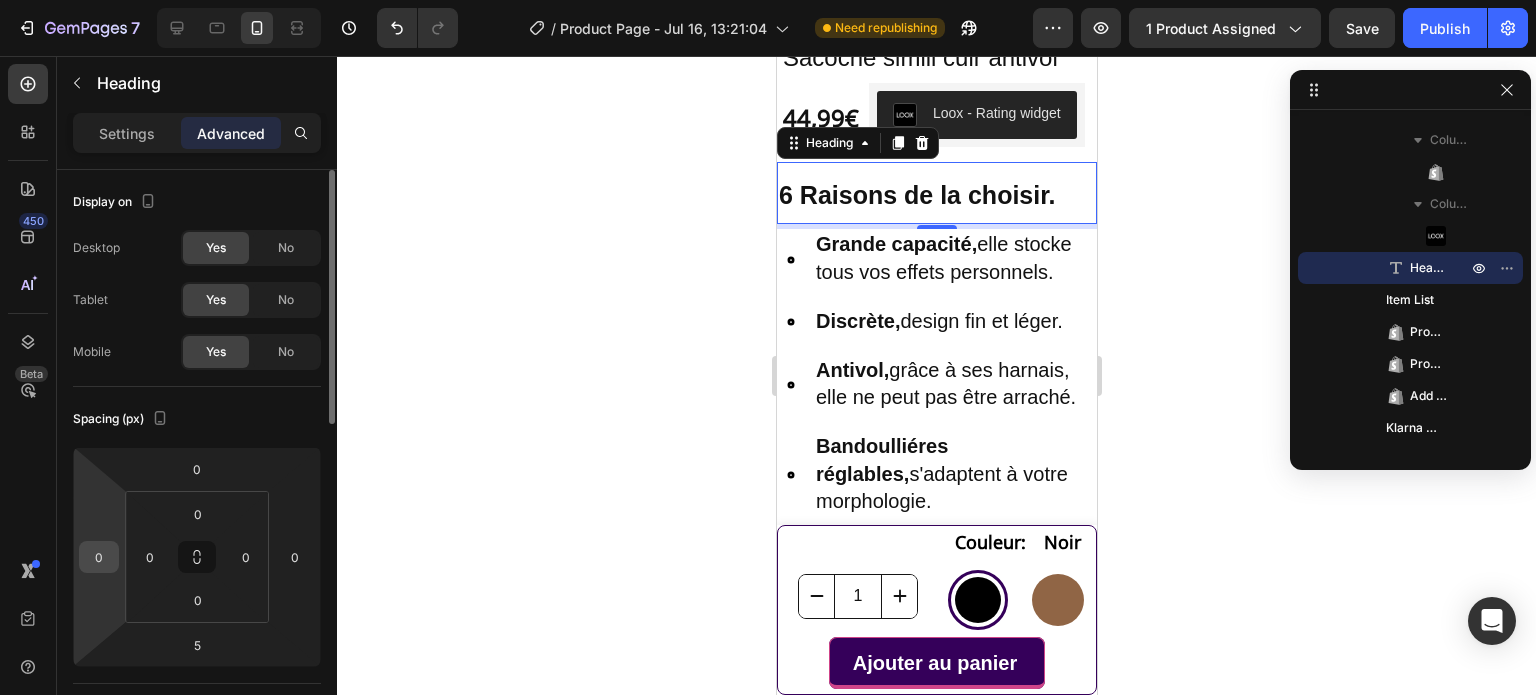 click on "0" at bounding box center [99, 557] 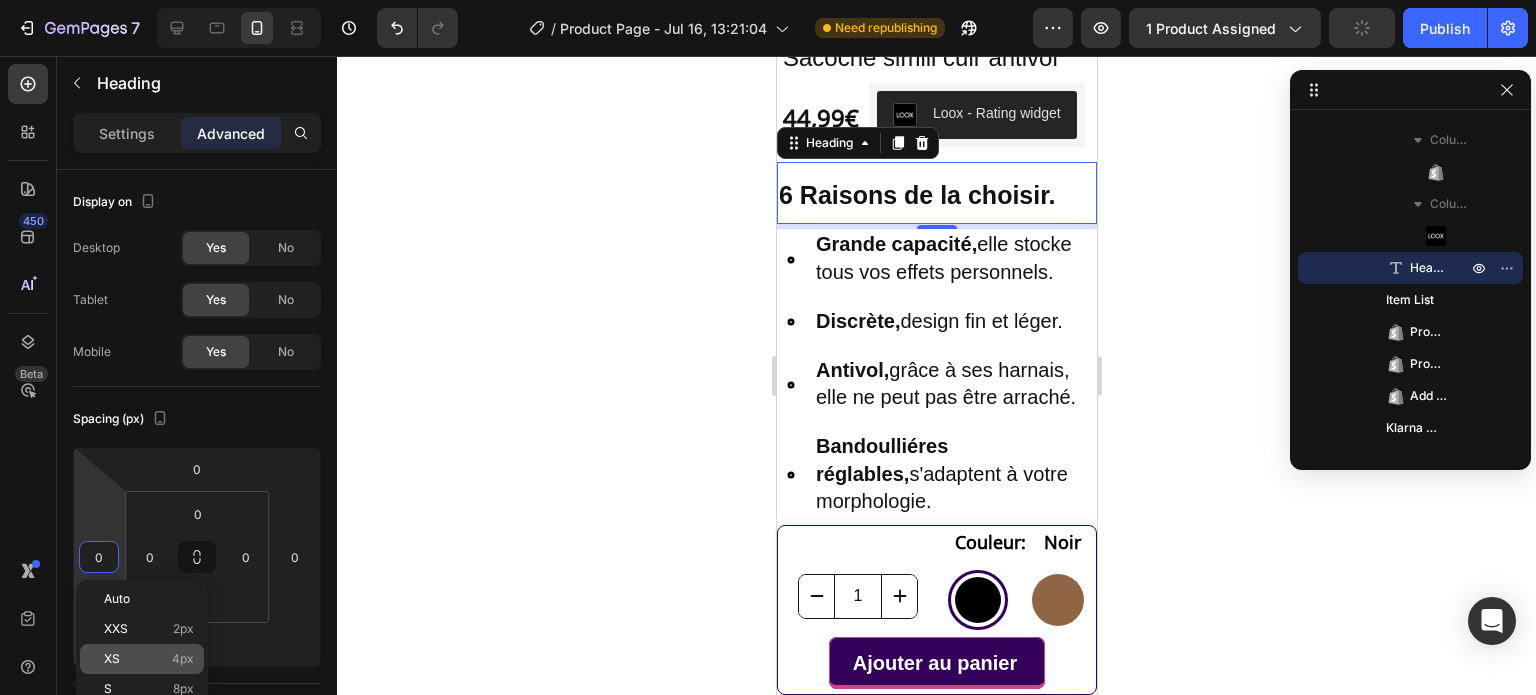 click on "XS 4px" at bounding box center (149, 659) 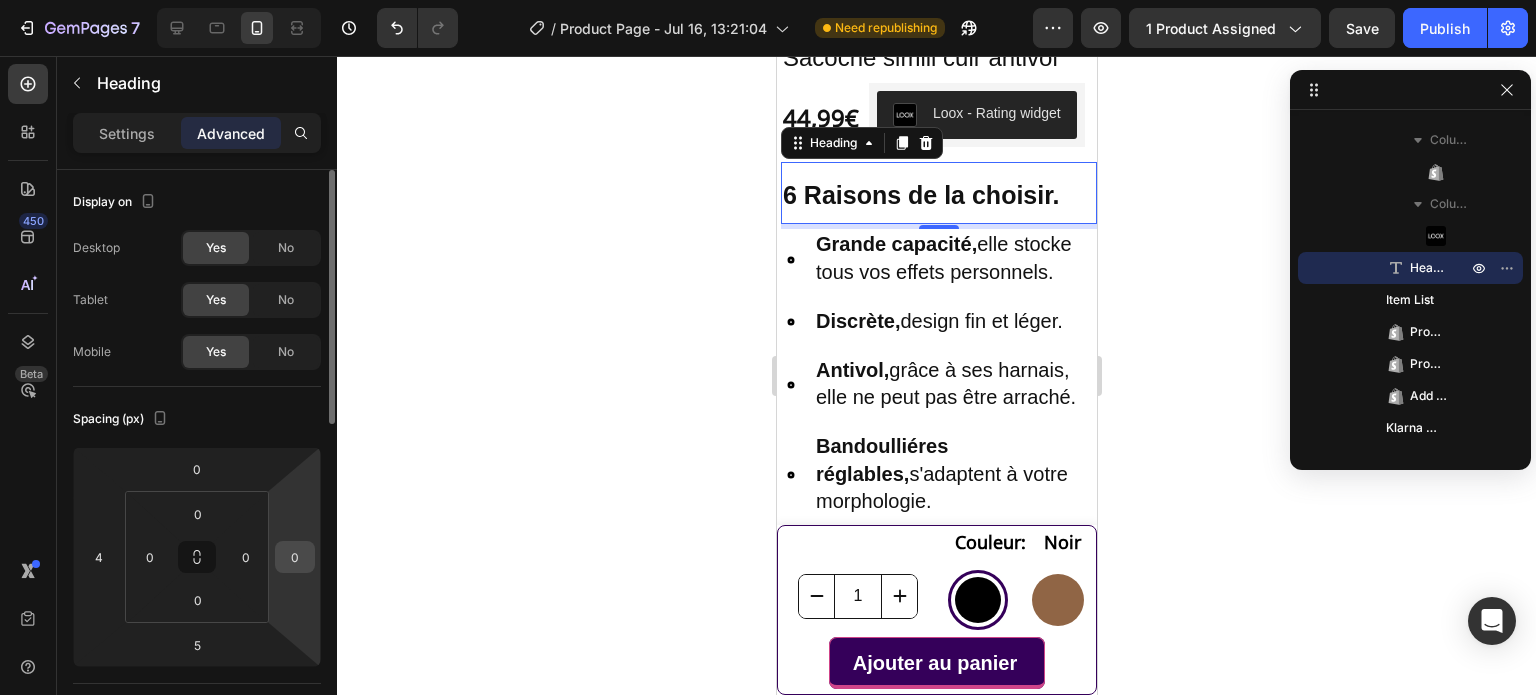 click on "0" at bounding box center [295, 557] 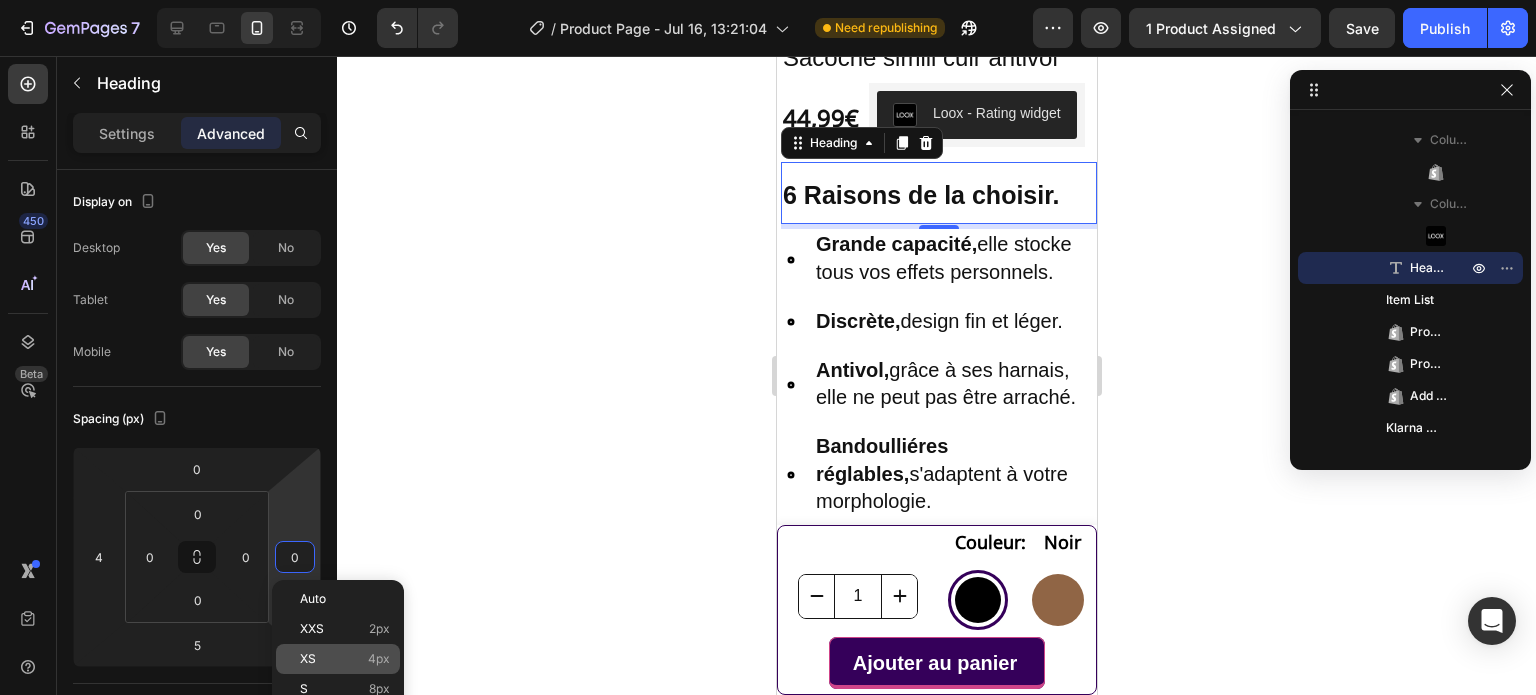 click on "XS 4px" 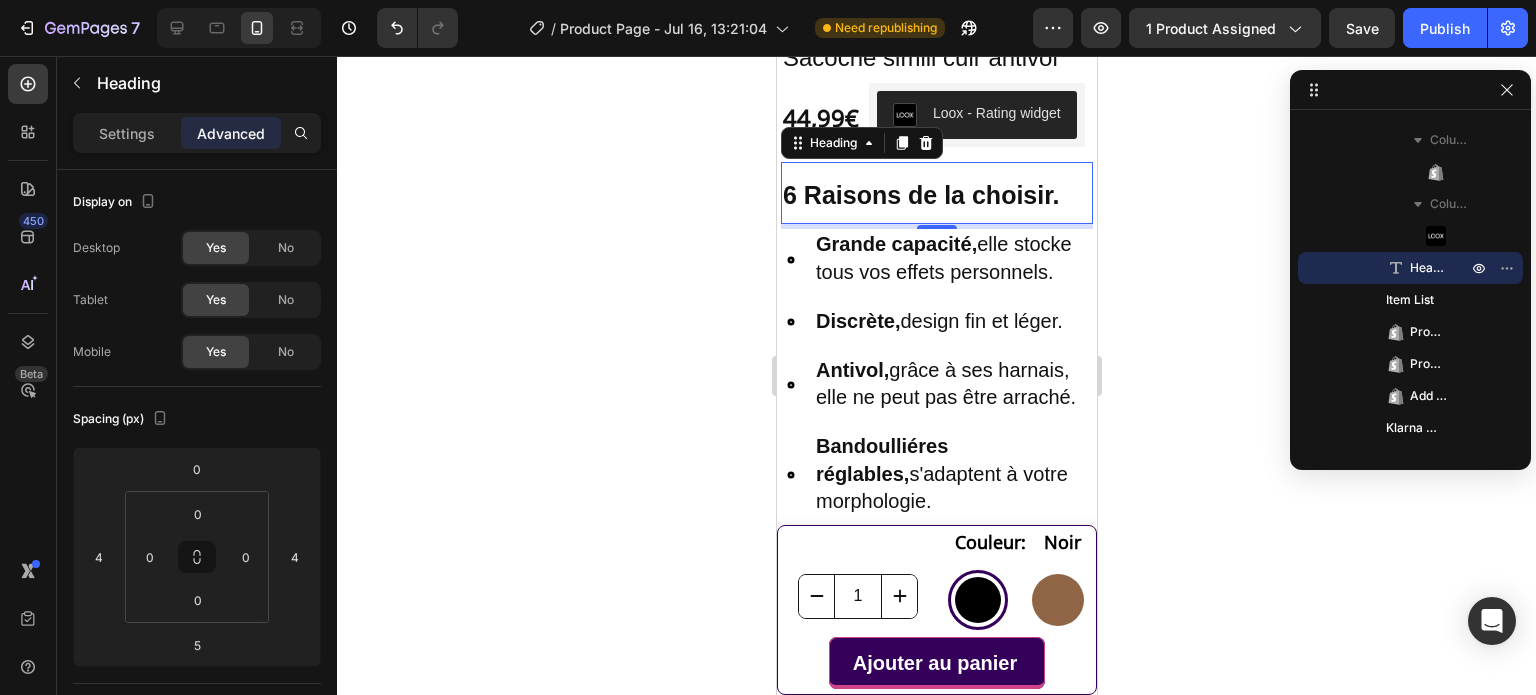 click on "7  Version history  /  Product Page - [DATE], [TIME] Need republishing Preview 1 product assigned  Save   Publish" 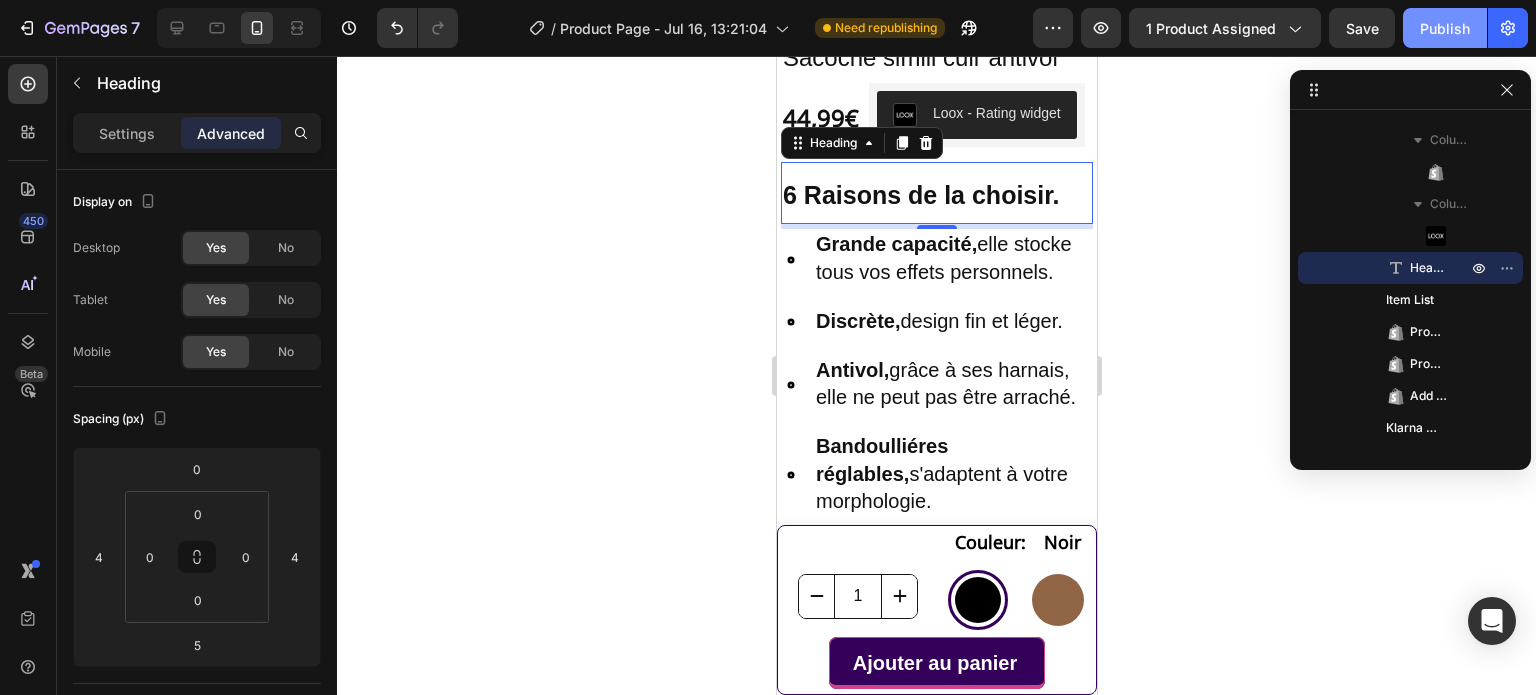 click on "Publish" 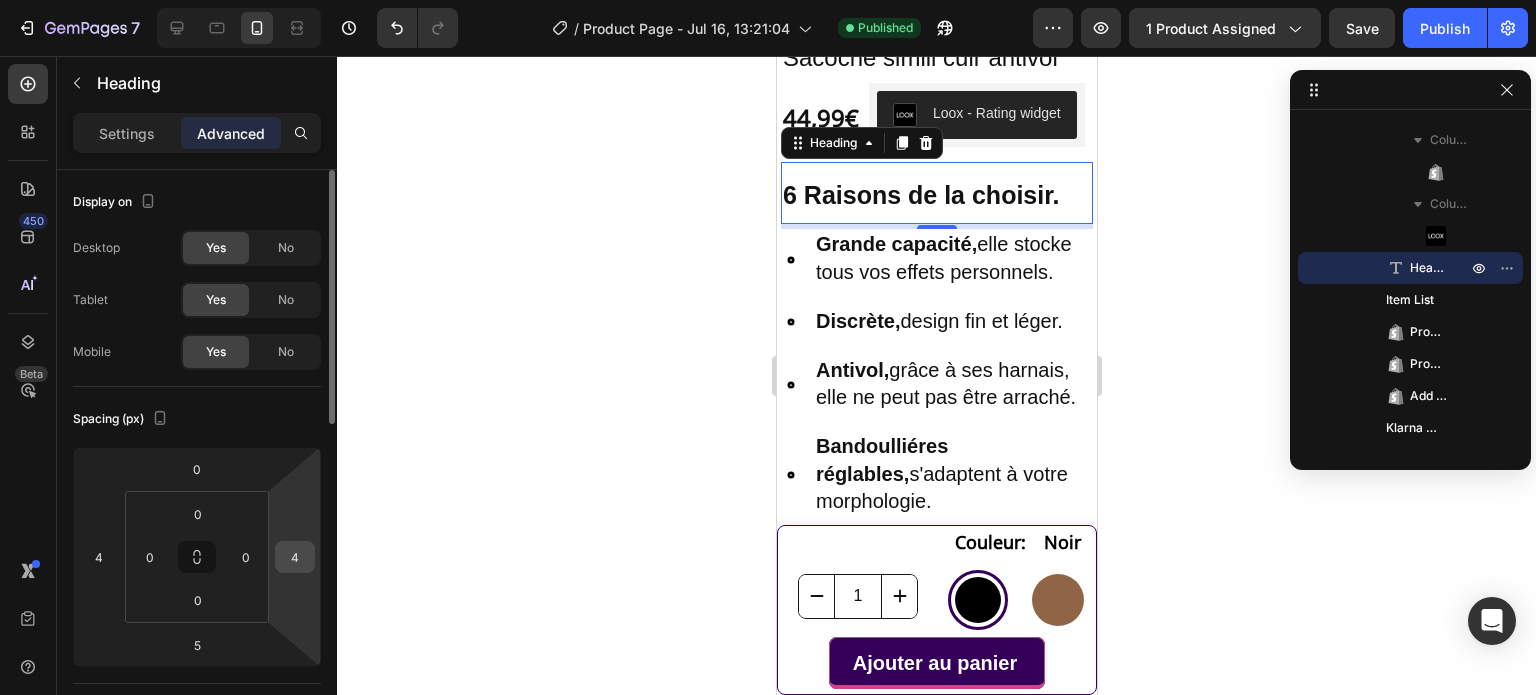 click on "4" at bounding box center [295, 557] 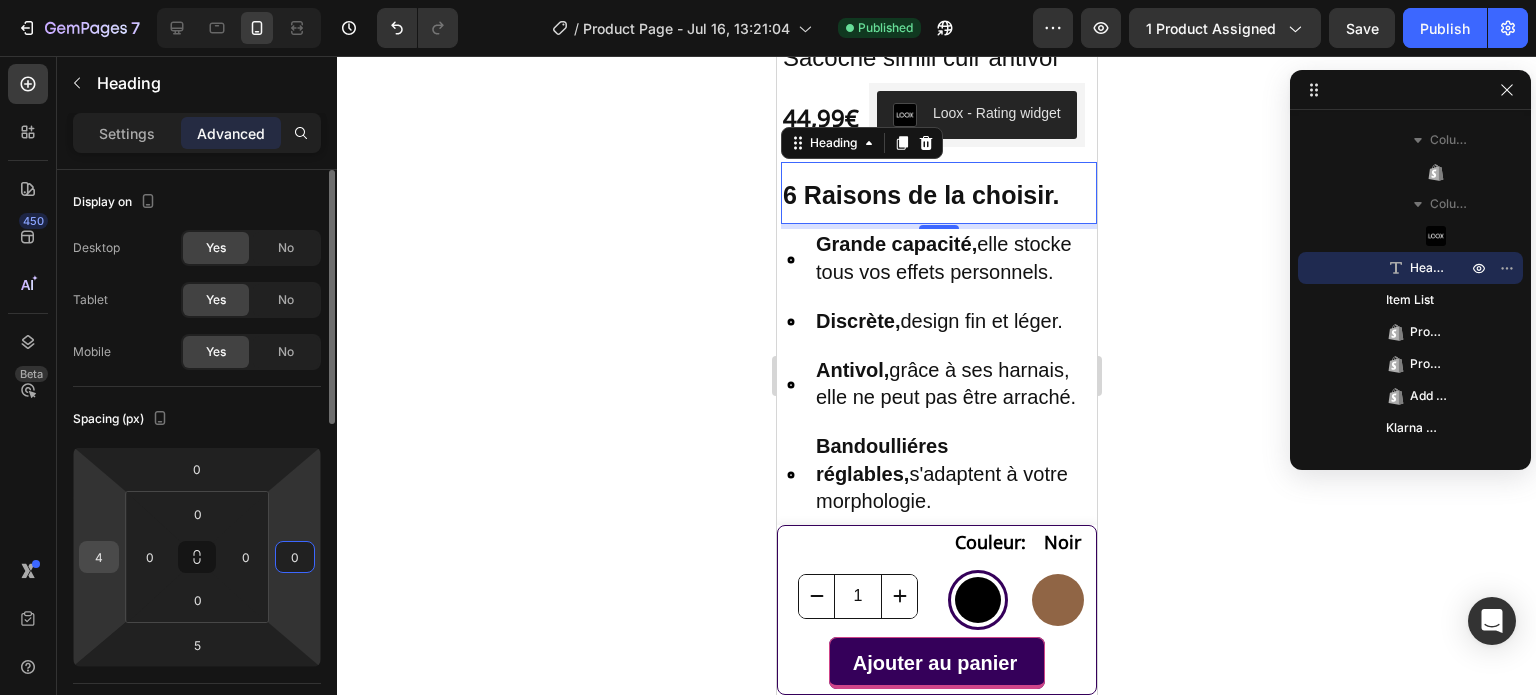 type on "0" 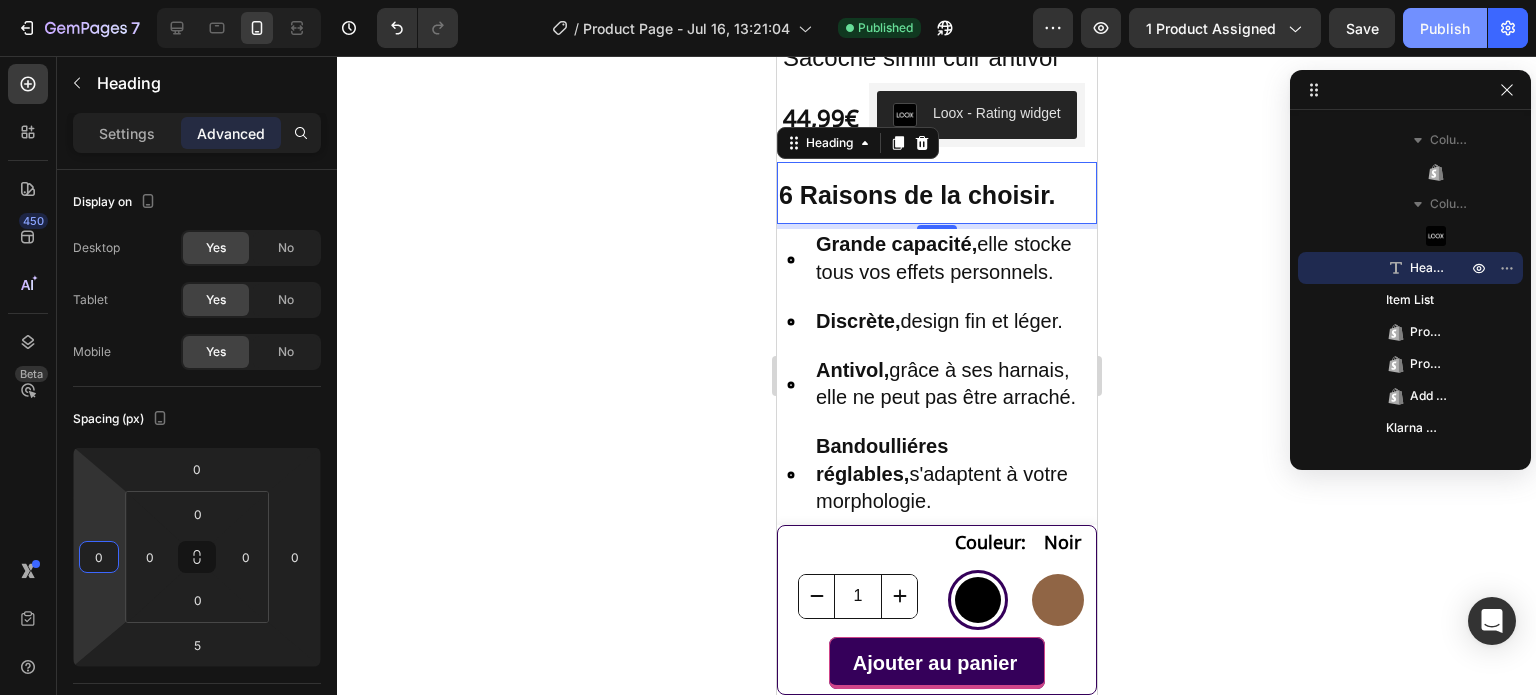 type on "0" 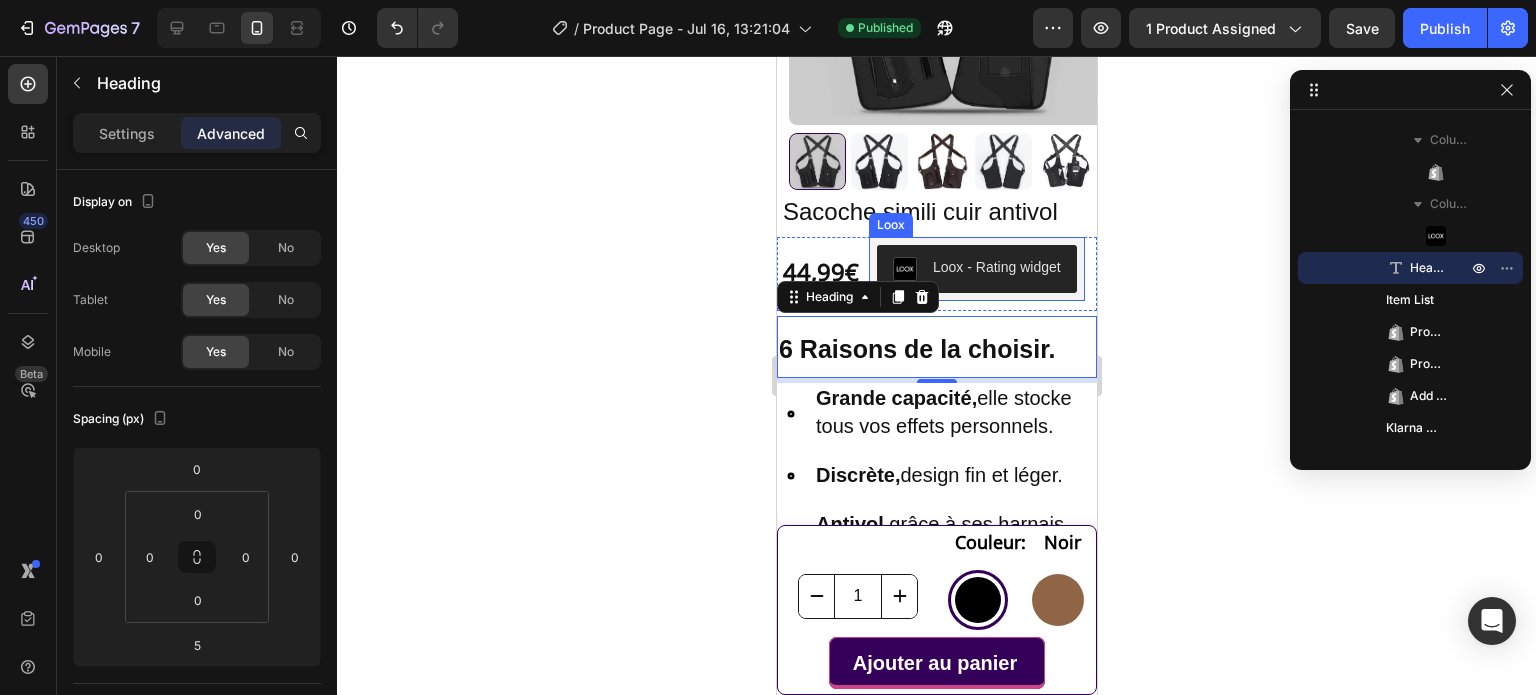 scroll, scrollTop: 250, scrollLeft: 0, axis: vertical 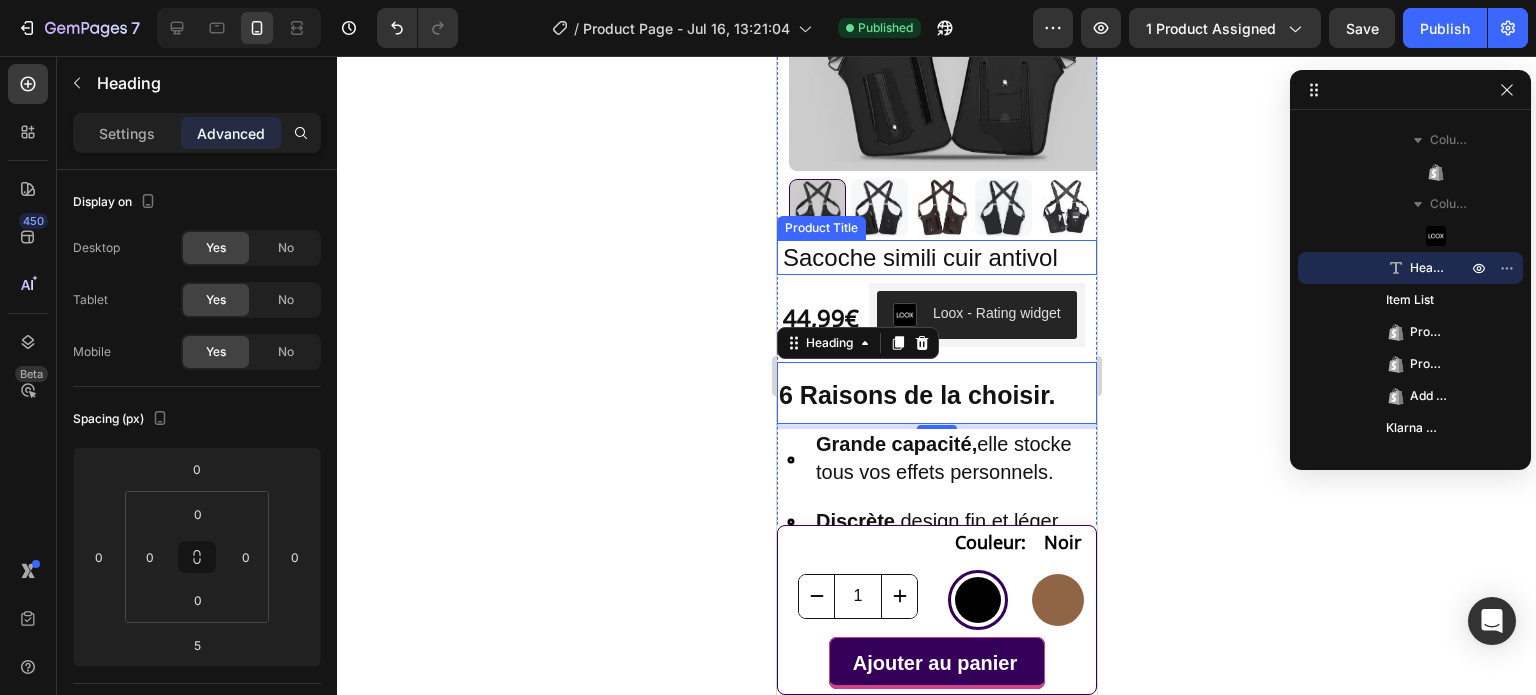 click on "Sacoche simili cuir antivol" at bounding box center [936, 257] 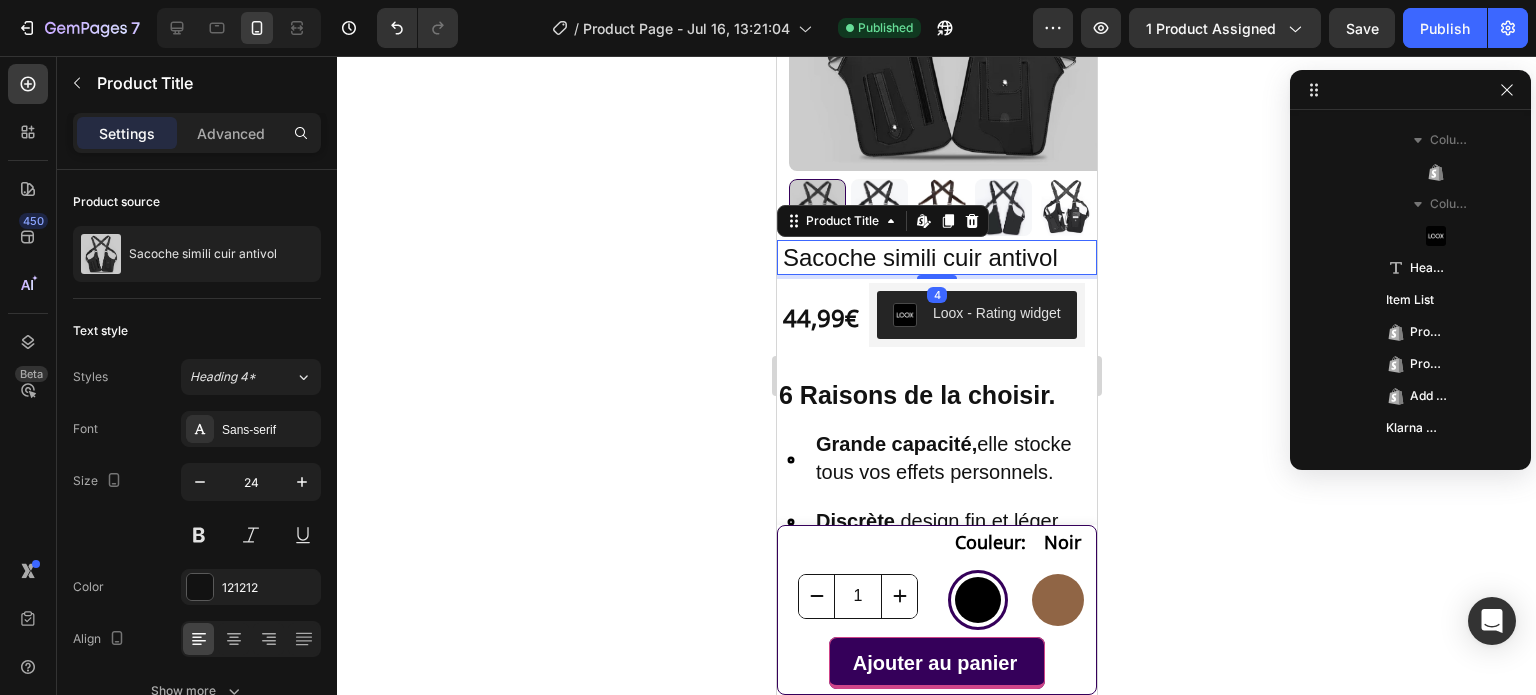 scroll, scrollTop: 506, scrollLeft: 0, axis: vertical 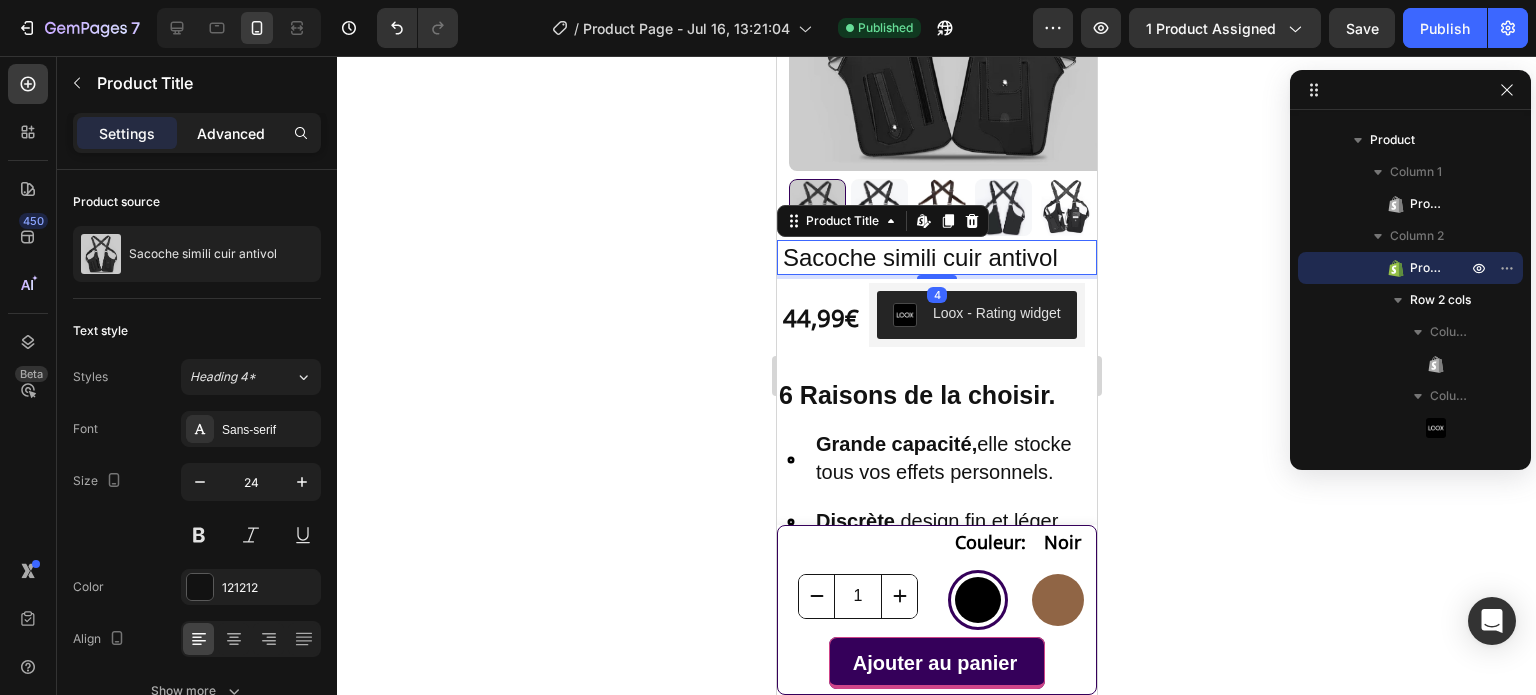 click on "Advanced" at bounding box center [231, 133] 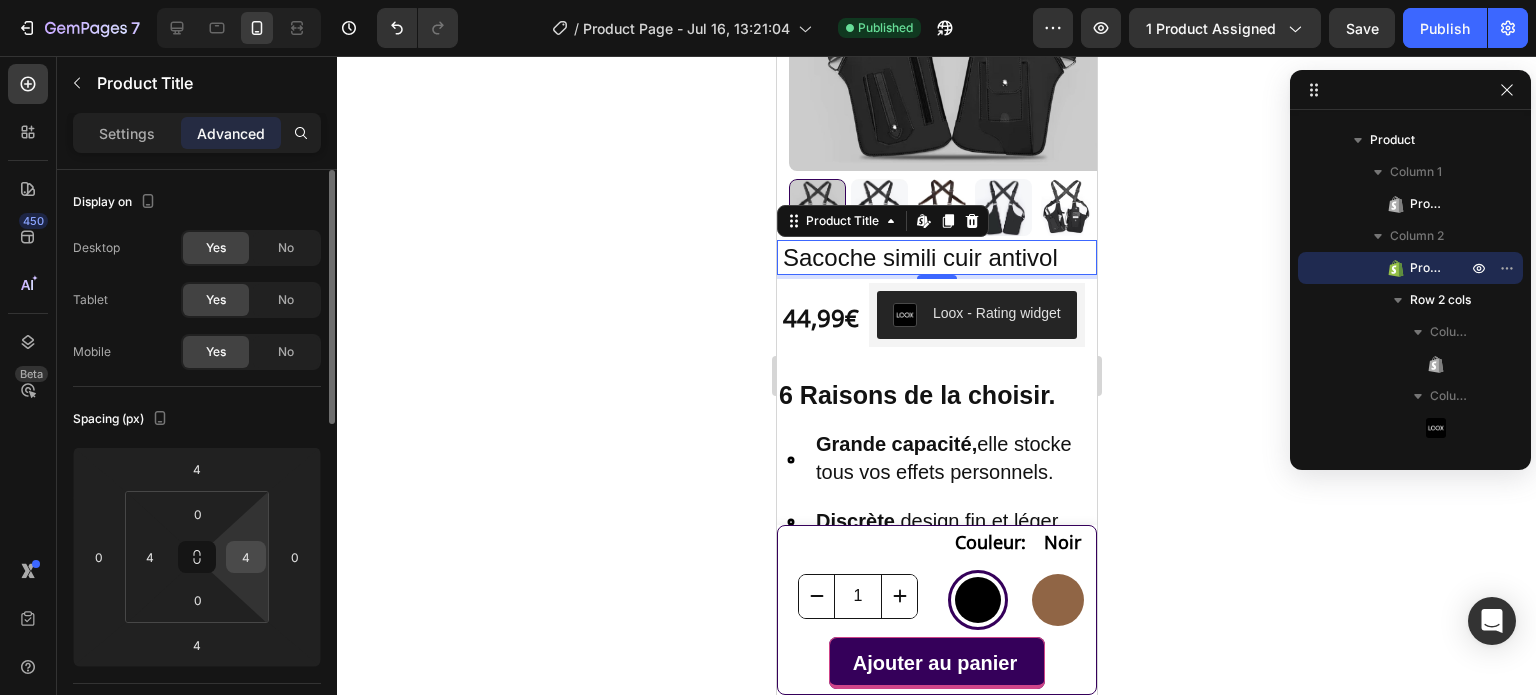 click on "4" at bounding box center [246, 557] 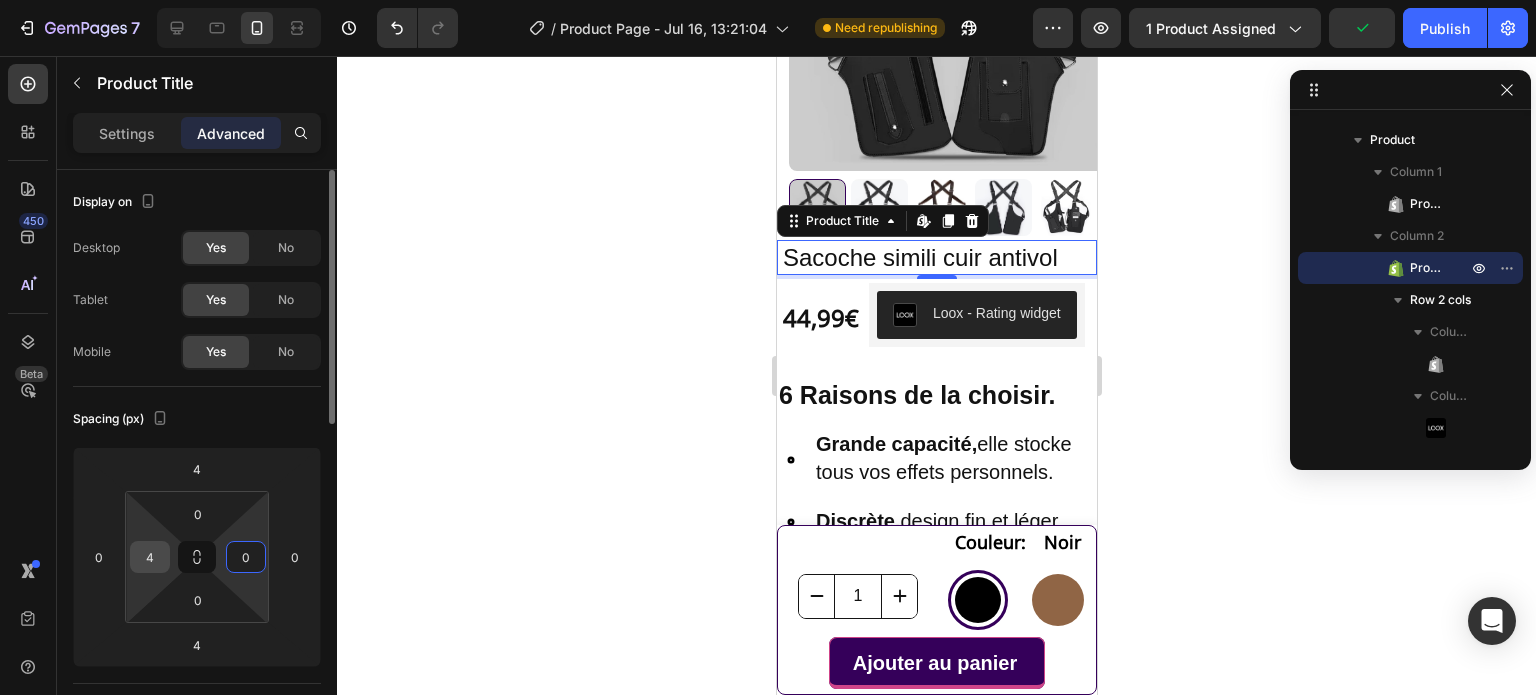 type on "0" 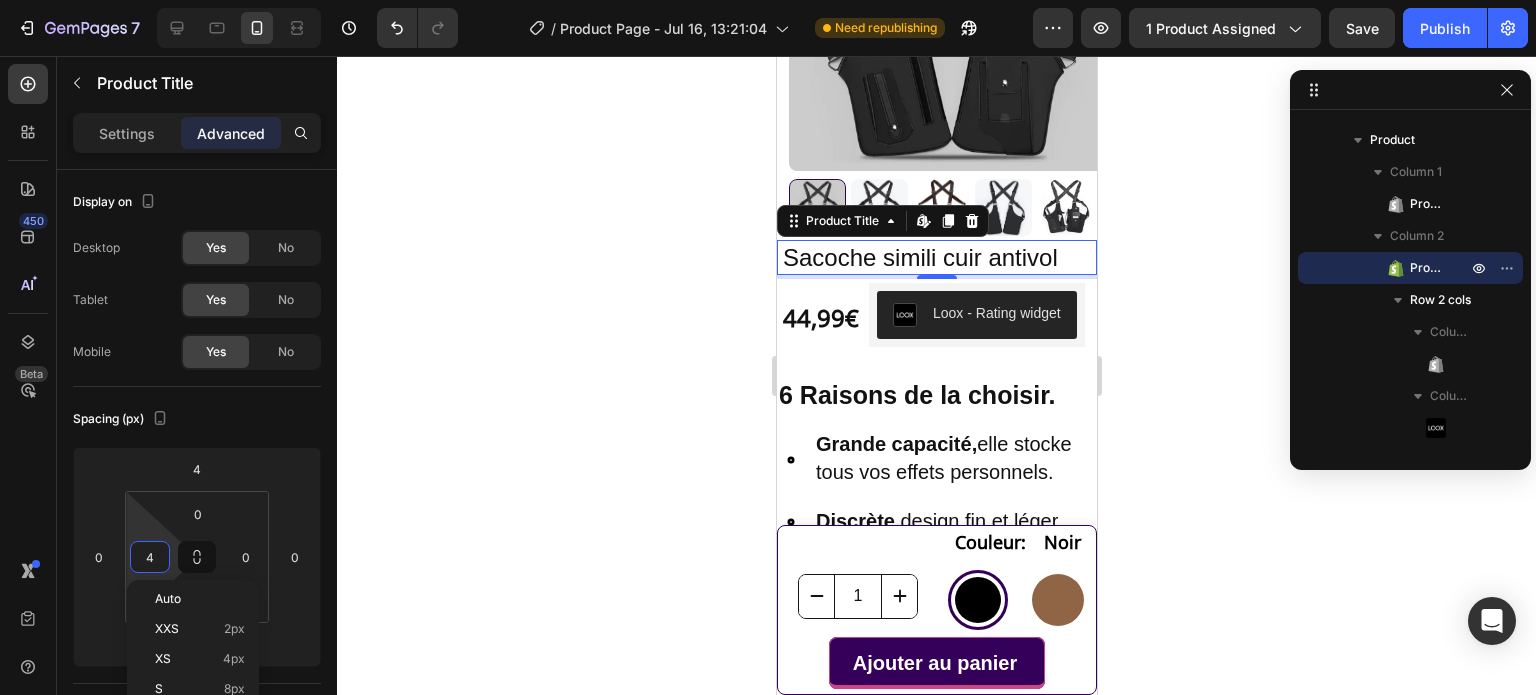 type on "0" 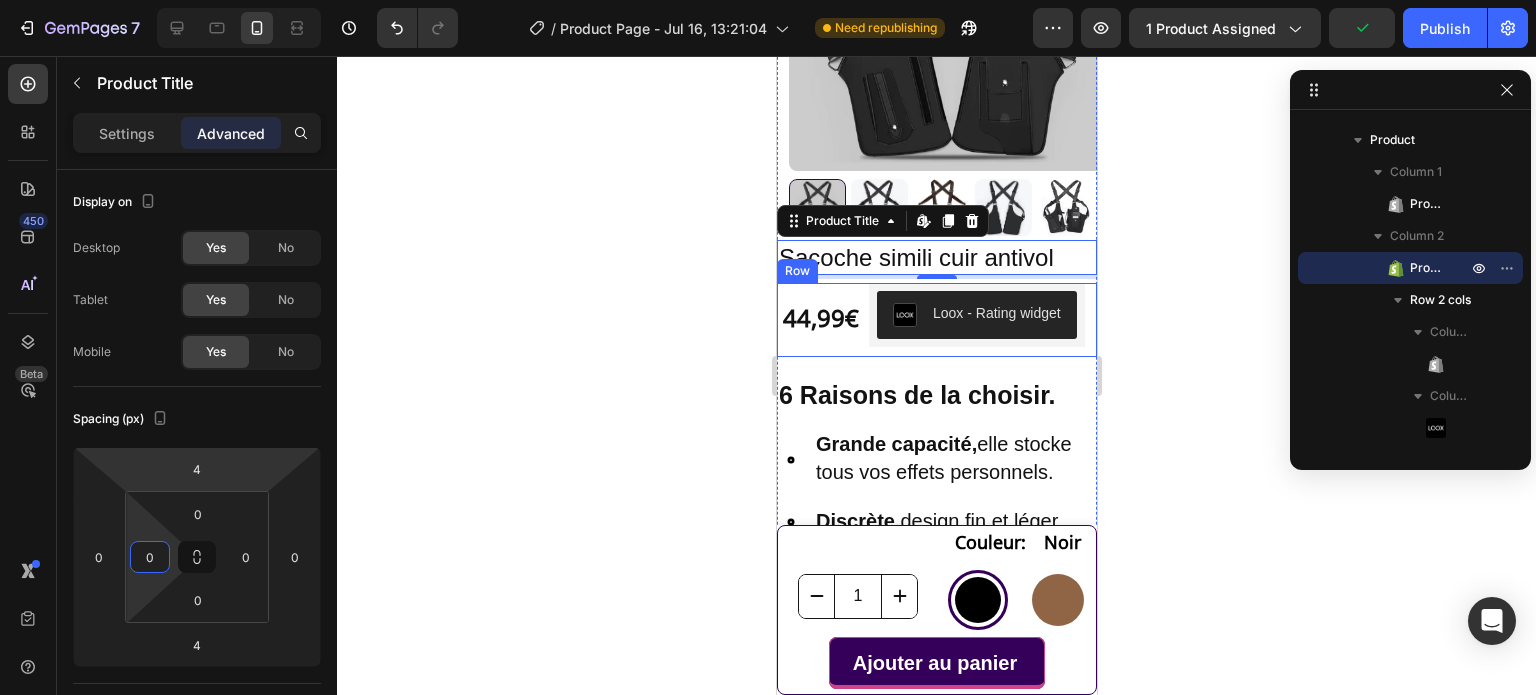 click on "44,99€ Product Price Product Price" at bounding box center (820, 320) 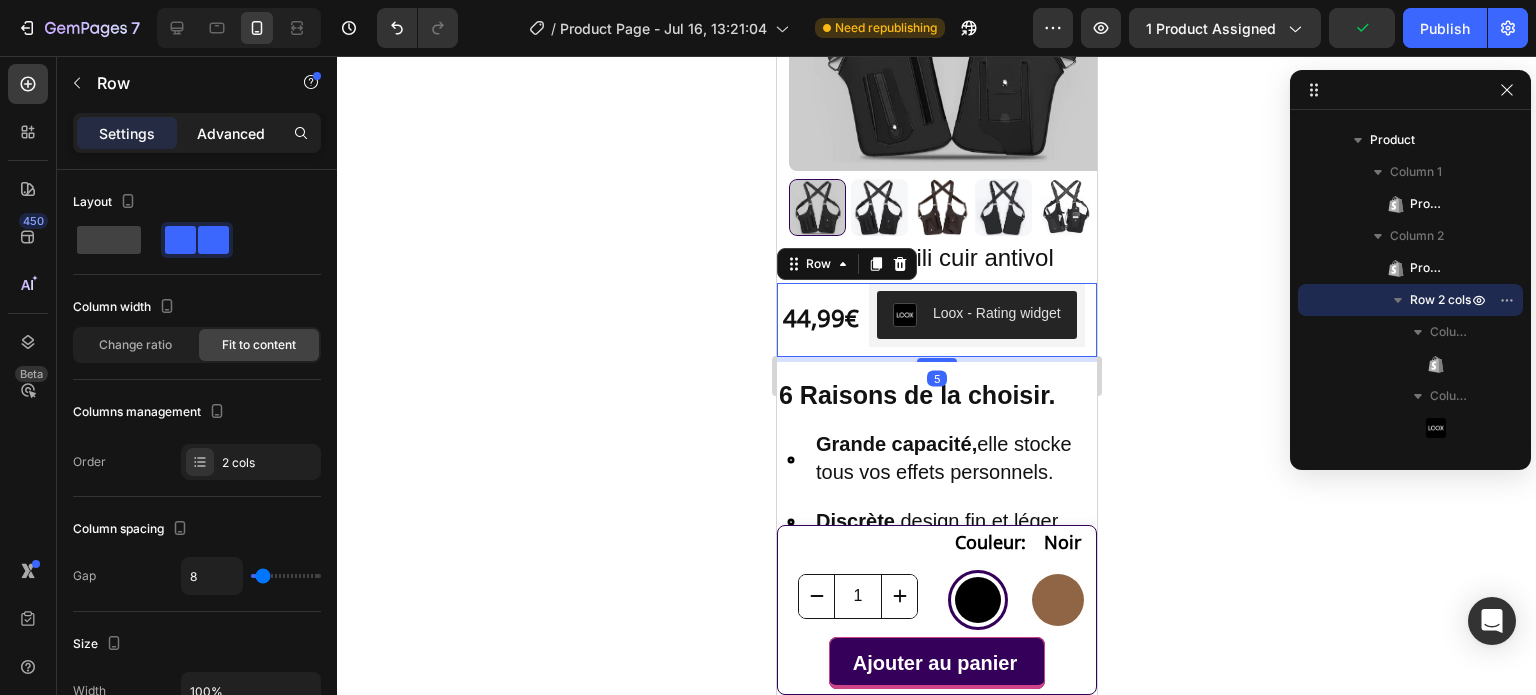 click on "Advanced" at bounding box center (231, 133) 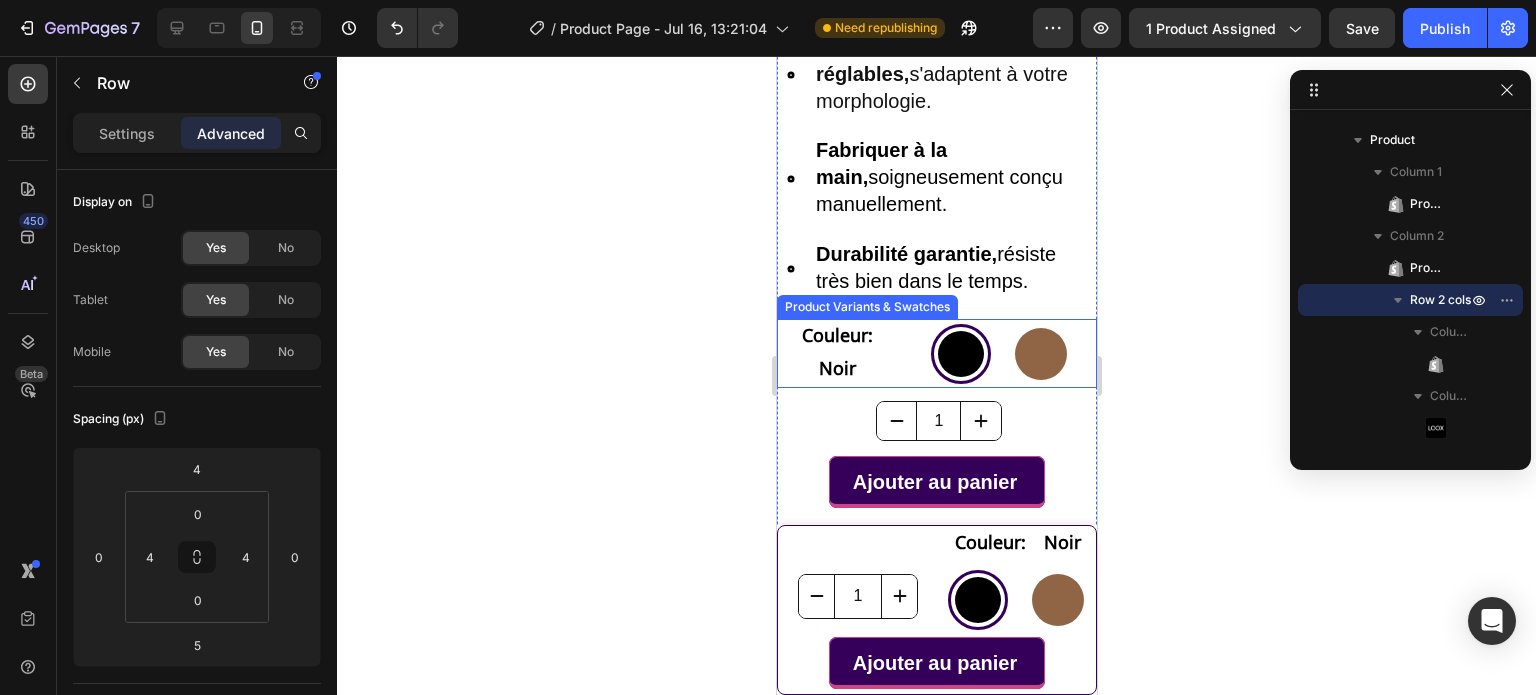 scroll, scrollTop: 950, scrollLeft: 0, axis: vertical 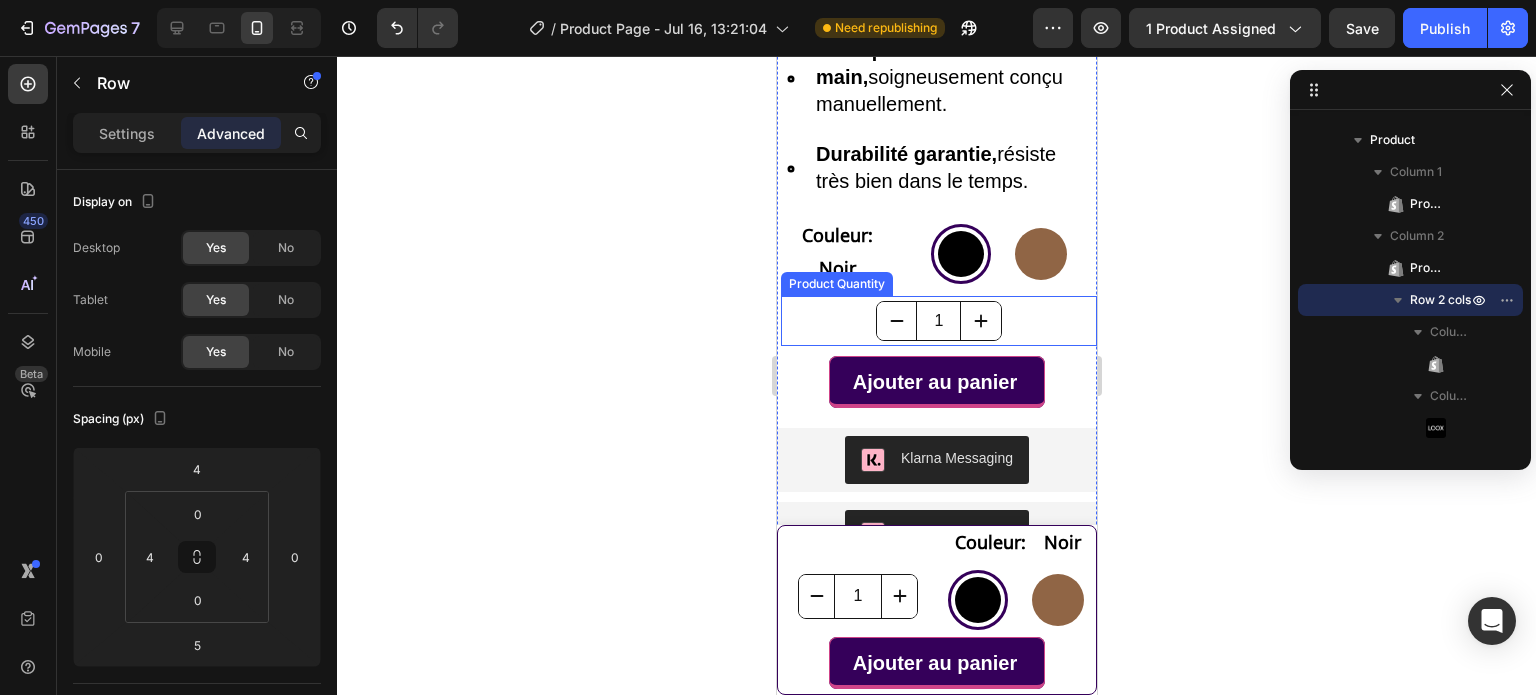 click on "1" at bounding box center [938, 321] 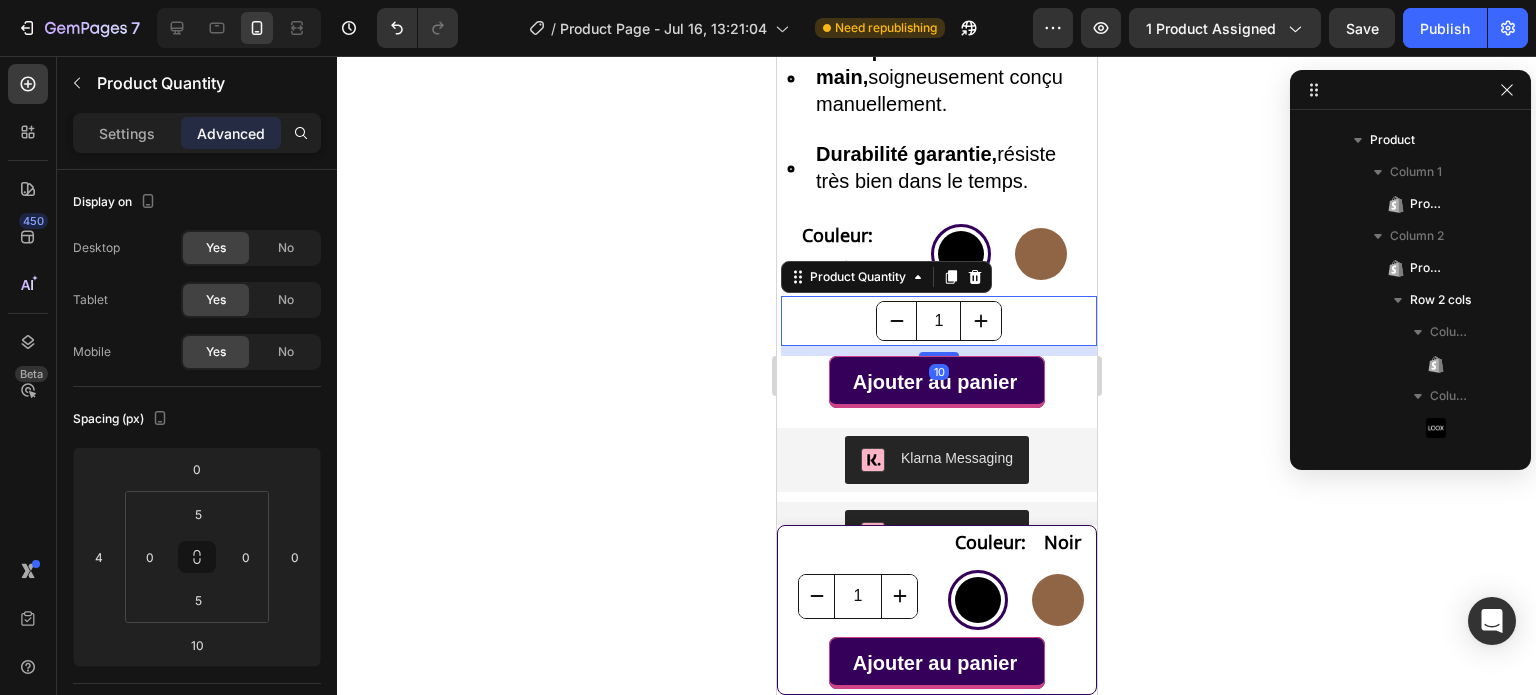 scroll, scrollTop: 794, scrollLeft: 0, axis: vertical 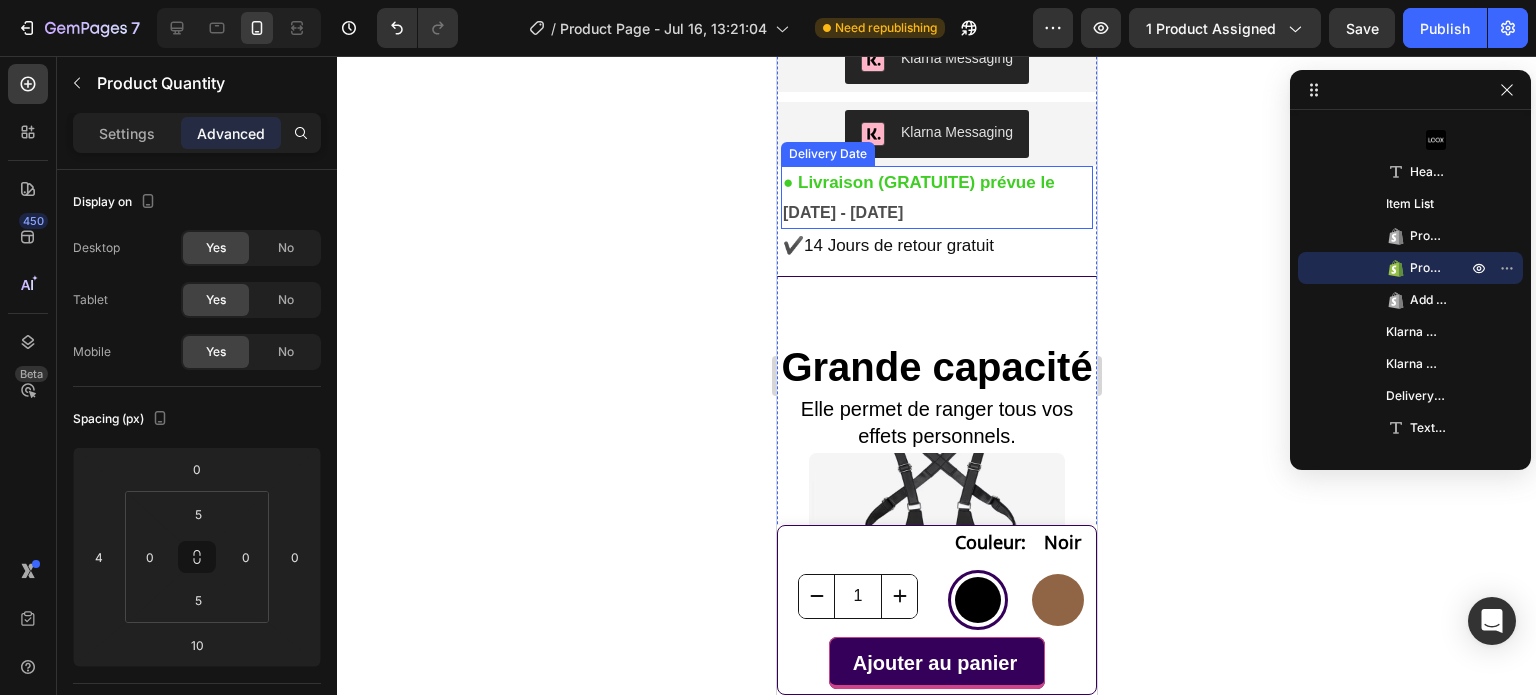 click on "● Livraison (GRATUITE) prévue le" at bounding box center [918, 182] 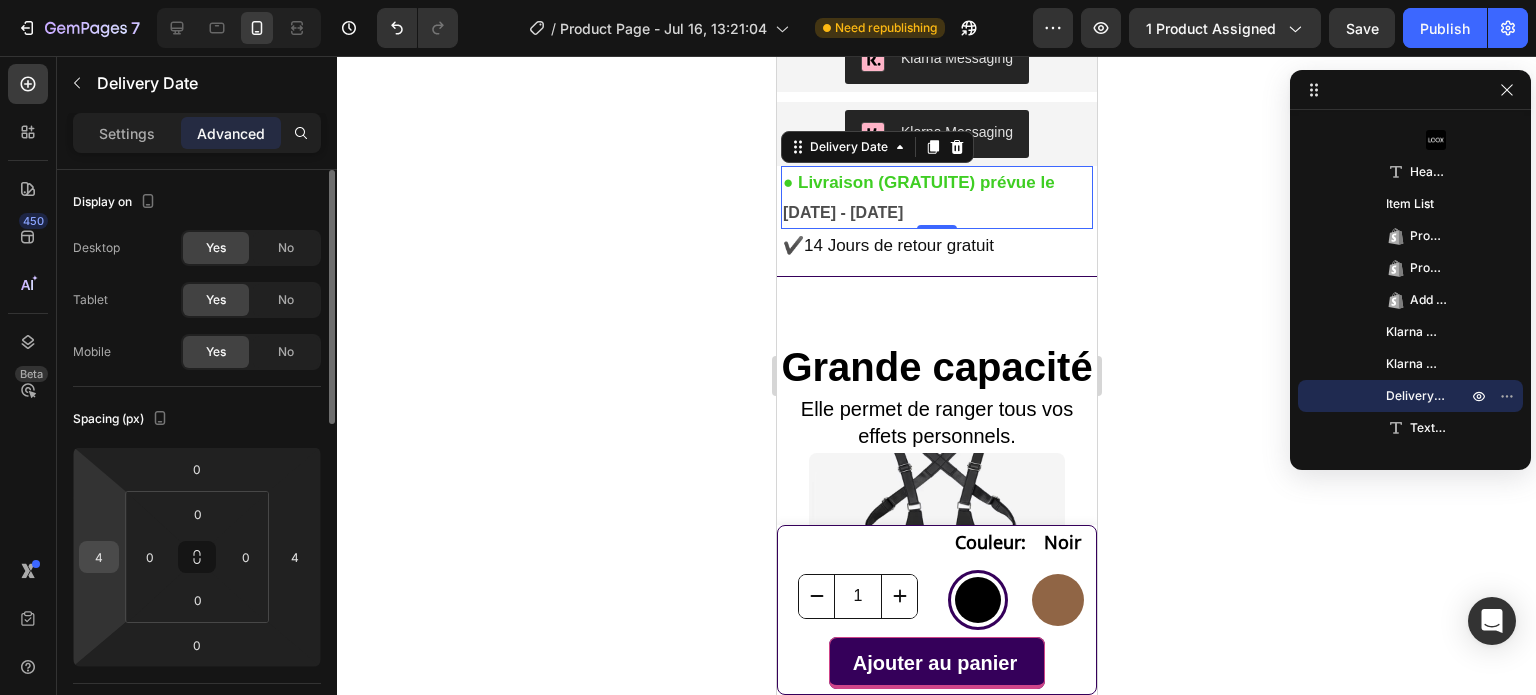 click on "4" at bounding box center (99, 557) 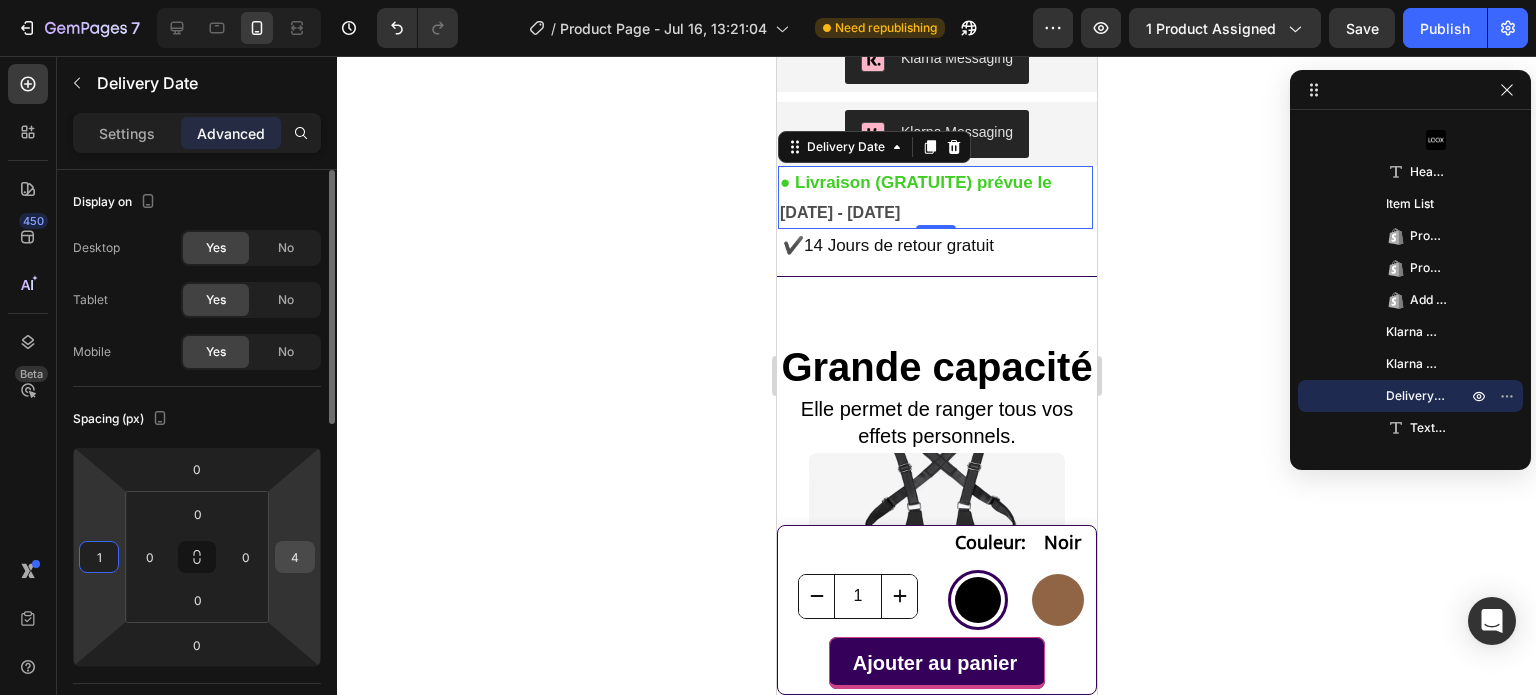 type on "1" 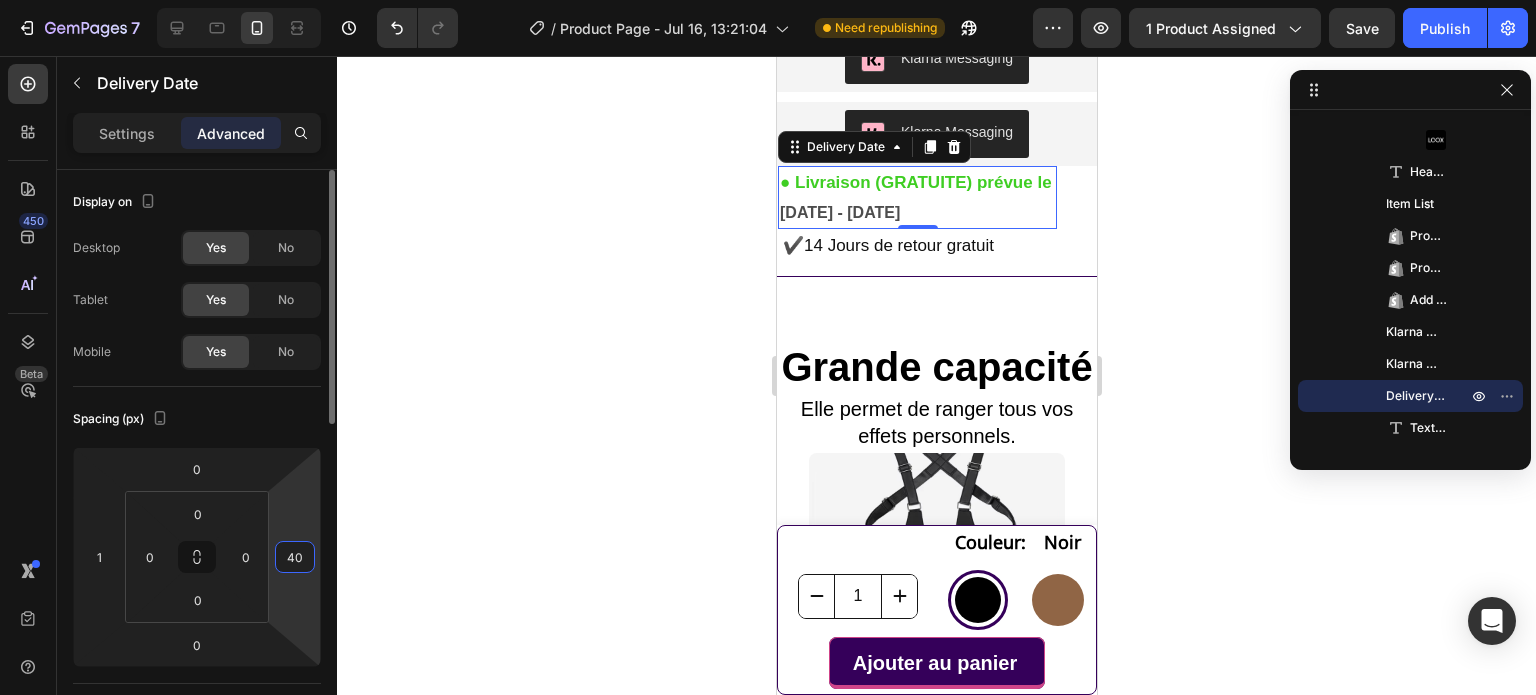 type on "4" 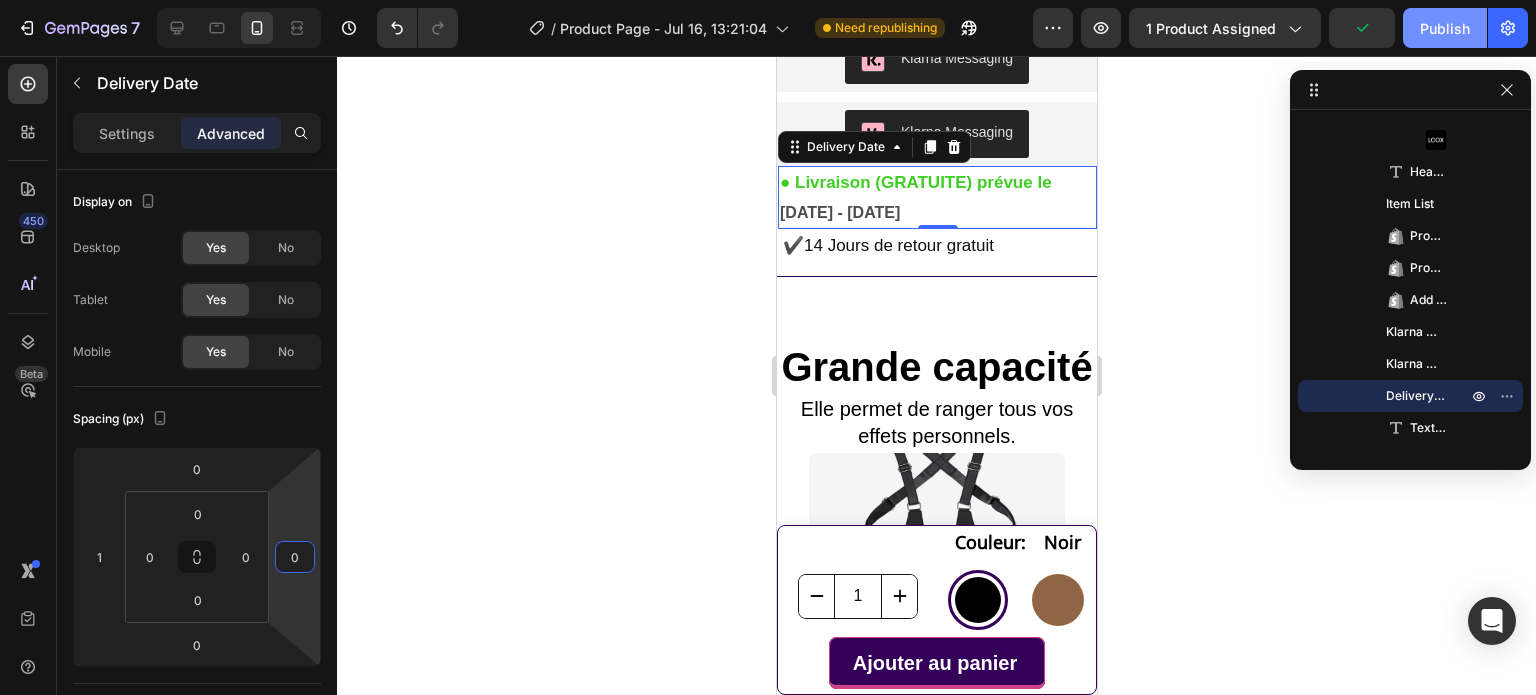 type on "0" 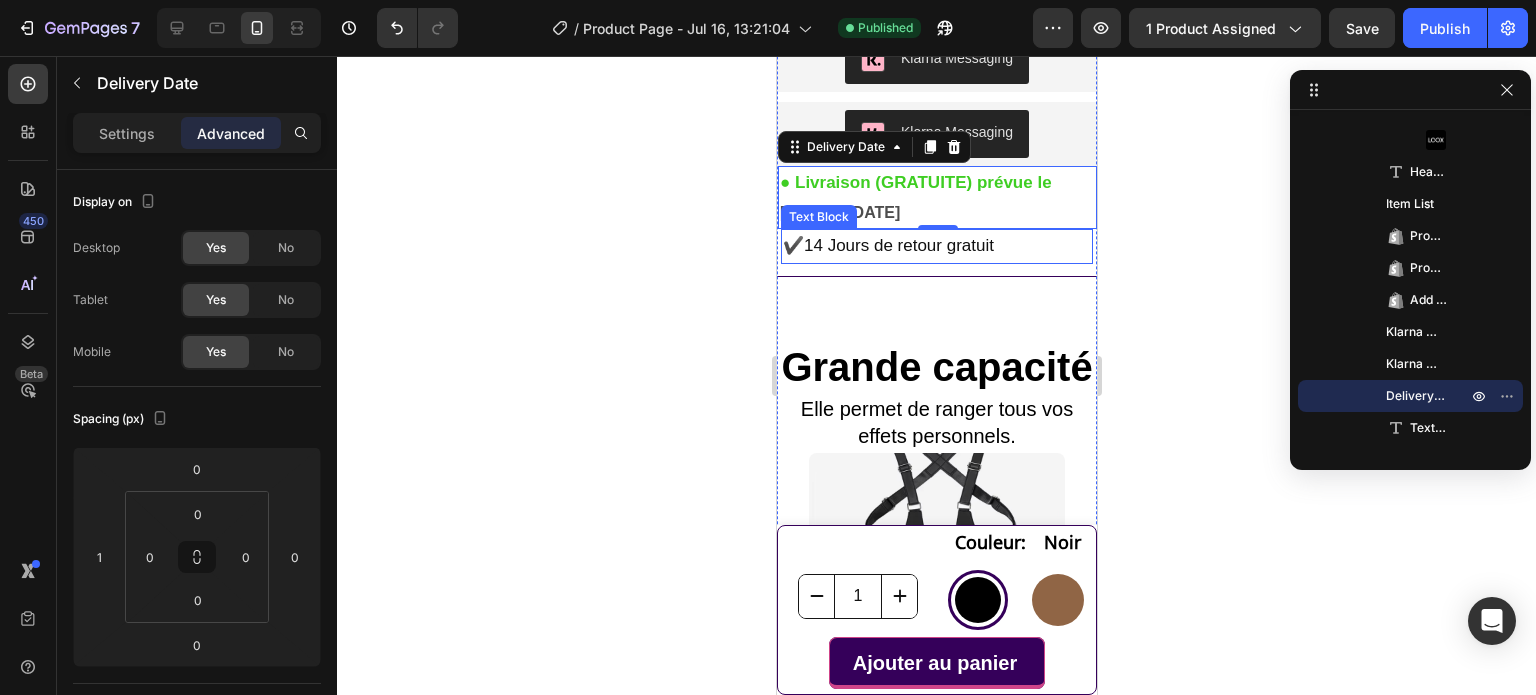 click on "✔️14 Jours de retour gratuit" at bounding box center [936, 246] 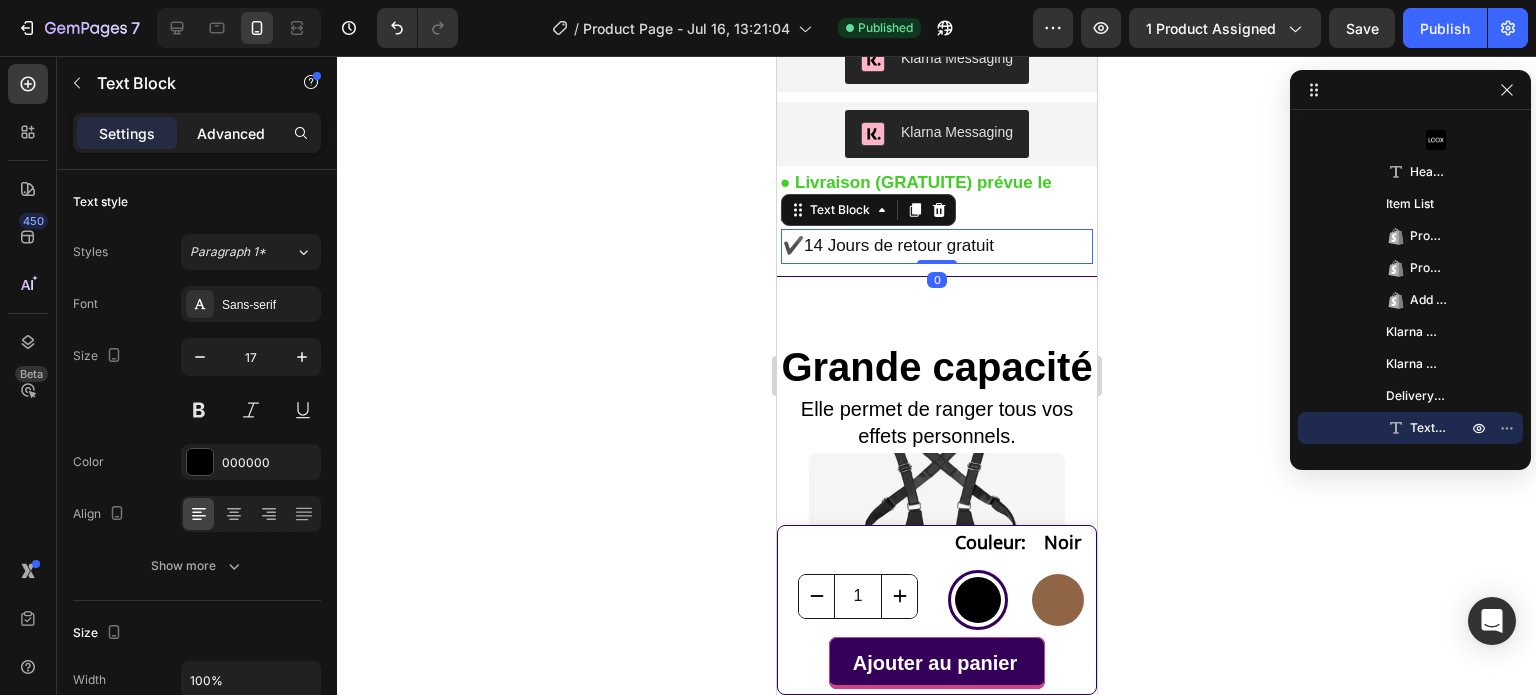 click on "Advanced" 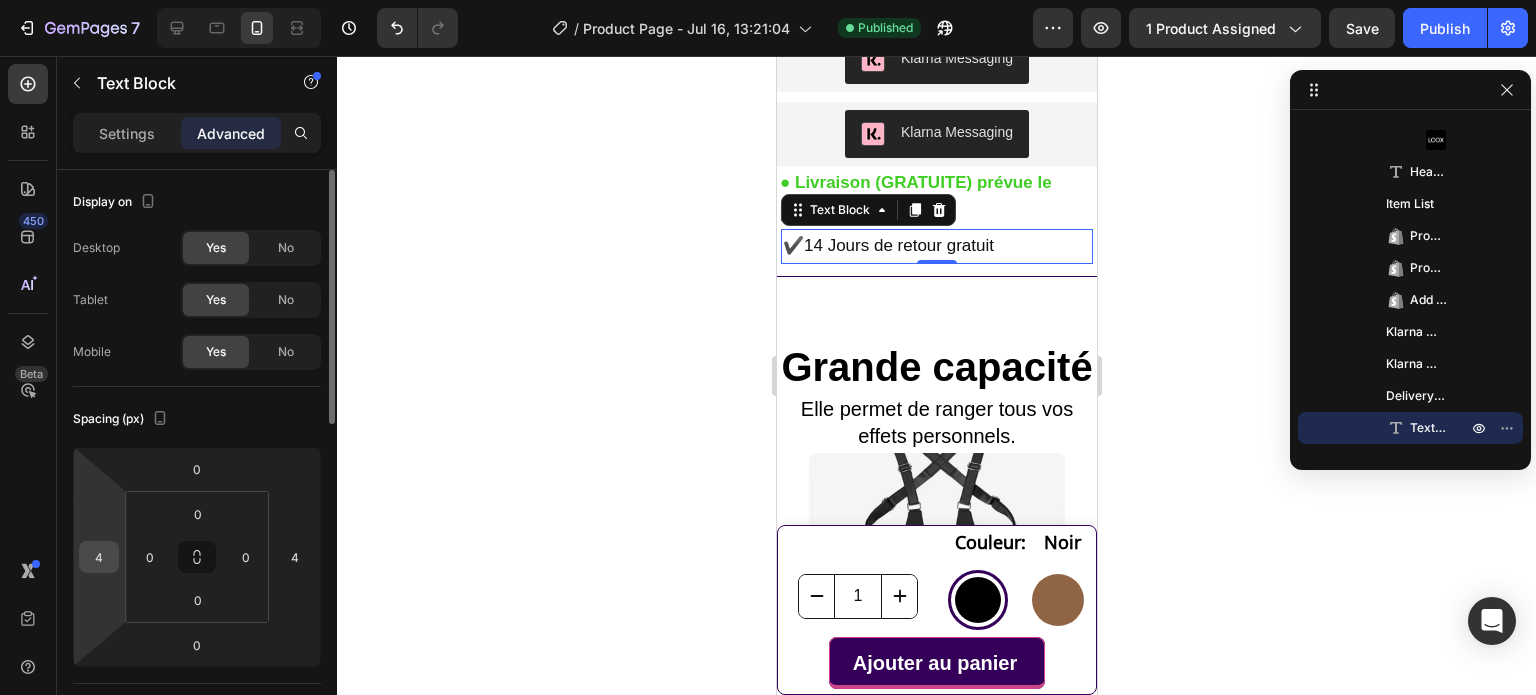 click on "4" at bounding box center [99, 557] 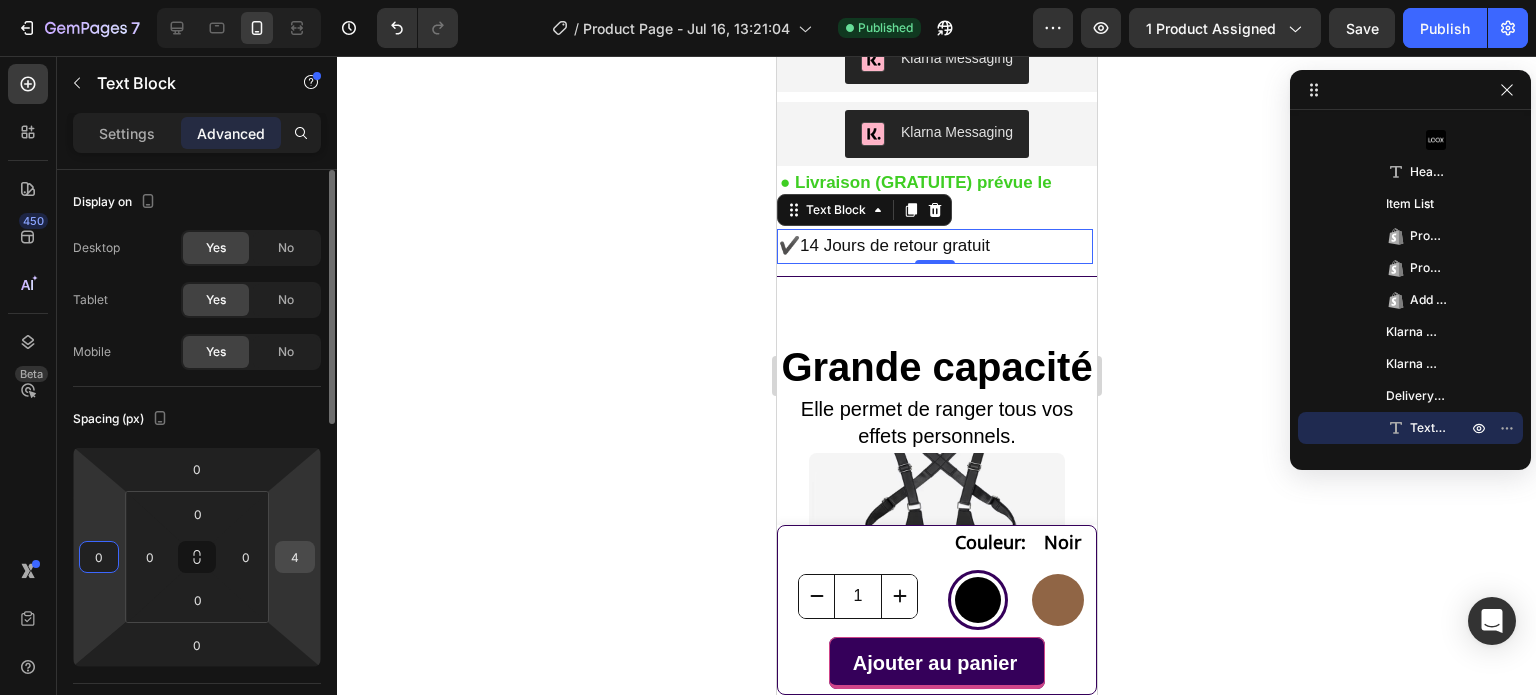 type on "0" 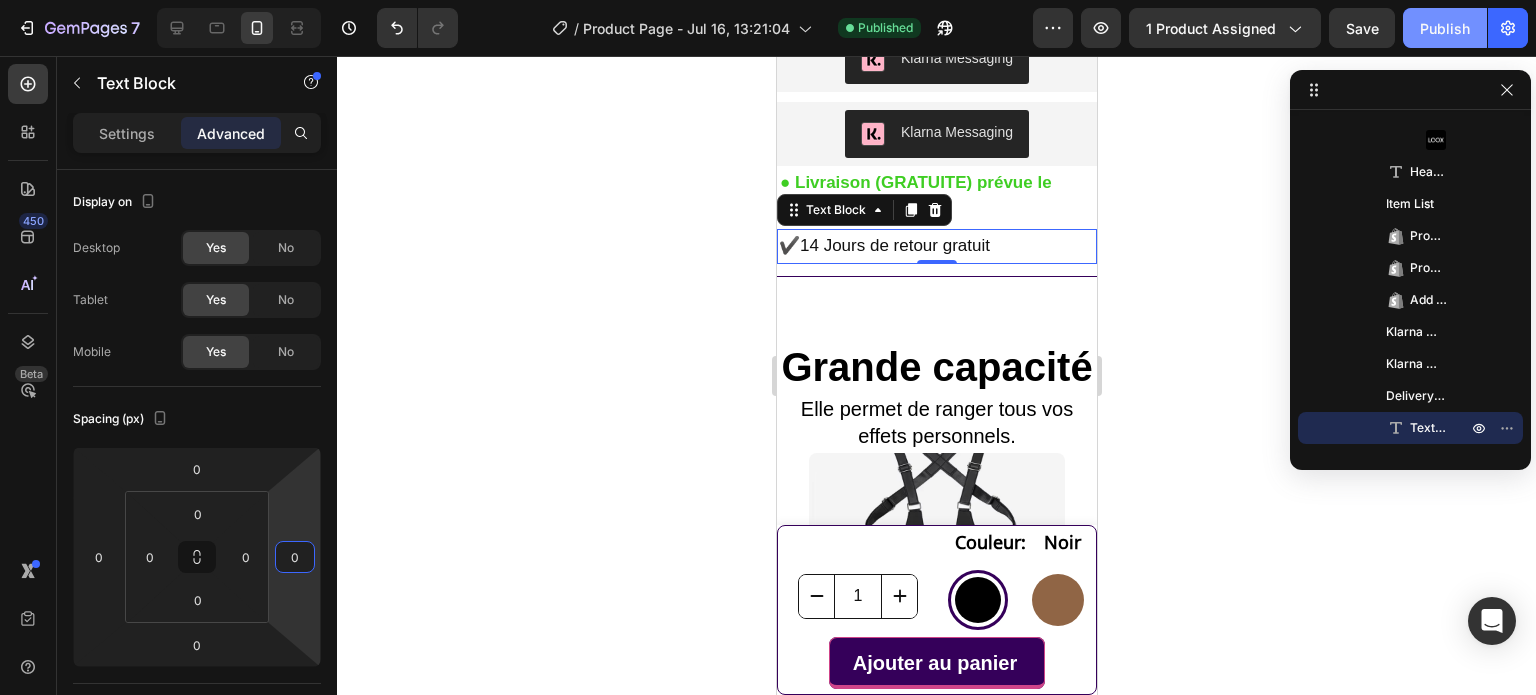 type on "0" 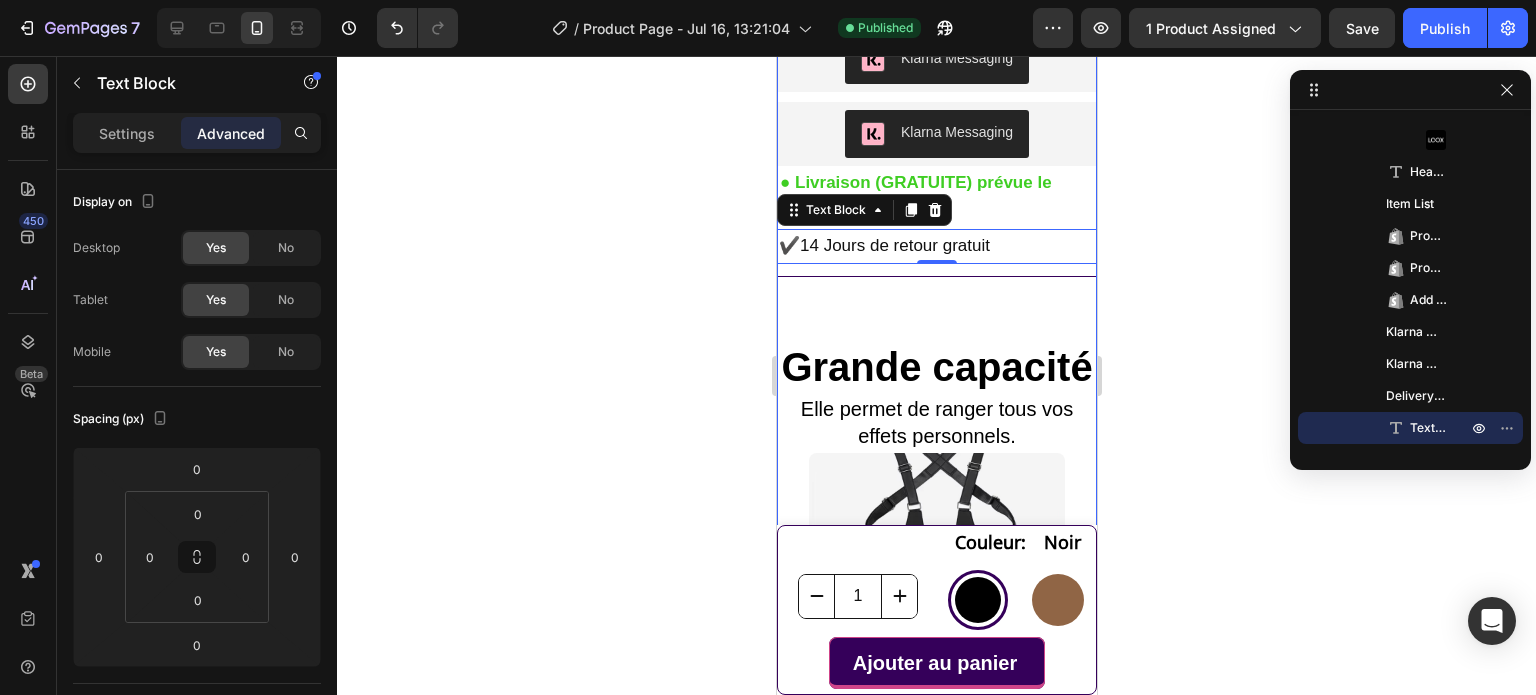 scroll, scrollTop: 1450, scrollLeft: 0, axis: vertical 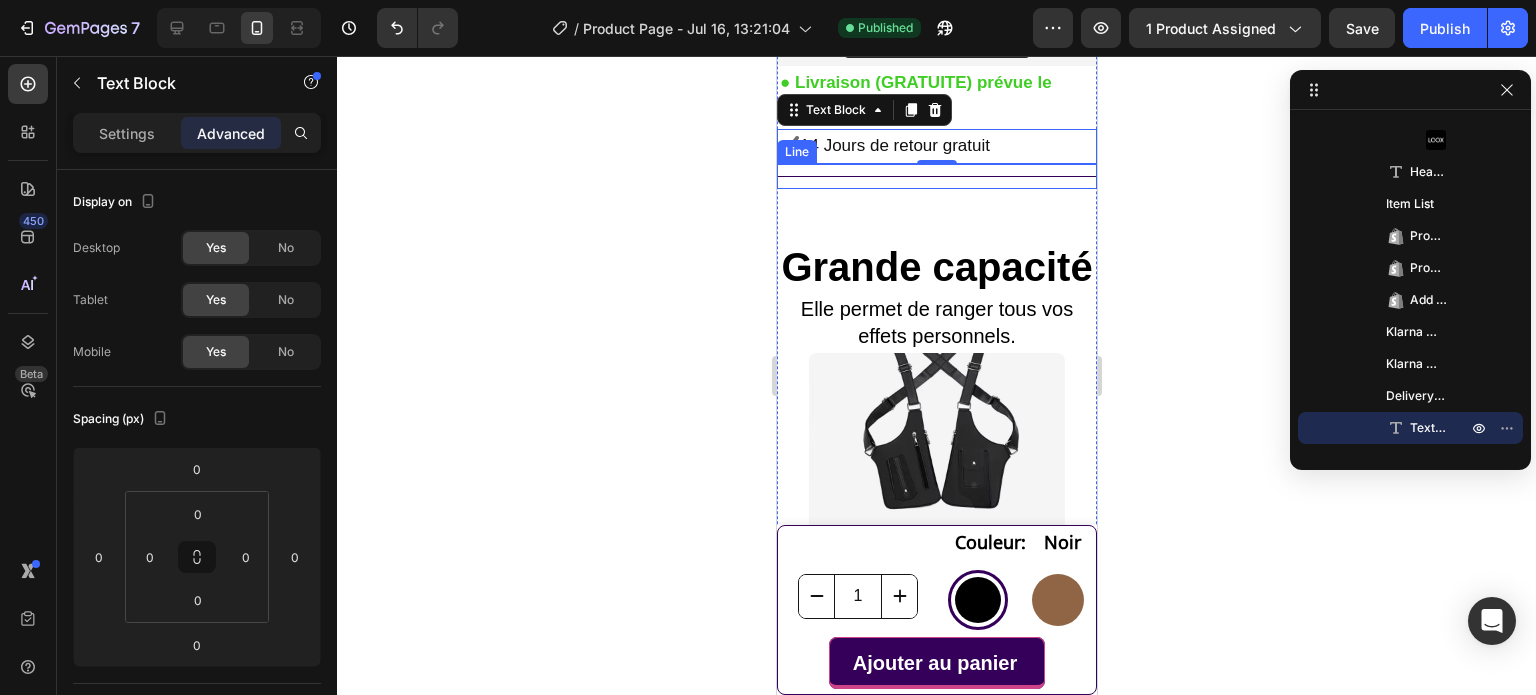 click on "Title Line" at bounding box center (936, 176) 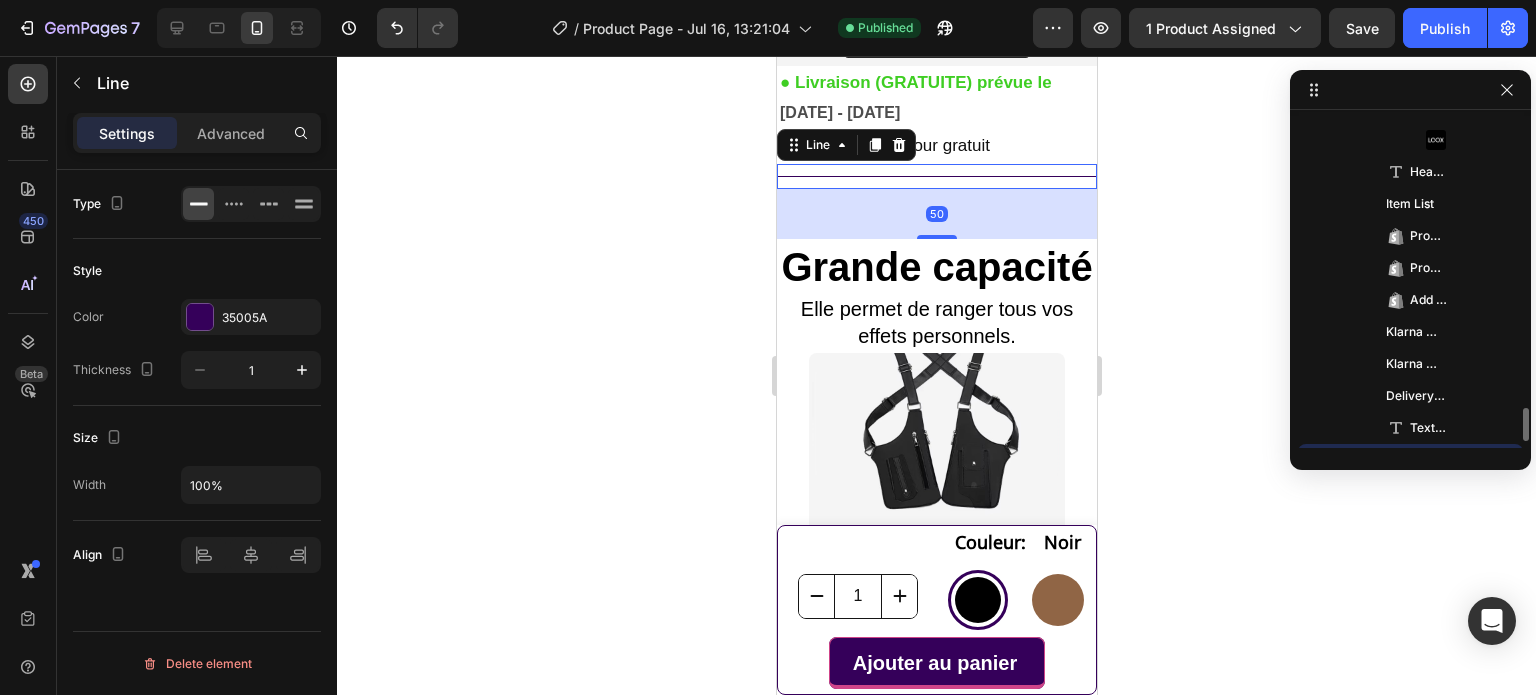 scroll, scrollTop: 986, scrollLeft: 0, axis: vertical 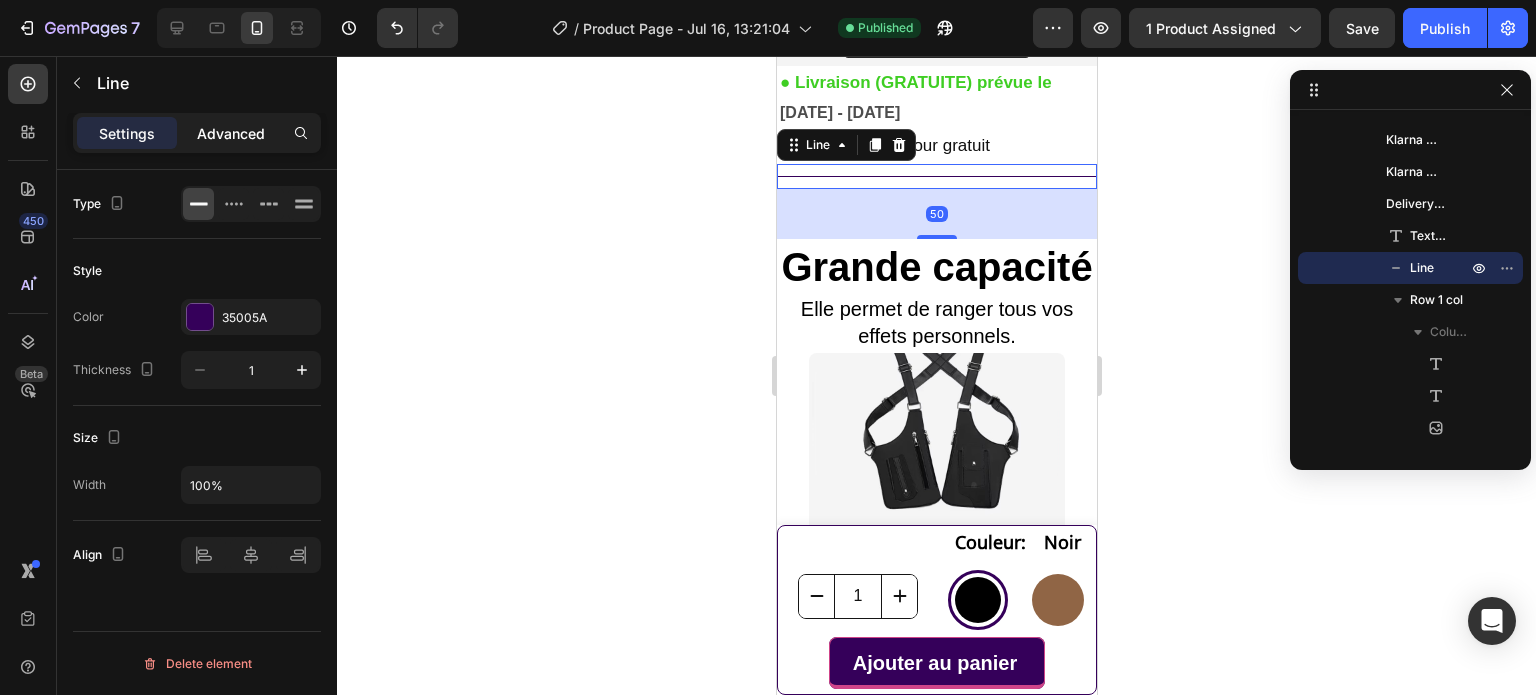 click on "Advanced" at bounding box center [231, 133] 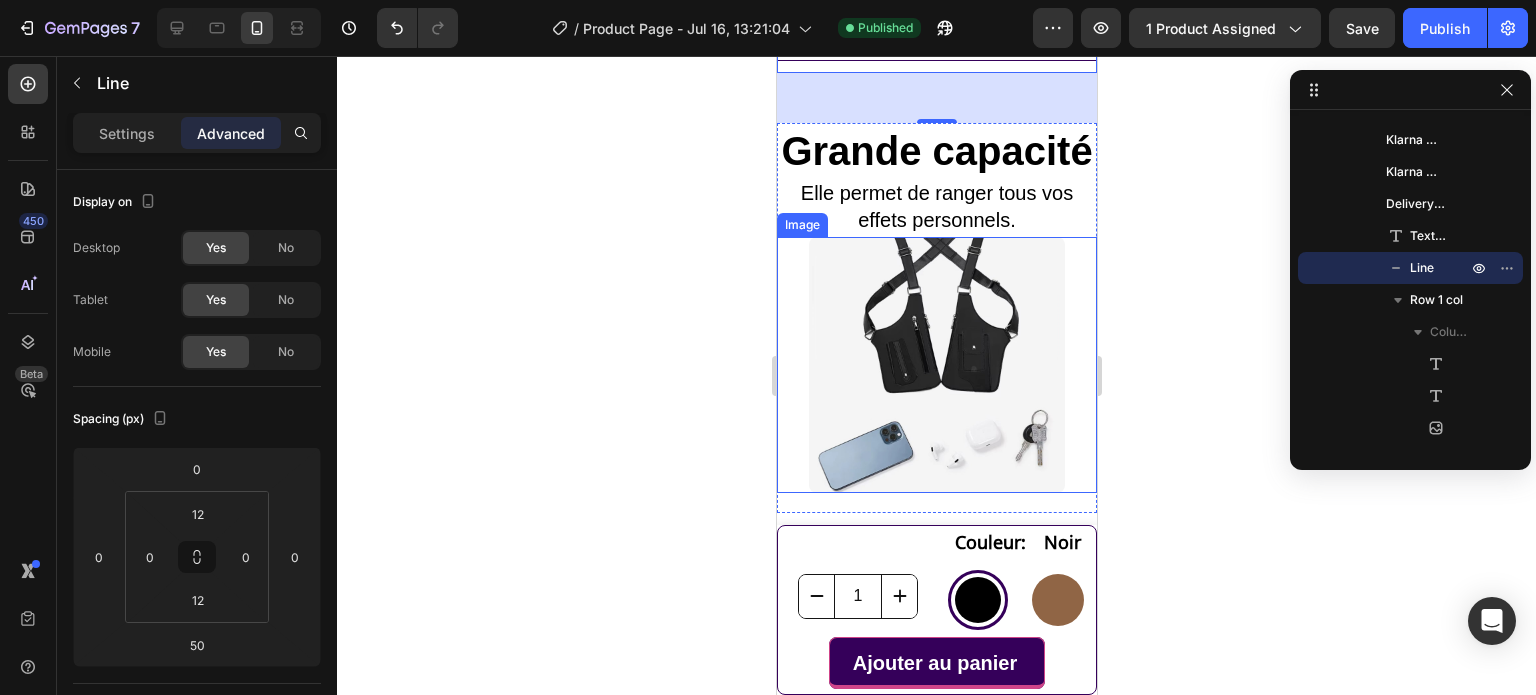 scroll, scrollTop: 1450, scrollLeft: 0, axis: vertical 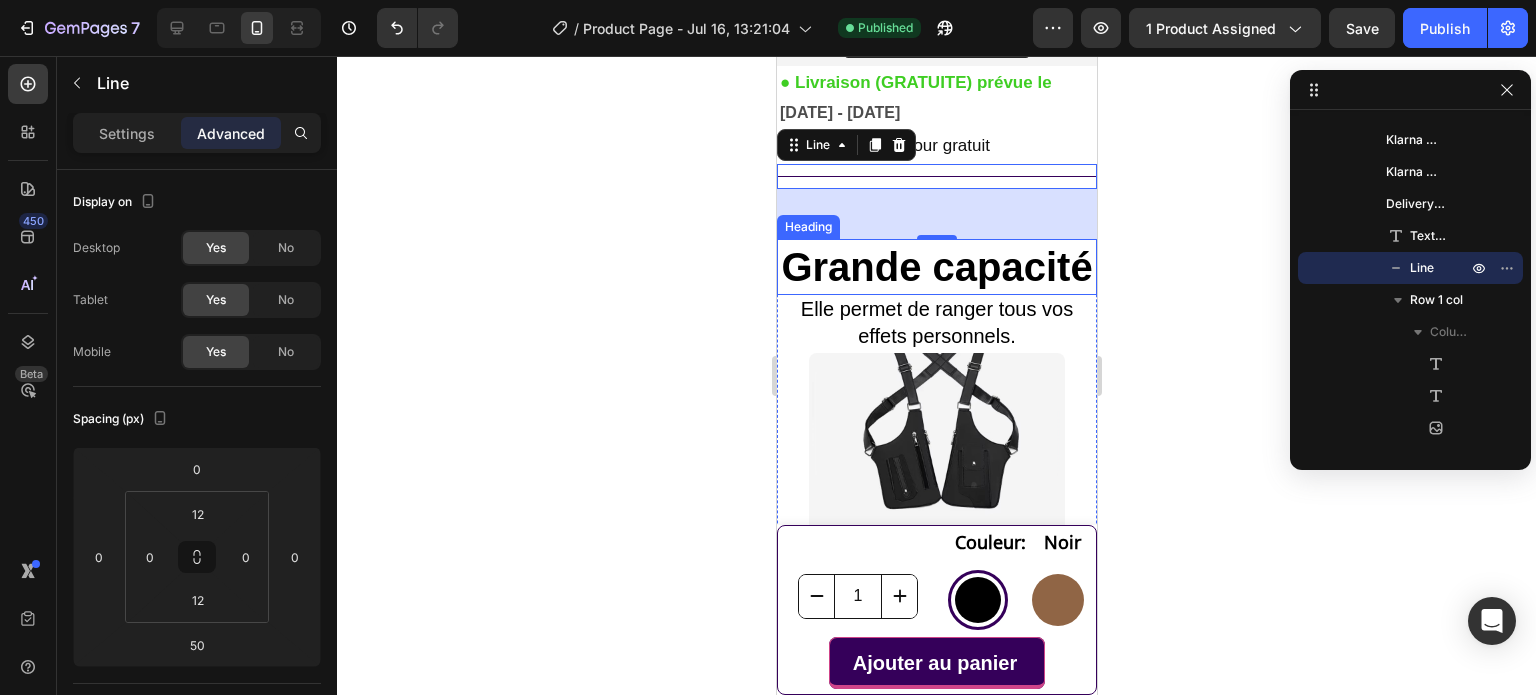 click on "Grande capacité" at bounding box center [935, 267] 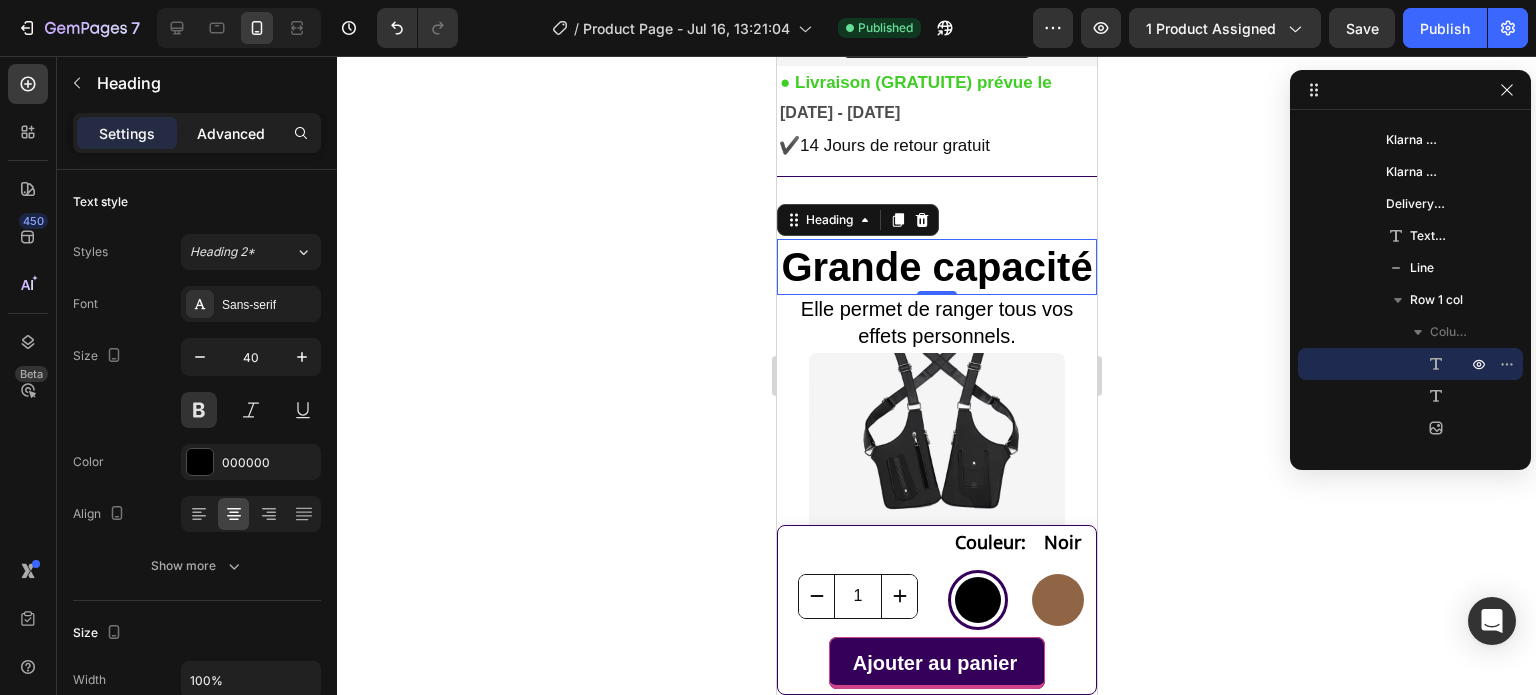 click on "Advanced" at bounding box center (231, 133) 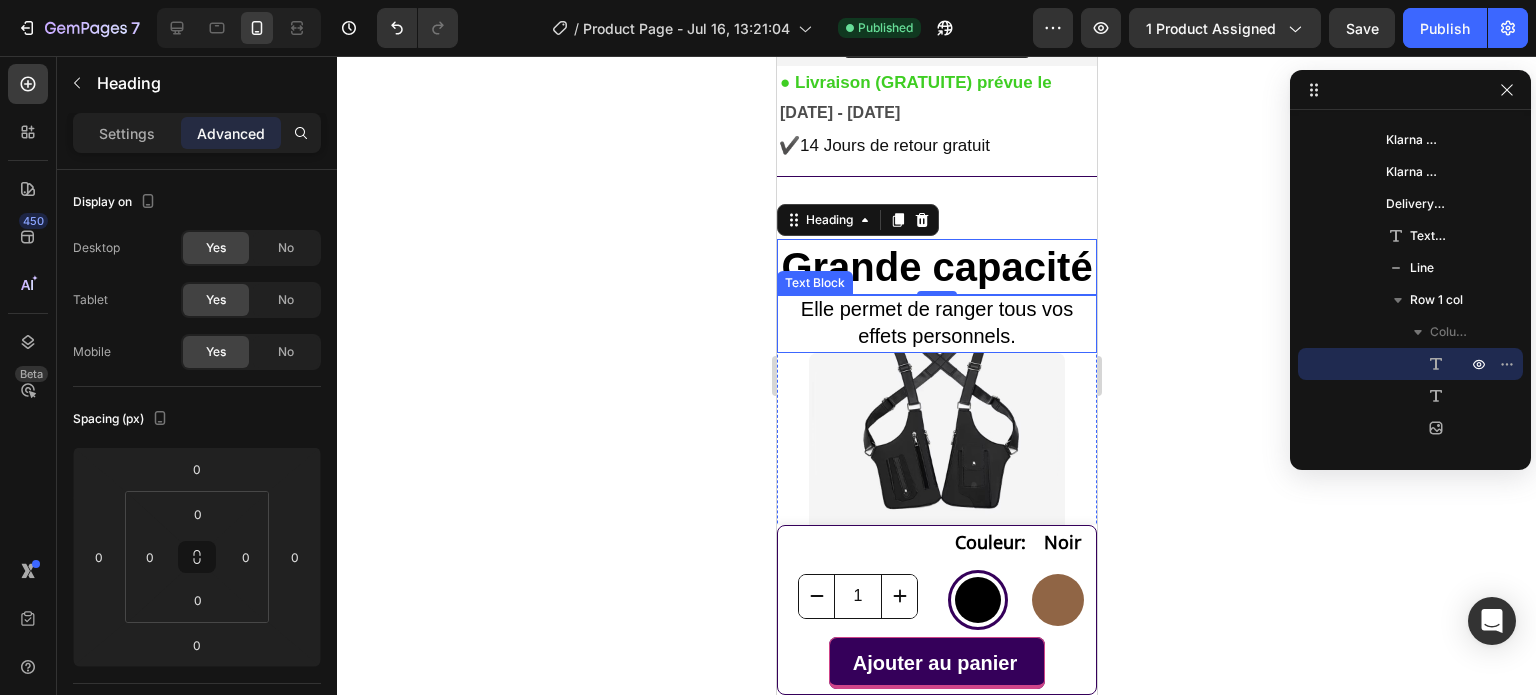 scroll, scrollTop: 1550, scrollLeft: 0, axis: vertical 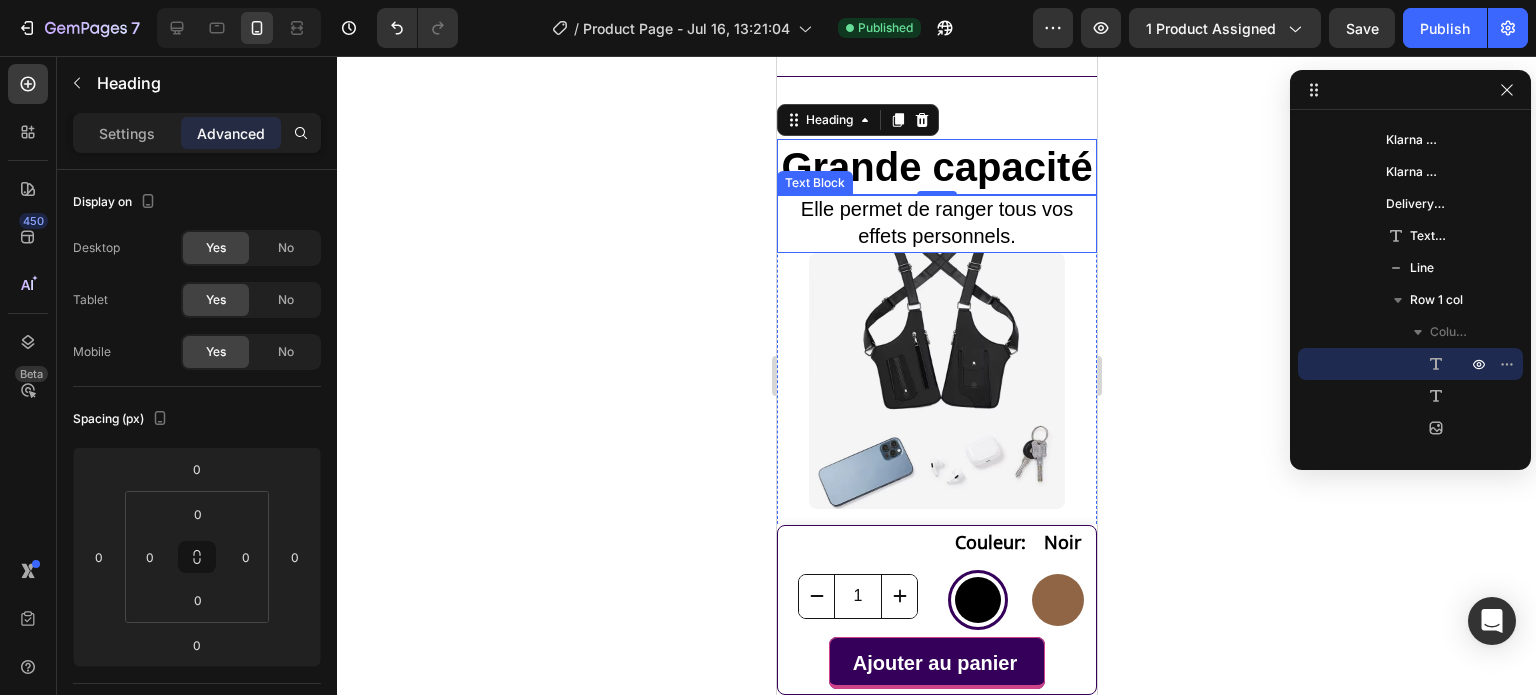 click on "Elle permet de ranger tous vos effets personnels." at bounding box center (936, 224) 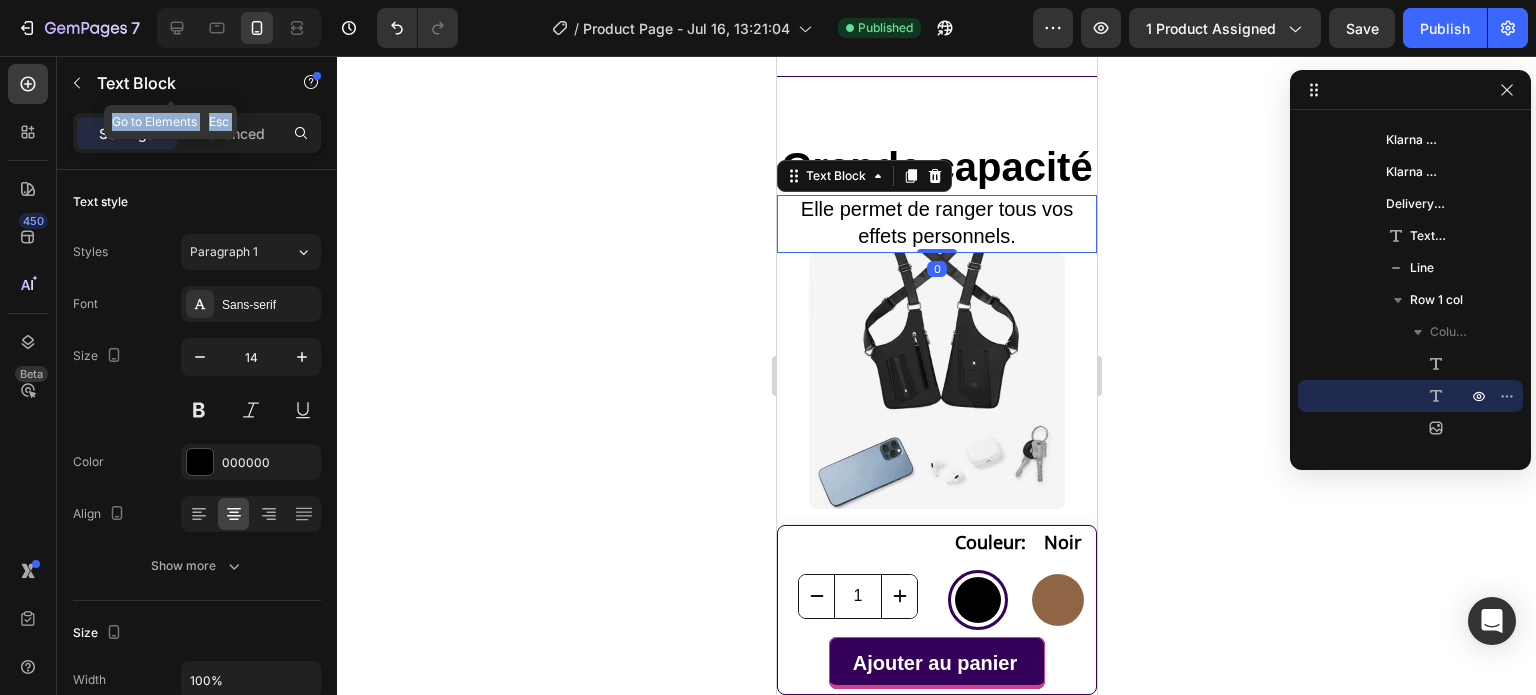 click on "Sections(18) Elements(84) Section Element Hero Section Product Detail Brands Trusted Badges Guarantee Product Breakdown How to use Testimonials Compare Bundle FAQs Social Proof Brand Story Product List Collection Blog List Contact Sticky Add to Cart Custom Footer Browse Library 450 Layout
Row
Row
Row
Row Text
Heading
Text Block Button
Button
Button Media
Image
Image
Video" at bounding box center [197, 375] 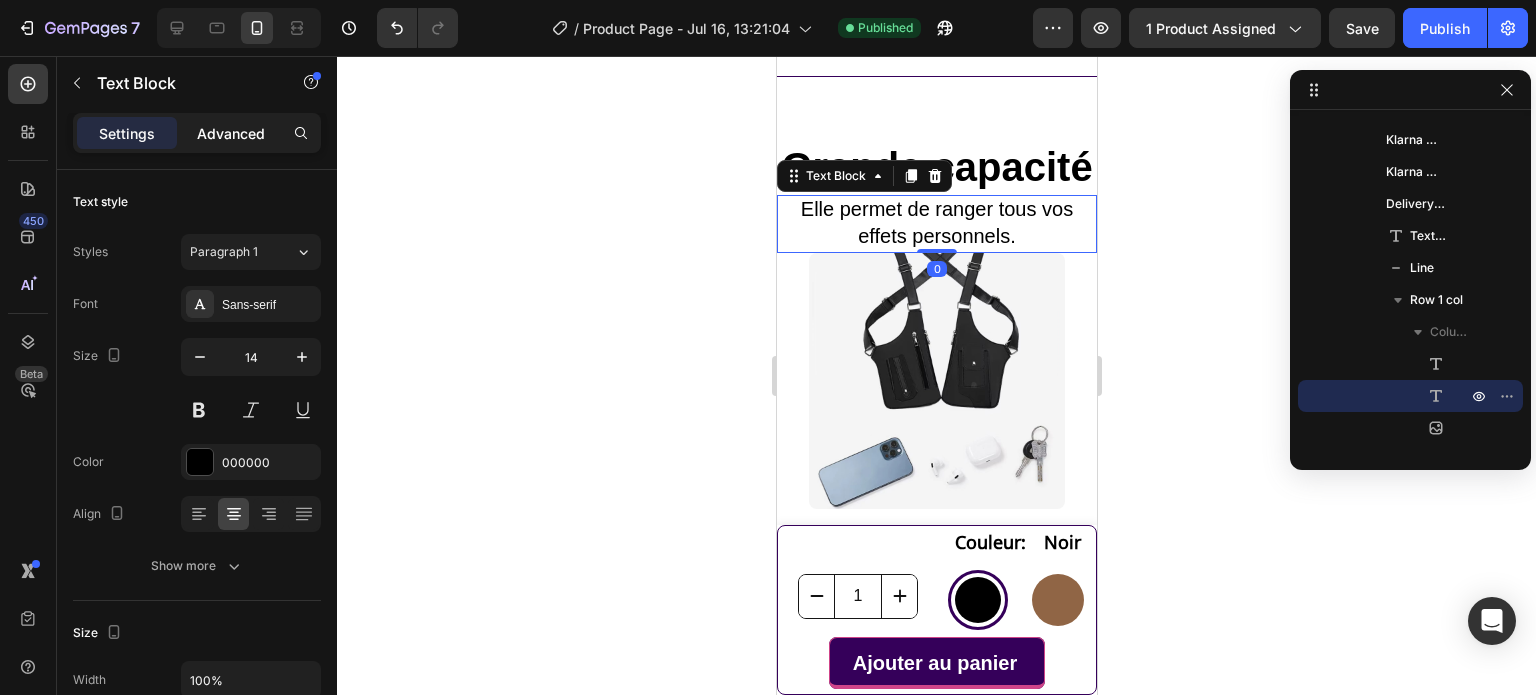 click on "Advanced" at bounding box center [231, 133] 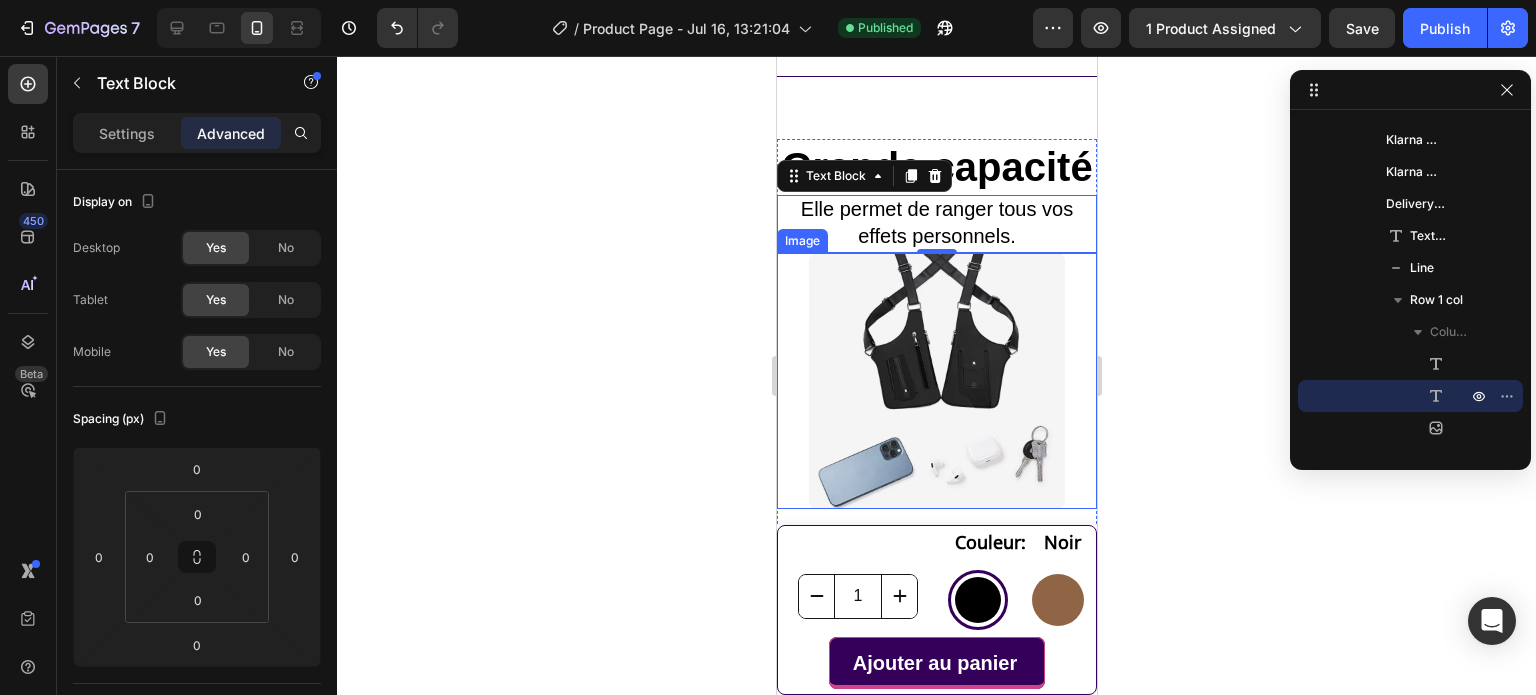 scroll, scrollTop: 1650, scrollLeft: 0, axis: vertical 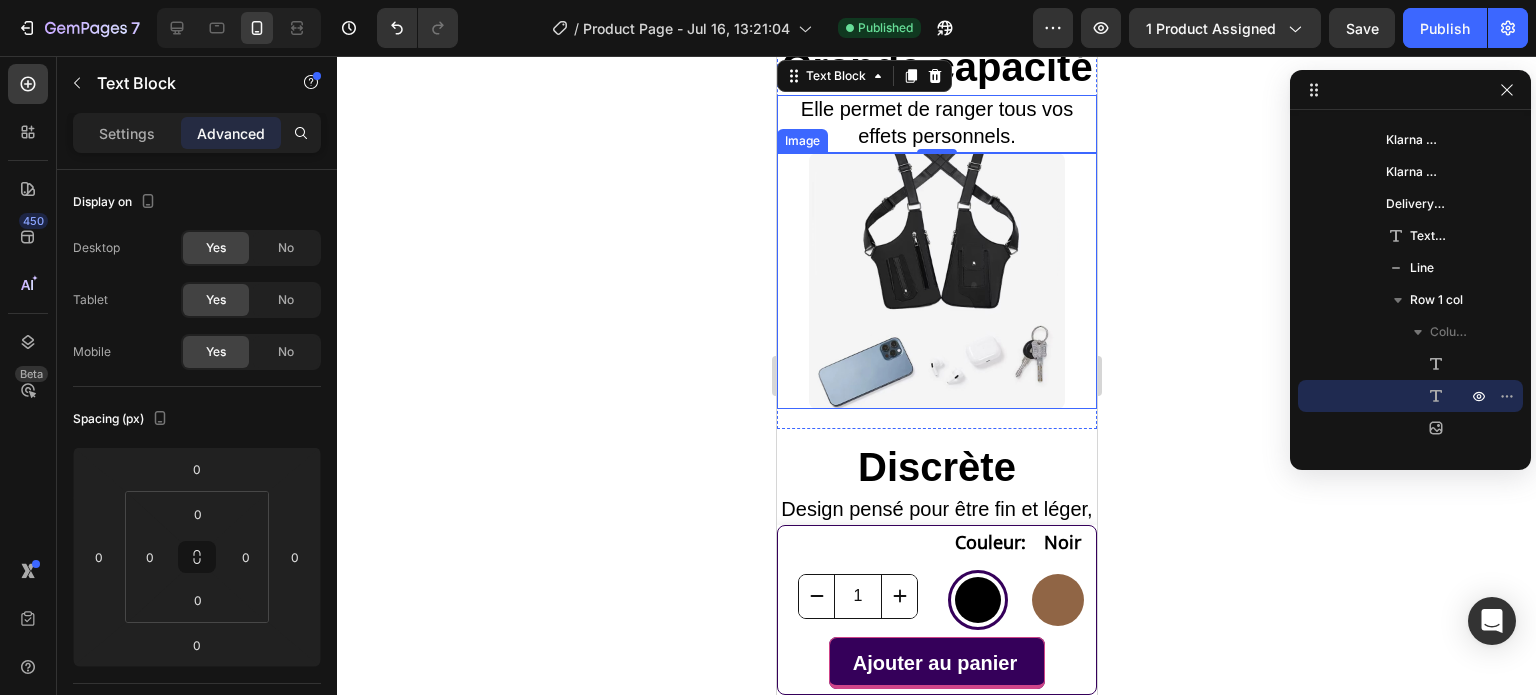 click at bounding box center [936, 281] 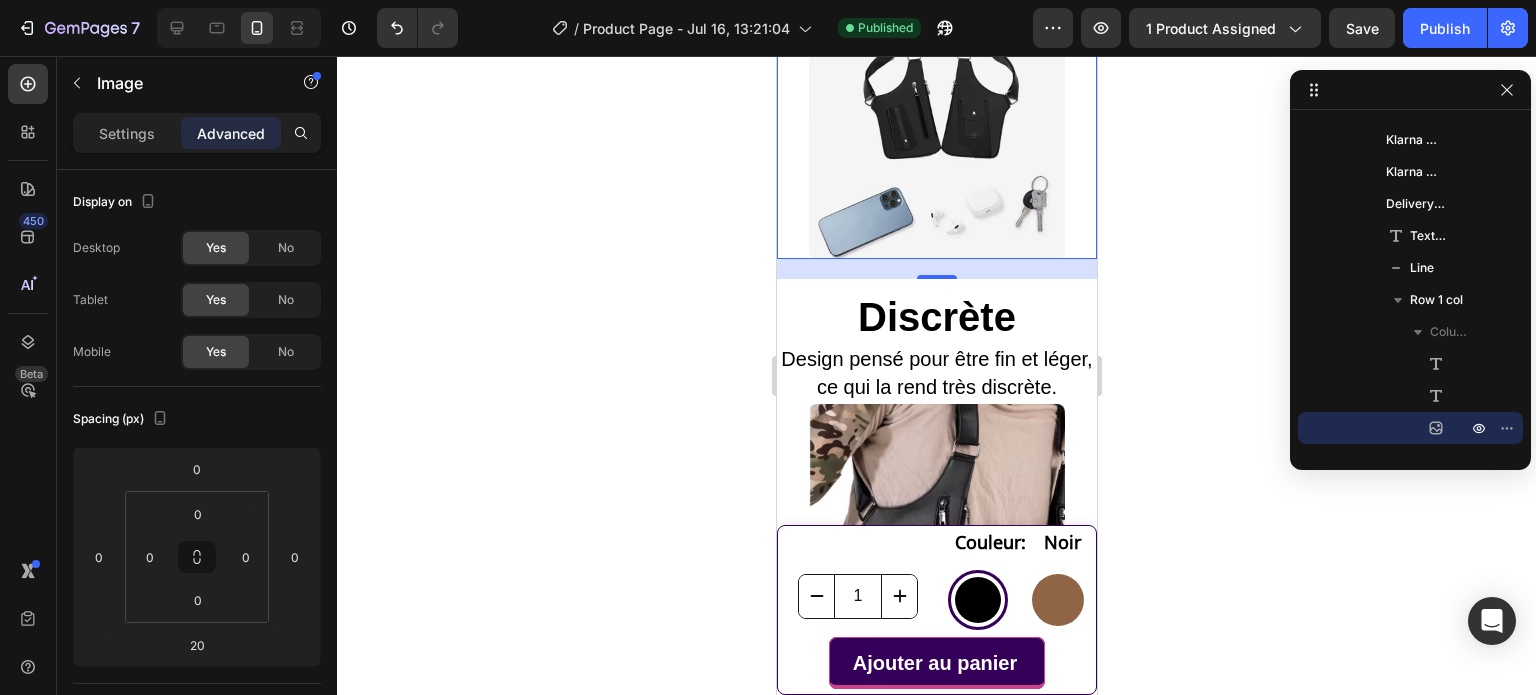 scroll, scrollTop: 1950, scrollLeft: 0, axis: vertical 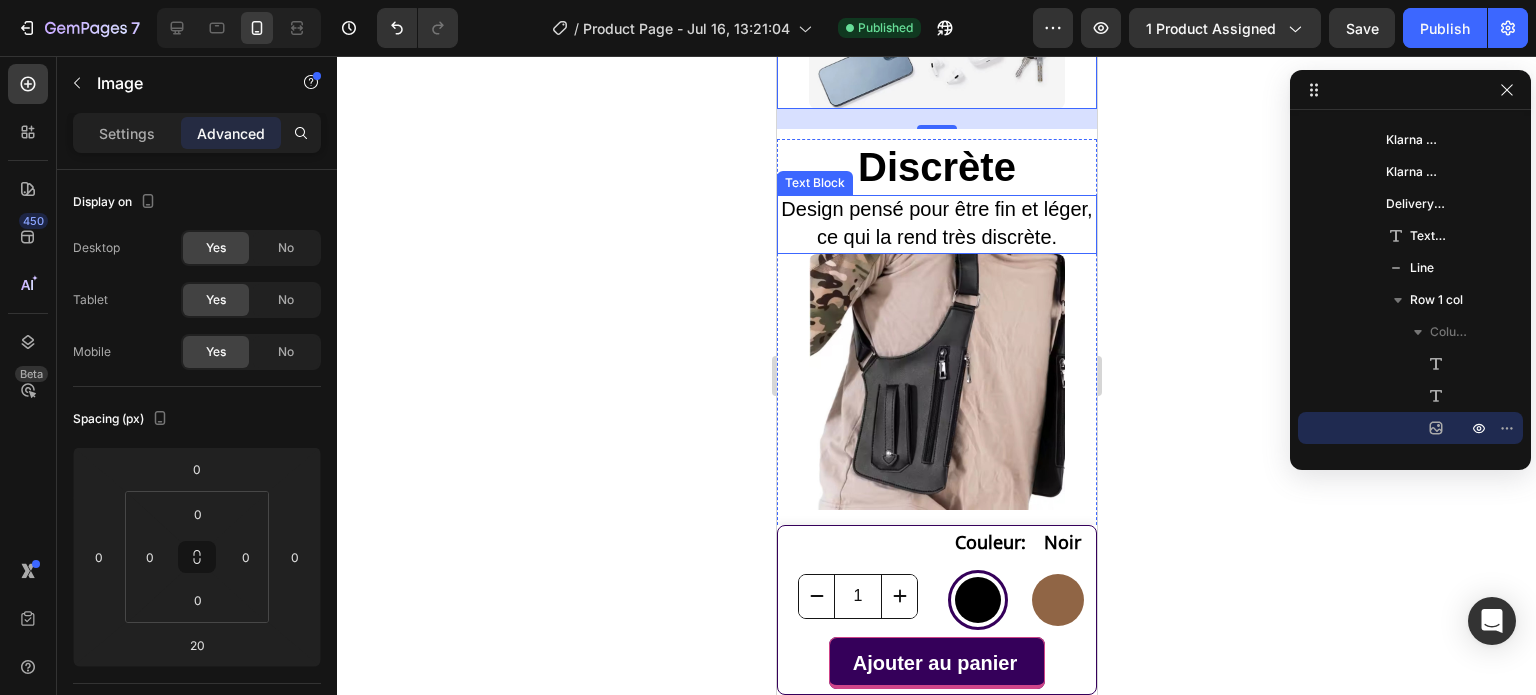 click on "Discrète" at bounding box center (936, 167) 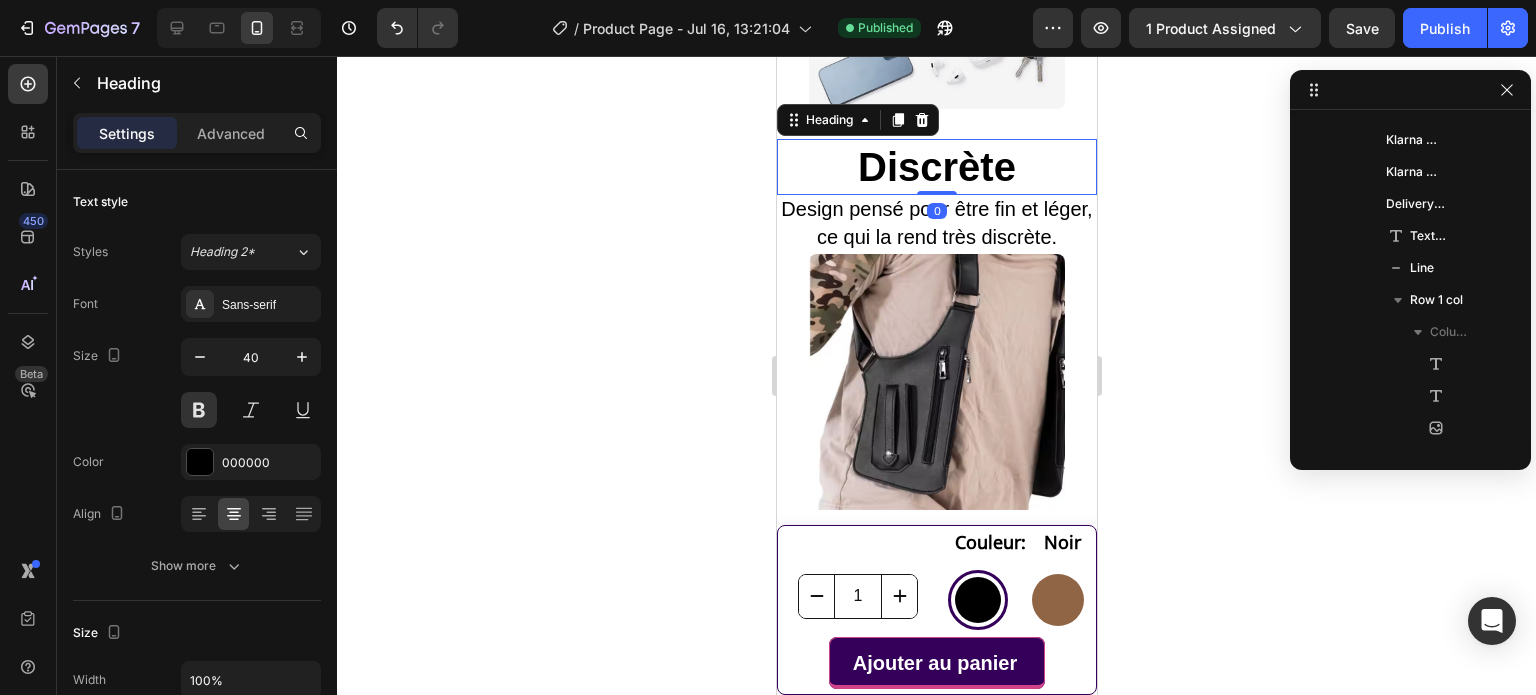 scroll, scrollTop: 1242, scrollLeft: 0, axis: vertical 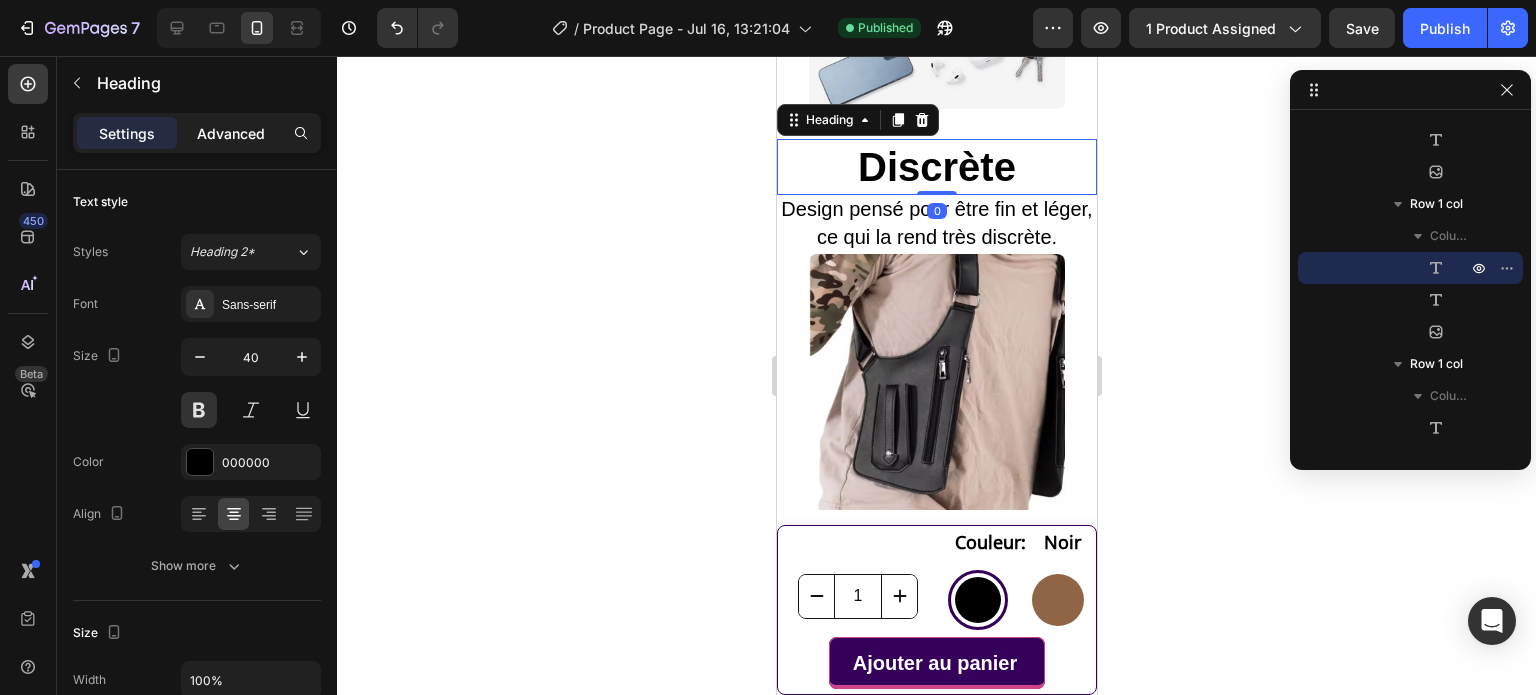 click on "Advanced" at bounding box center (231, 133) 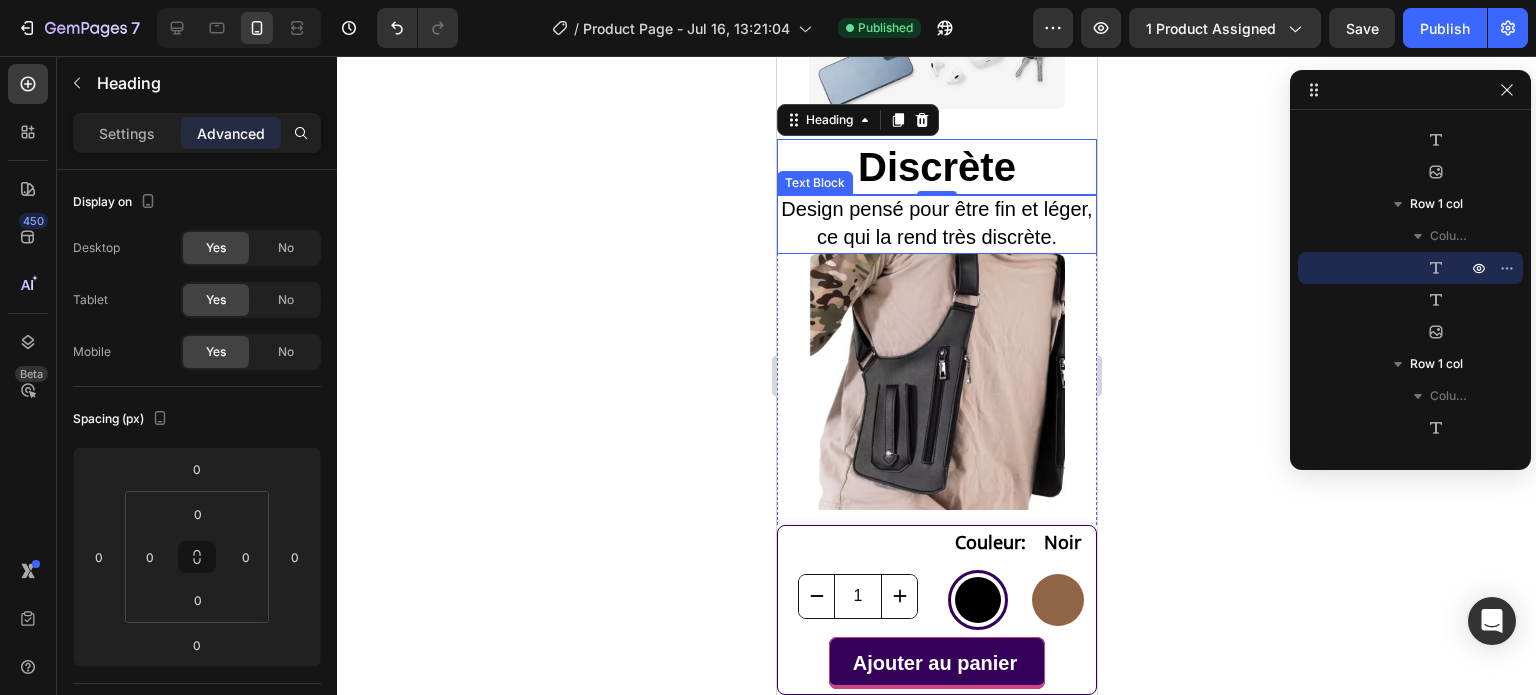 click on "Design pensé pour être fin et léger, ce qui la rend très discrète." at bounding box center [935, 222] 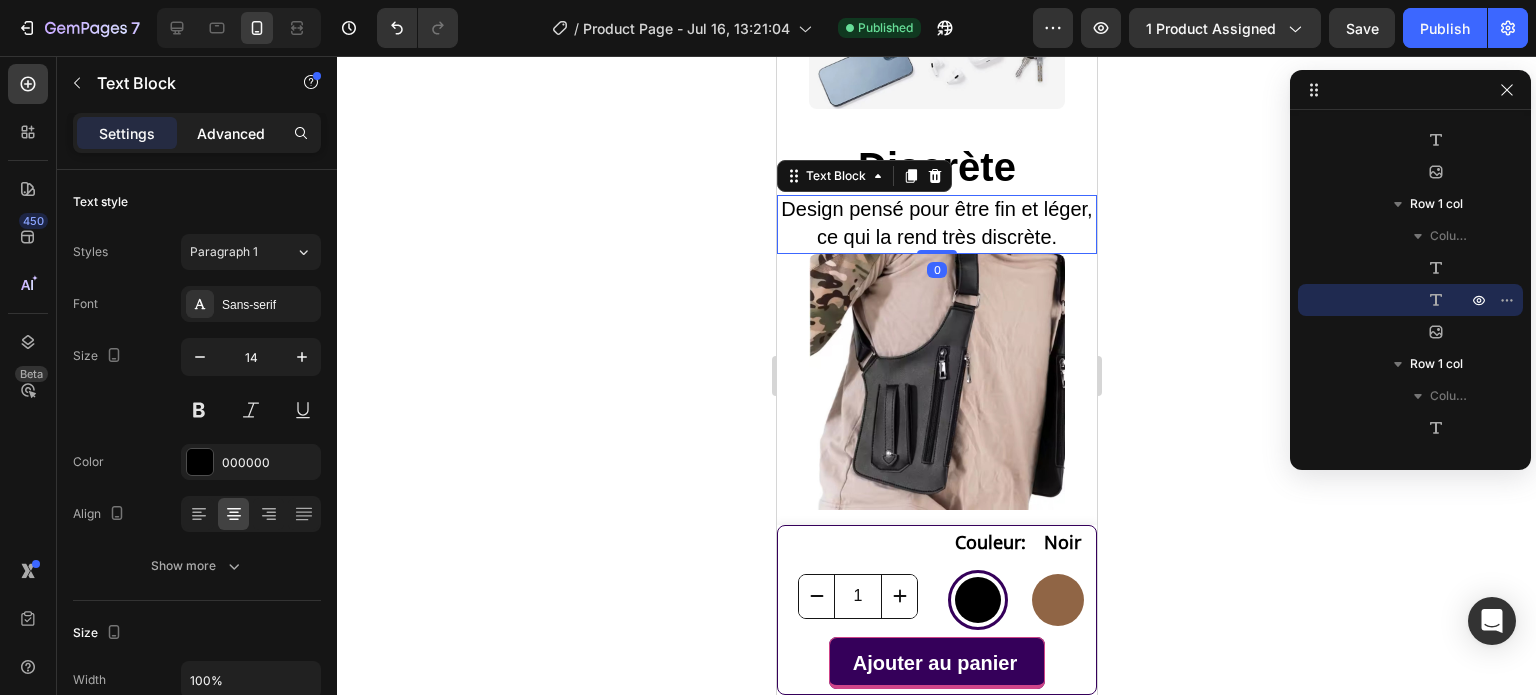 click on "Advanced" at bounding box center (231, 133) 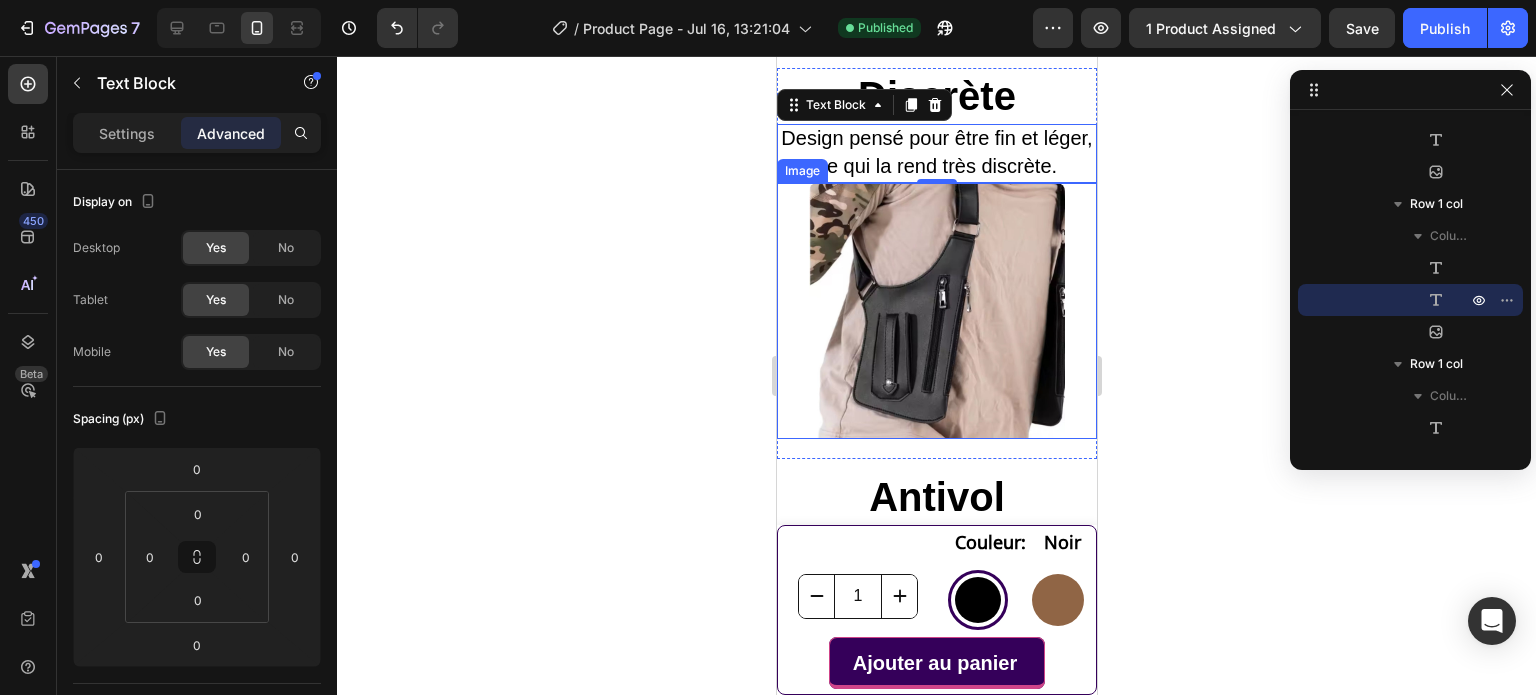 scroll, scrollTop: 2050, scrollLeft: 0, axis: vertical 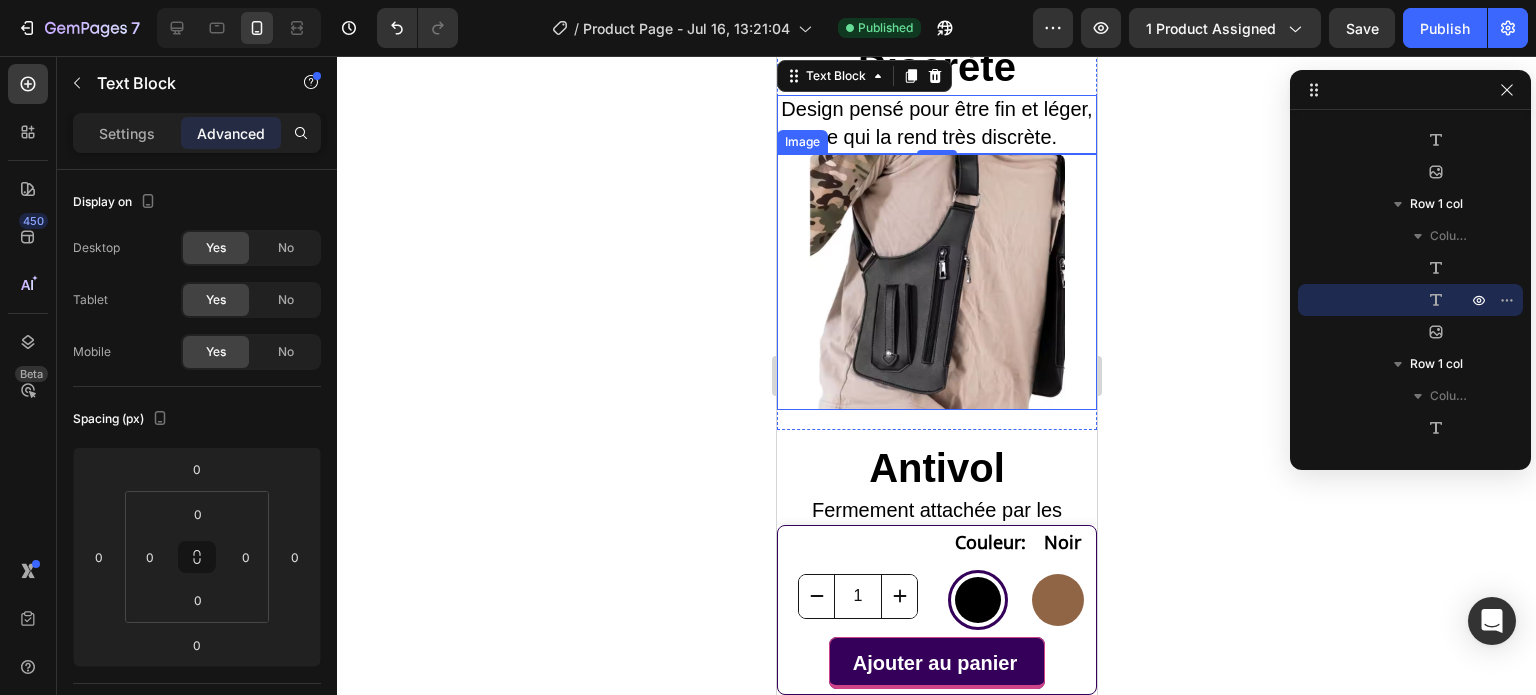 click at bounding box center [936, 282] 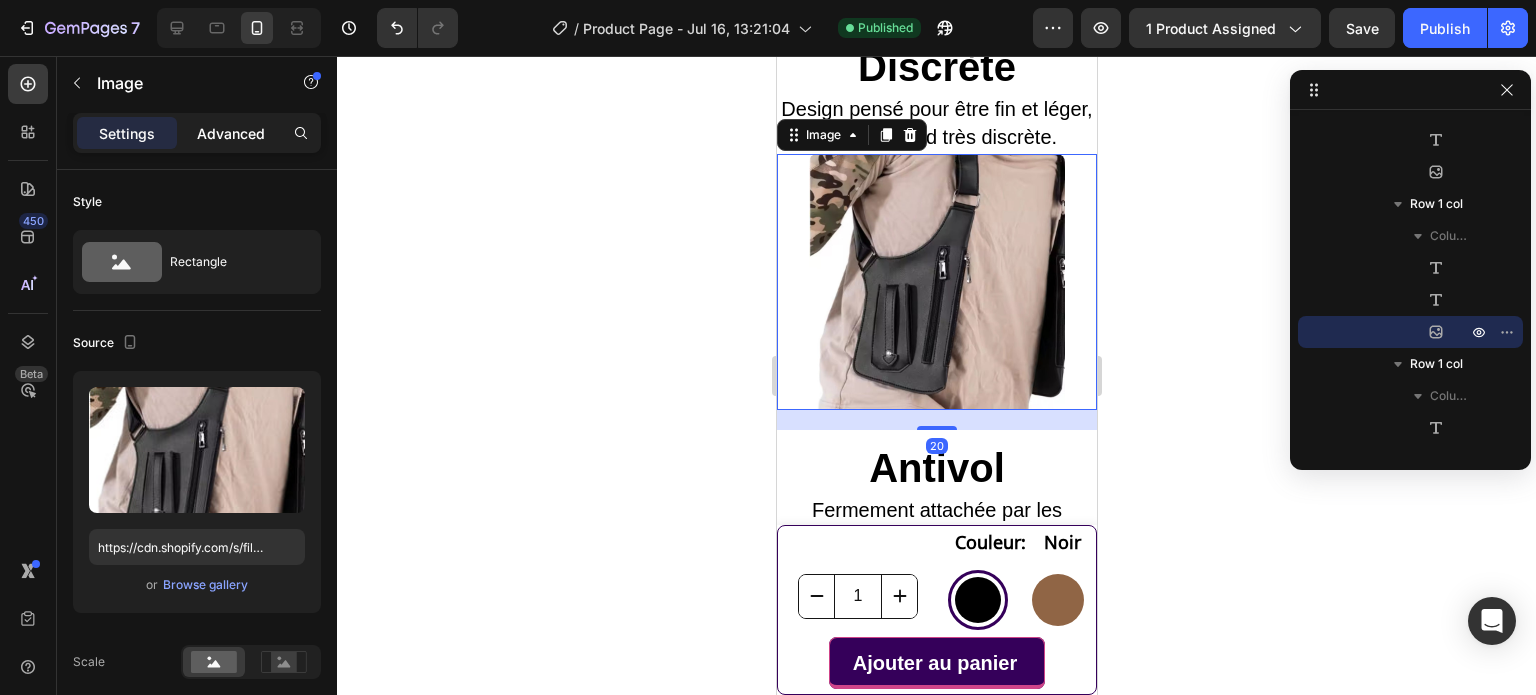 click on "Advanced" at bounding box center (231, 133) 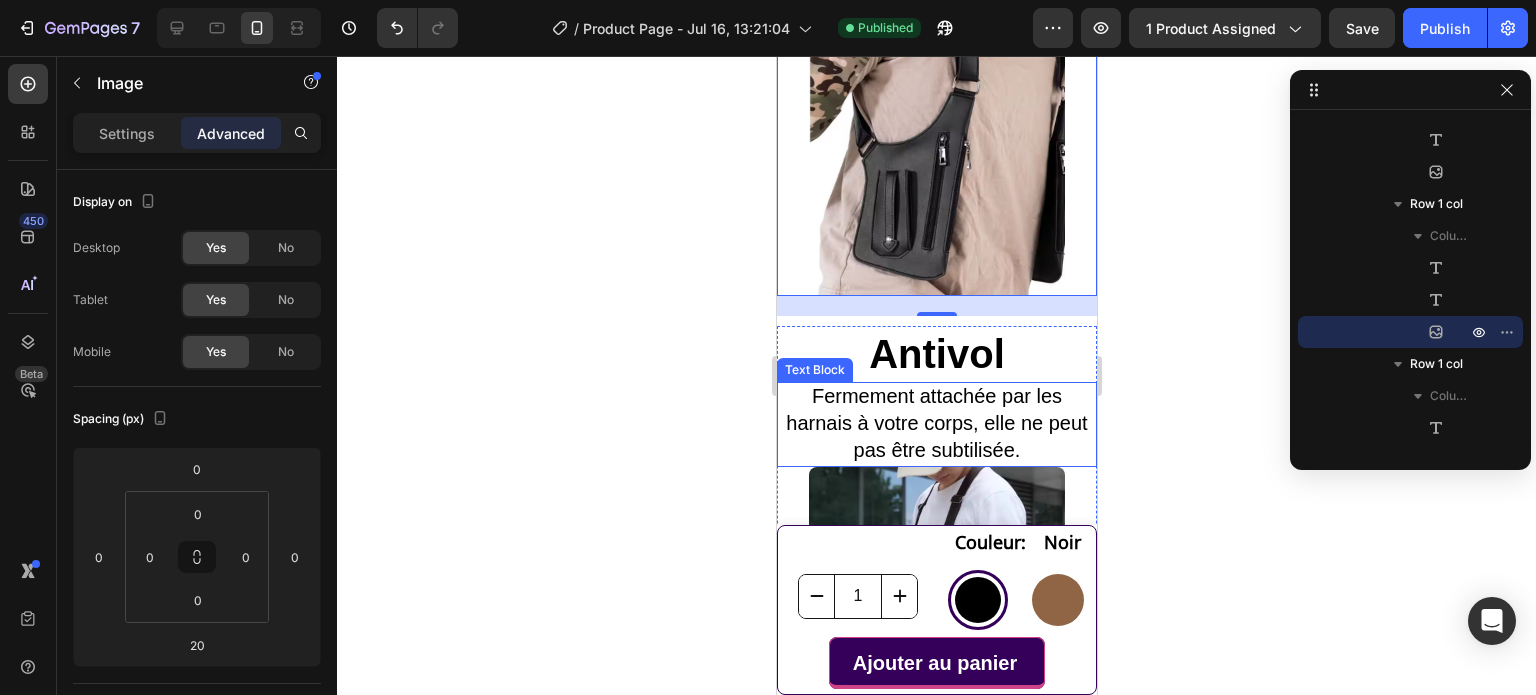 scroll, scrollTop: 2250, scrollLeft: 0, axis: vertical 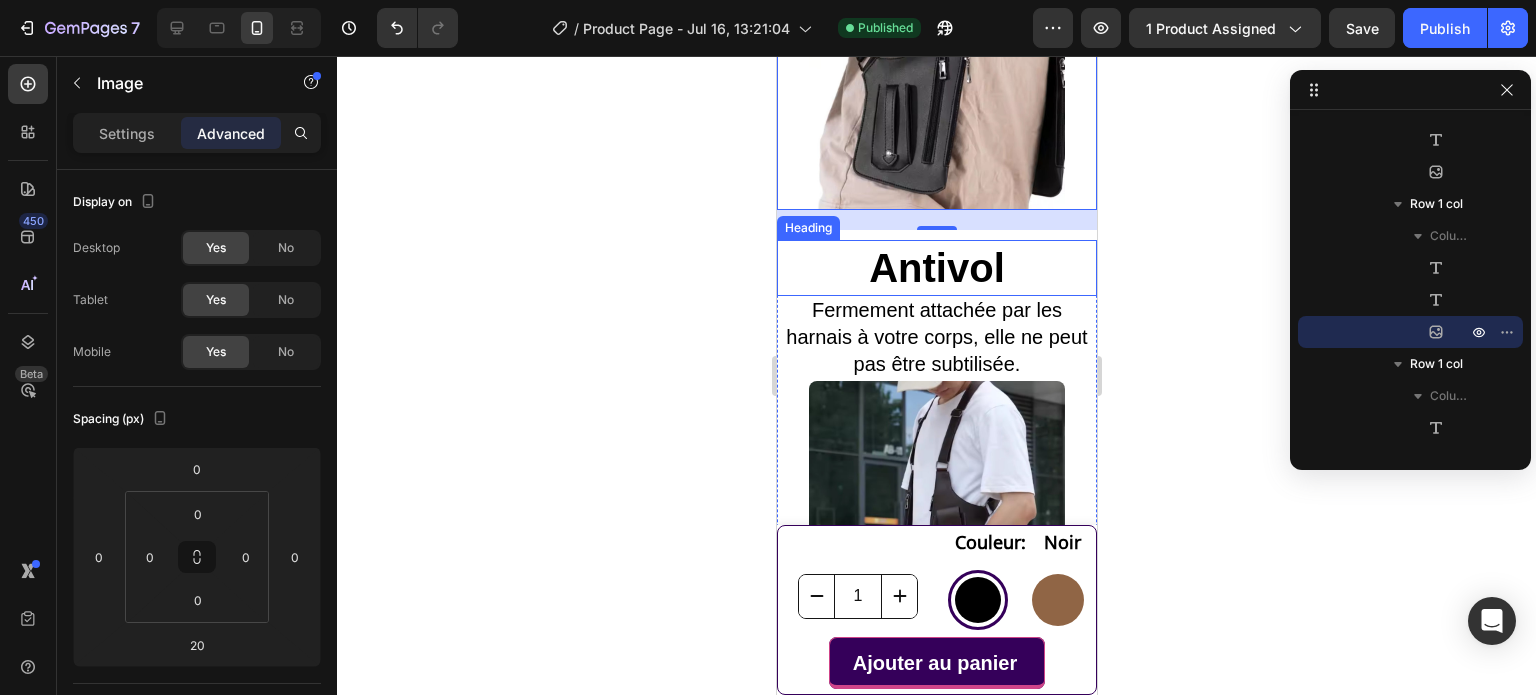 click on "Antivol" at bounding box center (936, 268) 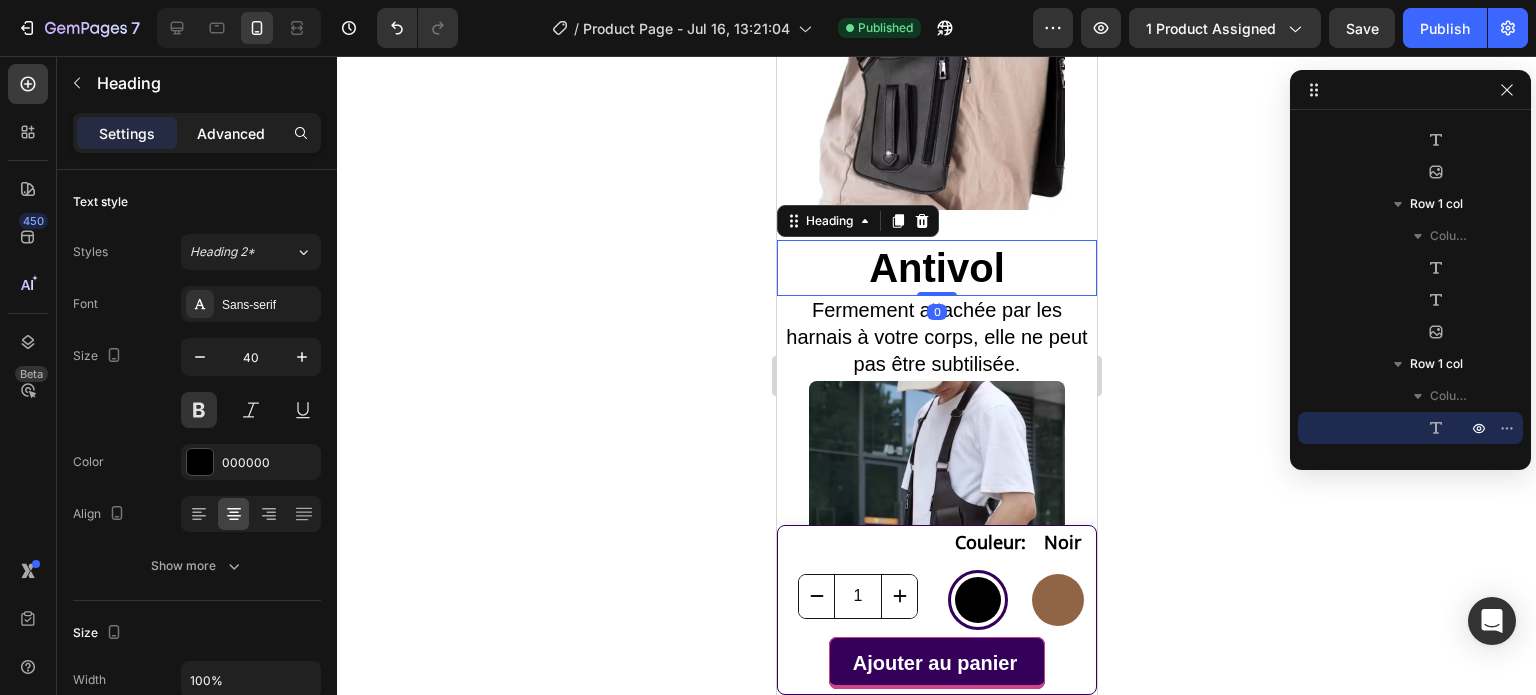 click on "Advanced" at bounding box center (231, 133) 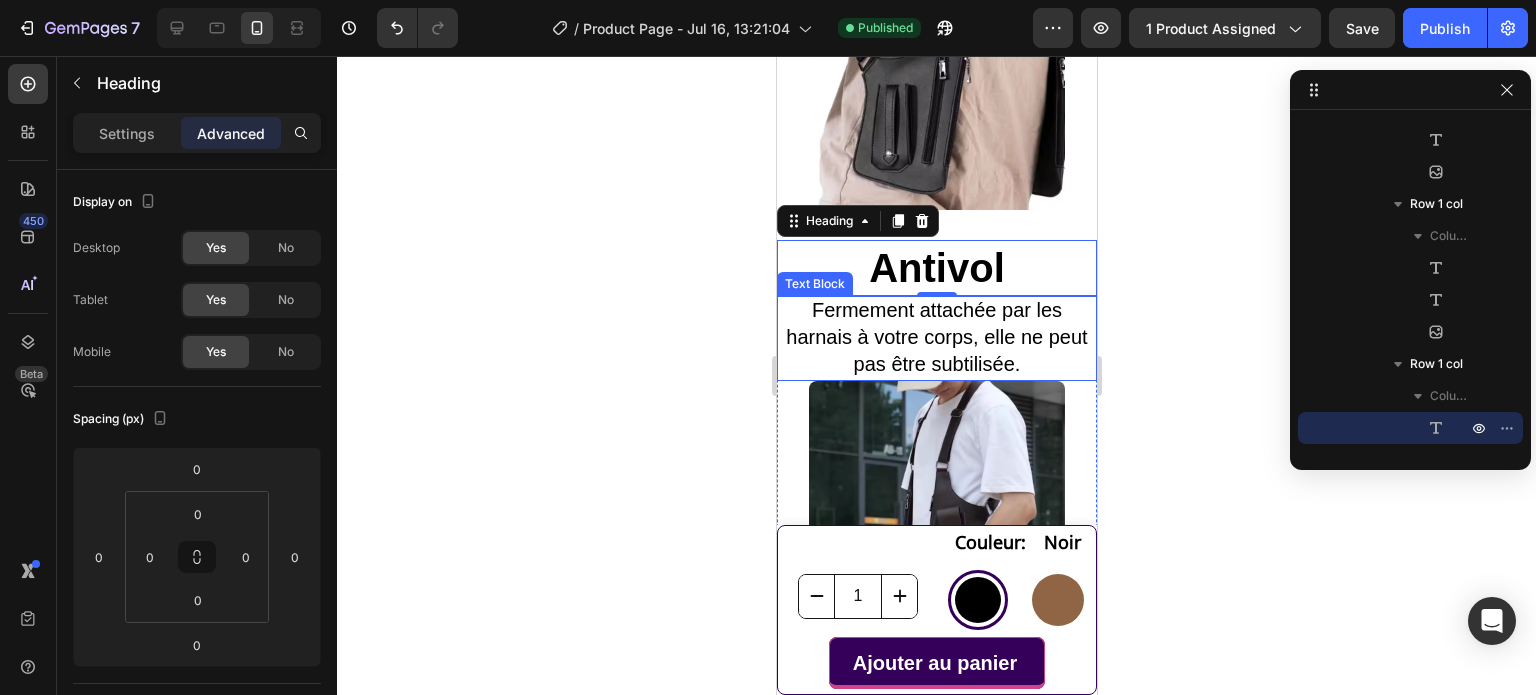 scroll, scrollTop: 2350, scrollLeft: 0, axis: vertical 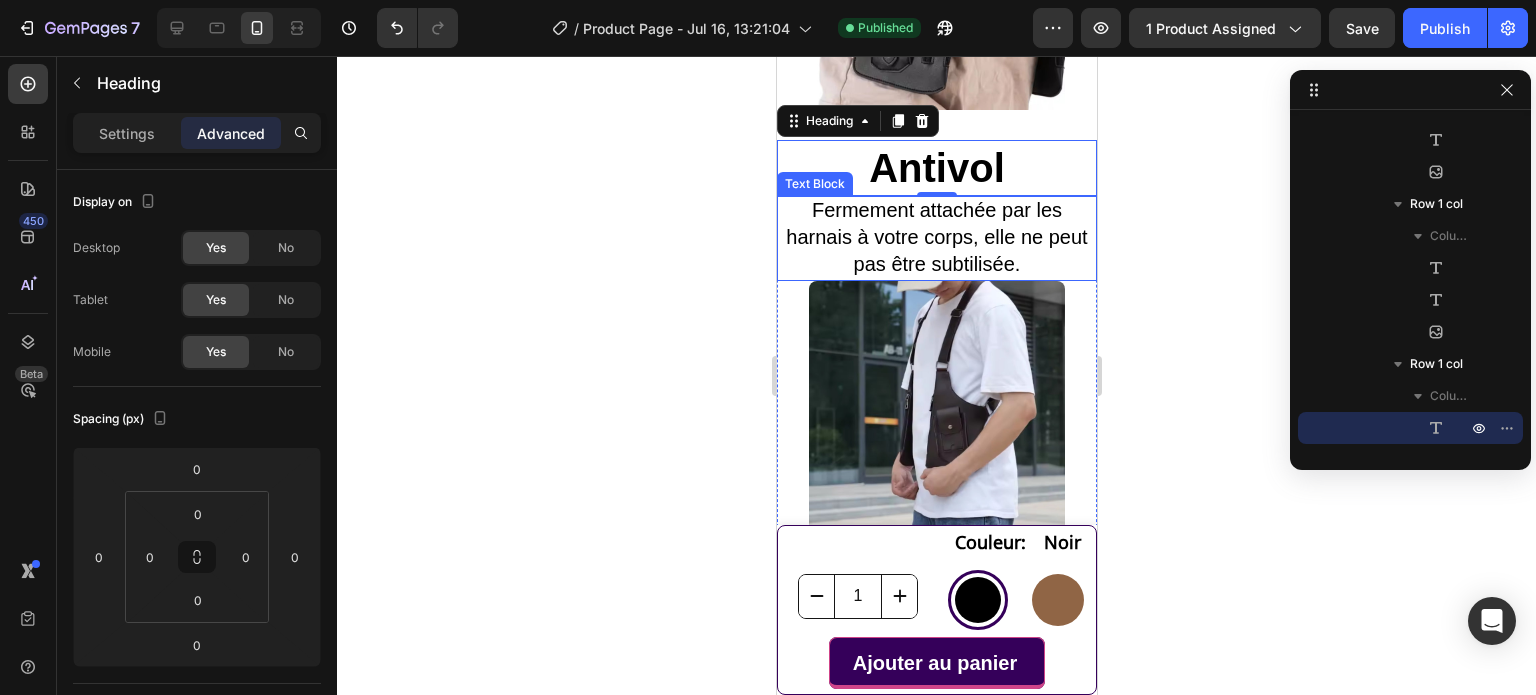 click on "Fermement attachée par les harnais à votre corps, elle ne peut pas être subtilisée." at bounding box center (935, 237) 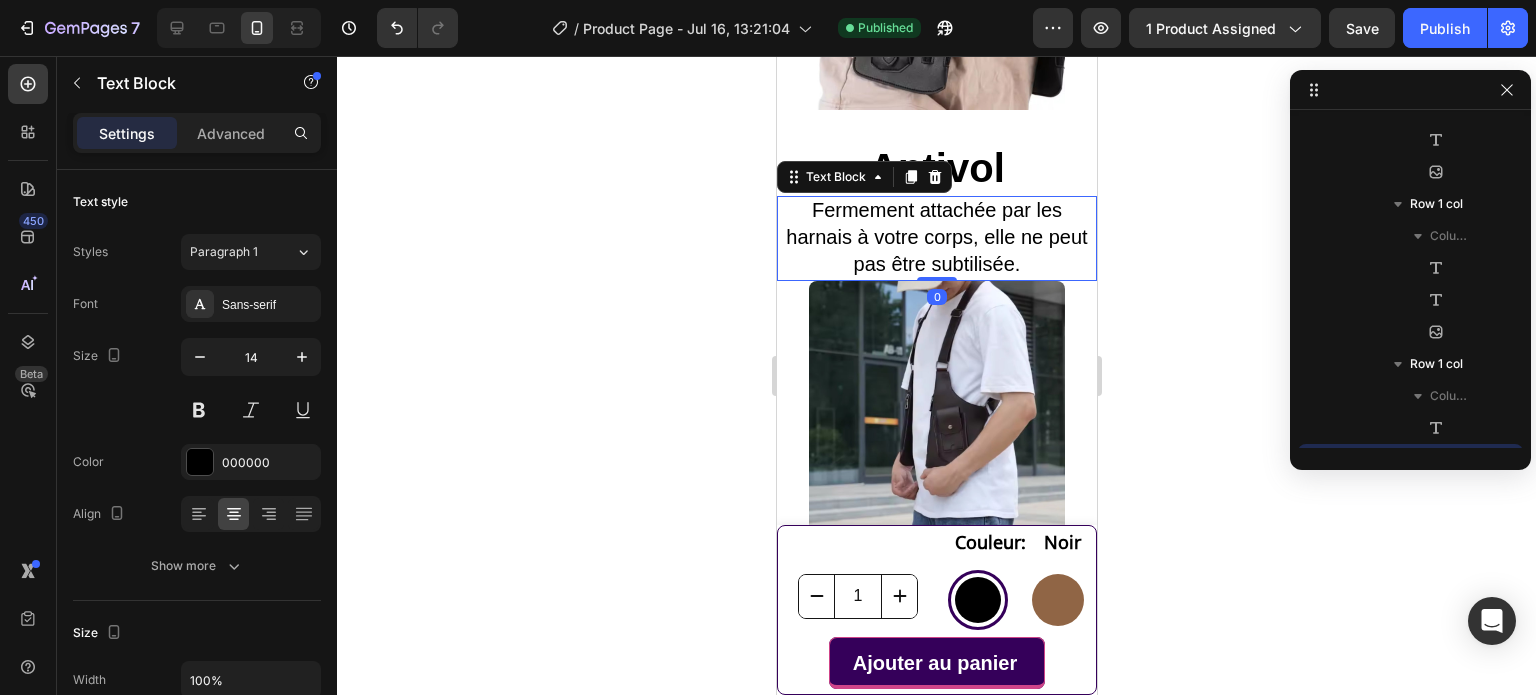 scroll, scrollTop: 1434, scrollLeft: 0, axis: vertical 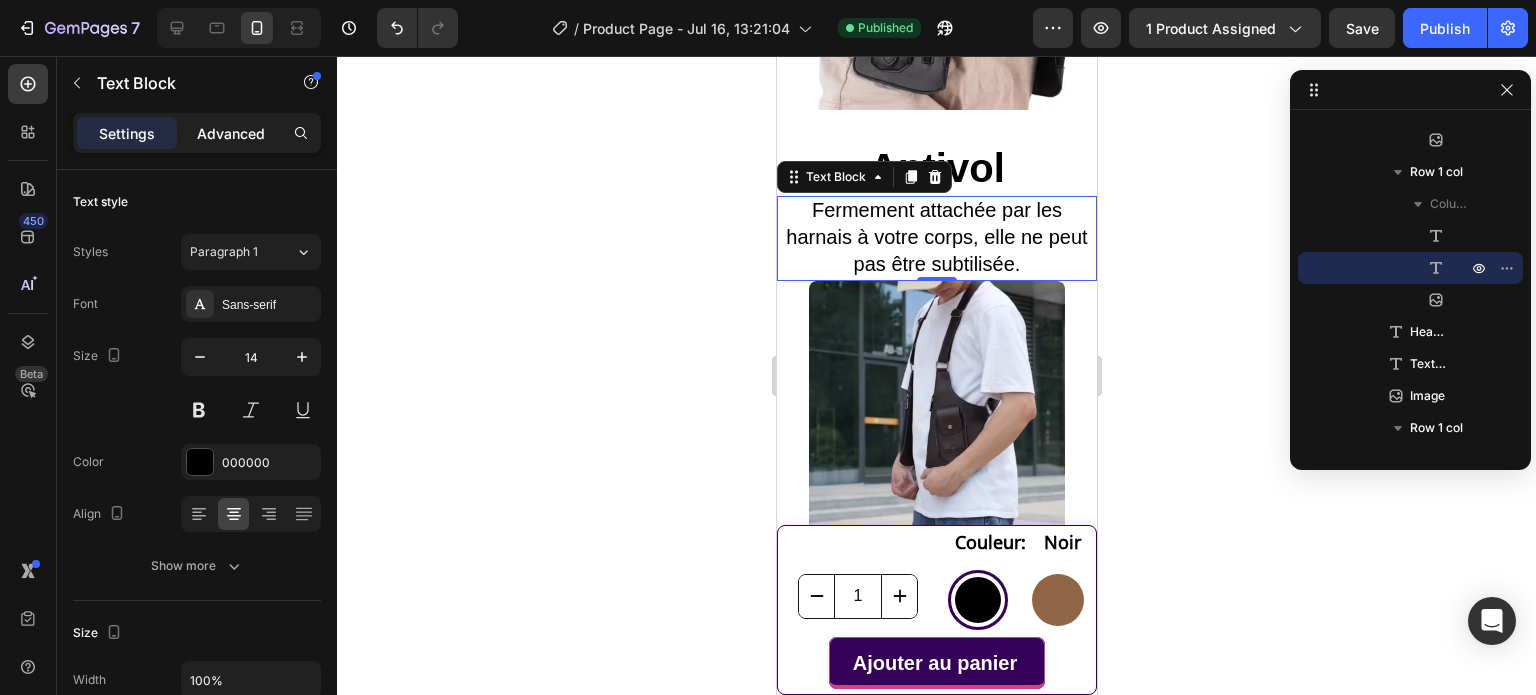 click on "Advanced" at bounding box center (231, 133) 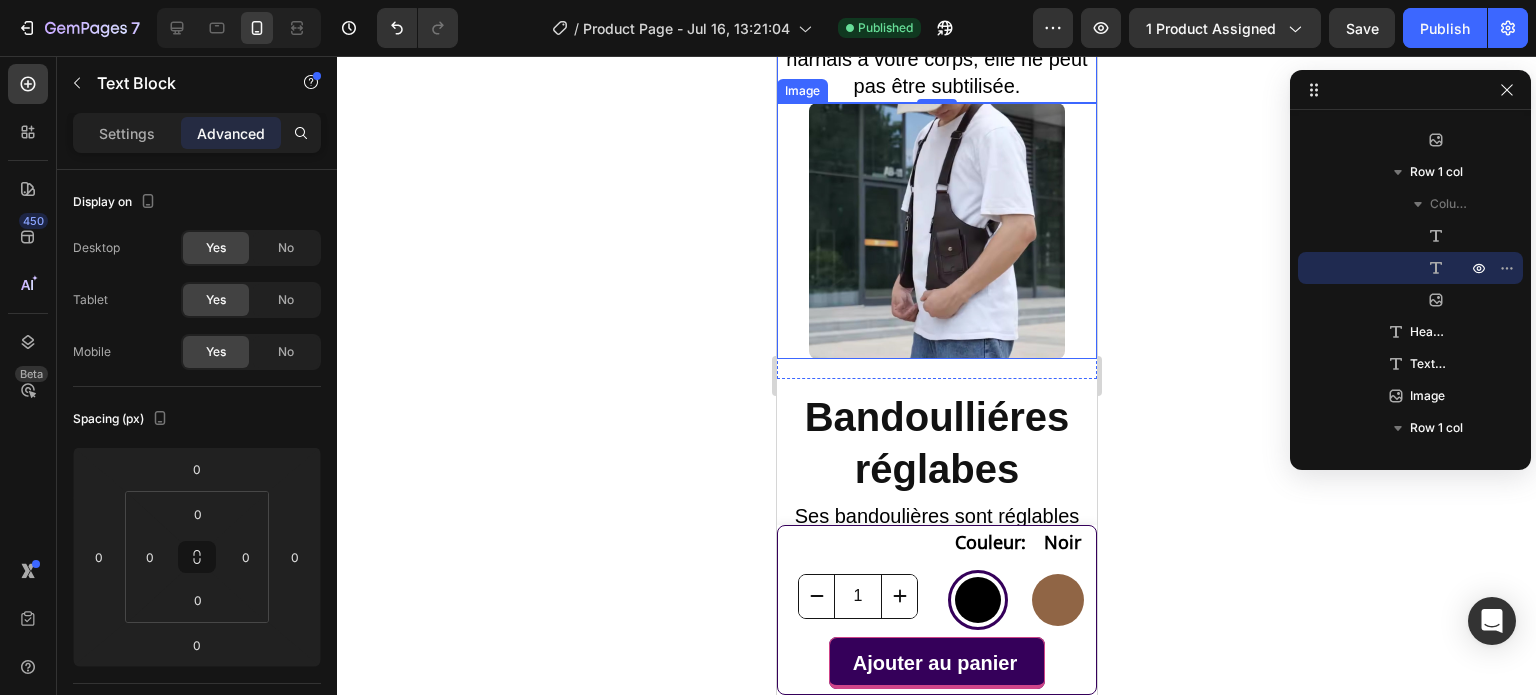 scroll, scrollTop: 2550, scrollLeft: 0, axis: vertical 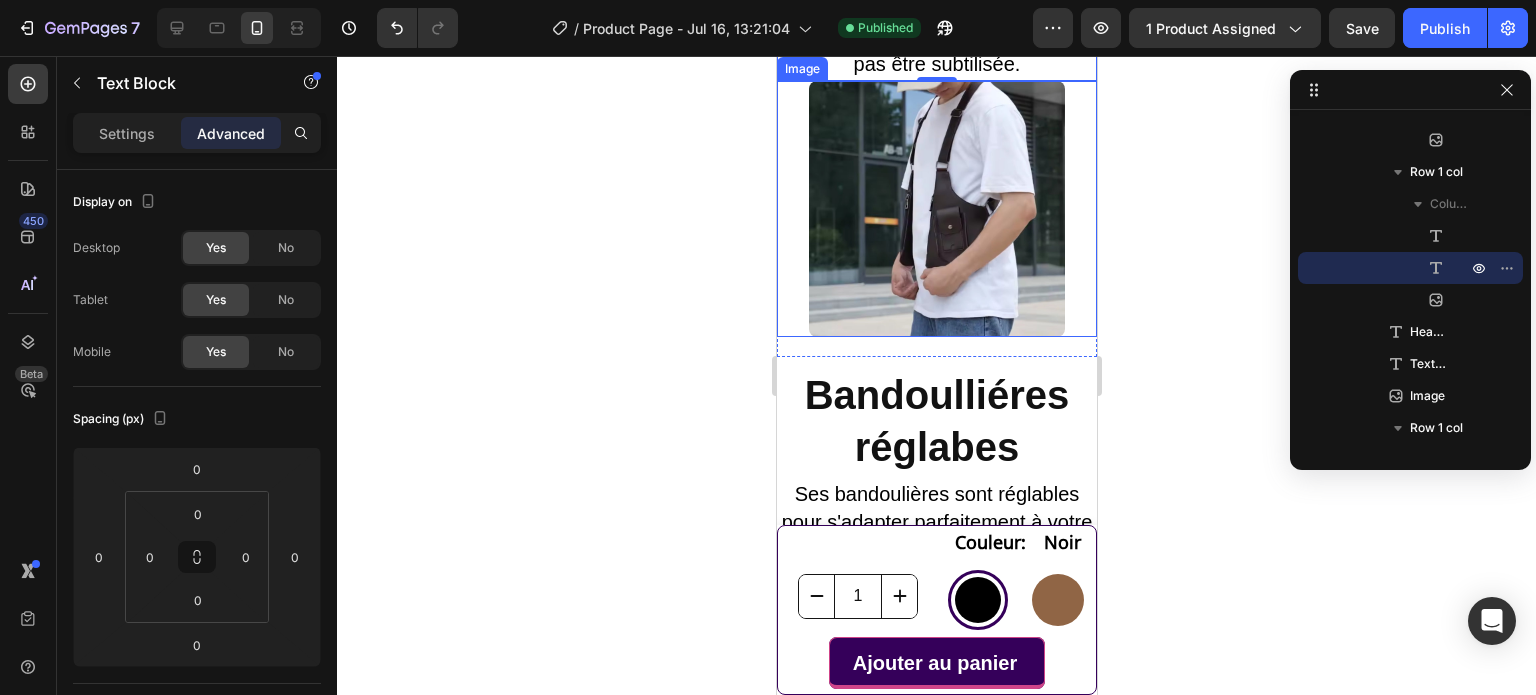 click at bounding box center (936, 209) 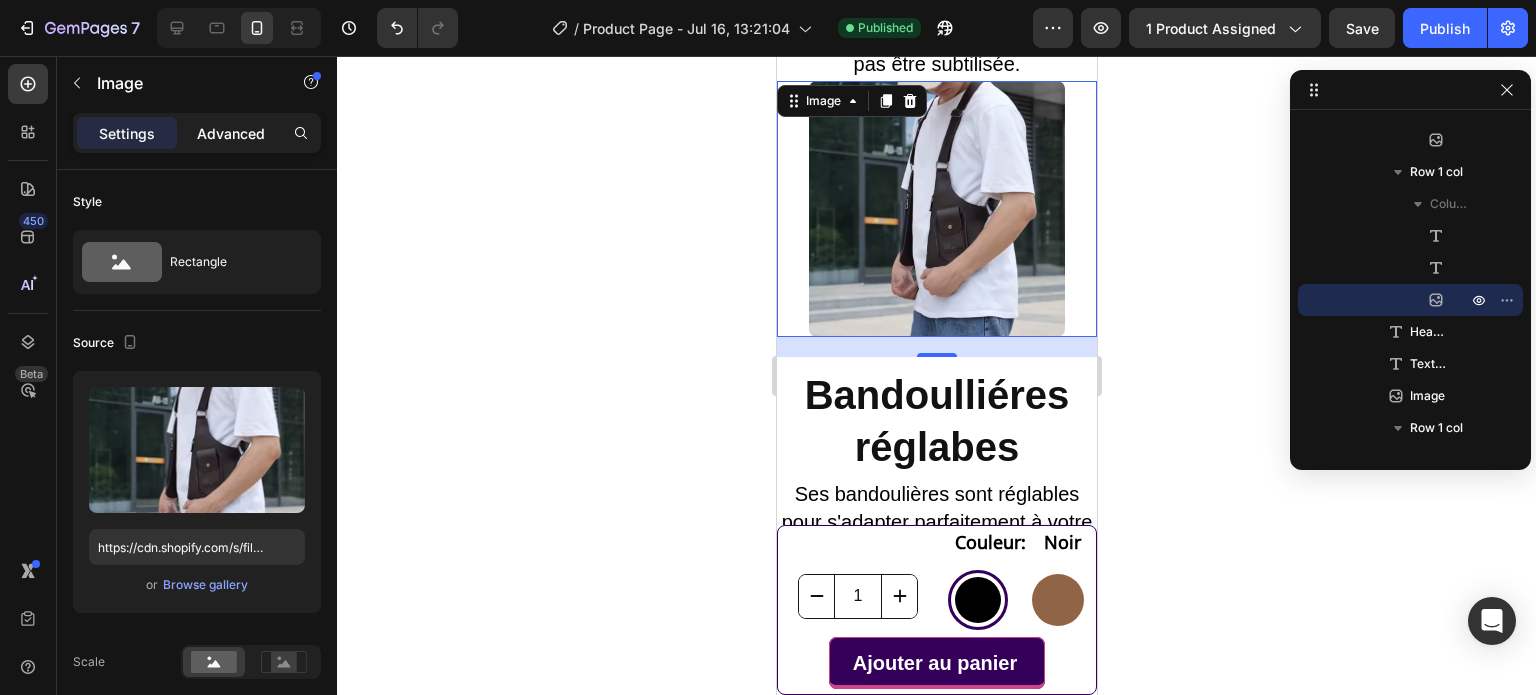 click on "Advanced" at bounding box center (231, 133) 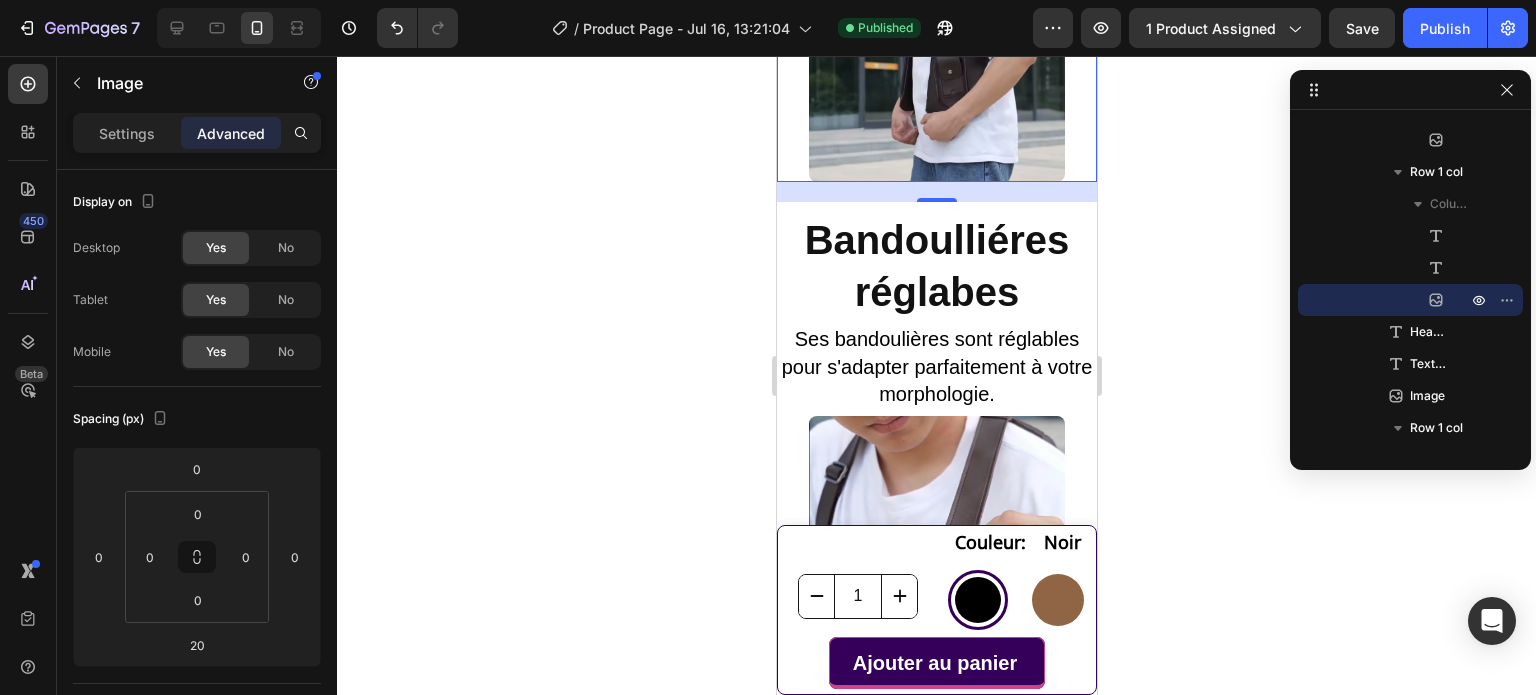scroll, scrollTop: 2750, scrollLeft: 0, axis: vertical 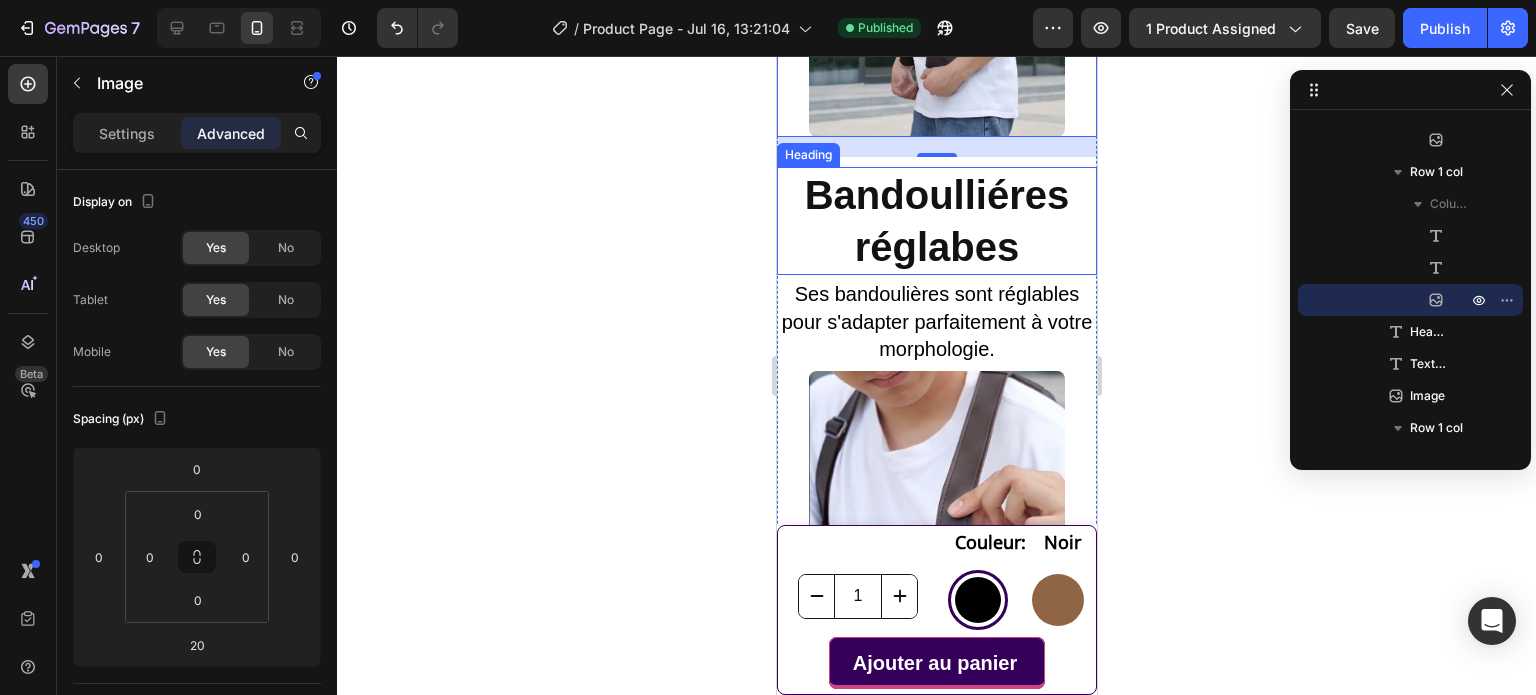 click on "Bandoulliéres réglabes" at bounding box center (936, 221) 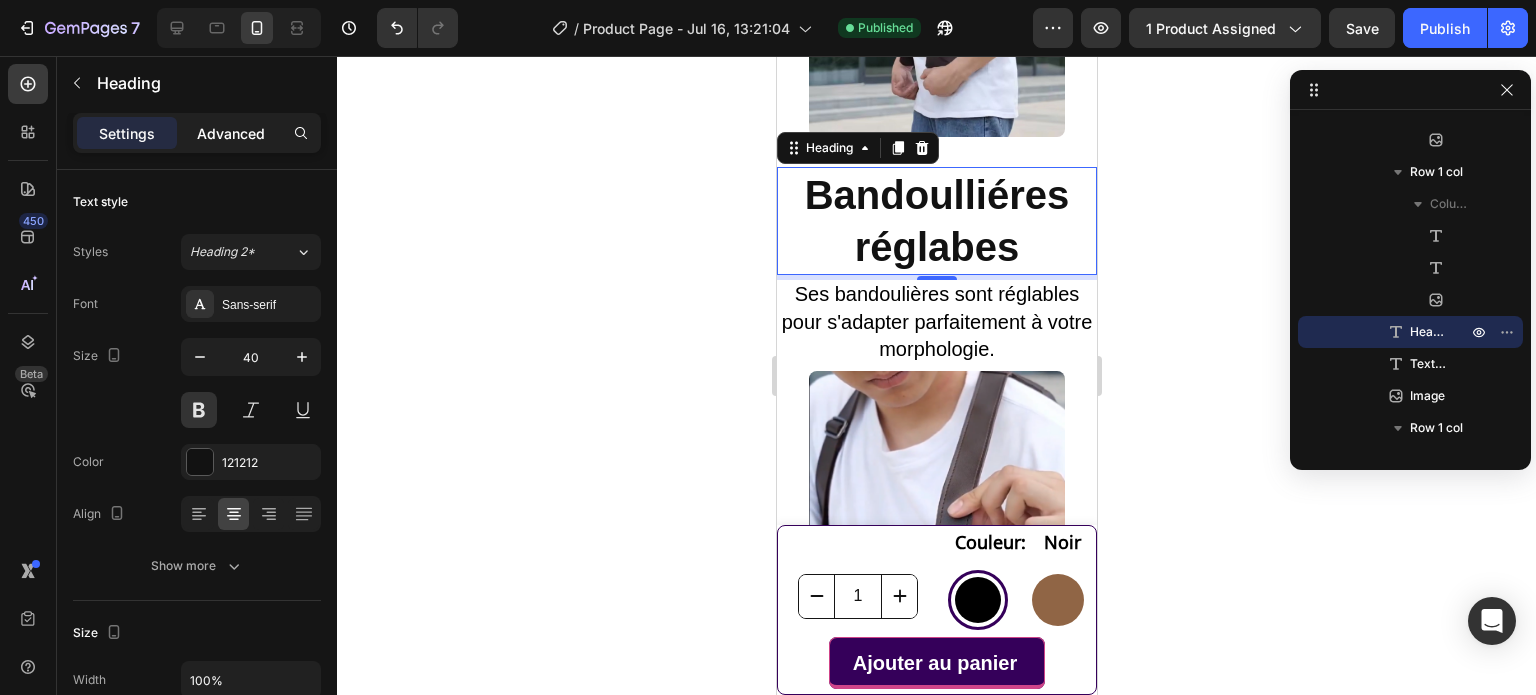 click on "Advanced" at bounding box center (231, 133) 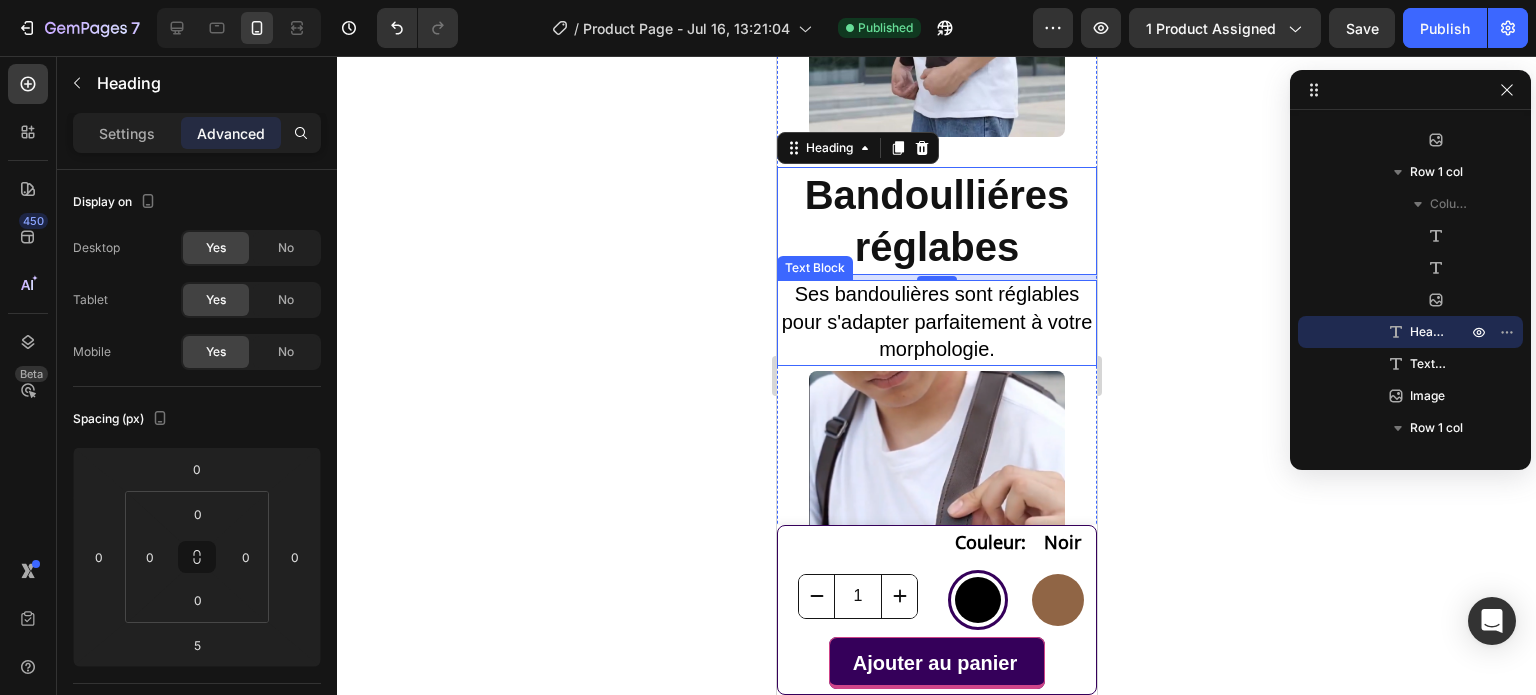 click on "Ses bandoulières sont réglables pour s'adapter parfaitement à votre morphologie." at bounding box center (936, 321) 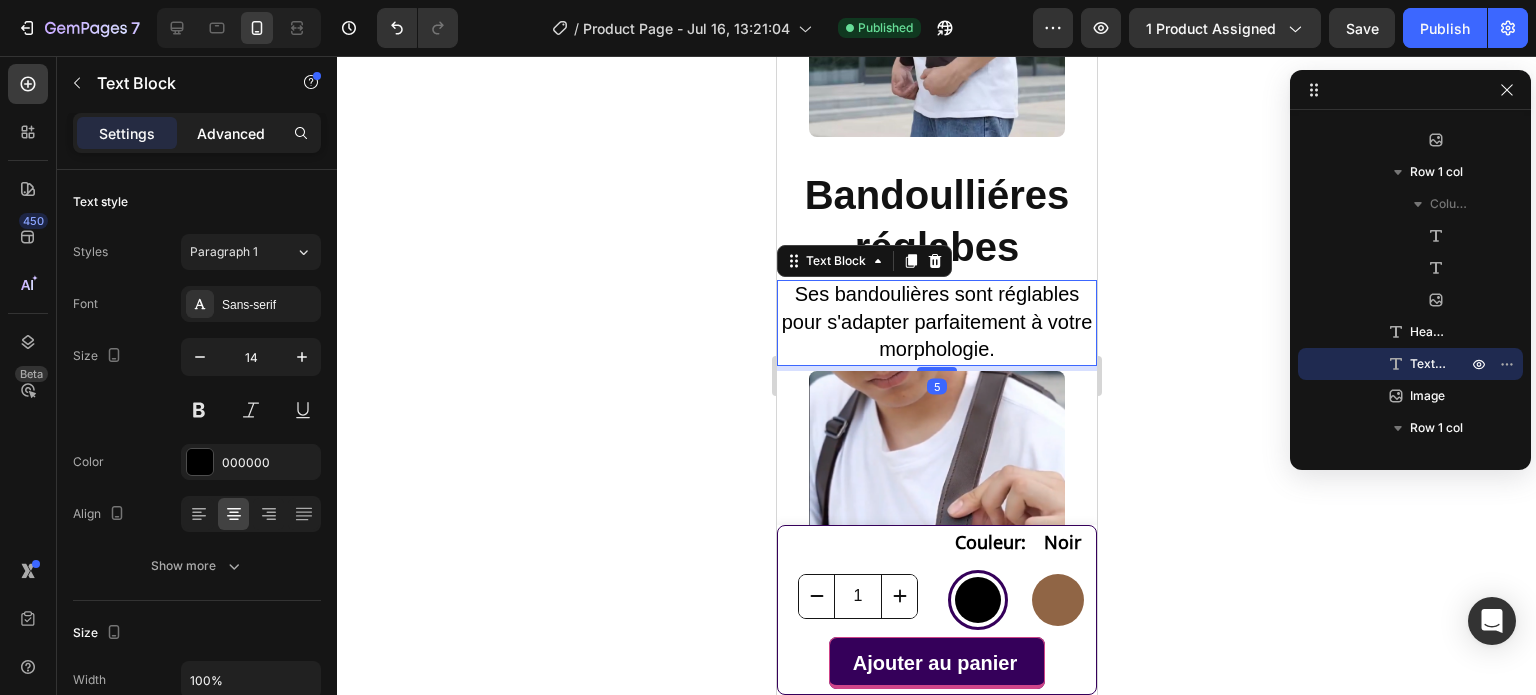 click on "Advanced" at bounding box center (231, 133) 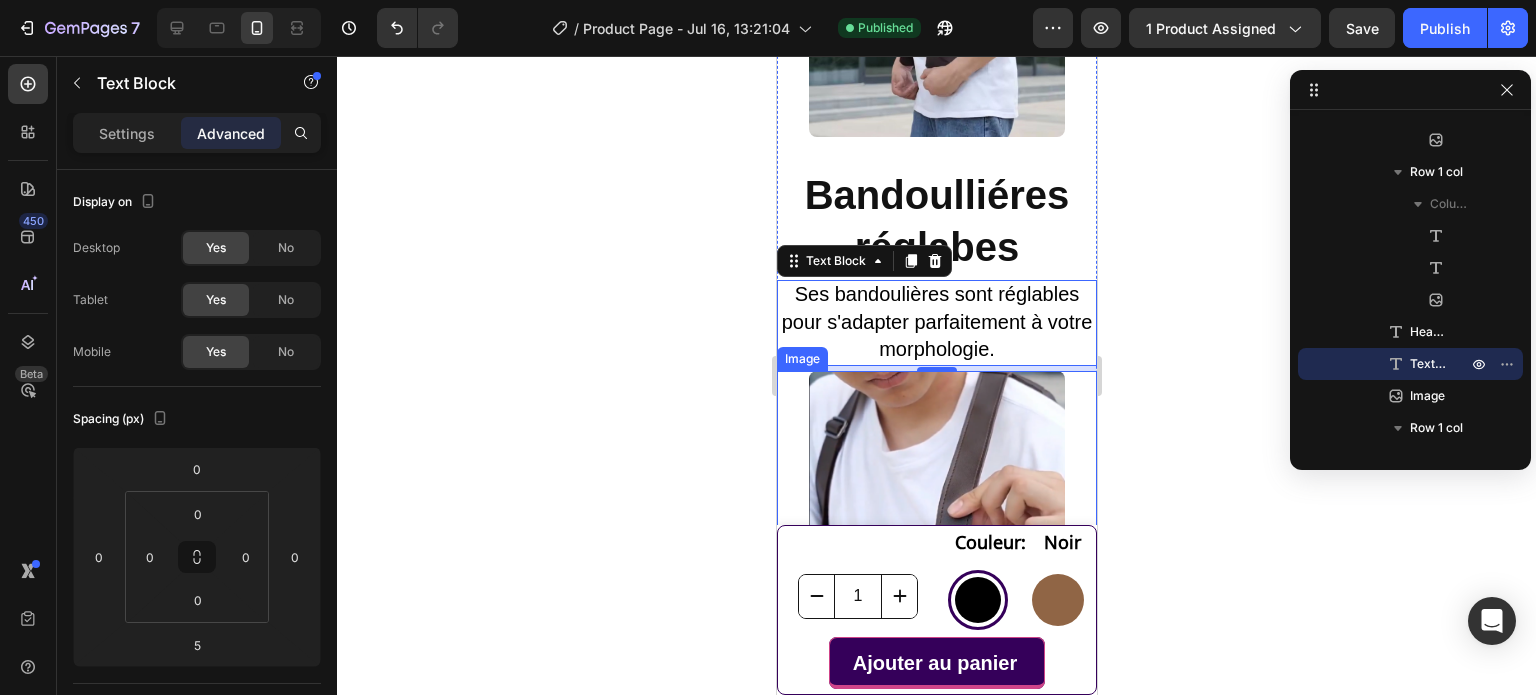 click at bounding box center (936, 499) 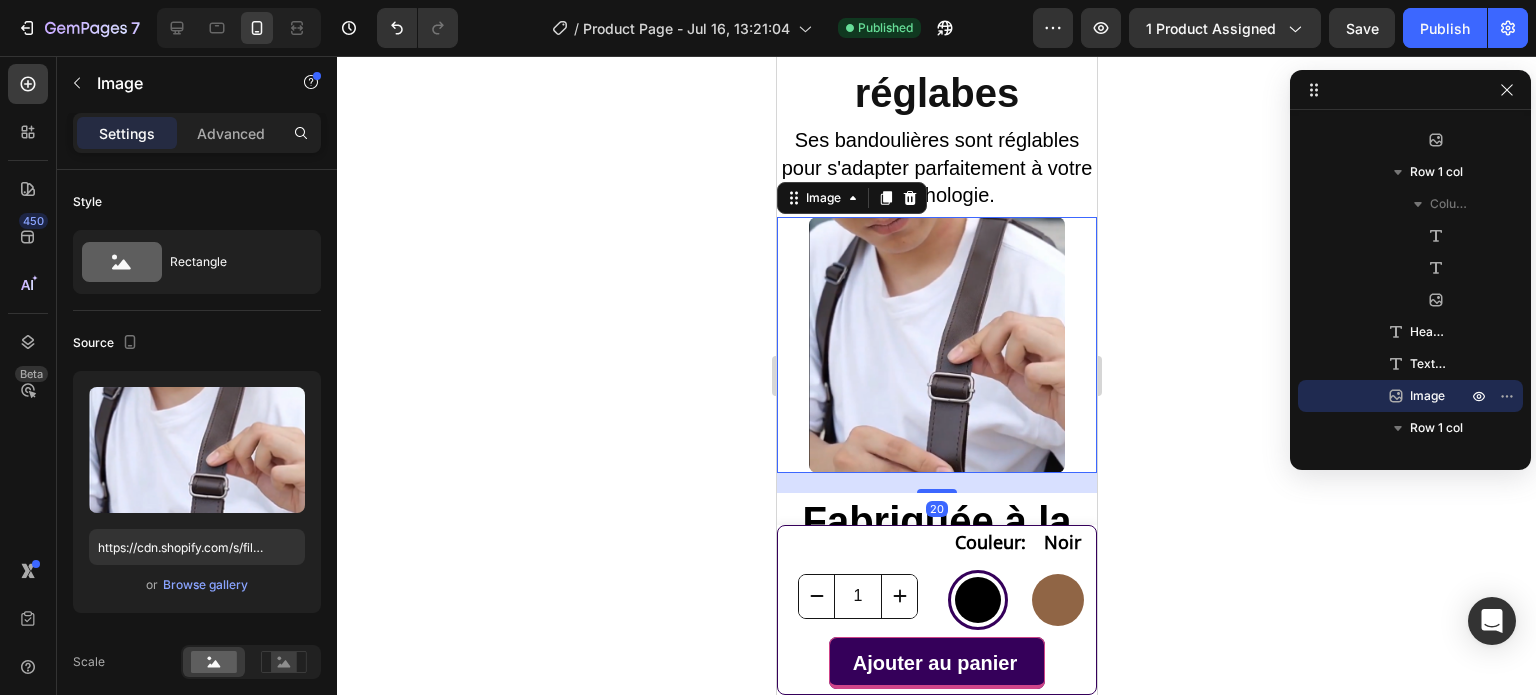 scroll, scrollTop: 2950, scrollLeft: 0, axis: vertical 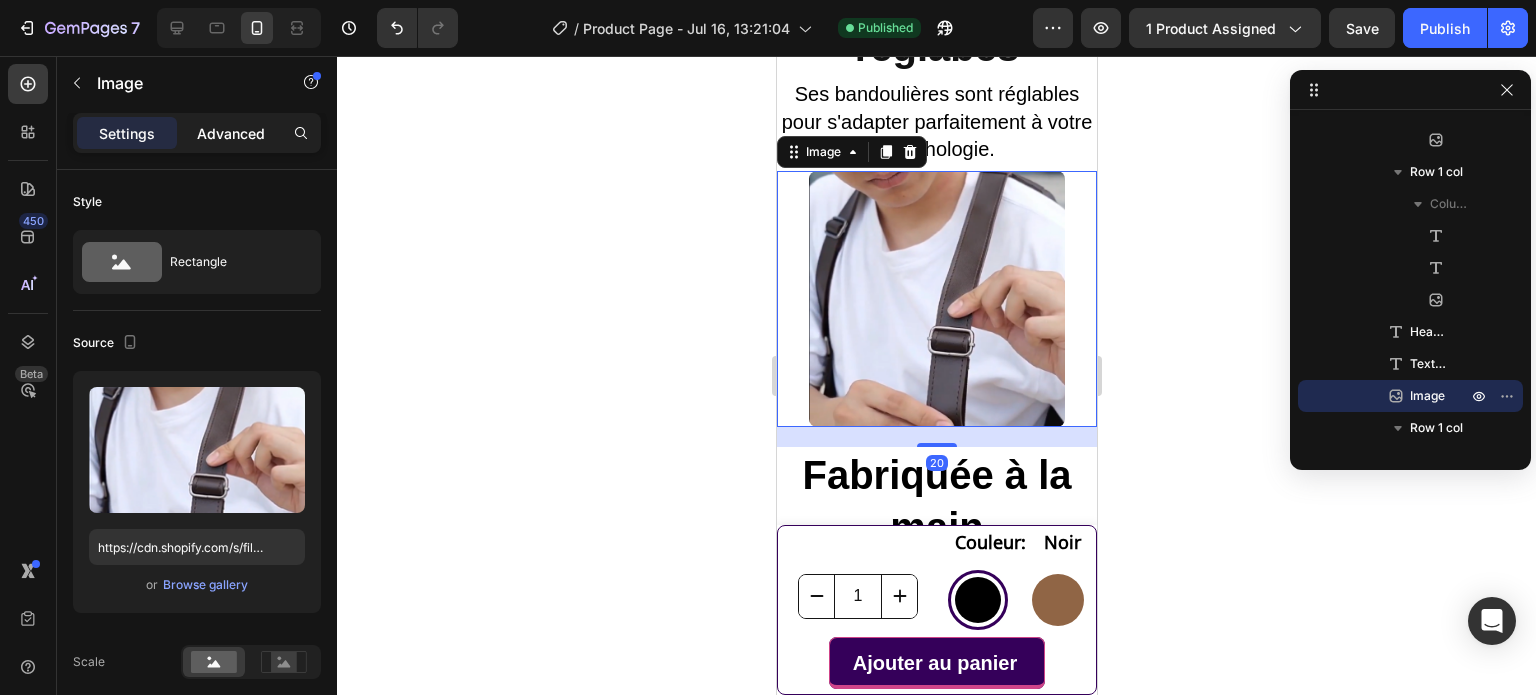 click on "Advanced" at bounding box center (231, 133) 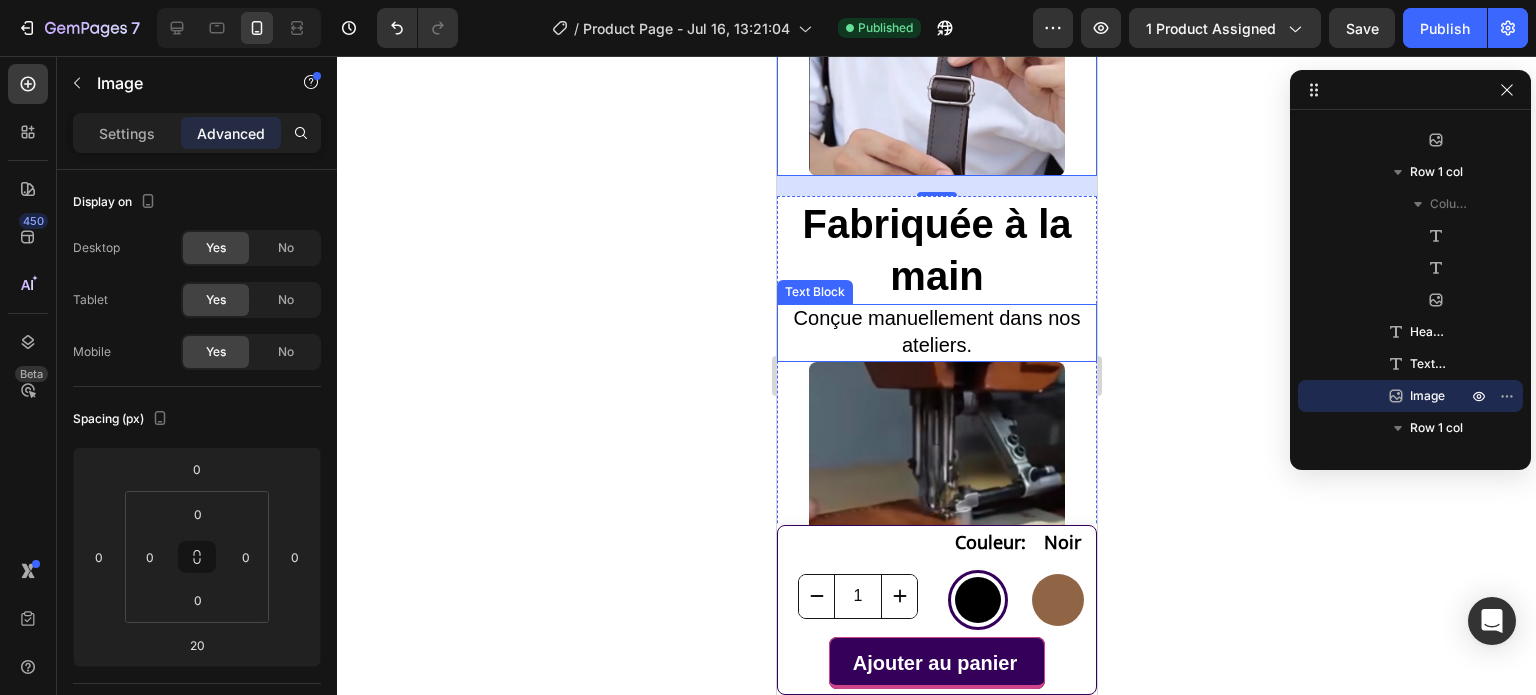 scroll, scrollTop: 3250, scrollLeft: 0, axis: vertical 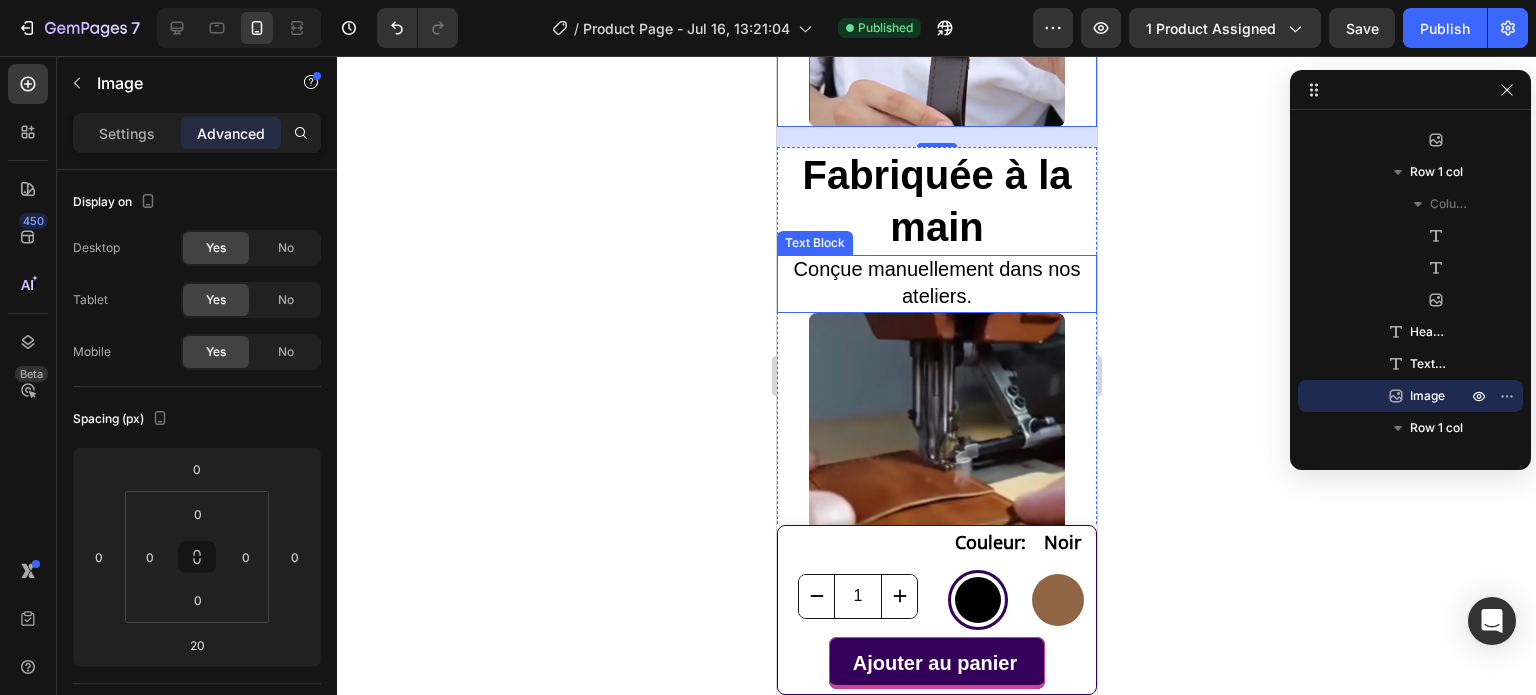 click on "Fabriquée à la main" at bounding box center (936, 201) 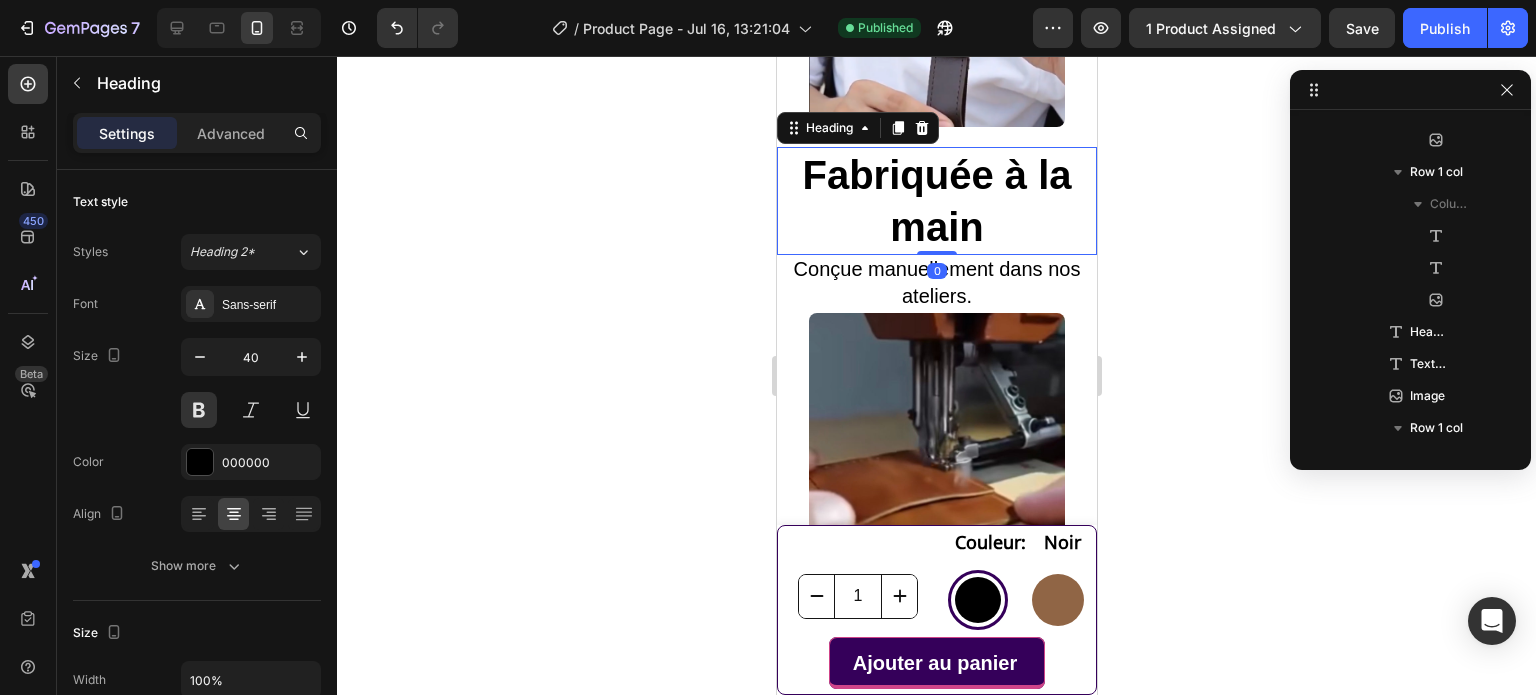 scroll, scrollTop: 1658, scrollLeft: 0, axis: vertical 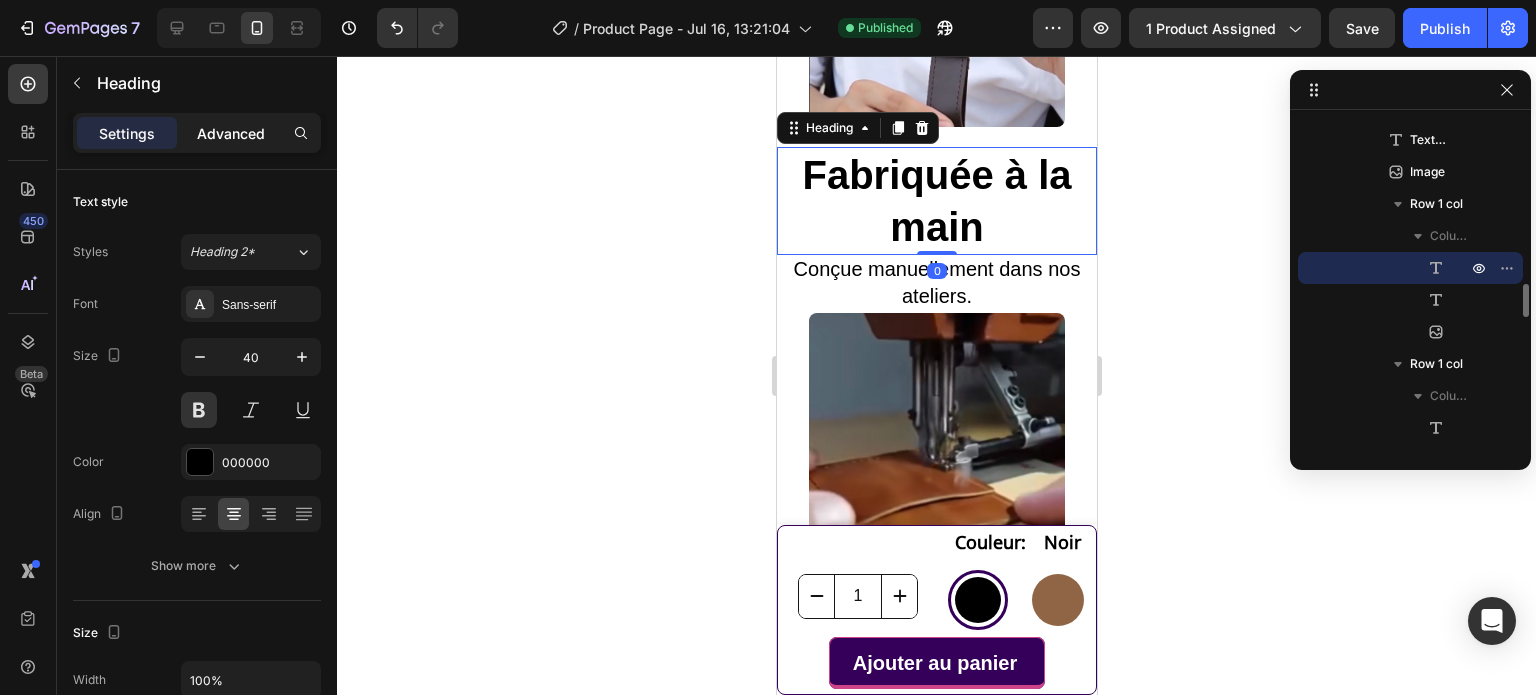 click on "Advanced" 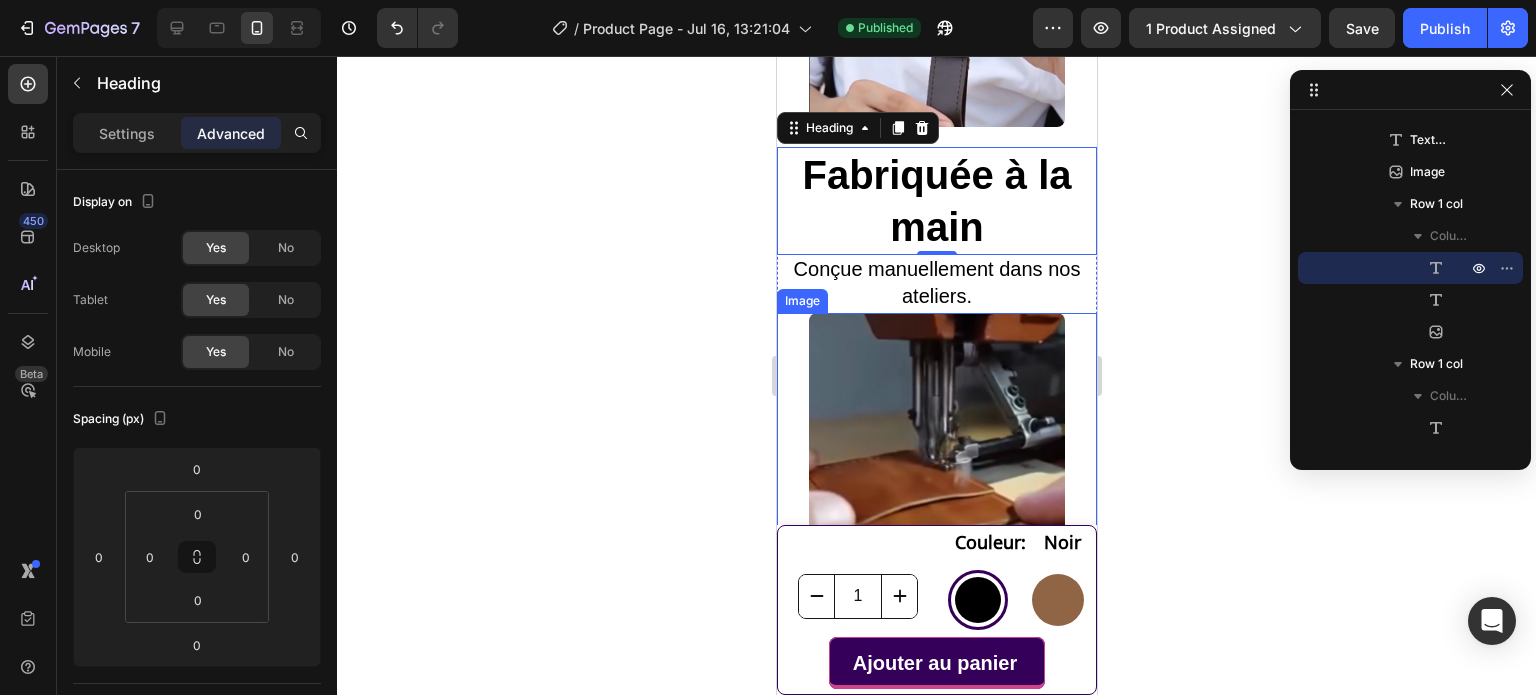 scroll, scrollTop: 3350, scrollLeft: 0, axis: vertical 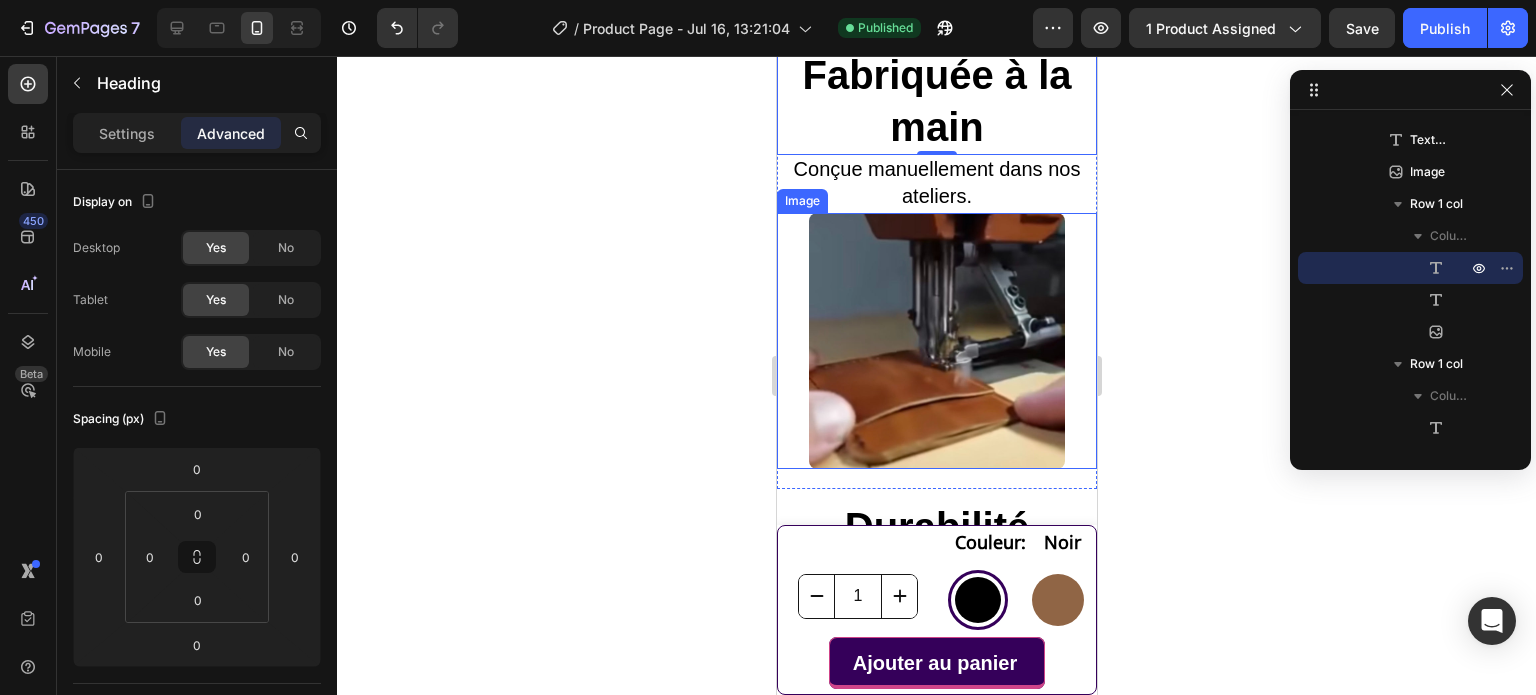 click on "Conçue manuellement dans nos ateliers." at bounding box center (936, 182) 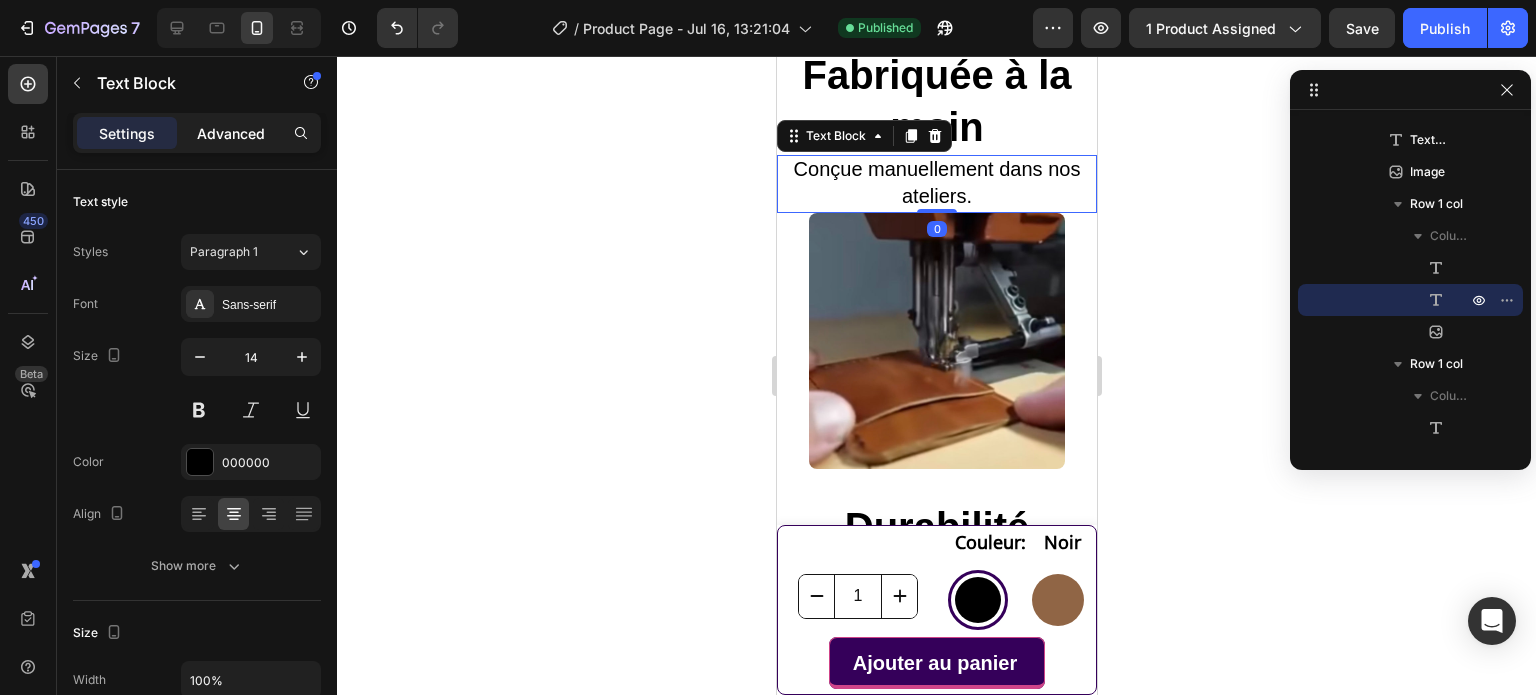 click on "Advanced" at bounding box center [231, 133] 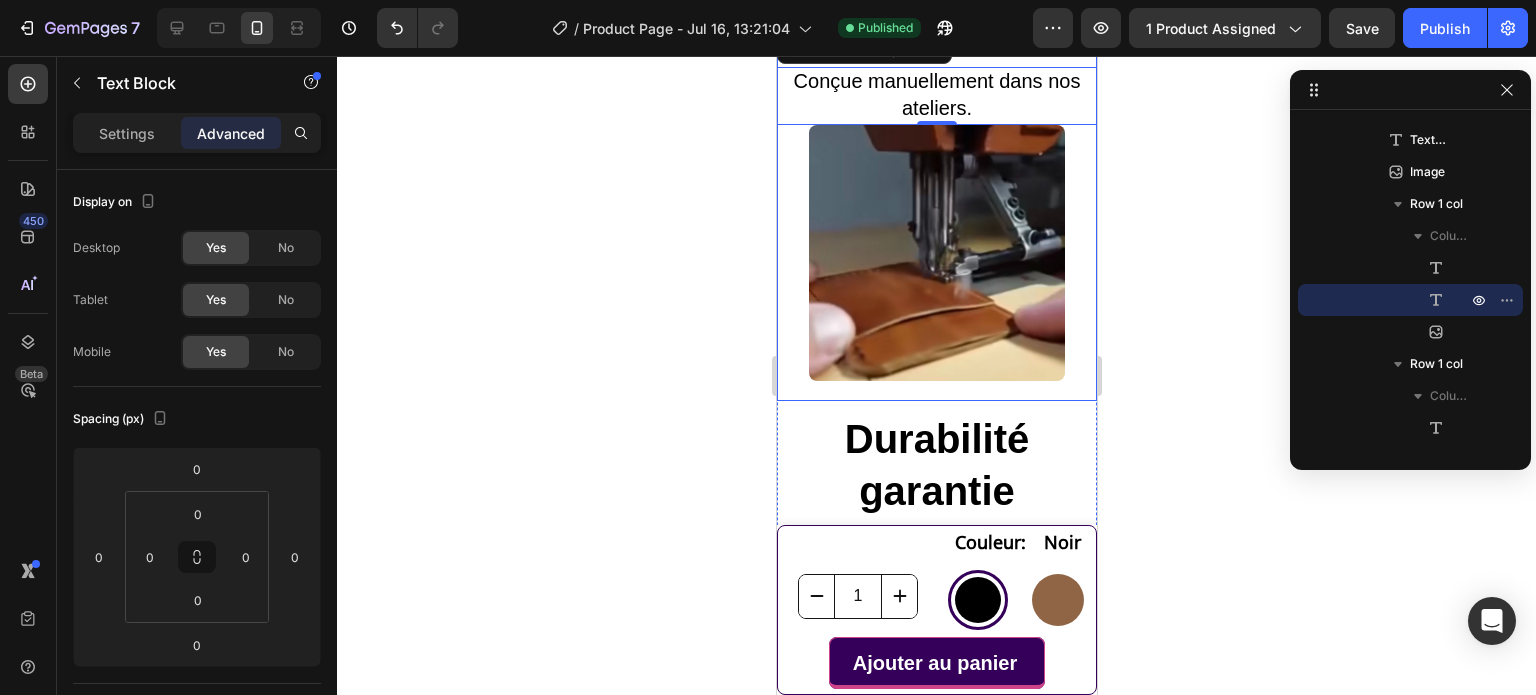 scroll, scrollTop: 3450, scrollLeft: 0, axis: vertical 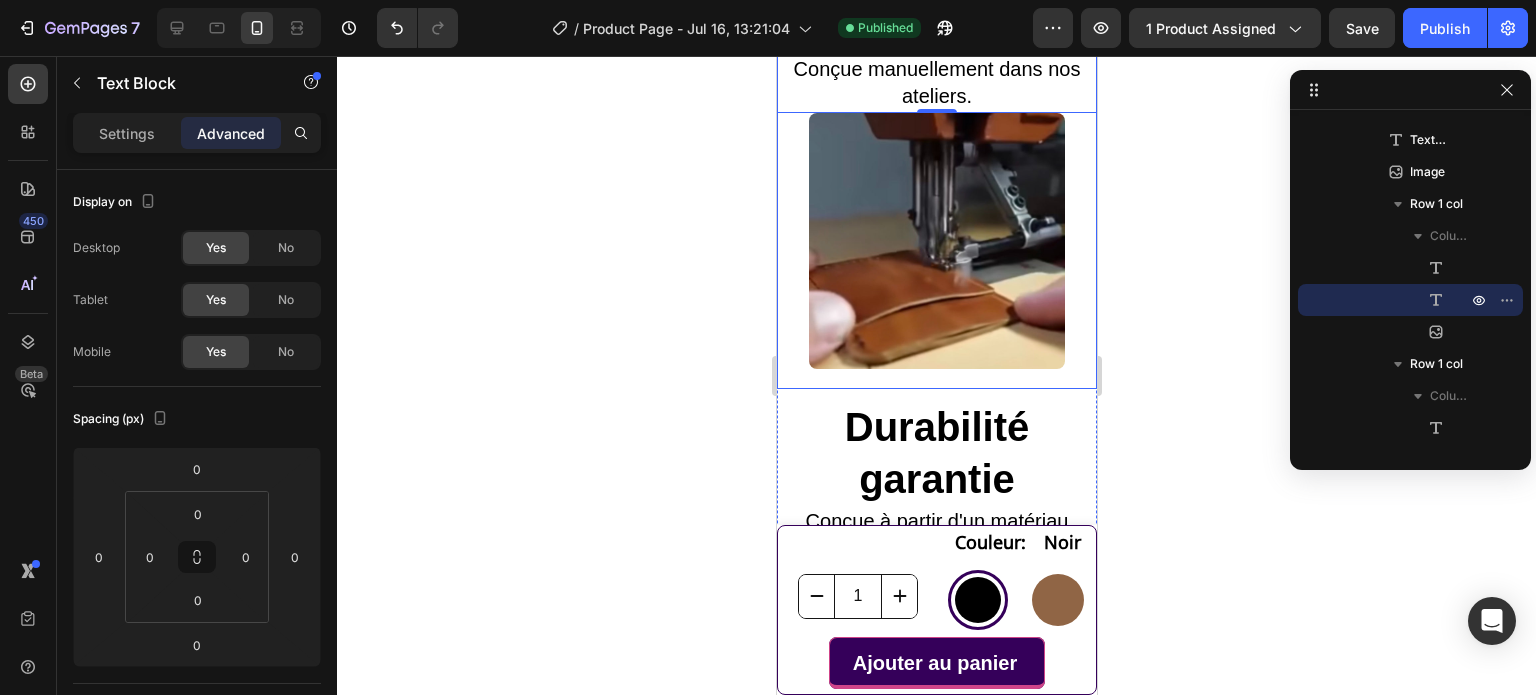 click at bounding box center (936, 241) 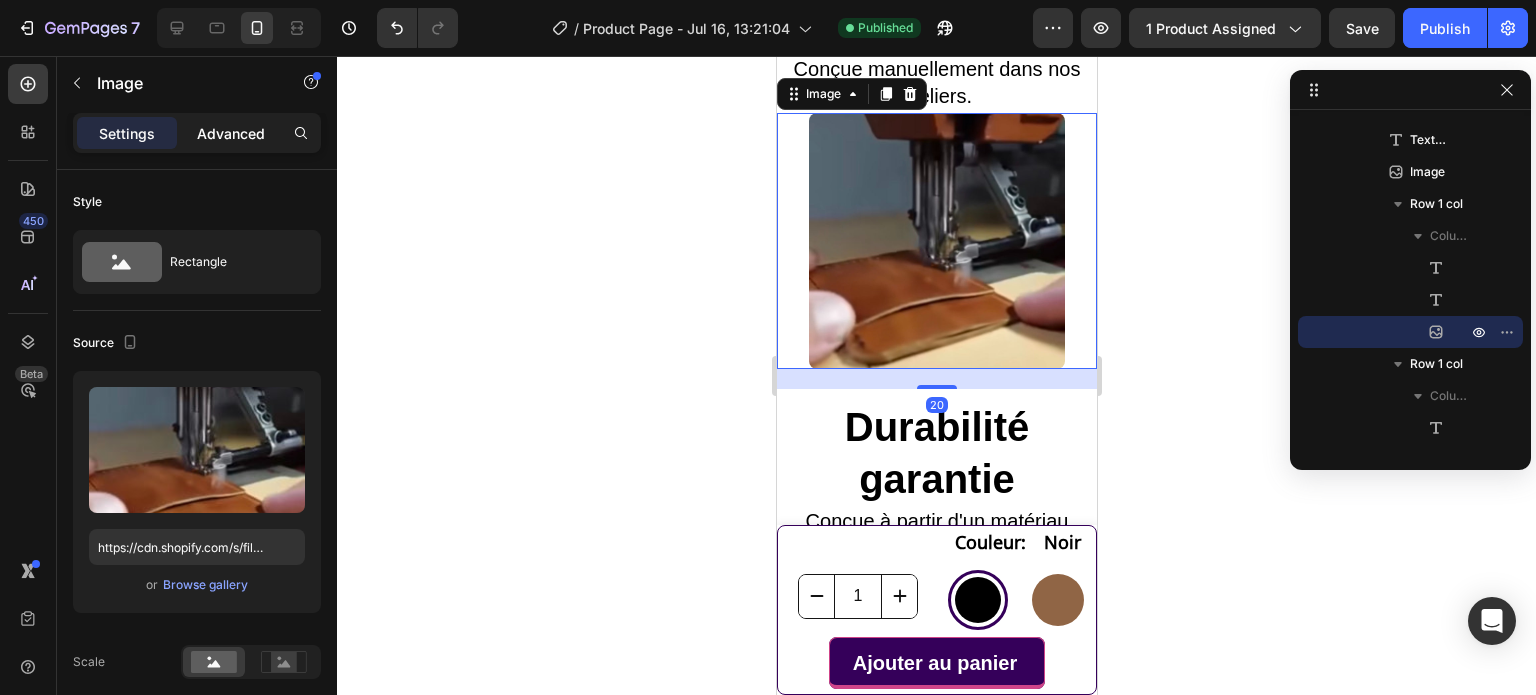 click on "Advanced" at bounding box center [231, 133] 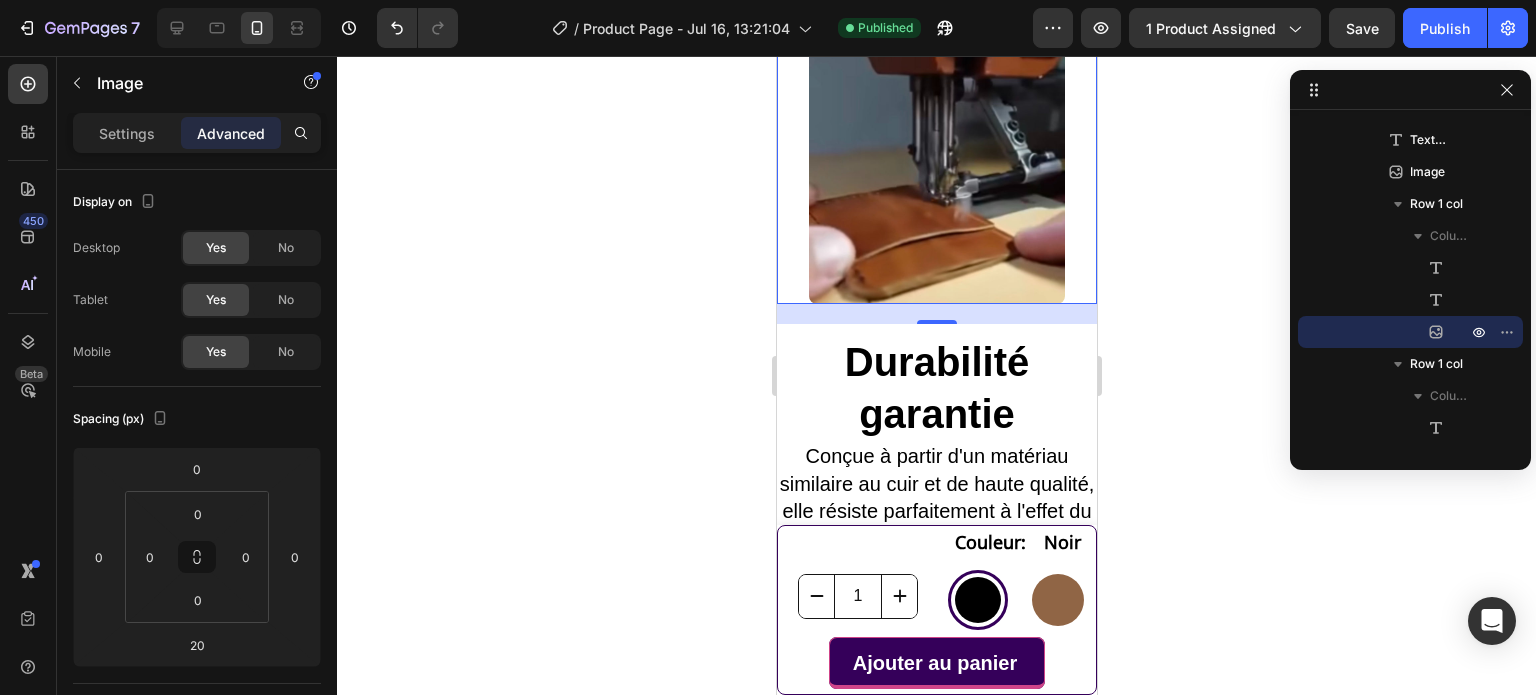 scroll, scrollTop: 3550, scrollLeft: 0, axis: vertical 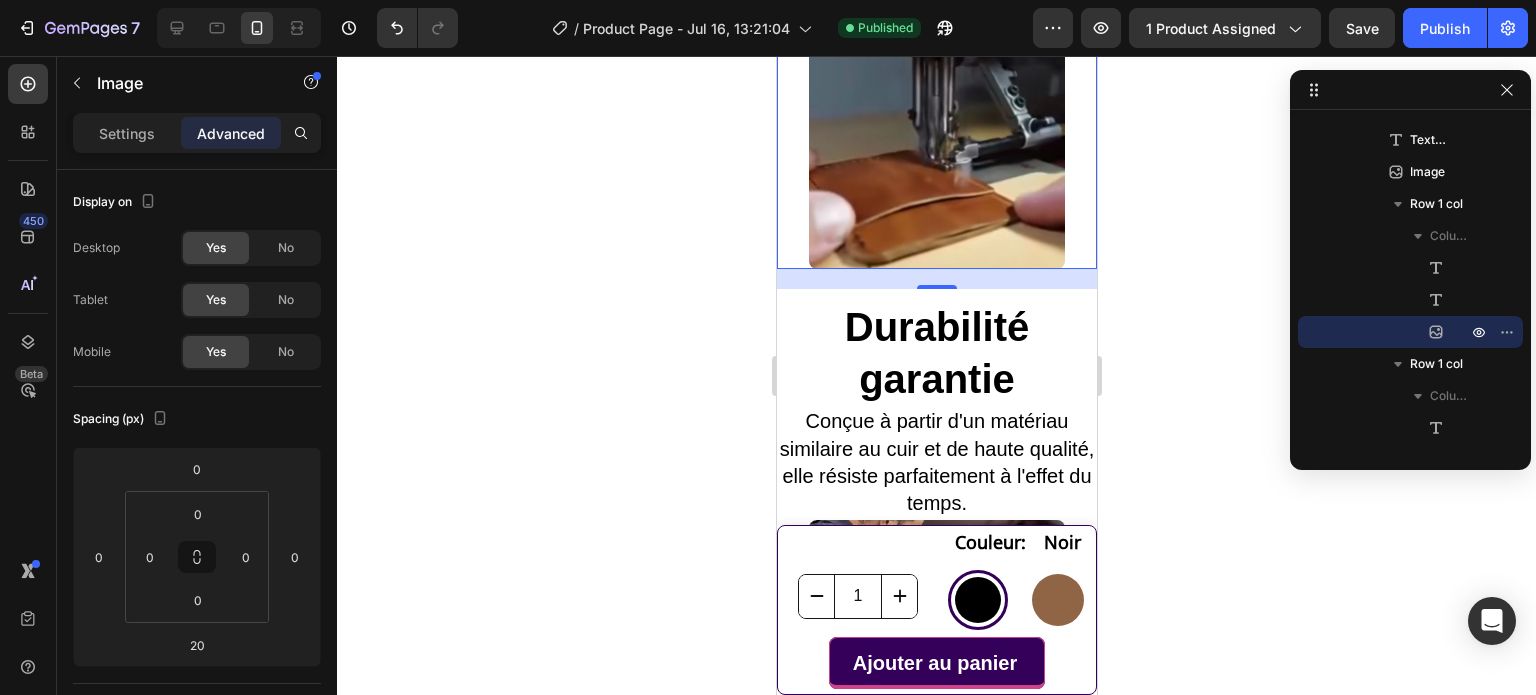 click on "Durabilité garantie" at bounding box center (936, 353) 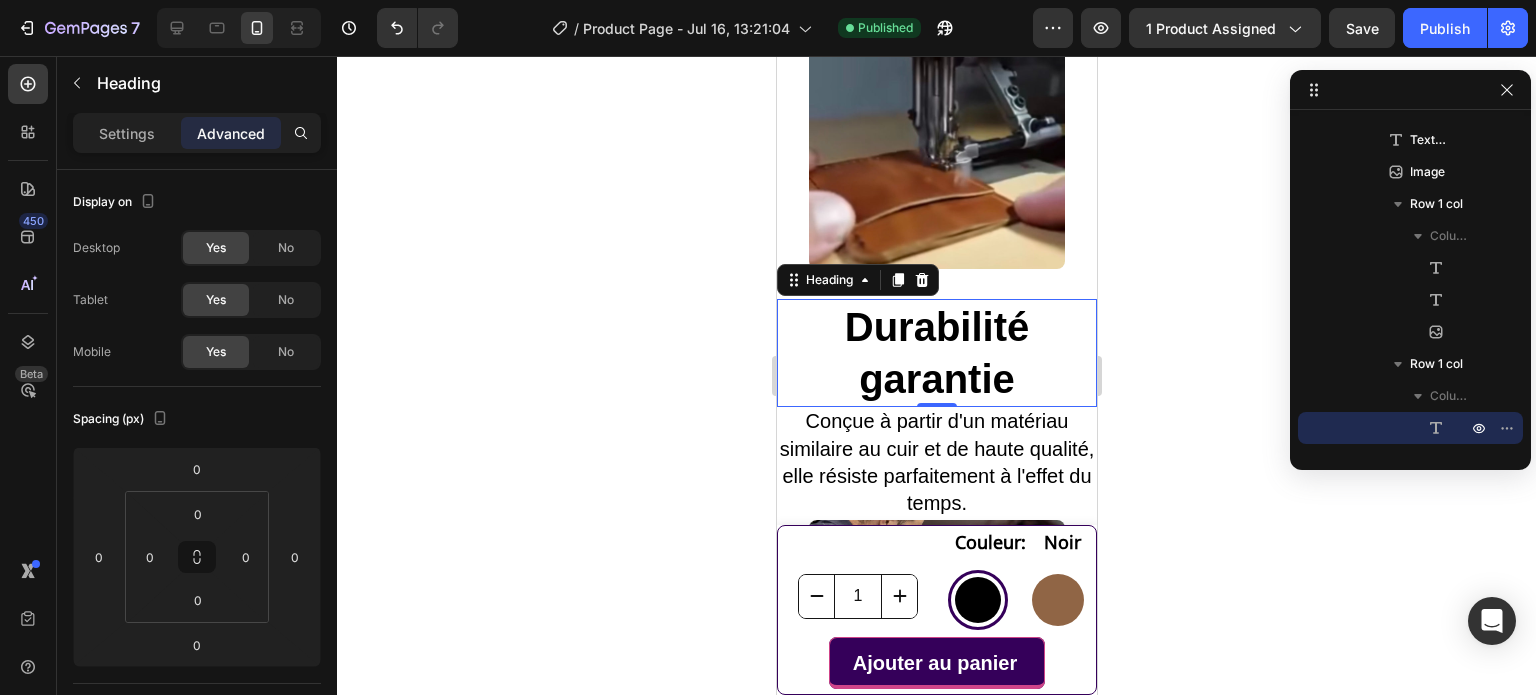 scroll, scrollTop: 3650, scrollLeft: 0, axis: vertical 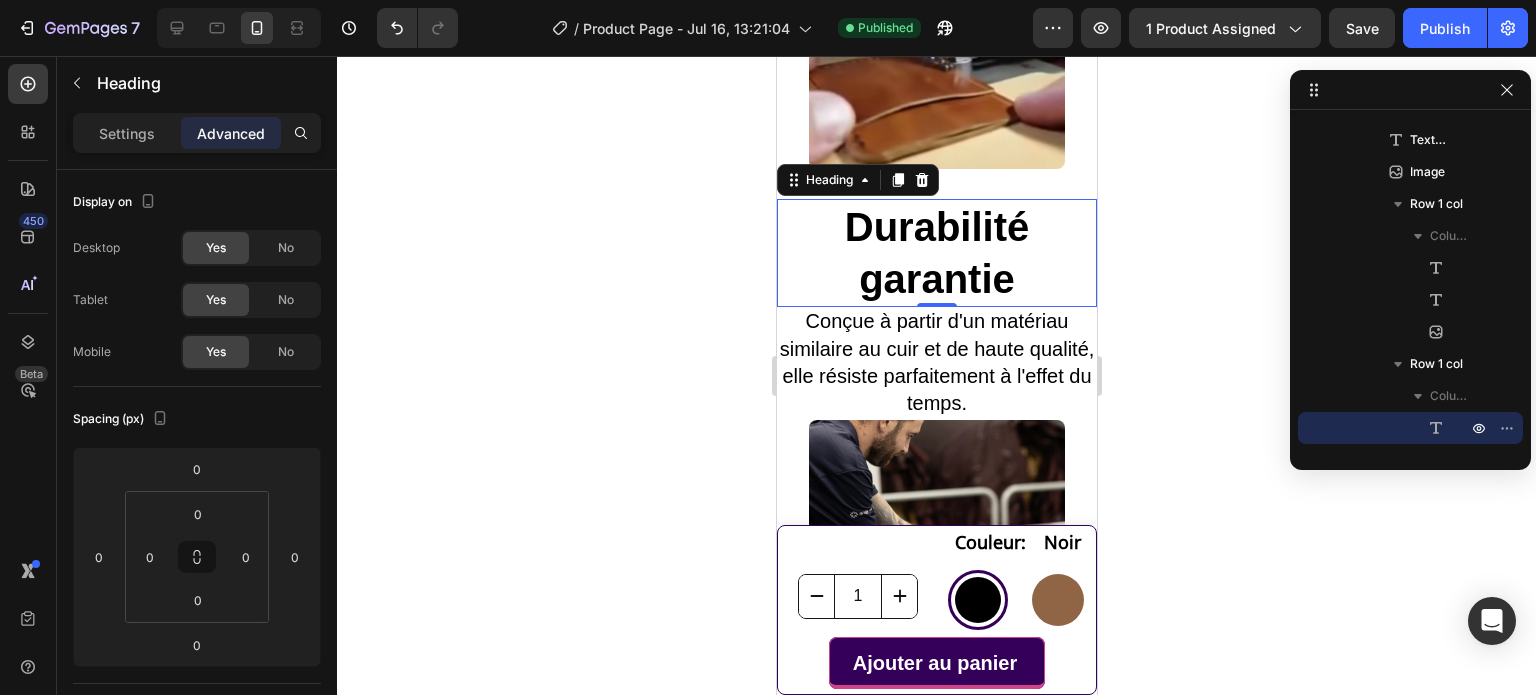 click on "Conçue à partir d'un matériau similaire au cuir et de haute qualité, elle résiste parfaitement à l'effet du temps." at bounding box center [936, 362] 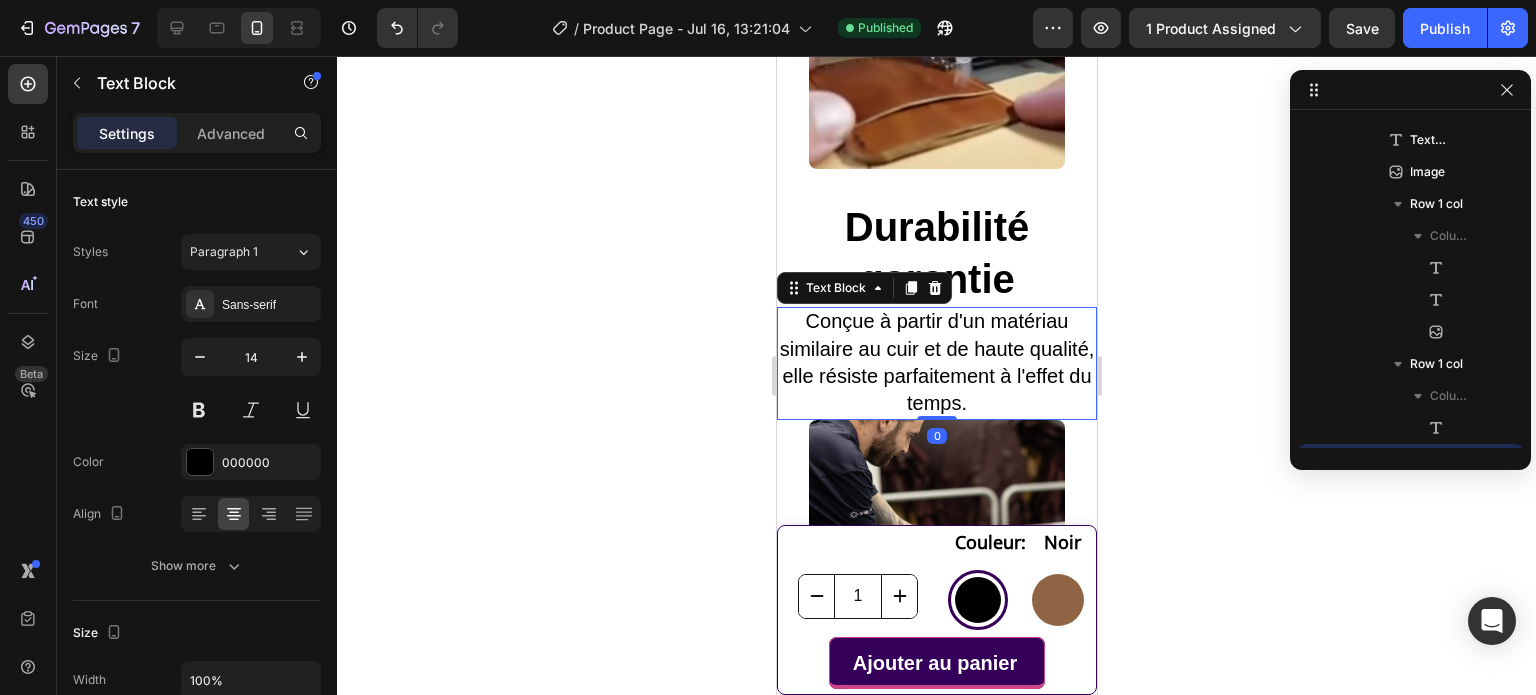 scroll, scrollTop: 1850, scrollLeft: 0, axis: vertical 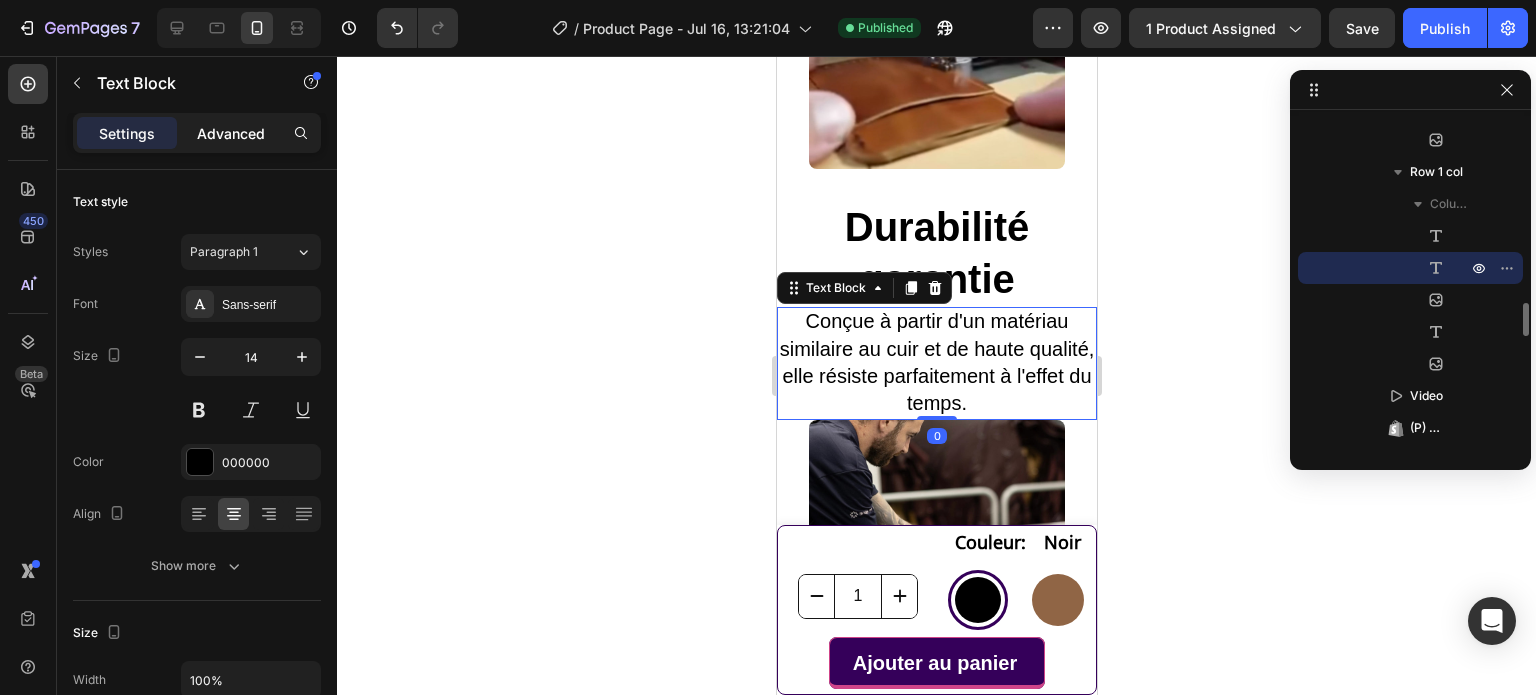 click on "Advanced" at bounding box center (231, 133) 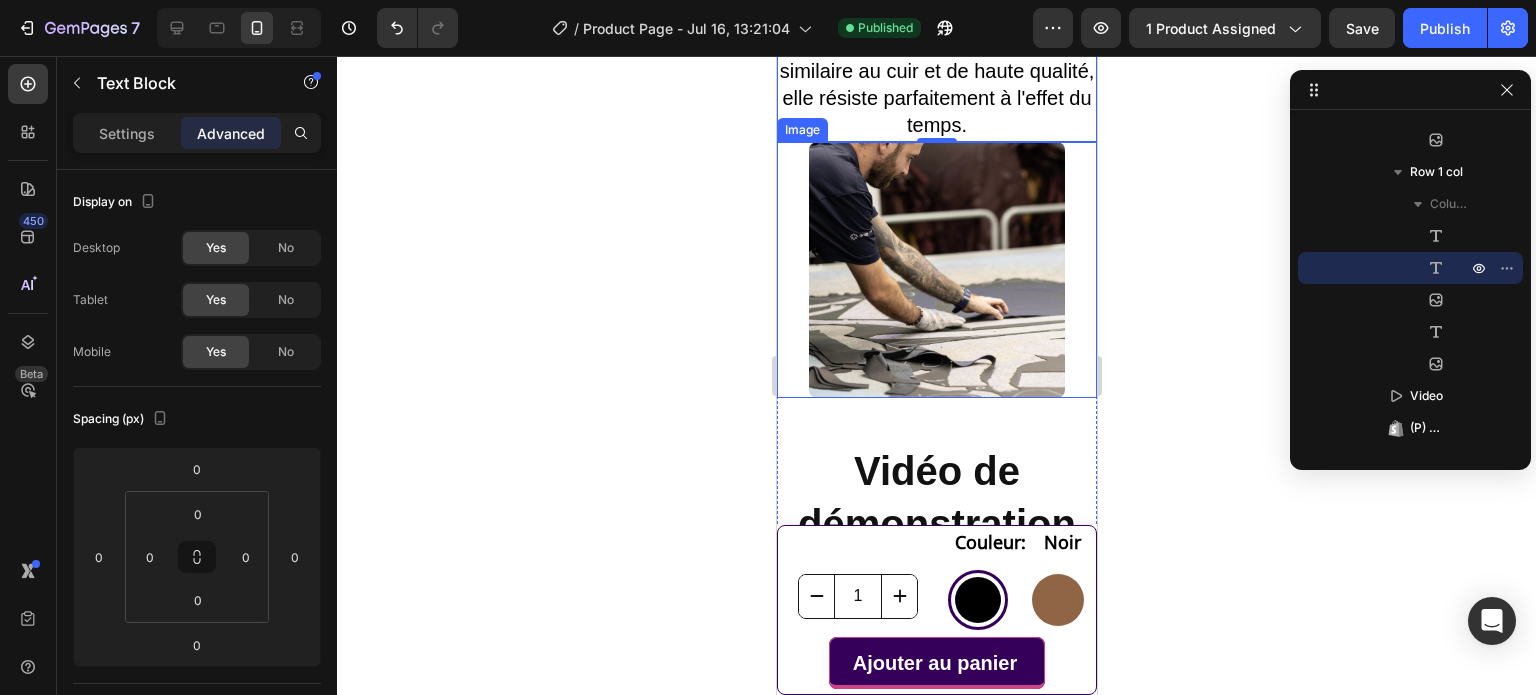 scroll, scrollTop: 3950, scrollLeft: 0, axis: vertical 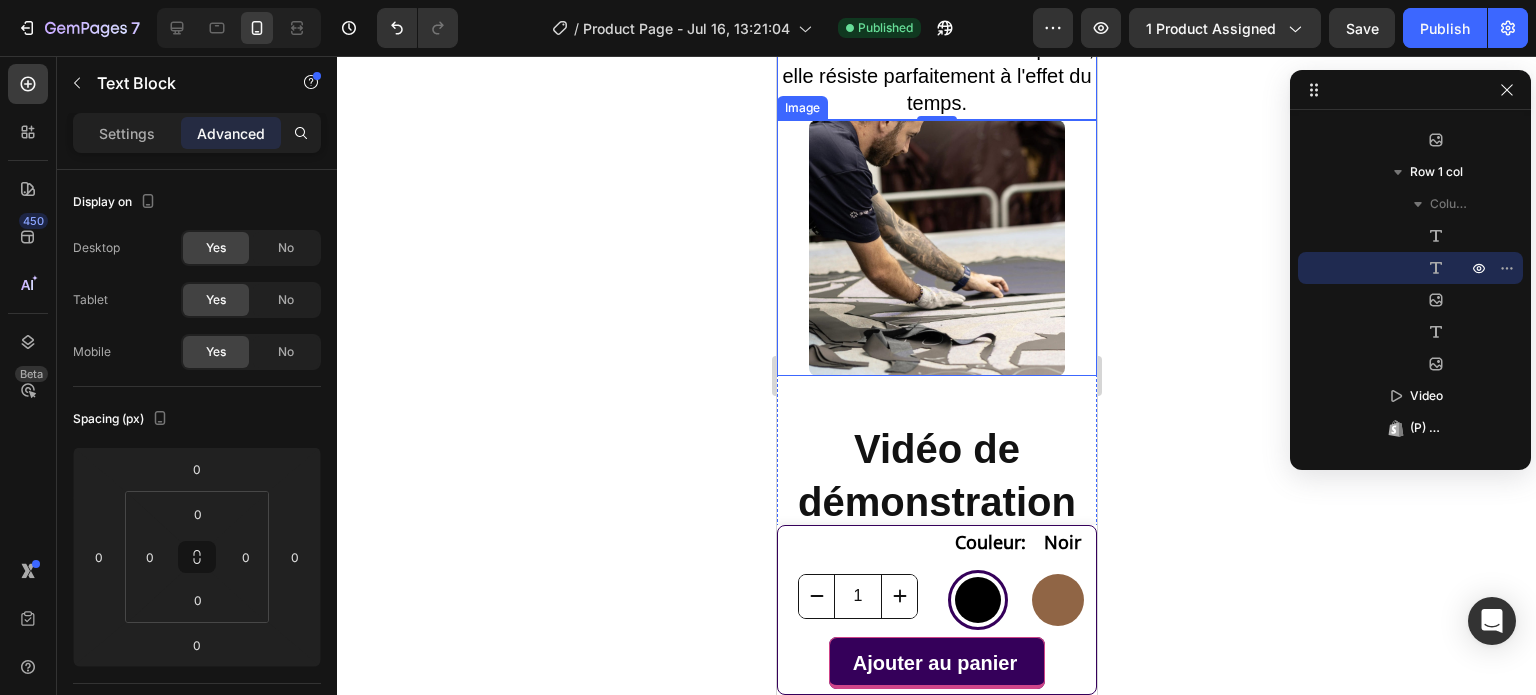 click at bounding box center [936, 248] 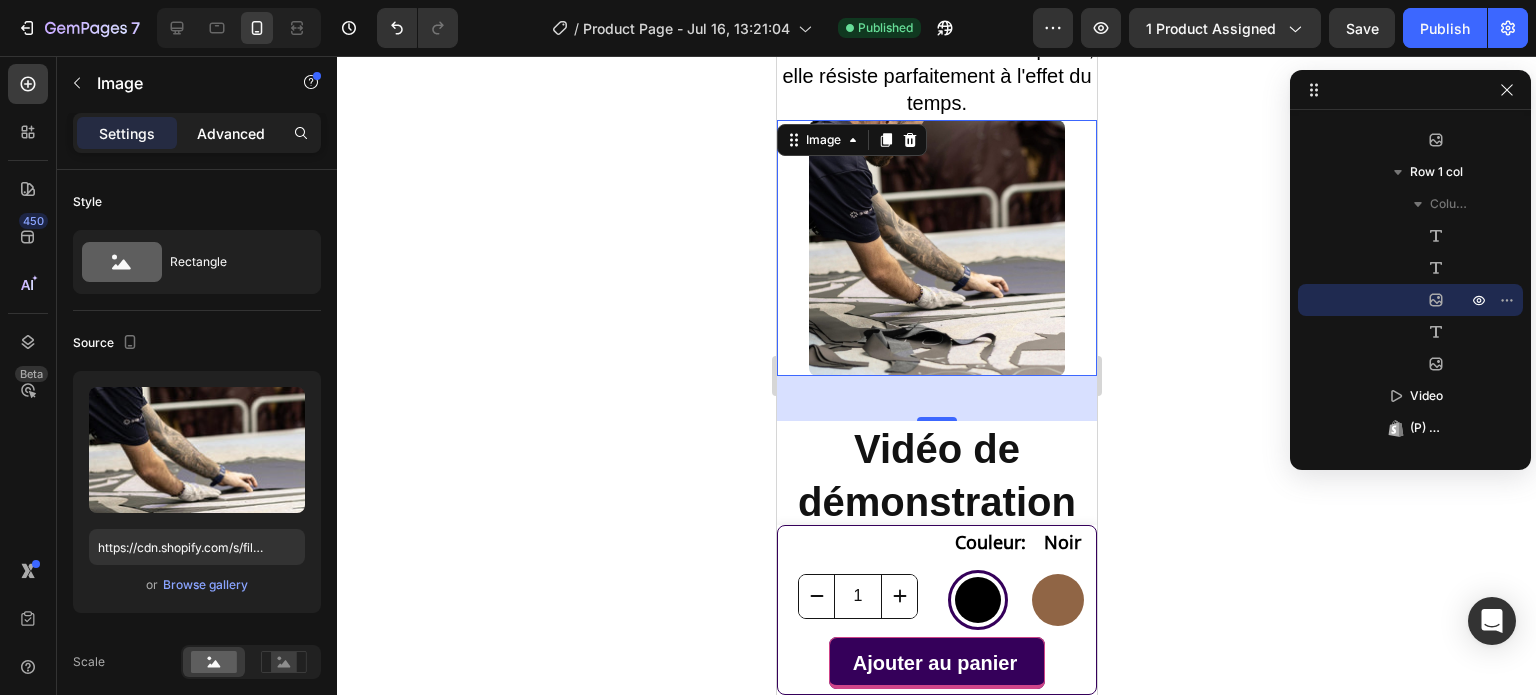 click on "Advanced" at bounding box center [231, 133] 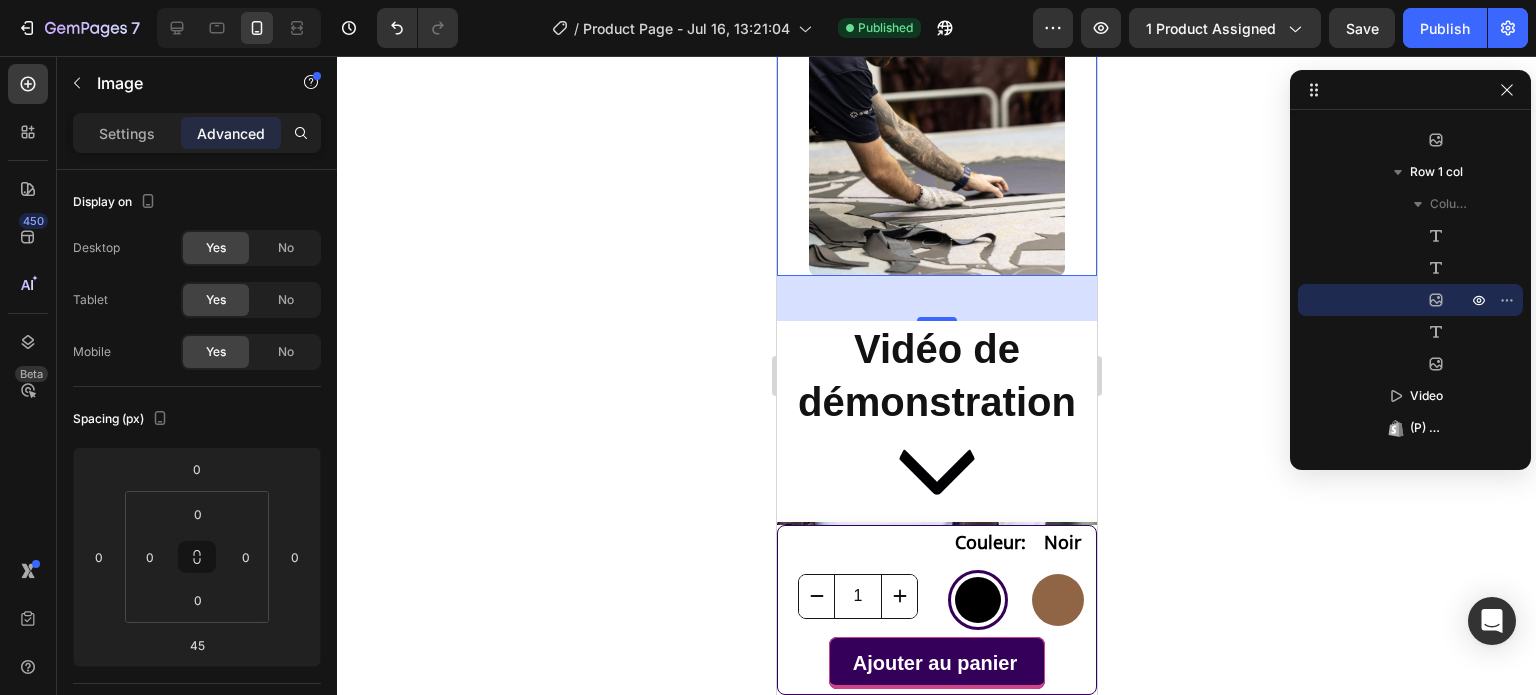scroll, scrollTop: 4150, scrollLeft: 0, axis: vertical 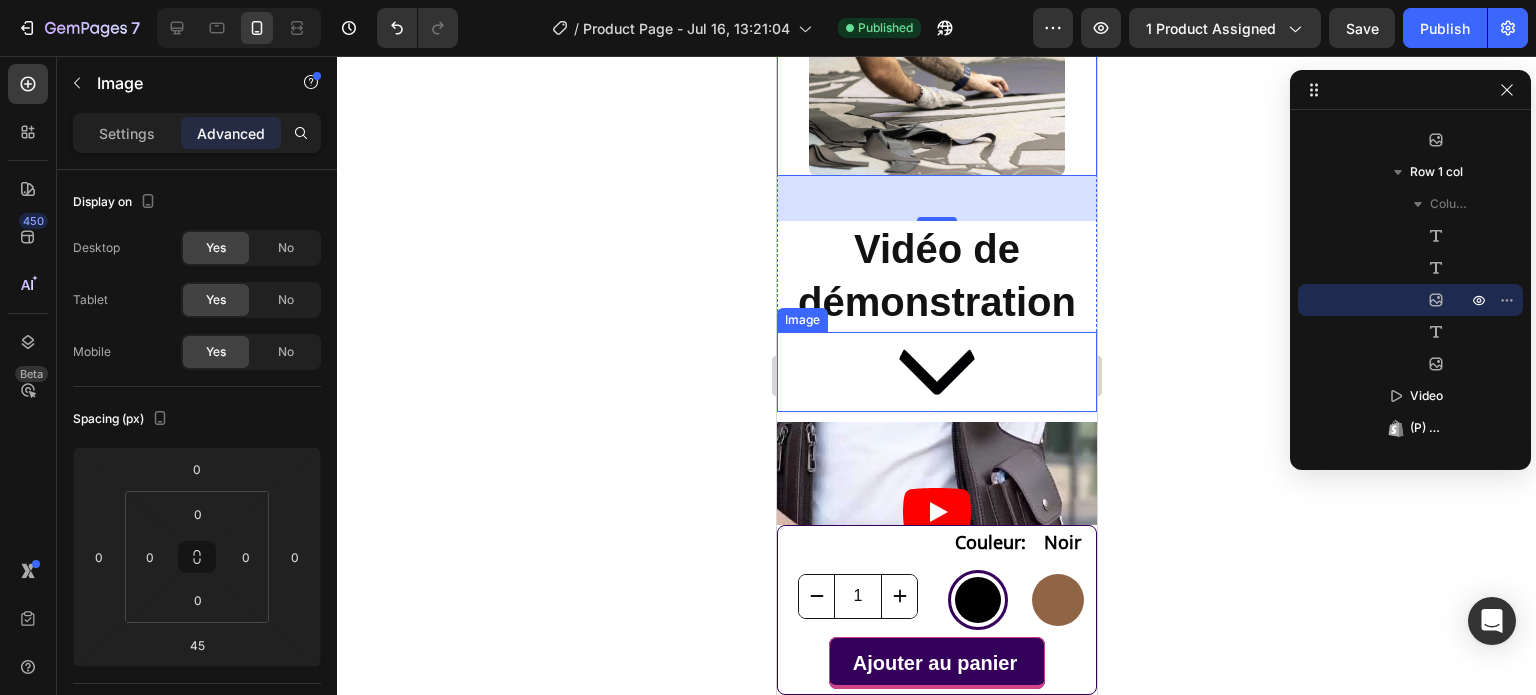 click on "Vidéo de démonstration" at bounding box center [936, 275] 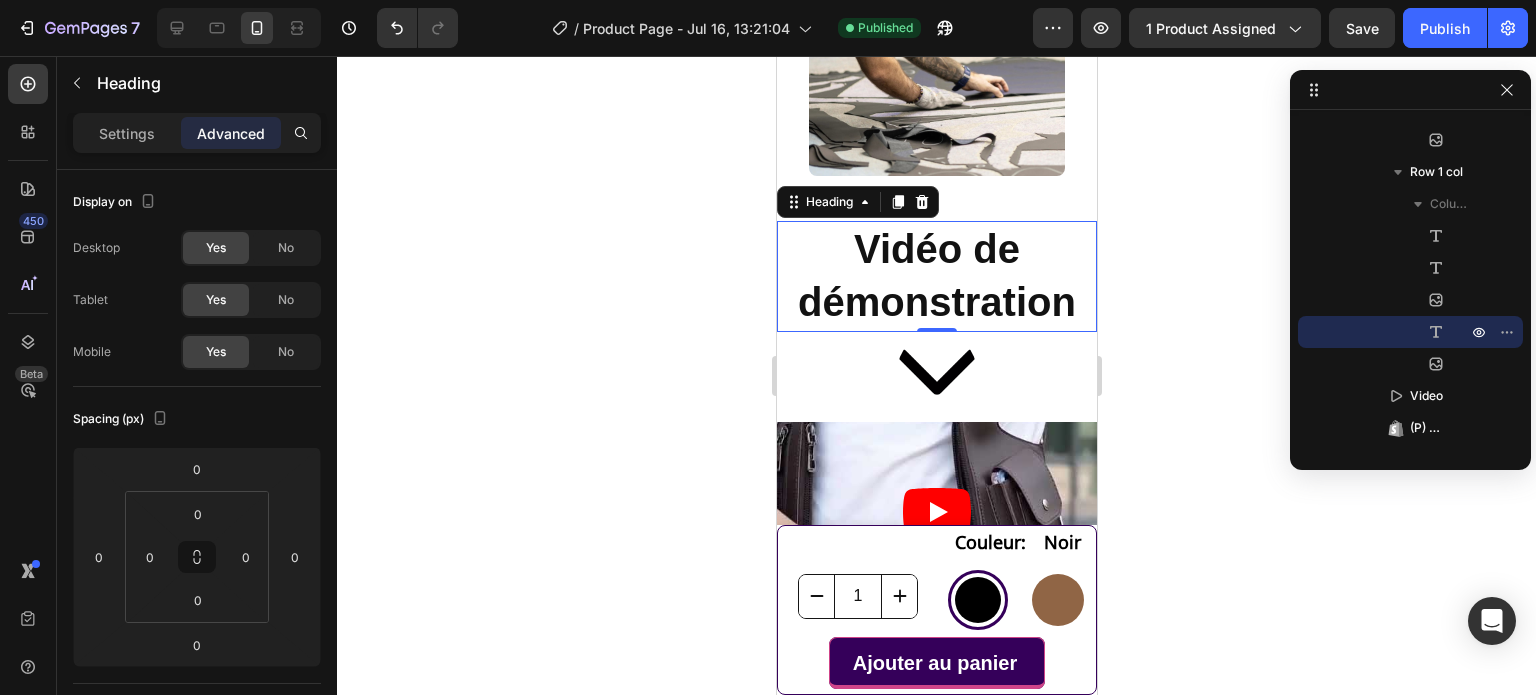 click on "Vidéo de démonstration" at bounding box center [936, 276] 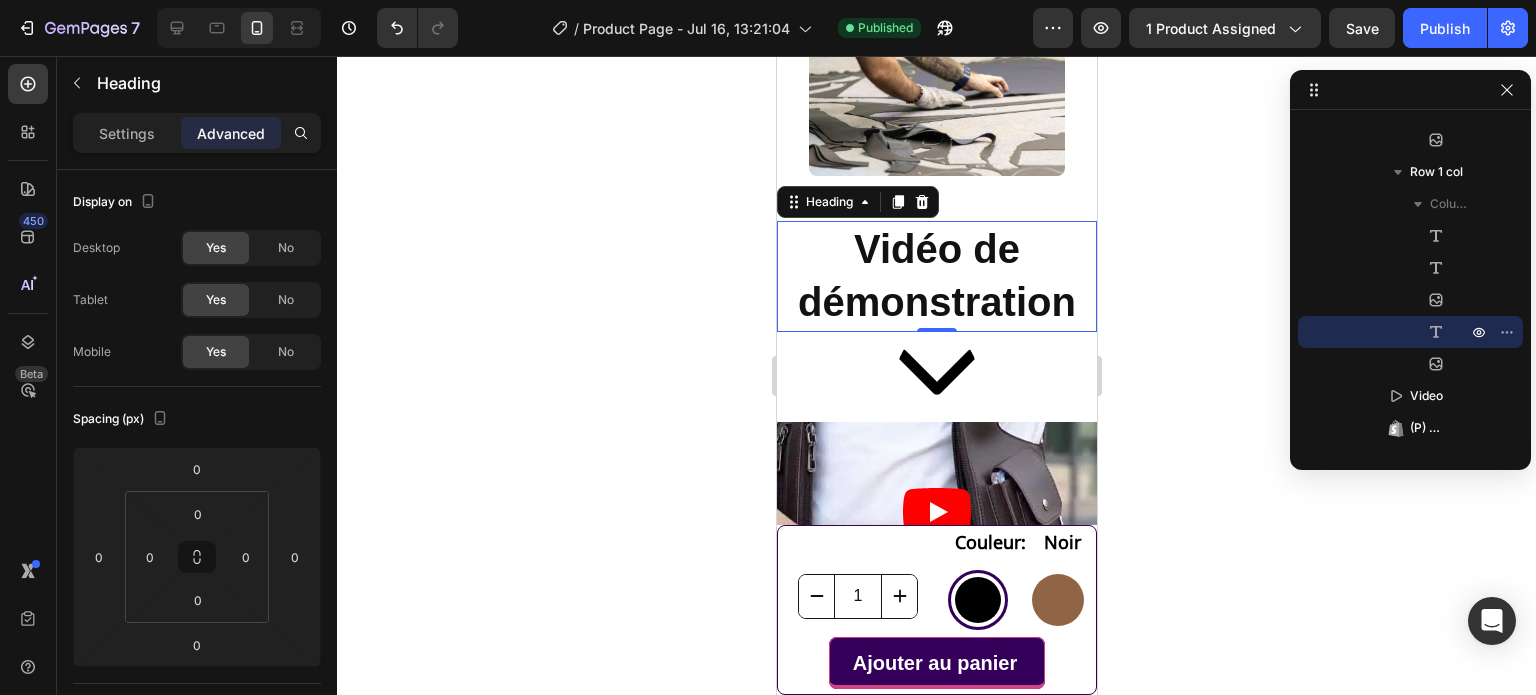 click on "Vidéo de démonstration" at bounding box center (936, 276) 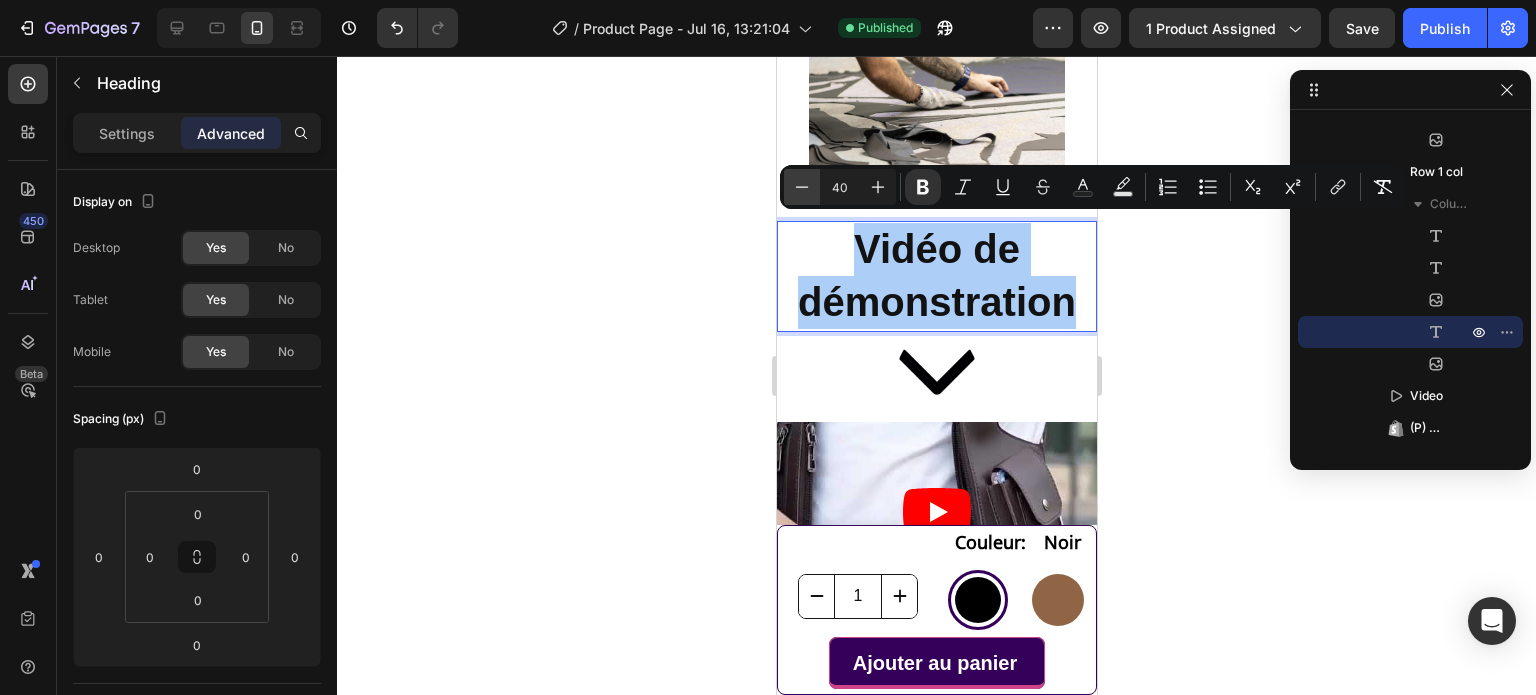 click 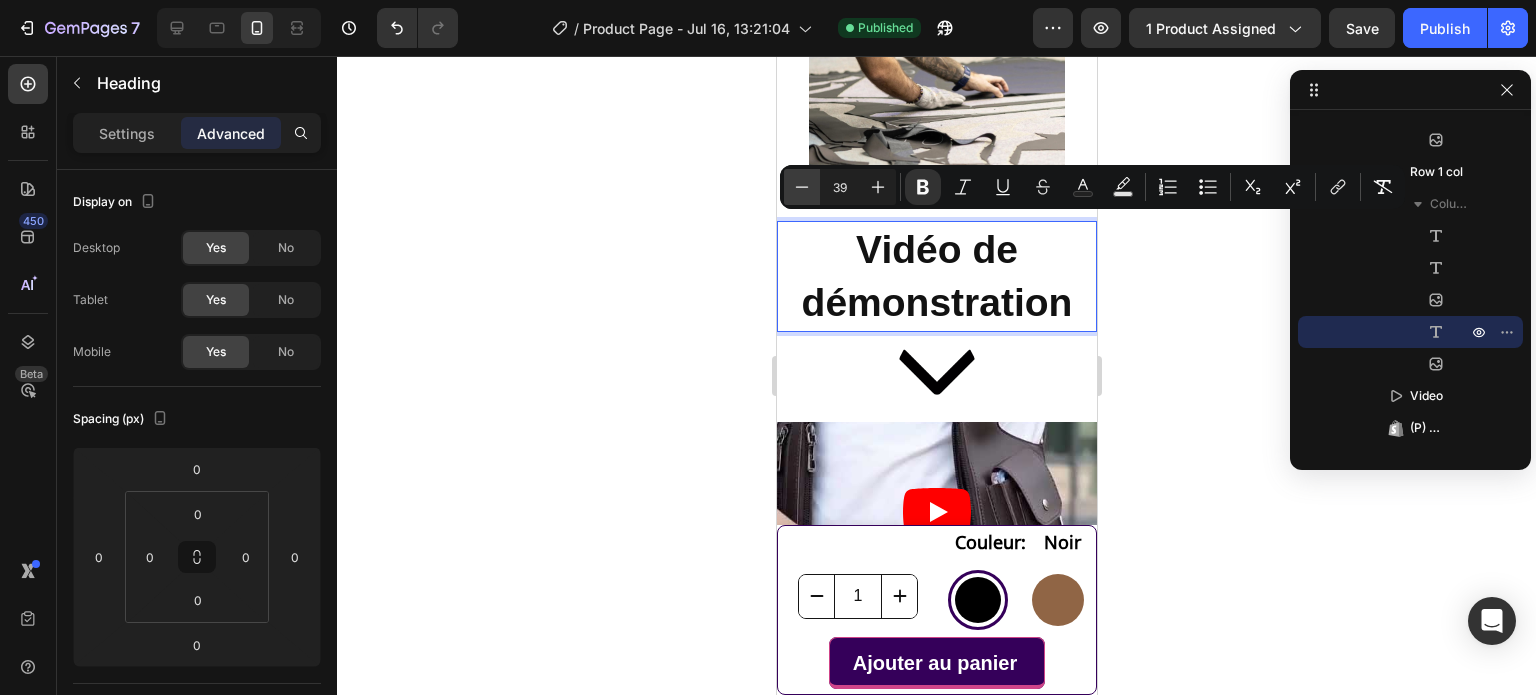 click 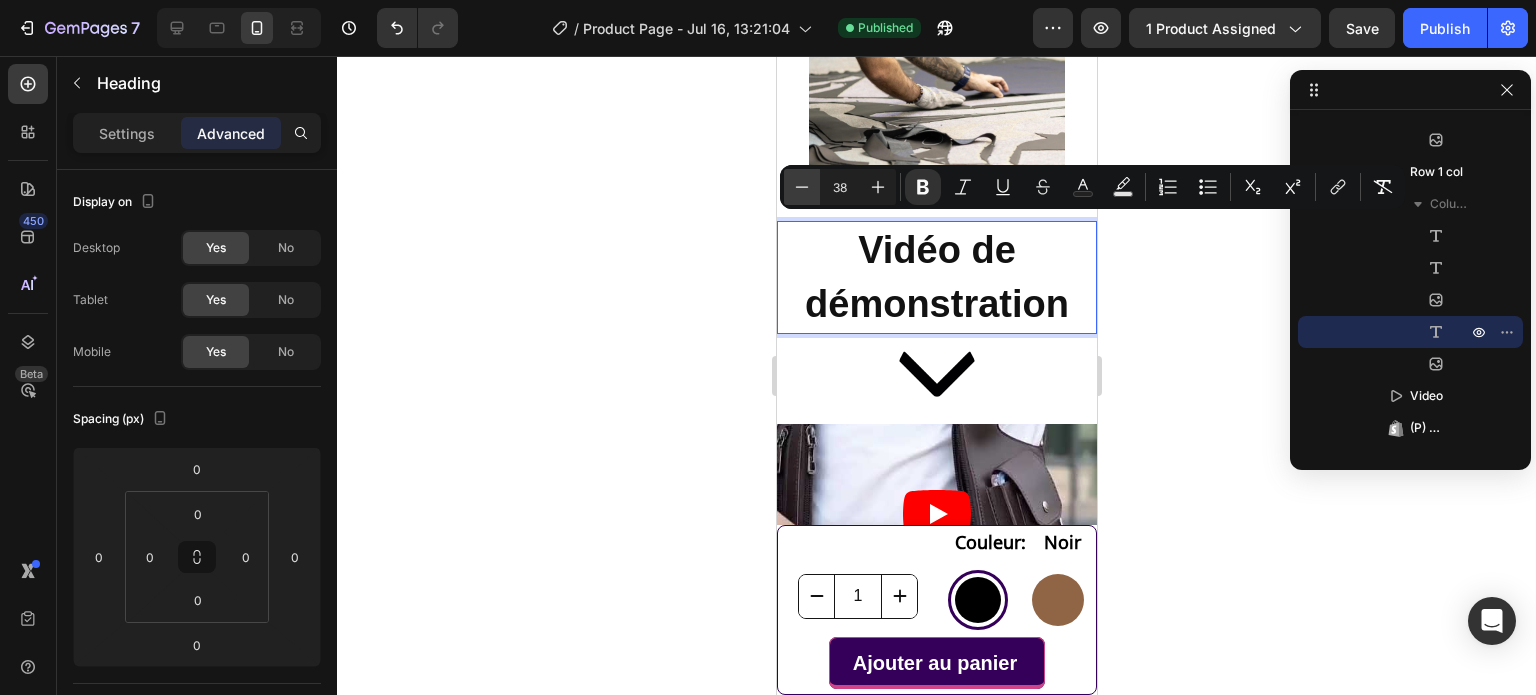 click 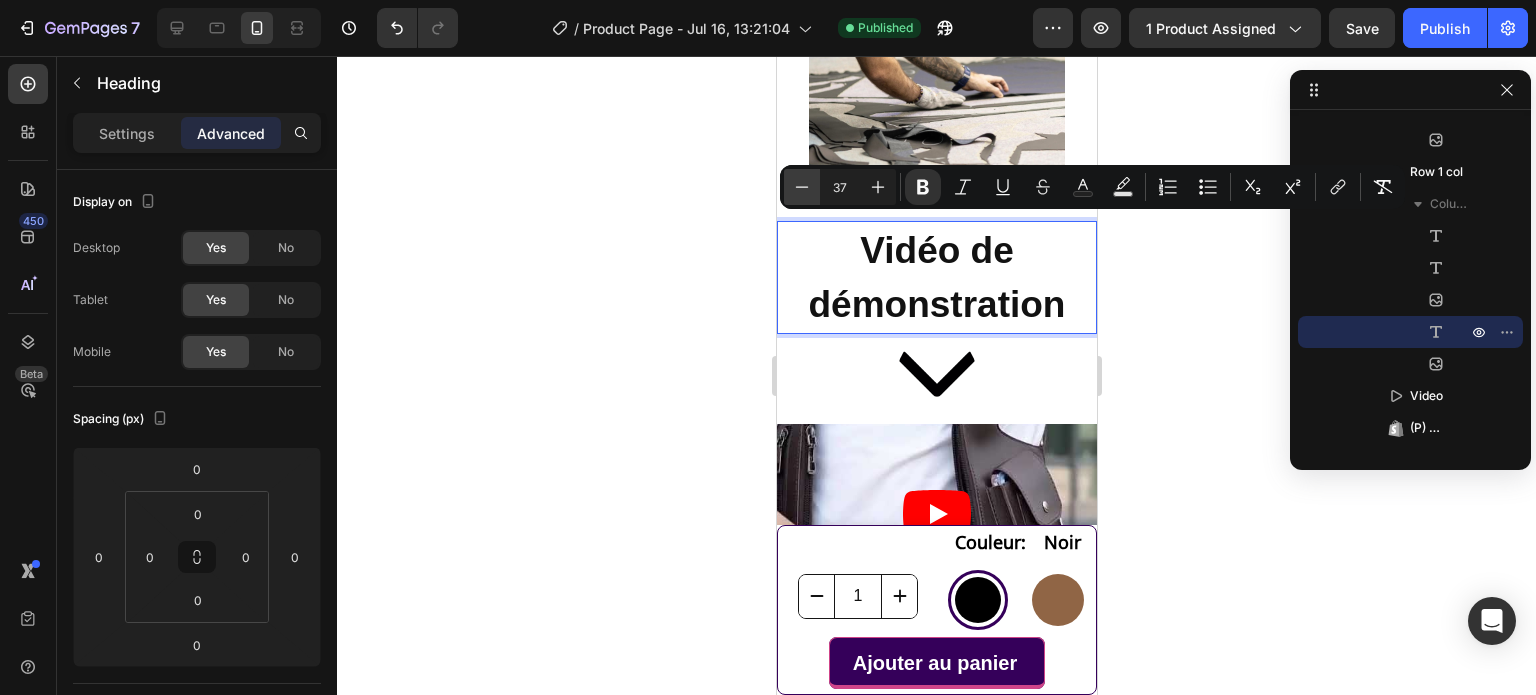 click 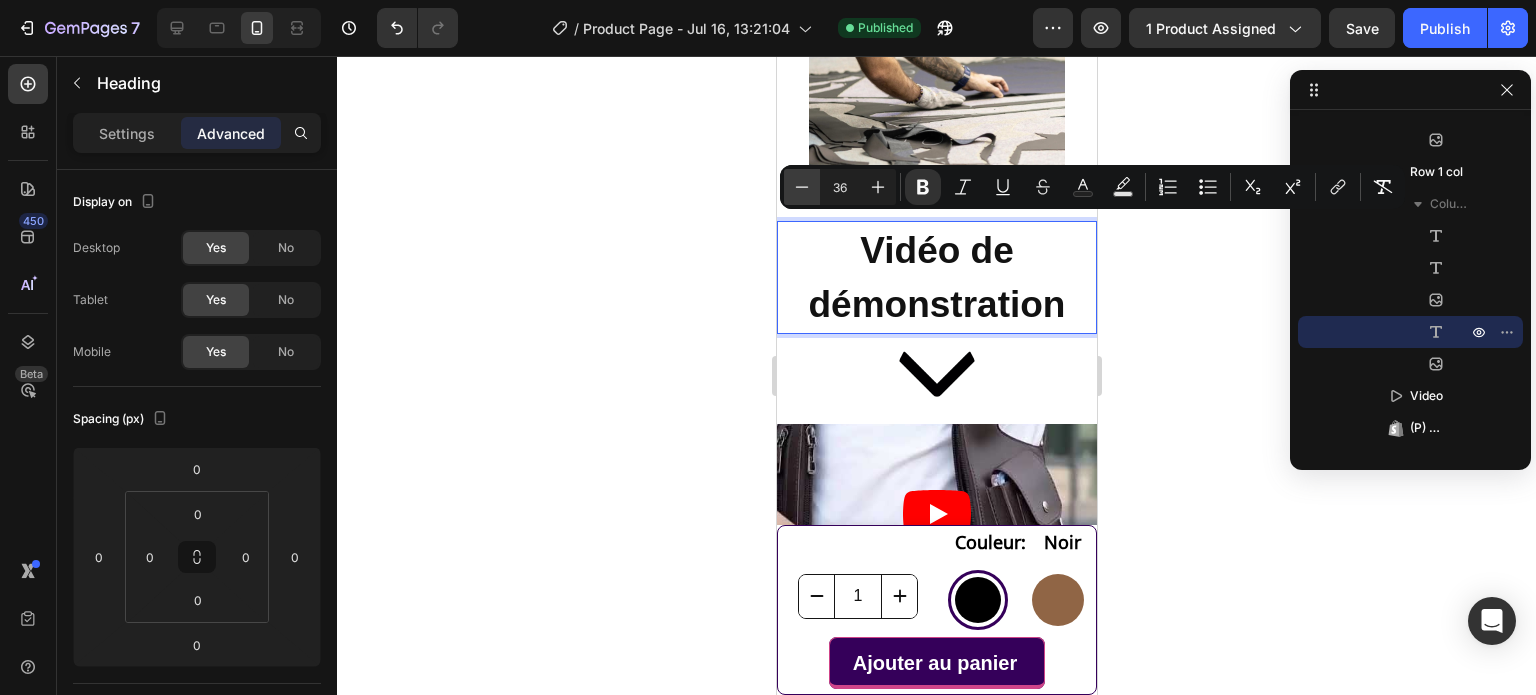 click 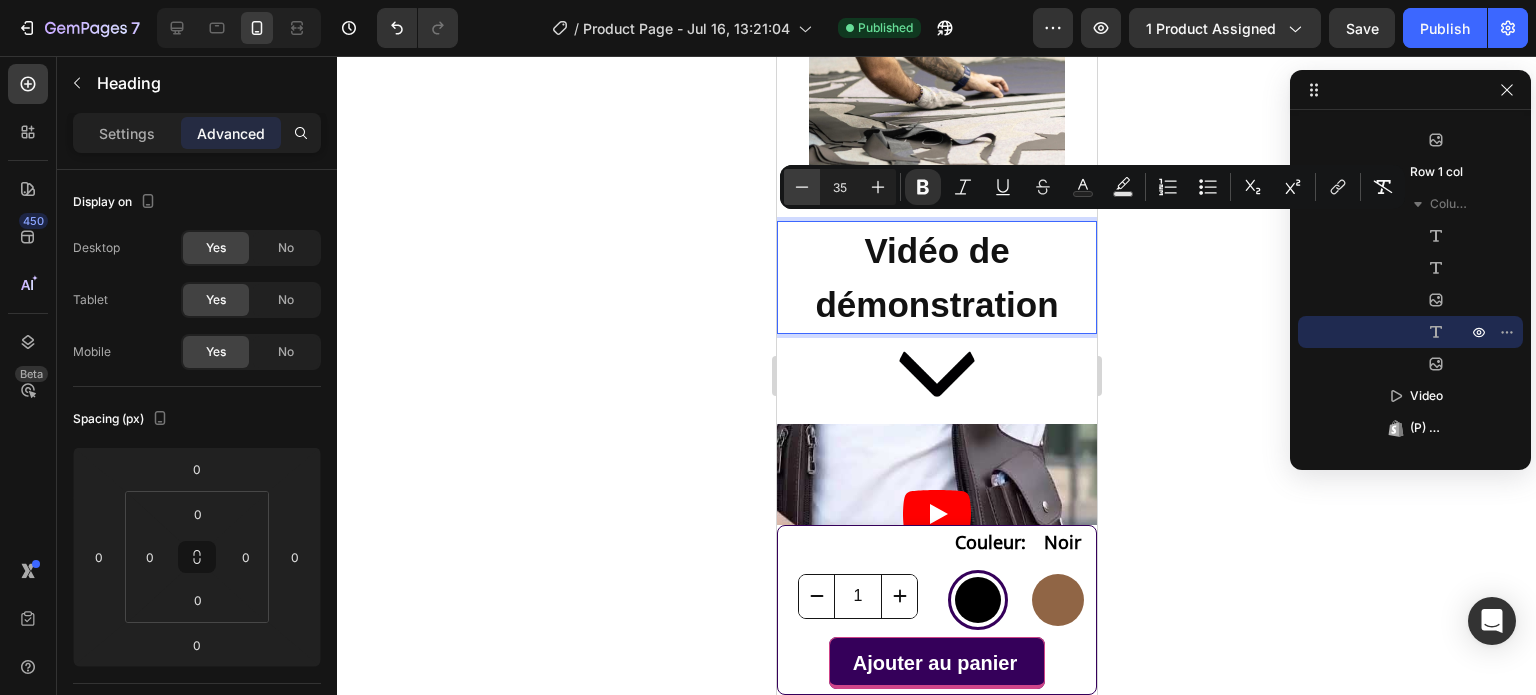 click 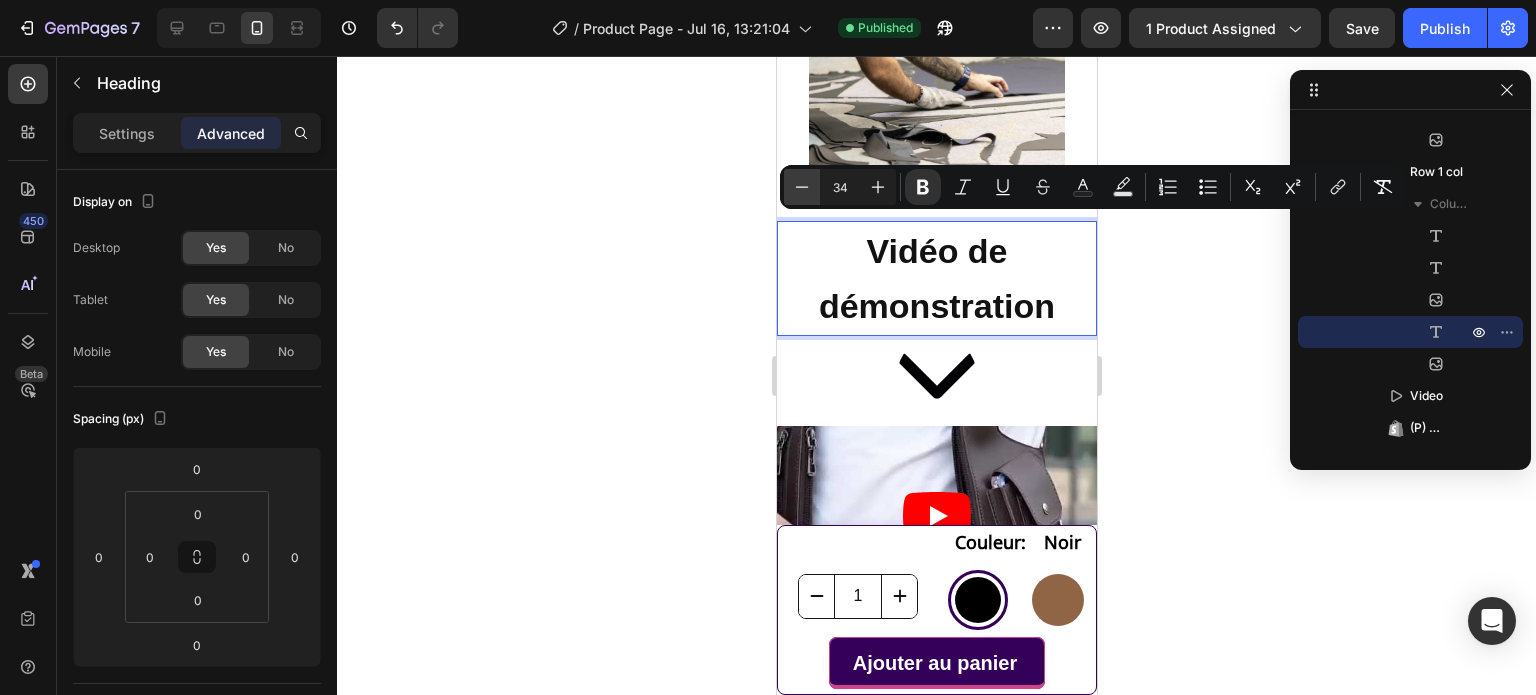 click 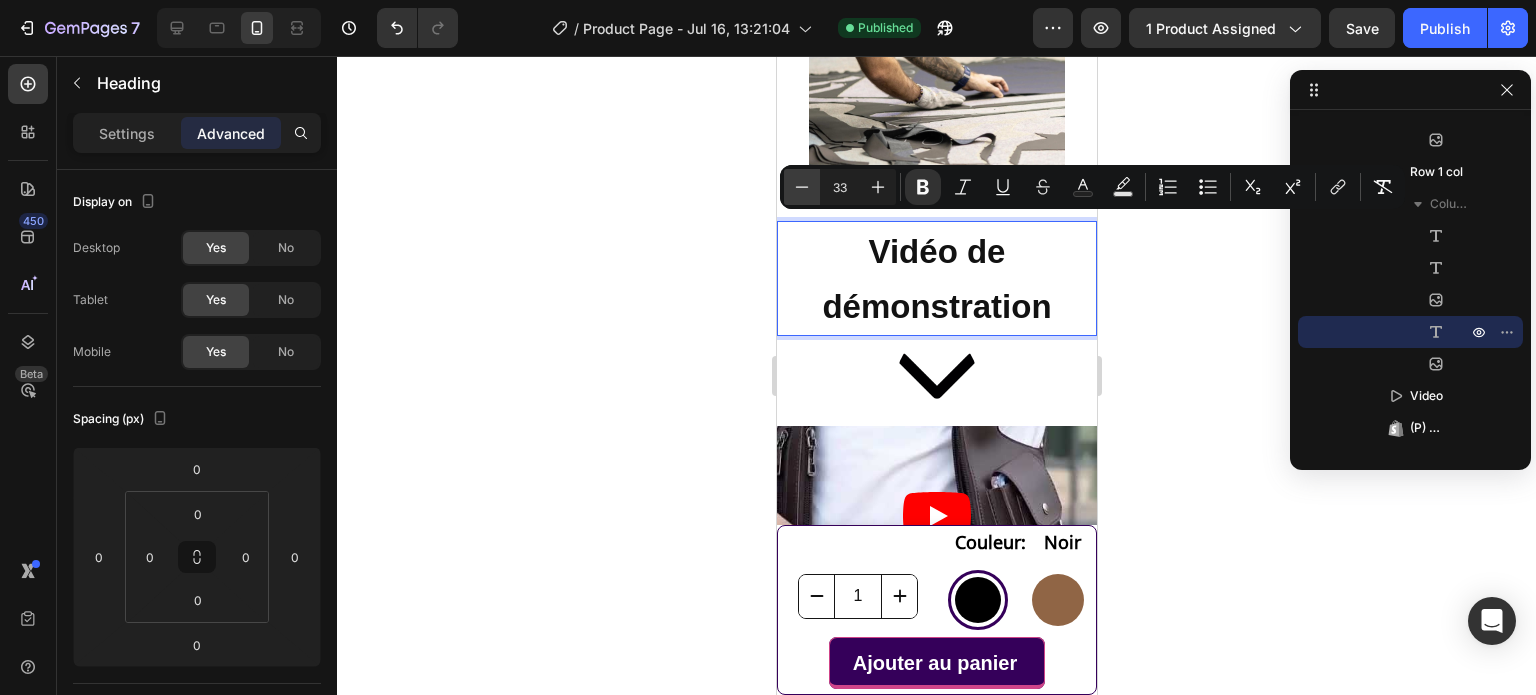 click 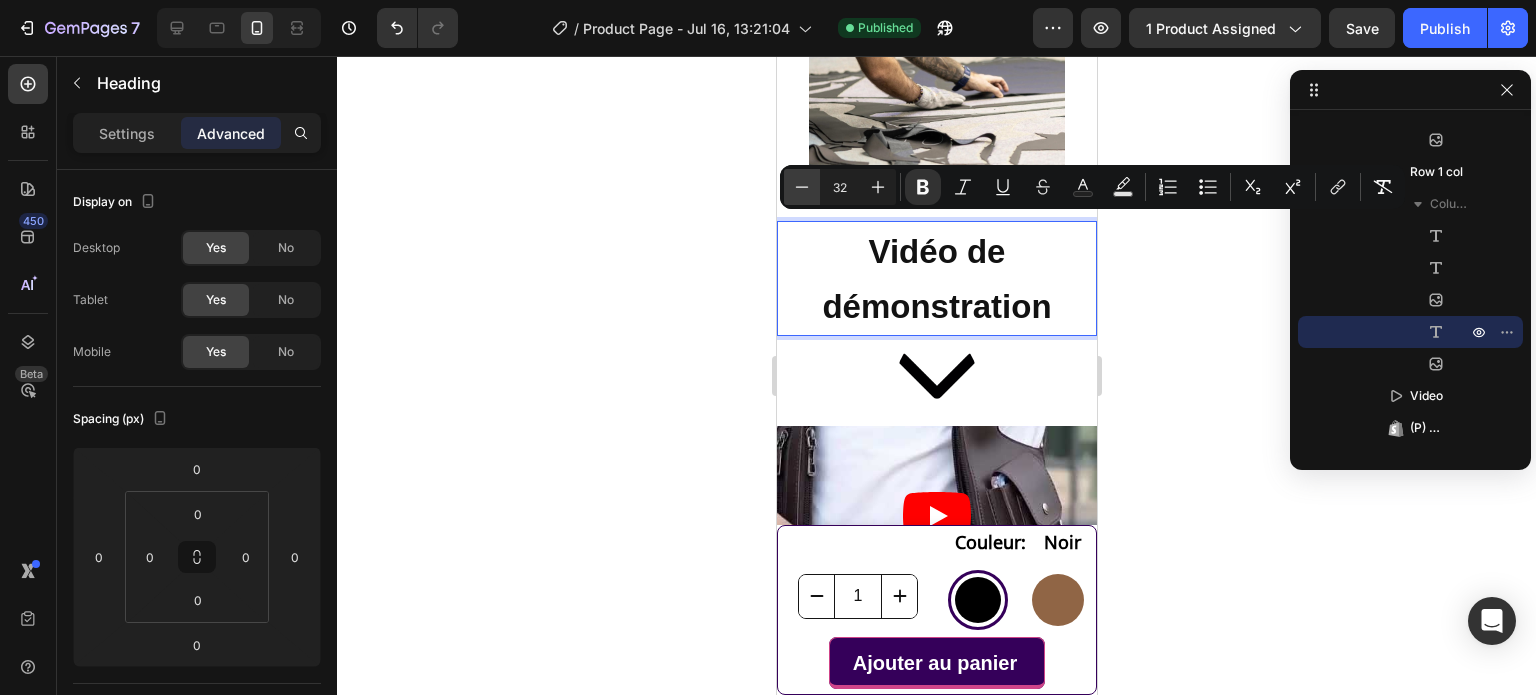 click 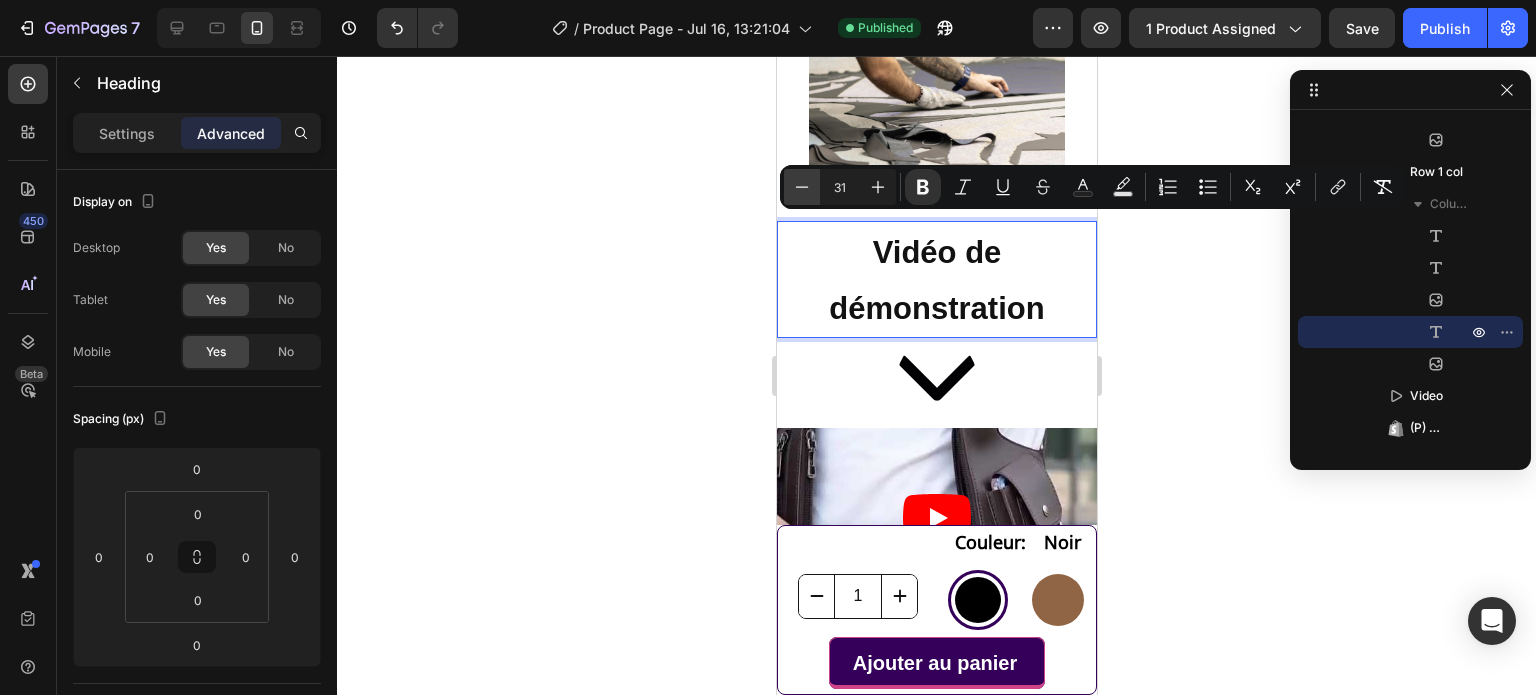 click 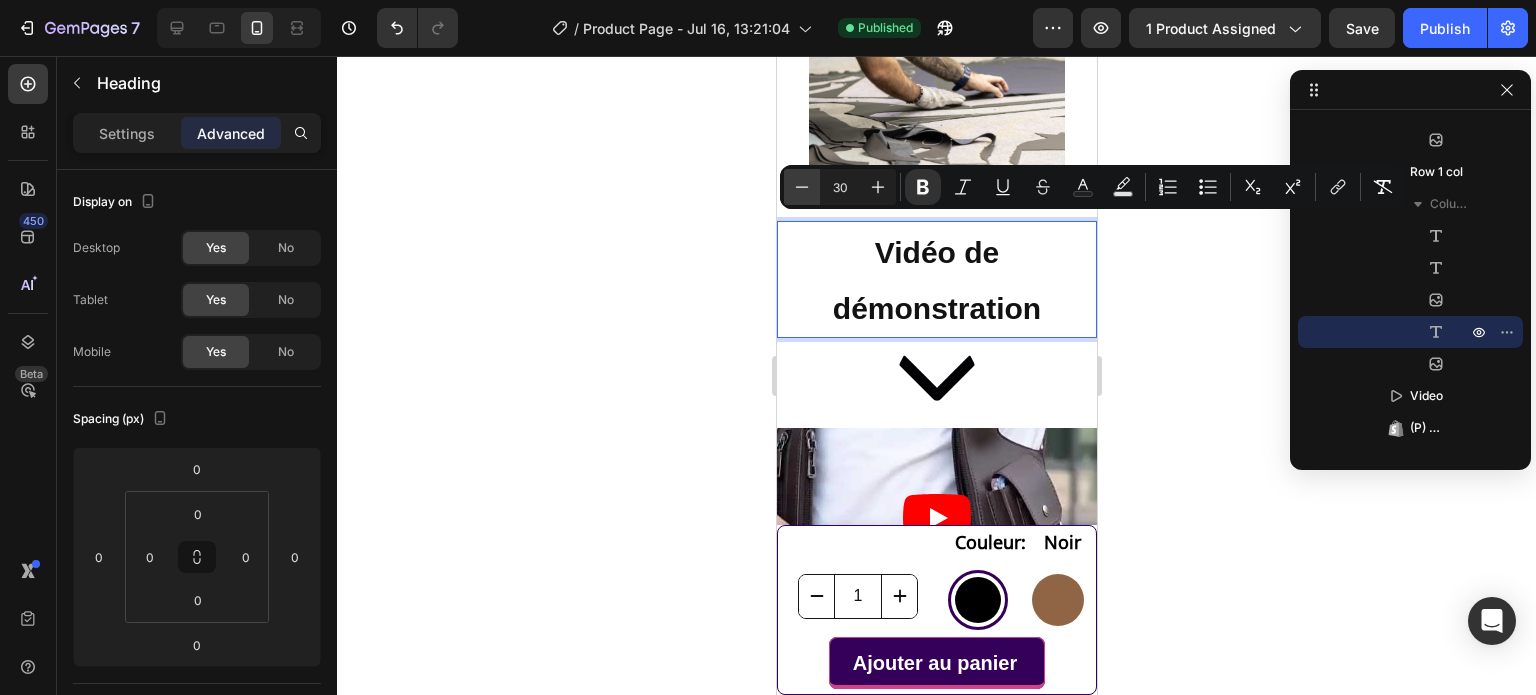 click 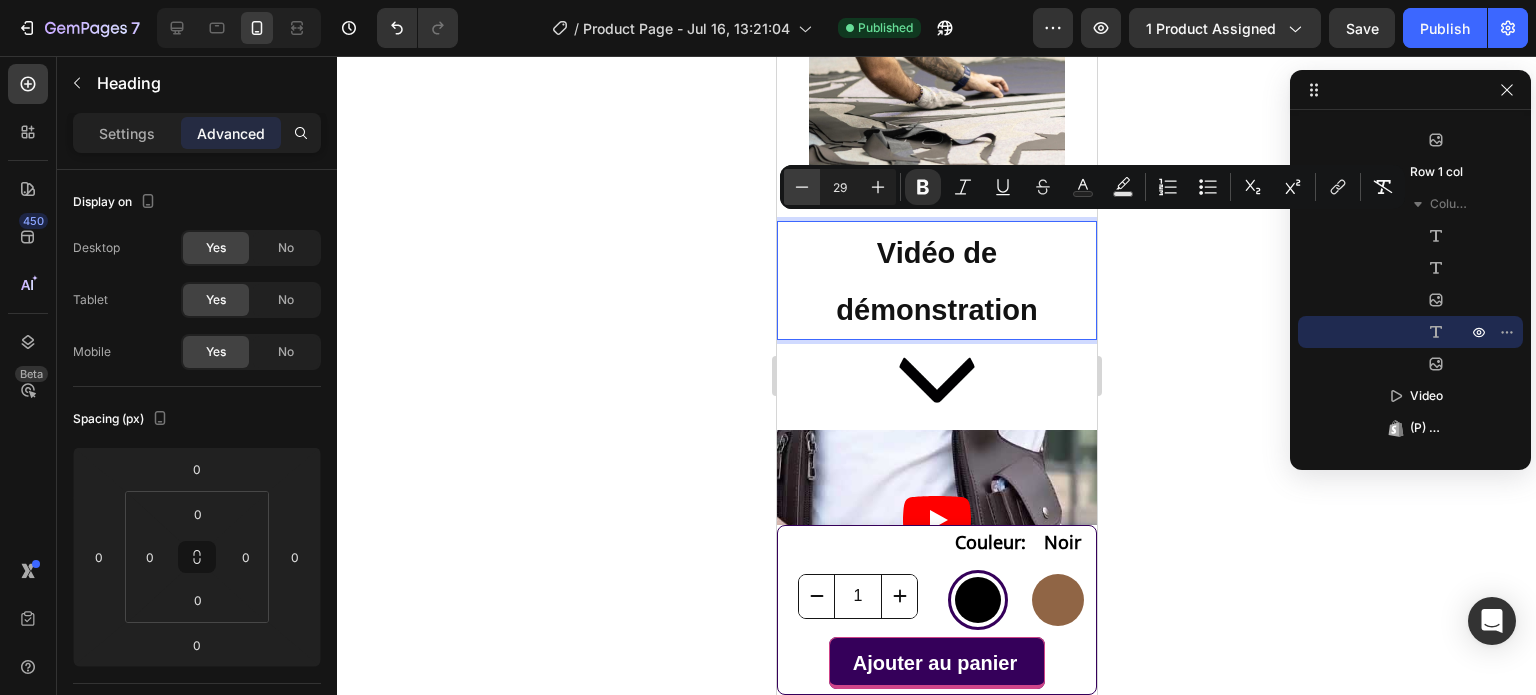 click 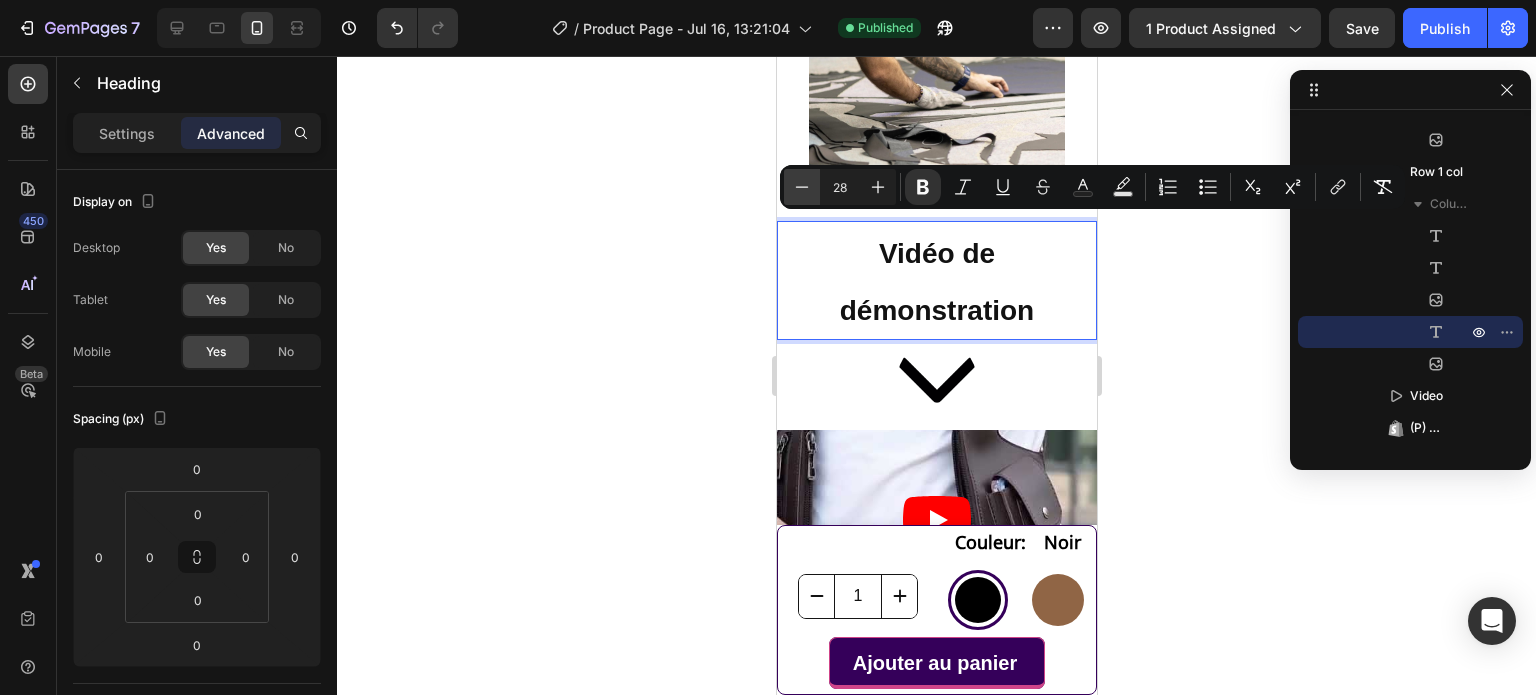 click 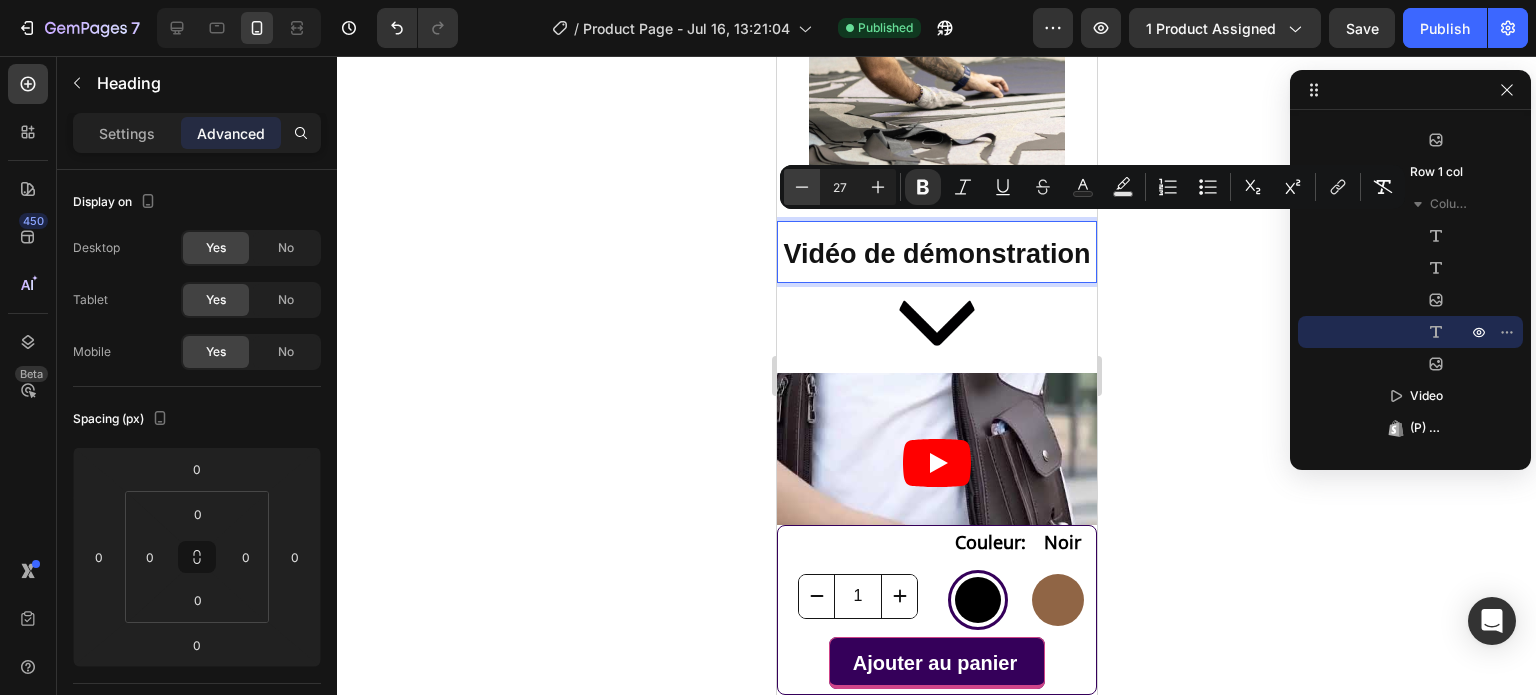 click 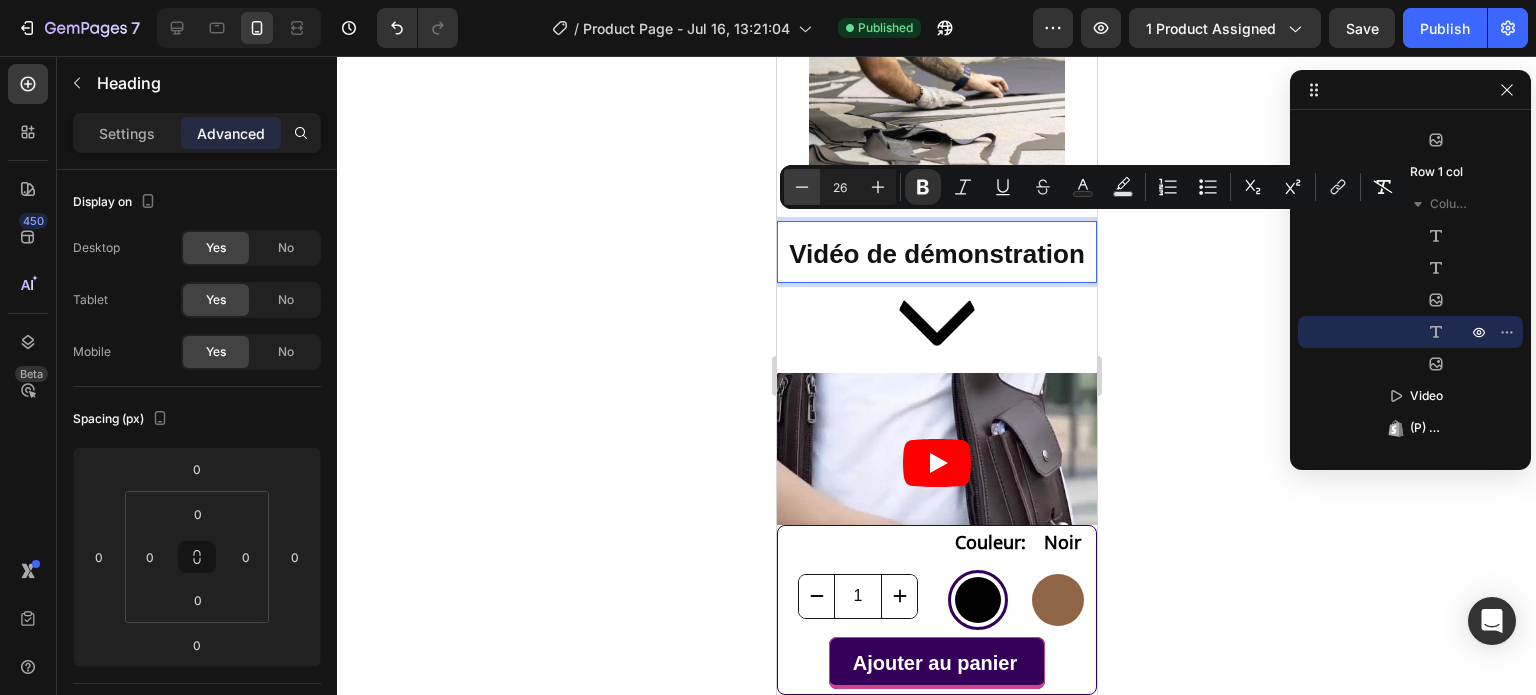 click 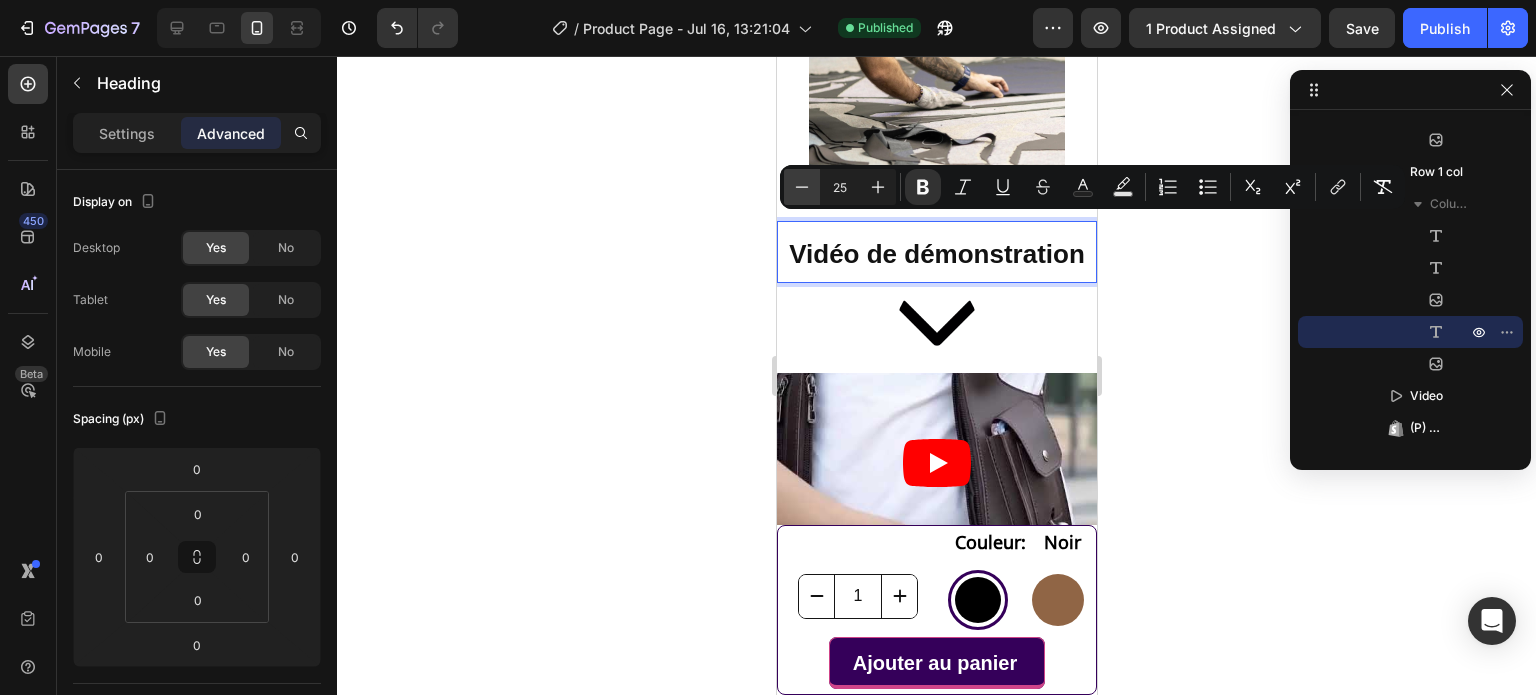click 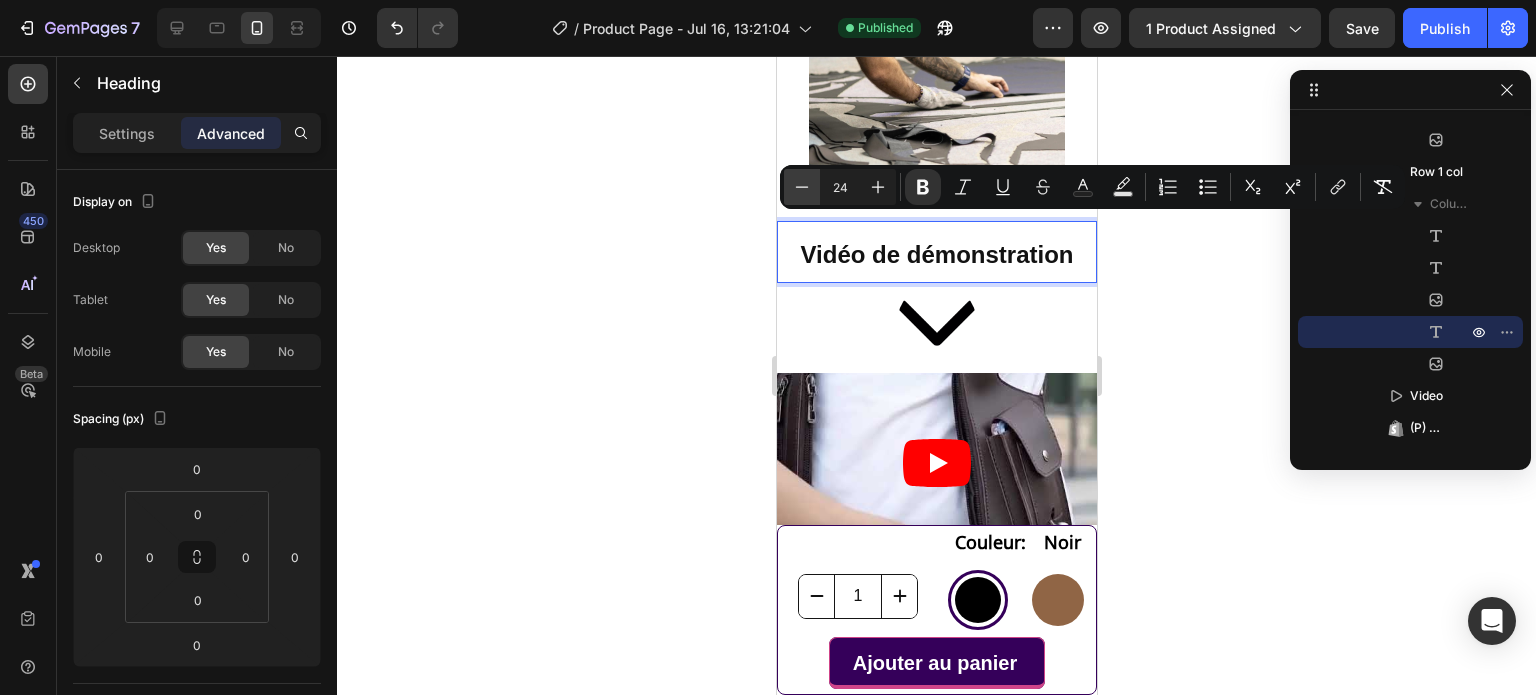 click 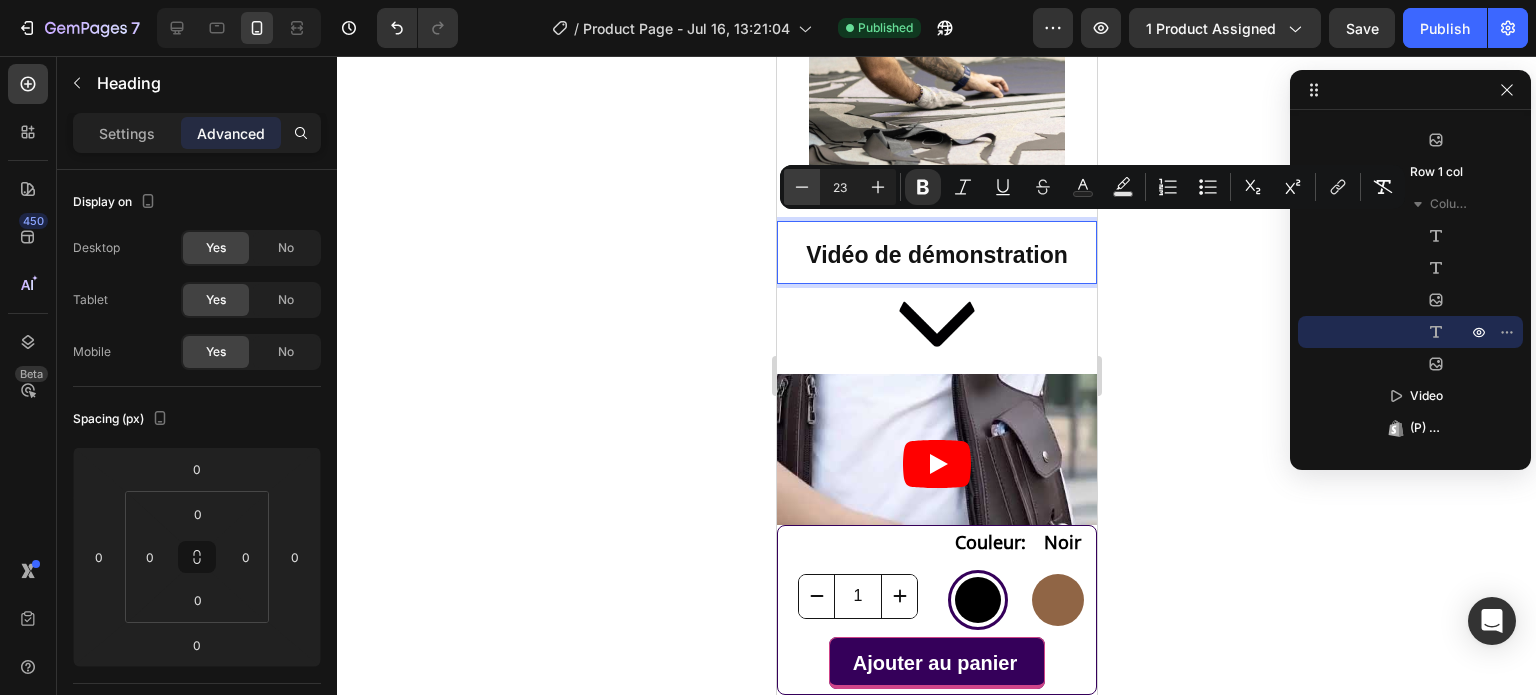 click 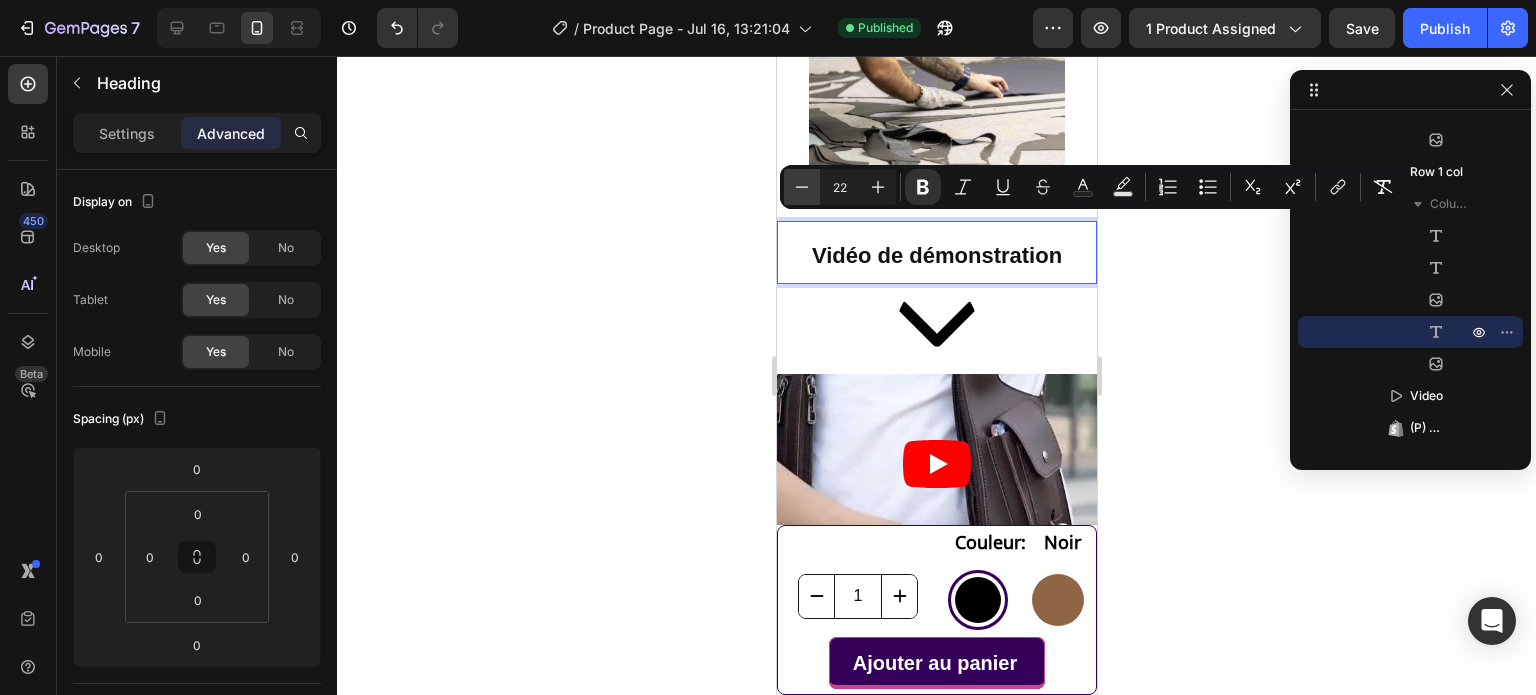 click 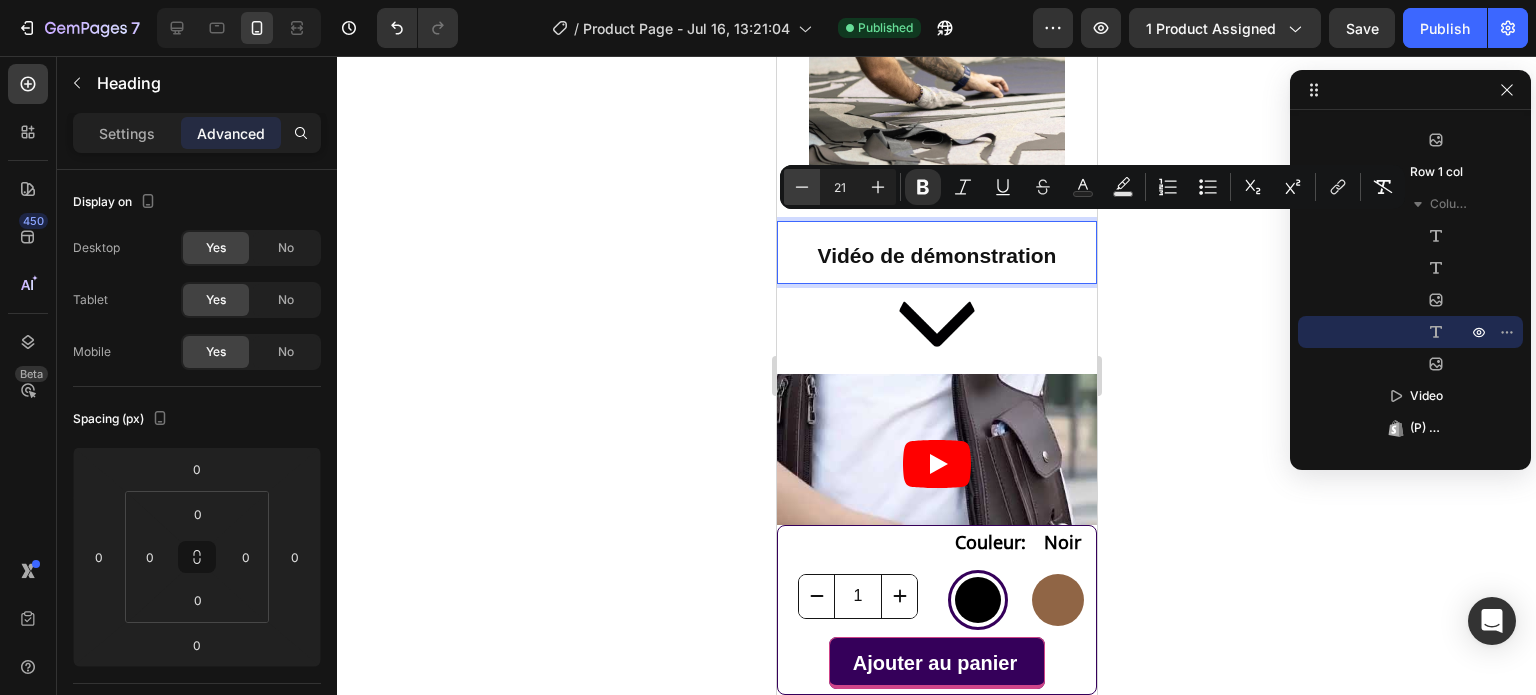 click 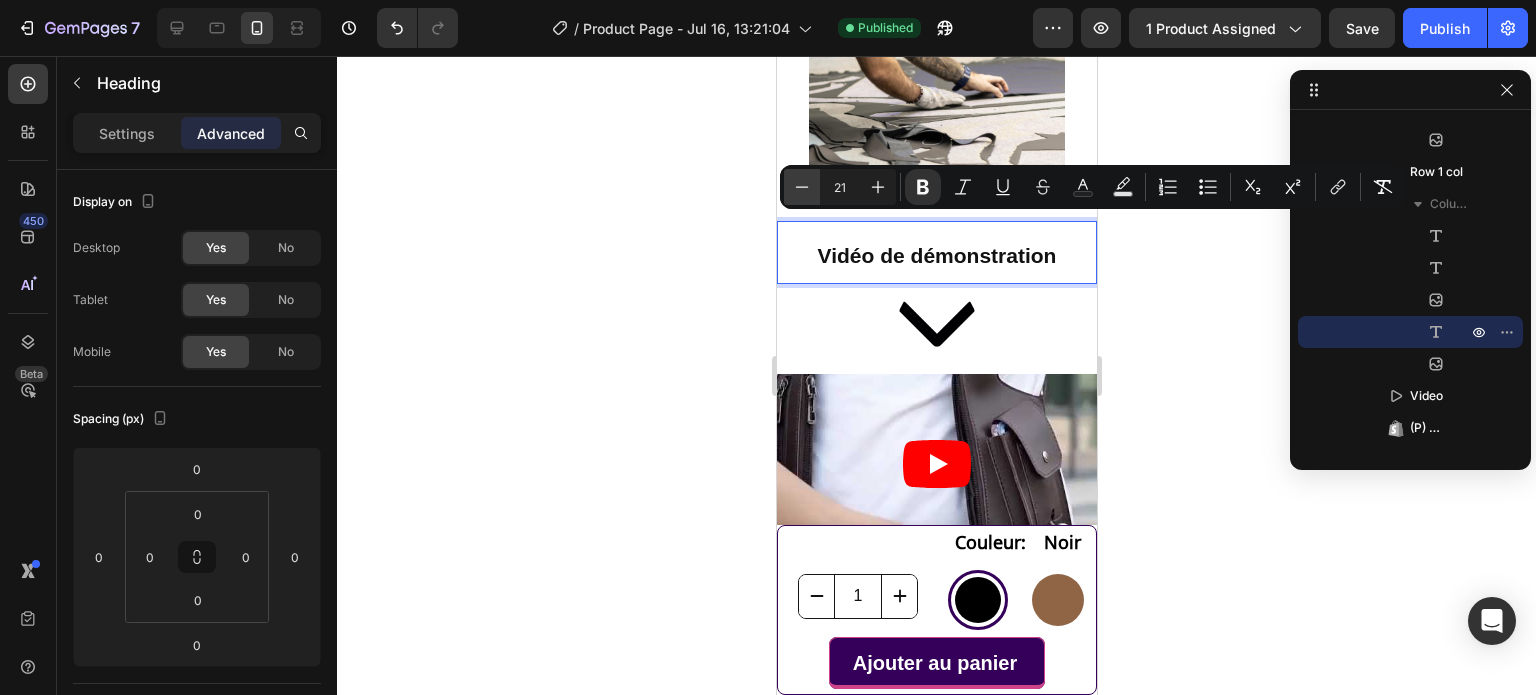 type on "20" 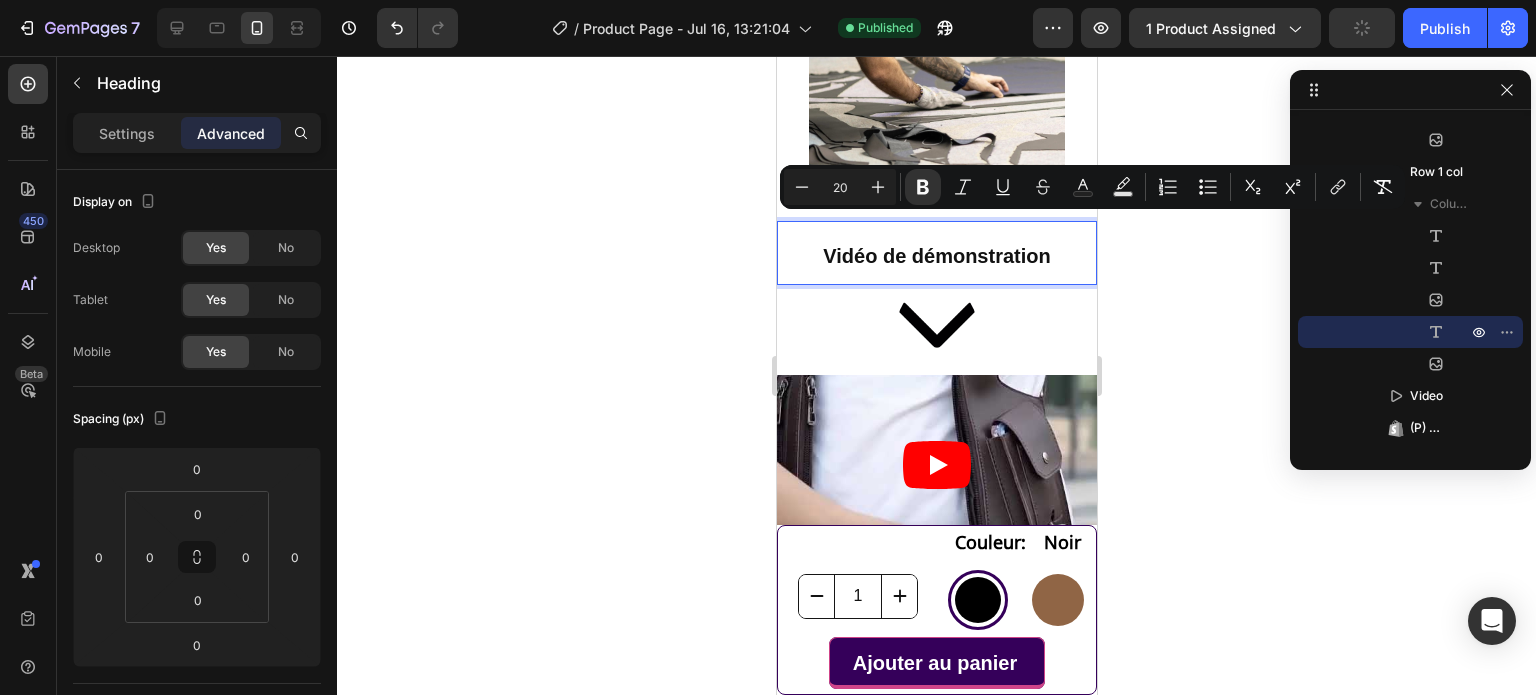 click 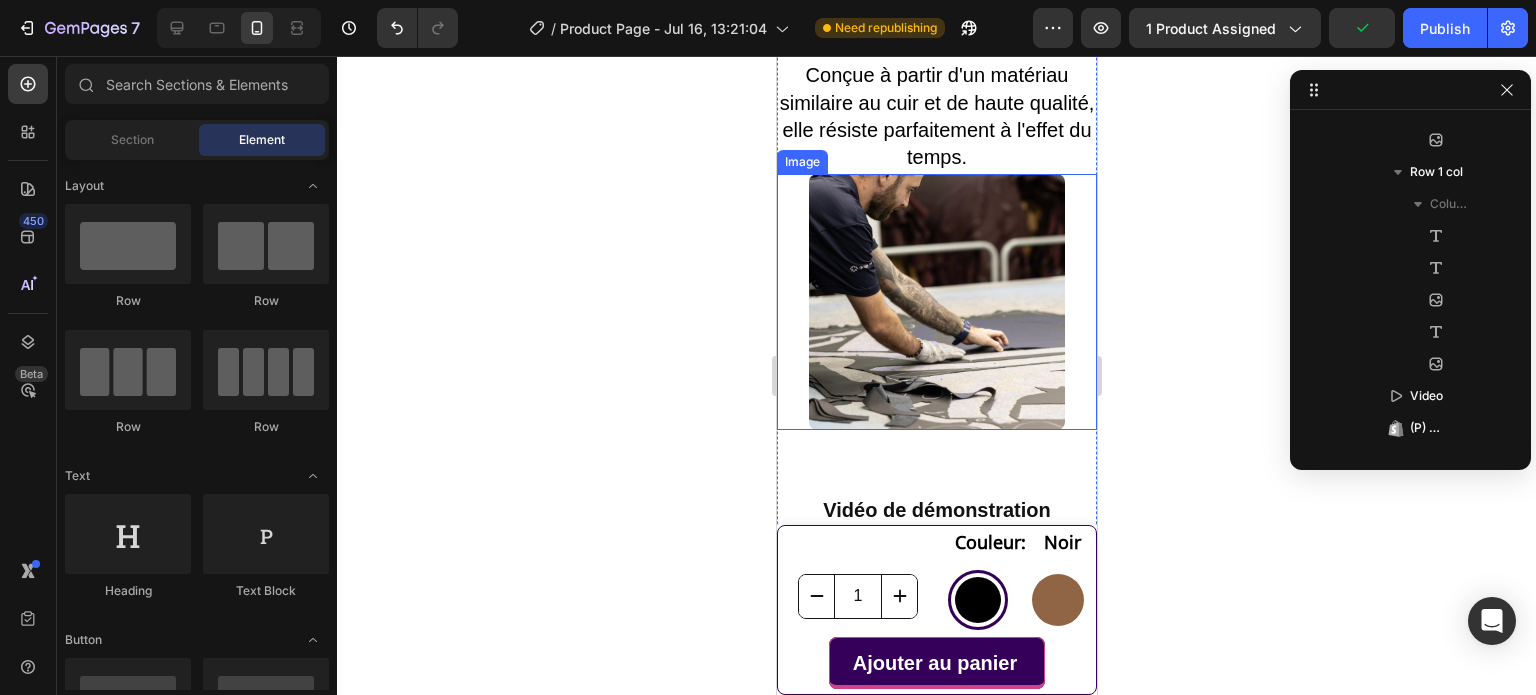 scroll, scrollTop: 3850, scrollLeft: 0, axis: vertical 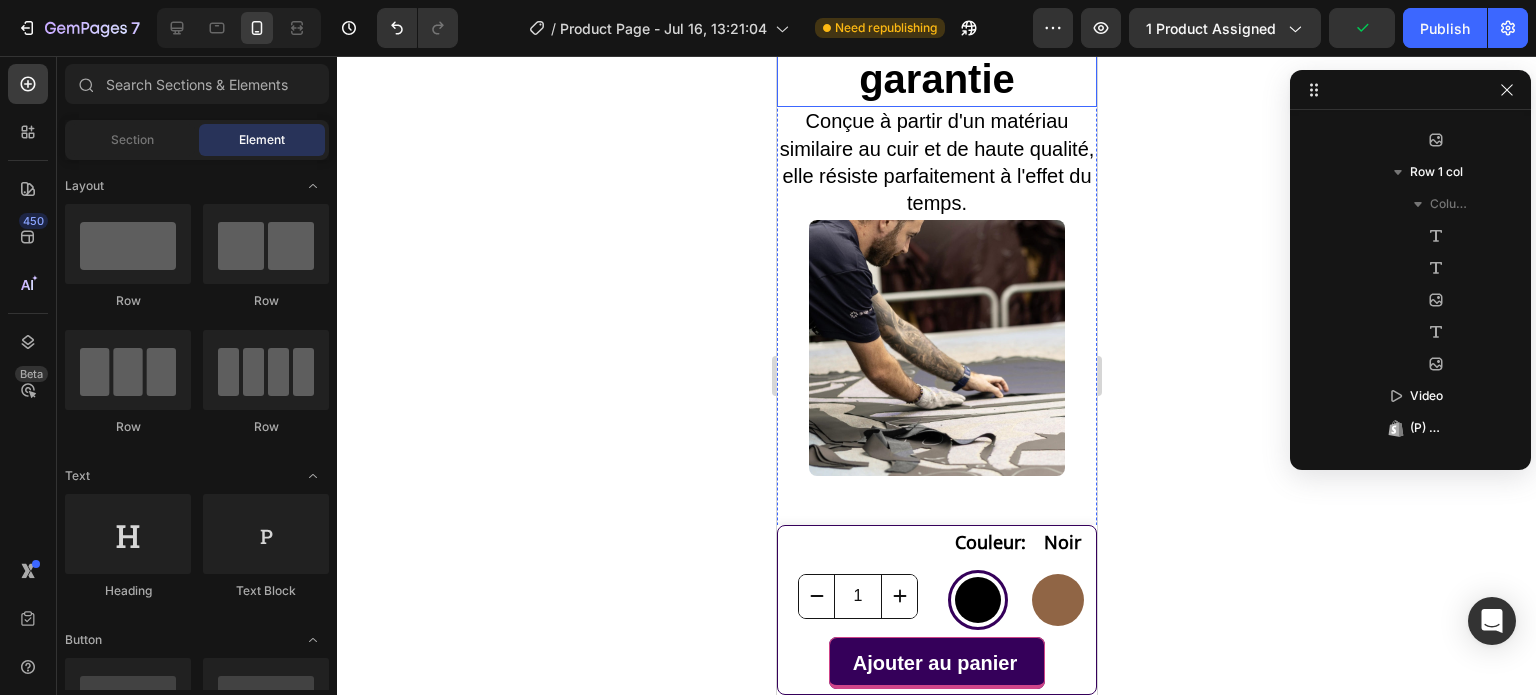 click on "Durabilité garantie" at bounding box center (936, 53) 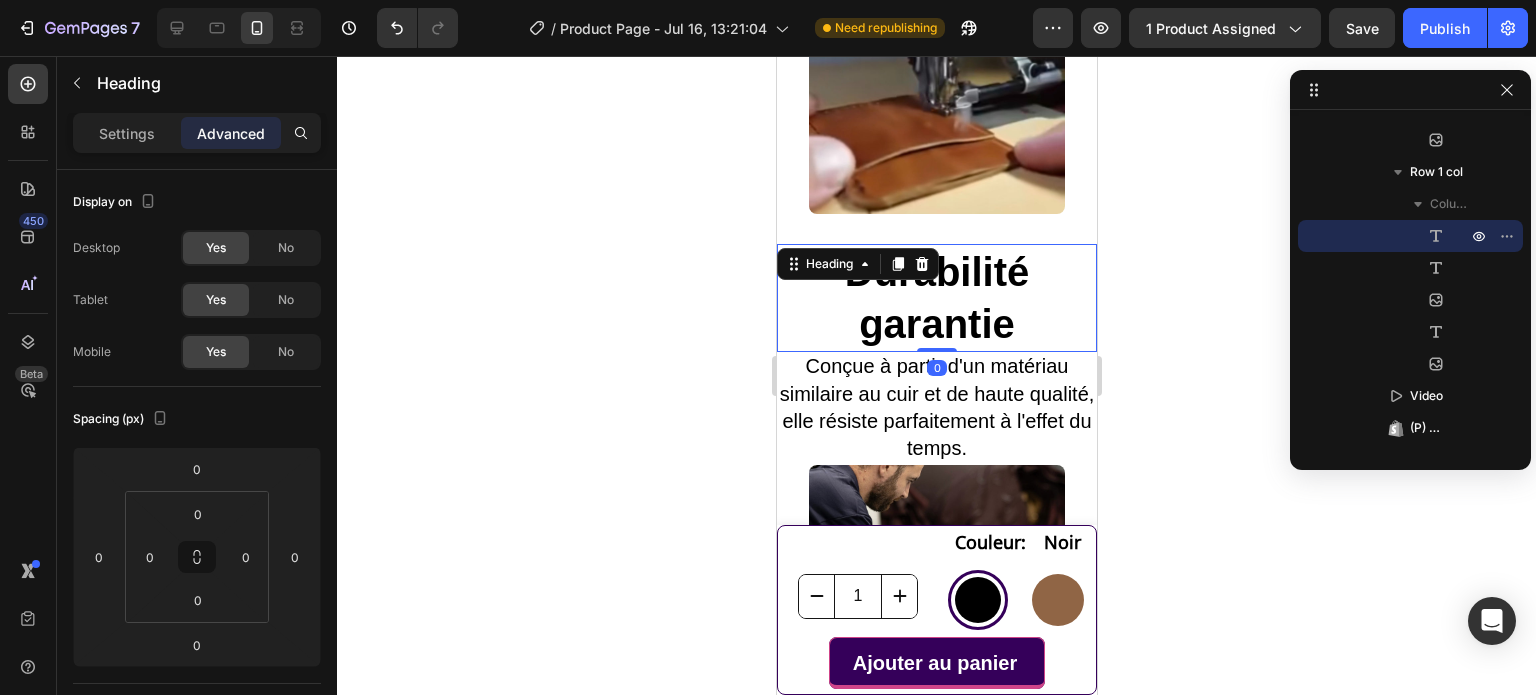 scroll, scrollTop: 3503, scrollLeft: 0, axis: vertical 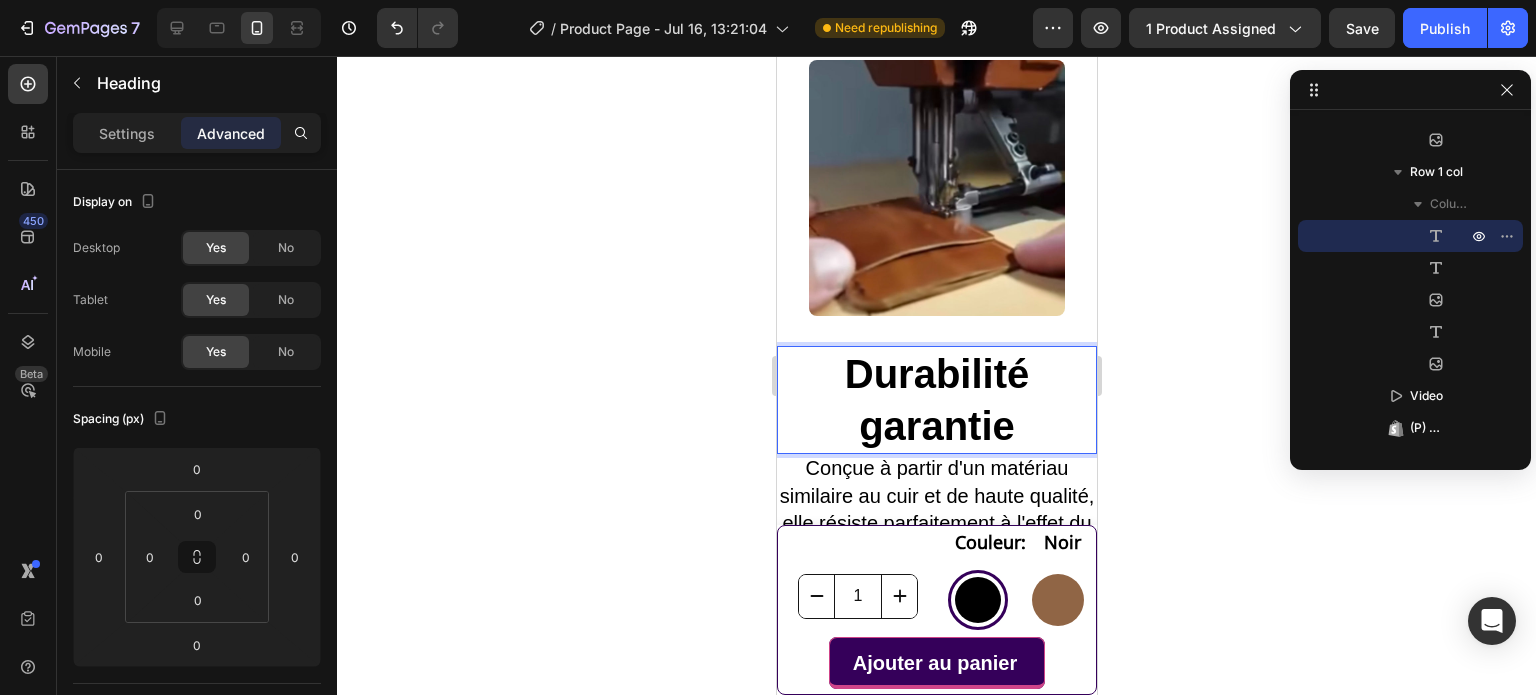 click on "Durabilité garantie" at bounding box center (936, 400) 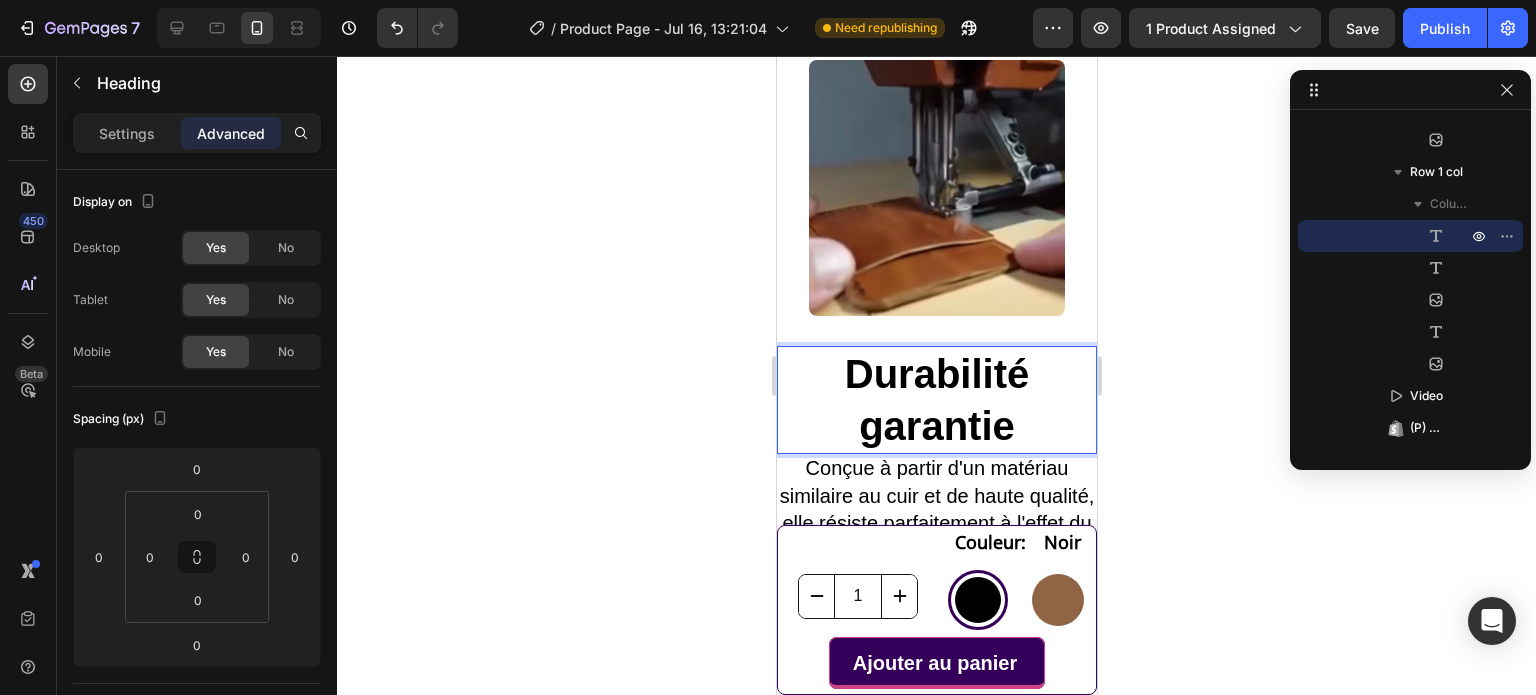 click on "Durabilité garantie" at bounding box center [936, 400] 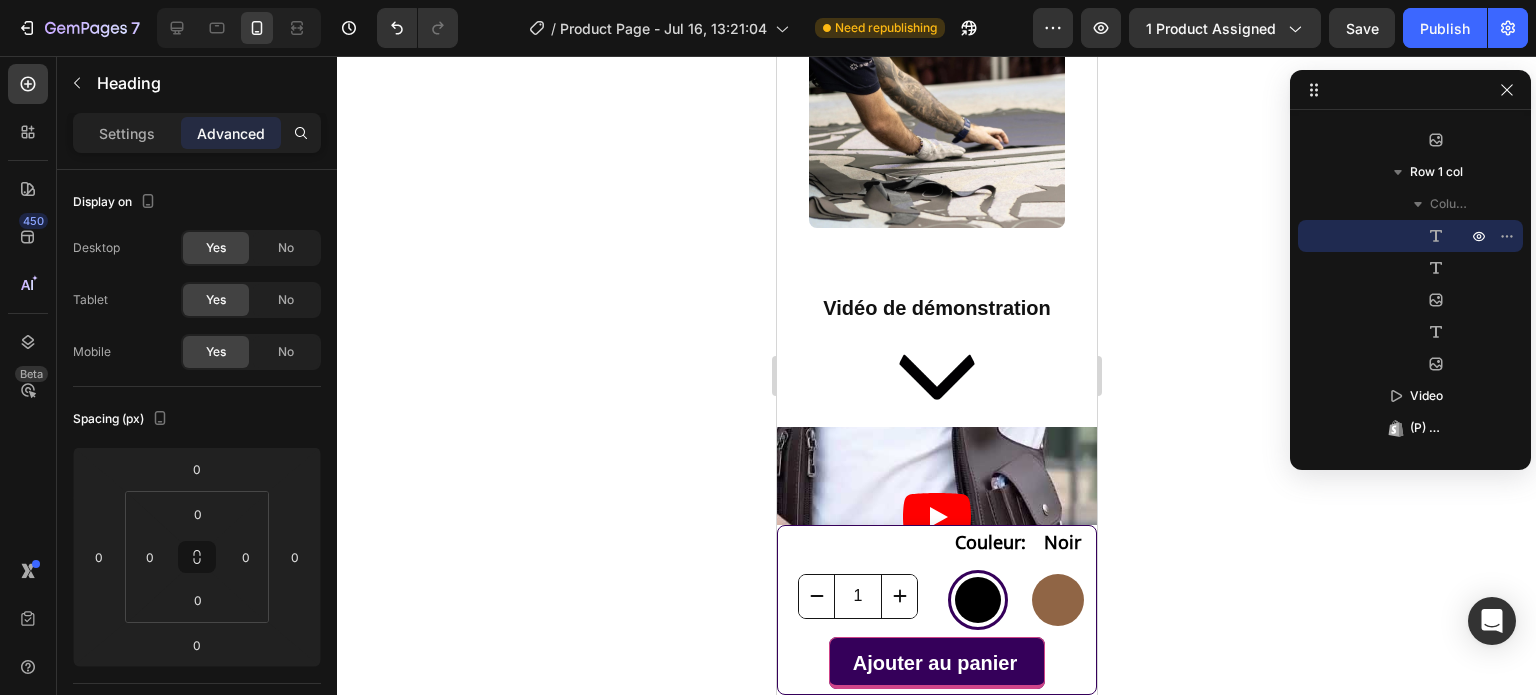 scroll, scrollTop: 4103, scrollLeft: 0, axis: vertical 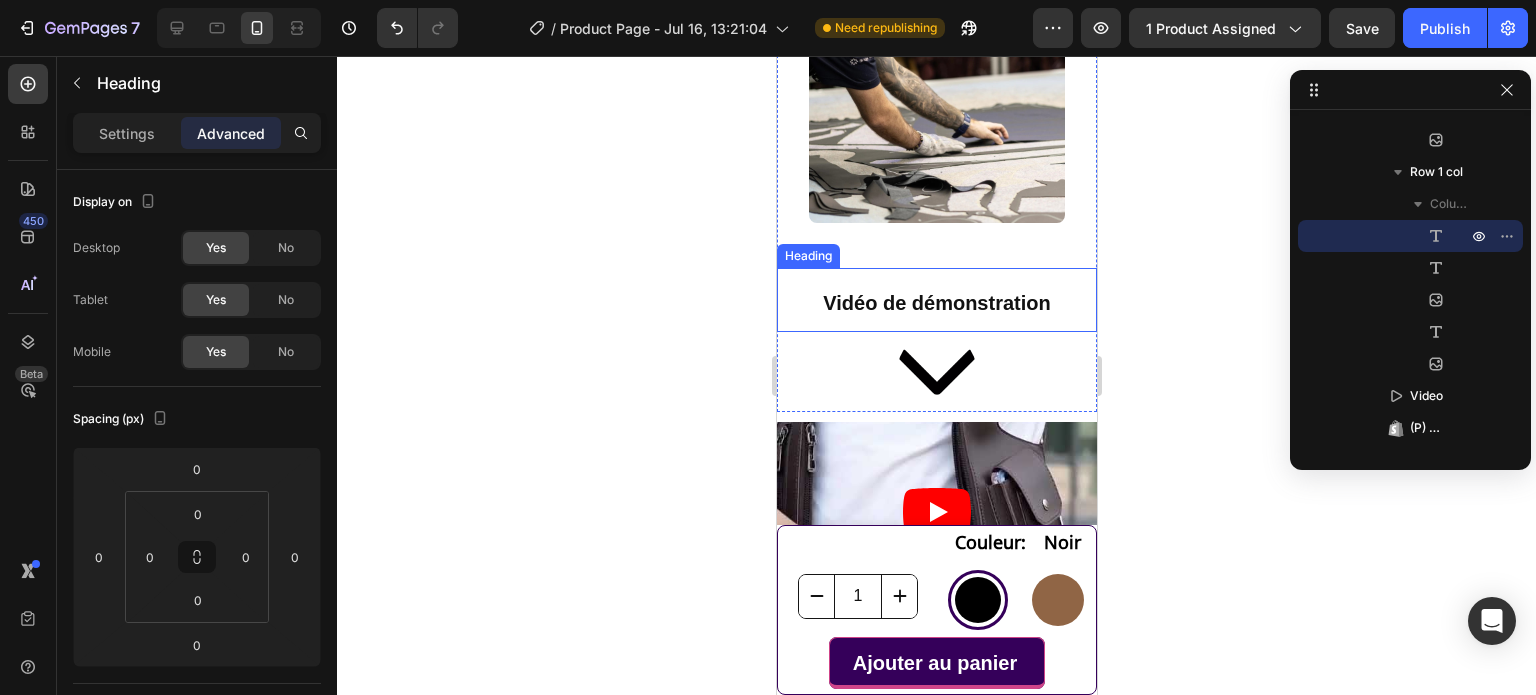 click on "⁠⁠⁠⁠⁠⁠⁠ Vidéo de démonstration" at bounding box center [936, 300] 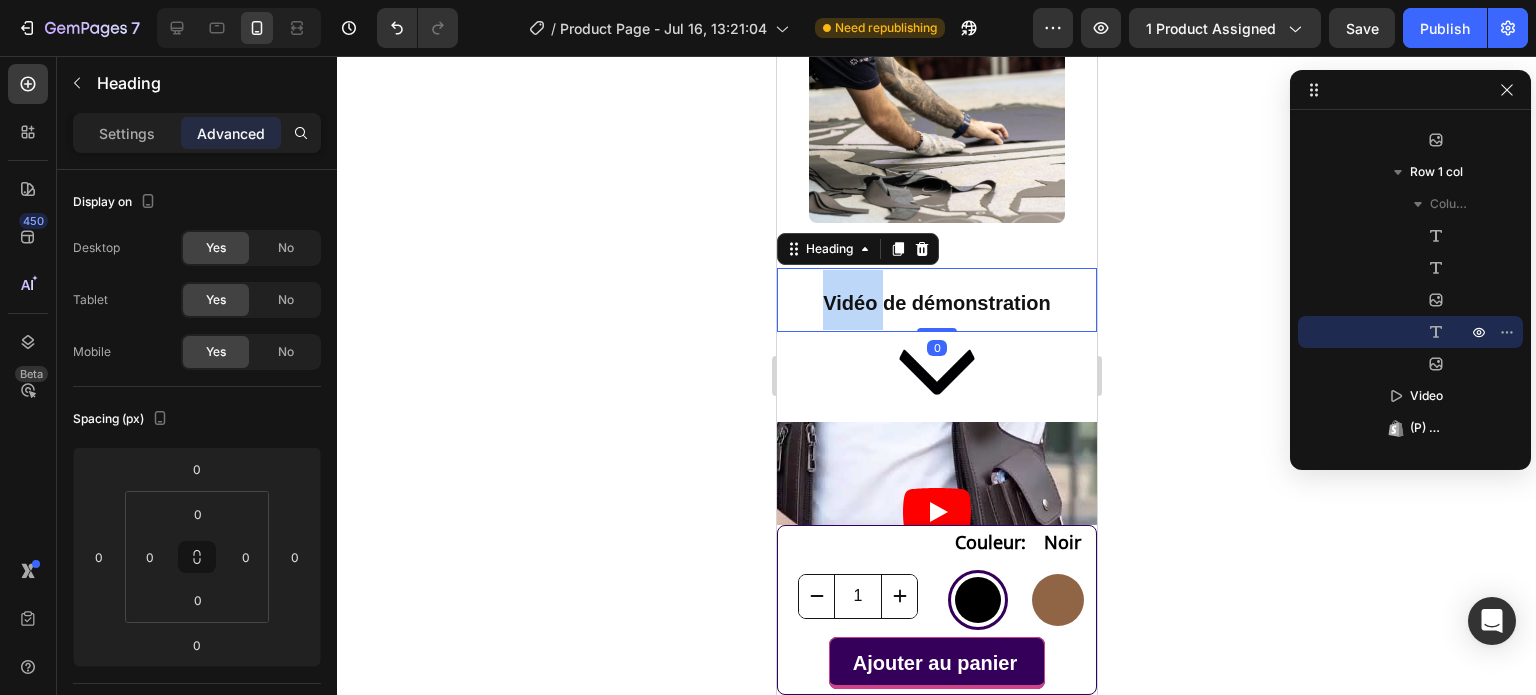 click on "Vidéo de démonstration" at bounding box center [935, 303] 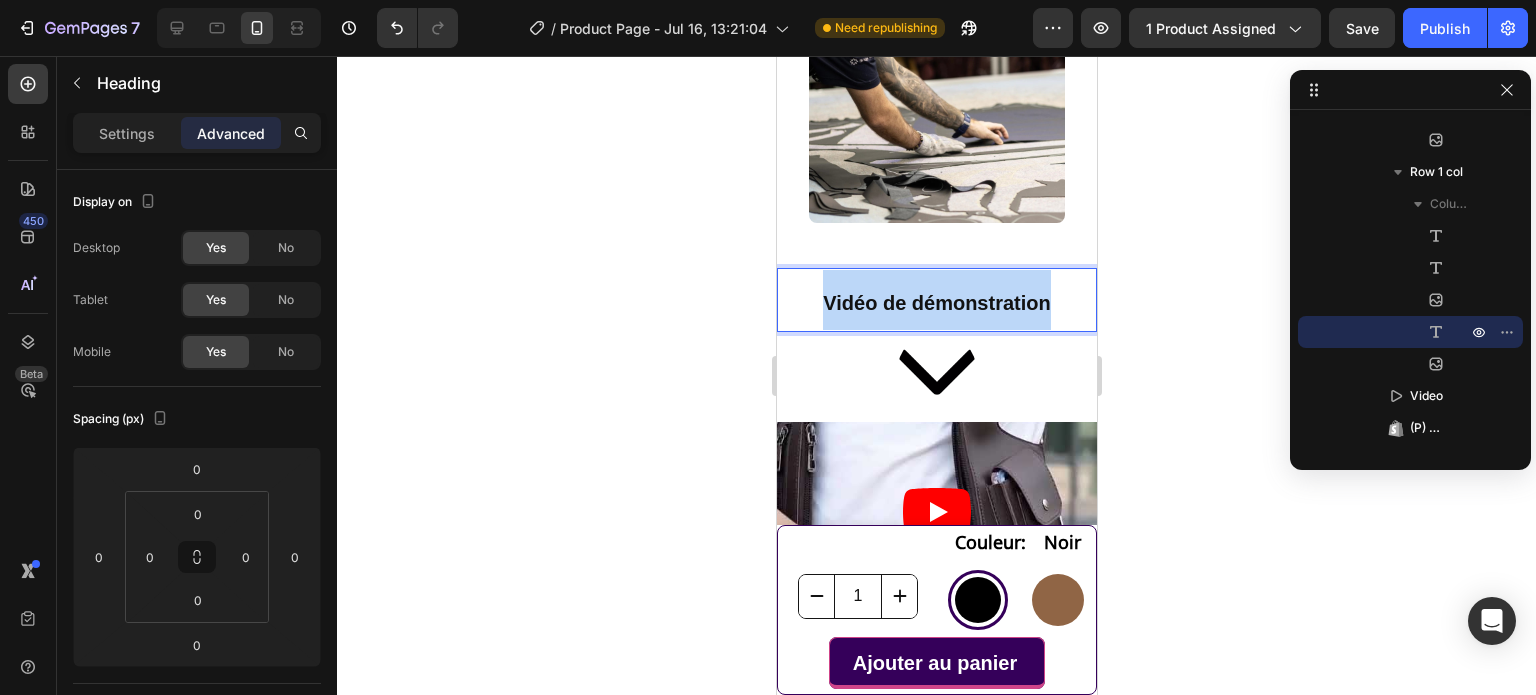 click on "Vidéo de démonstration" at bounding box center [935, 303] 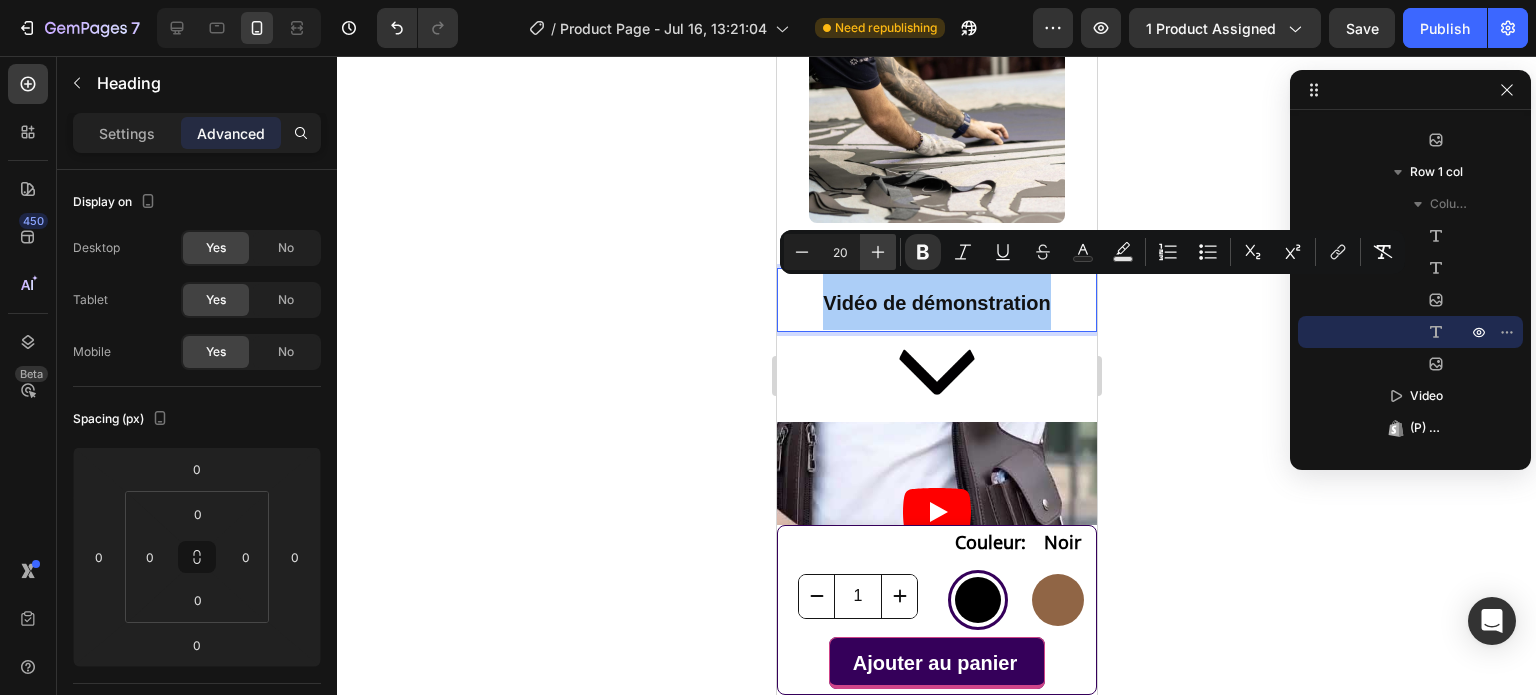 click 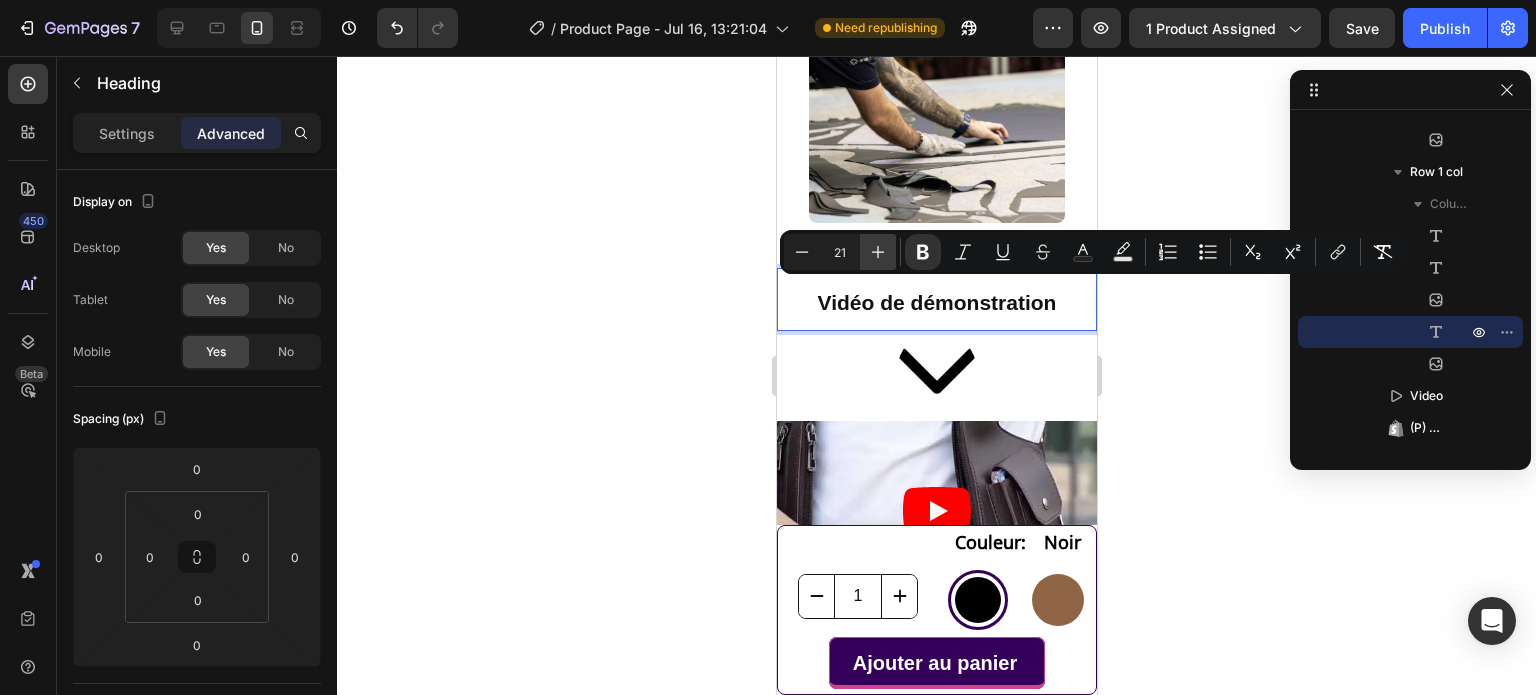 click 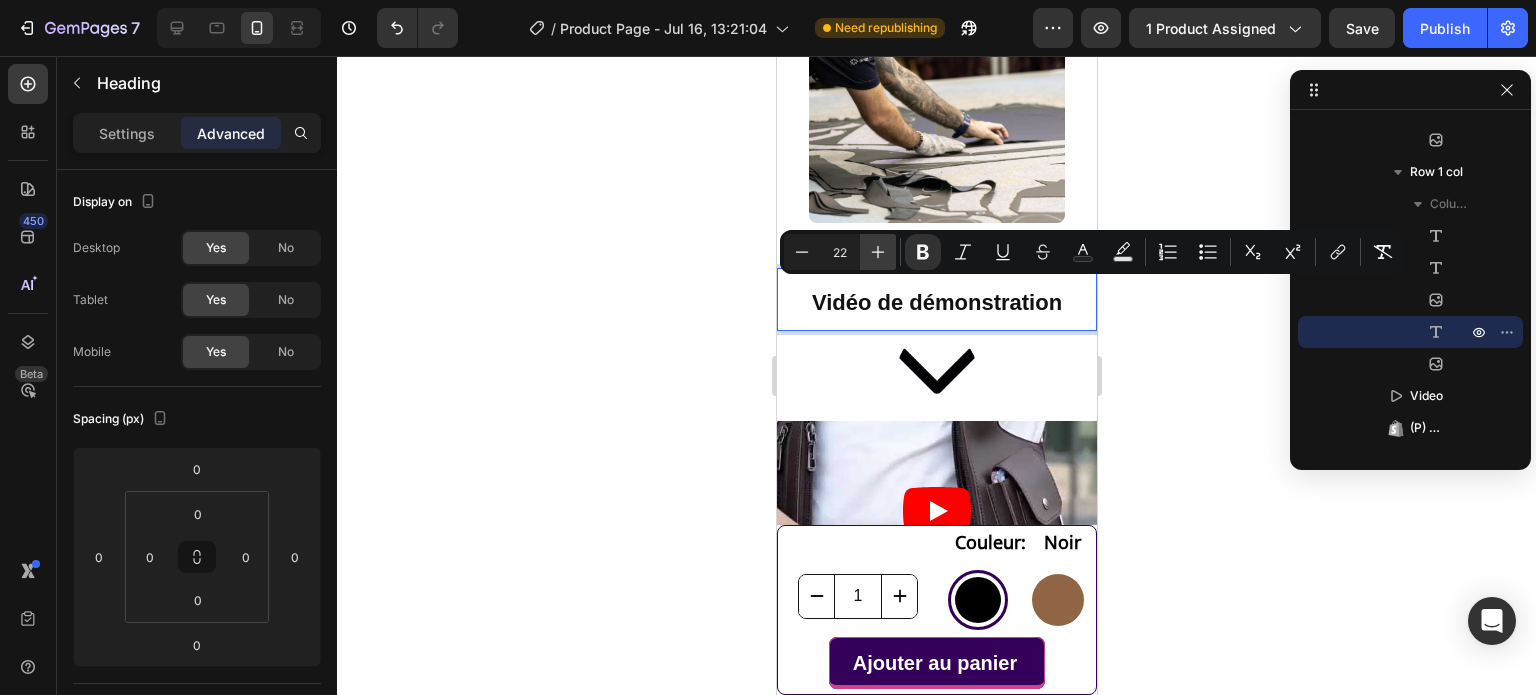 click 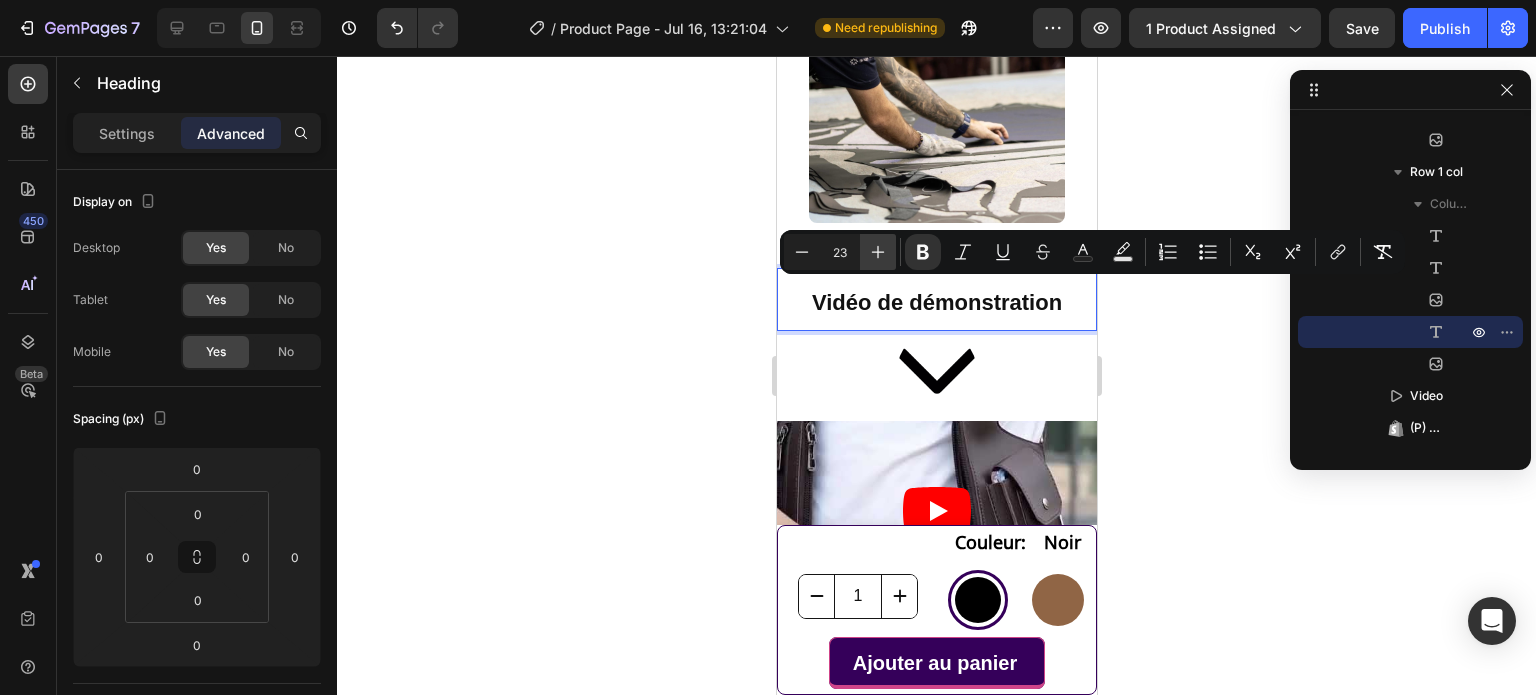 click 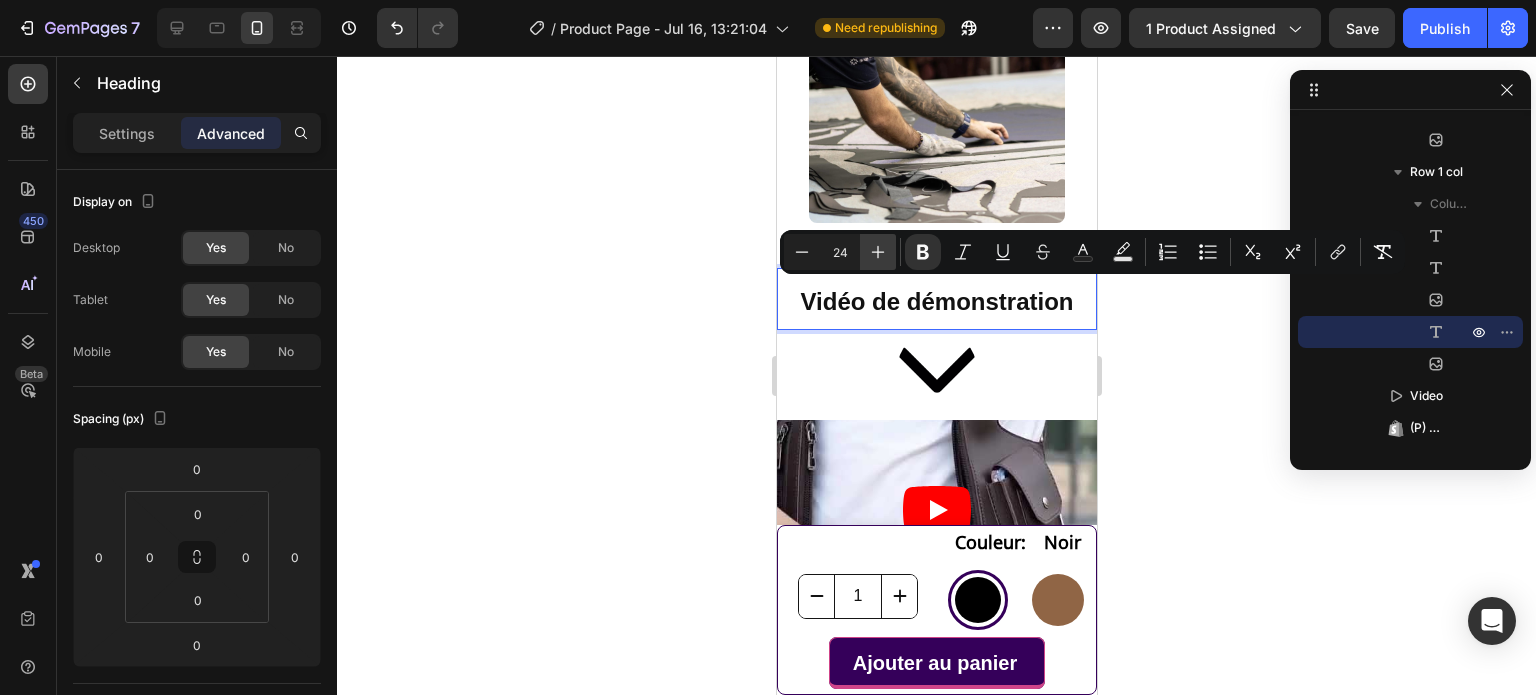 click 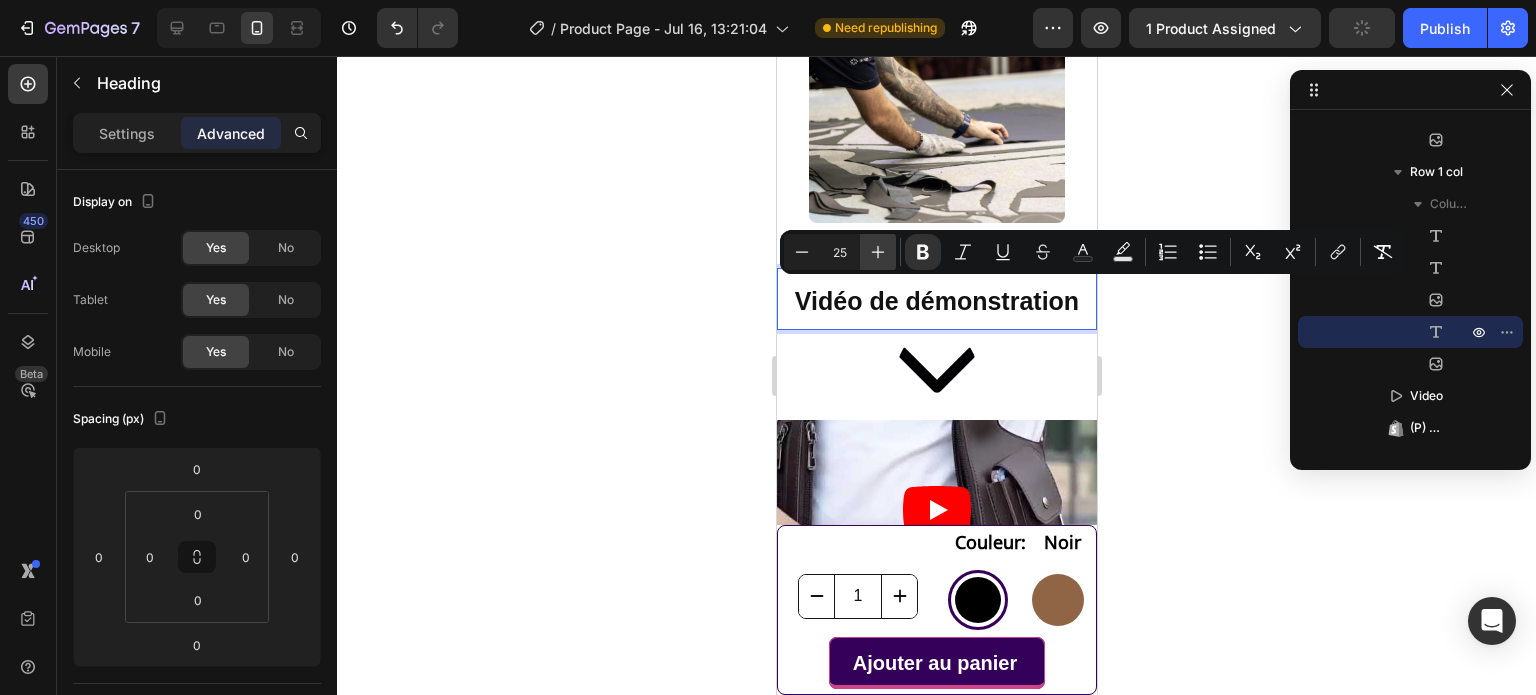 click 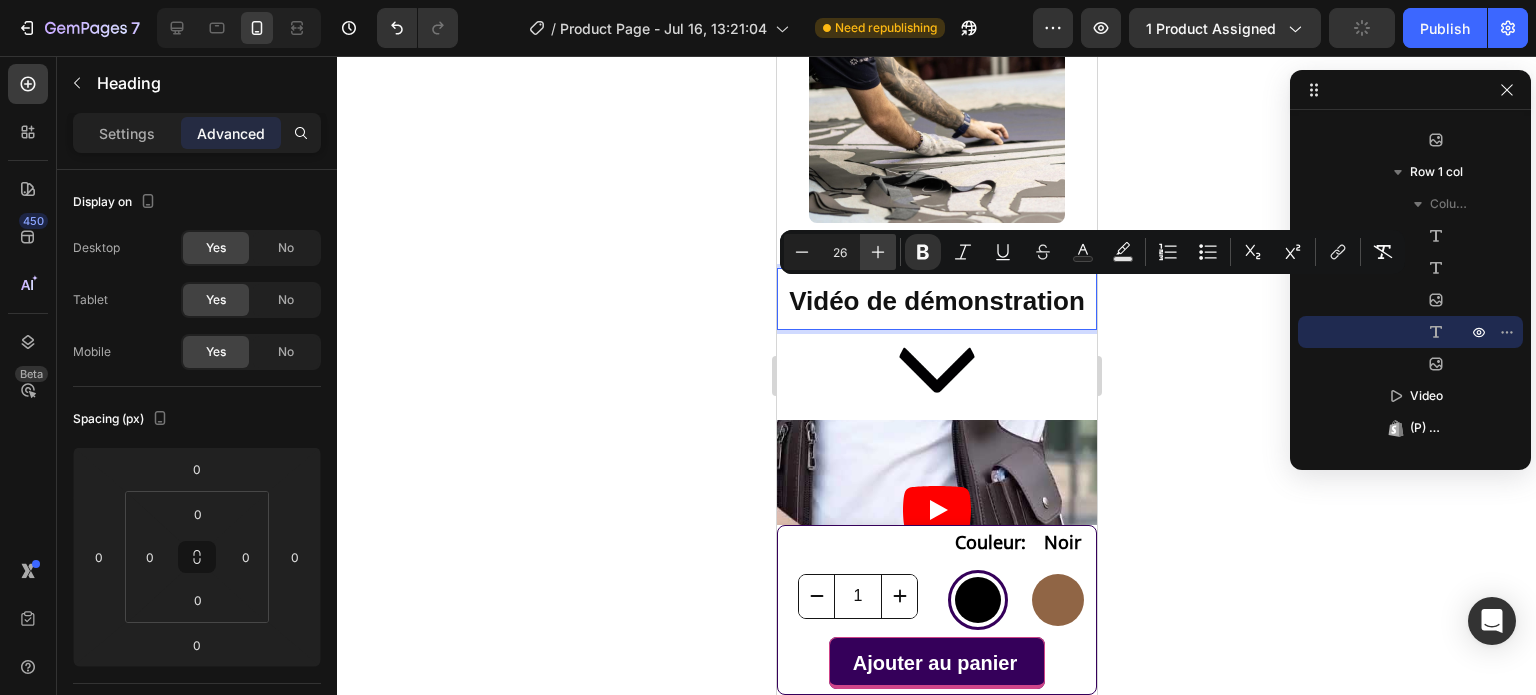 click 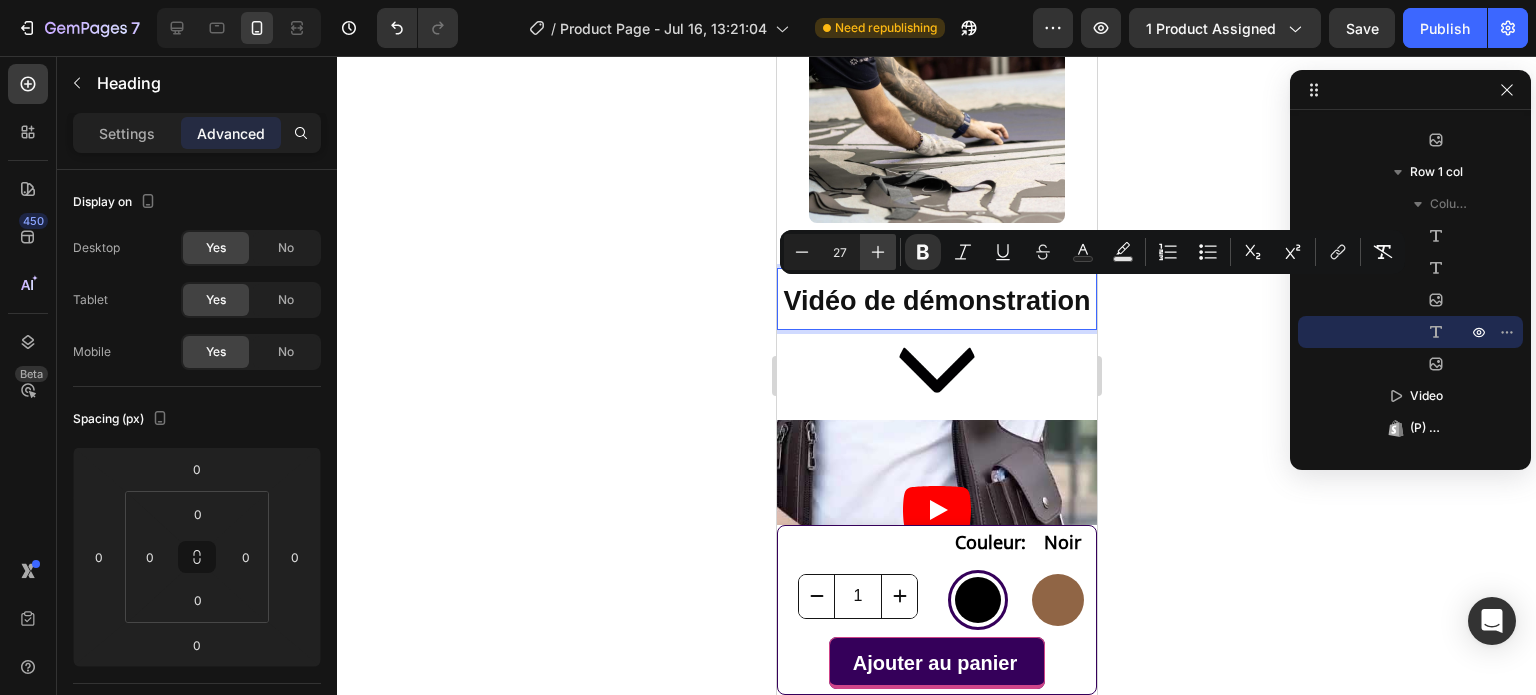 click 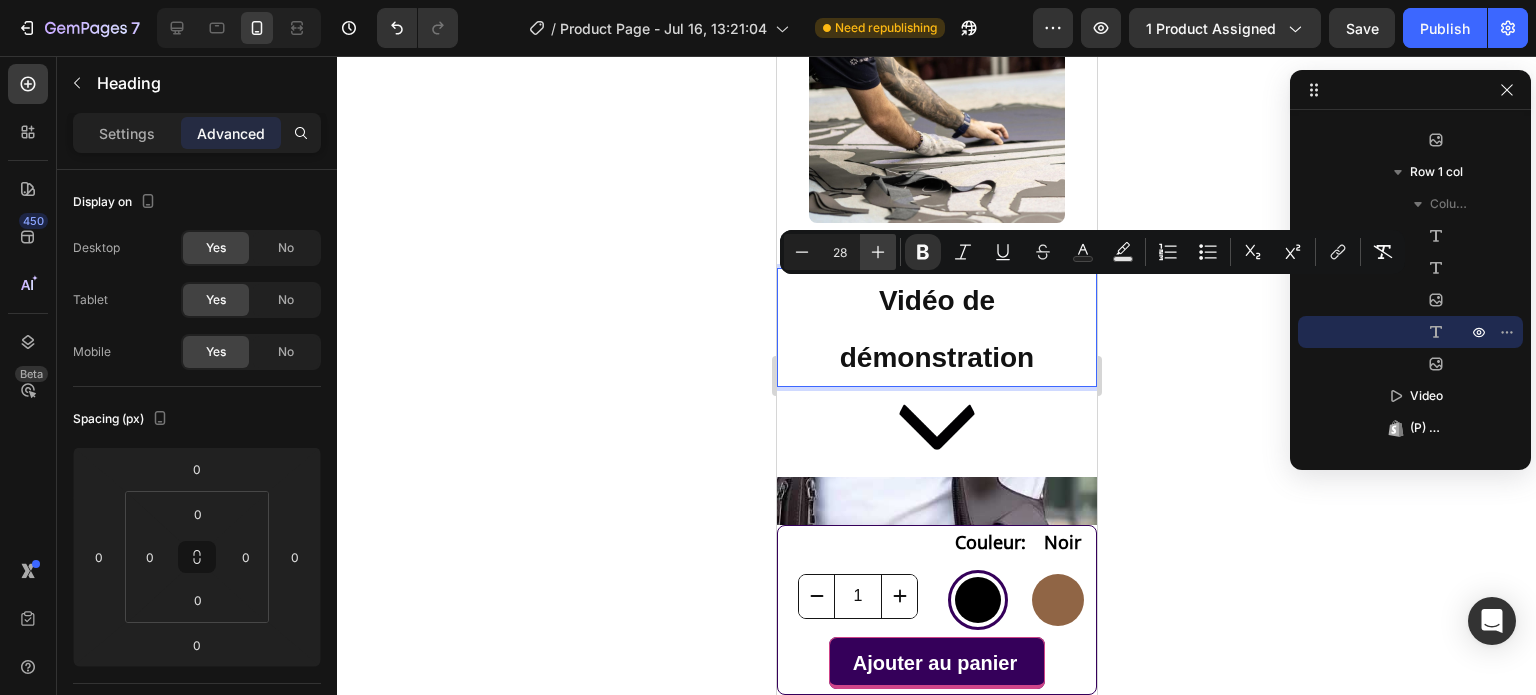 click 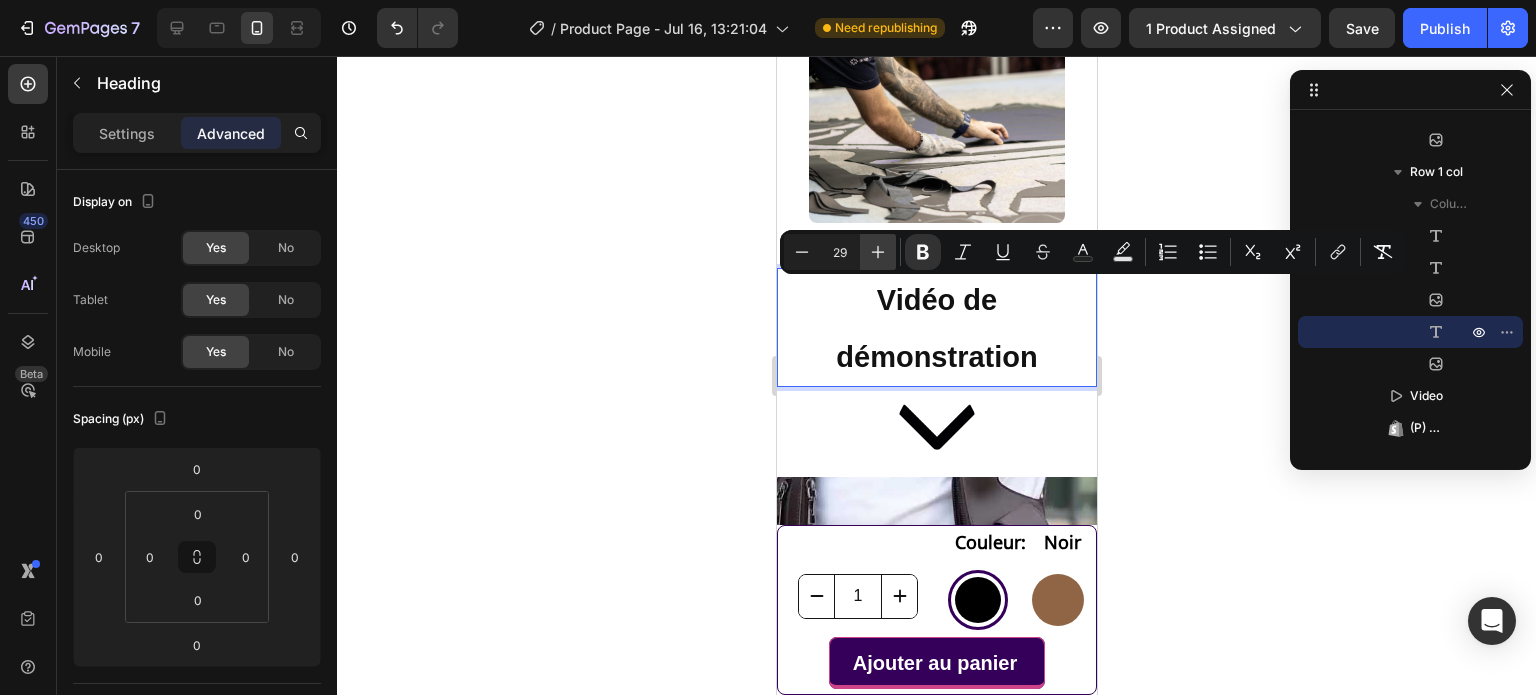 click 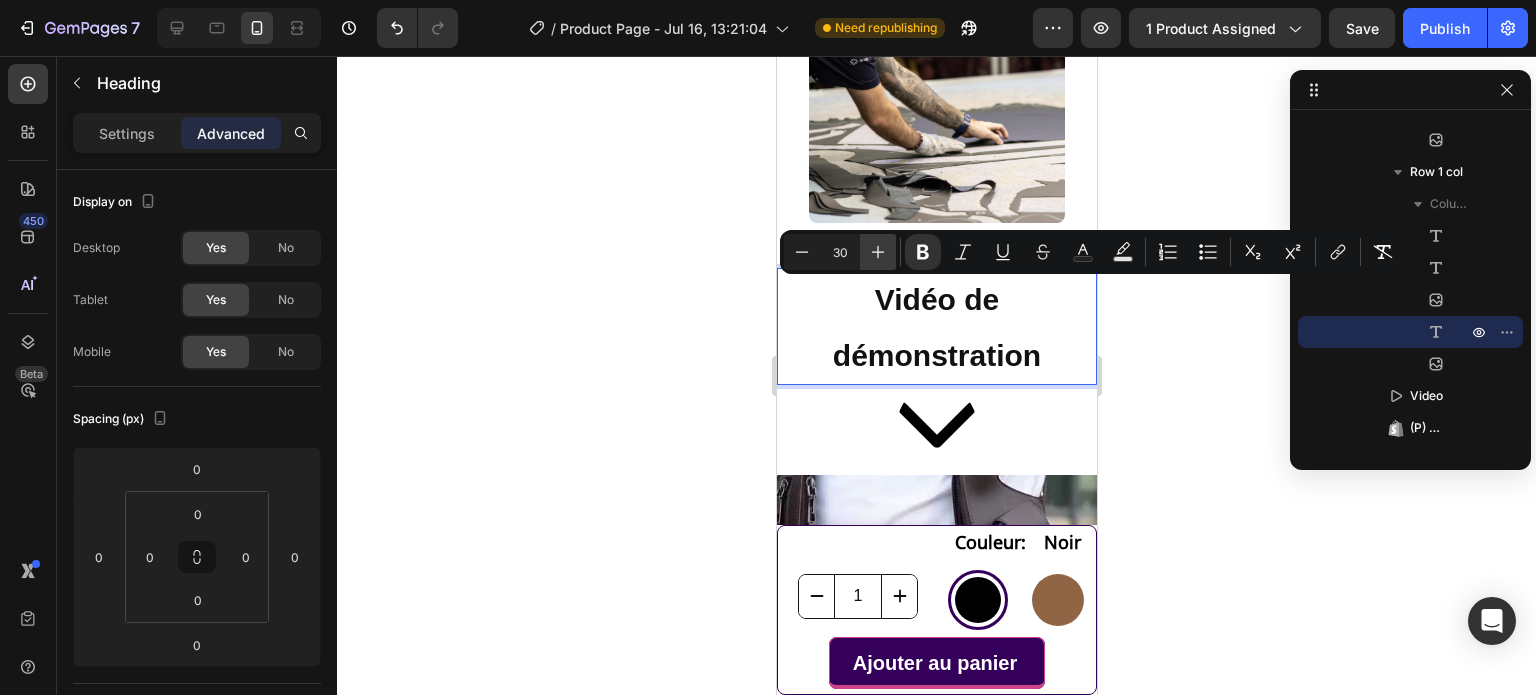 click 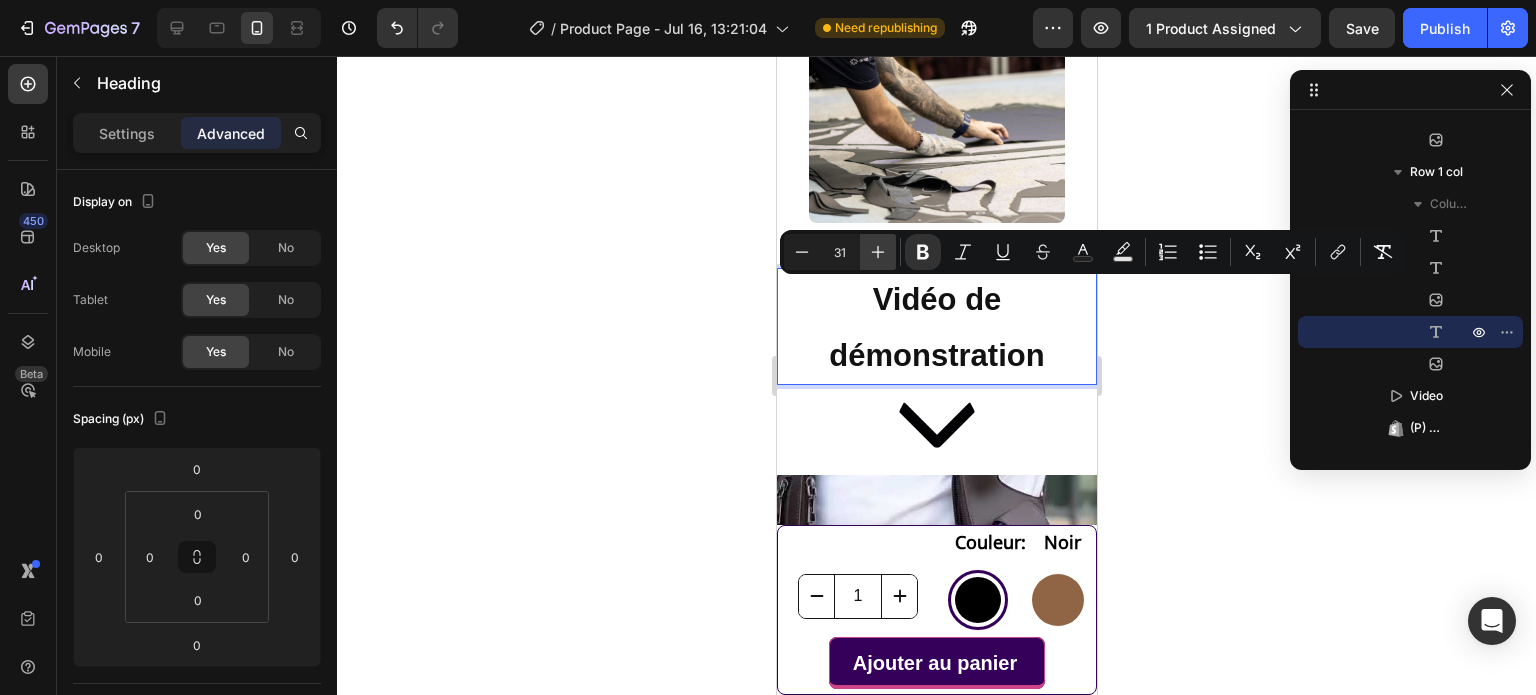 click 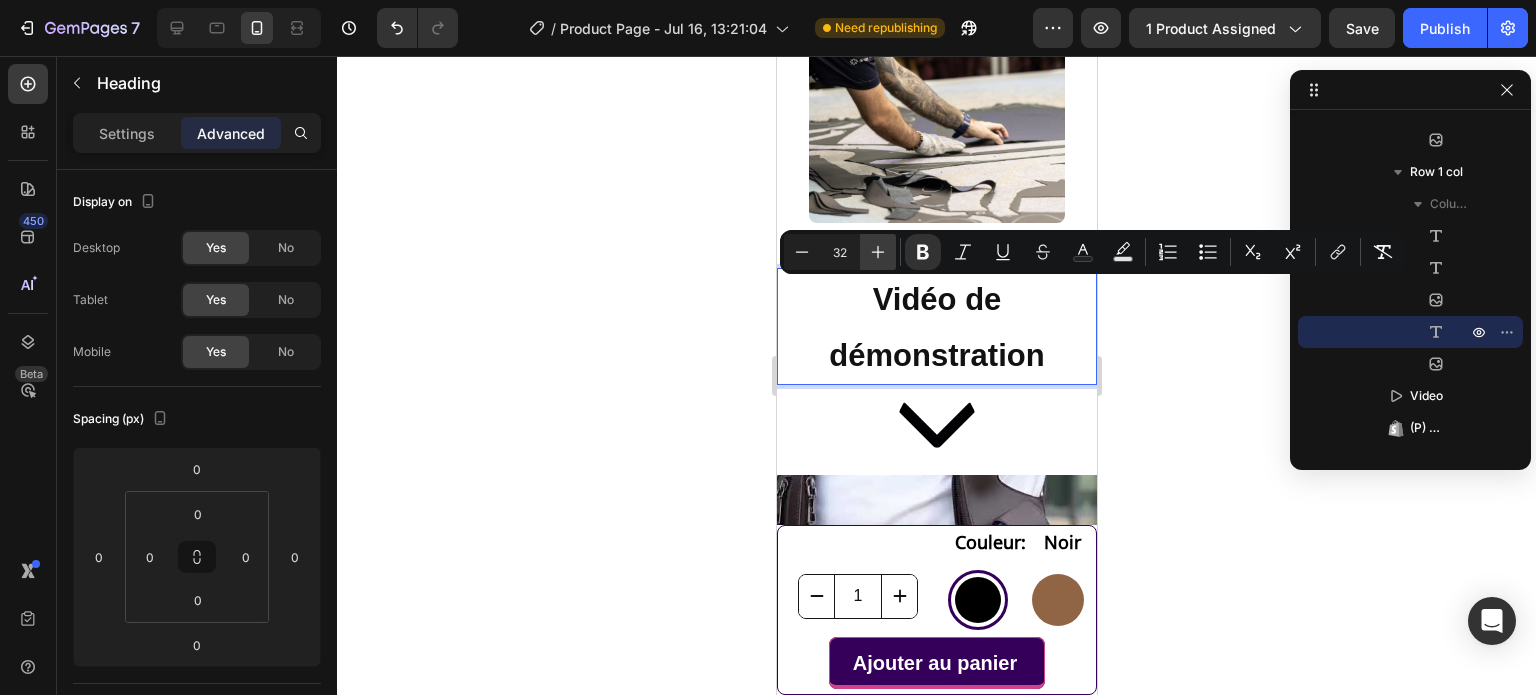 click 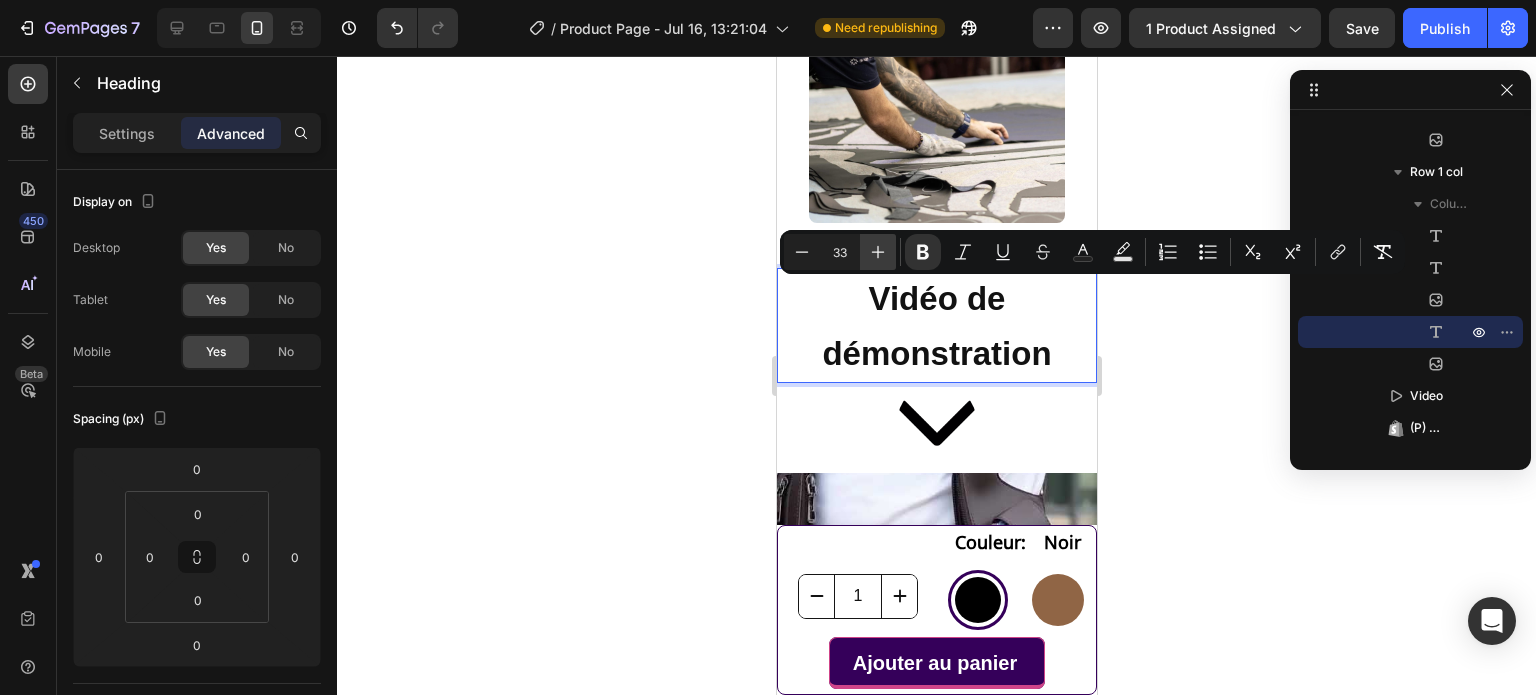 click 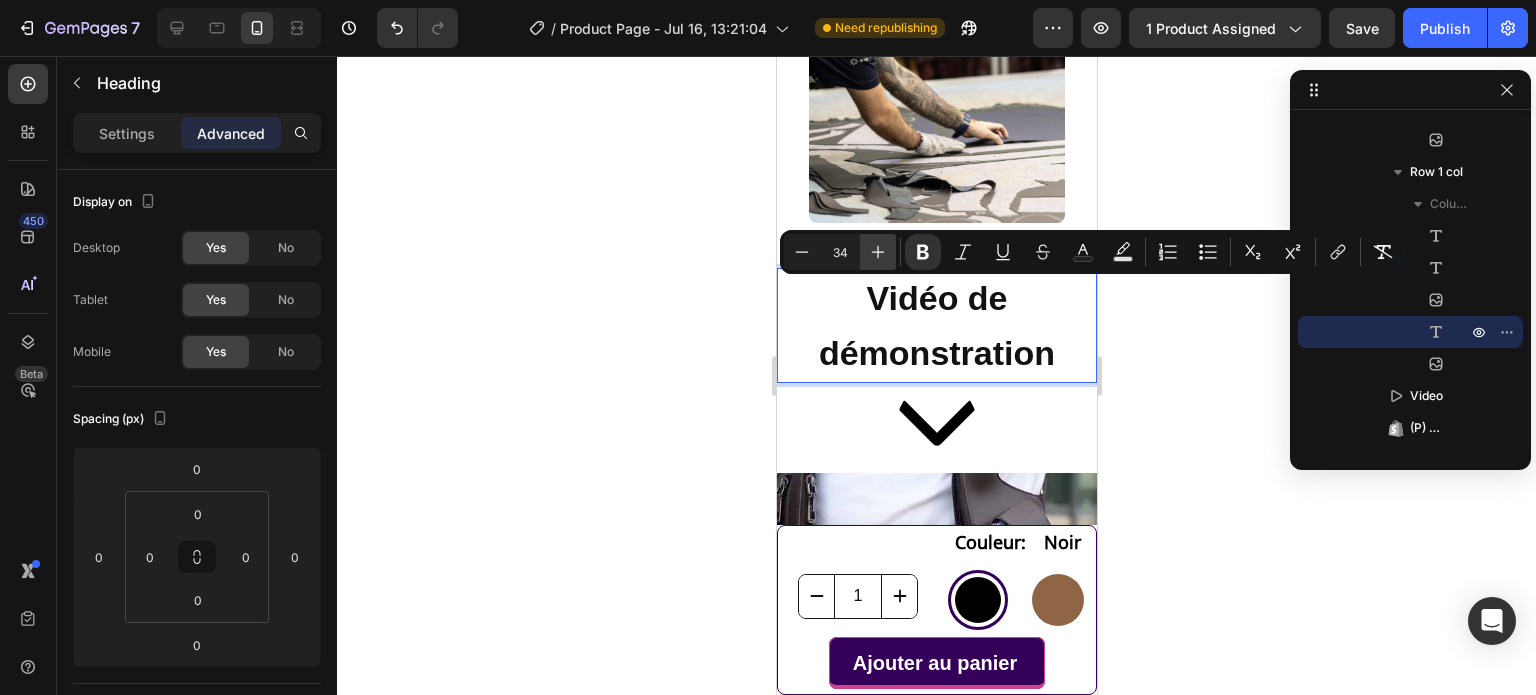 click 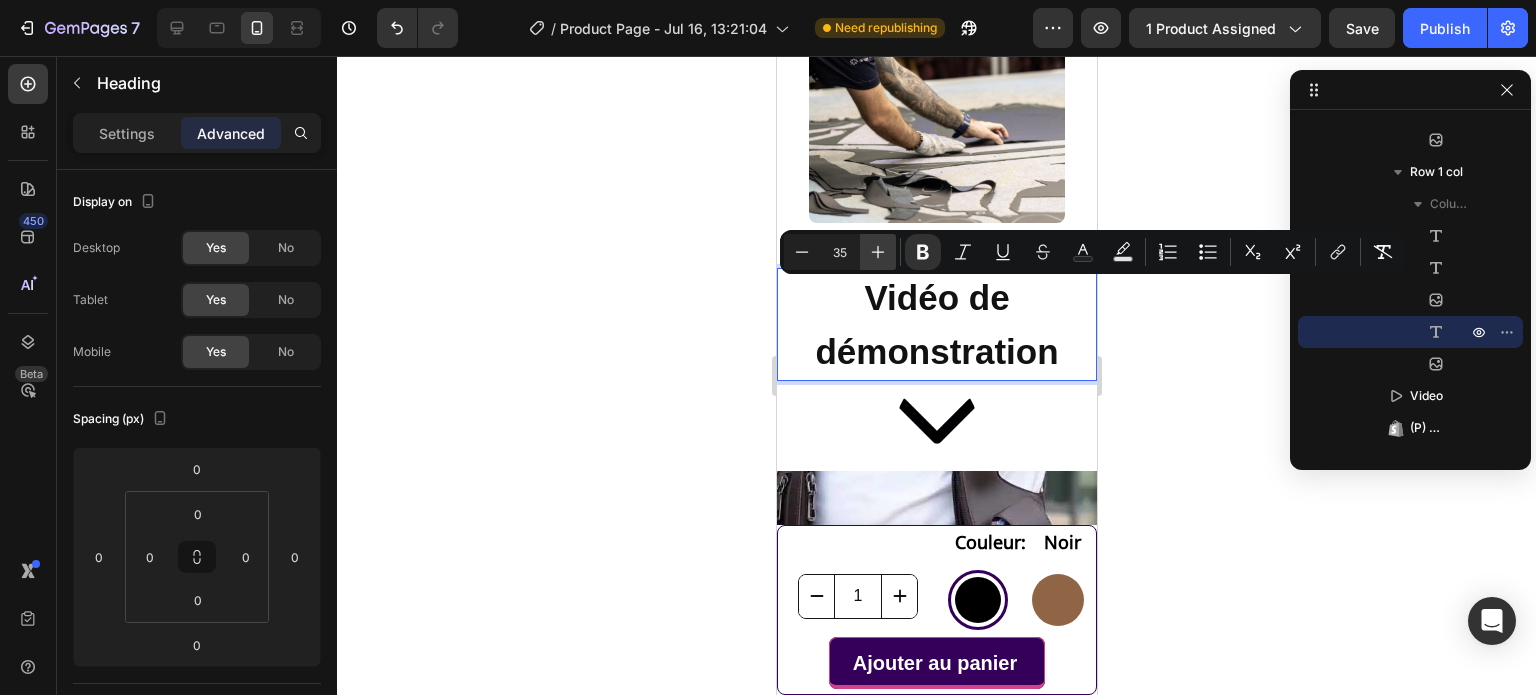 click 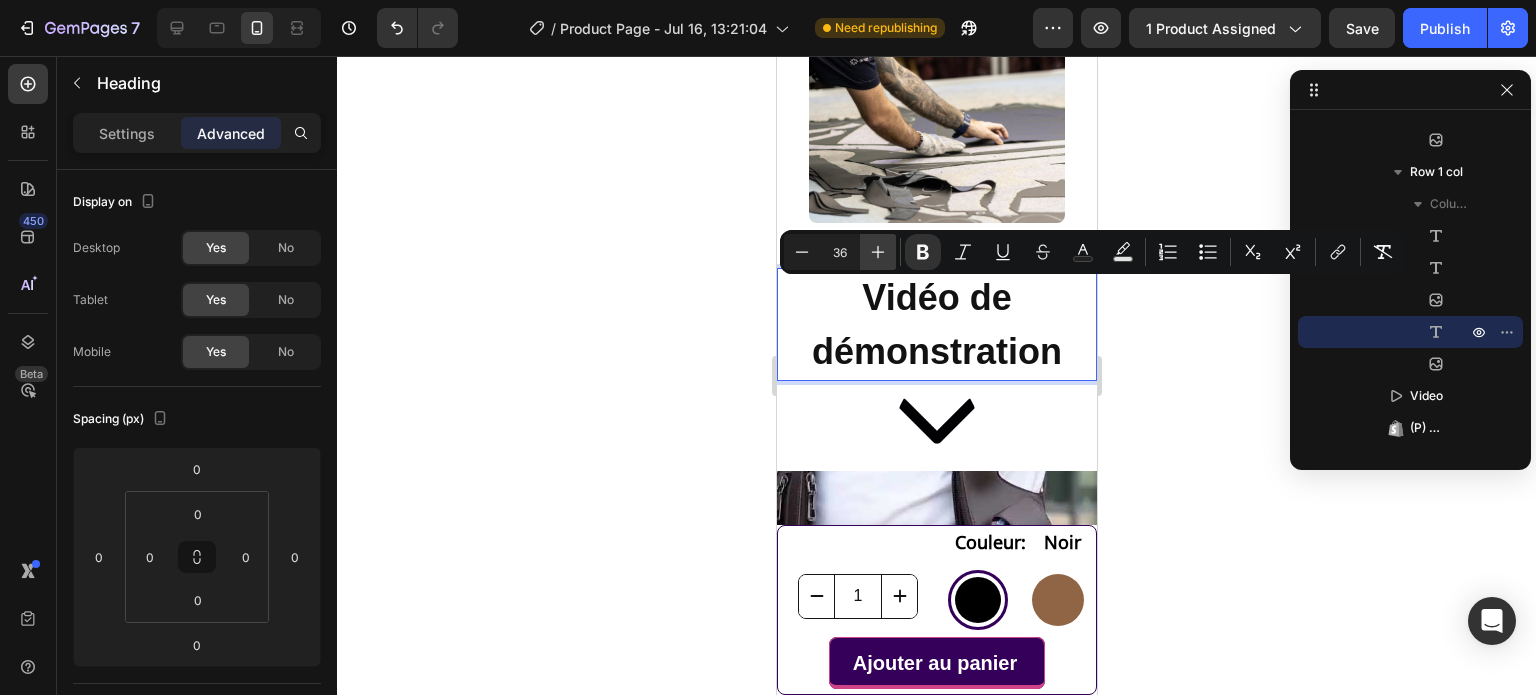 click 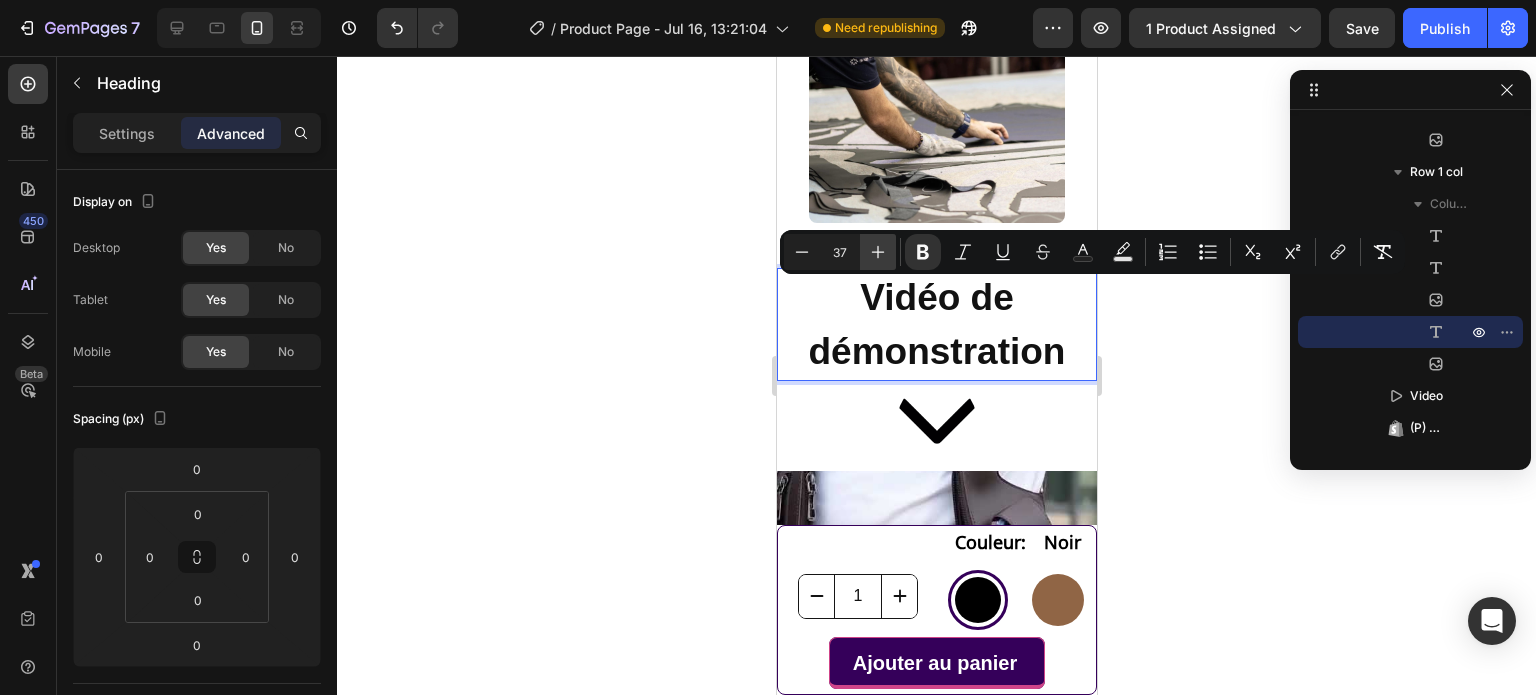 click 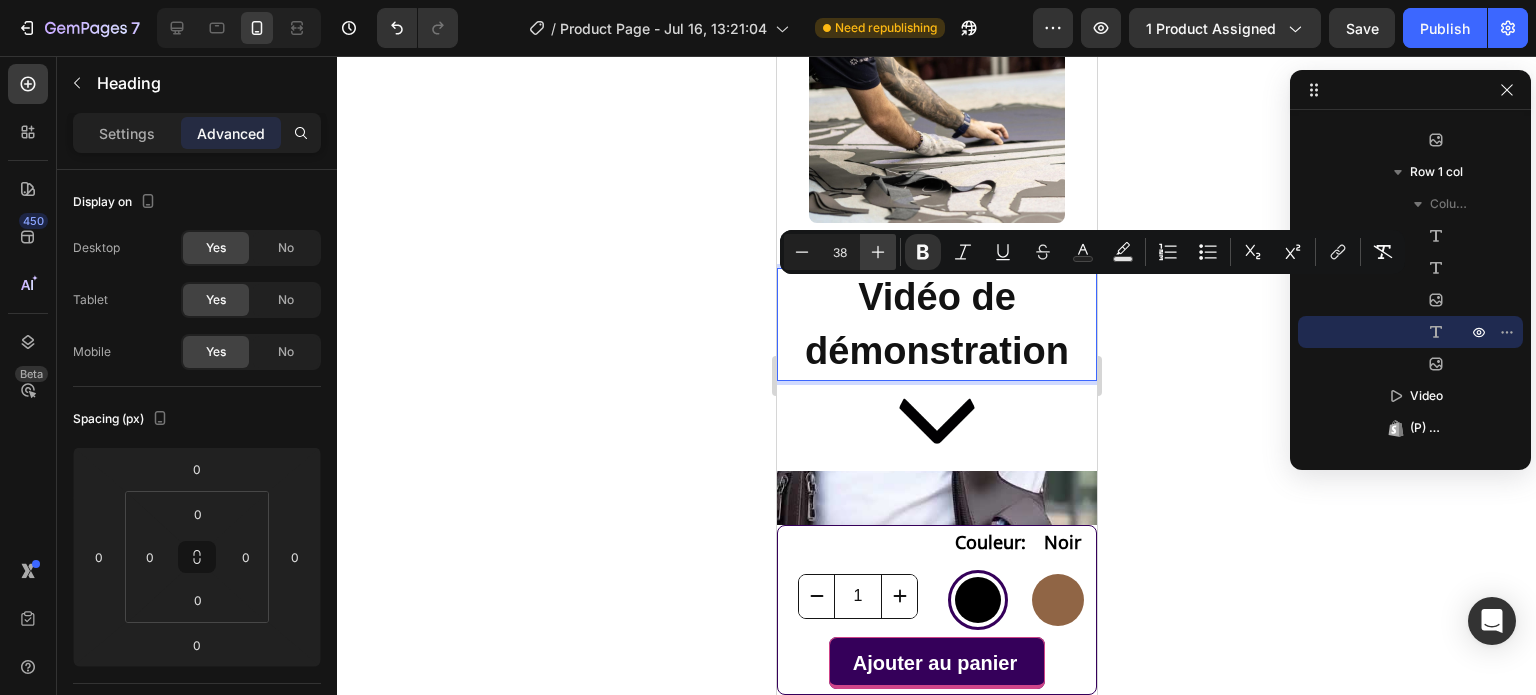 click 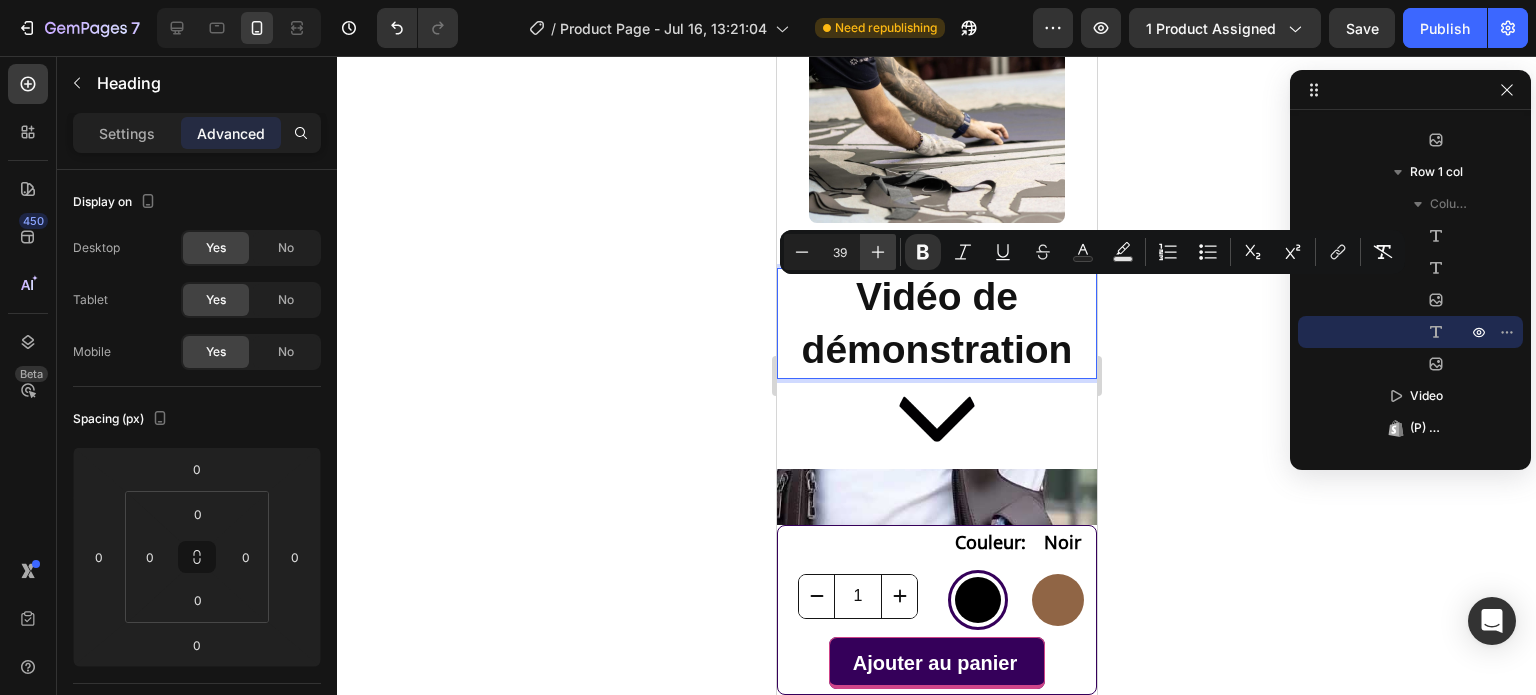 click 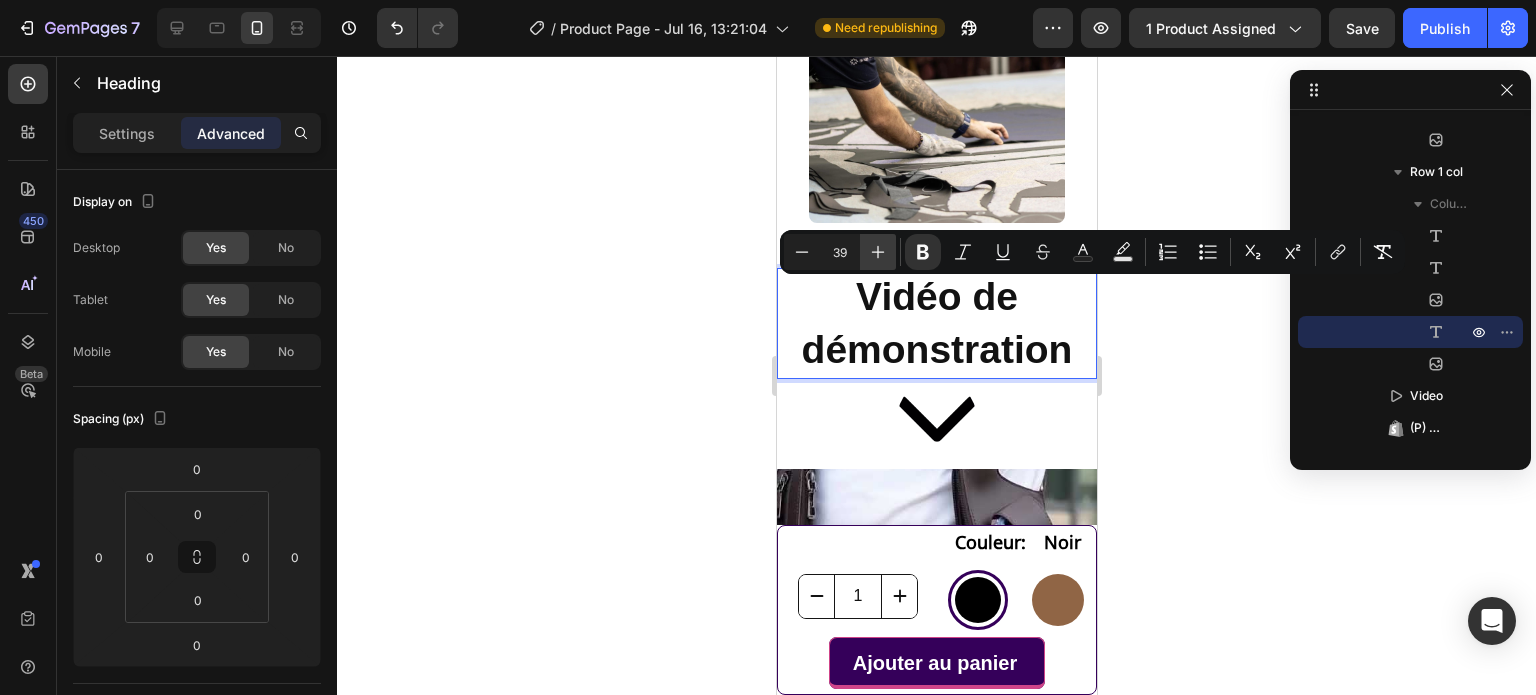 type on "40" 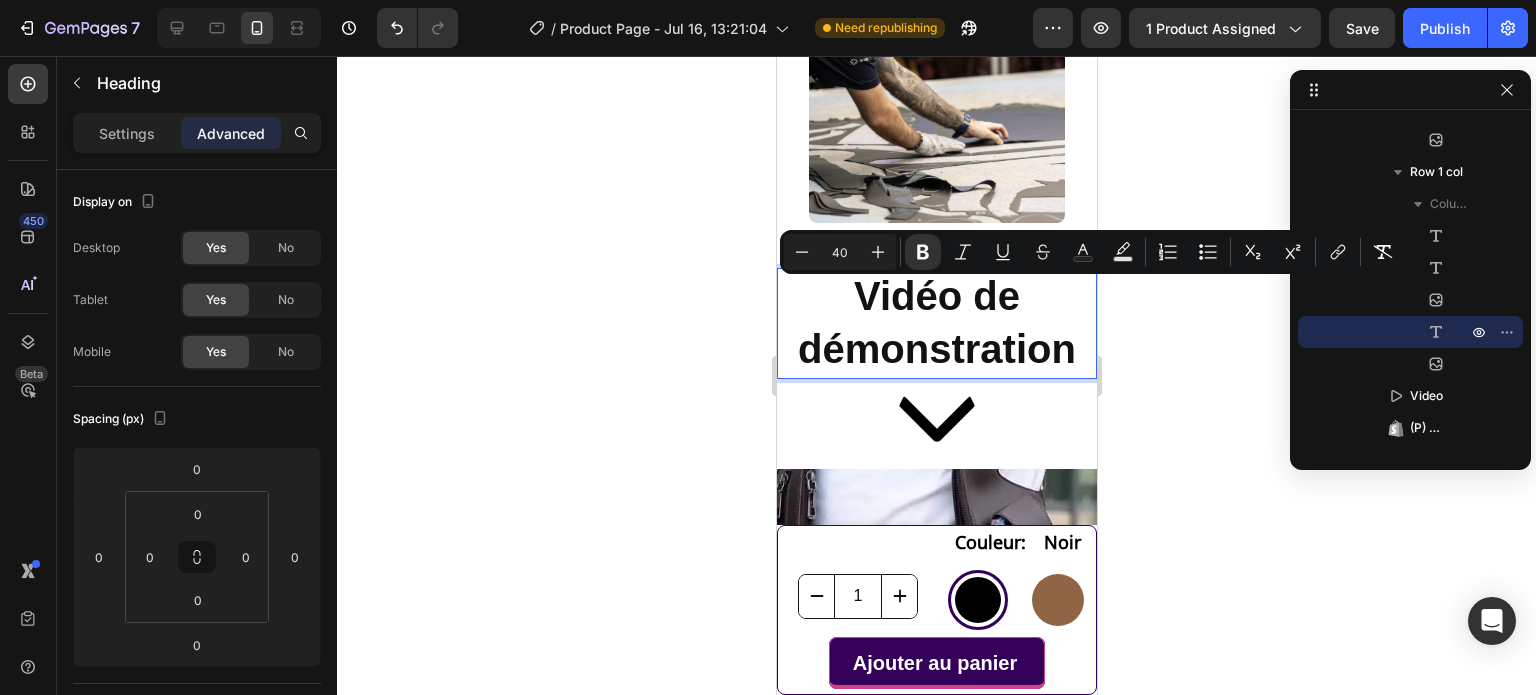 click 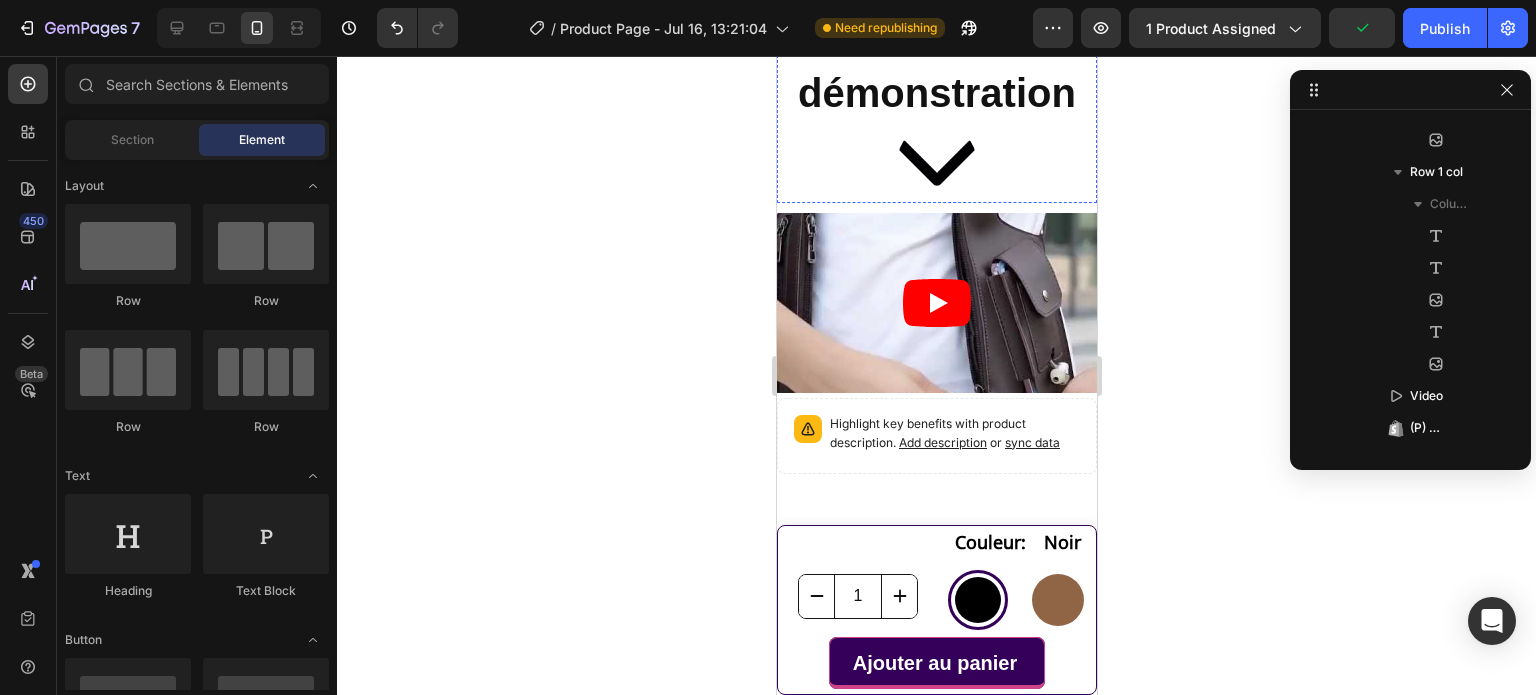 scroll, scrollTop: 4403, scrollLeft: 0, axis: vertical 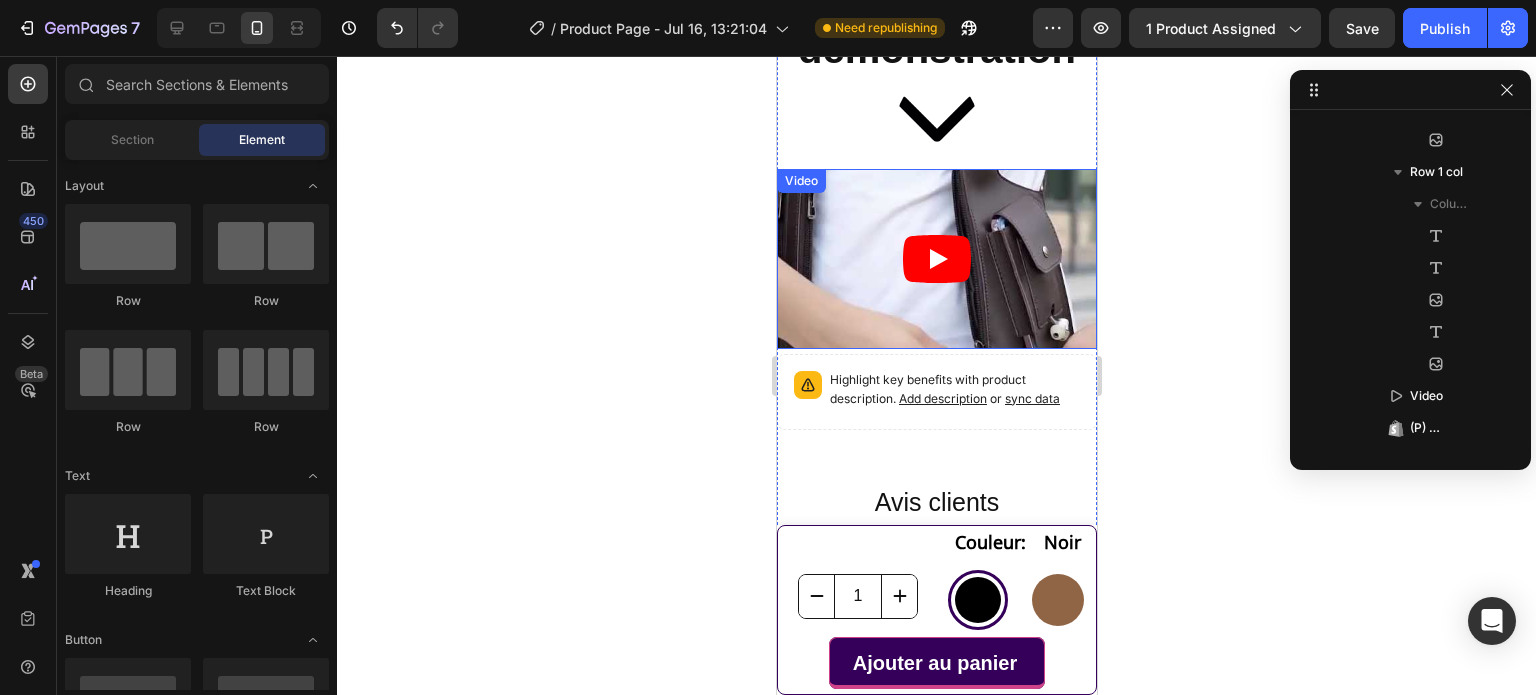click at bounding box center [936, 119] 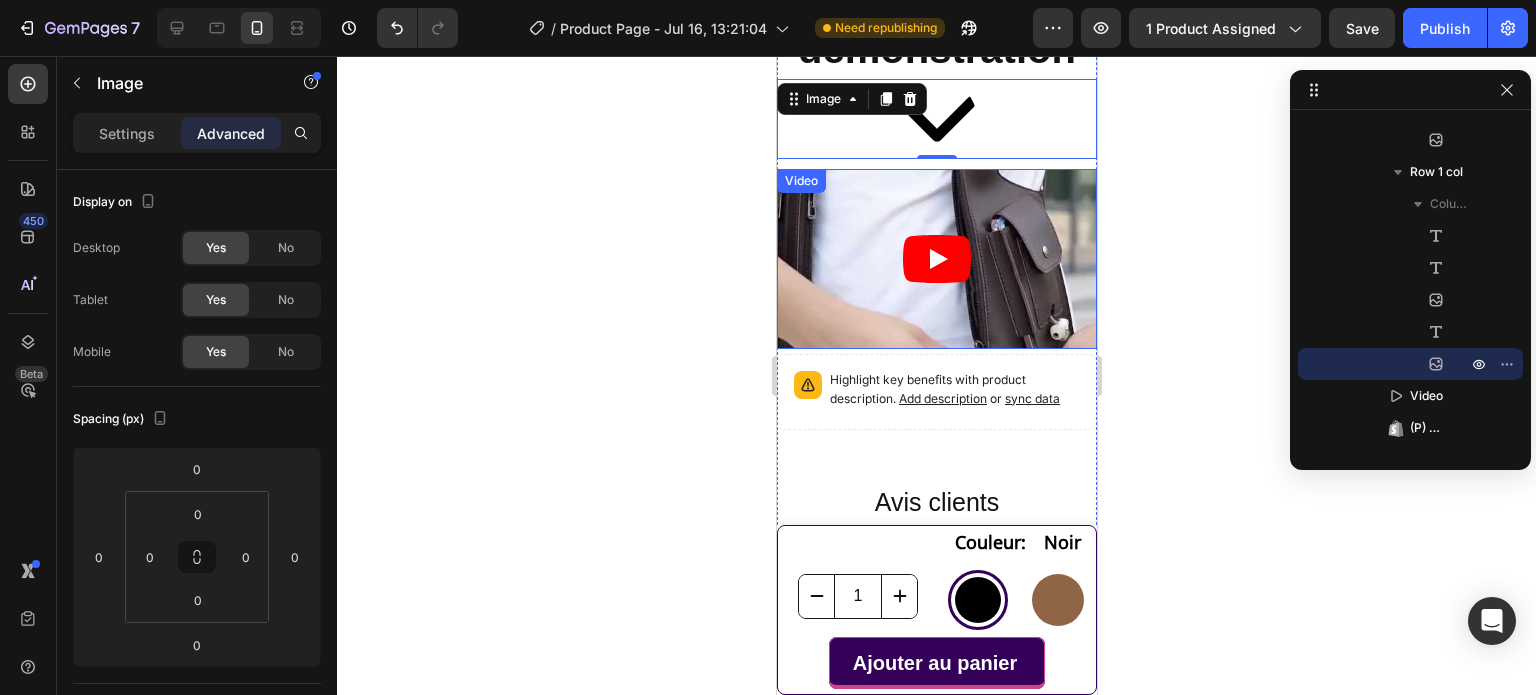 click on "Video" at bounding box center [936, 259] 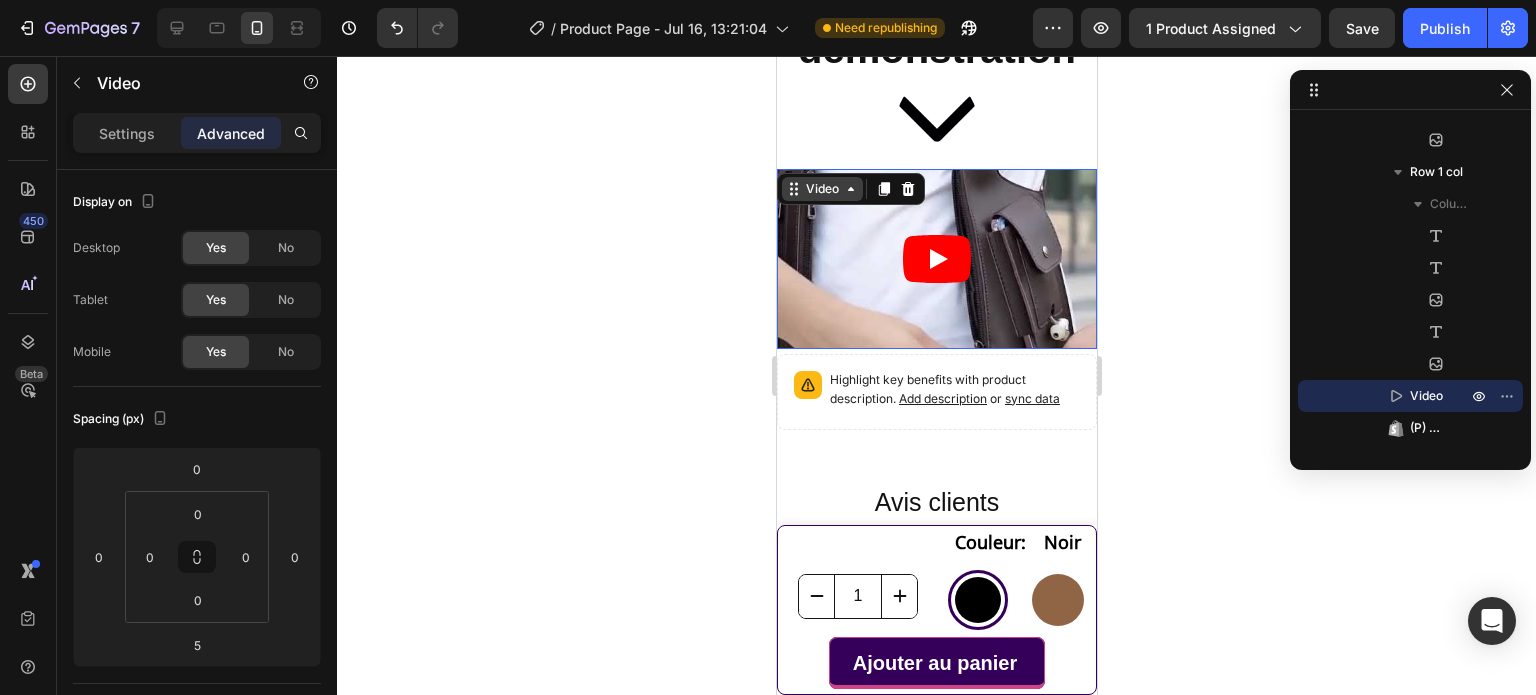click 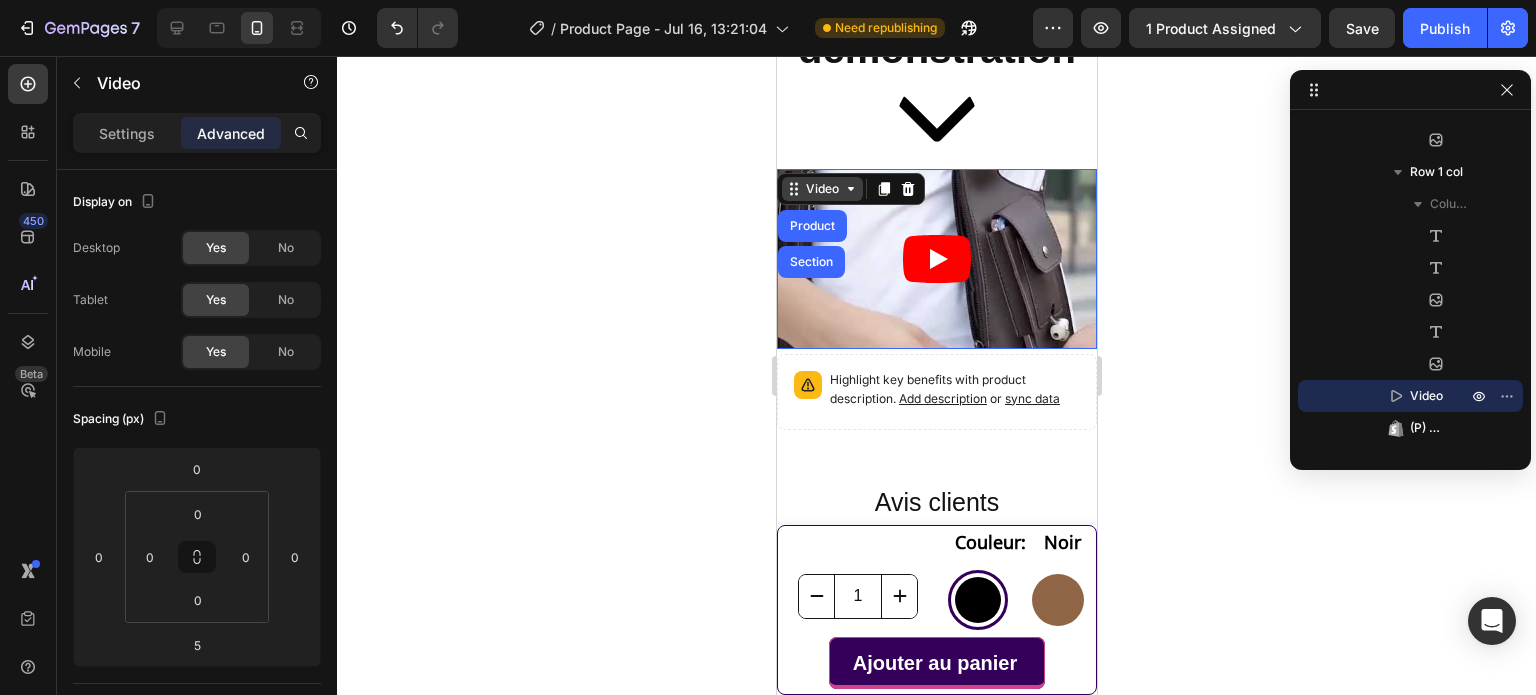 click on "Video" at bounding box center [821, 189] 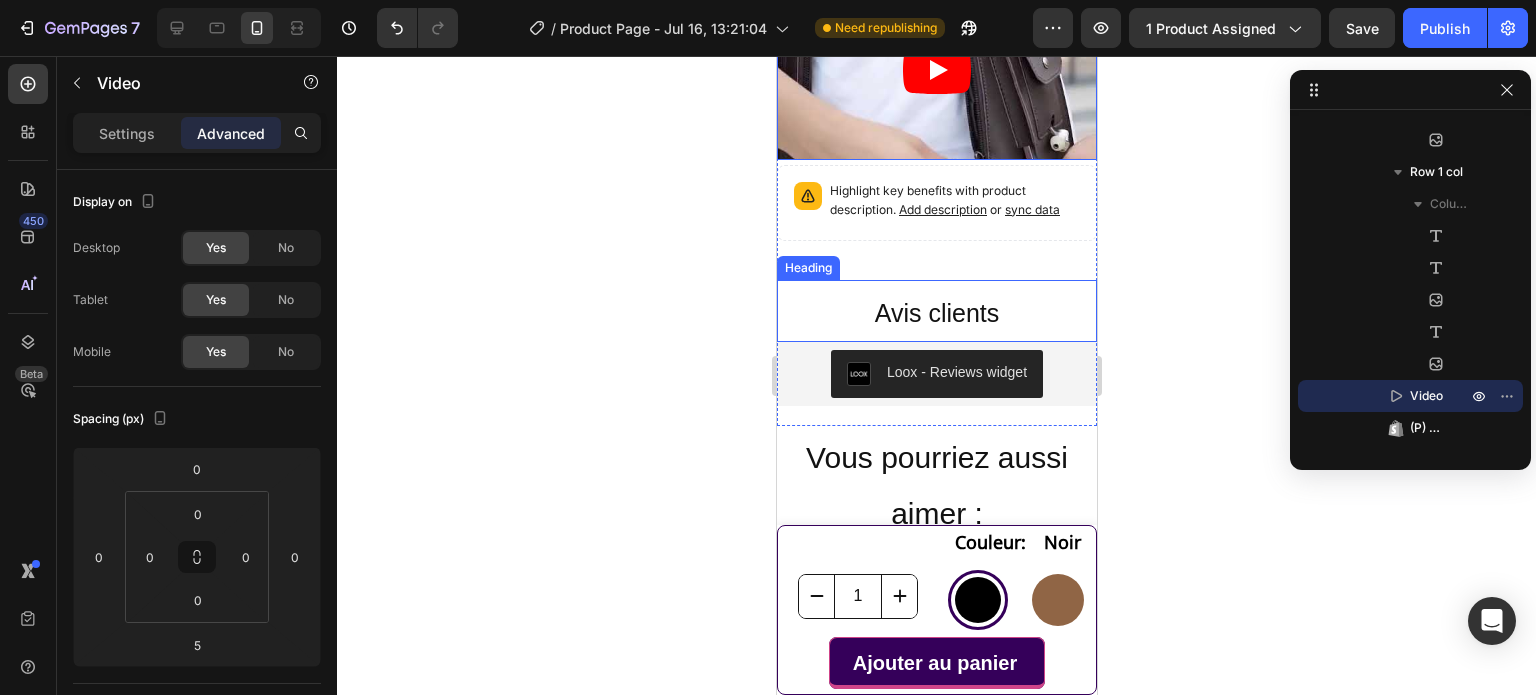 scroll, scrollTop: 4603, scrollLeft: 0, axis: vertical 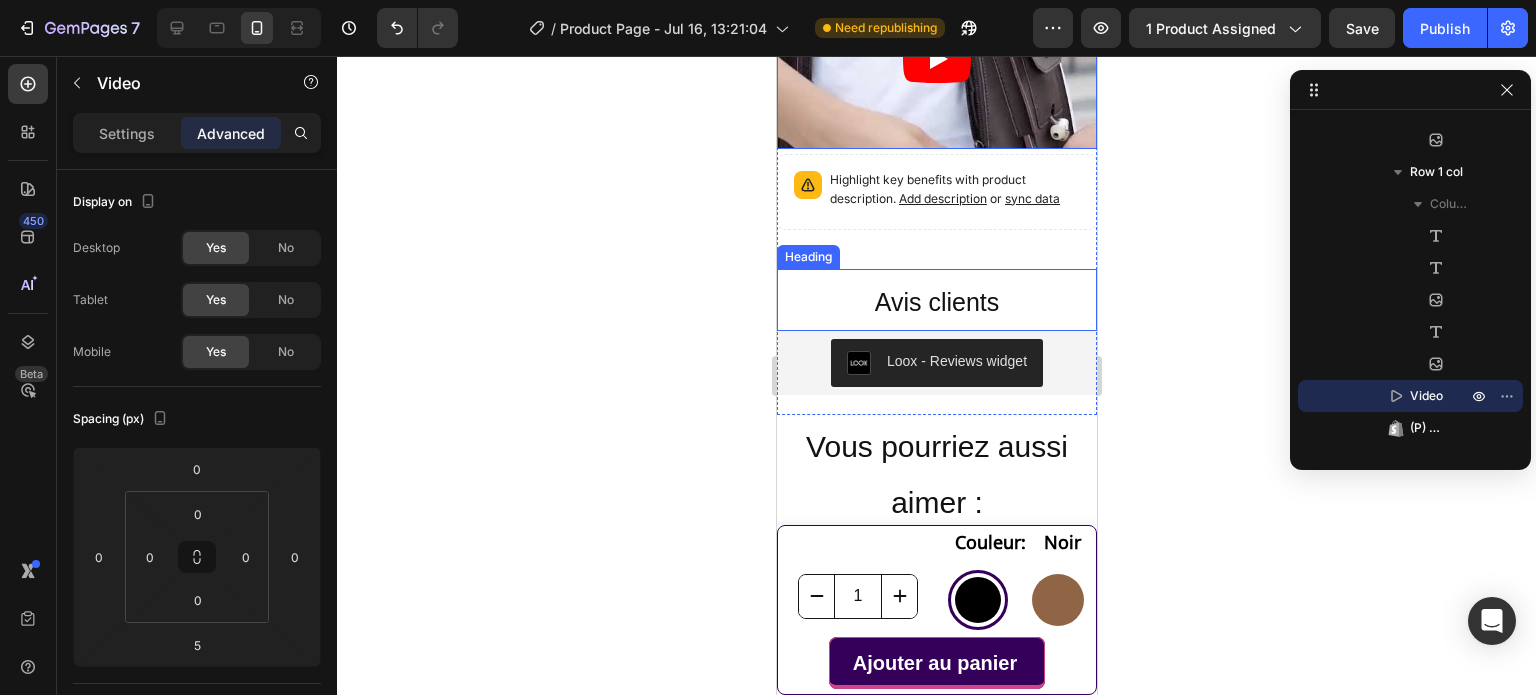 click on "Avis clients" at bounding box center (936, 302) 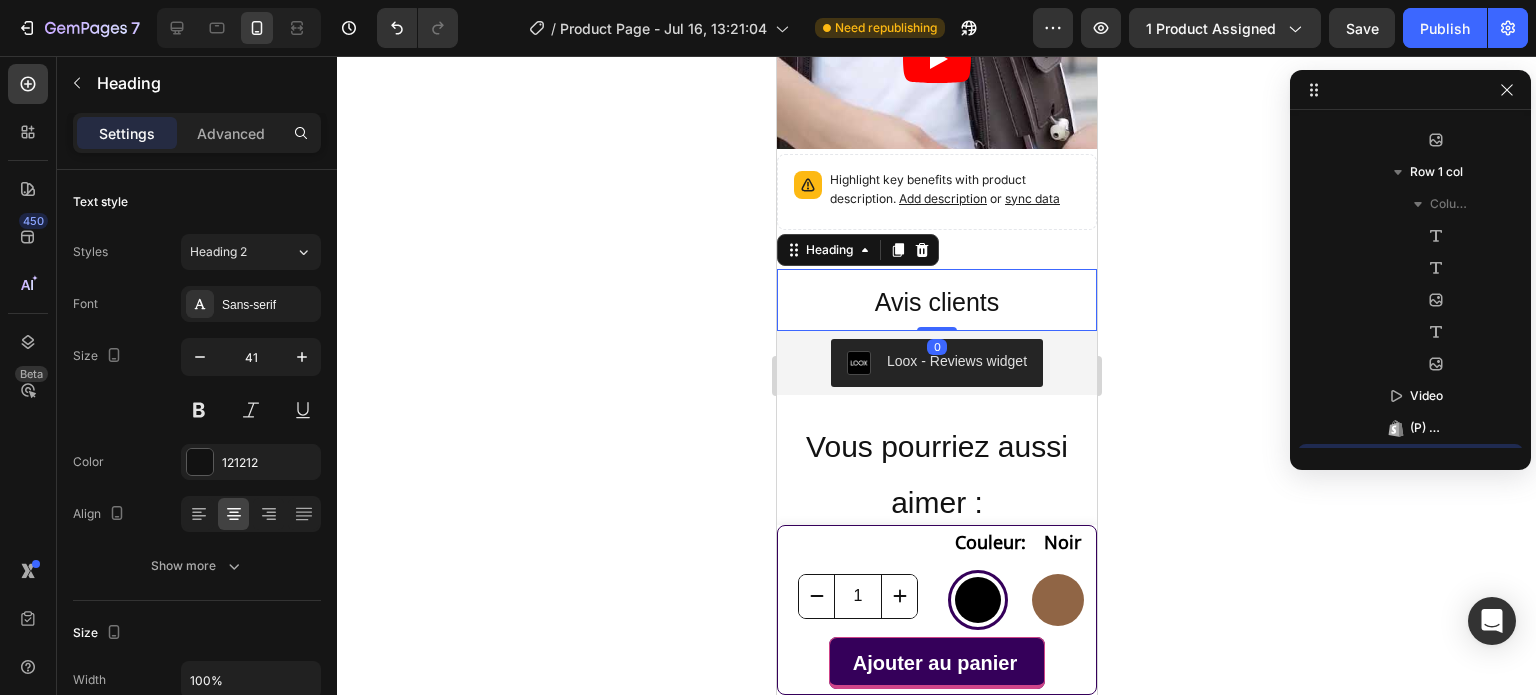 scroll, scrollTop: 2042, scrollLeft: 0, axis: vertical 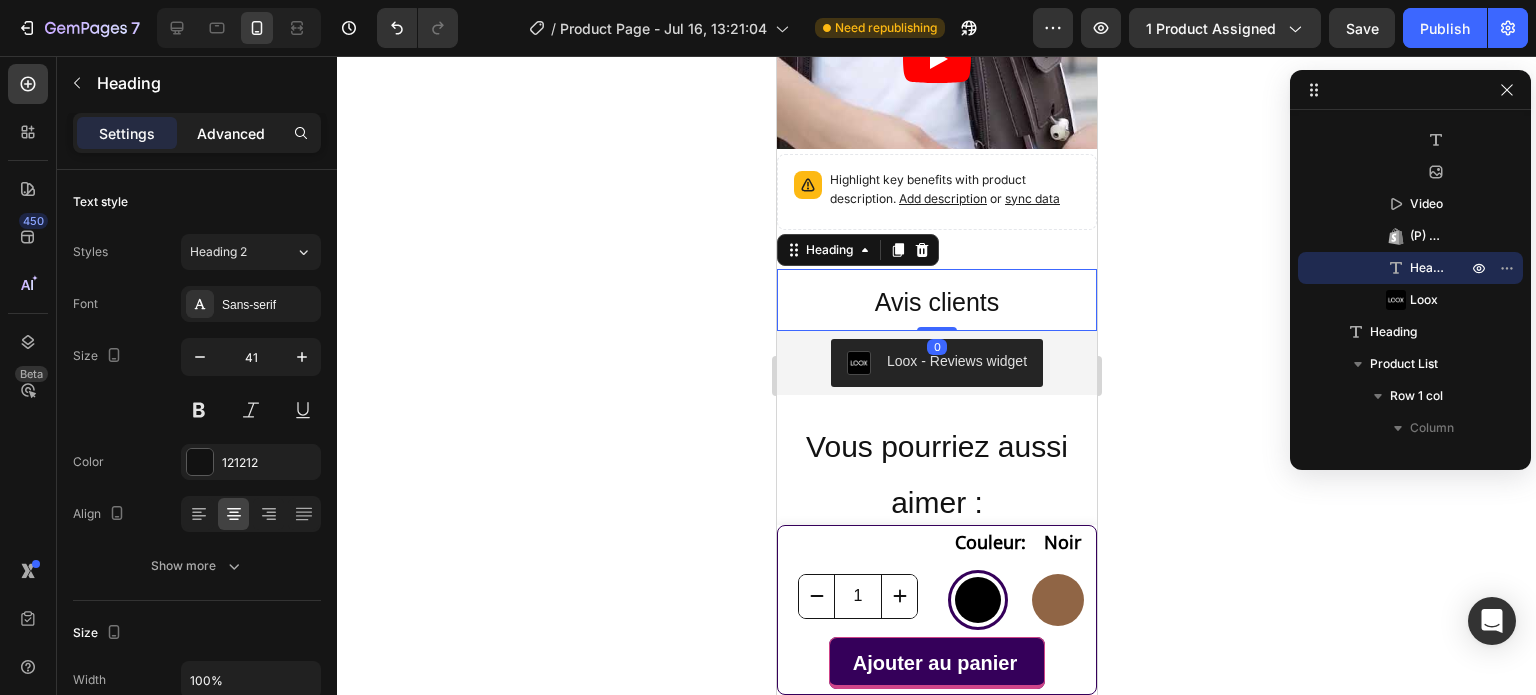 click on "Advanced" at bounding box center (231, 133) 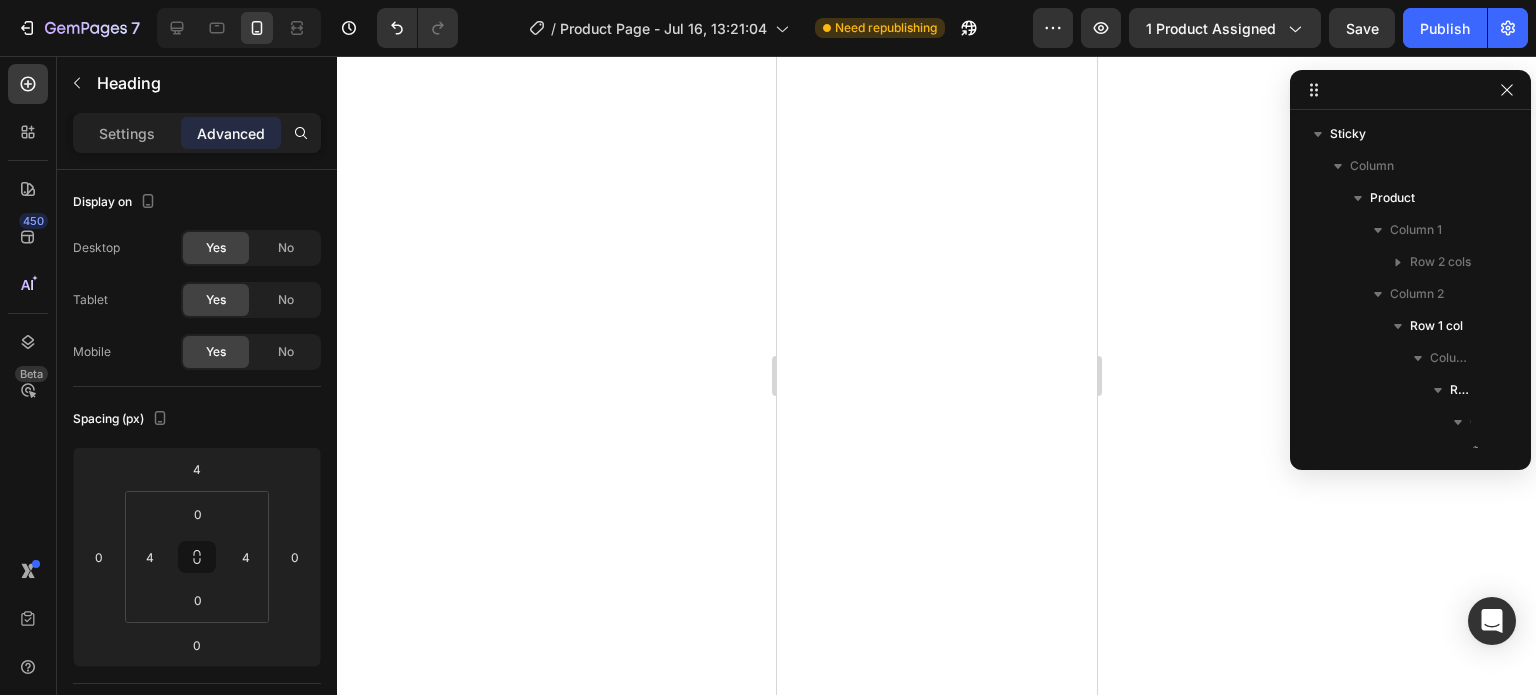 scroll, scrollTop: 0, scrollLeft: 0, axis: both 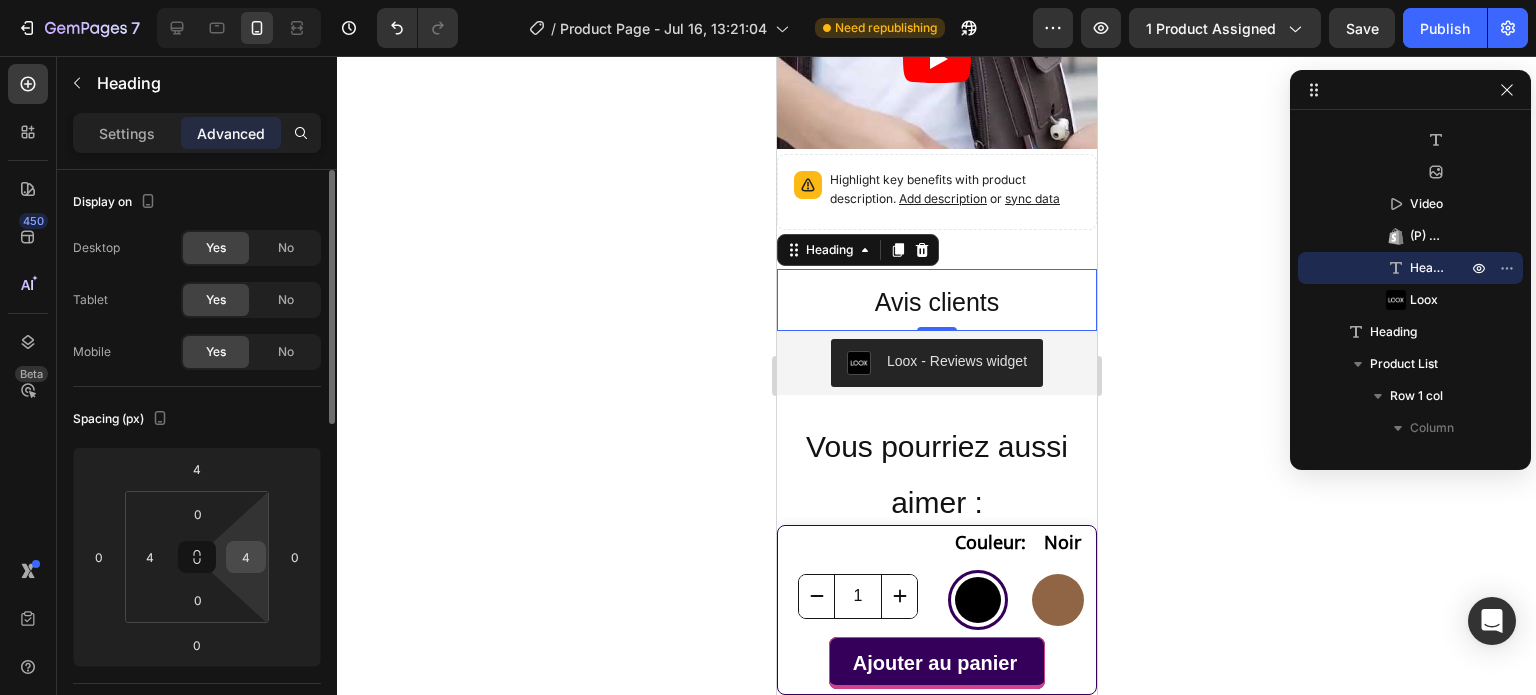 click on "4" at bounding box center (246, 557) 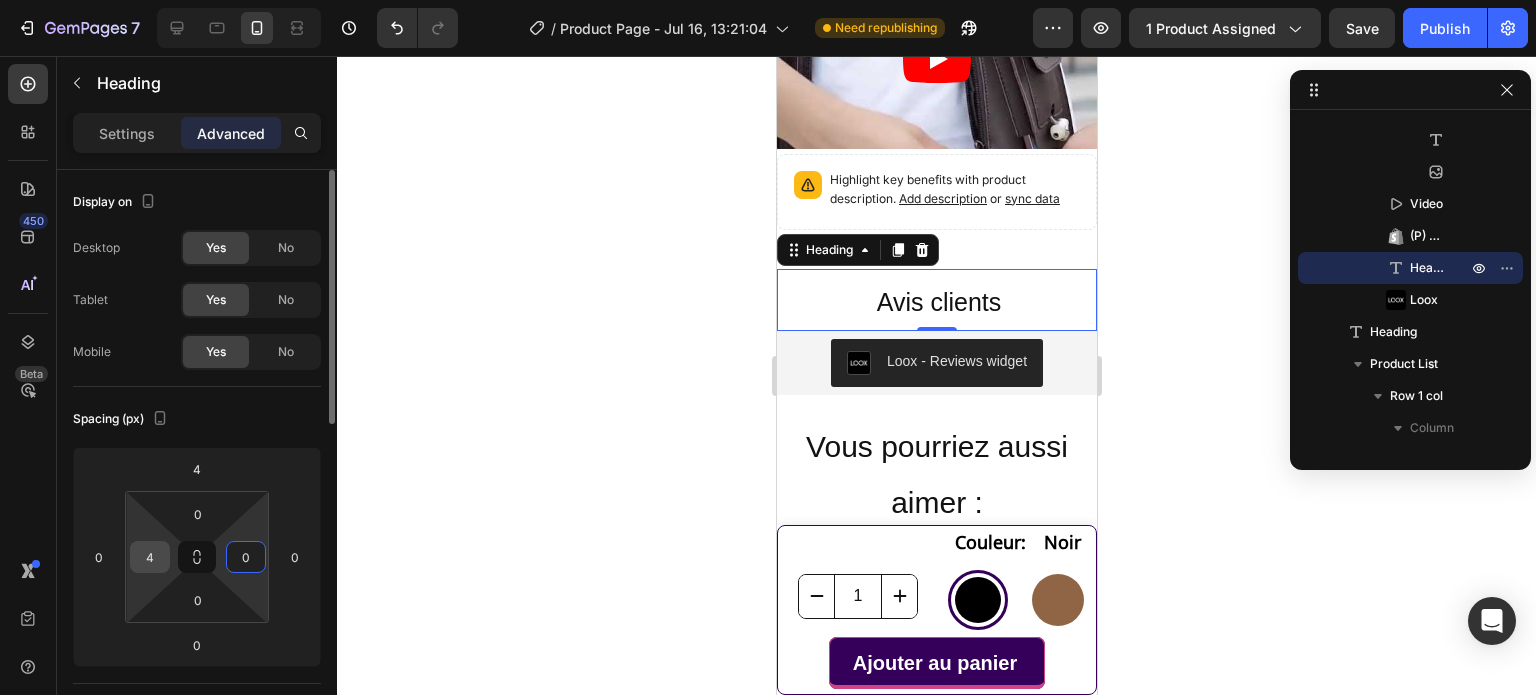 type on "0" 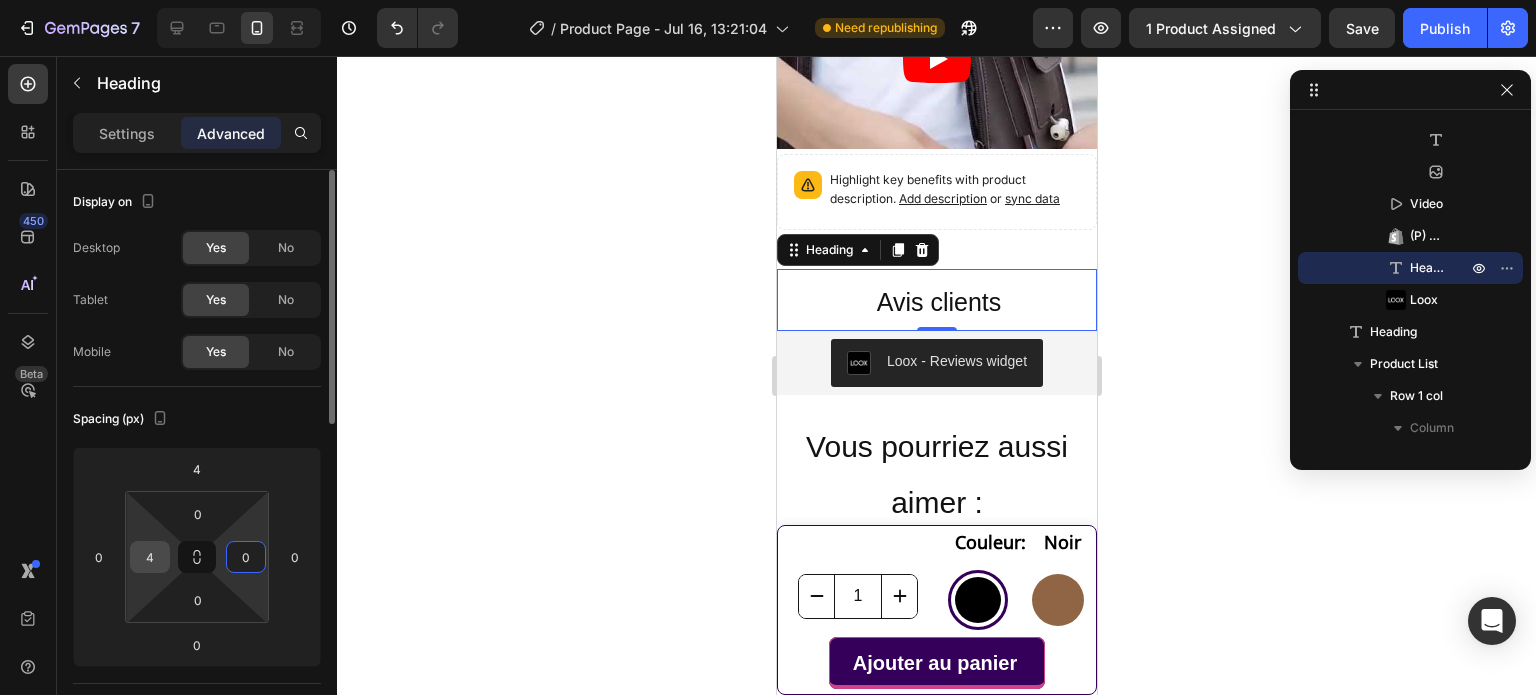 click on "4" at bounding box center (150, 557) 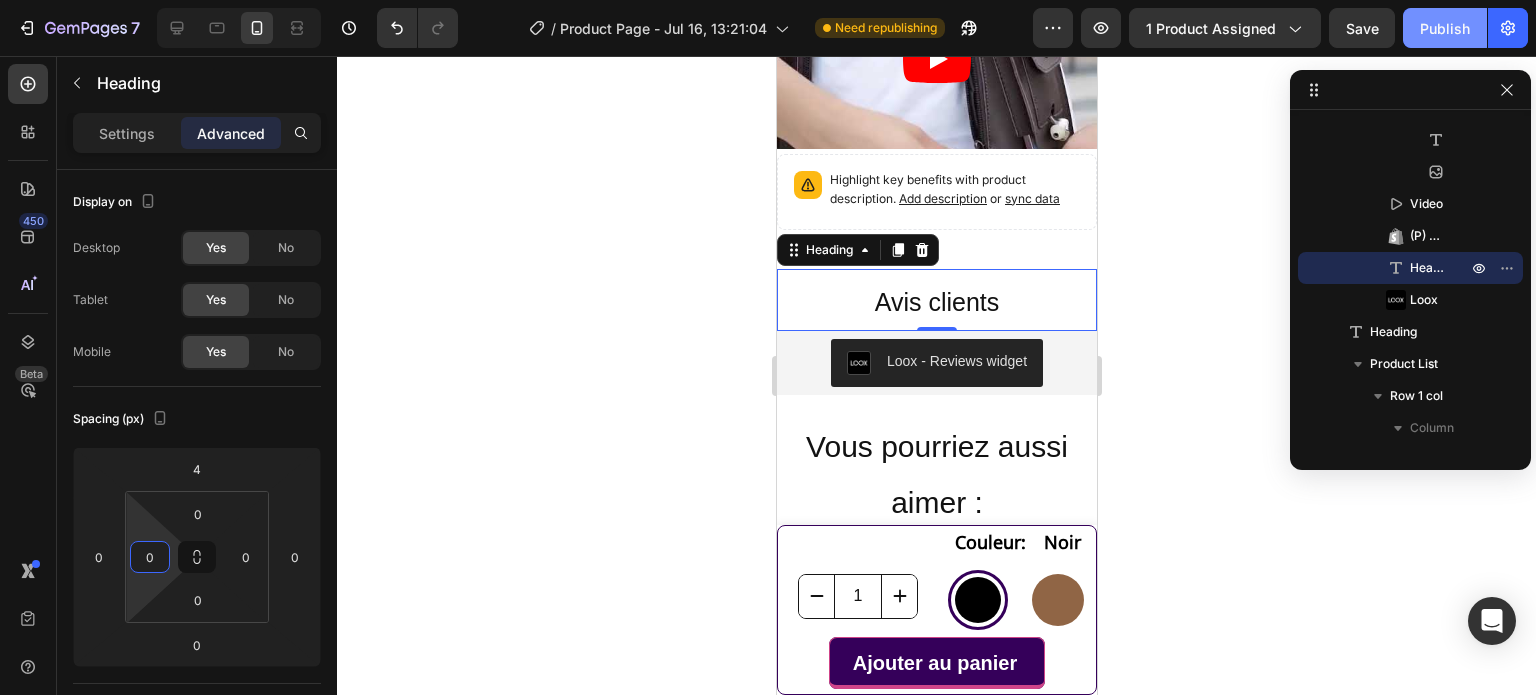 type on "0" 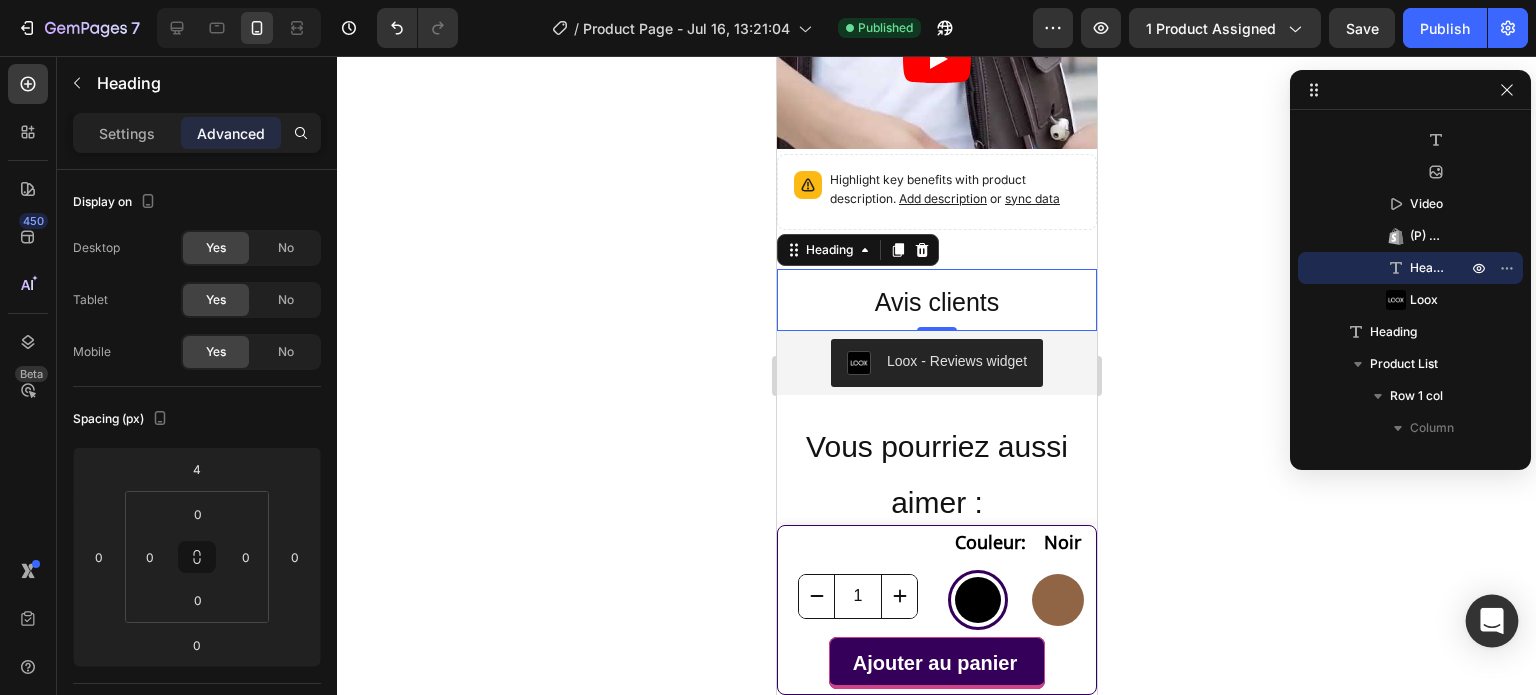 click 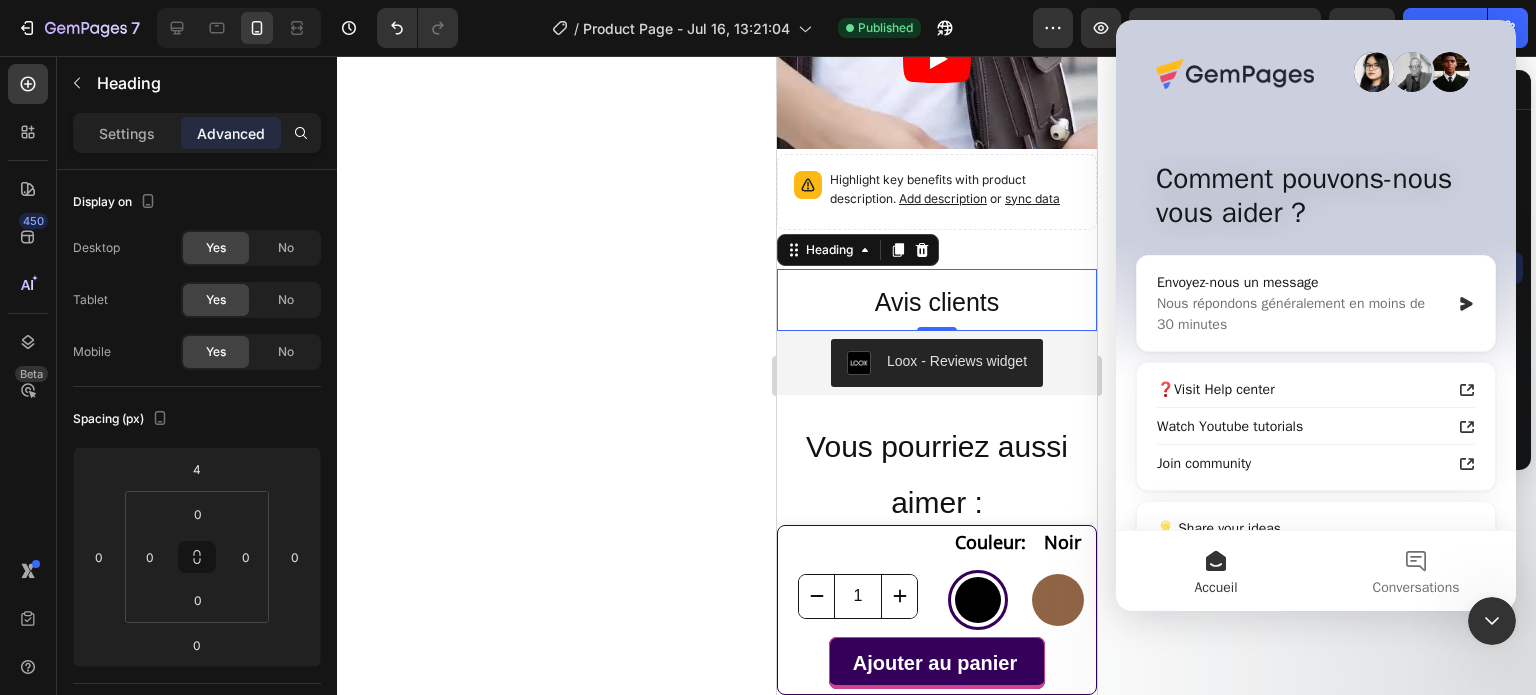 scroll, scrollTop: 0, scrollLeft: 0, axis: both 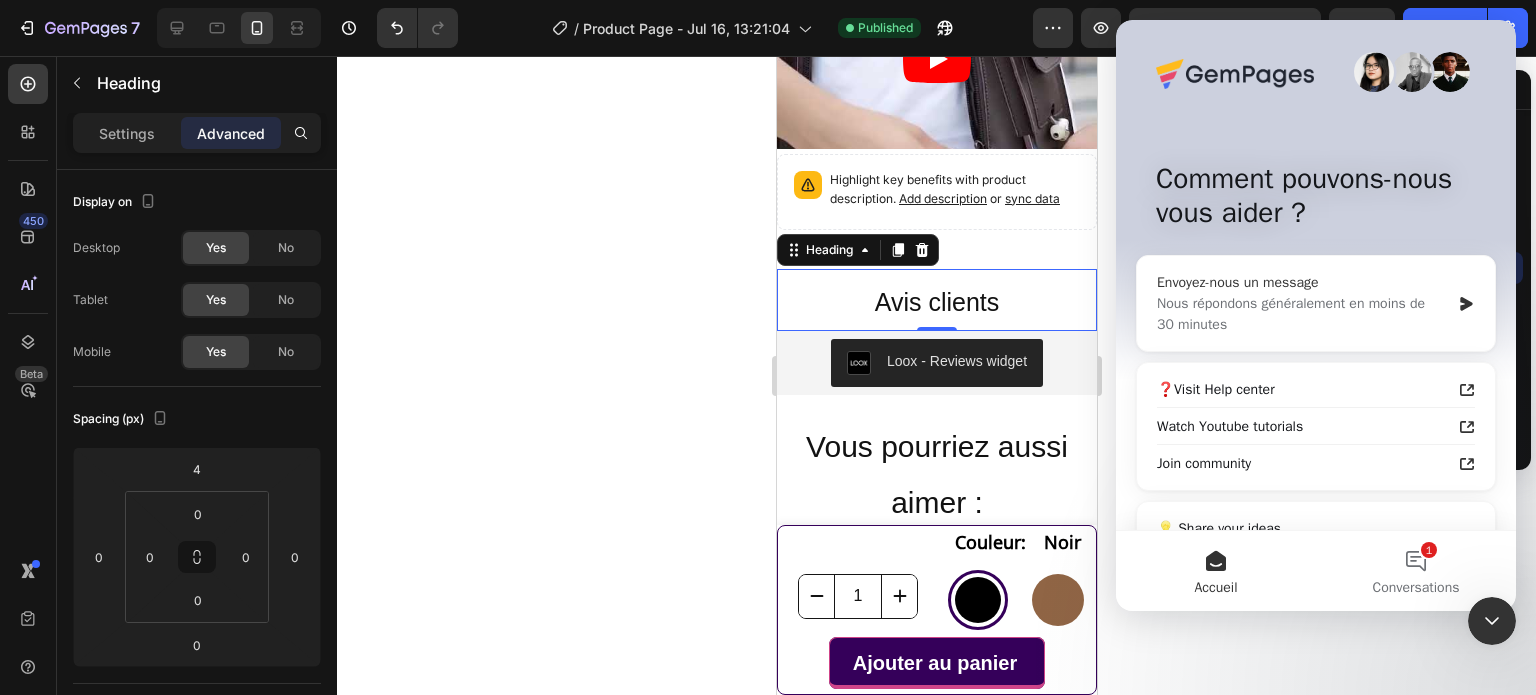 click on "Nous répondons généralement en moins de 30 minutes" at bounding box center (1303, 314) 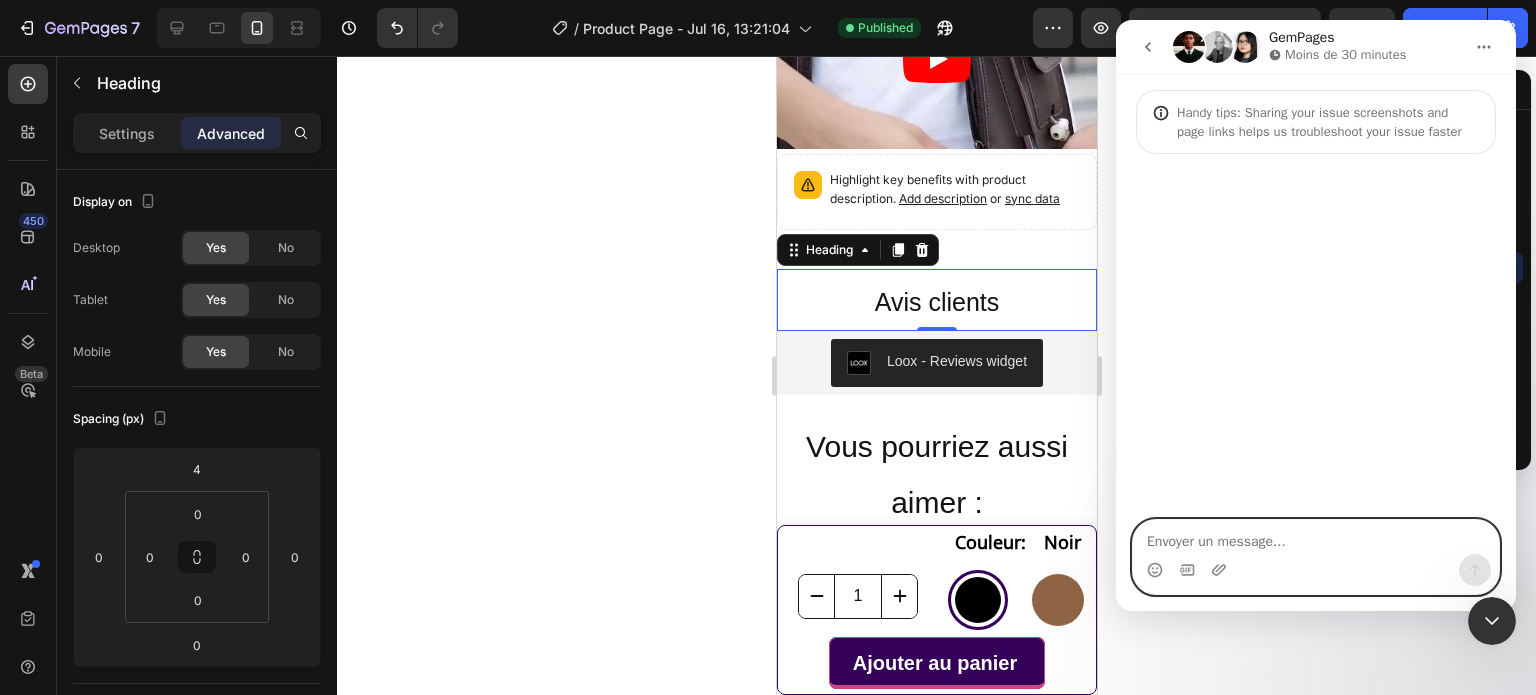 paste on "Hello, I have a problem with the page, the content starts moving from right to left. Can I get some help?" 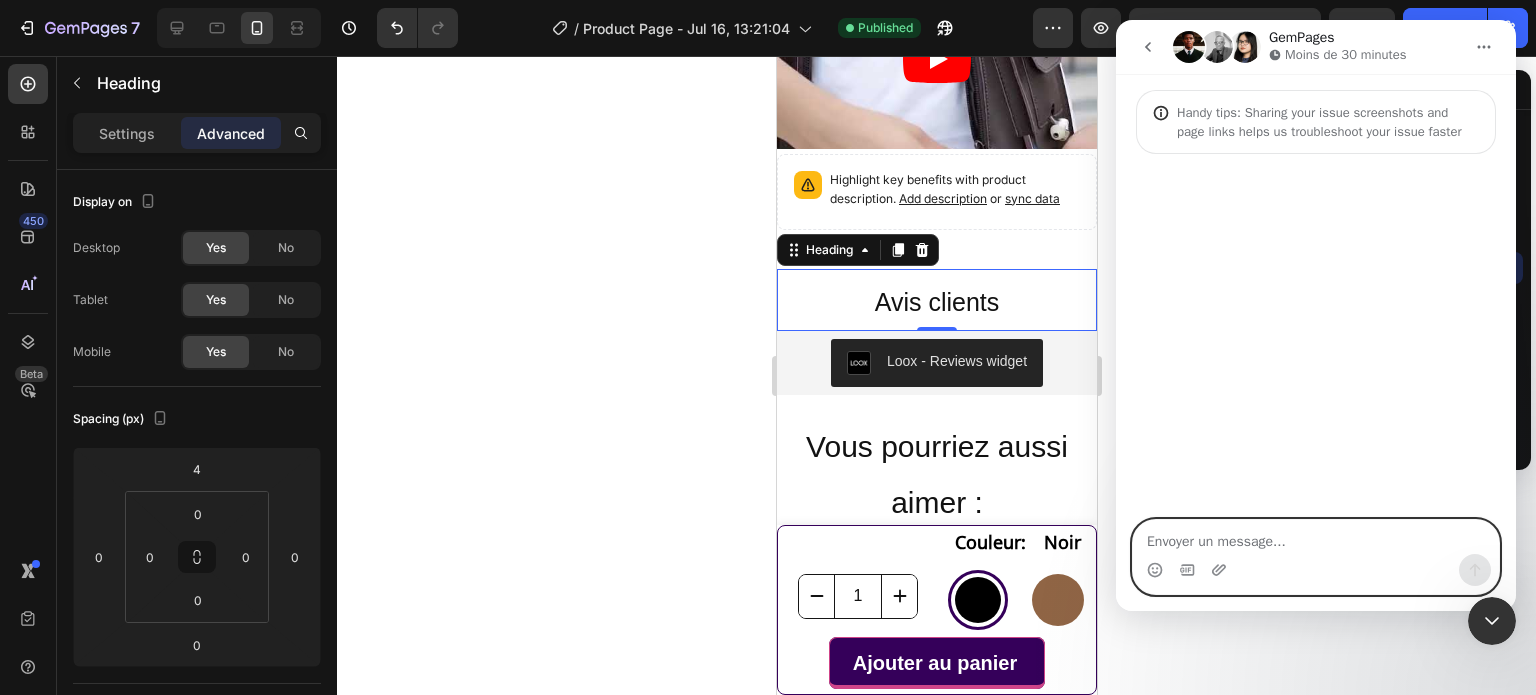 type on "Hello, I have a problem with the page, the content starts moving from right to left. Can I get some help?" 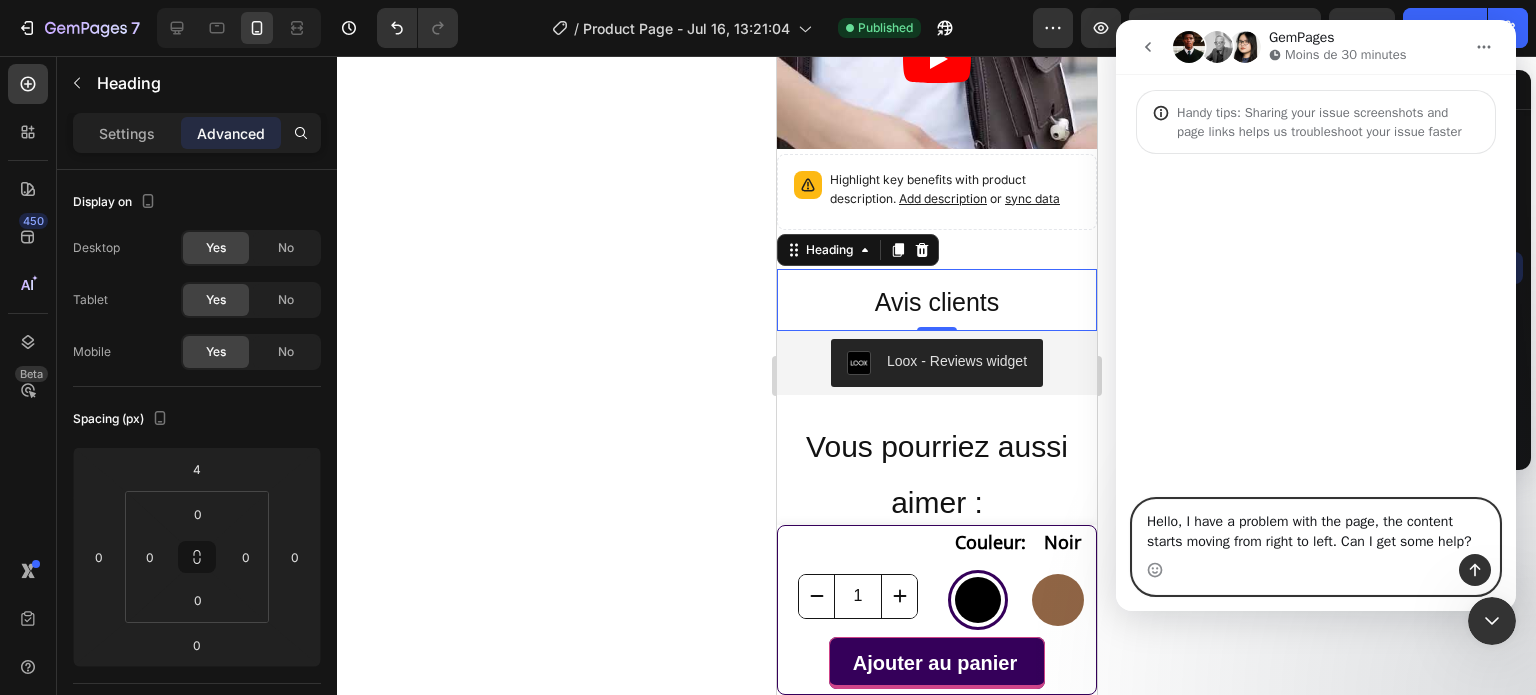 type 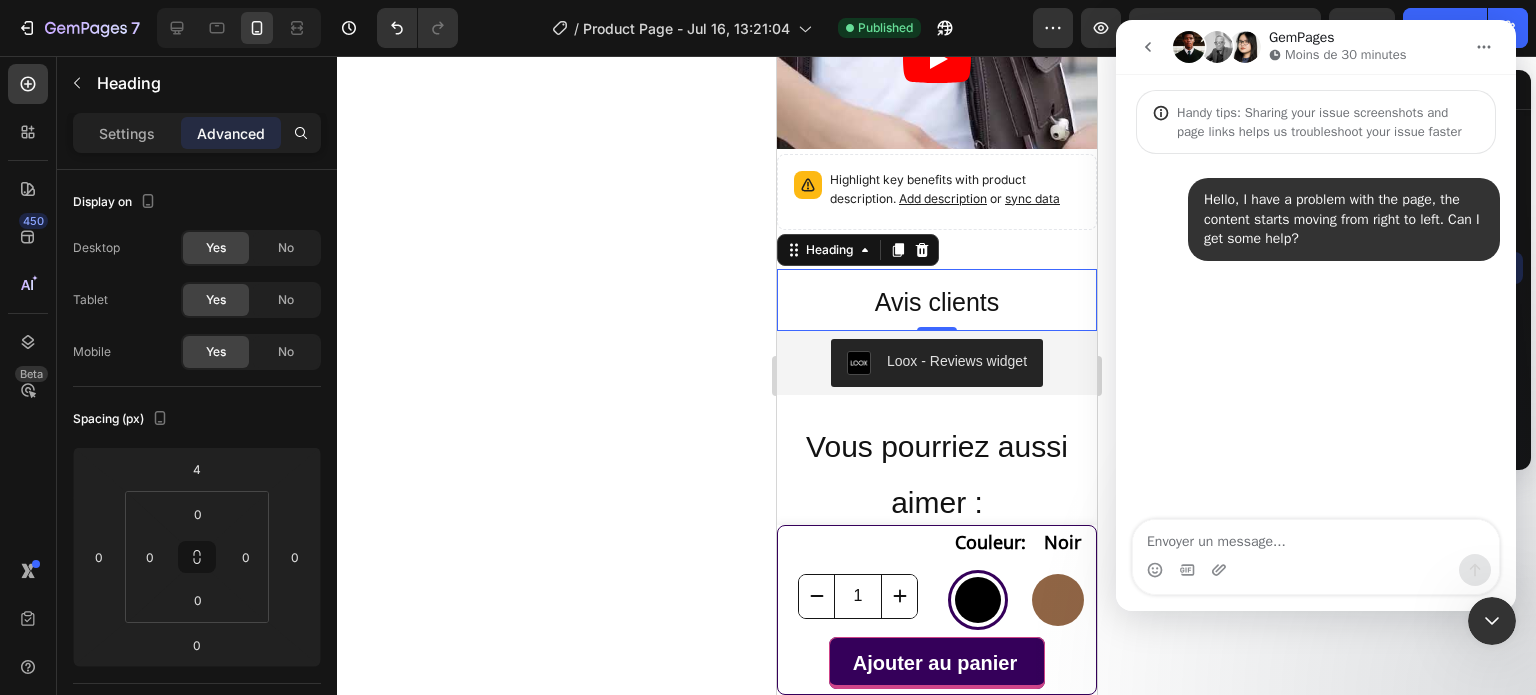 click 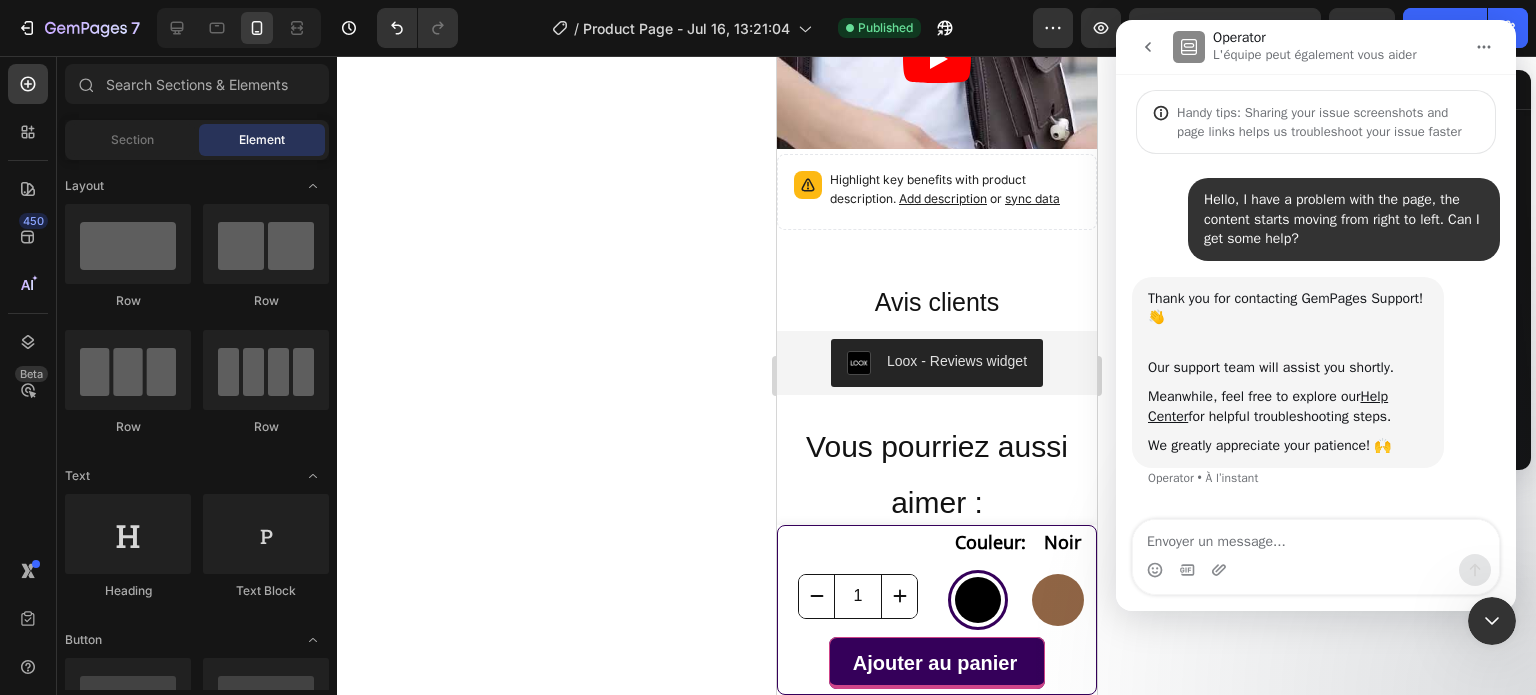 click 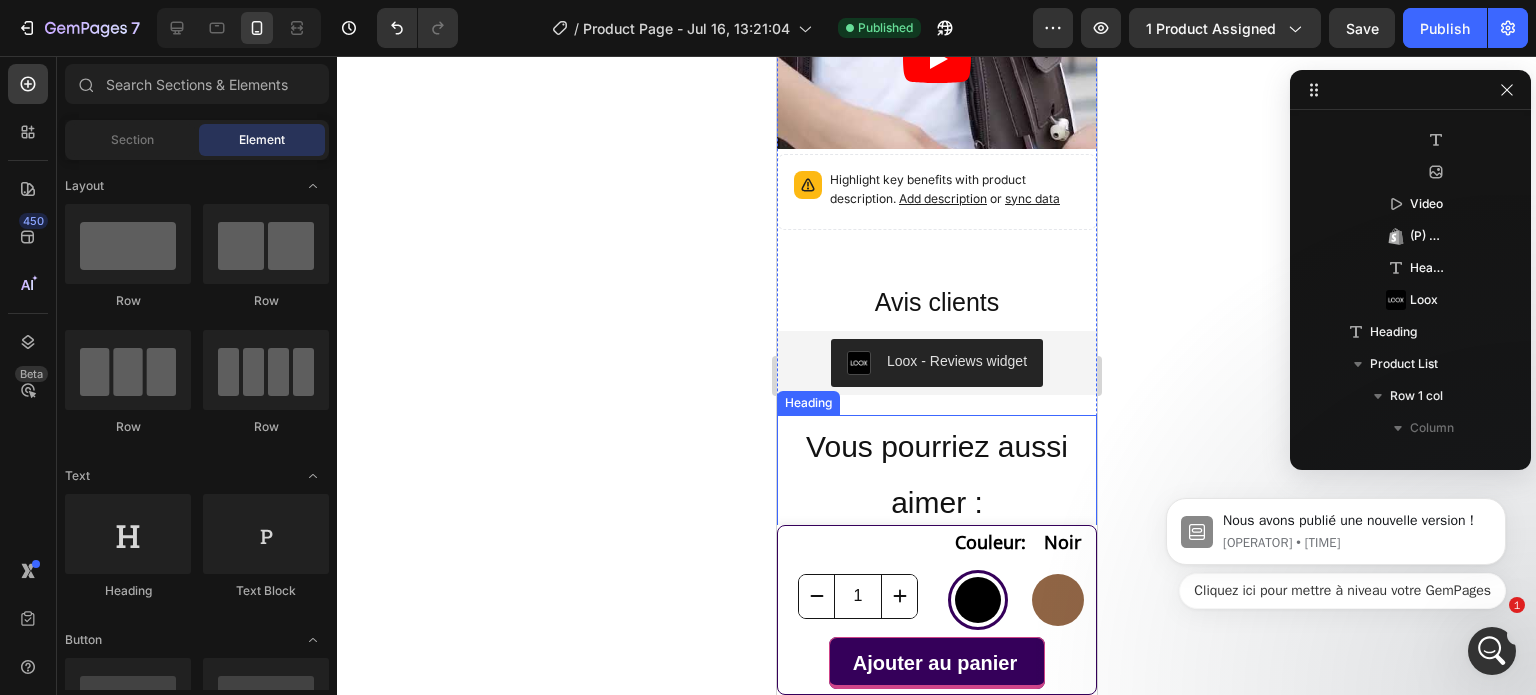 scroll, scrollTop: 0, scrollLeft: 0, axis: both 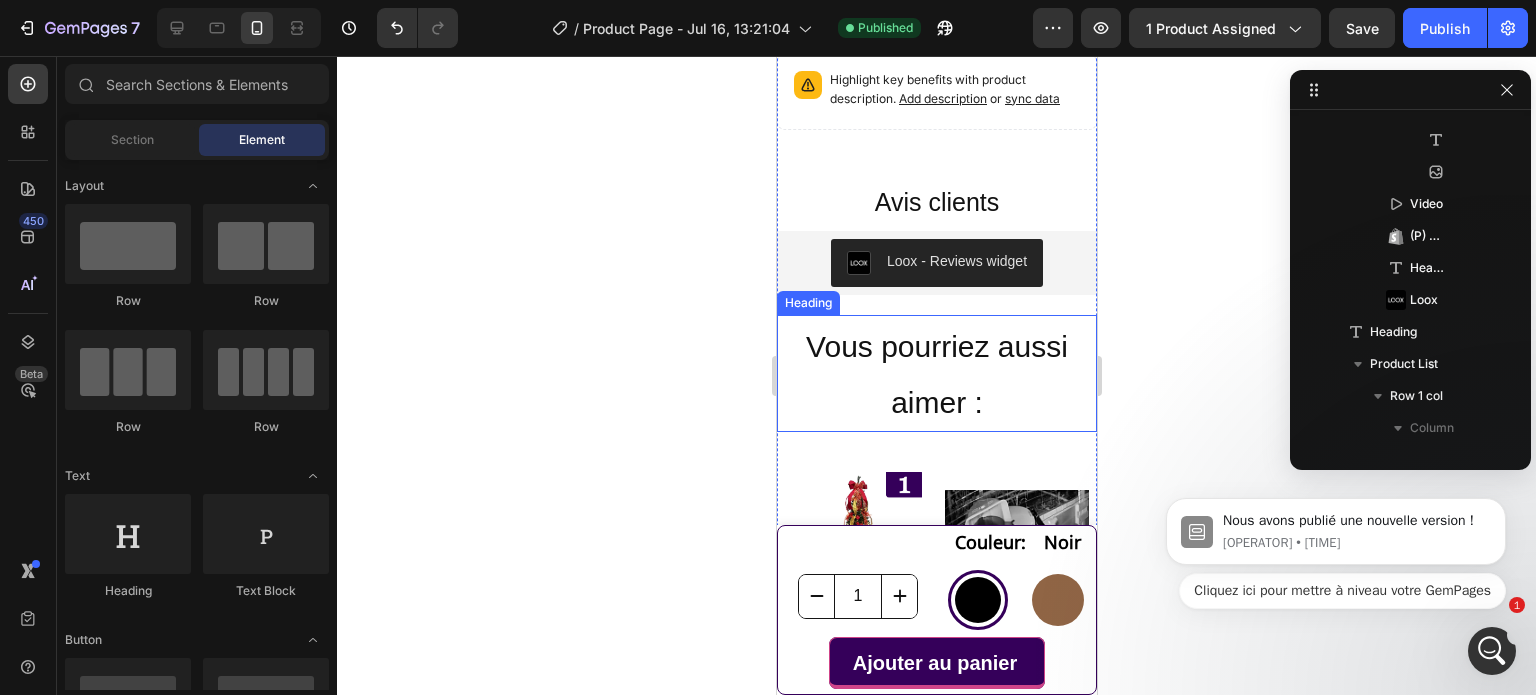 click on "Vous pourriez aussi aimer :" at bounding box center [936, 374] 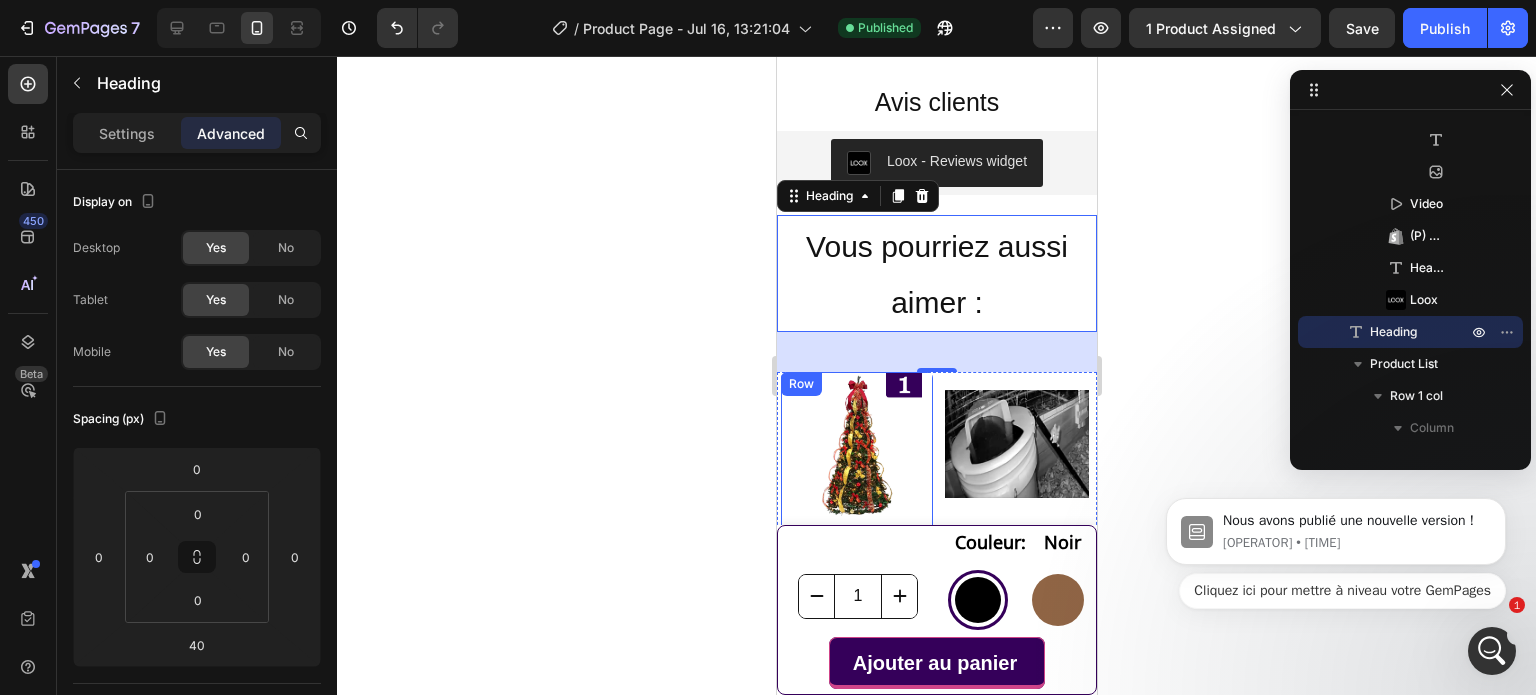 scroll, scrollTop: 4903, scrollLeft: 0, axis: vertical 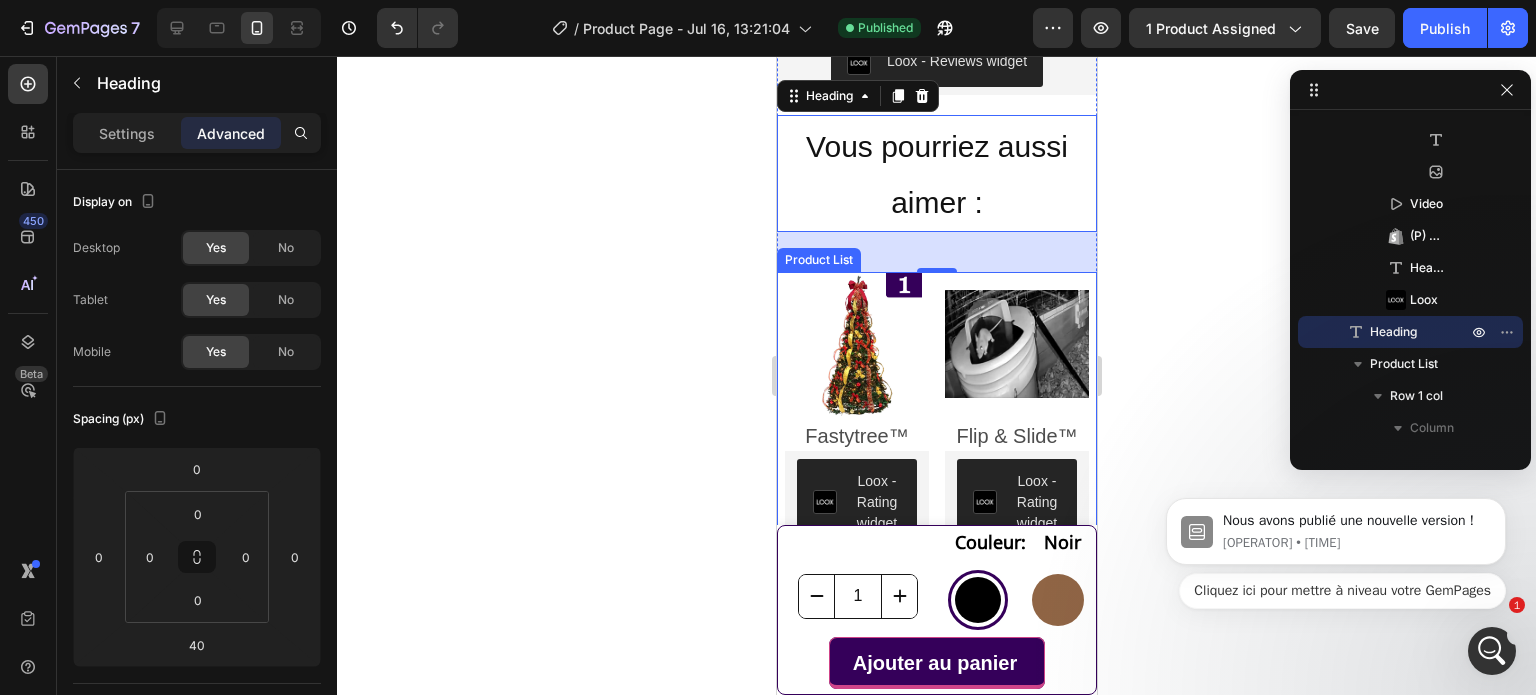 click on "Product Images Fastytree™ Product Title Loox - Rating widget Loox 79,99€ Product Price Product Price Row Product List Product Images Flip & Slide™ Product Title Loox - Rating widget Loox 24,99€ Product Price Product Price Row Product List Product Images Spaceley™ Product Title Loox - Rating widget Loox 29,99€ Product Price Product Price Row Product List Product Images Easyfood™ Product Title Loox - Rating widget Loox 19,99€ Product Price Product Price Row Product List Product Images Anyplug™ Product Title Loox - Rating widget Loox 44,99€ Product Price Product Price Row Product List Product Images Sakura™ Product Title Loox - Rating widget Loox 249,99€ Product Price Product Price Row Product List Product Images Grafted™ Product Title Loox - Rating widget Loox 29,99€ Product Price Product Price Row Product List Product Images Sheltered™ Product Title Loox - Rating widget Loox 79,99€ Product Price Product Price Row Product List Product Images Mospace™ Product Title Loox 34,99€" at bounding box center [936, 1263] 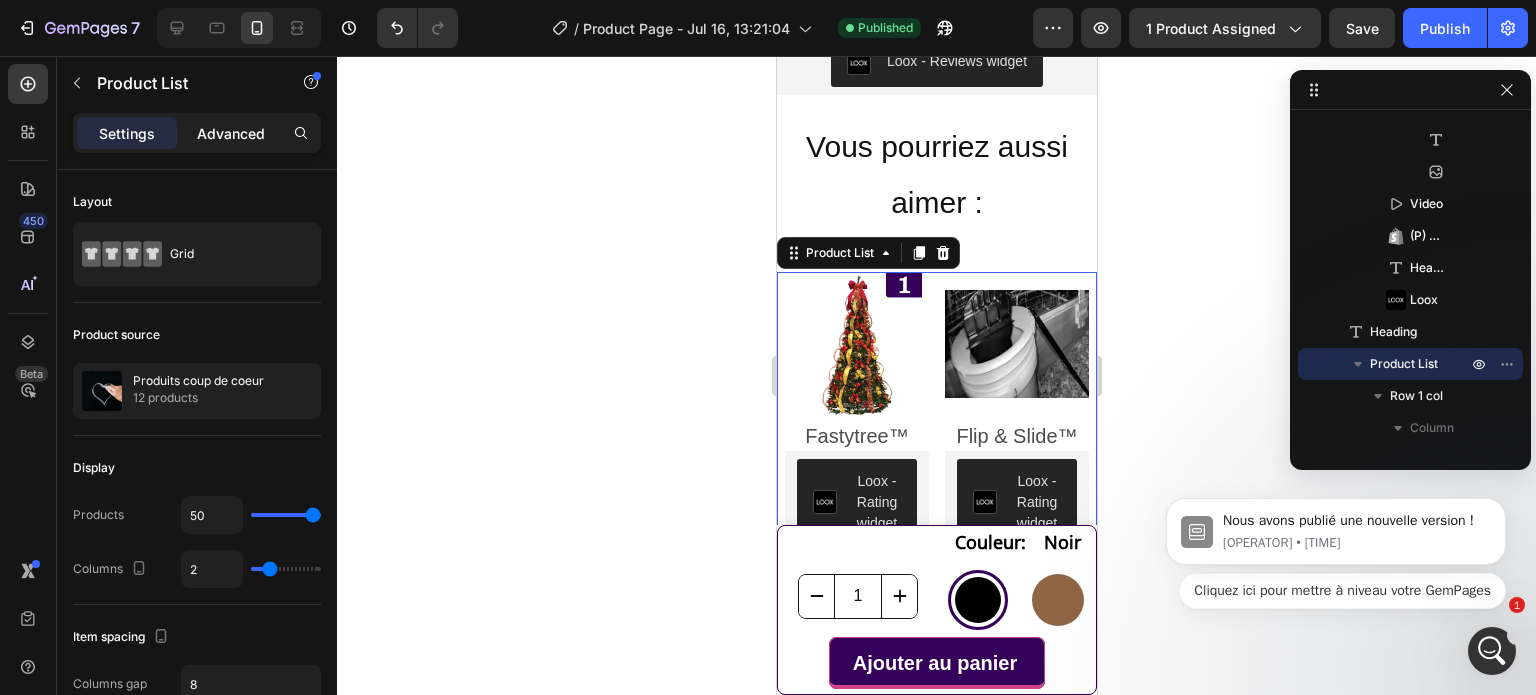 click on "Advanced" 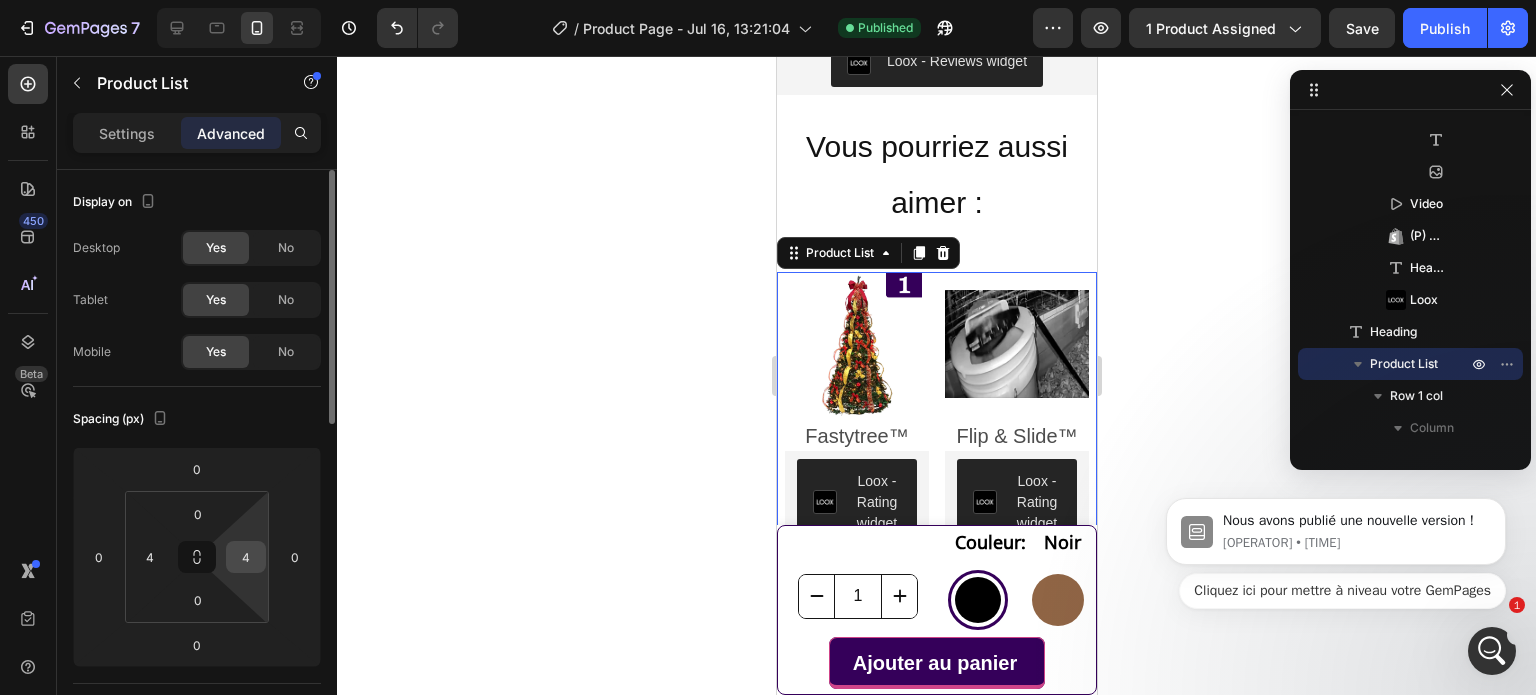 click on "4" at bounding box center (246, 557) 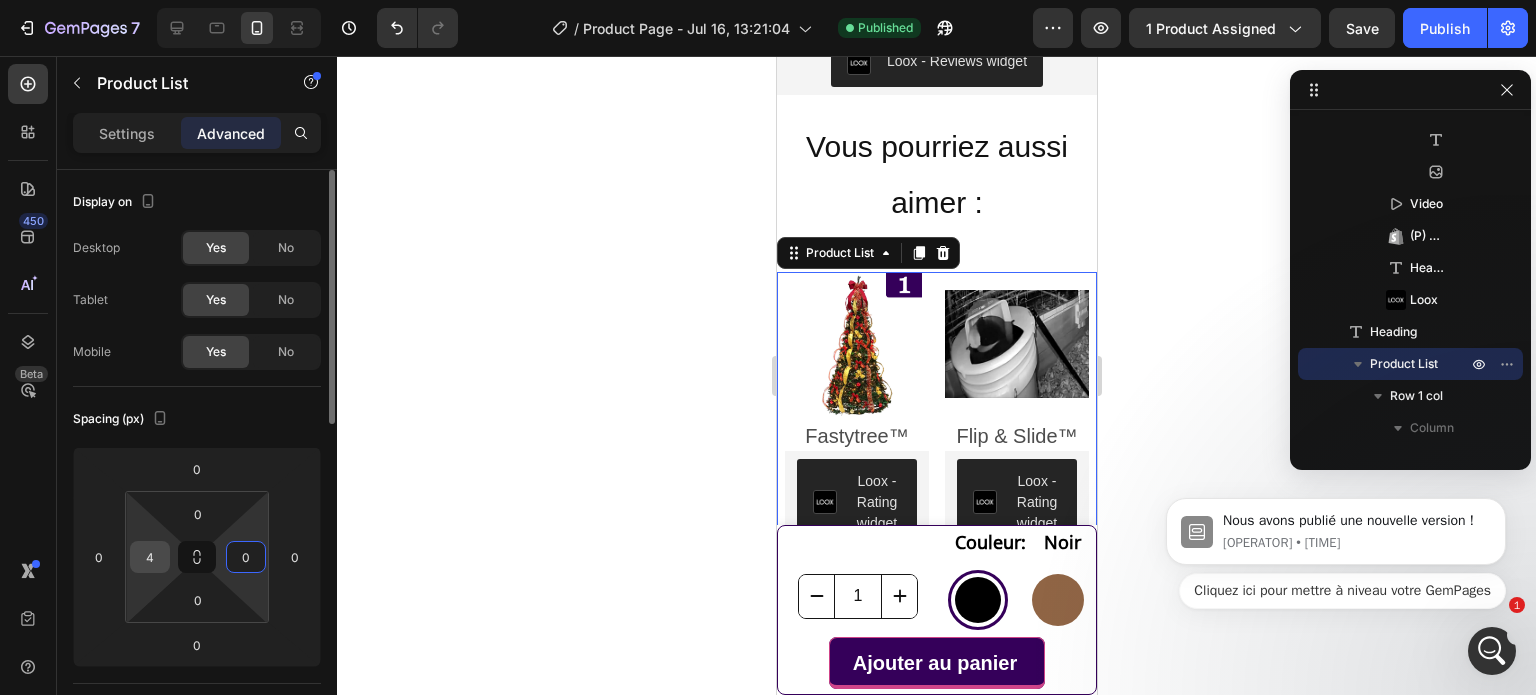 type on "0" 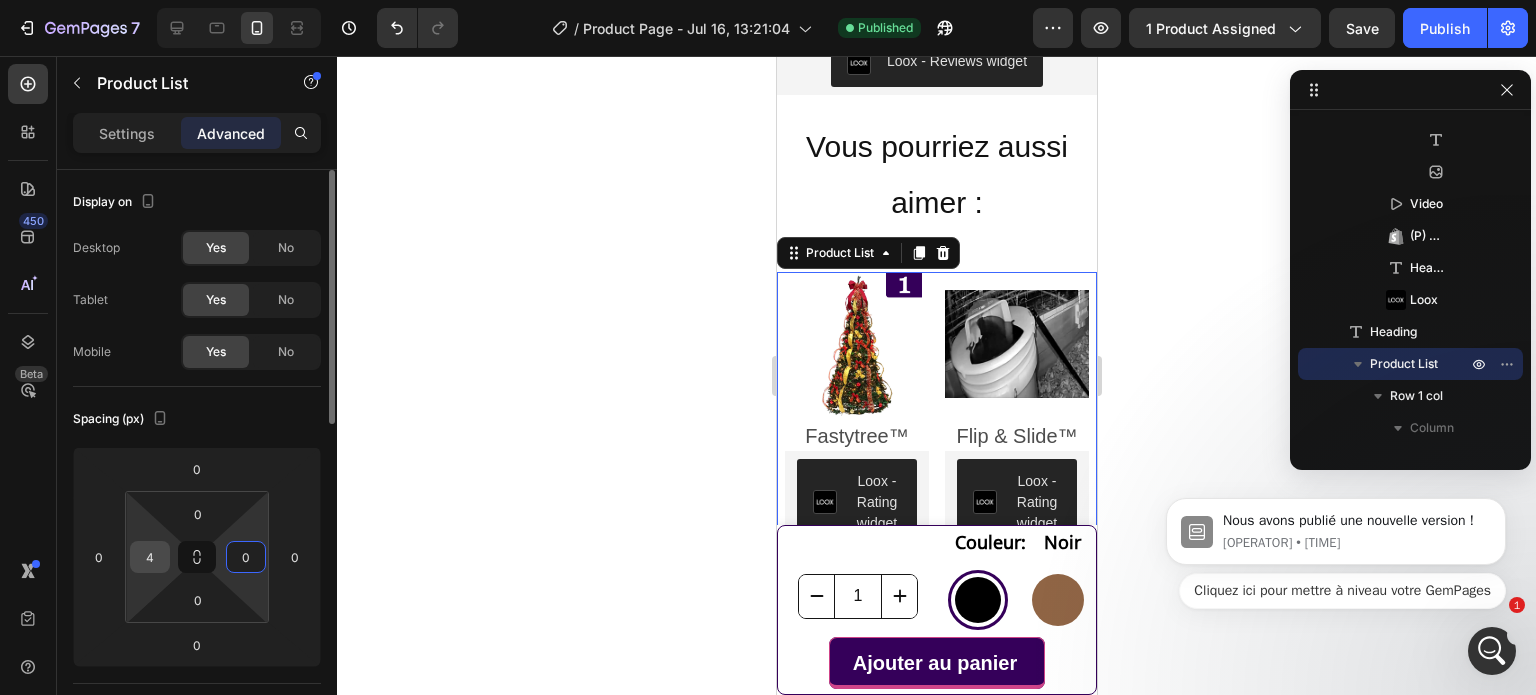 click on "4" at bounding box center [150, 557] 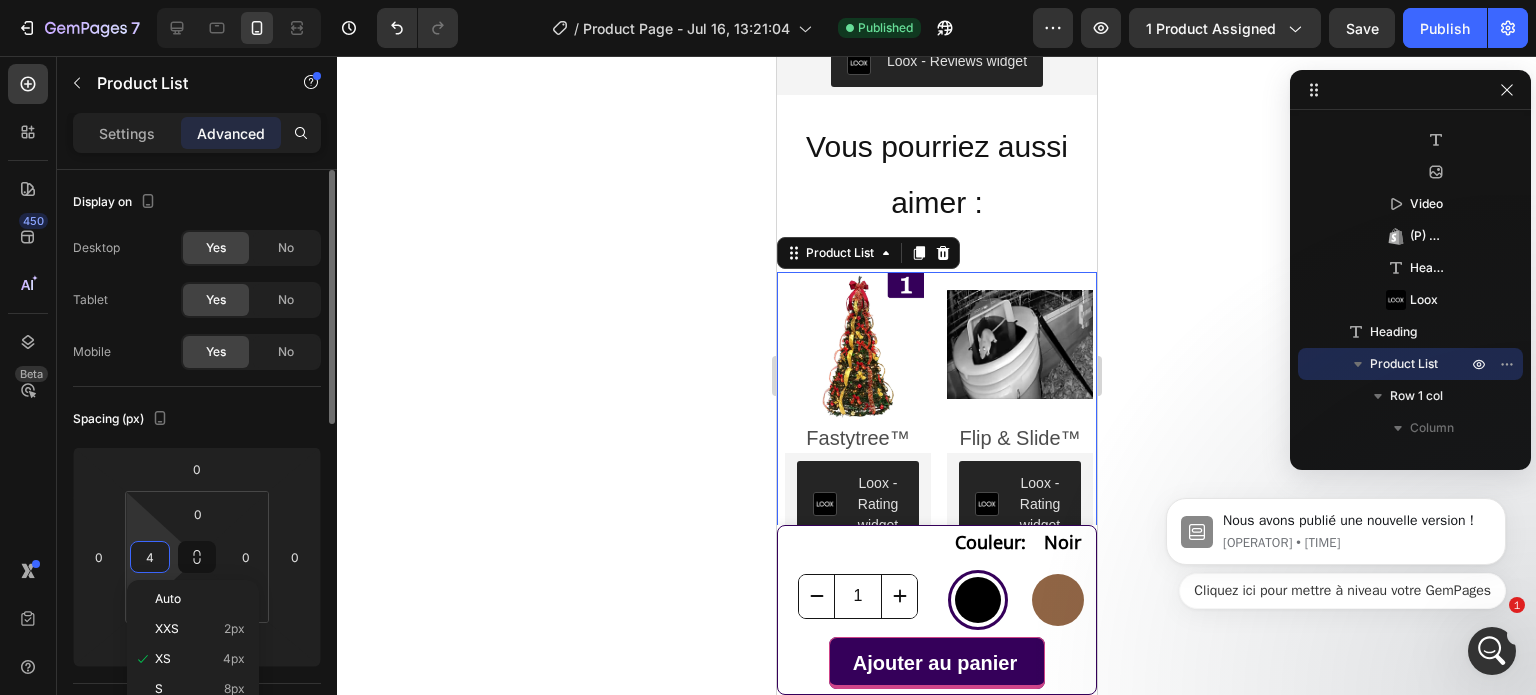 type on "0" 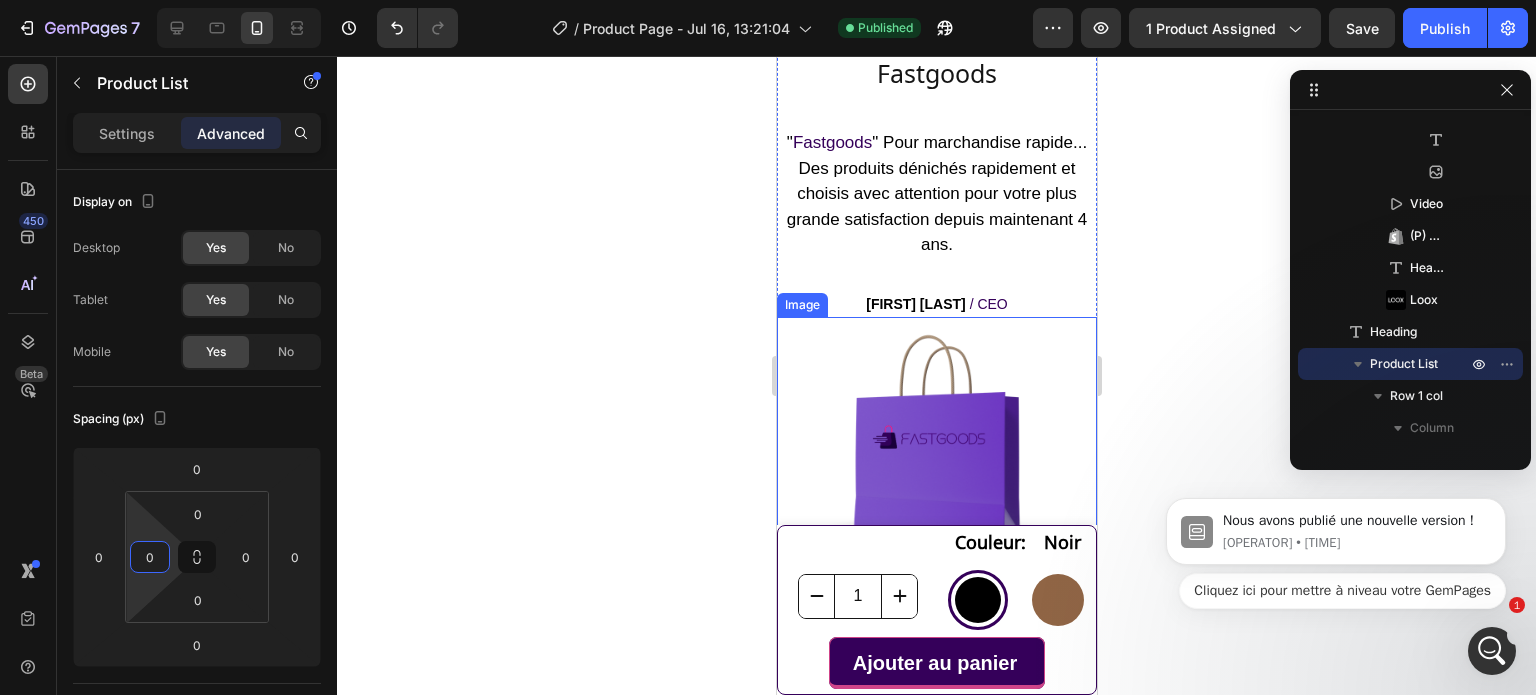scroll, scrollTop: 7003, scrollLeft: 0, axis: vertical 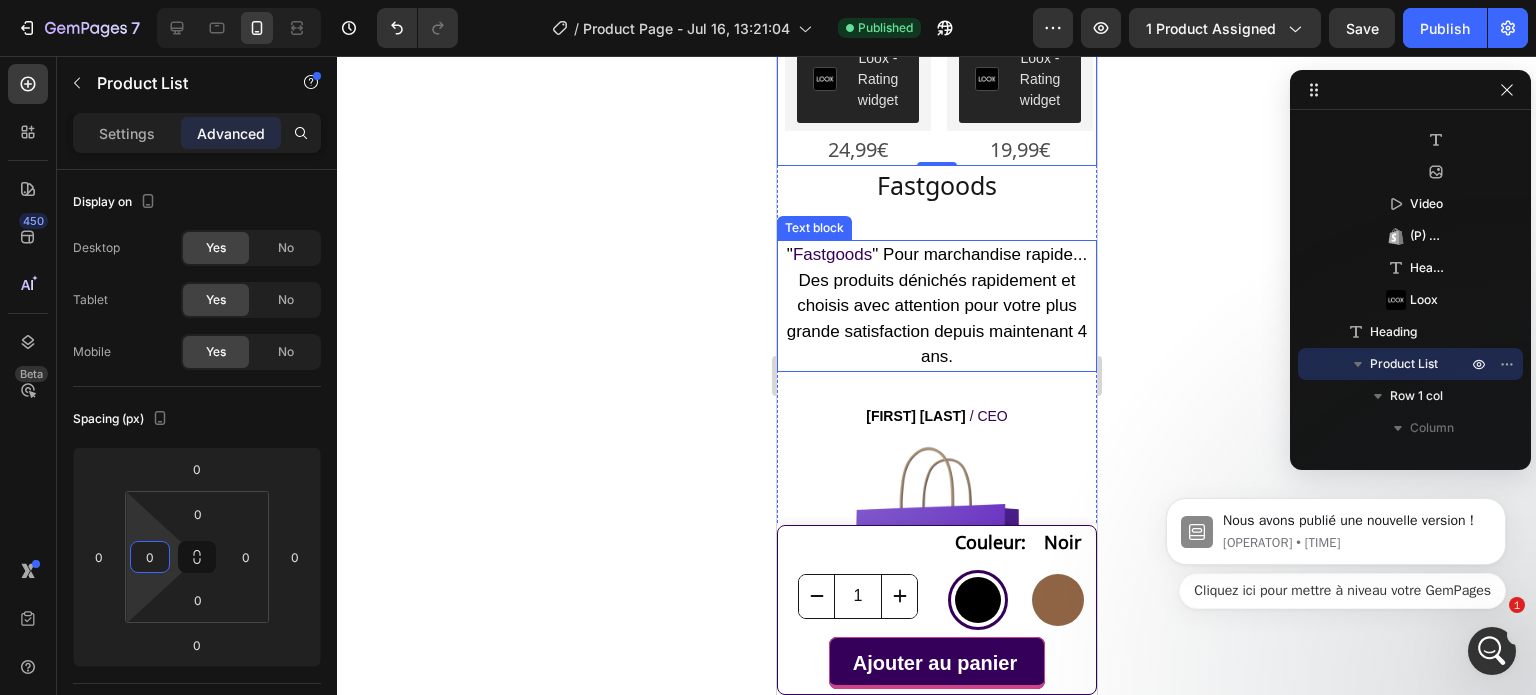 click on ""  Fastgoods  " Pour marchandise rapide... Des produits dénichés rapidement et choisis avec attention pour votre plus grande satisfaction depuis maintenant 4 ans." at bounding box center [936, 306] 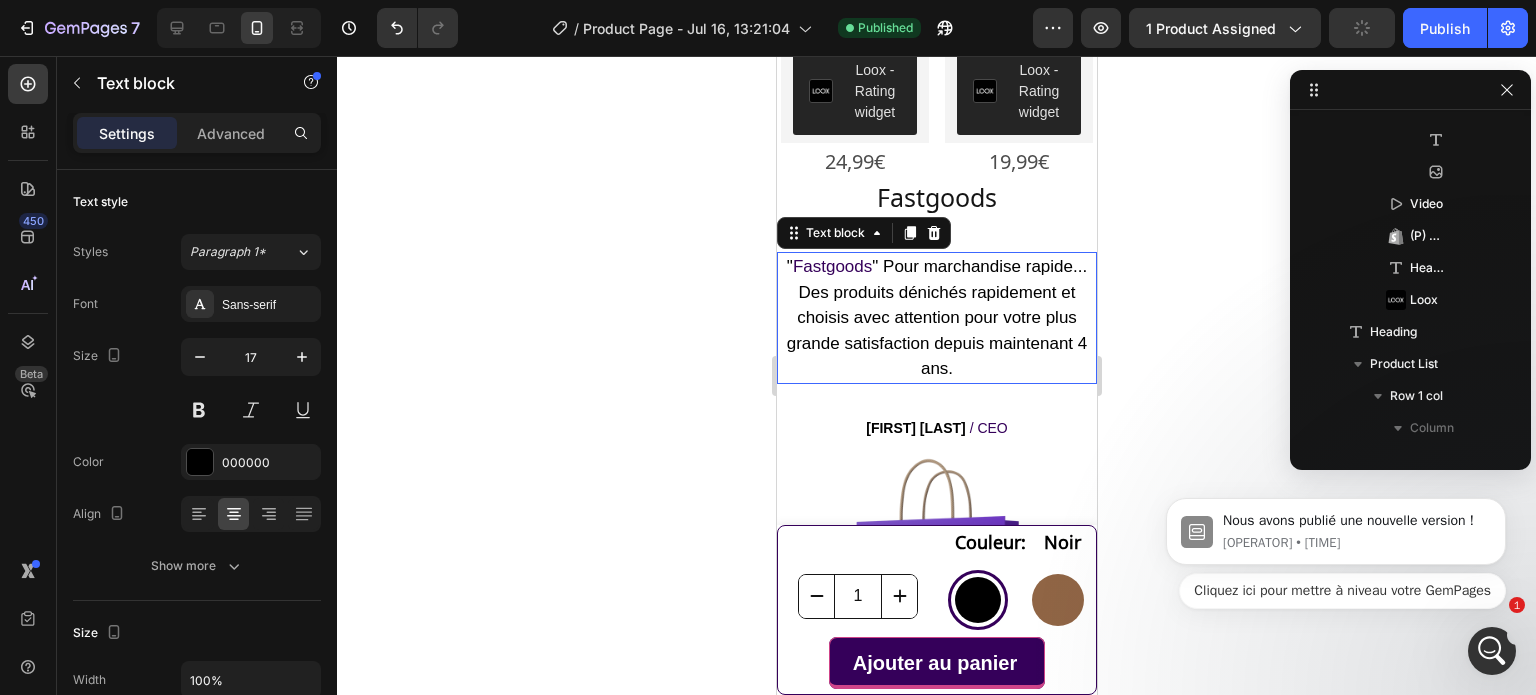 scroll, scrollTop: 2394, scrollLeft: 0, axis: vertical 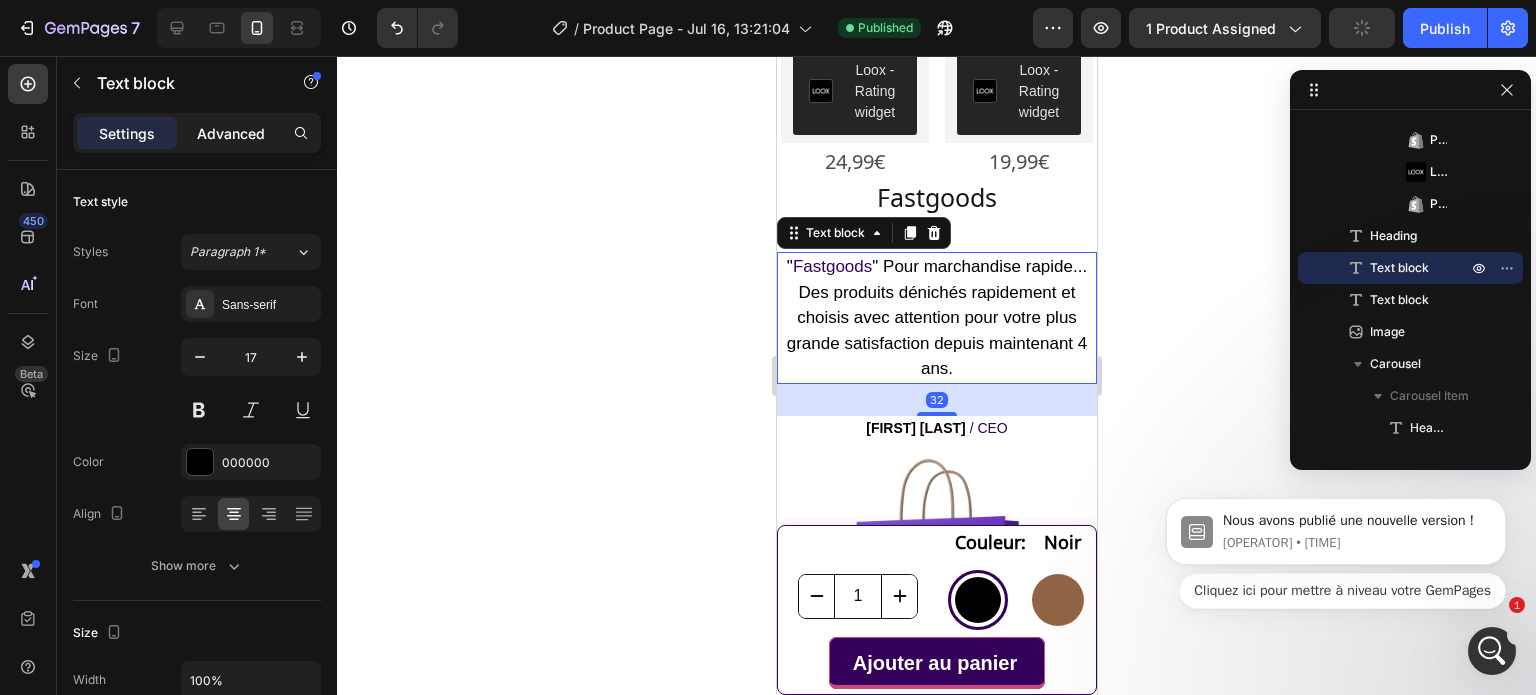click on "Advanced" at bounding box center (231, 133) 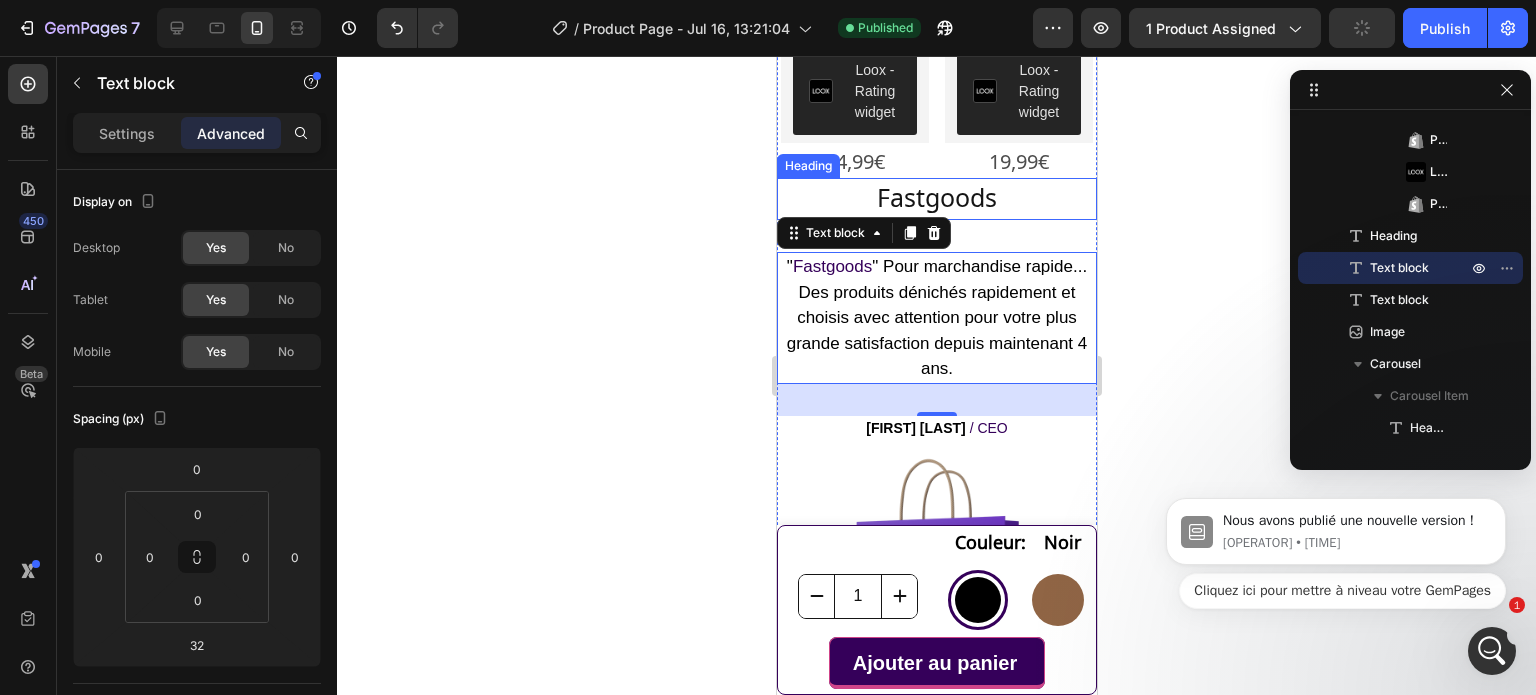 click on "Fastgoods" at bounding box center [936, 199] 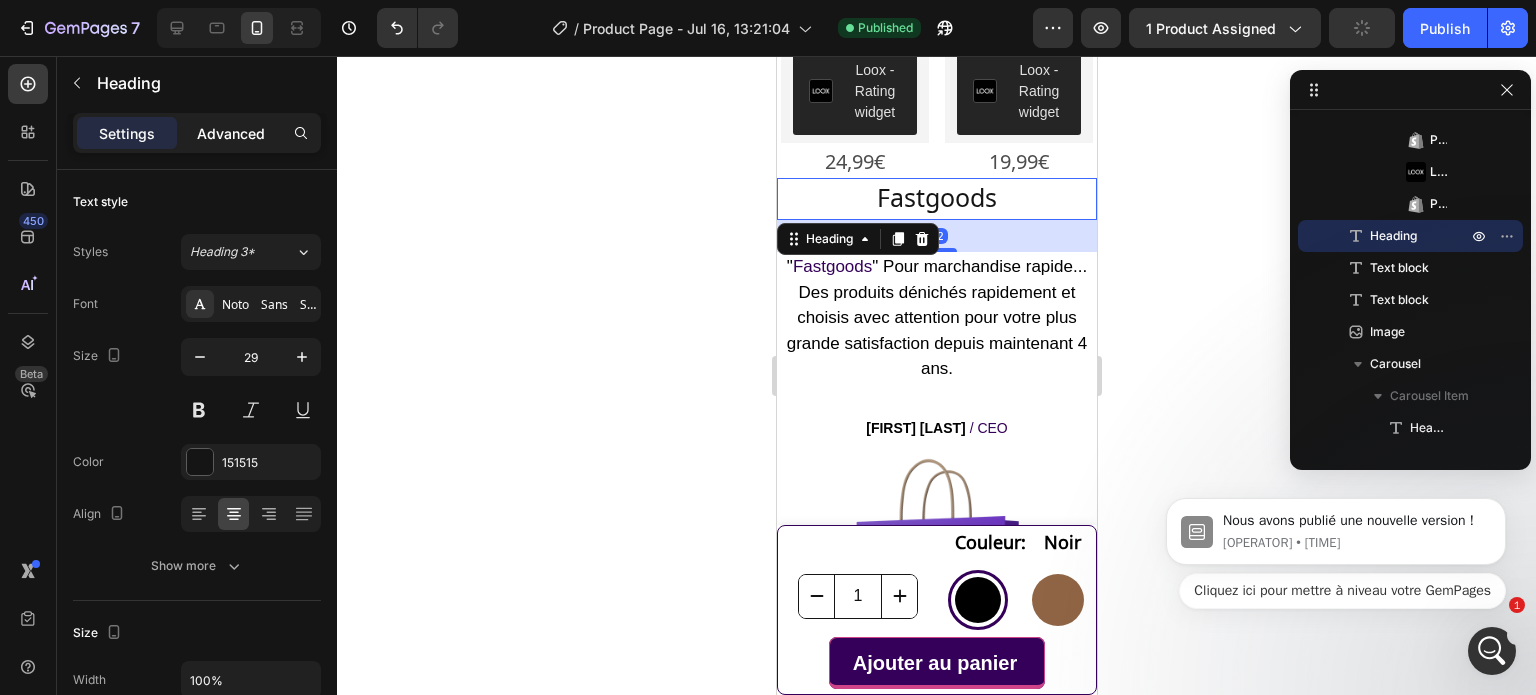 click on "Advanced" at bounding box center (231, 133) 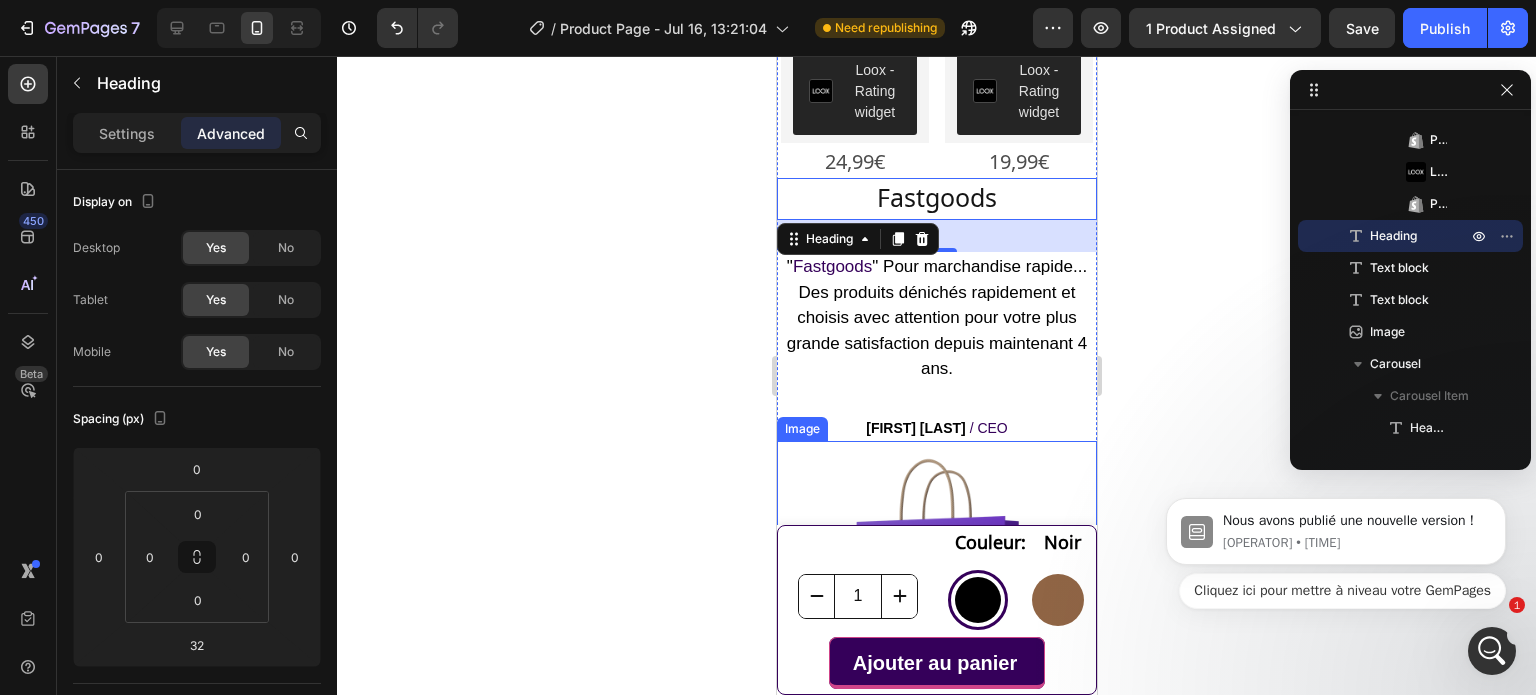 scroll, scrollTop: 7103, scrollLeft: 0, axis: vertical 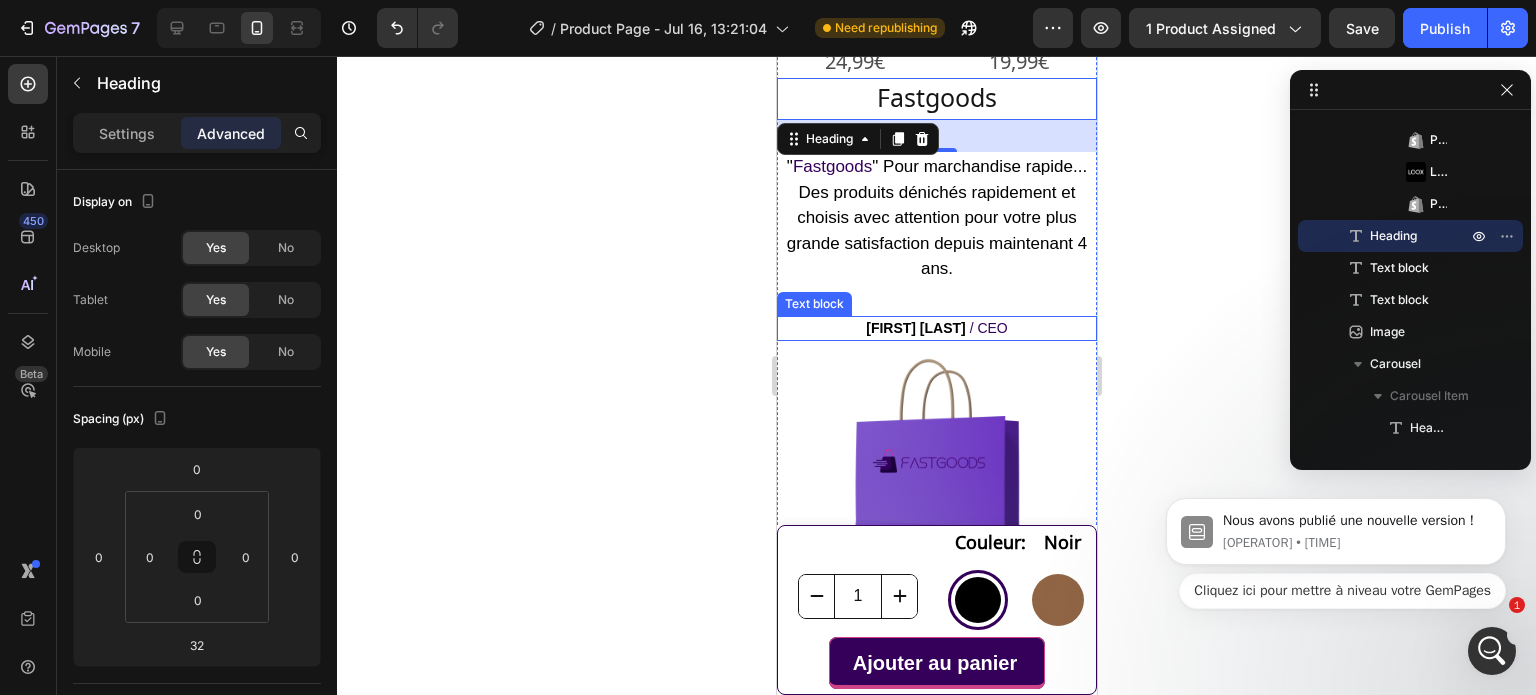 click on "/ CEO" at bounding box center [988, 328] 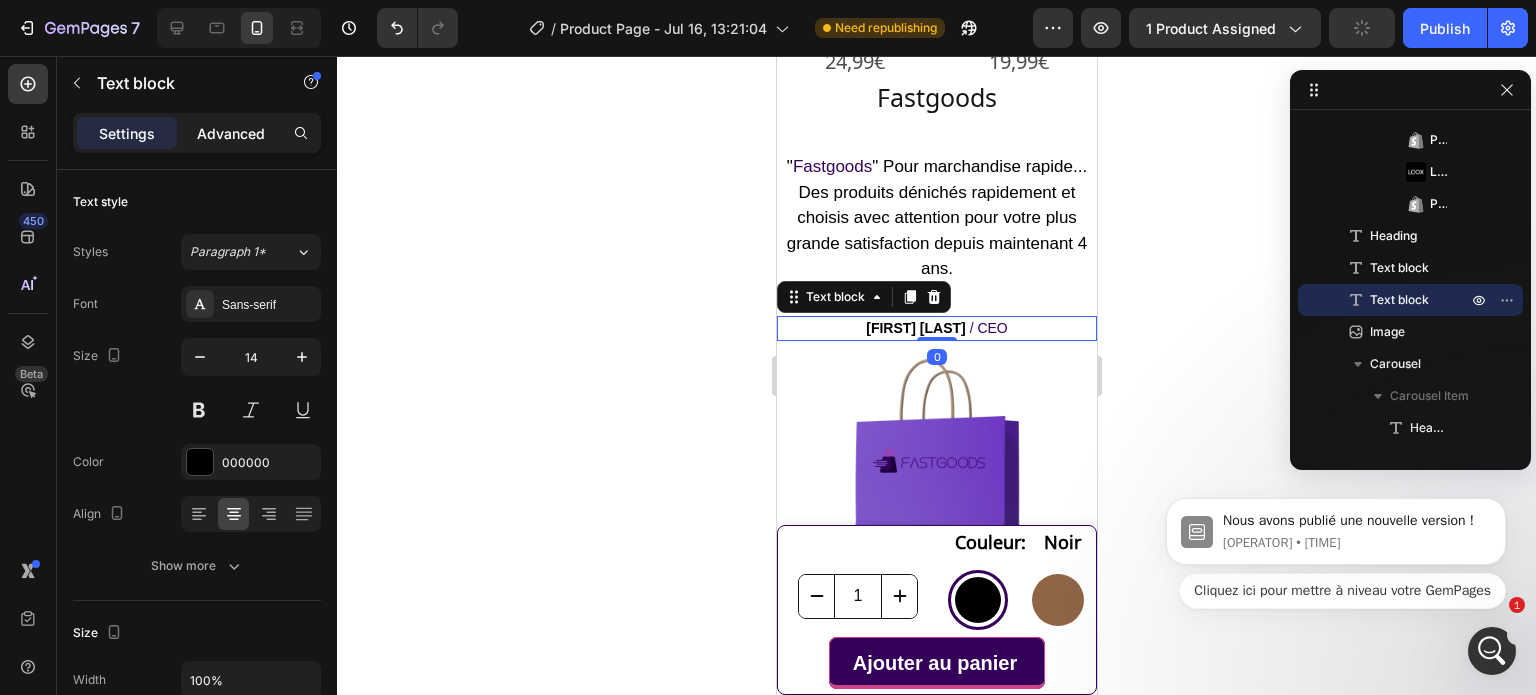 click on "Advanced" at bounding box center [231, 133] 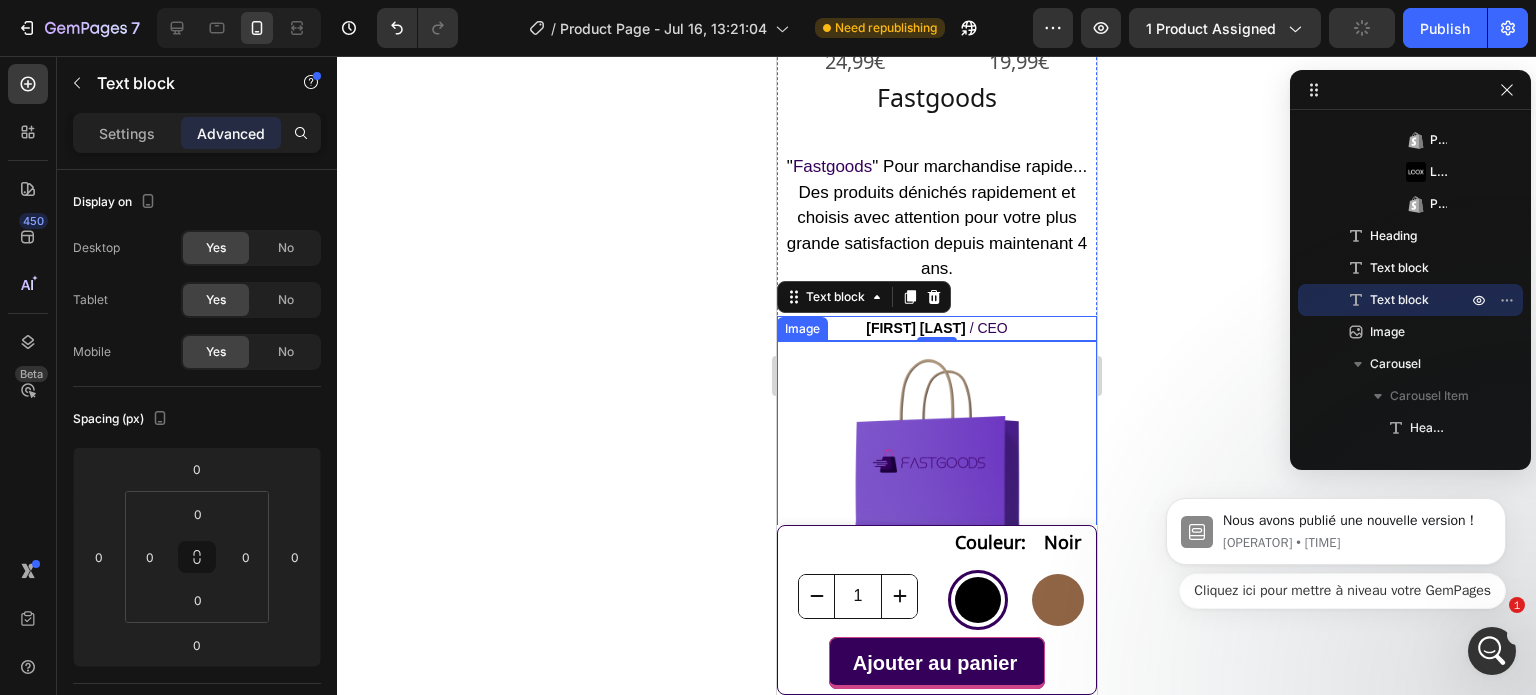 click at bounding box center (936, 461) 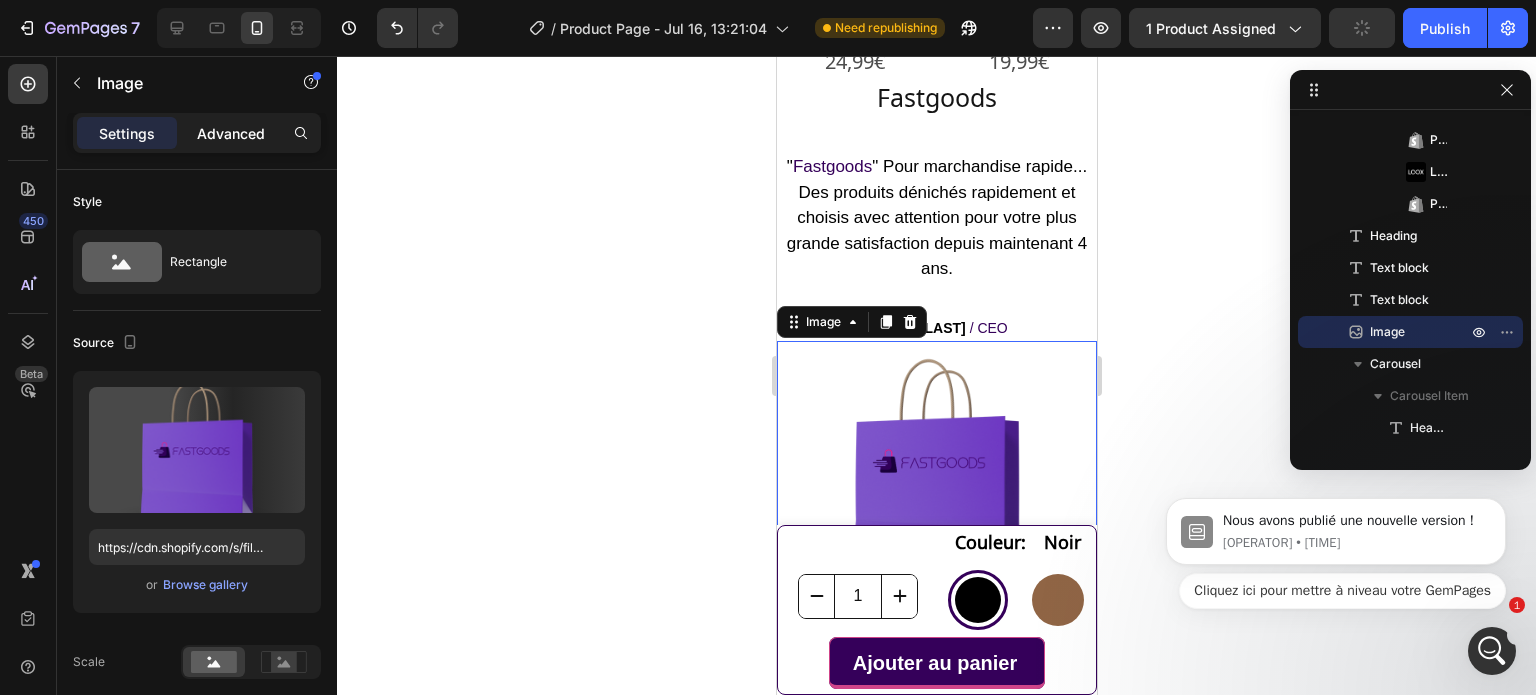 click on "Advanced" at bounding box center (231, 133) 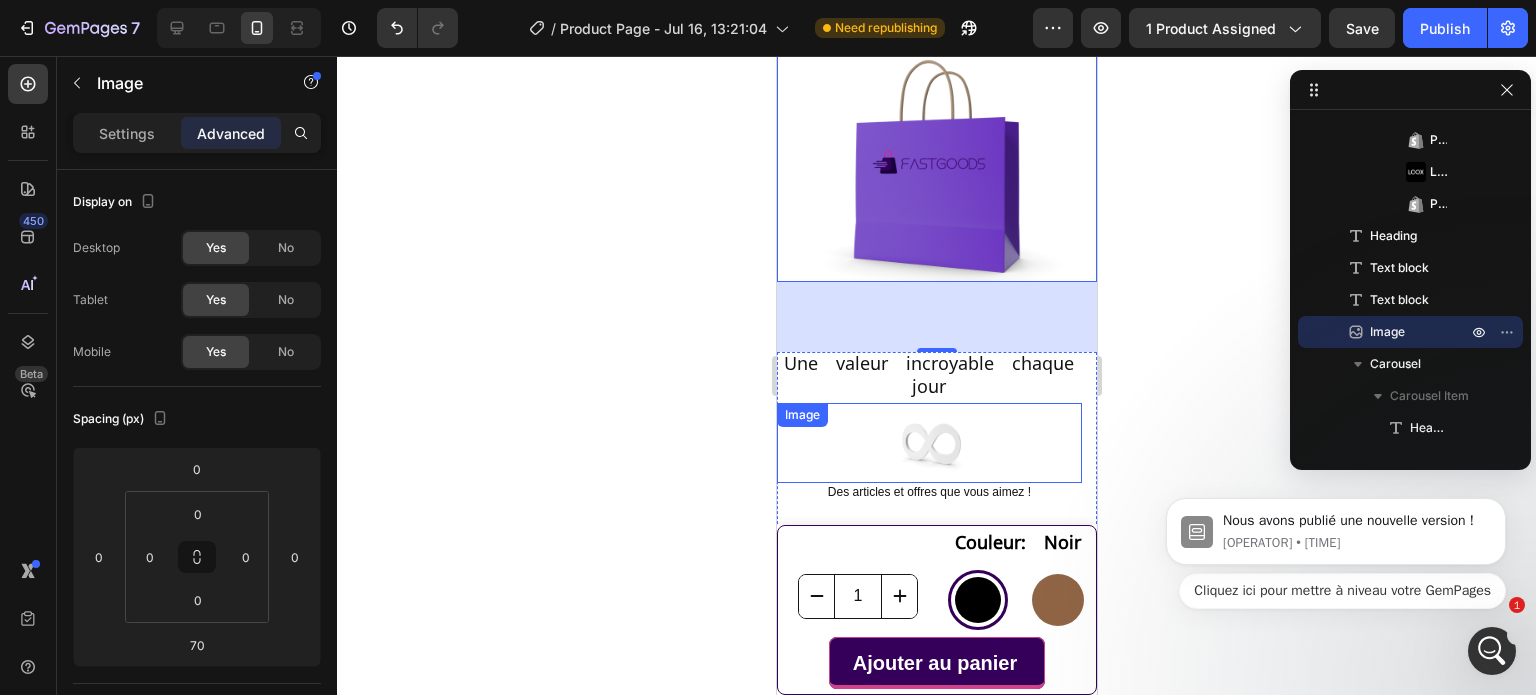 scroll, scrollTop: 7403, scrollLeft: 0, axis: vertical 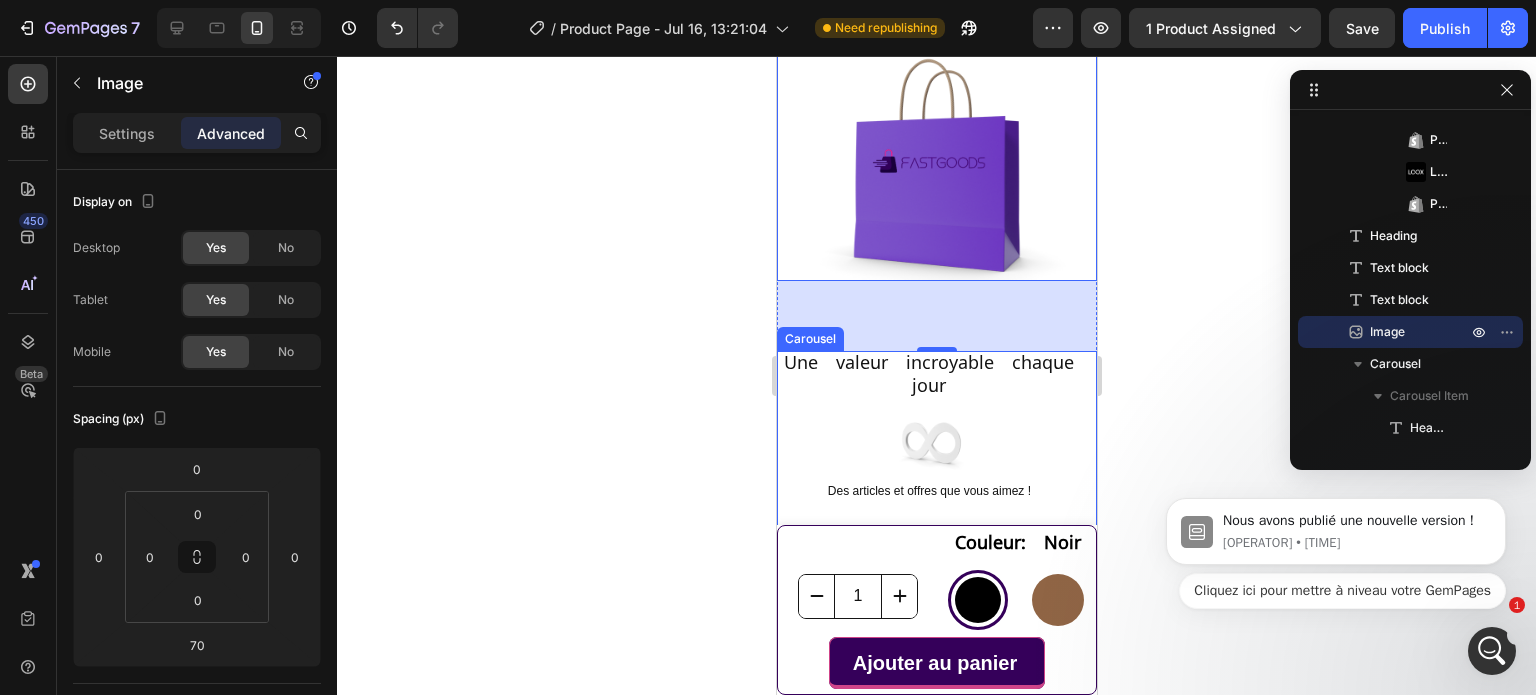 click on "Une valeur incroyable chaque jour Heading Image Des articles et offres que vous aimez ! Heading" at bounding box center [928, 442] 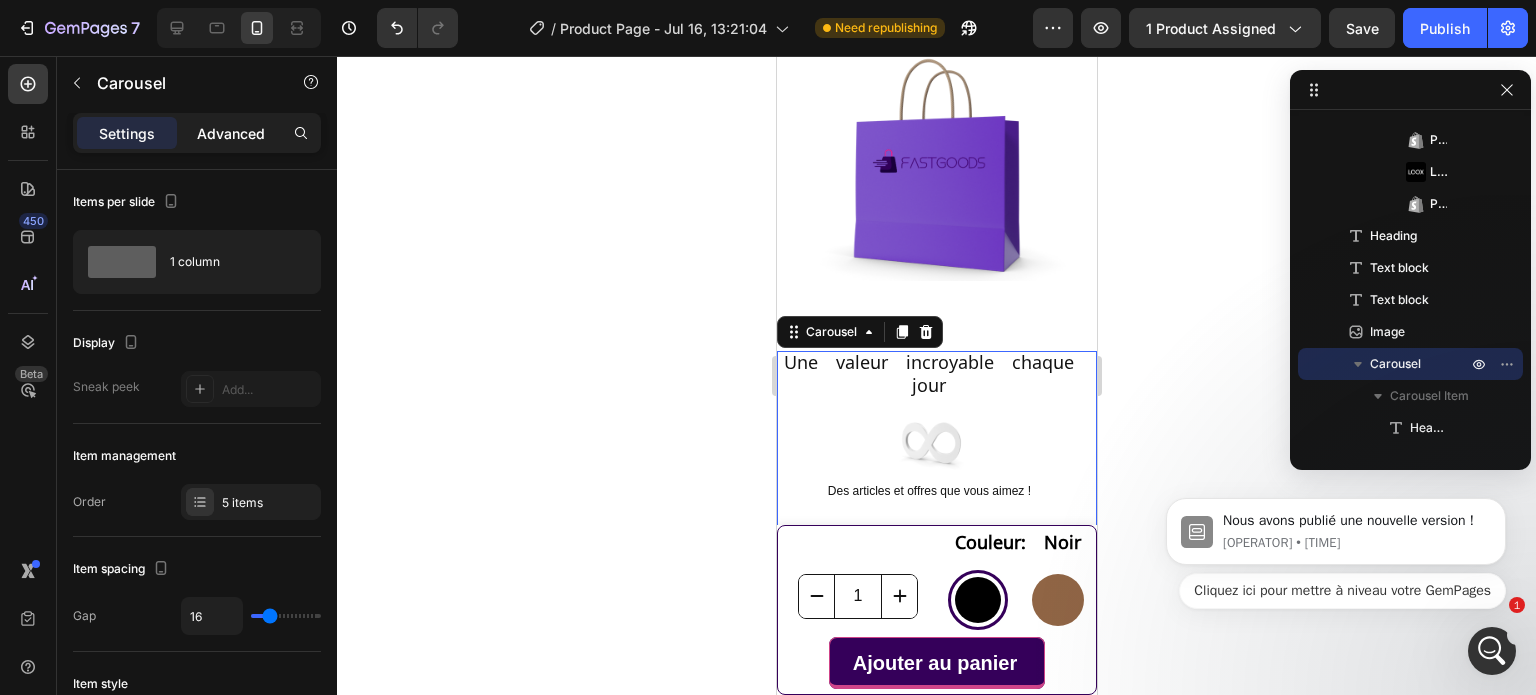 click on "Advanced" 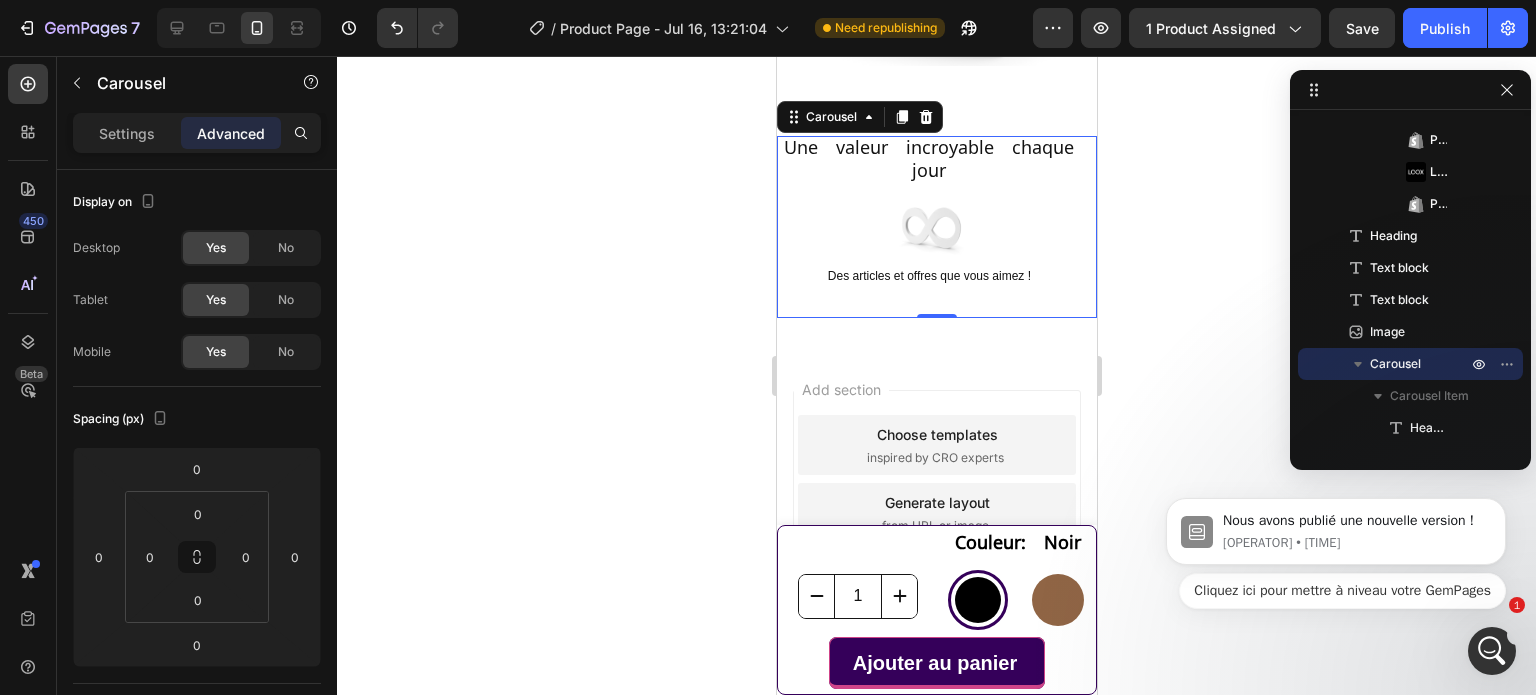 scroll, scrollTop: 7622, scrollLeft: 0, axis: vertical 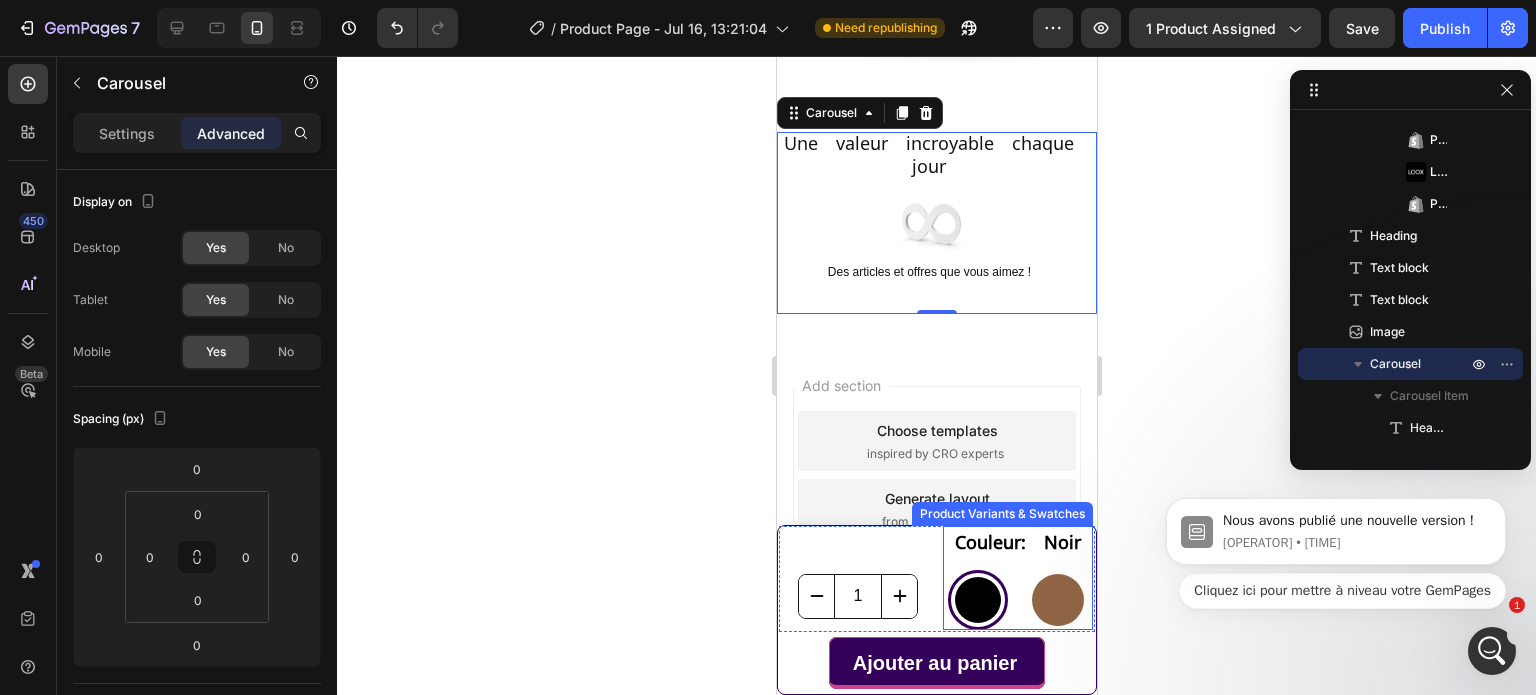click on "Couleur: Noir" at bounding box center [1017, 544] 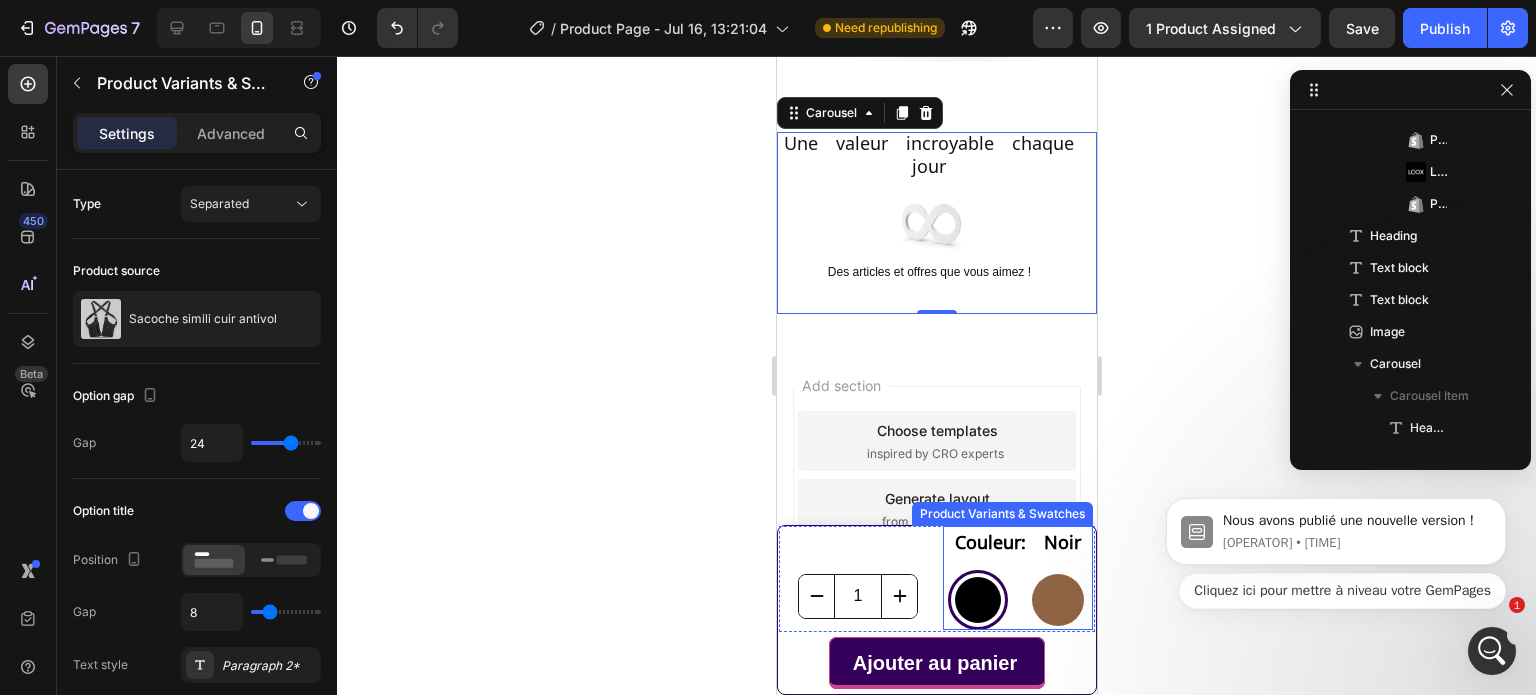 radio on "true" 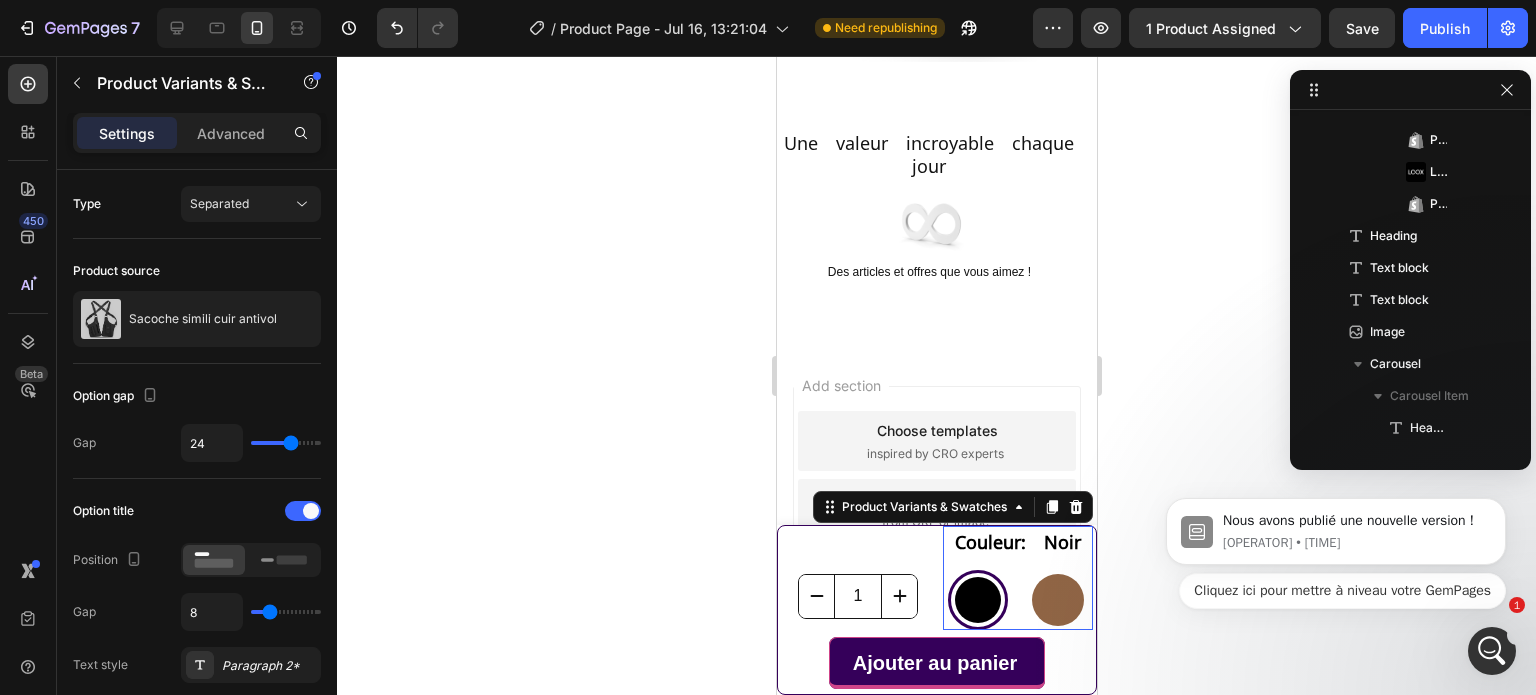 scroll, scrollTop: 250, scrollLeft: 0, axis: vertical 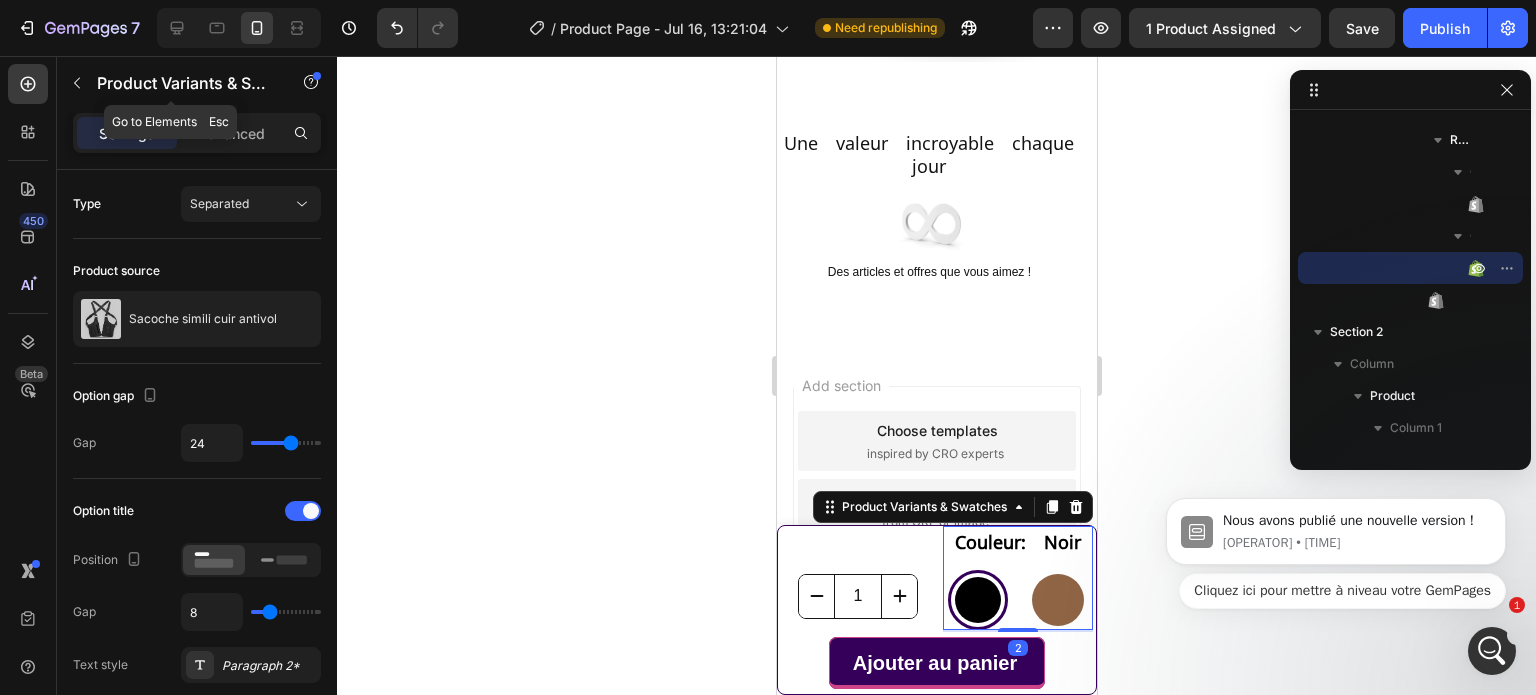 click on "Product Variants & Swatches" 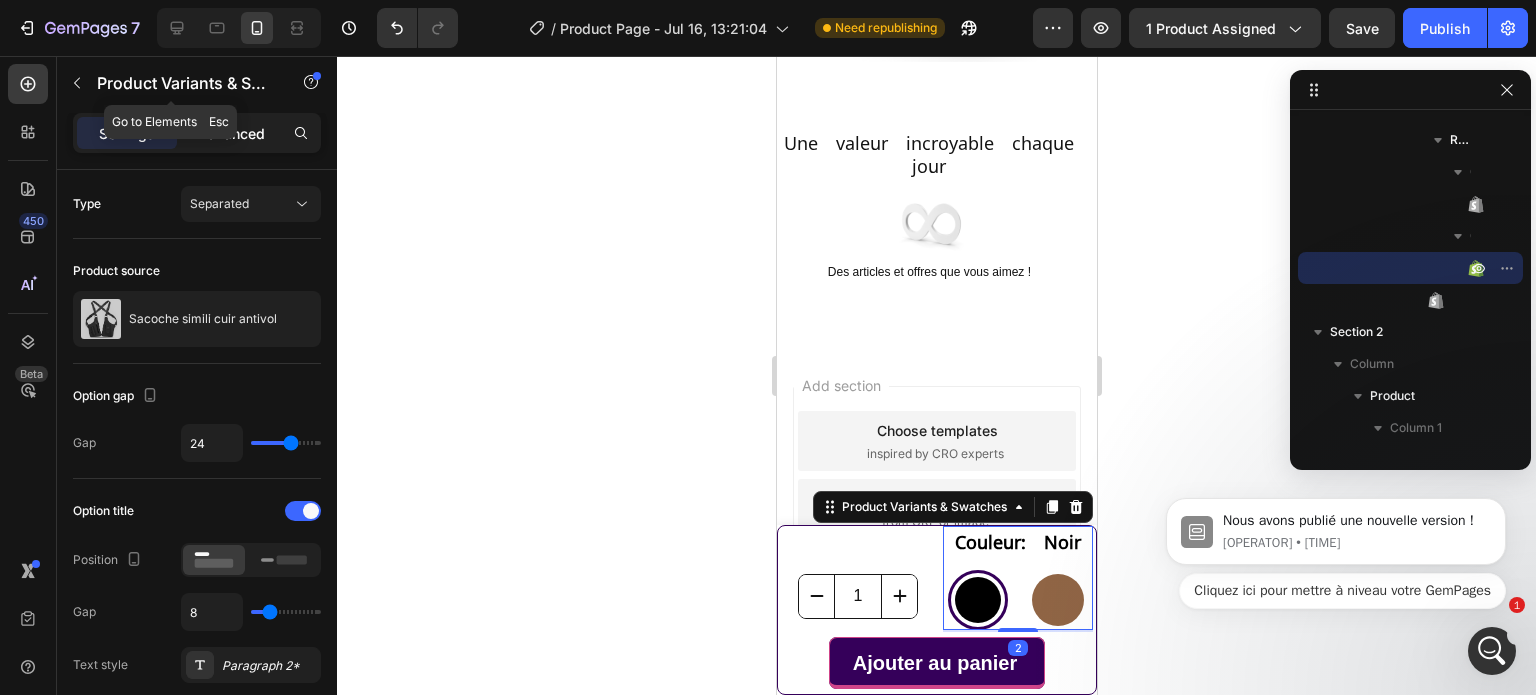 click on "Advanced" 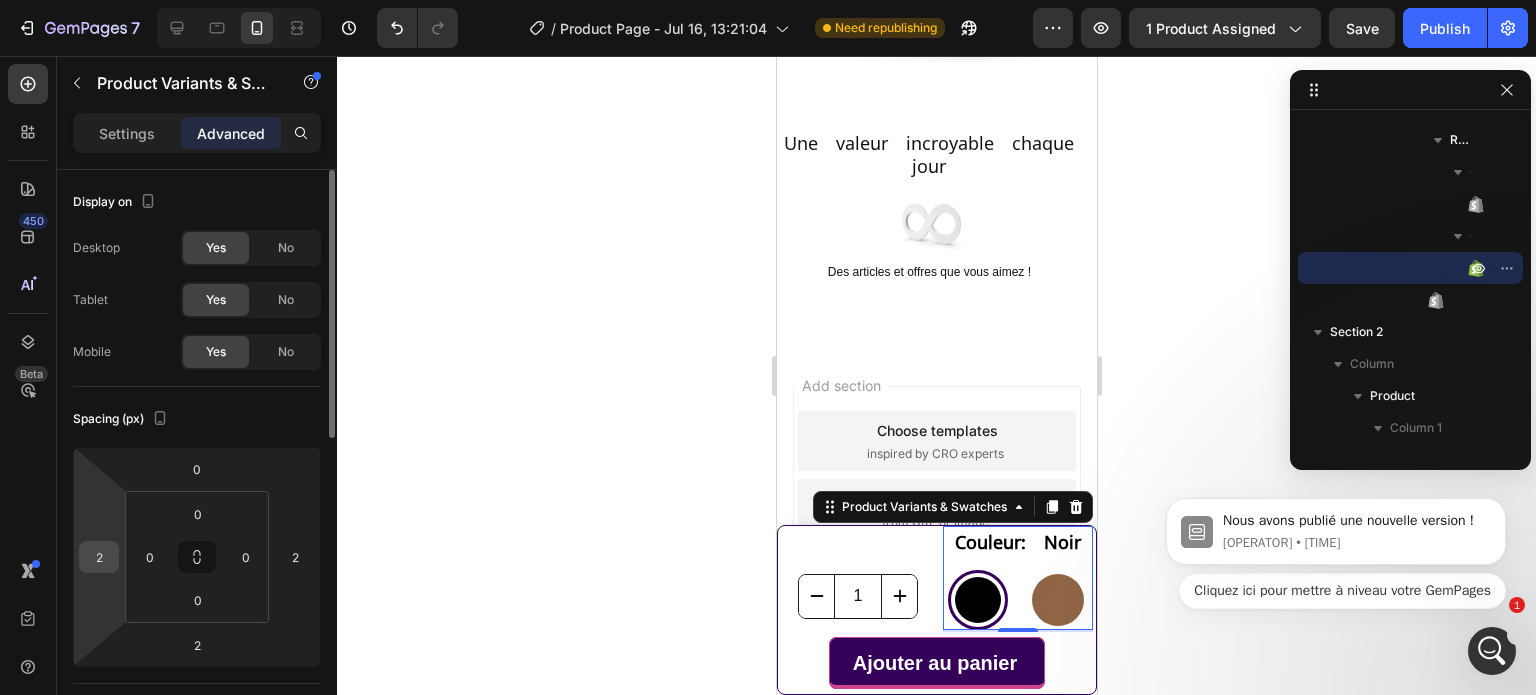 click on "2" at bounding box center (99, 557) 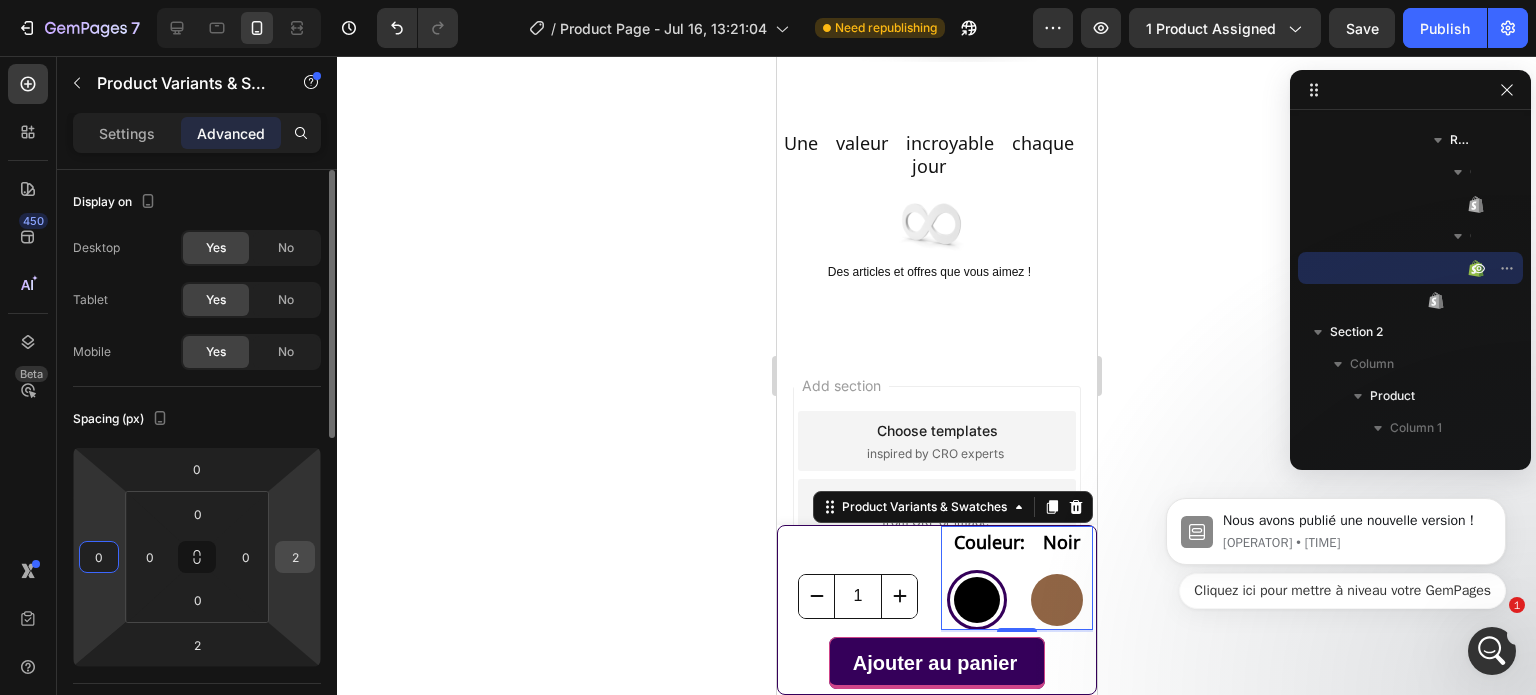 type on "0" 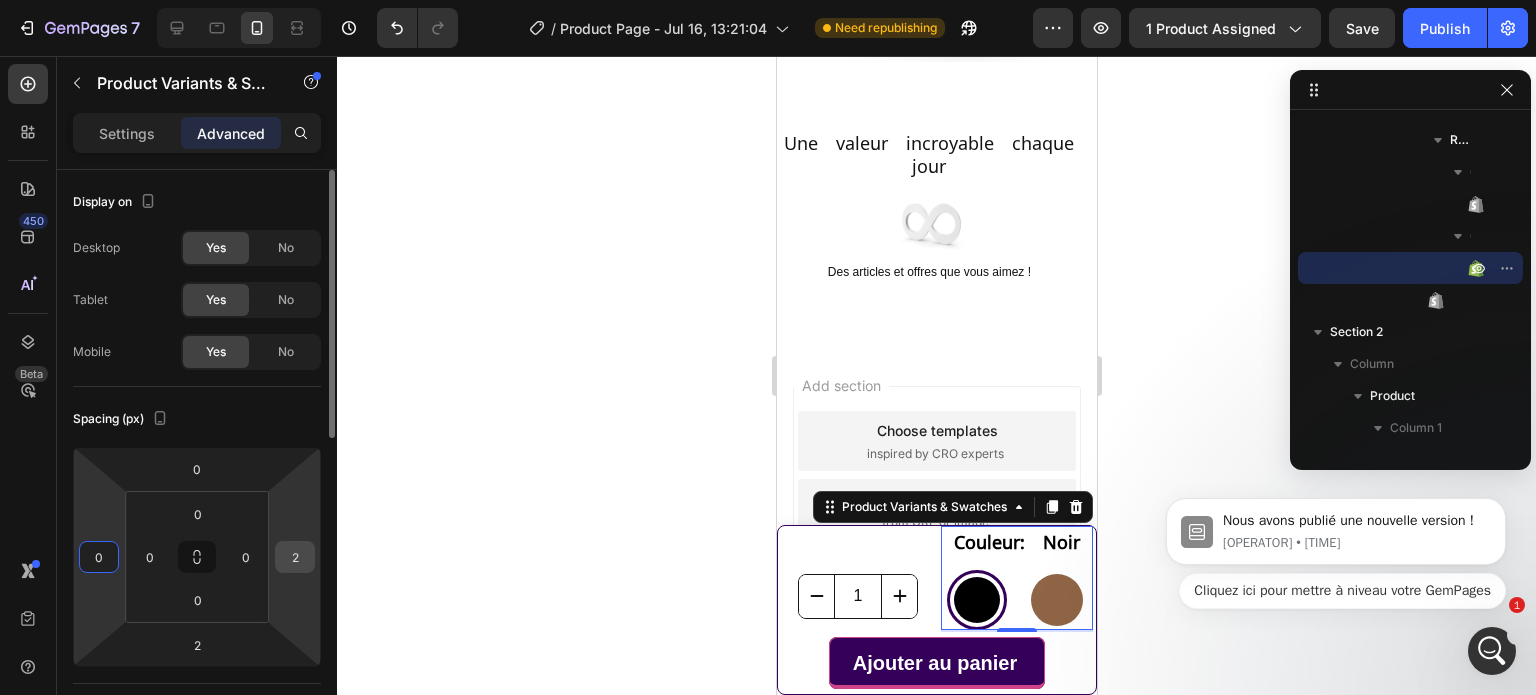 click on "2" at bounding box center (295, 557) 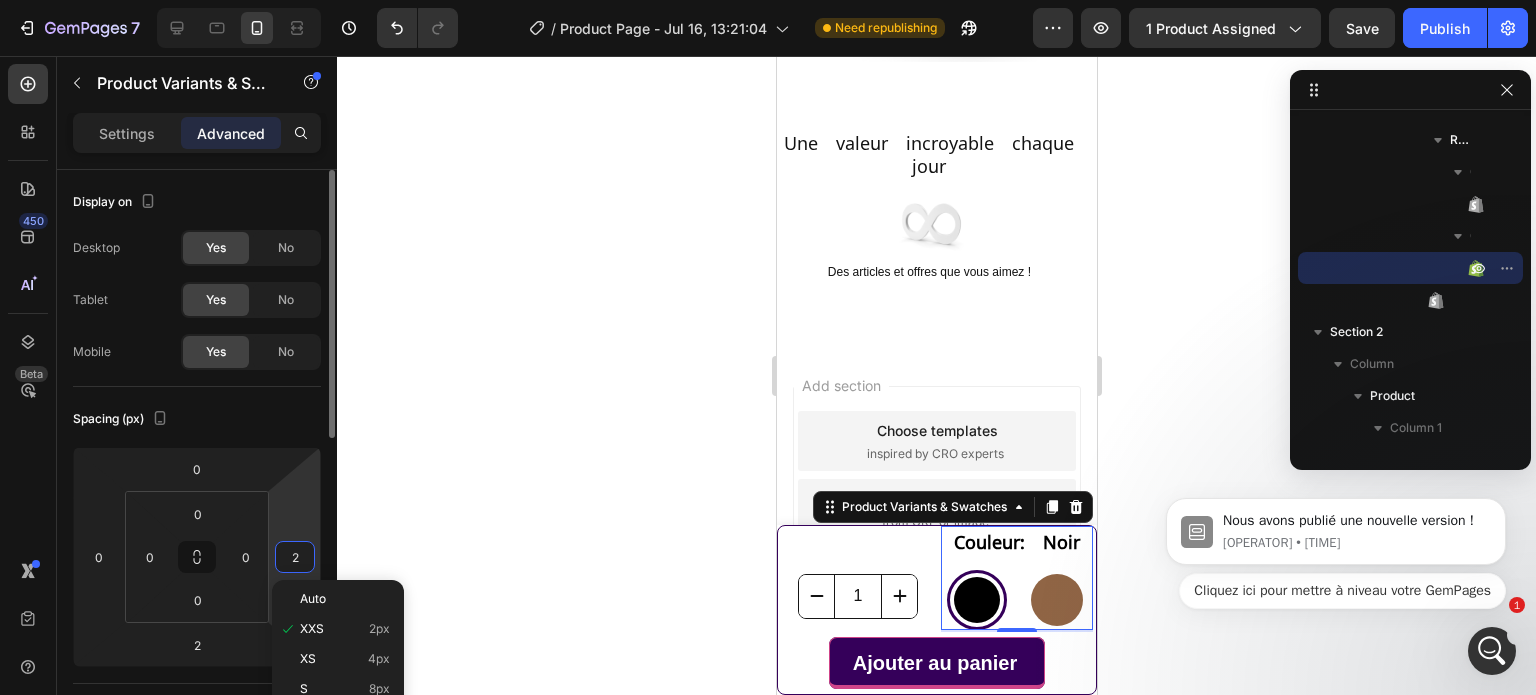 type on "0" 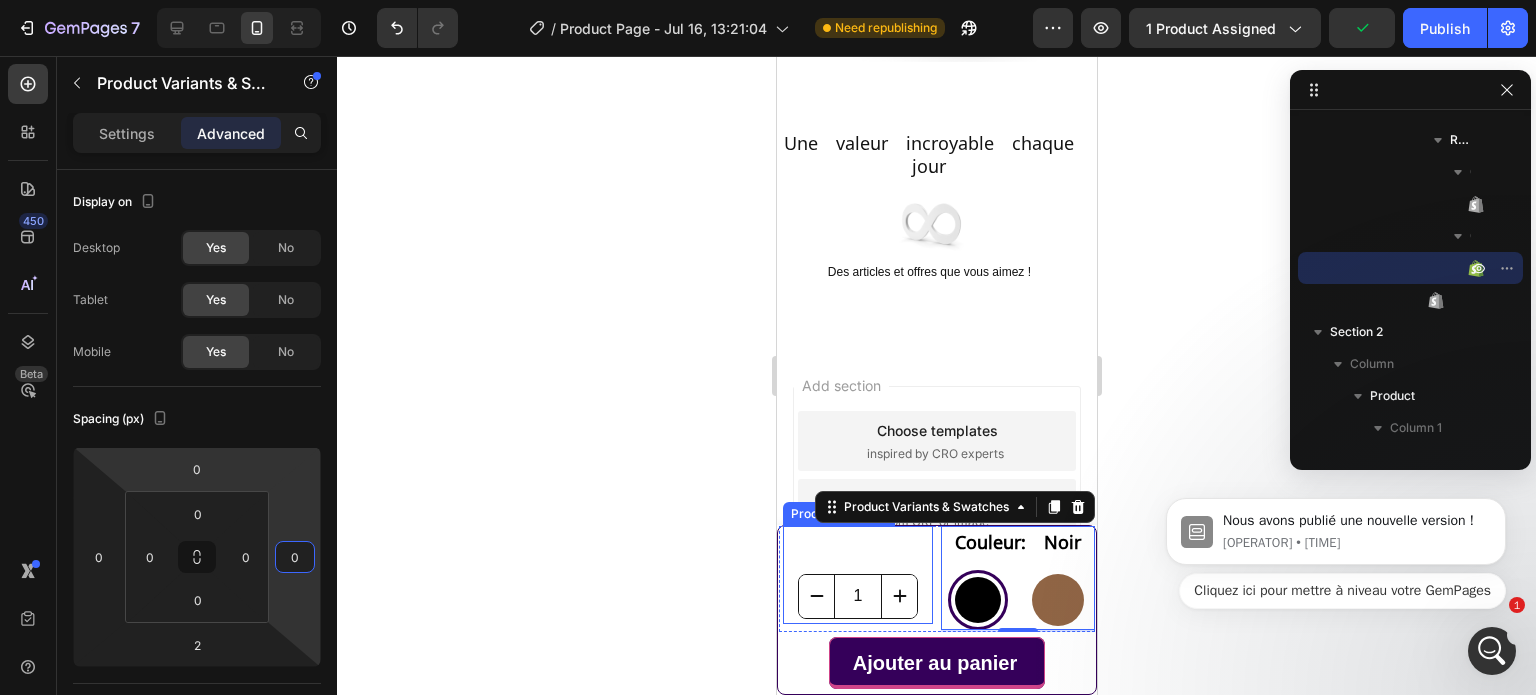 click on "1
Product Quantity" at bounding box center [857, 575] 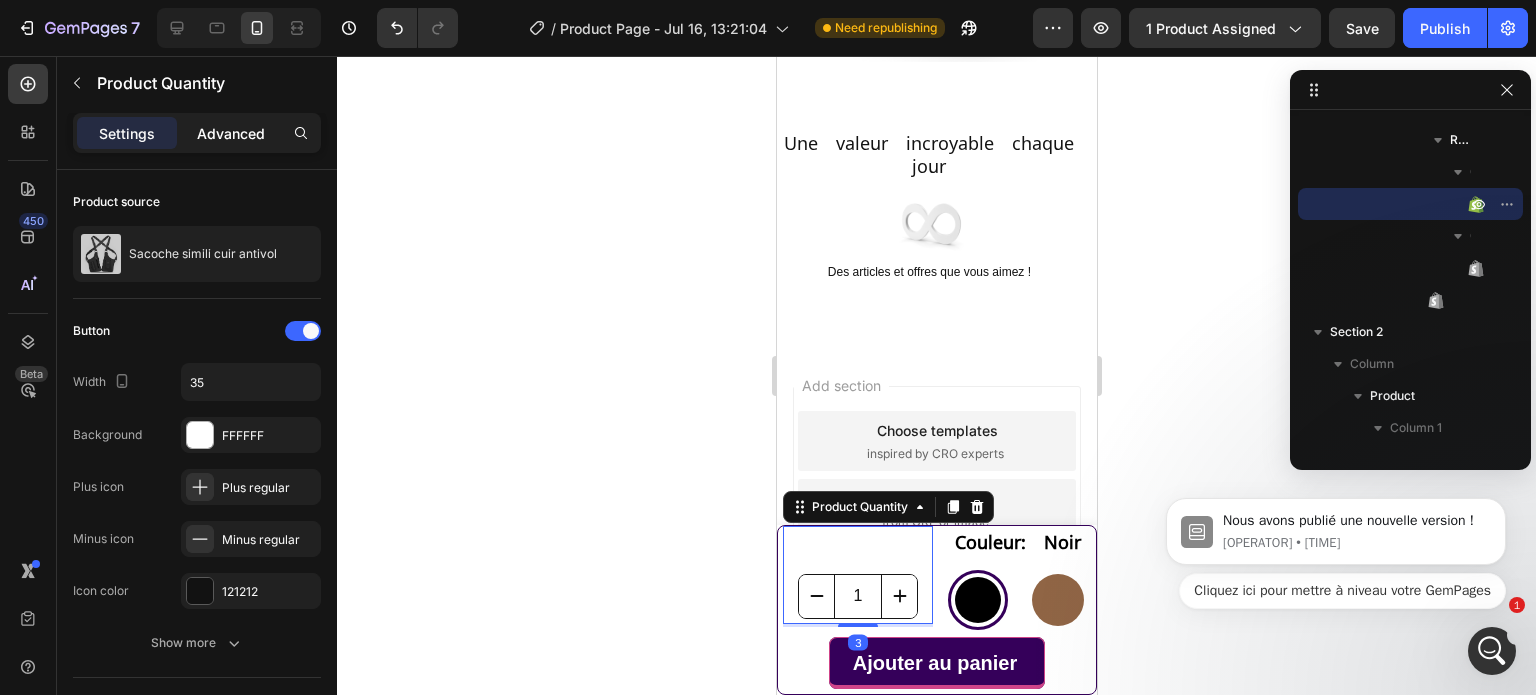 click on "Advanced" at bounding box center (231, 133) 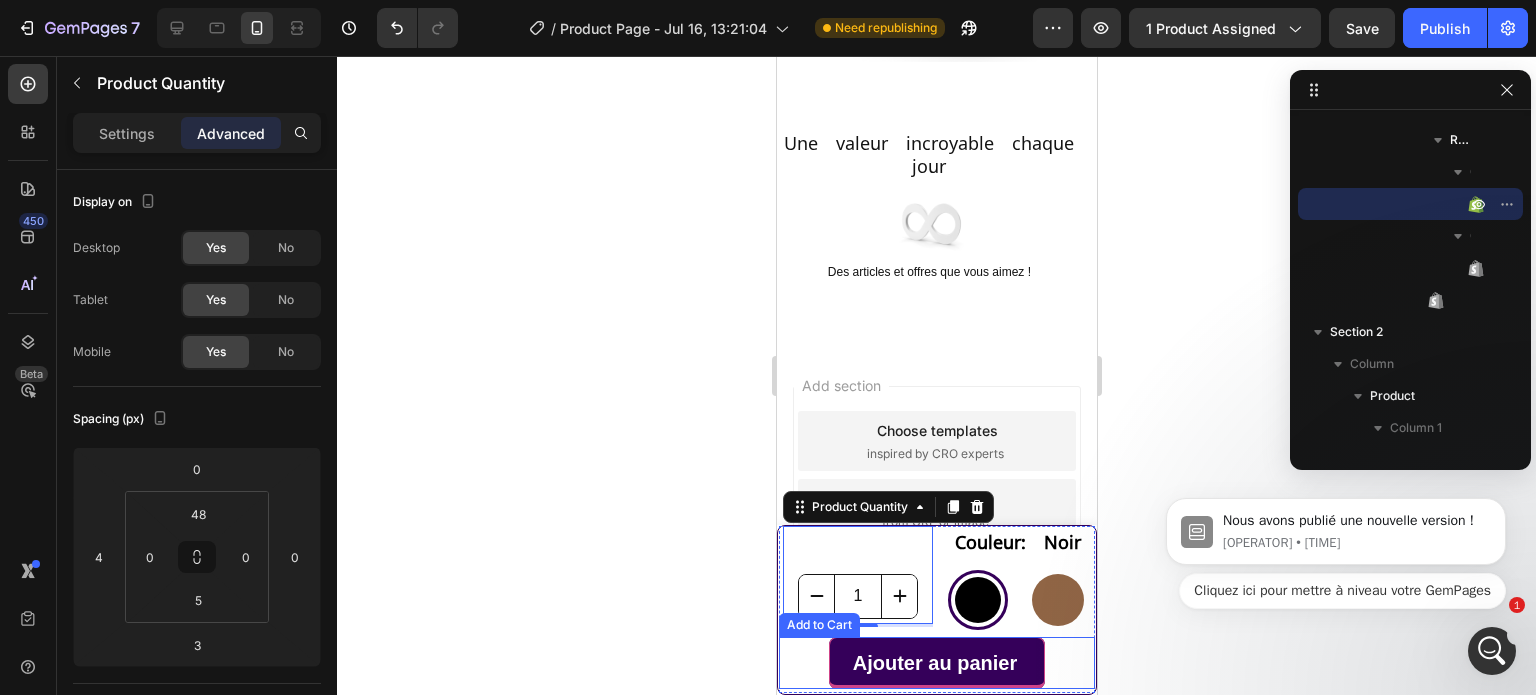 click on "Ajouter au panier Add to Cart" at bounding box center (936, 663) 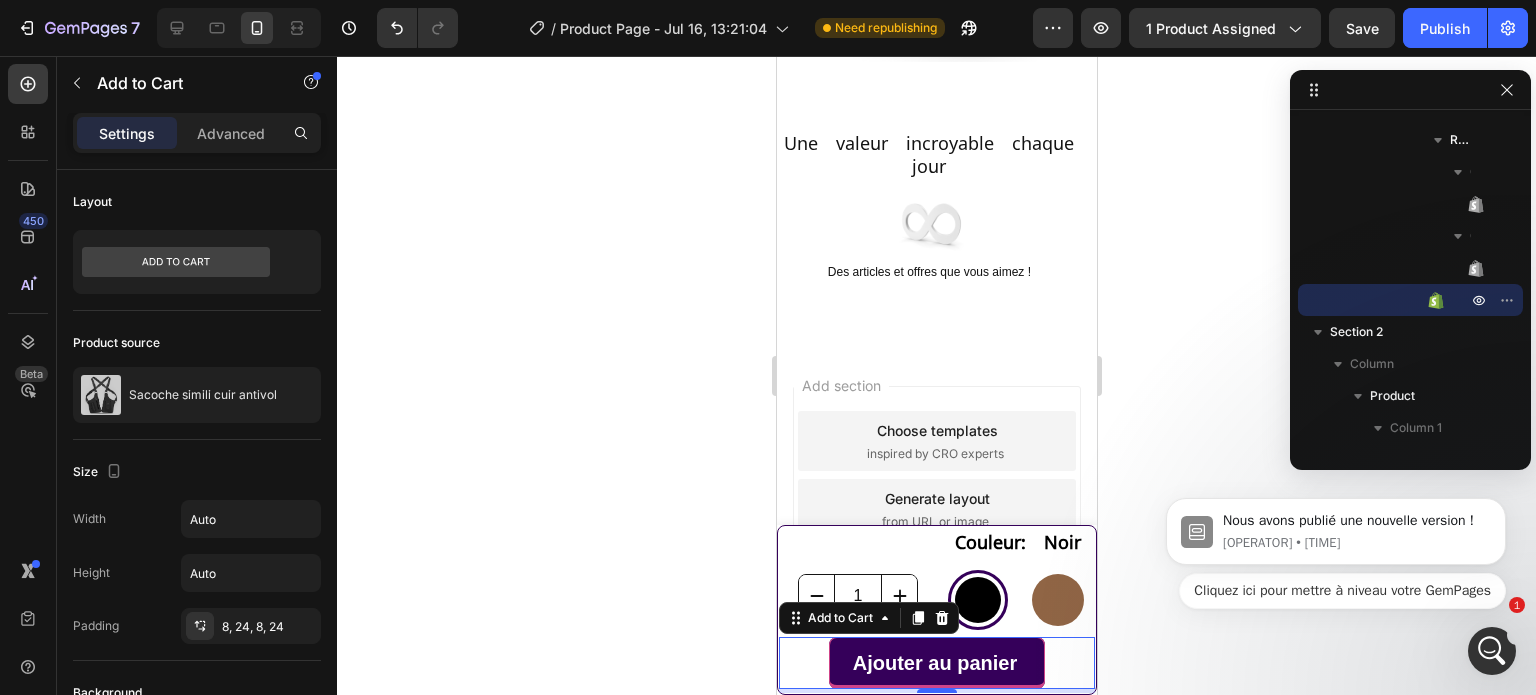 click on "Settings Advanced" at bounding box center [197, 133] 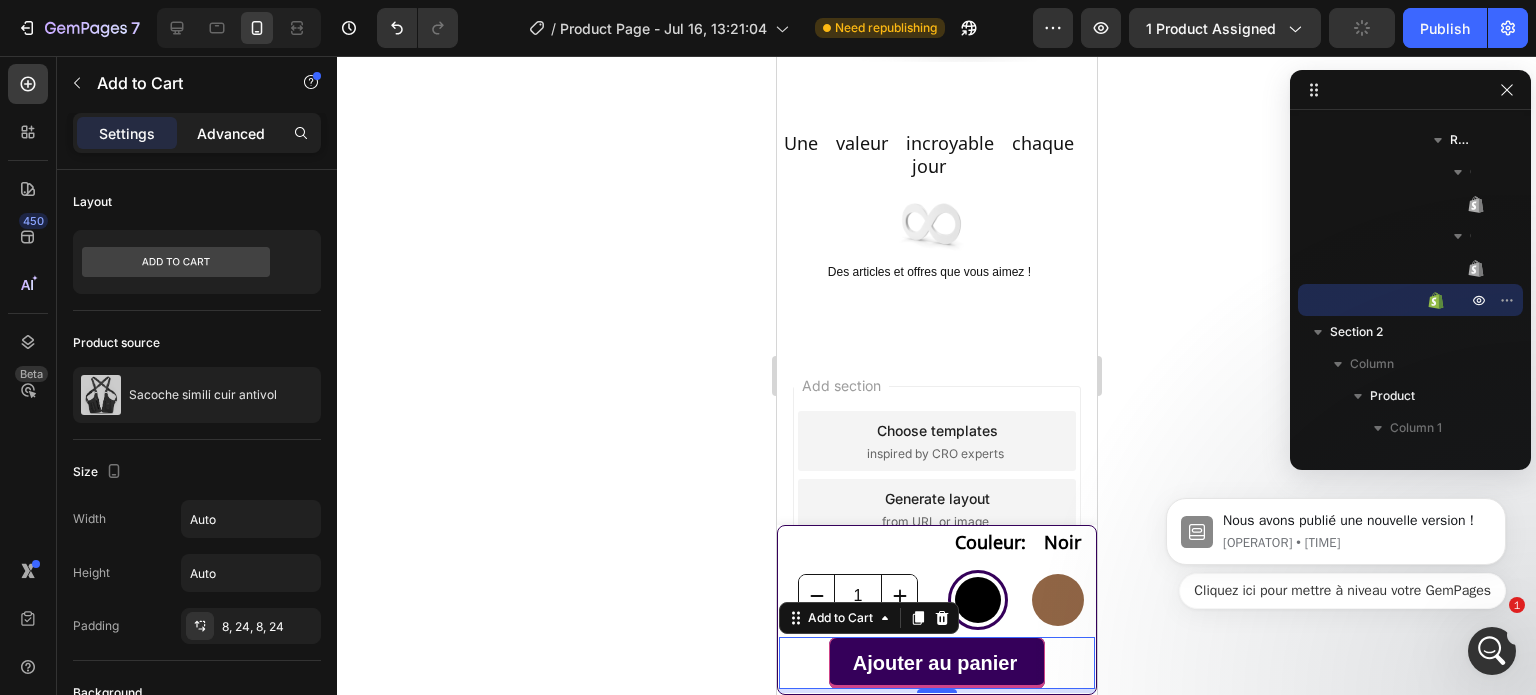 click on "Advanced" at bounding box center [231, 133] 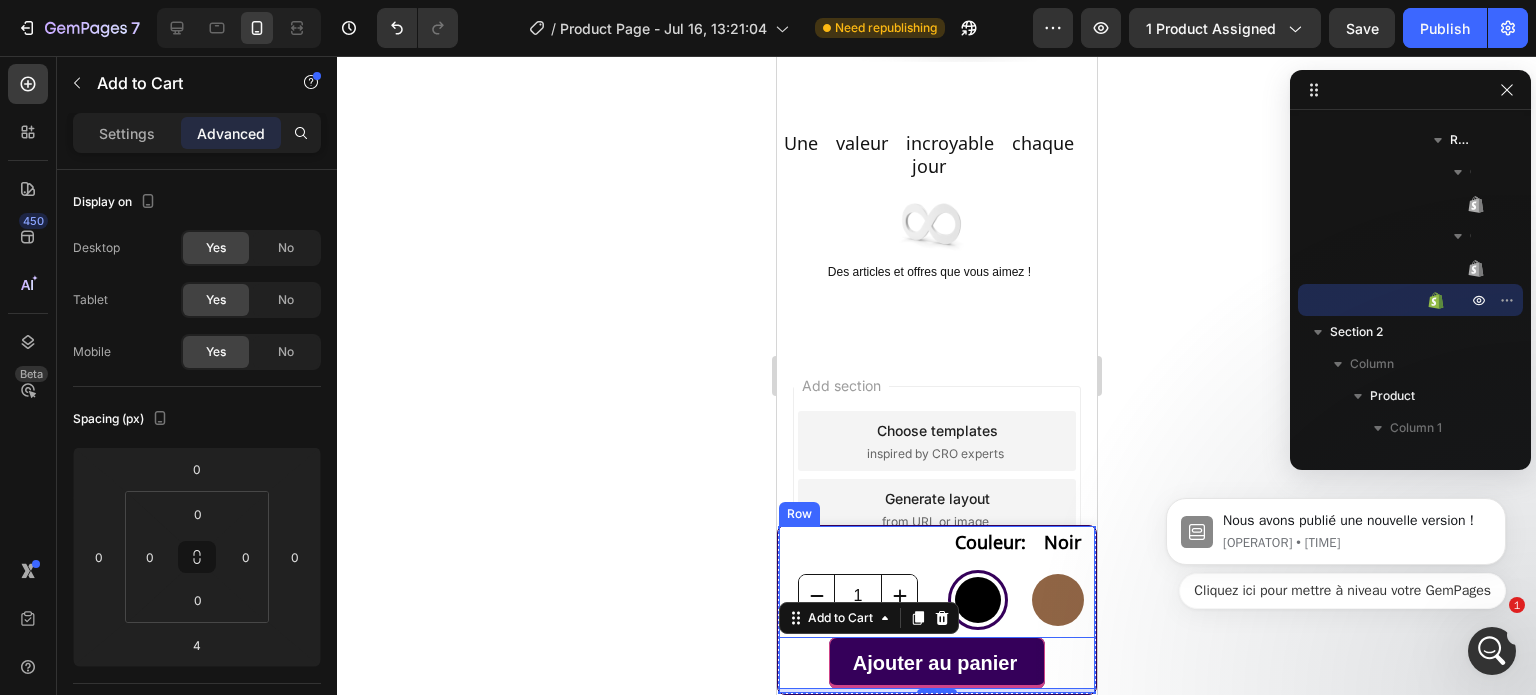 click on "1
Product Quantity Couleur: Noir Noir Noir Marron Marron Product Variants & Swatches Row Ajouter au panier Add to Cart   4" at bounding box center (936, 609) 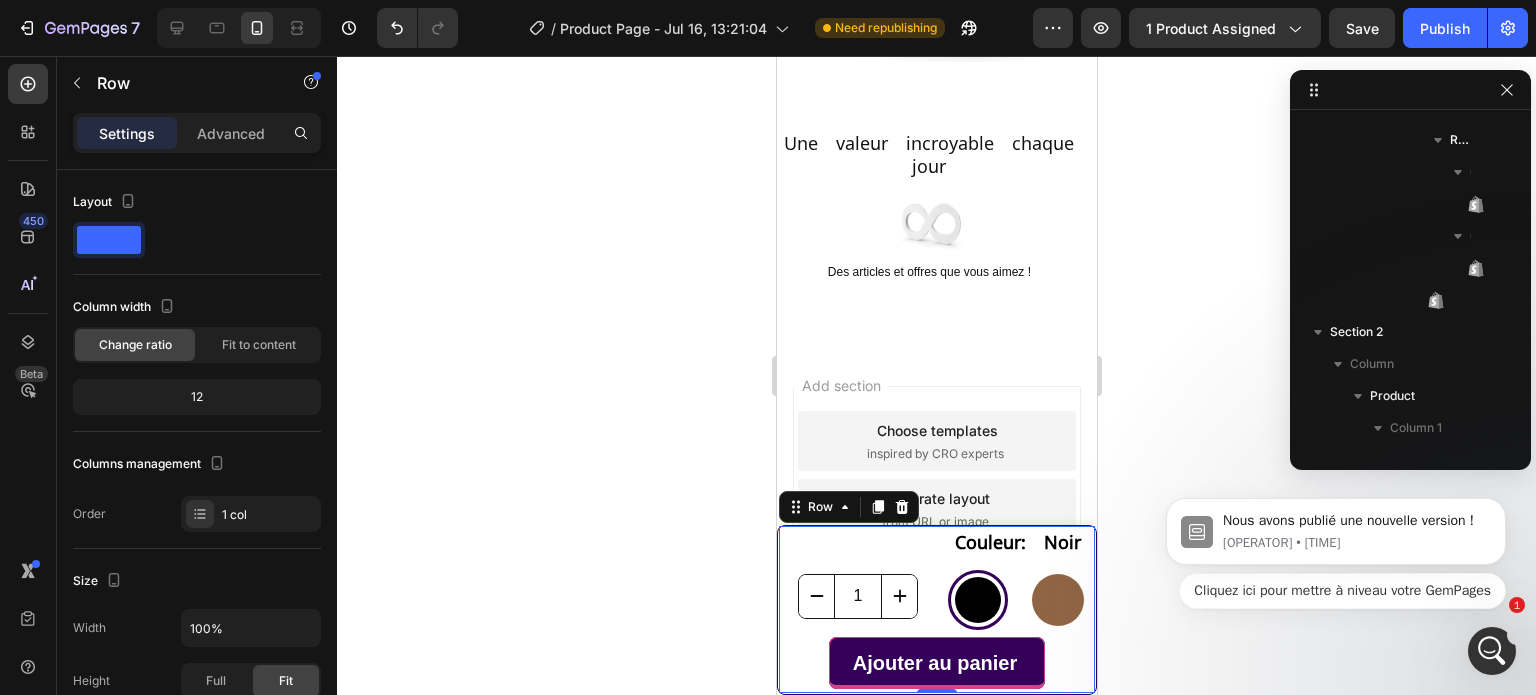 scroll, scrollTop: 58, scrollLeft: 0, axis: vertical 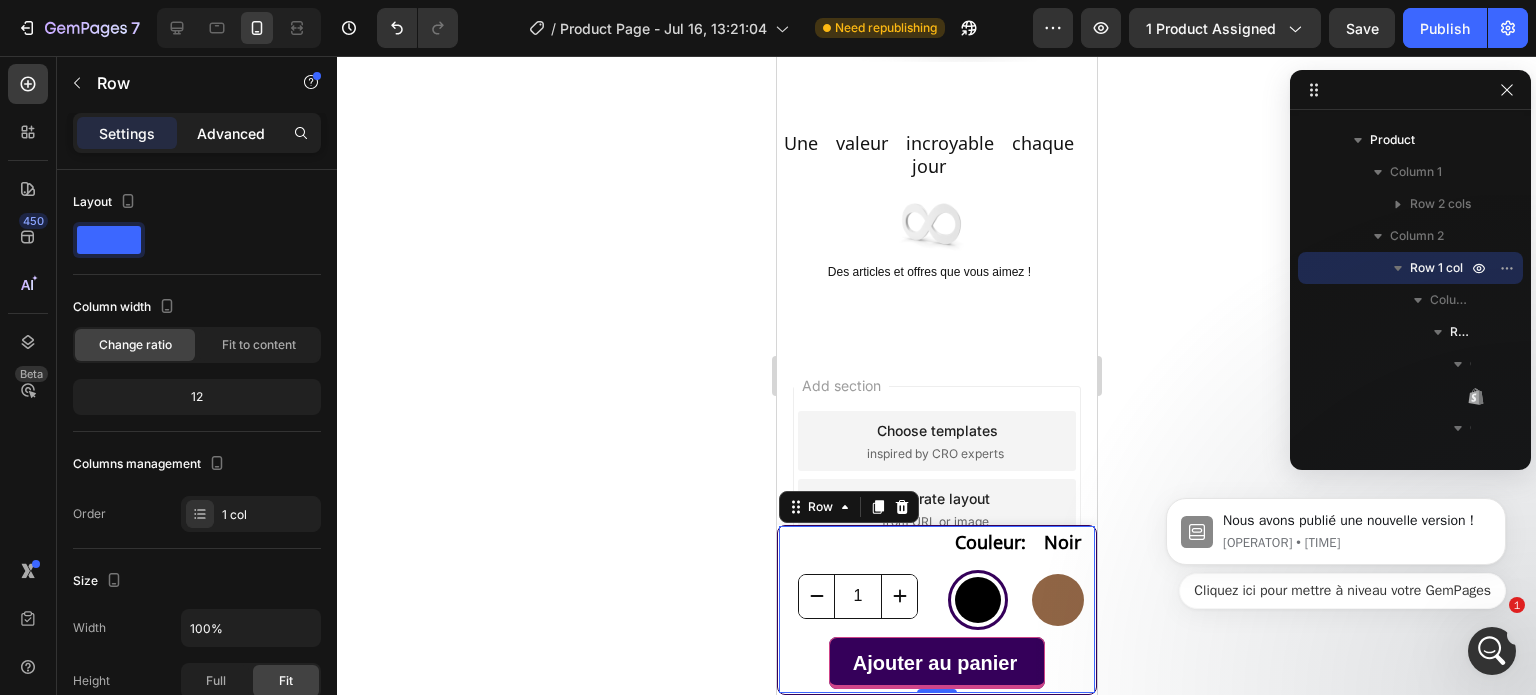 click on "Advanced" at bounding box center [231, 133] 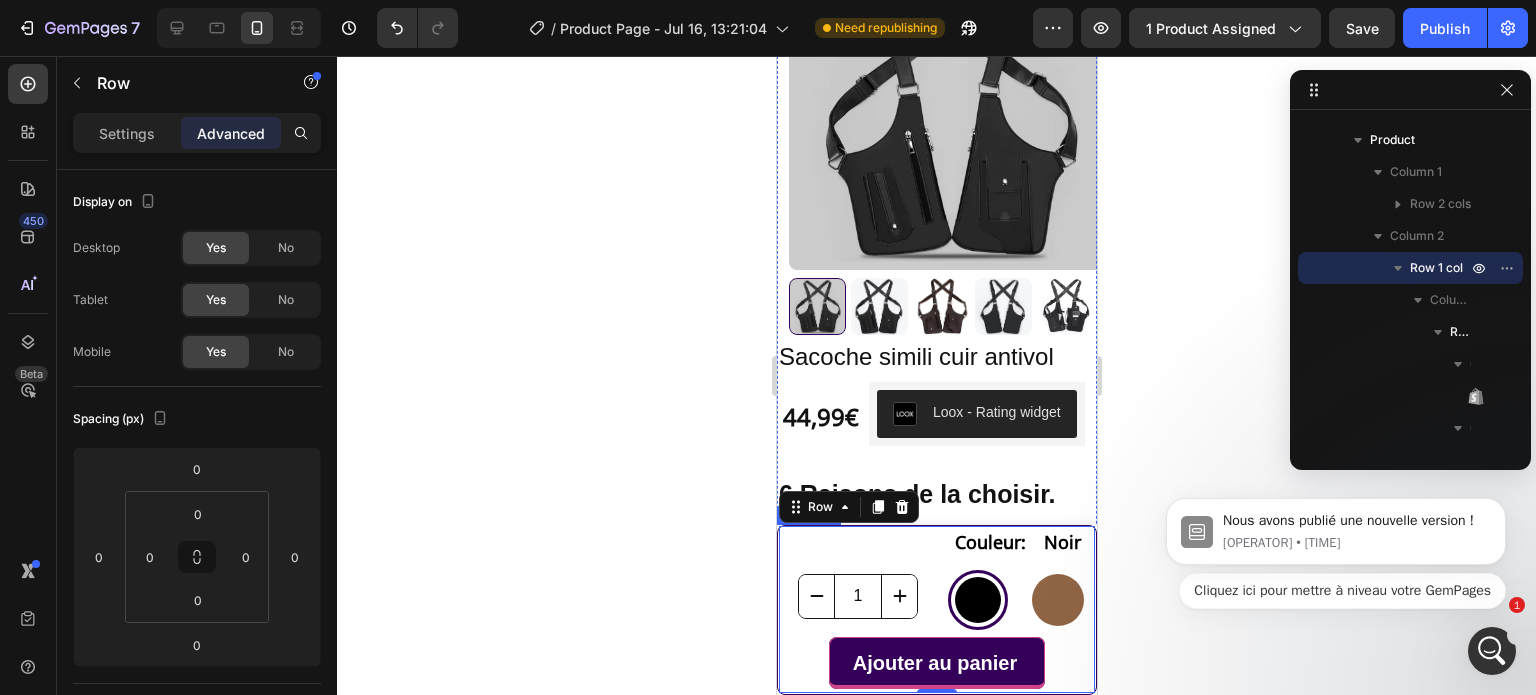 scroll, scrollTop: 300, scrollLeft: 0, axis: vertical 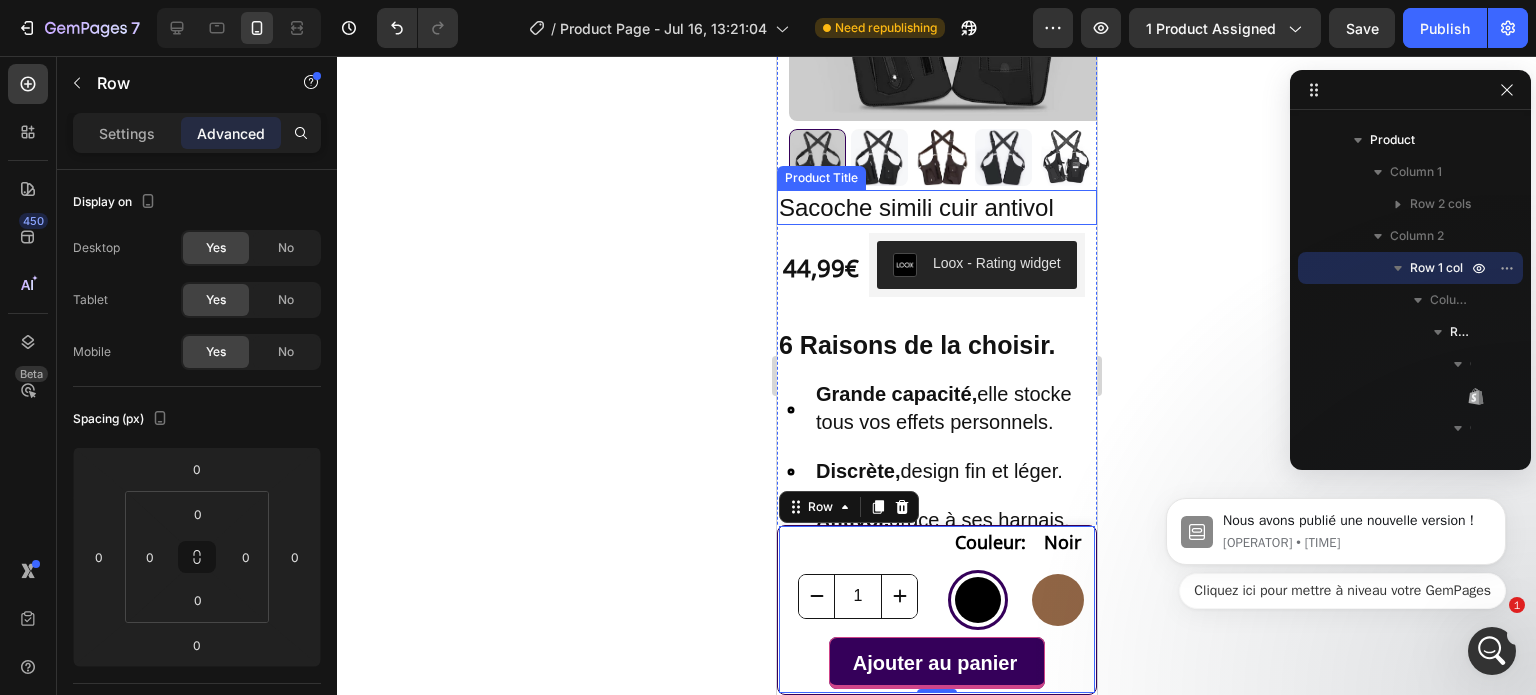 click on "Sacoche simili cuir antivol" at bounding box center (936, 207) 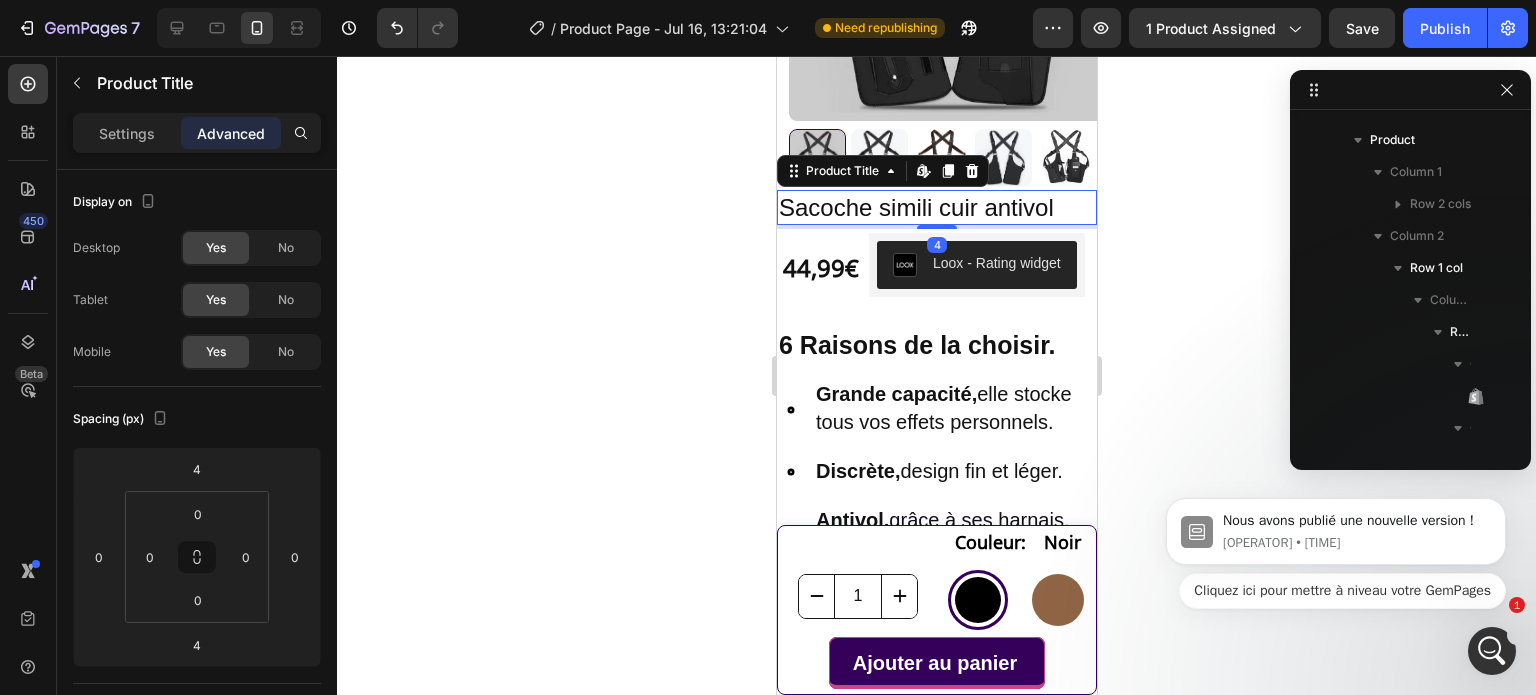 scroll, scrollTop: 506, scrollLeft: 0, axis: vertical 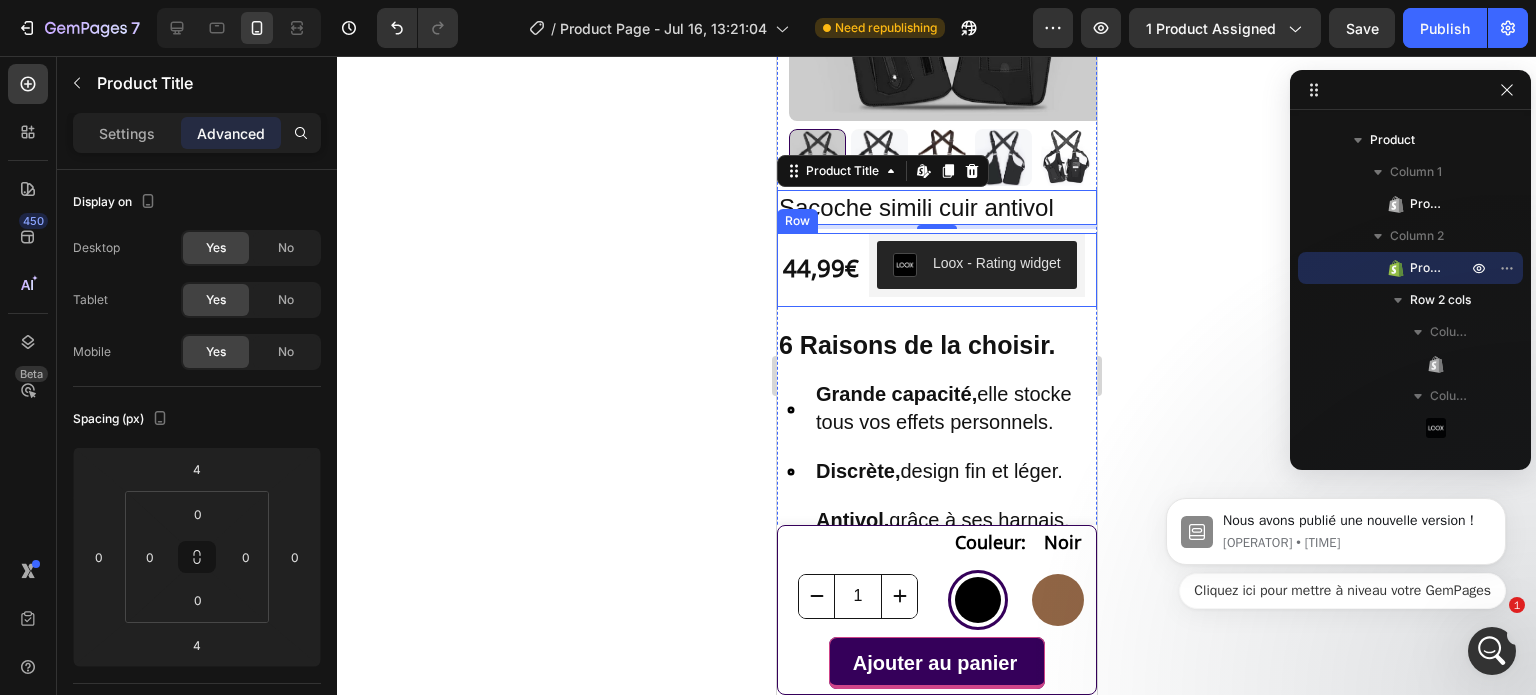 click on "44,99€ Product Price Product Price" at bounding box center (820, 270) 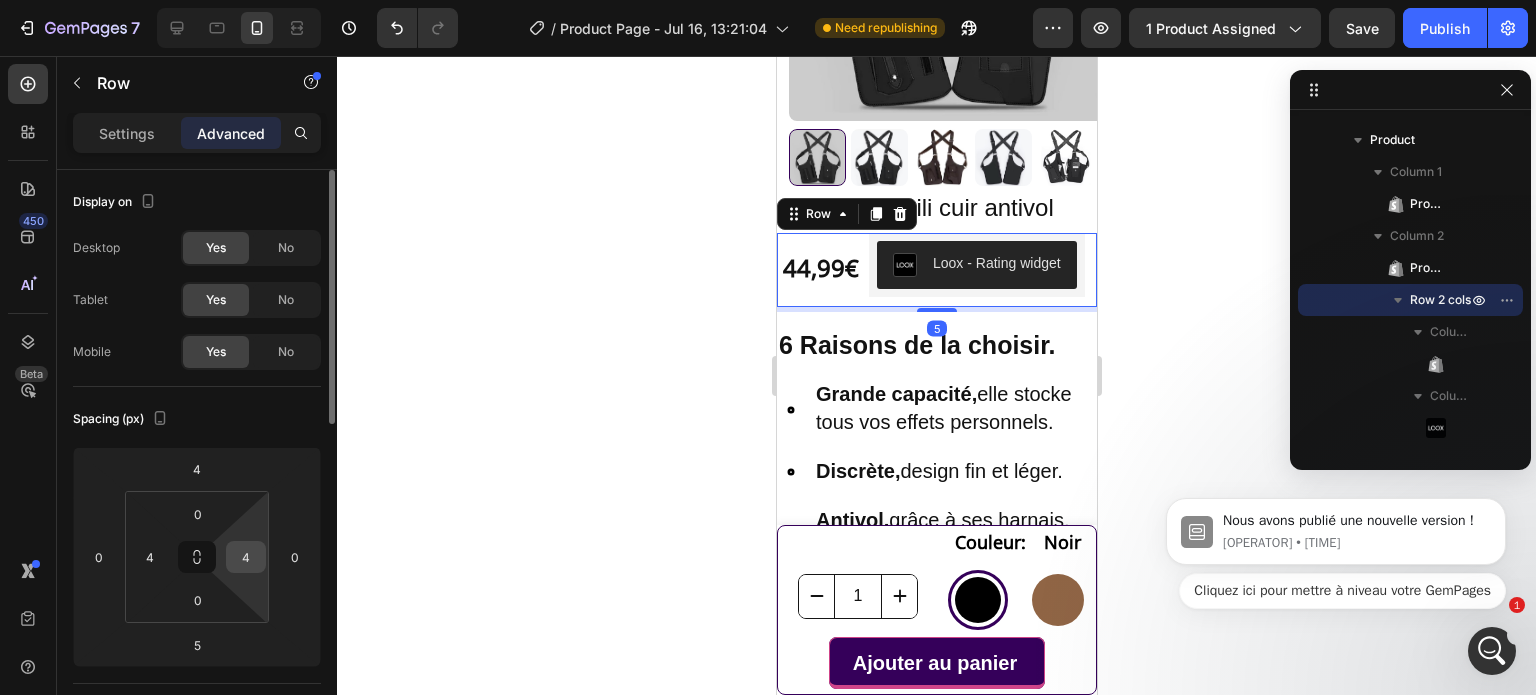 click on "4" at bounding box center (246, 557) 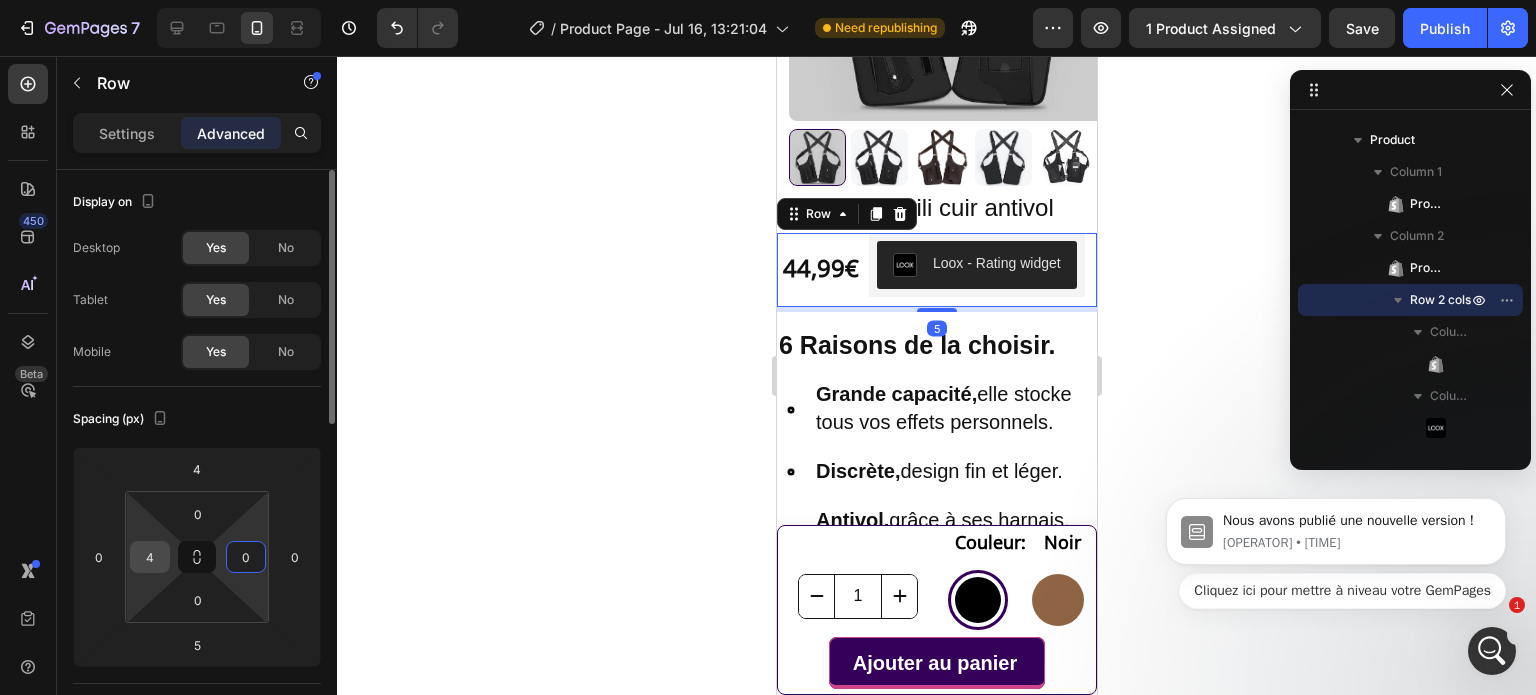 type on "0" 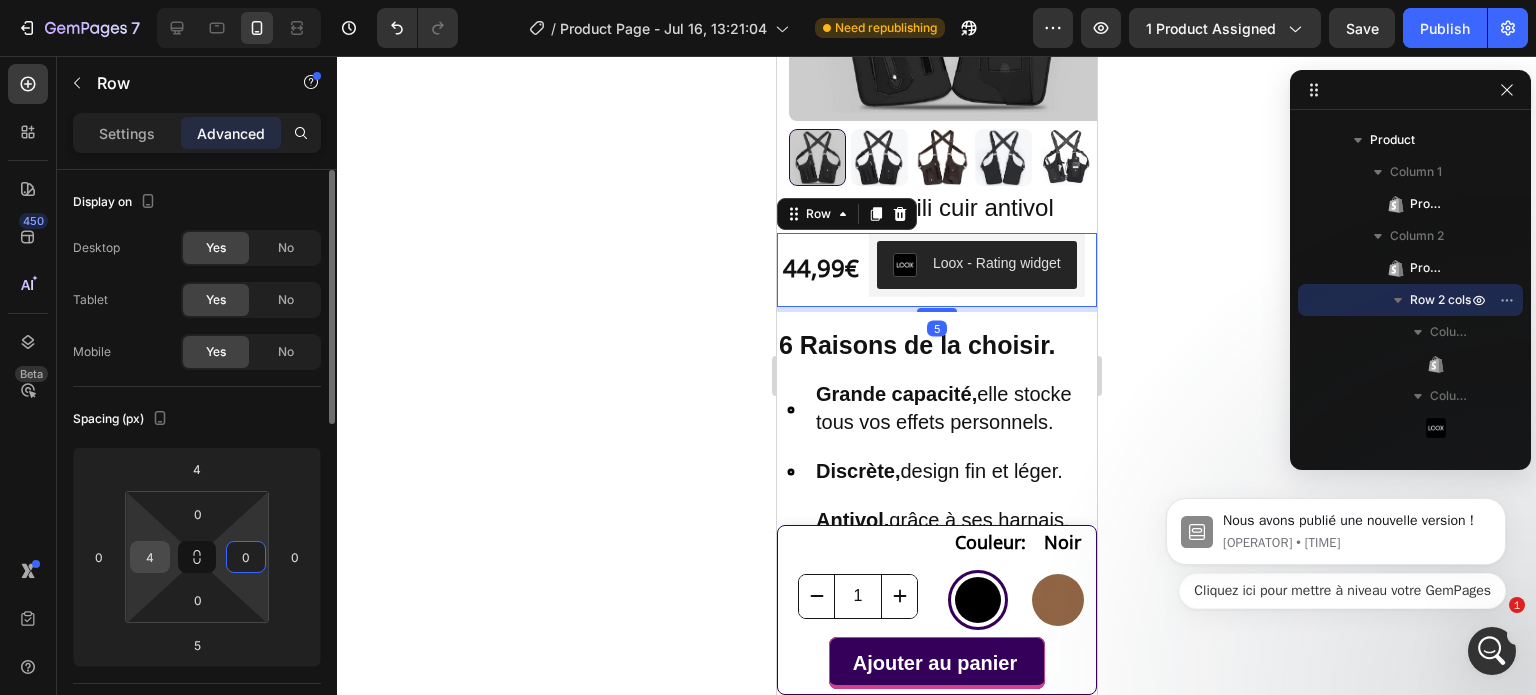 click on "4" at bounding box center (150, 557) 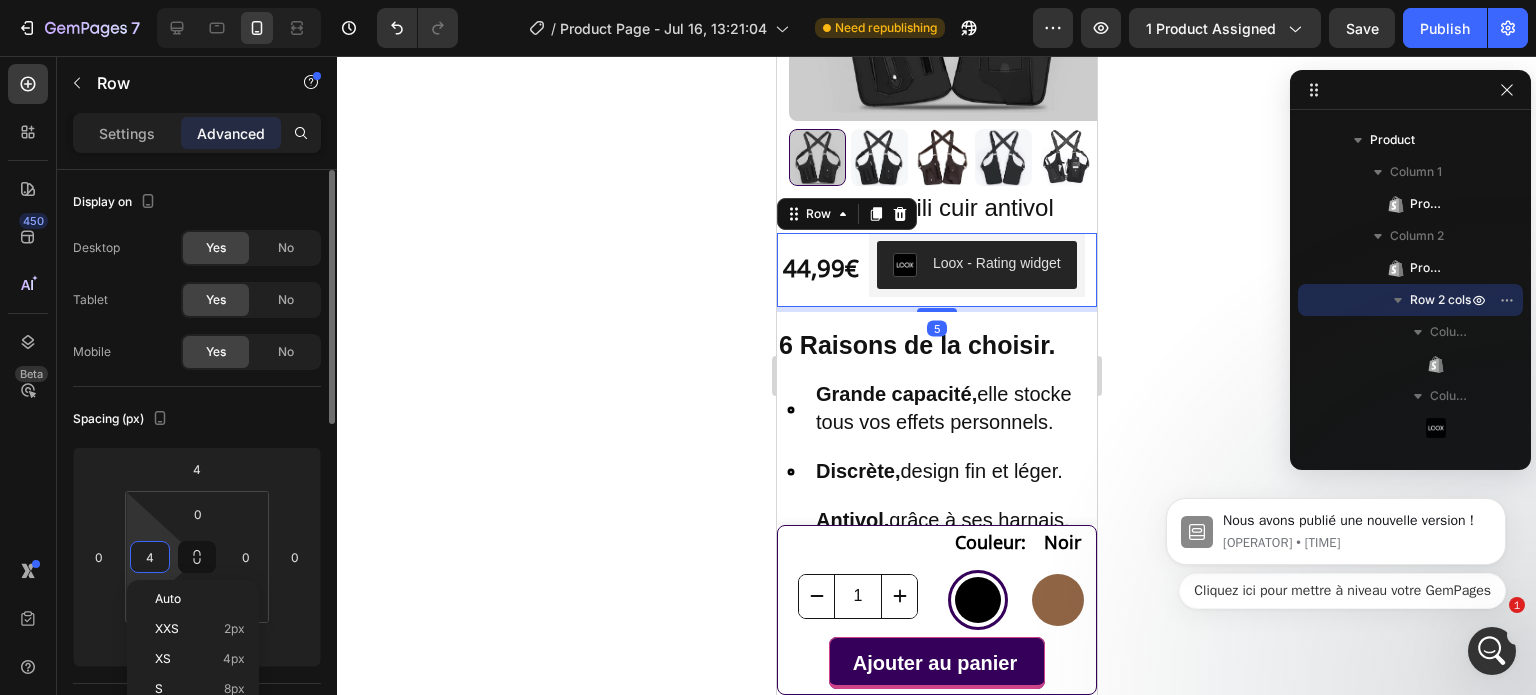 type on "0" 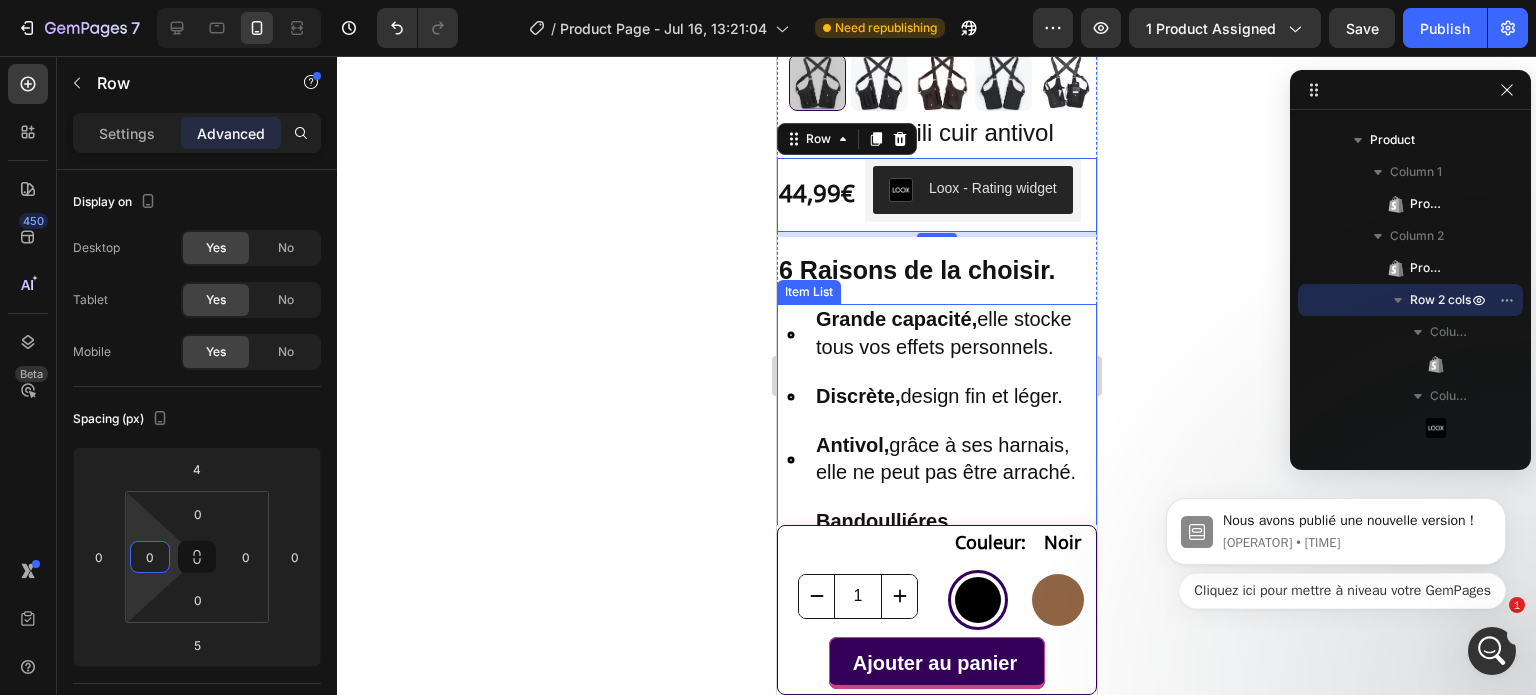 scroll, scrollTop: 500, scrollLeft: 0, axis: vertical 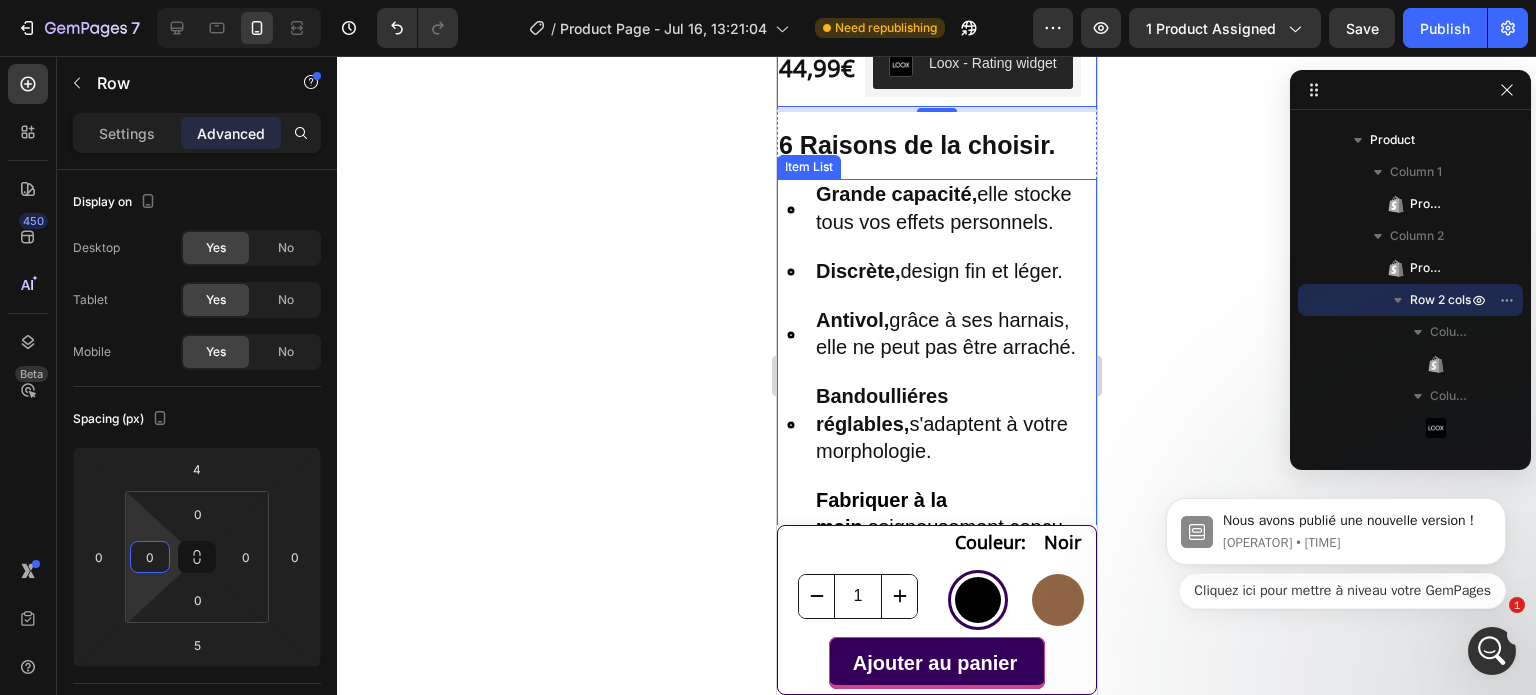 click on "Discrète,  design fin et léger." at bounding box center [936, 272] 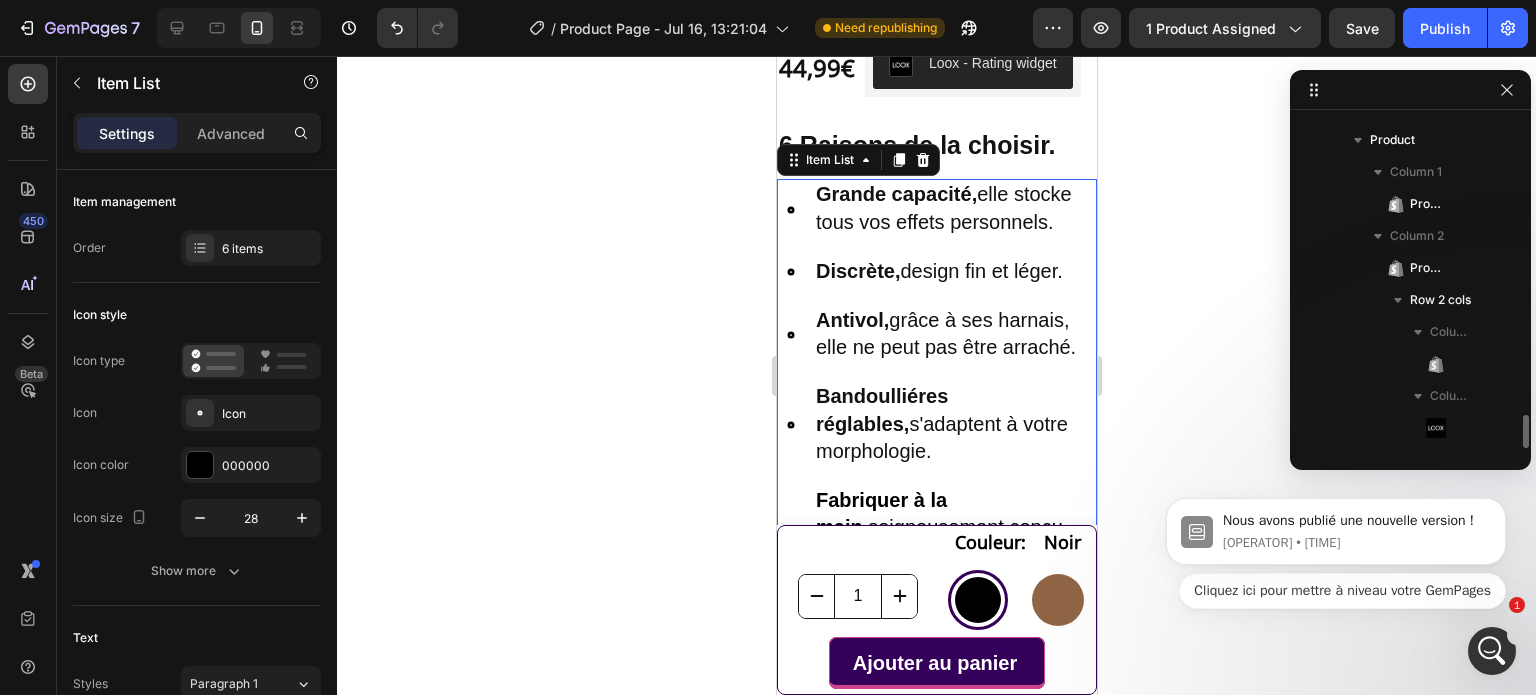 scroll, scrollTop: 730, scrollLeft: 0, axis: vertical 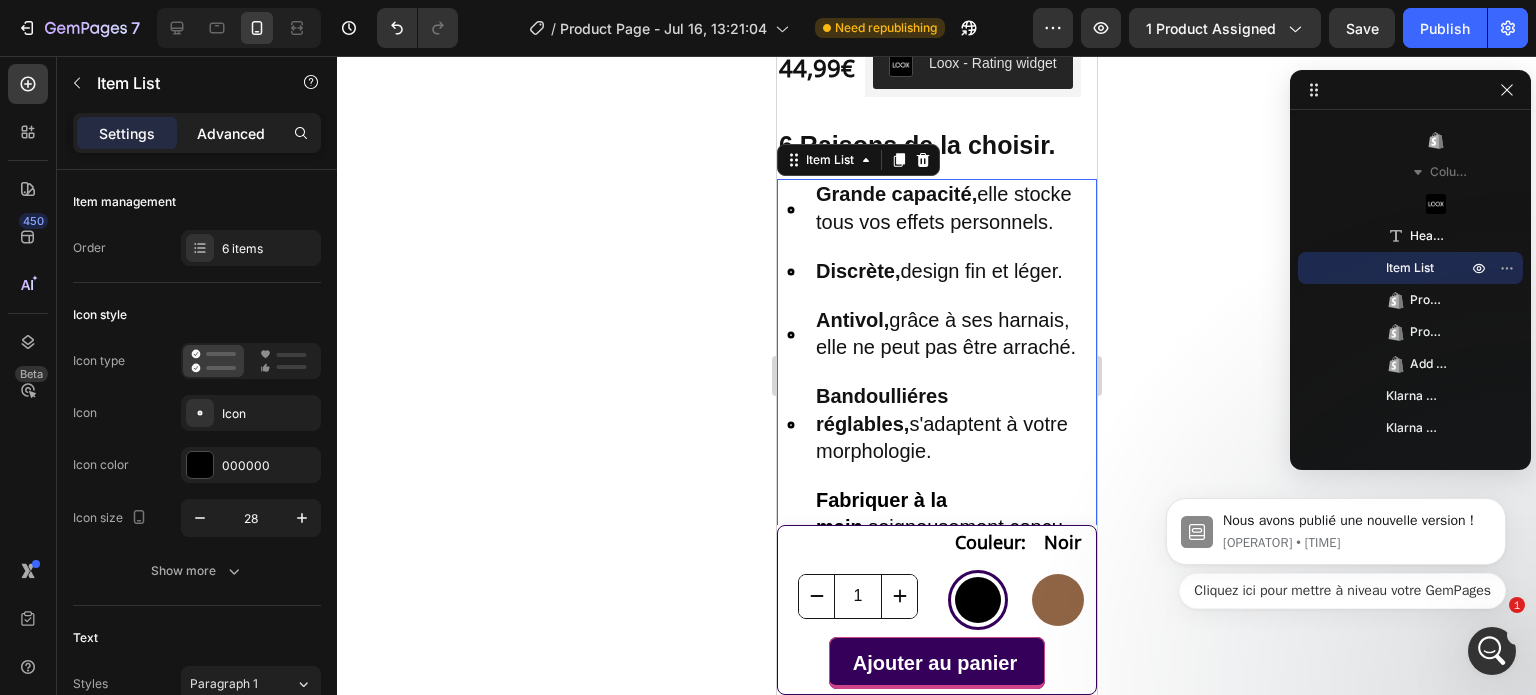 click on "Advanced" at bounding box center (231, 133) 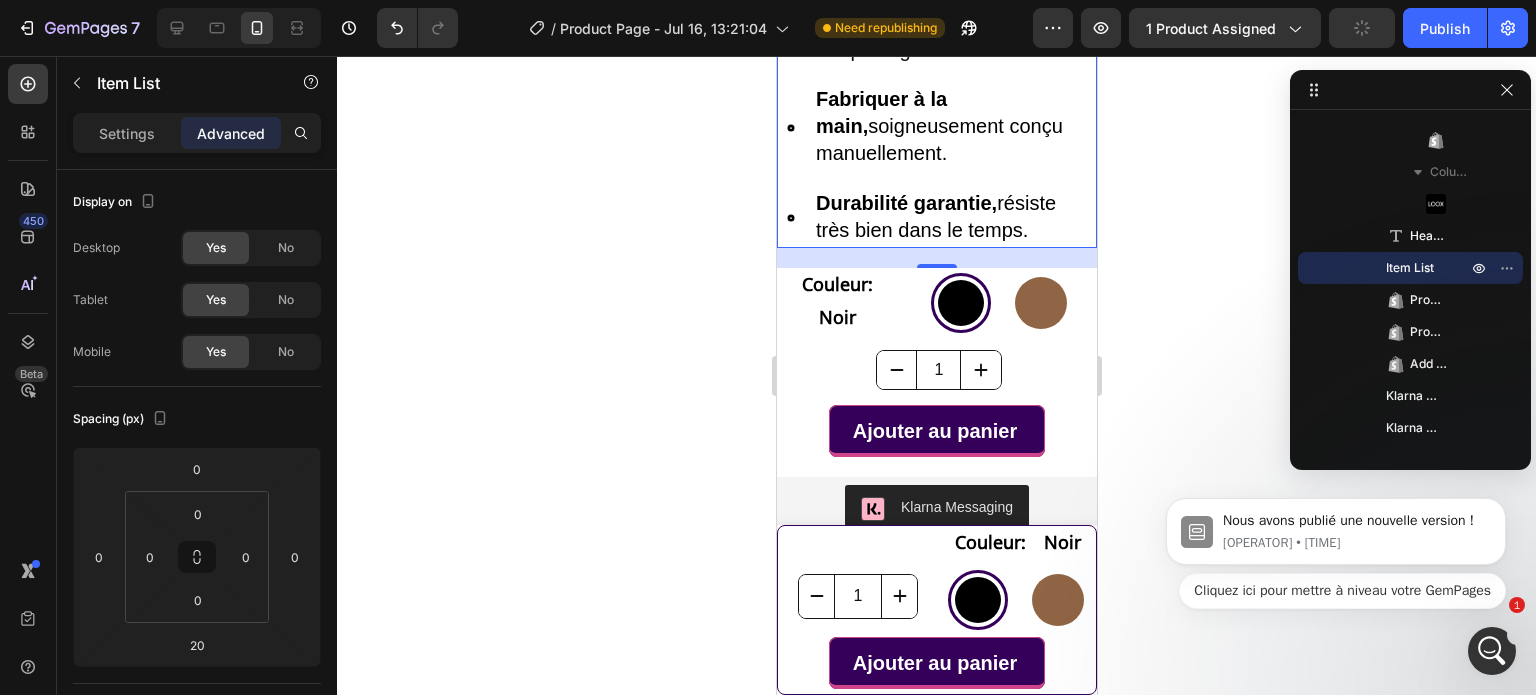 scroll, scrollTop: 1000, scrollLeft: 0, axis: vertical 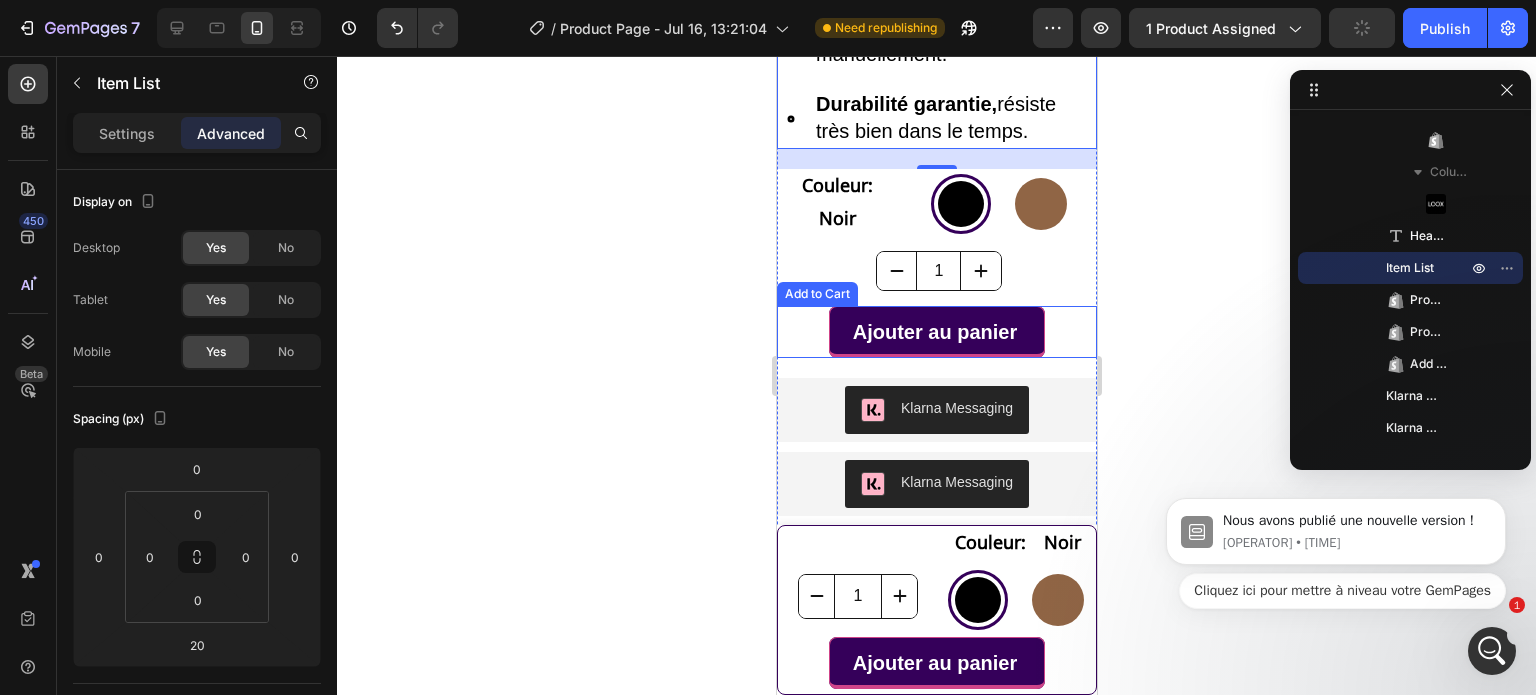 click on "Ajouter au panier Add to Cart" at bounding box center [936, 332] 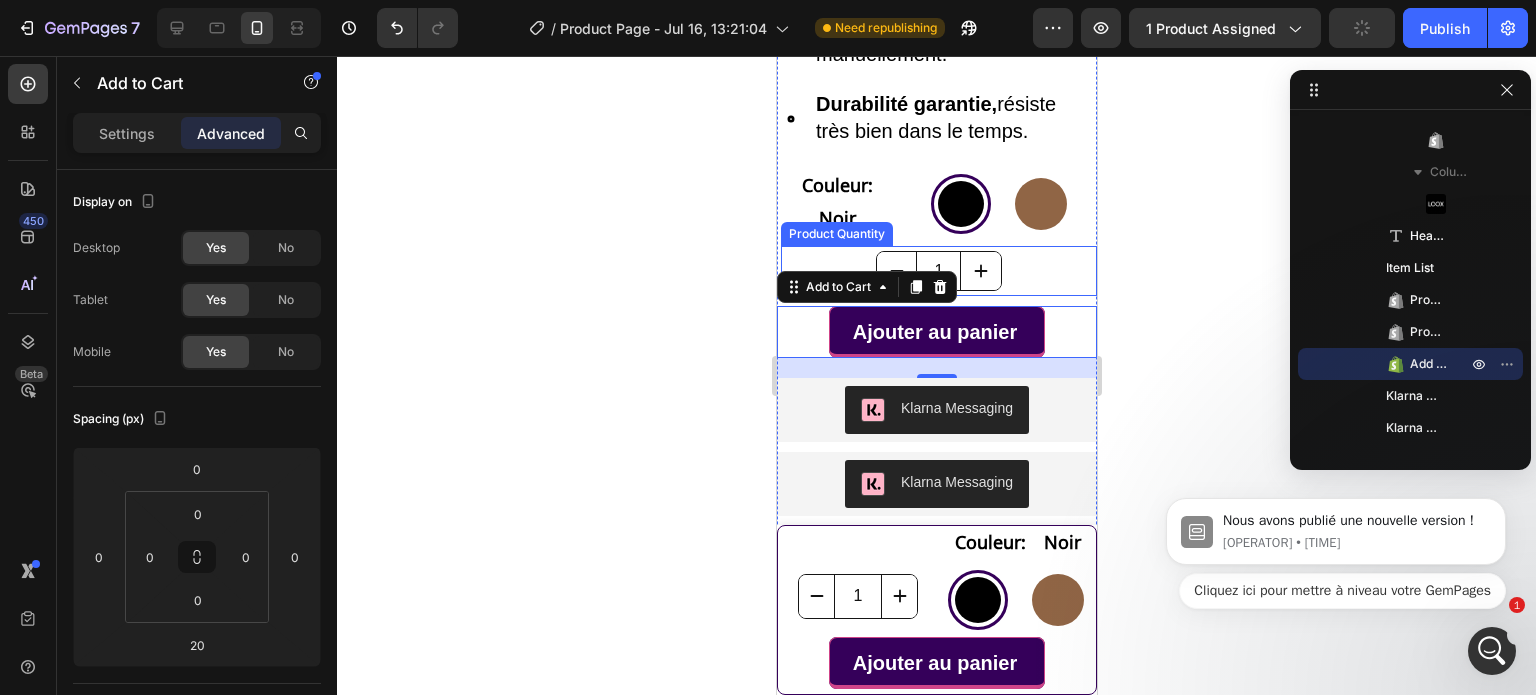 click on "1" at bounding box center (938, 271) 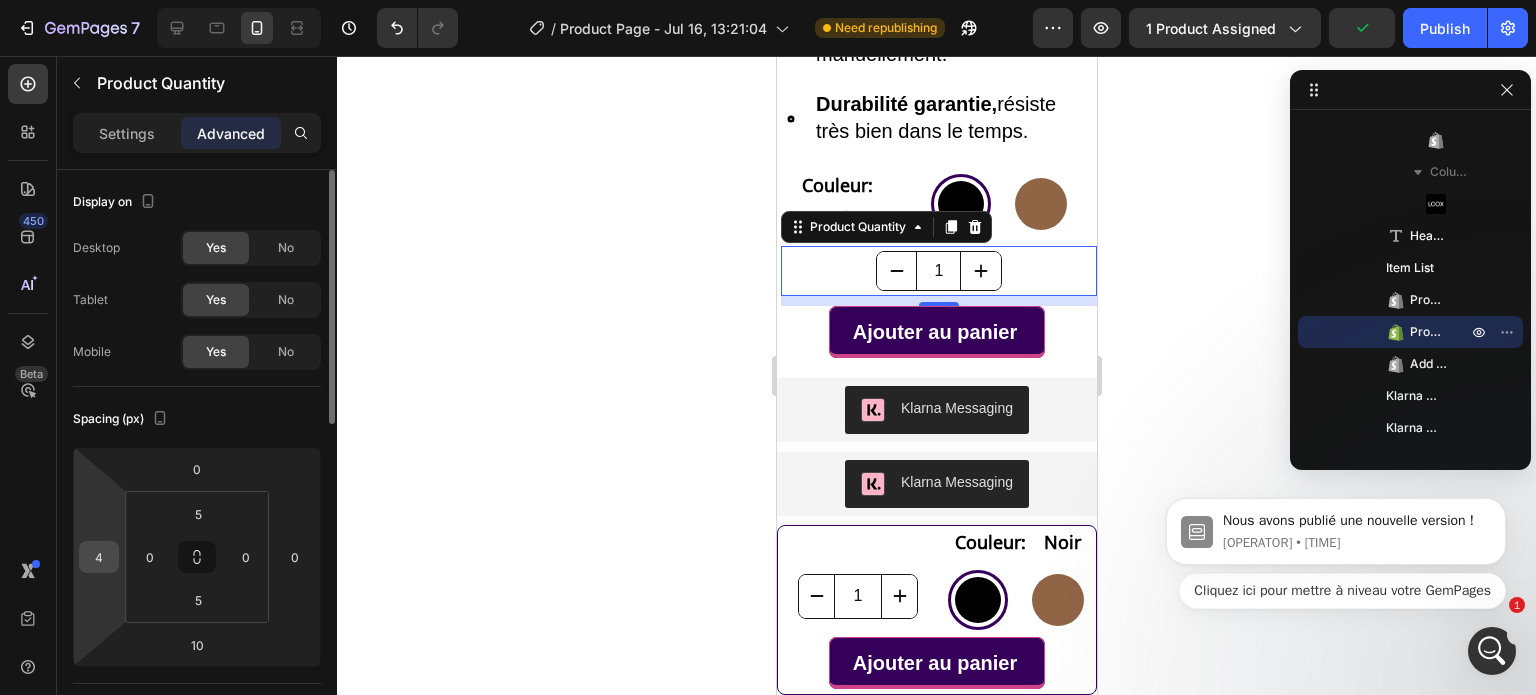 click on "4" at bounding box center (99, 557) 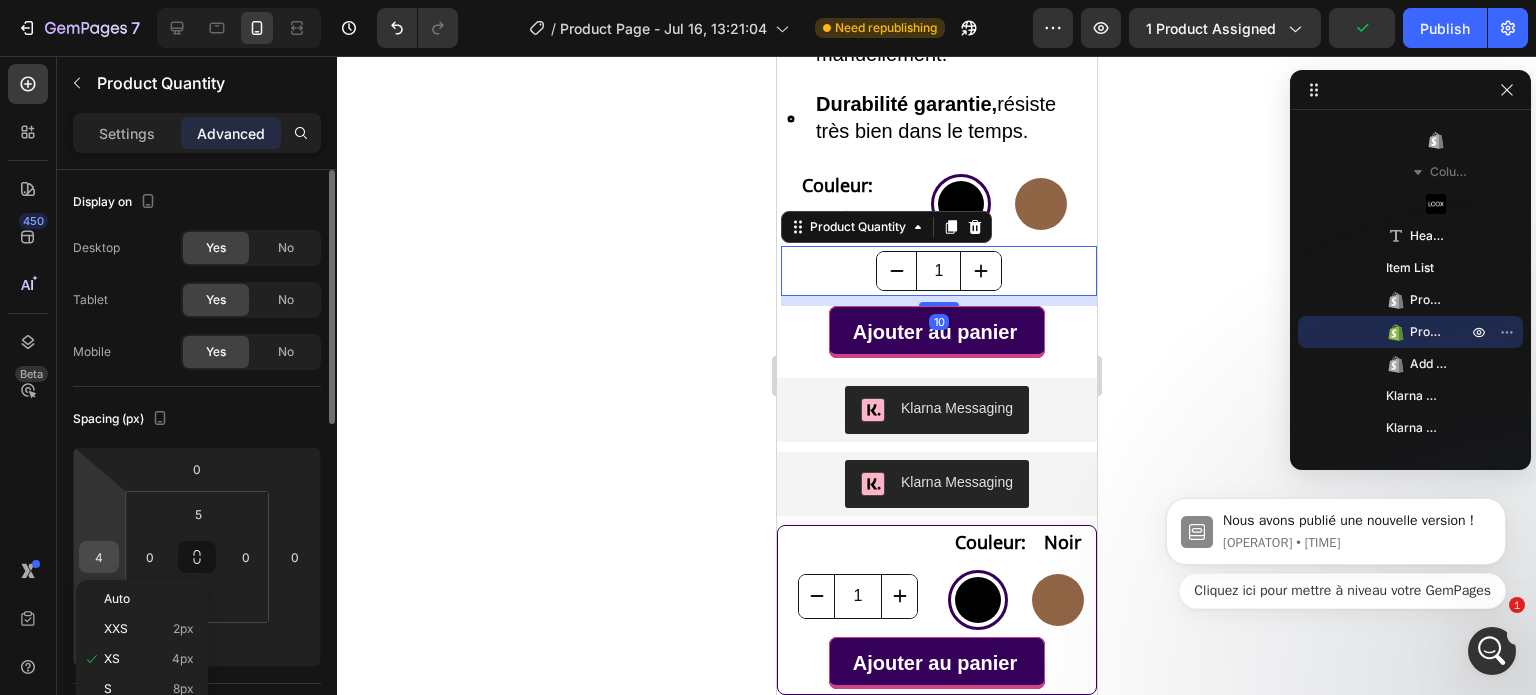 click on "4" at bounding box center [99, 557] 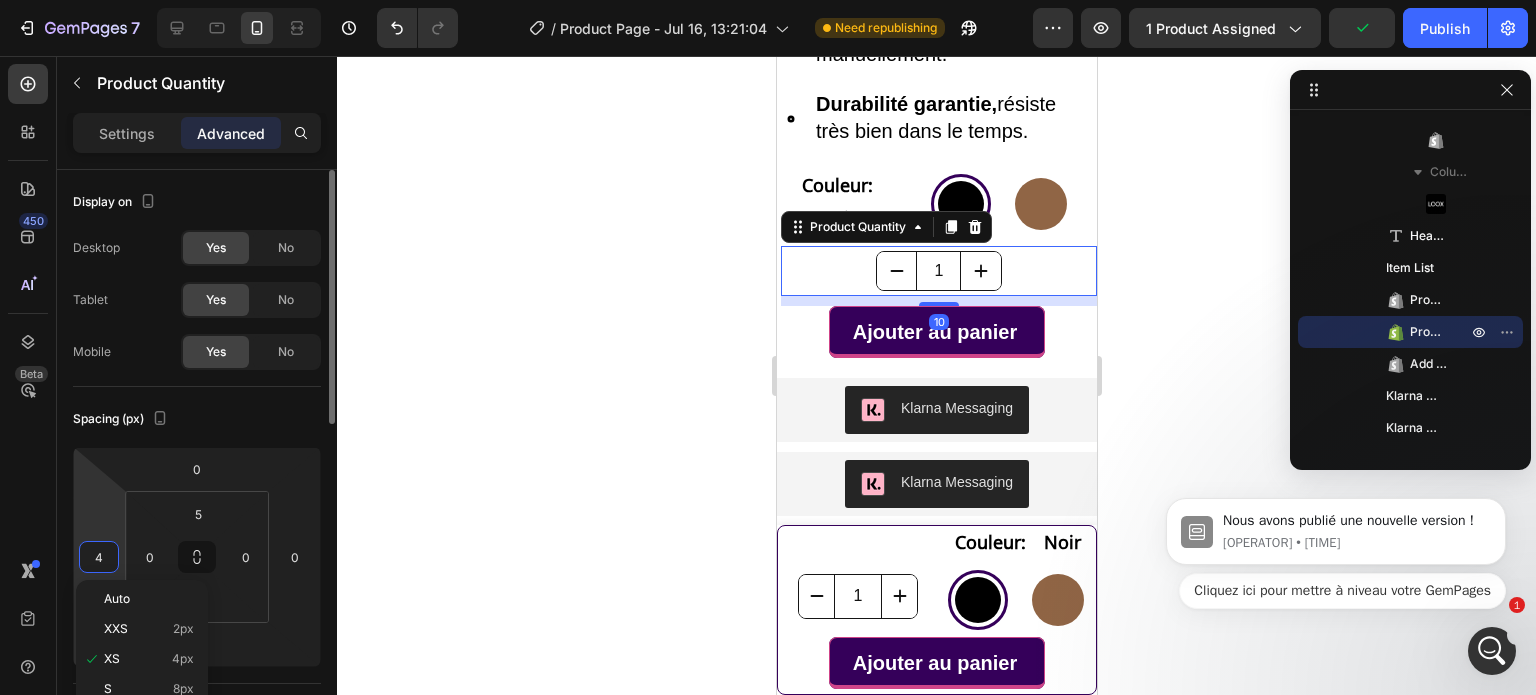 type on "0" 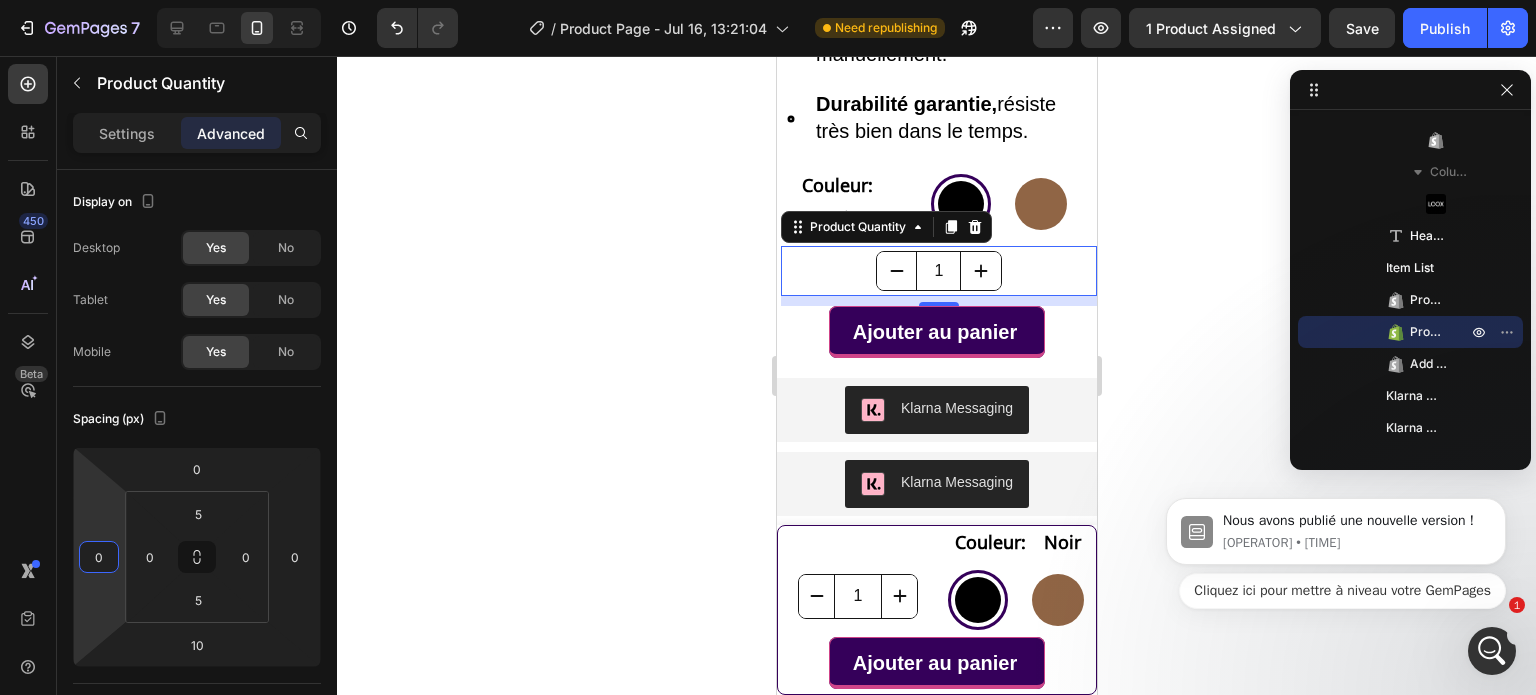 click 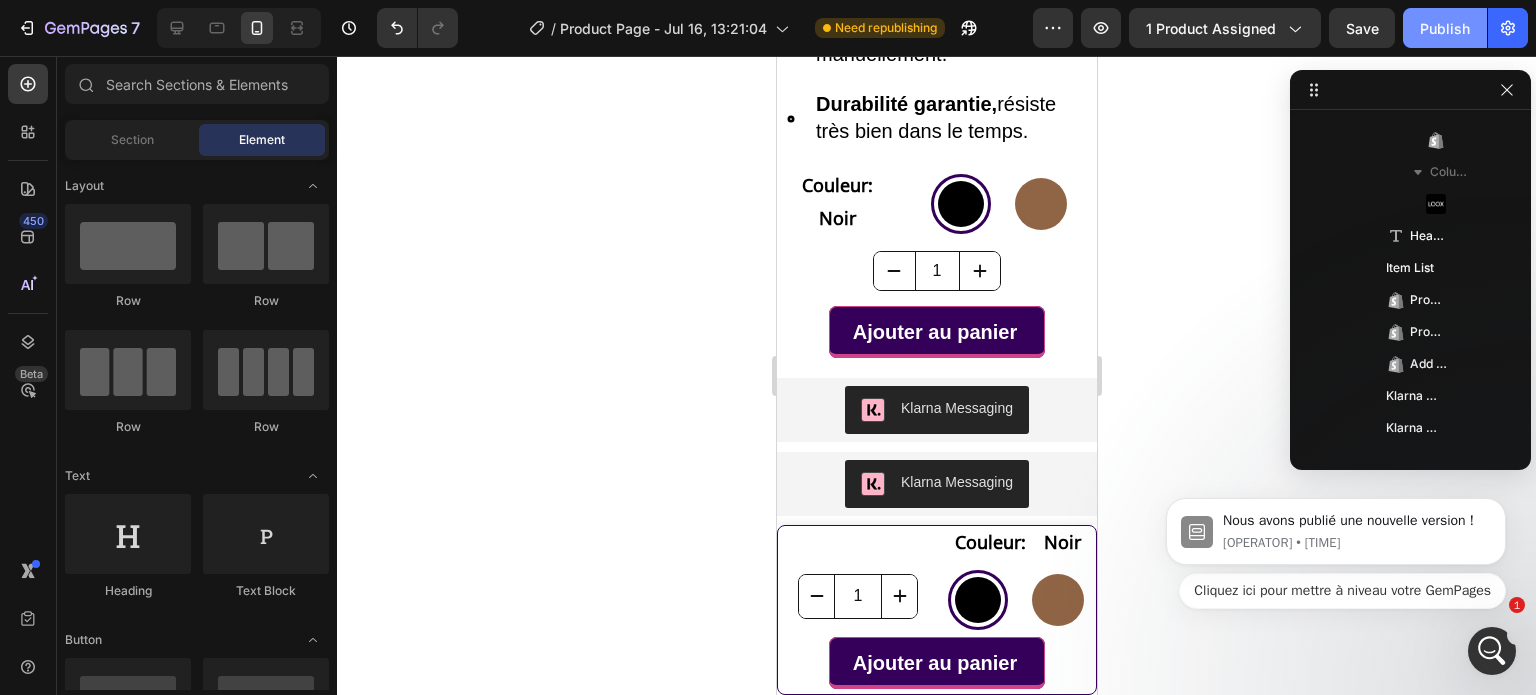 click on "Publish" 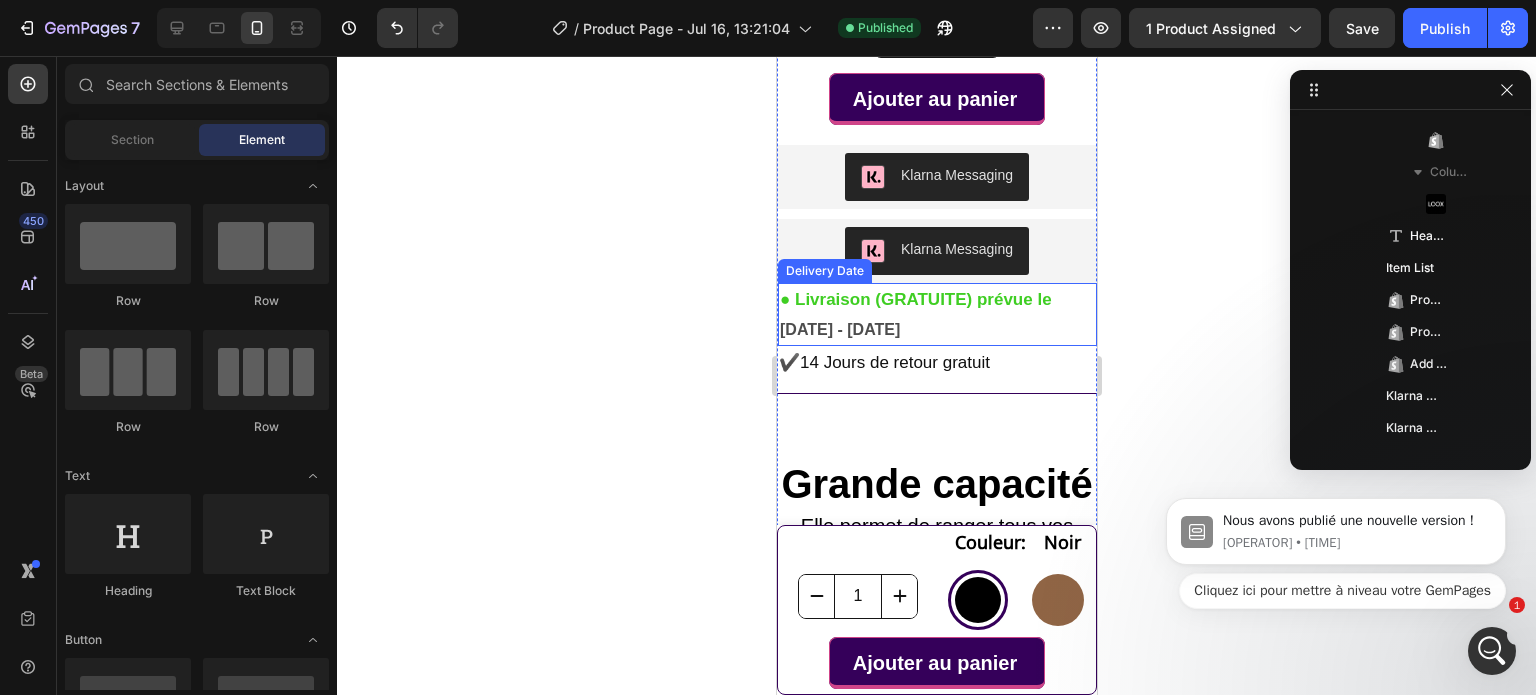 scroll, scrollTop: 1200, scrollLeft: 0, axis: vertical 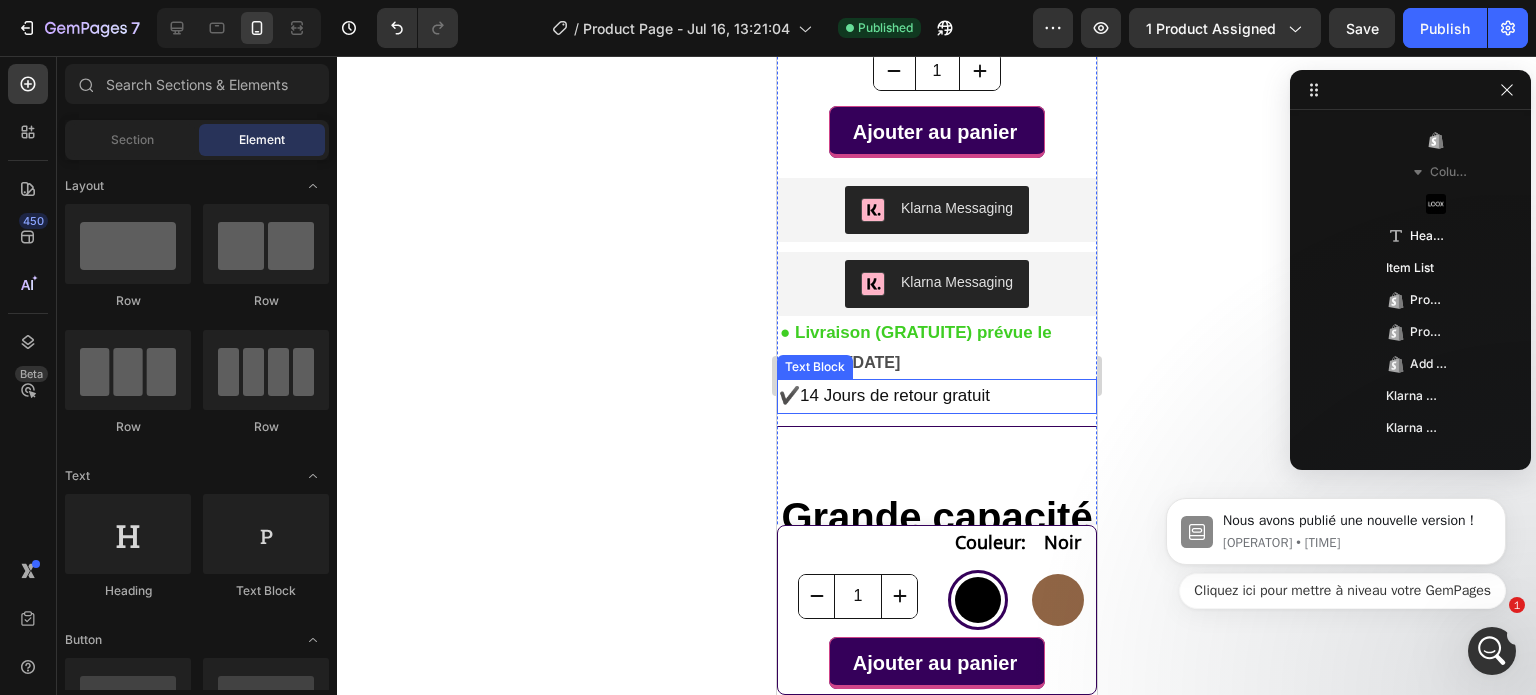 click on "✔️14 Jours de retour gratuit" at bounding box center [883, 395] 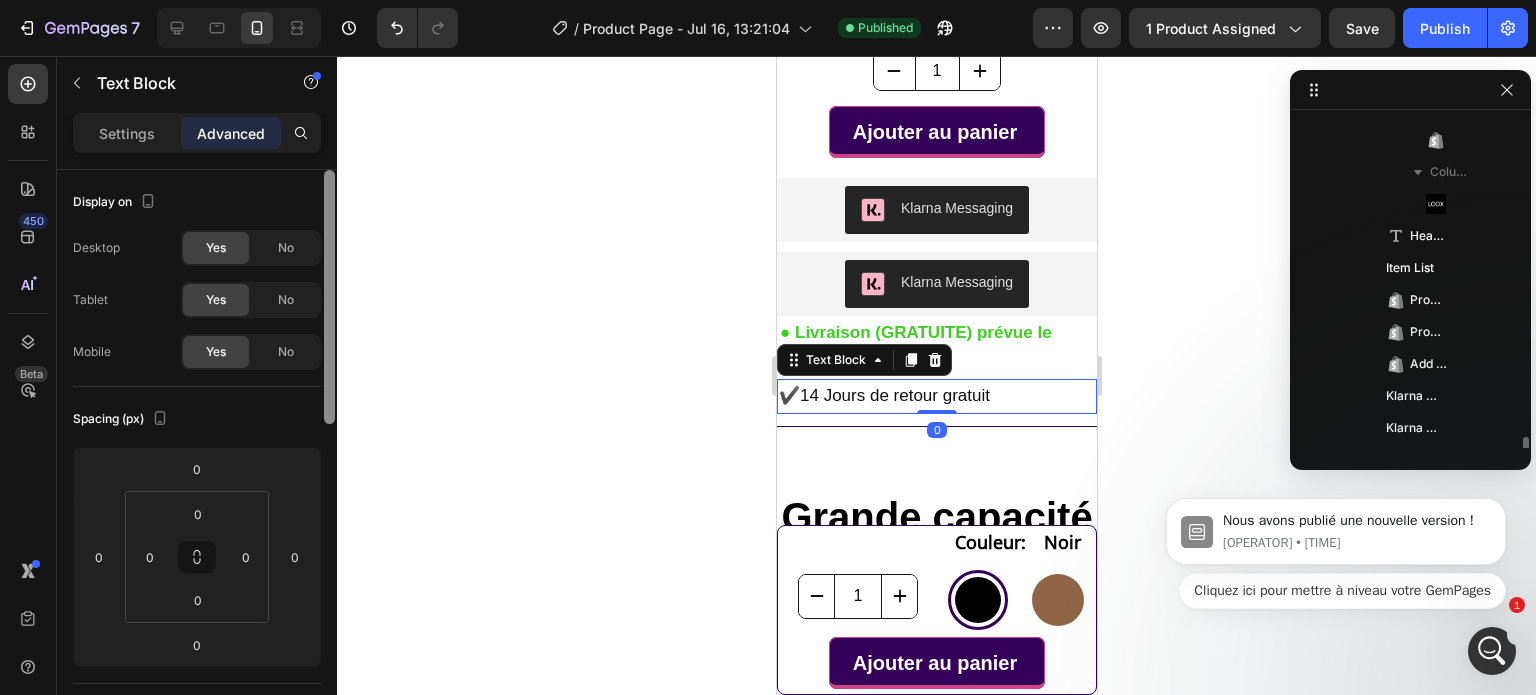 scroll, scrollTop: 954, scrollLeft: 0, axis: vertical 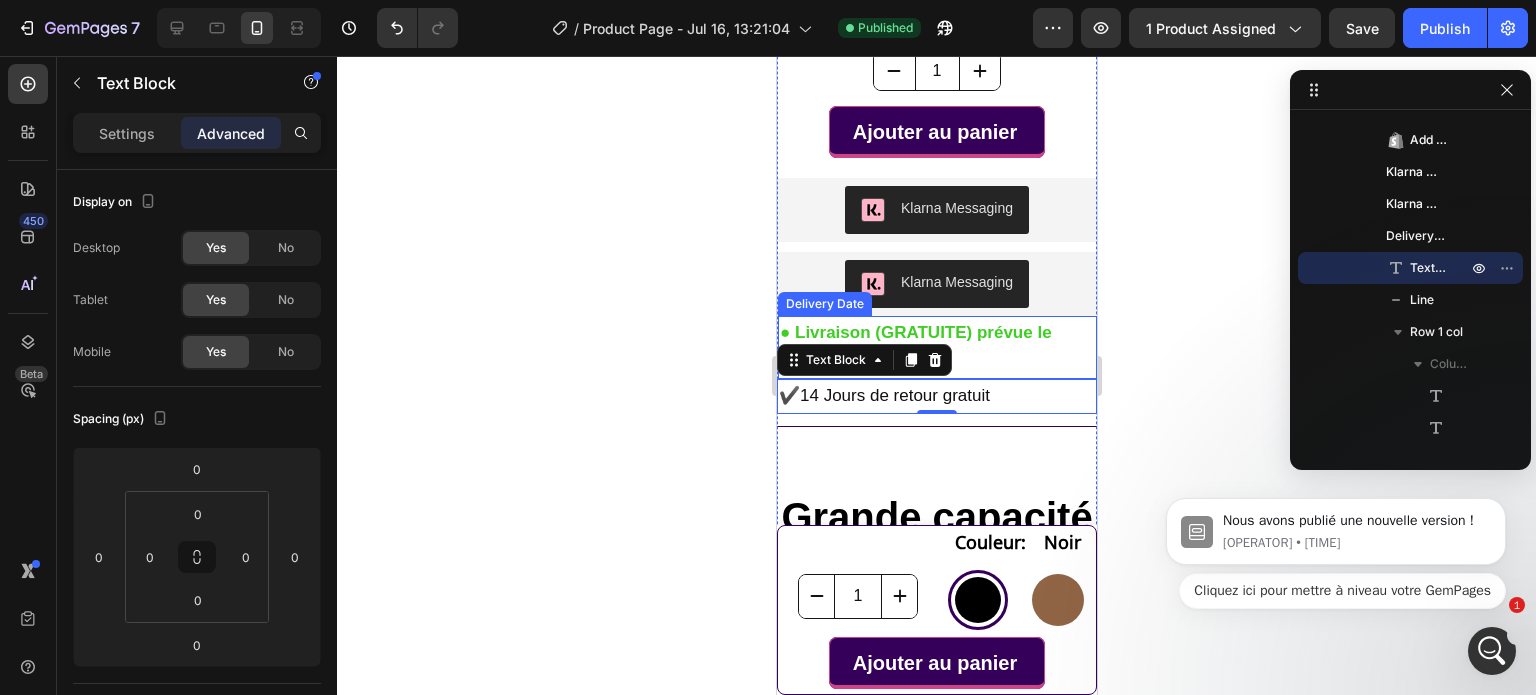 click on "● Livraison (GRATUITE) prévue le" at bounding box center [915, 332] 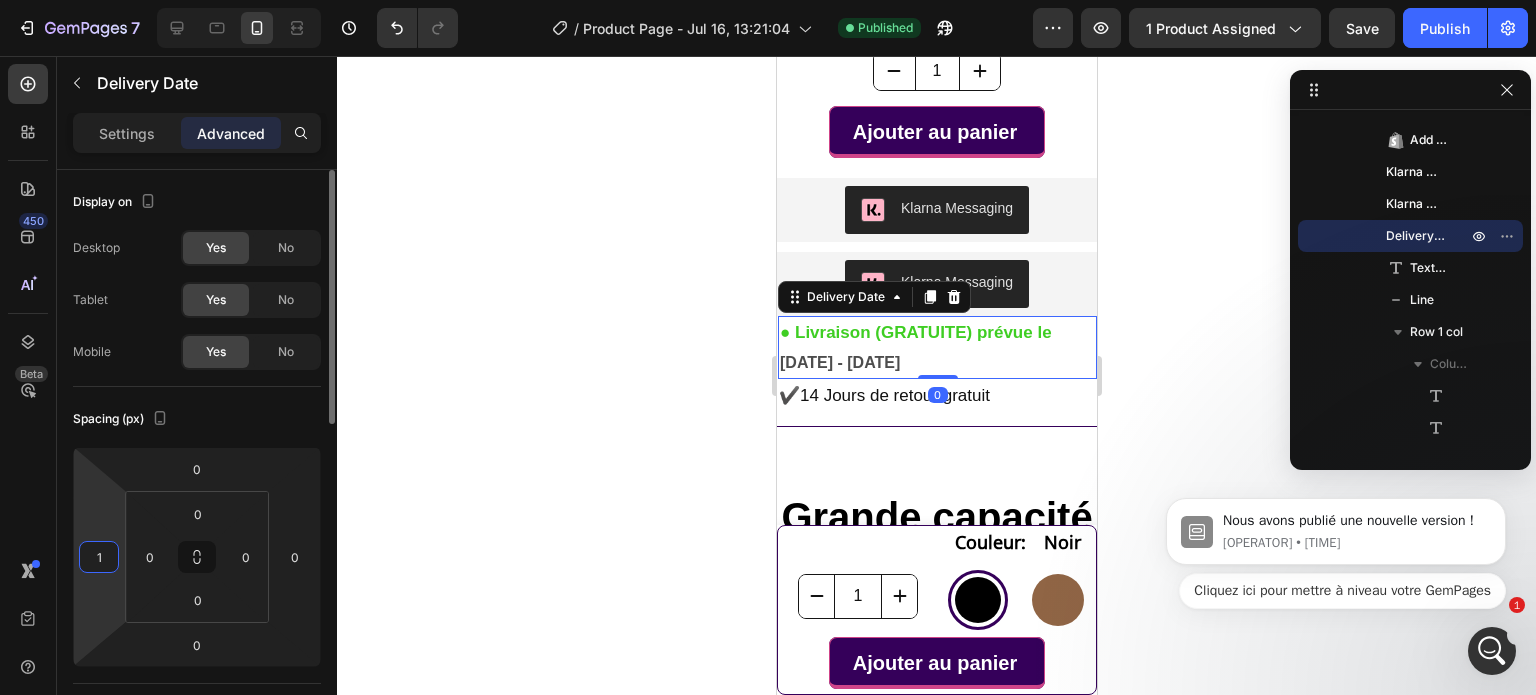 click on "1" at bounding box center [99, 557] 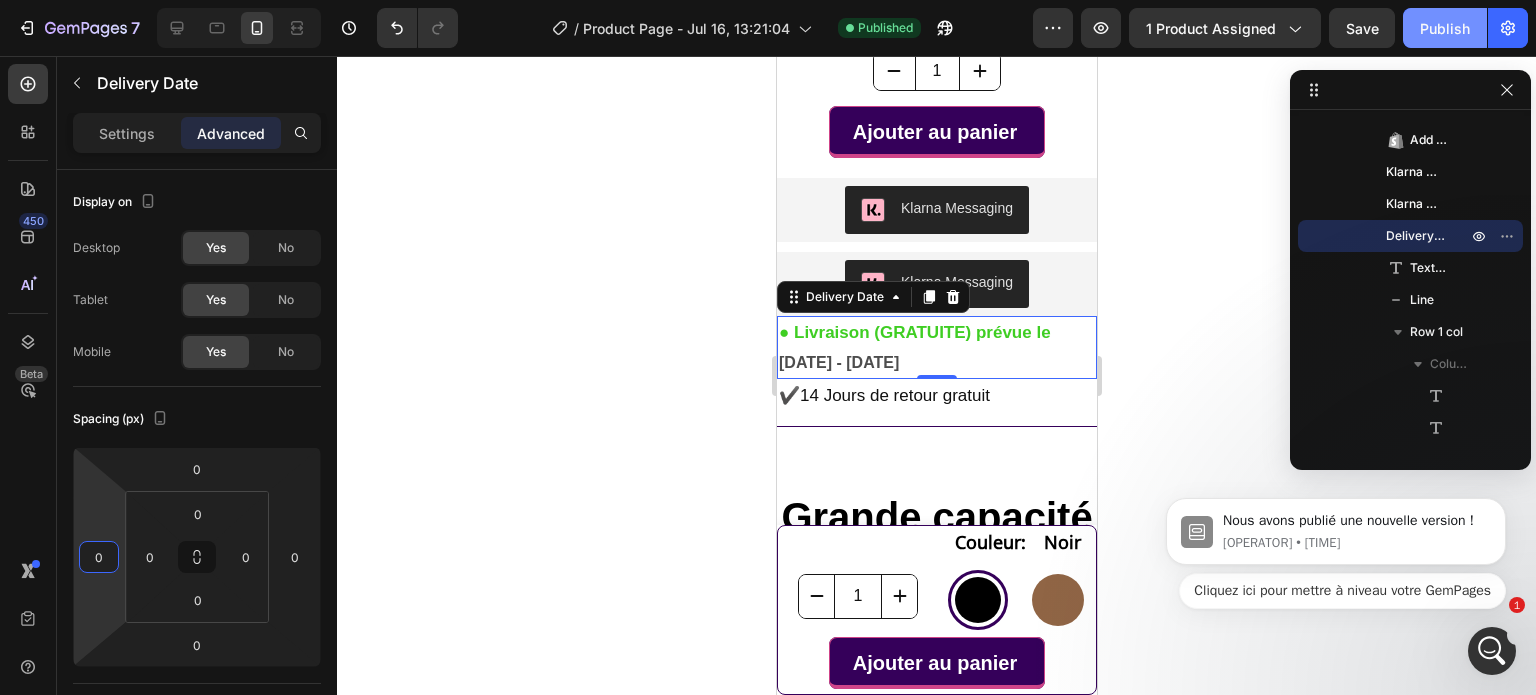 type on "0" 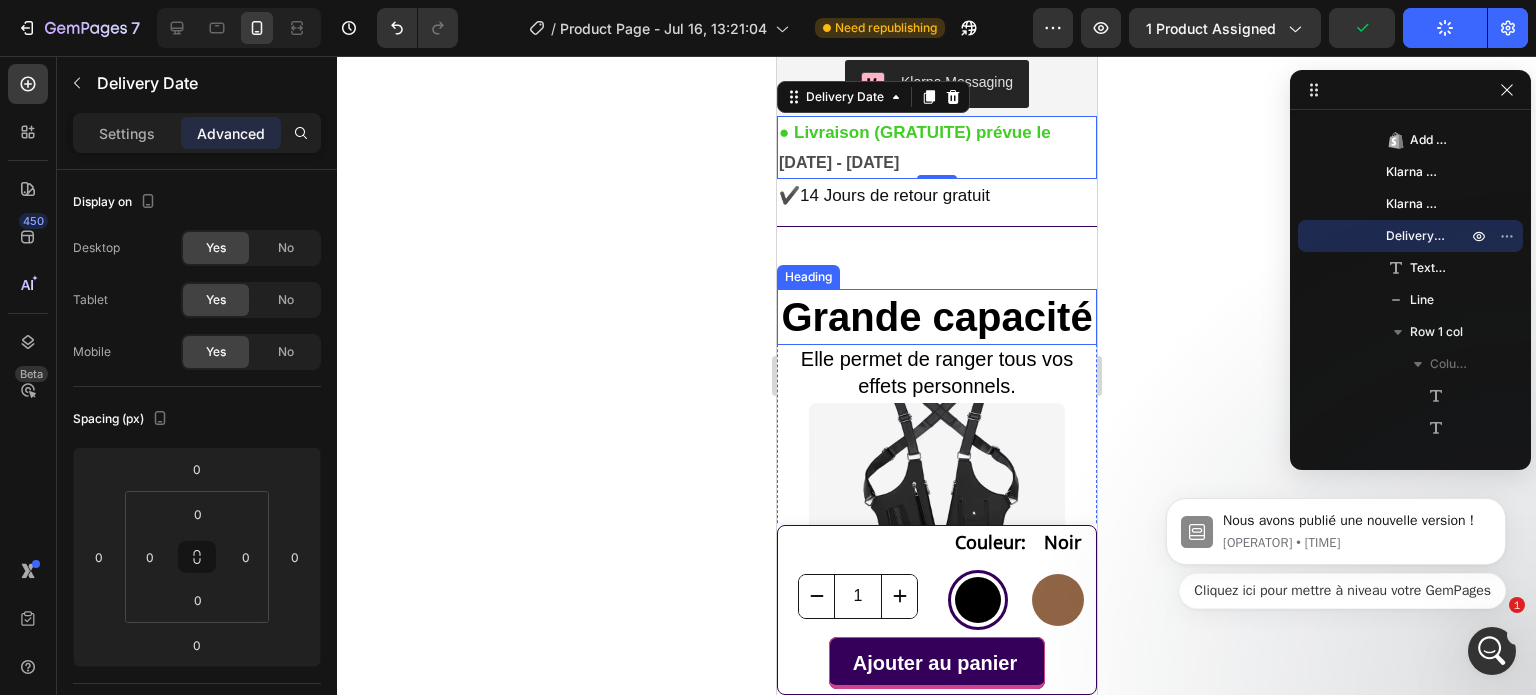 scroll, scrollTop: 1500, scrollLeft: 0, axis: vertical 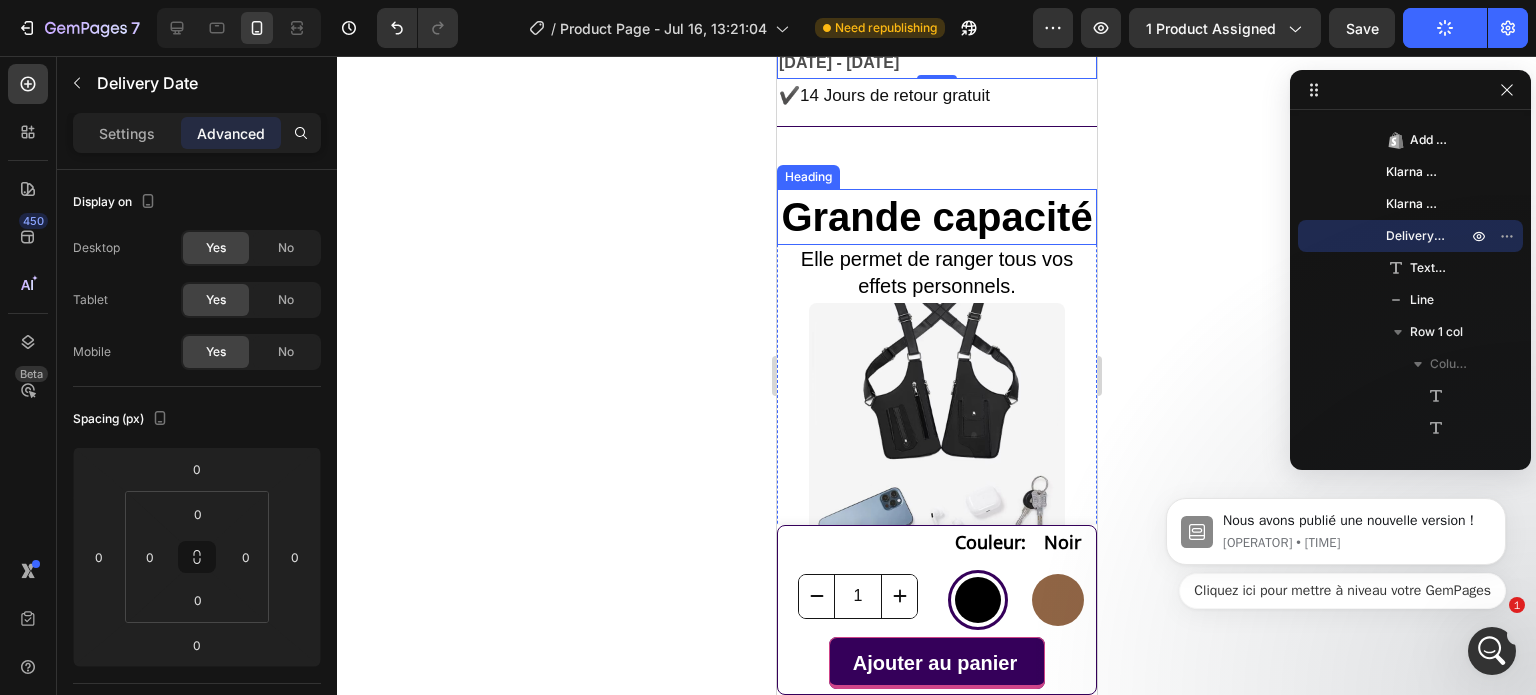 click on "Grande capacité" at bounding box center [935, 217] 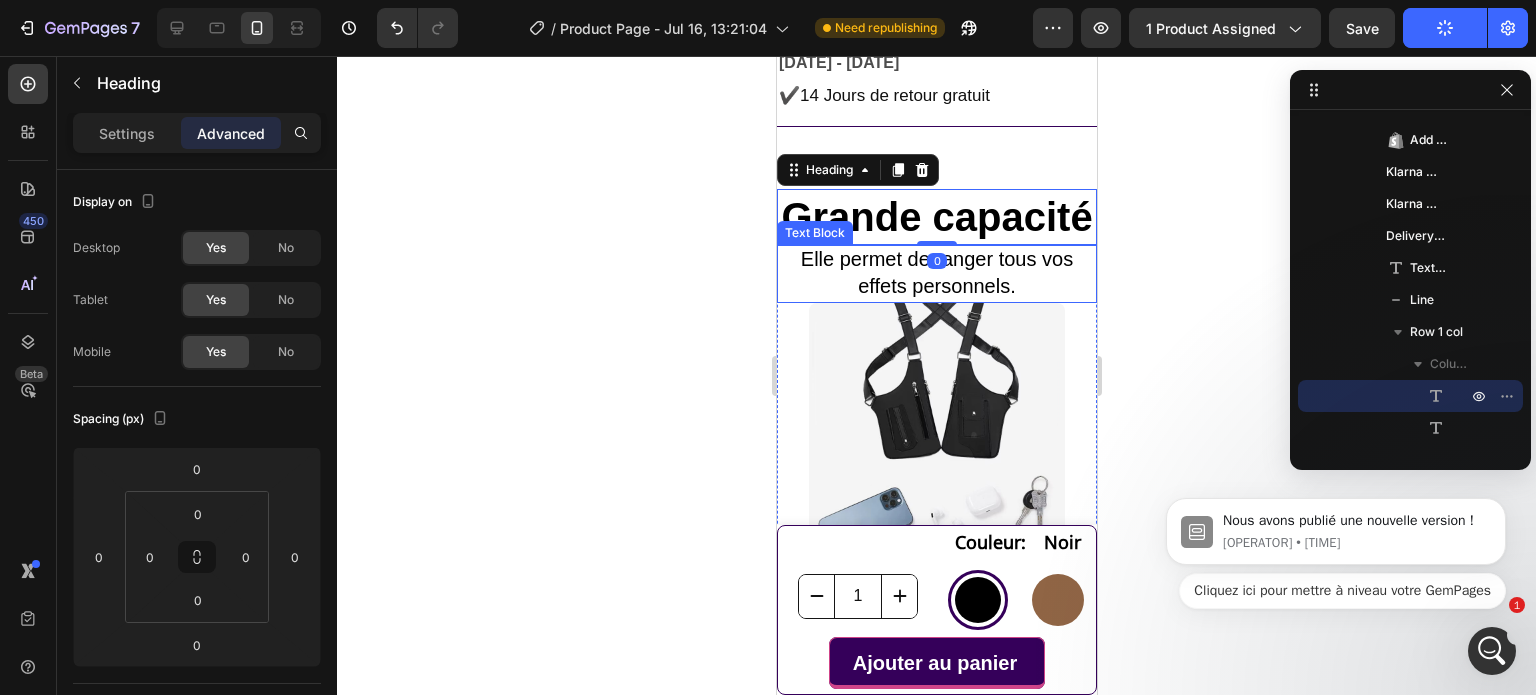click on "Elle permet de ranger tous vos effets personnels." at bounding box center (936, 272) 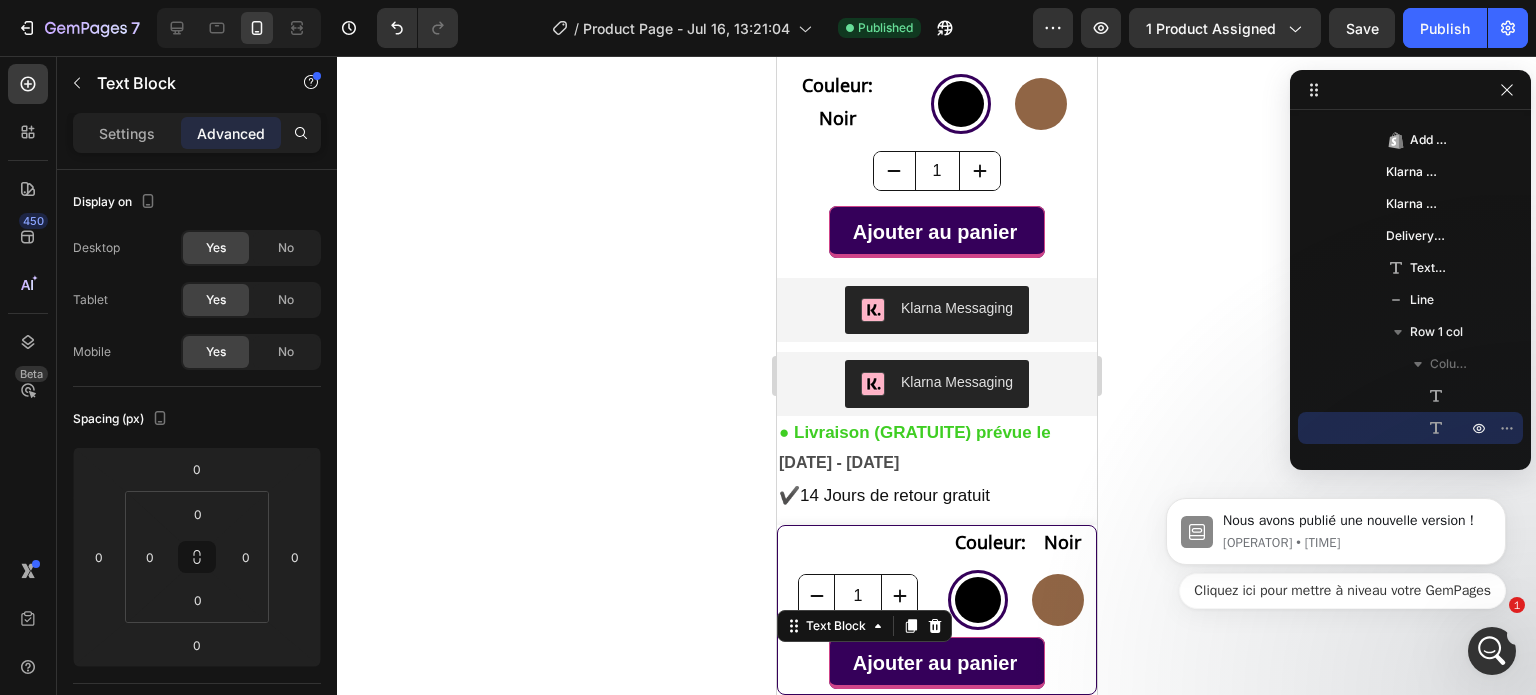 scroll, scrollTop: 0, scrollLeft: 0, axis: both 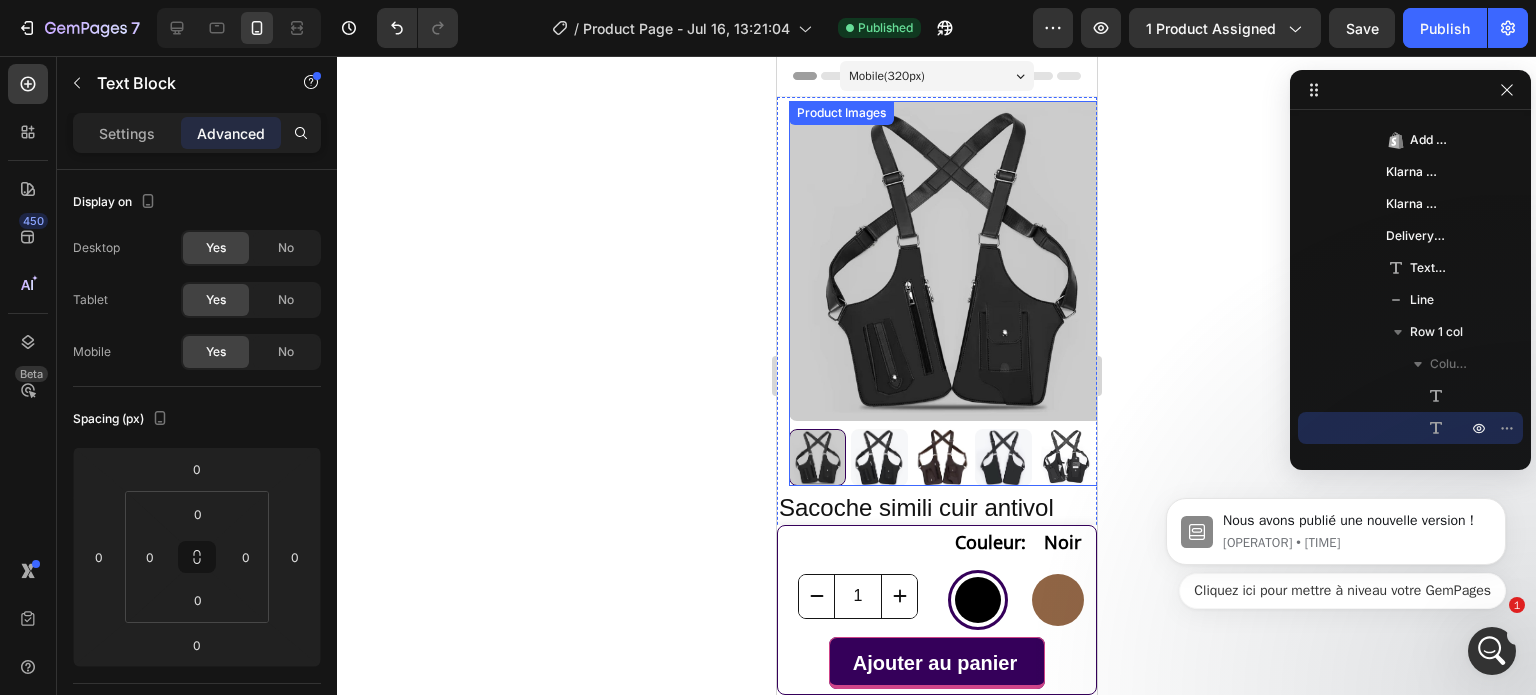 click on "Product Images" at bounding box center [840, 113] 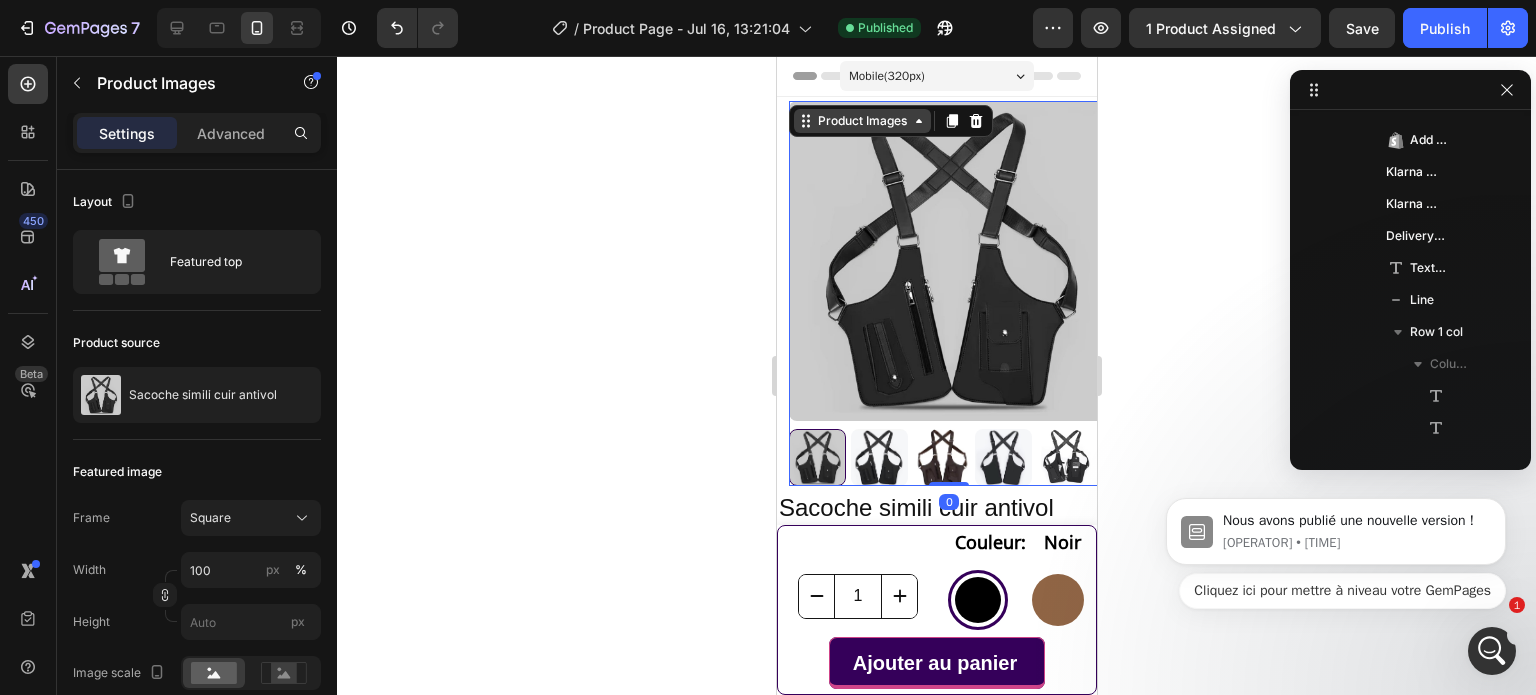 scroll, scrollTop: 442, scrollLeft: 0, axis: vertical 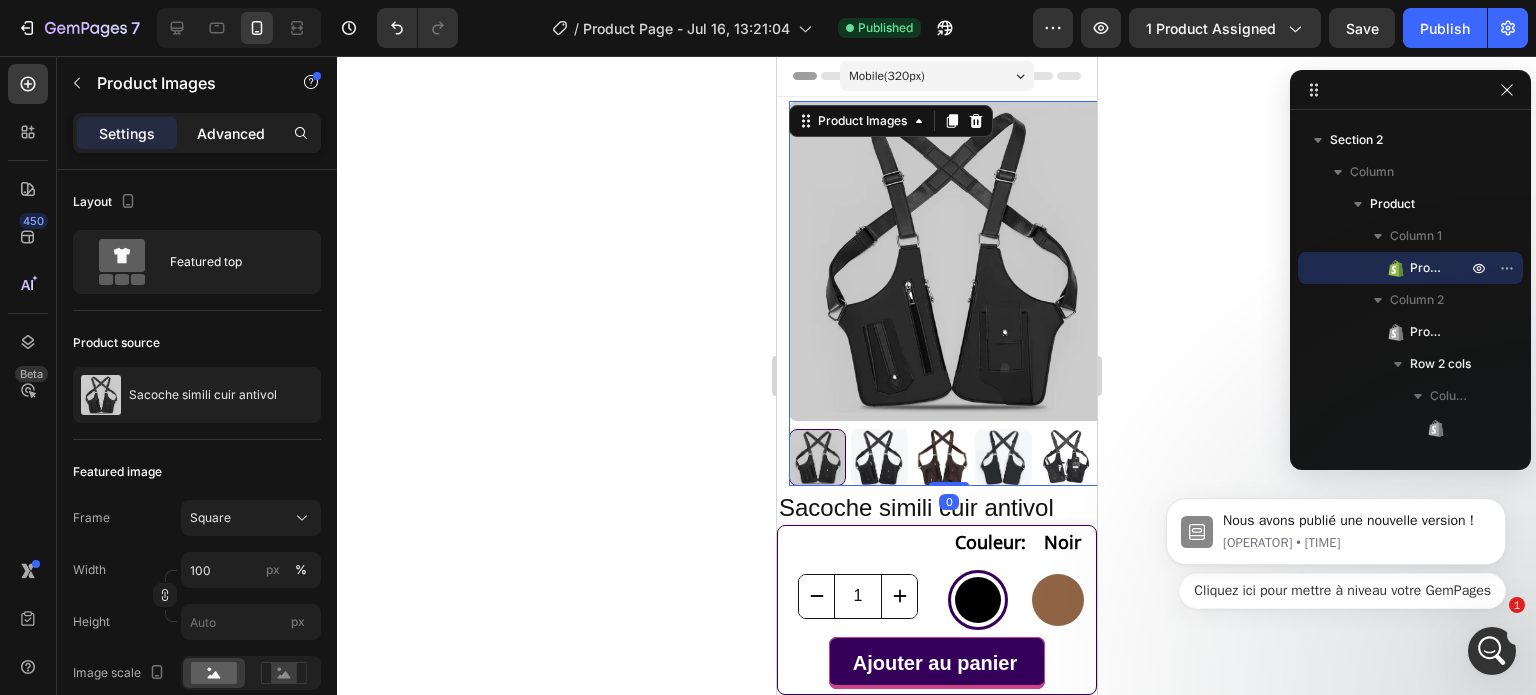 click on "Advanced" at bounding box center (231, 133) 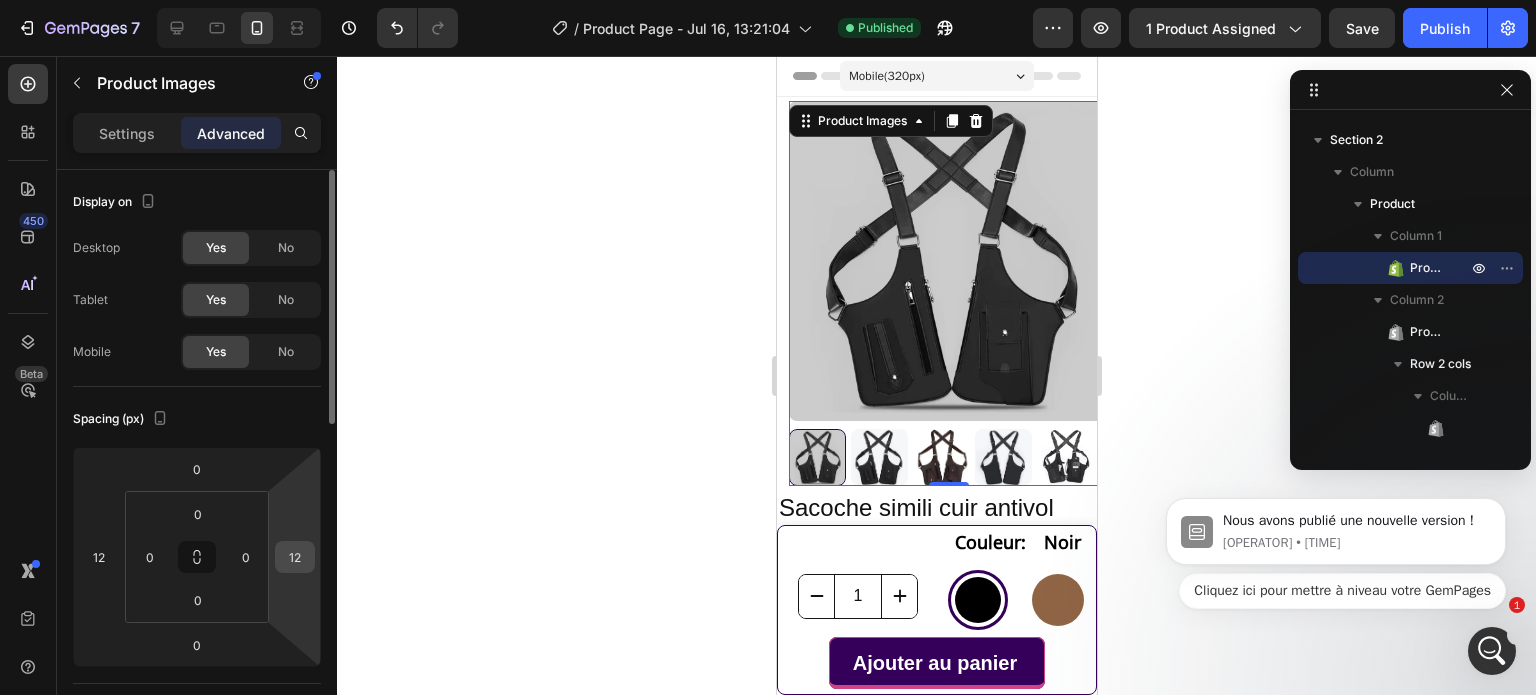 click on "12" at bounding box center (295, 557) 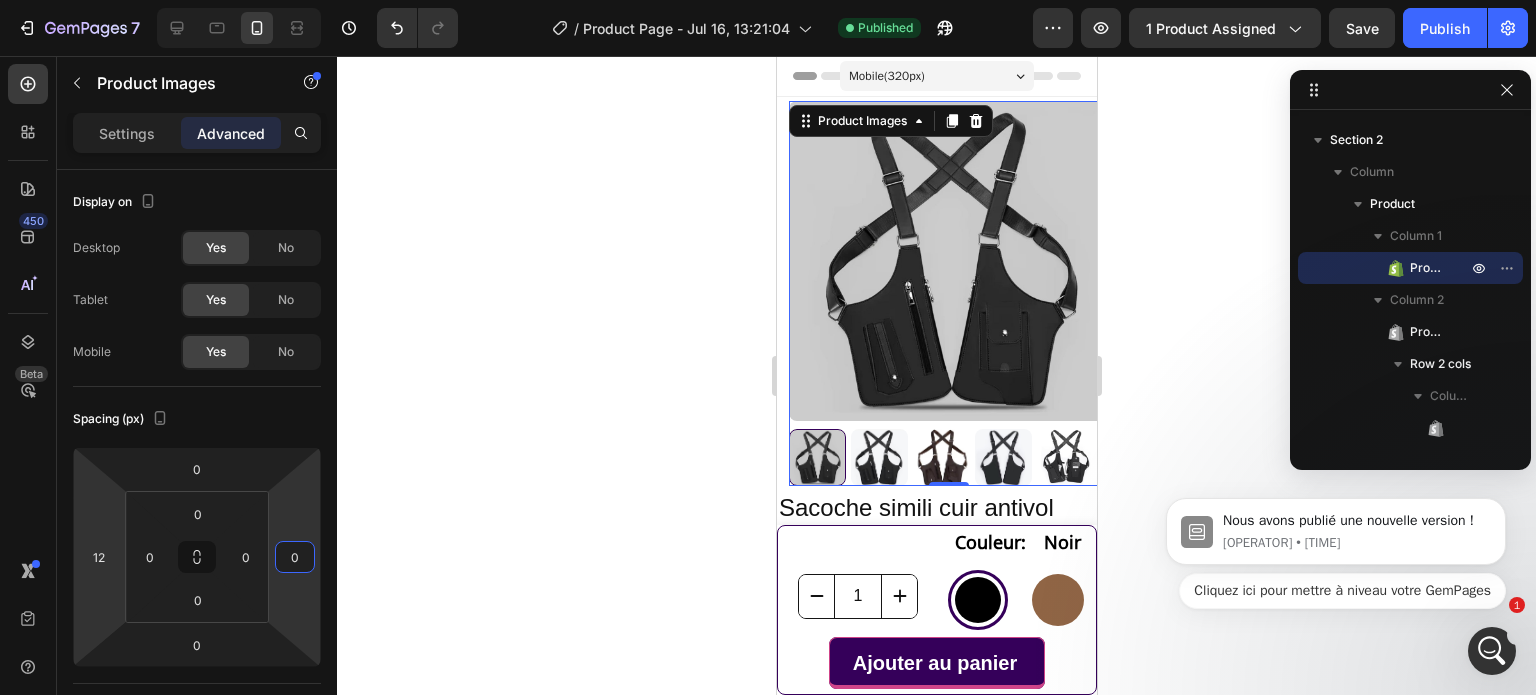type on "0" 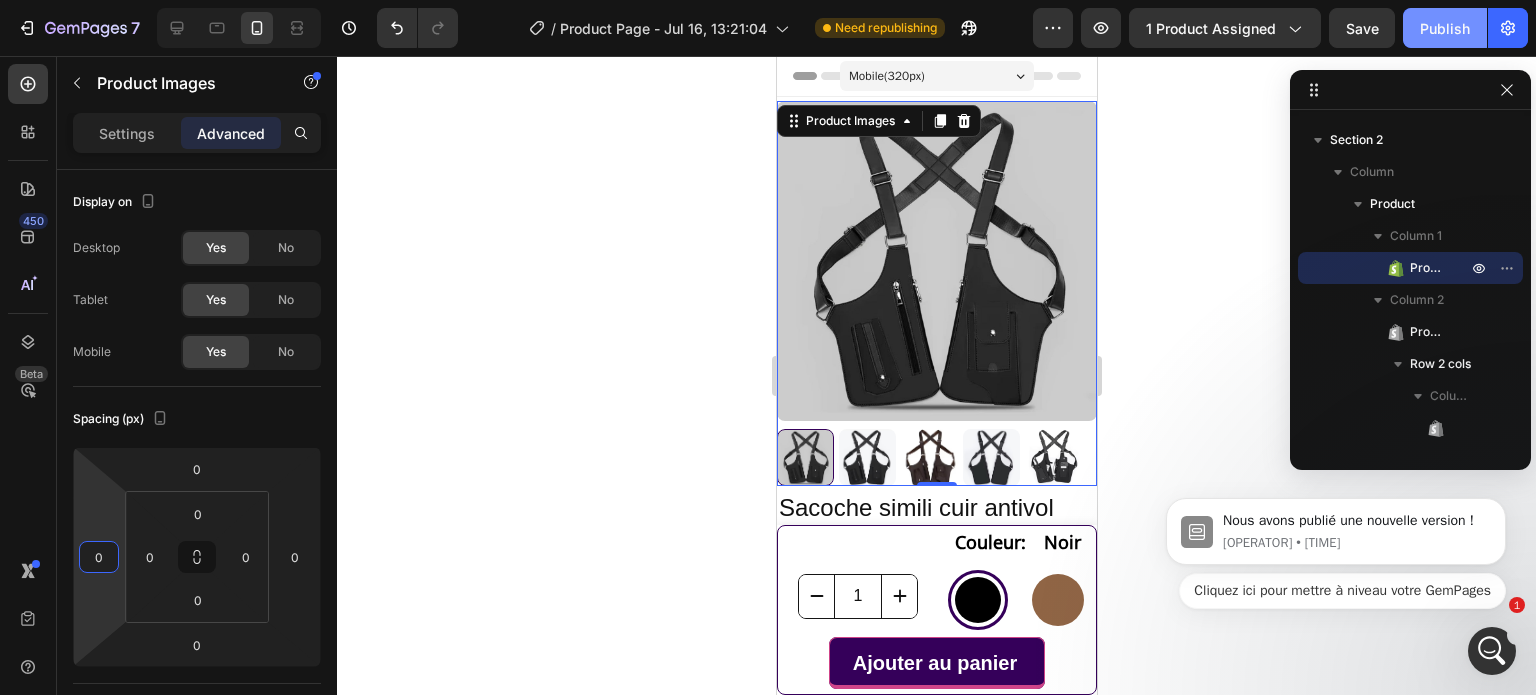 type on "0" 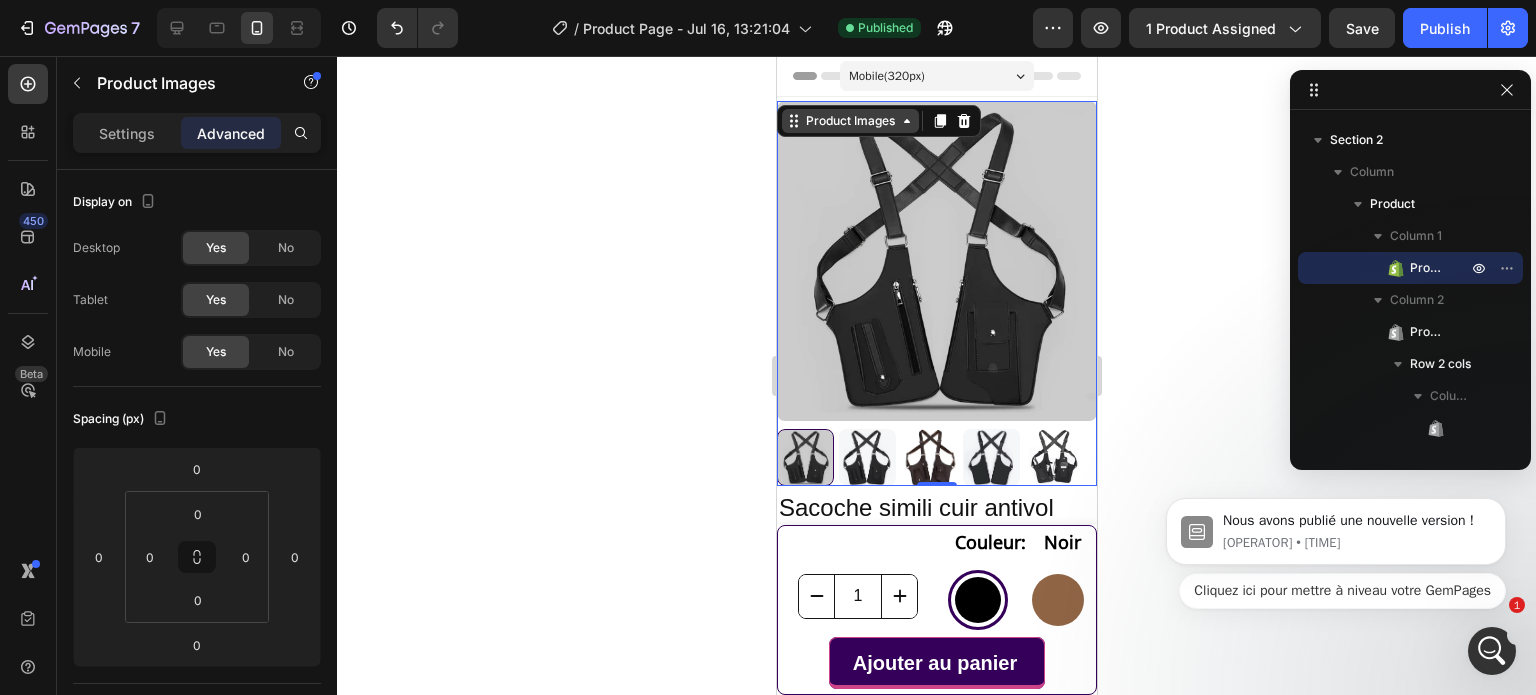 click on "Product Images" at bounding box center (849, 121) 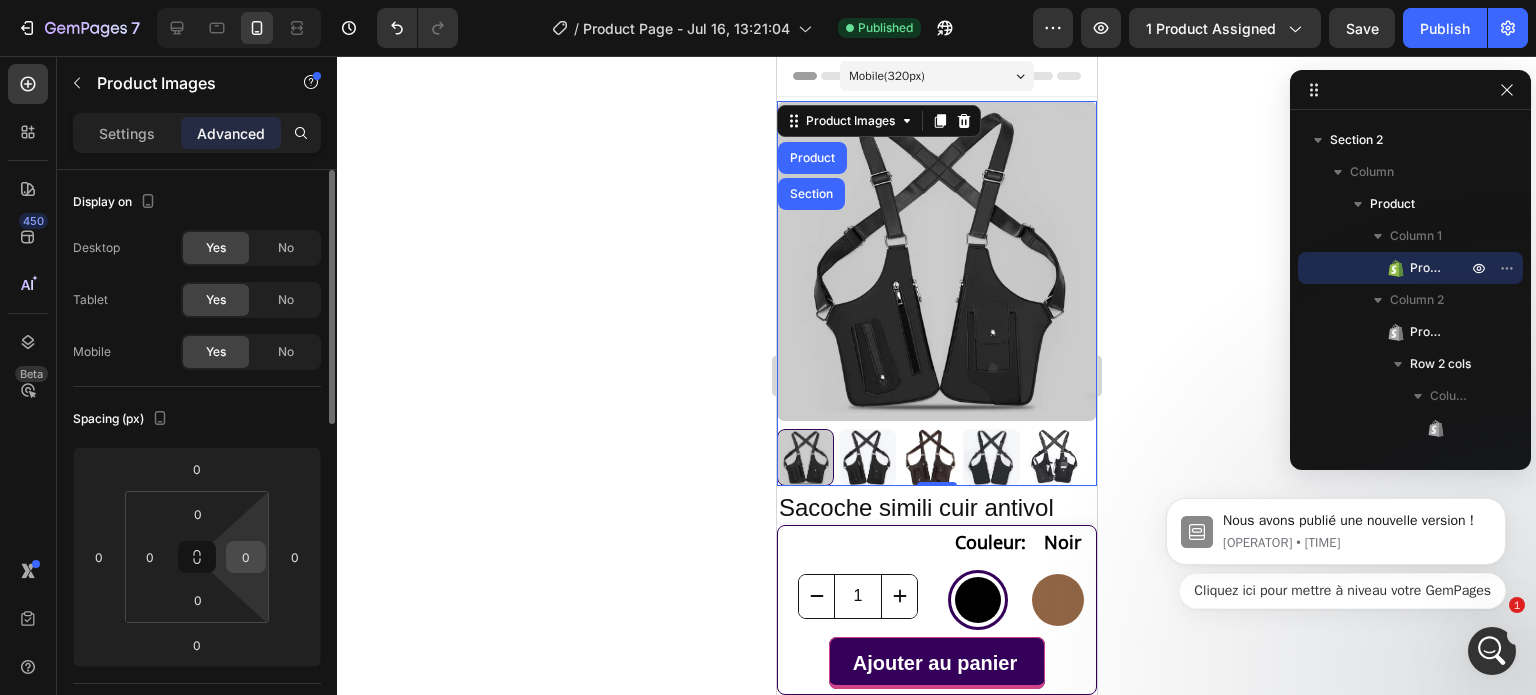 click on "0" at bounding box center [246, 557] 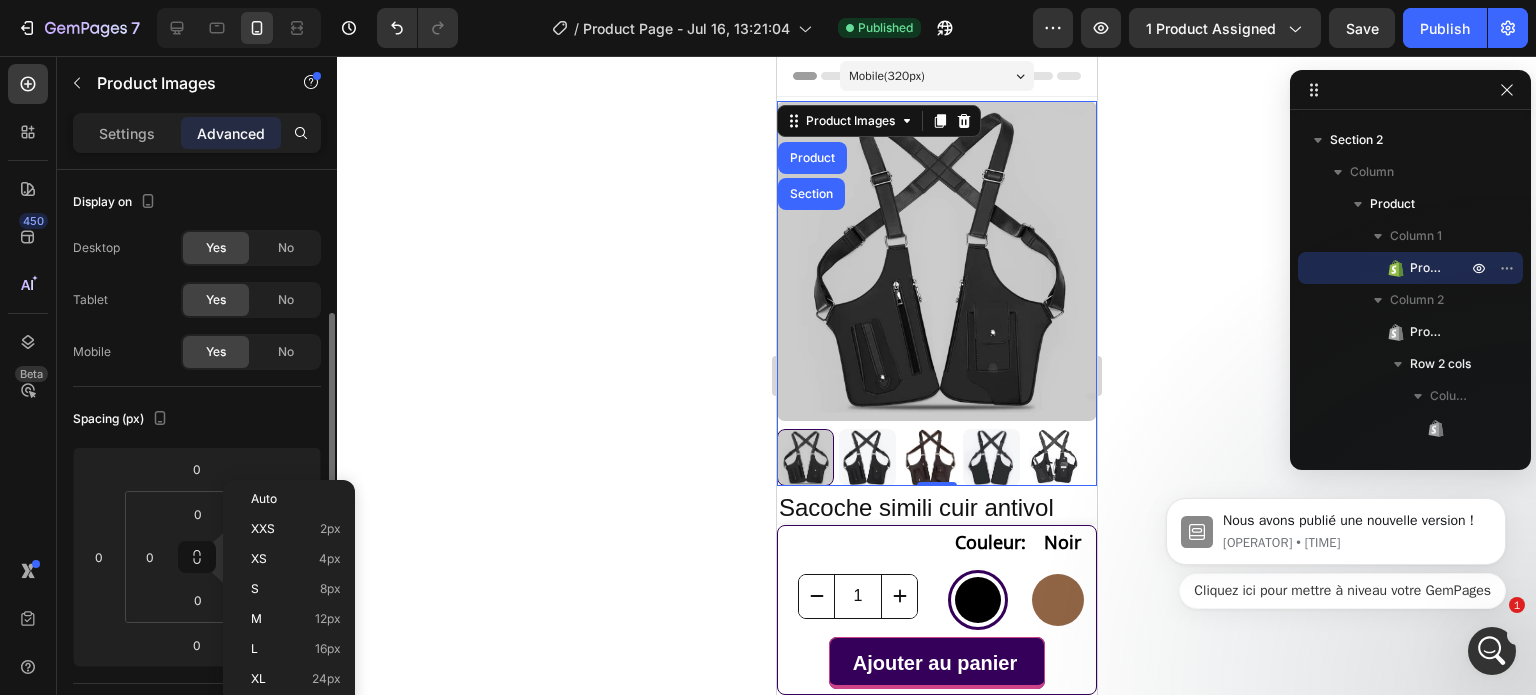 scroll, scrollTop: 100, scrollLeft: 0, axis: vertical 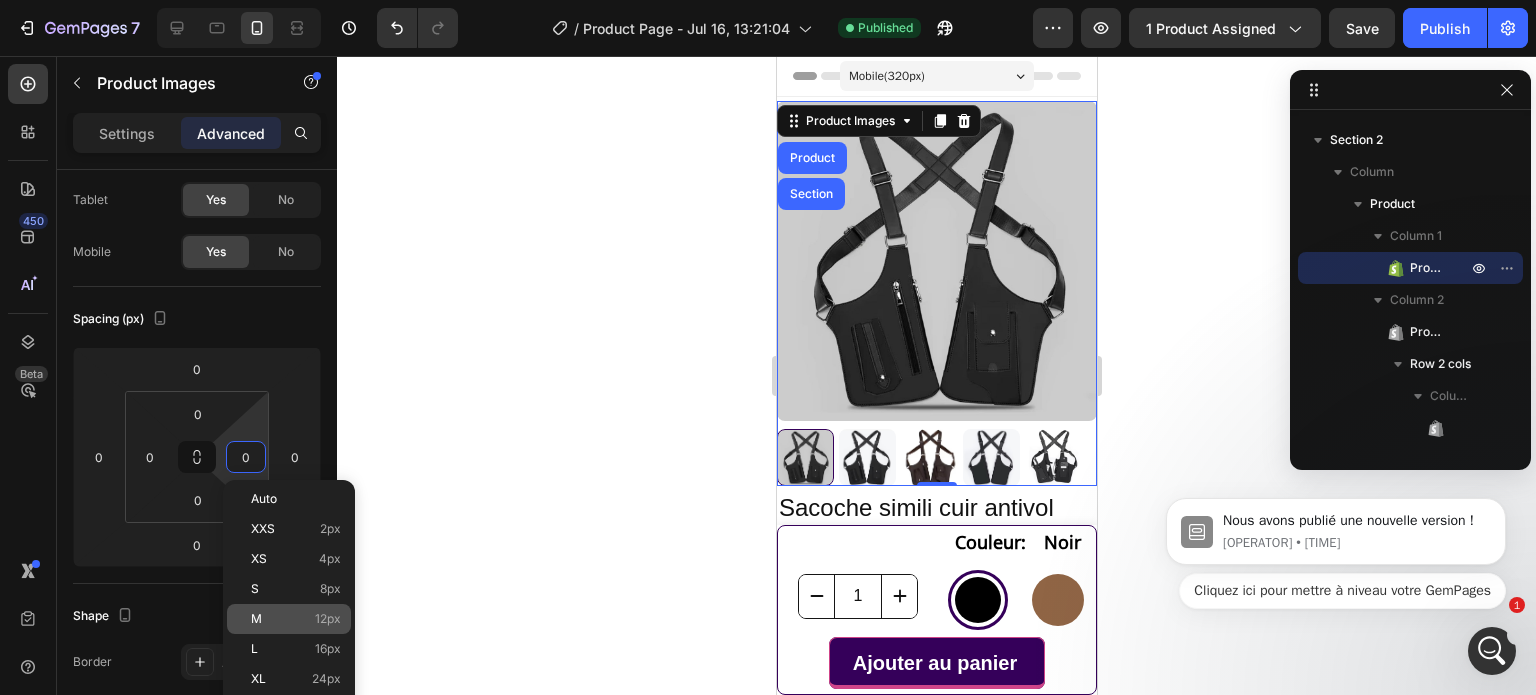 click on "M" at bounding box center (256, 619) 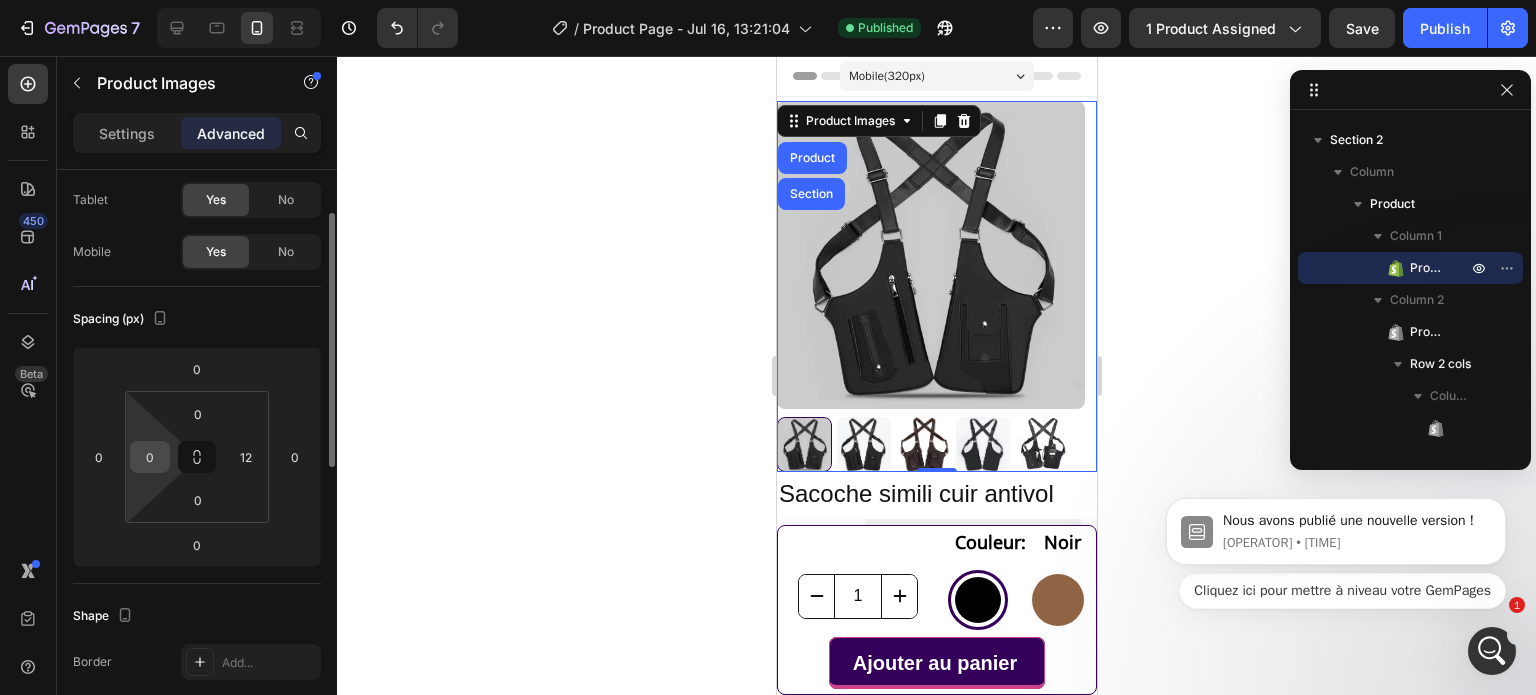 click on "0" at bounding box center [150, 457] 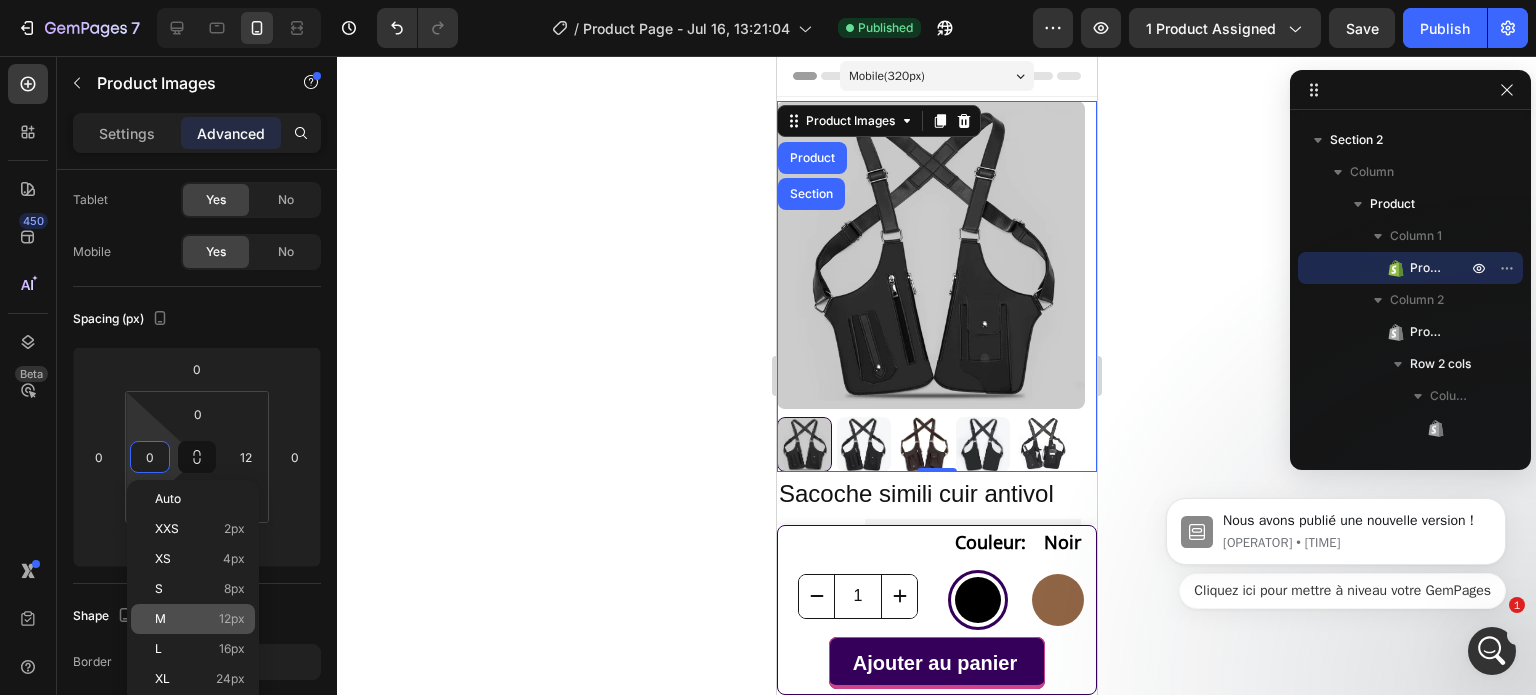 click on "M 12px" 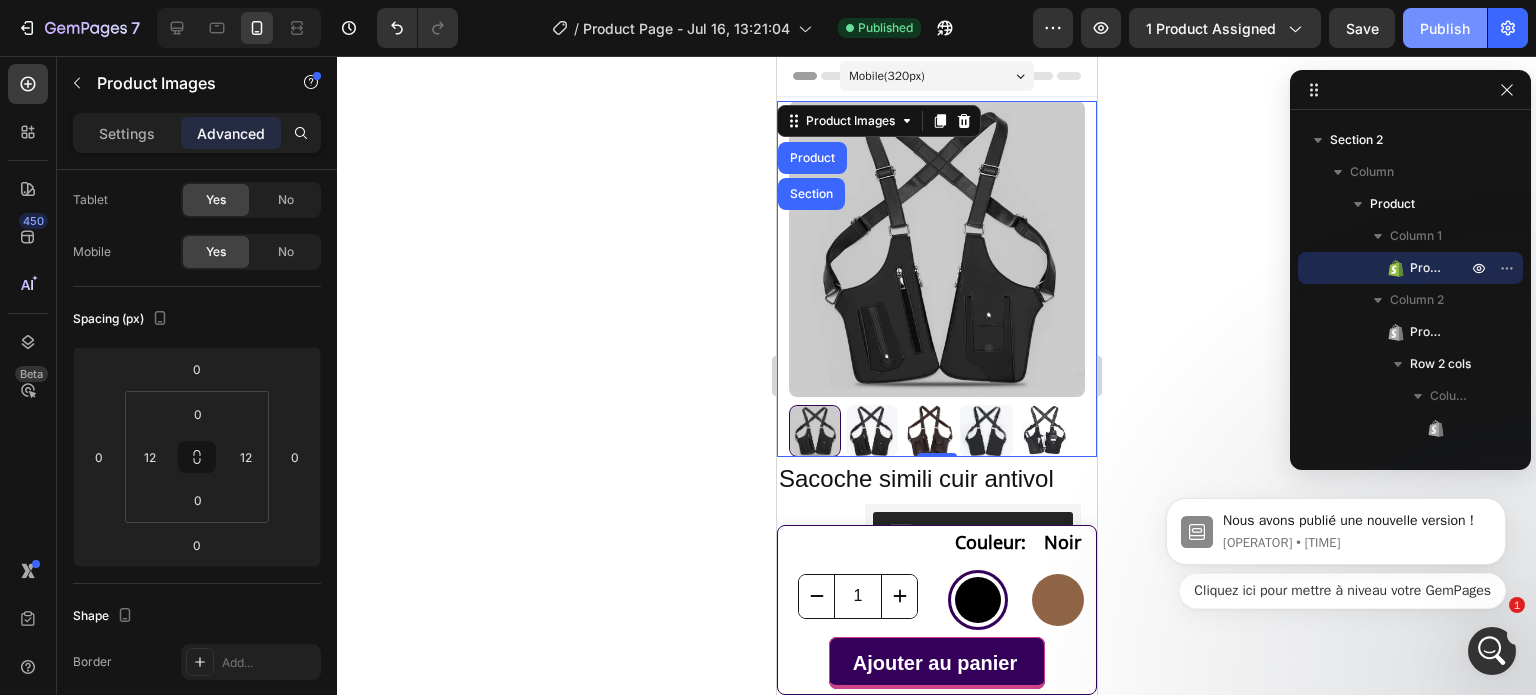 click on "Publish" at bounding box center [1445, 28] 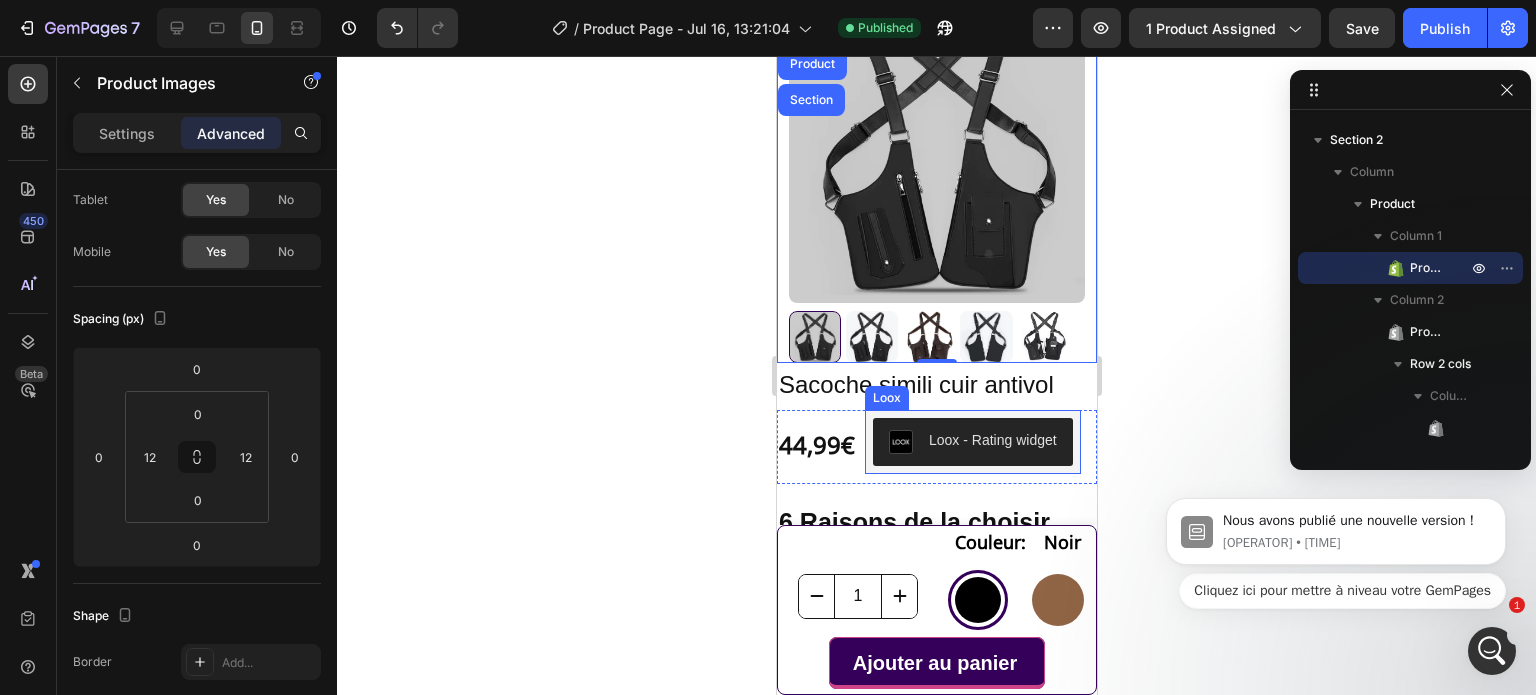 scroll, scrollTop: 200, scrollLeft: 0, axis: vertical 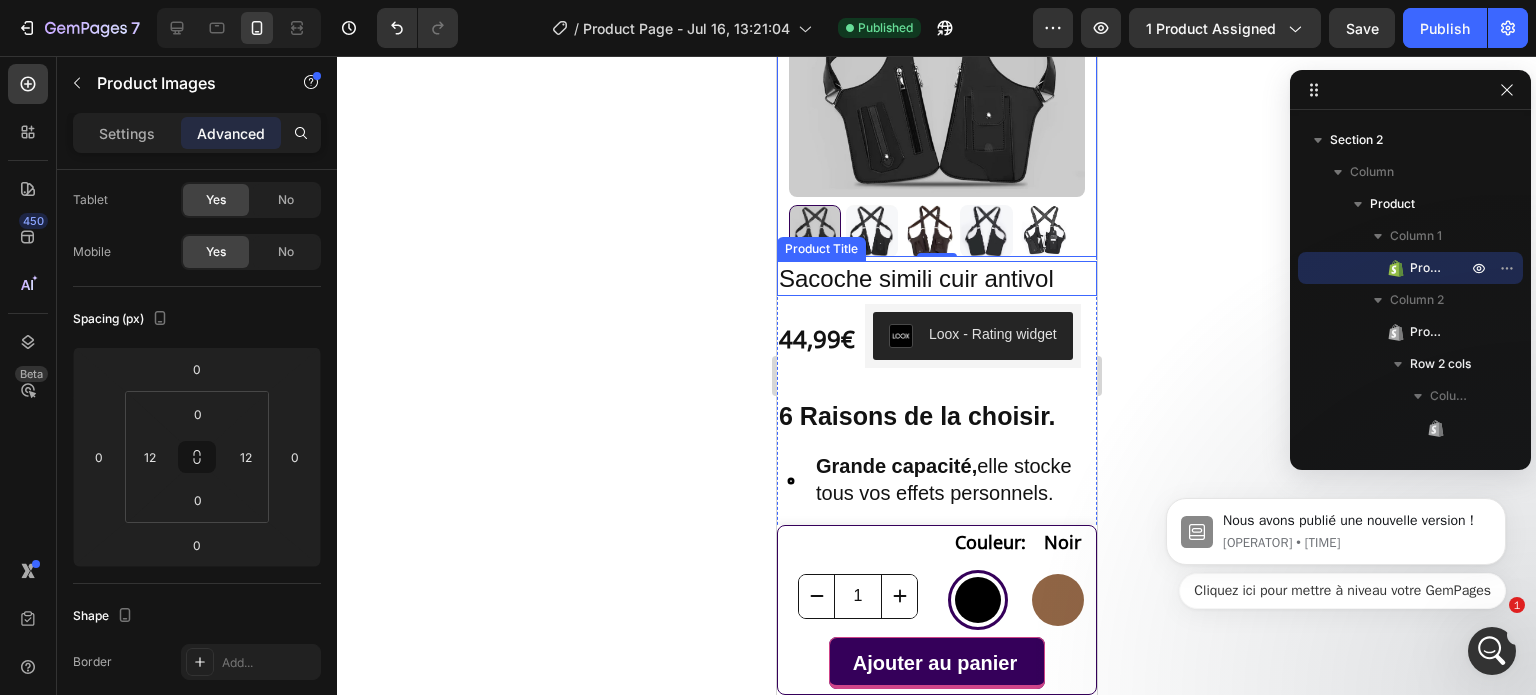 click on "Sacoche simili cuir antivol" at bounding box center (936, 278) 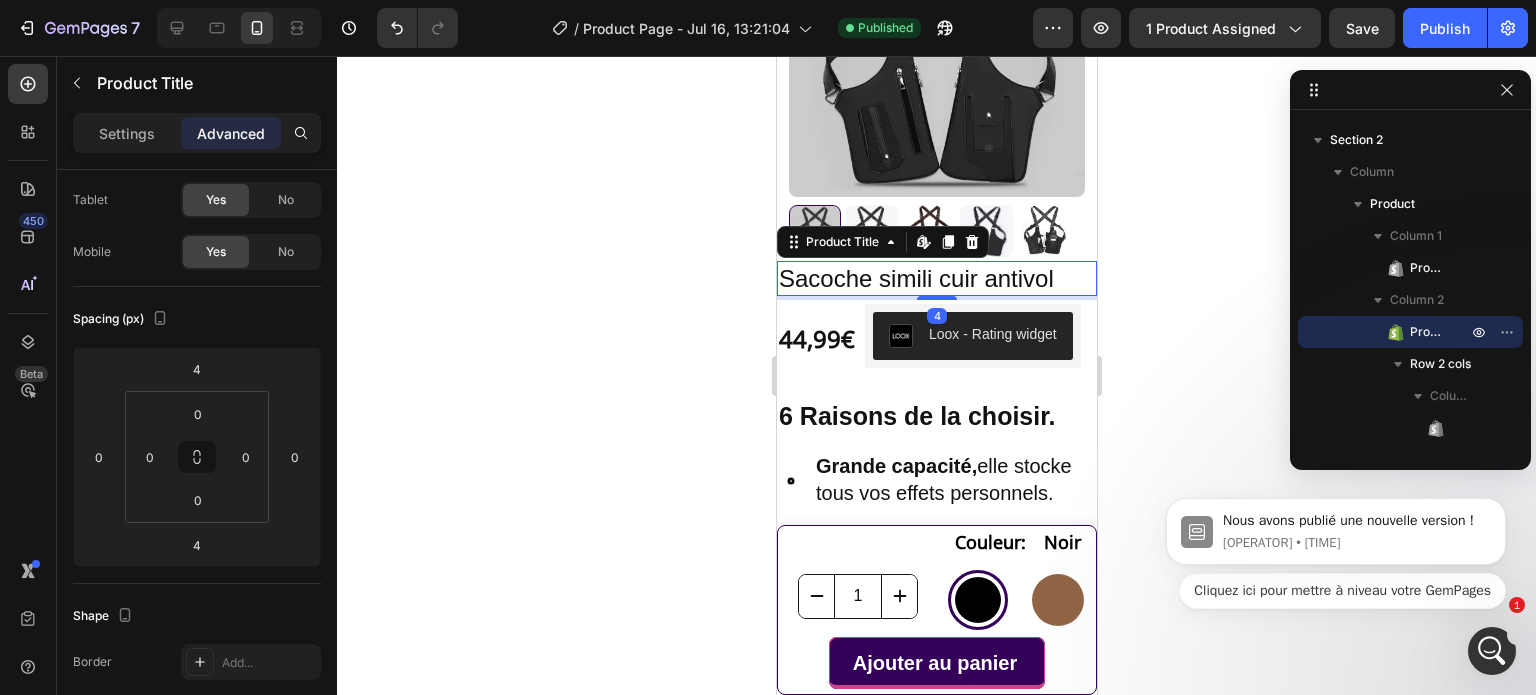 scroll, scrollTop: 0, scrollLeft: 0, axis: both 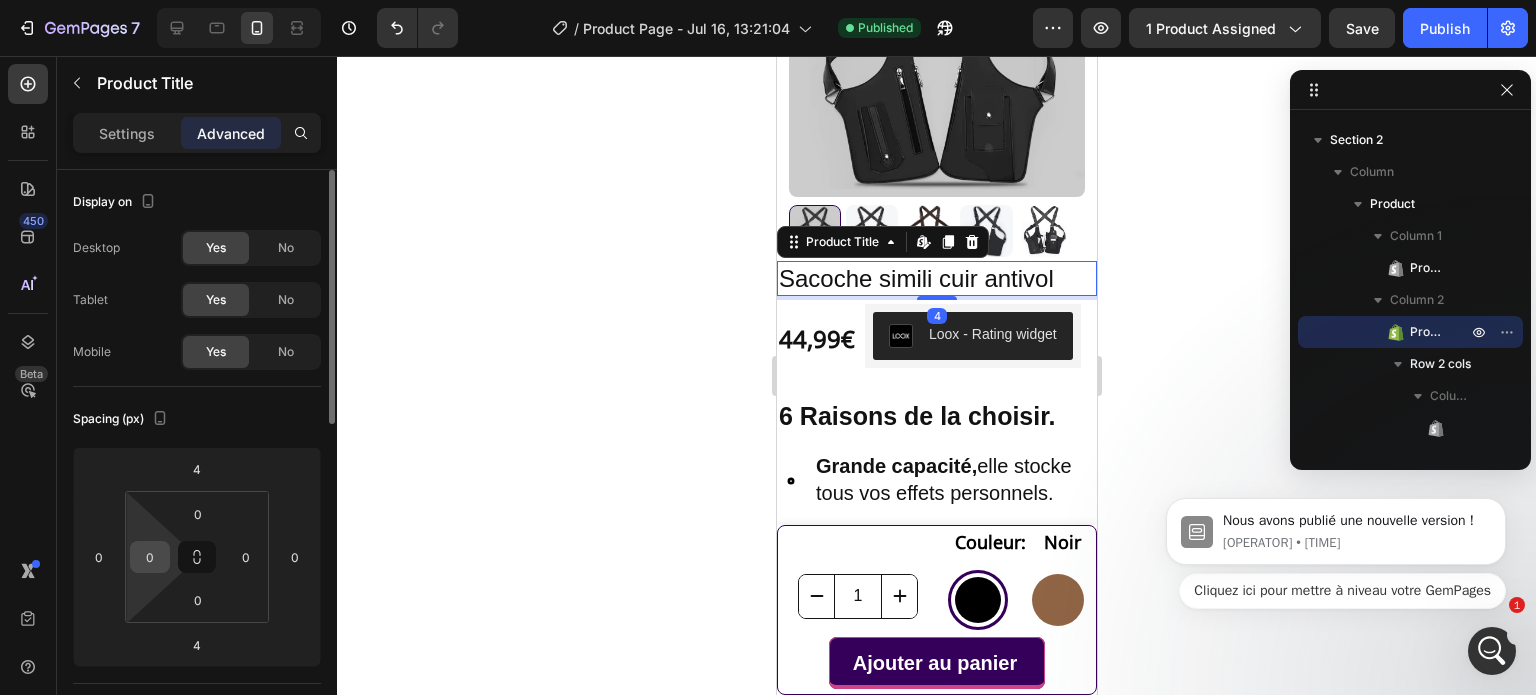click on "0" at bounding box center (150, 557) 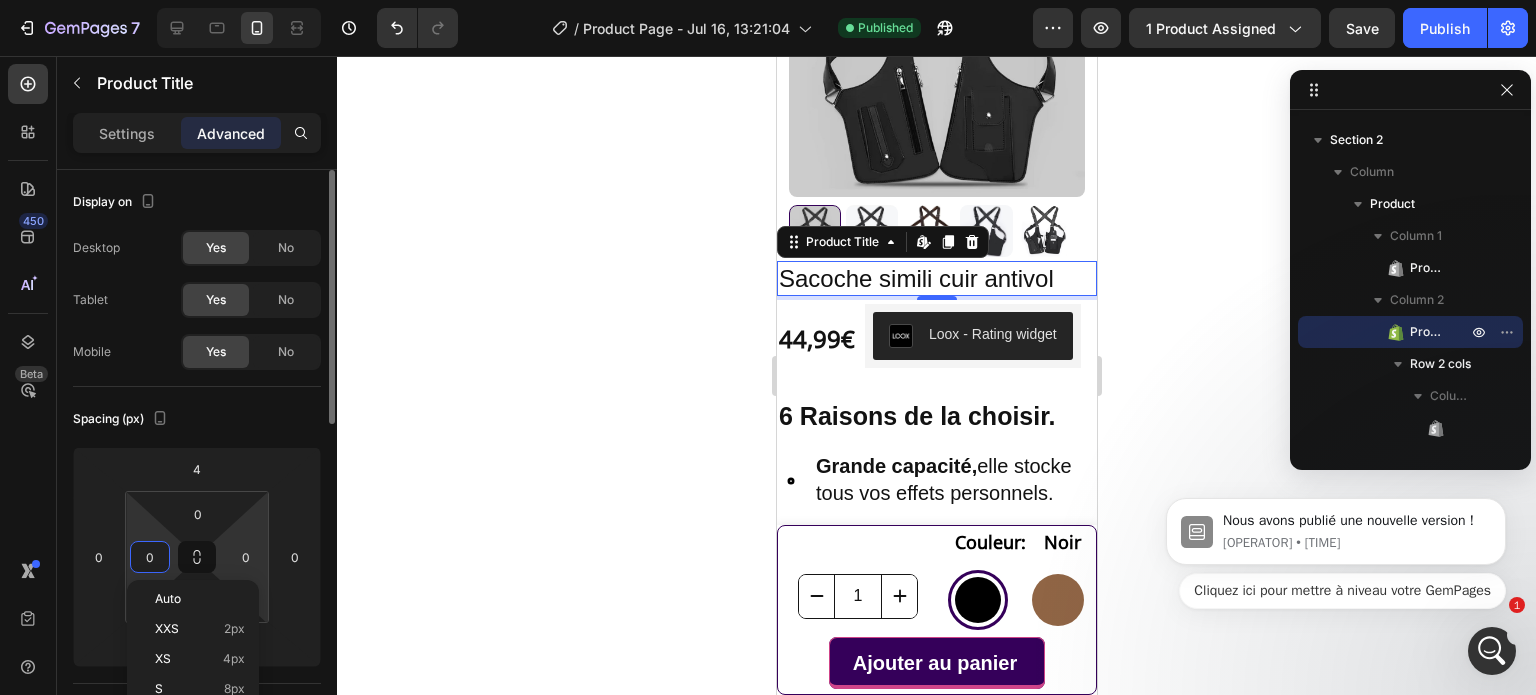 click on "XS 4px" at bounding box center [200, 659] 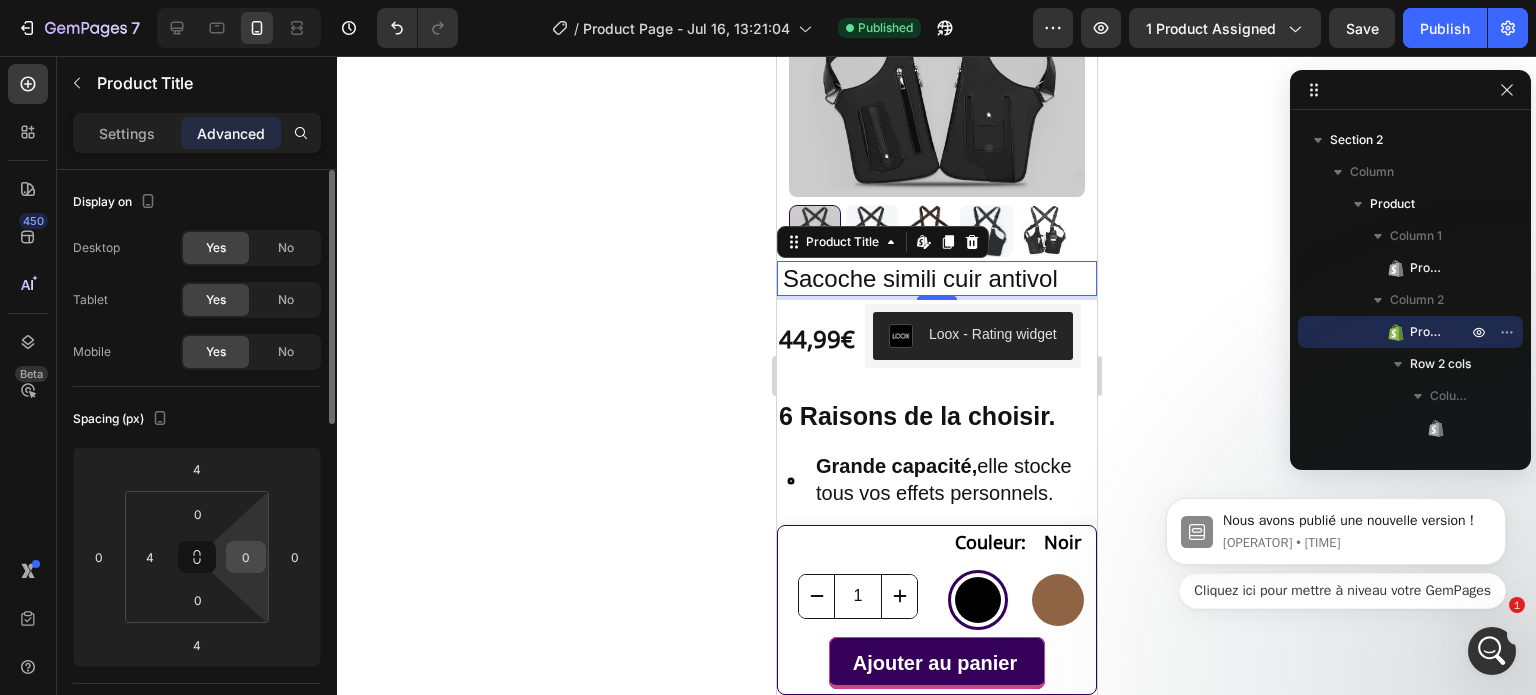 click on "0" at bounding box center [246, 557] 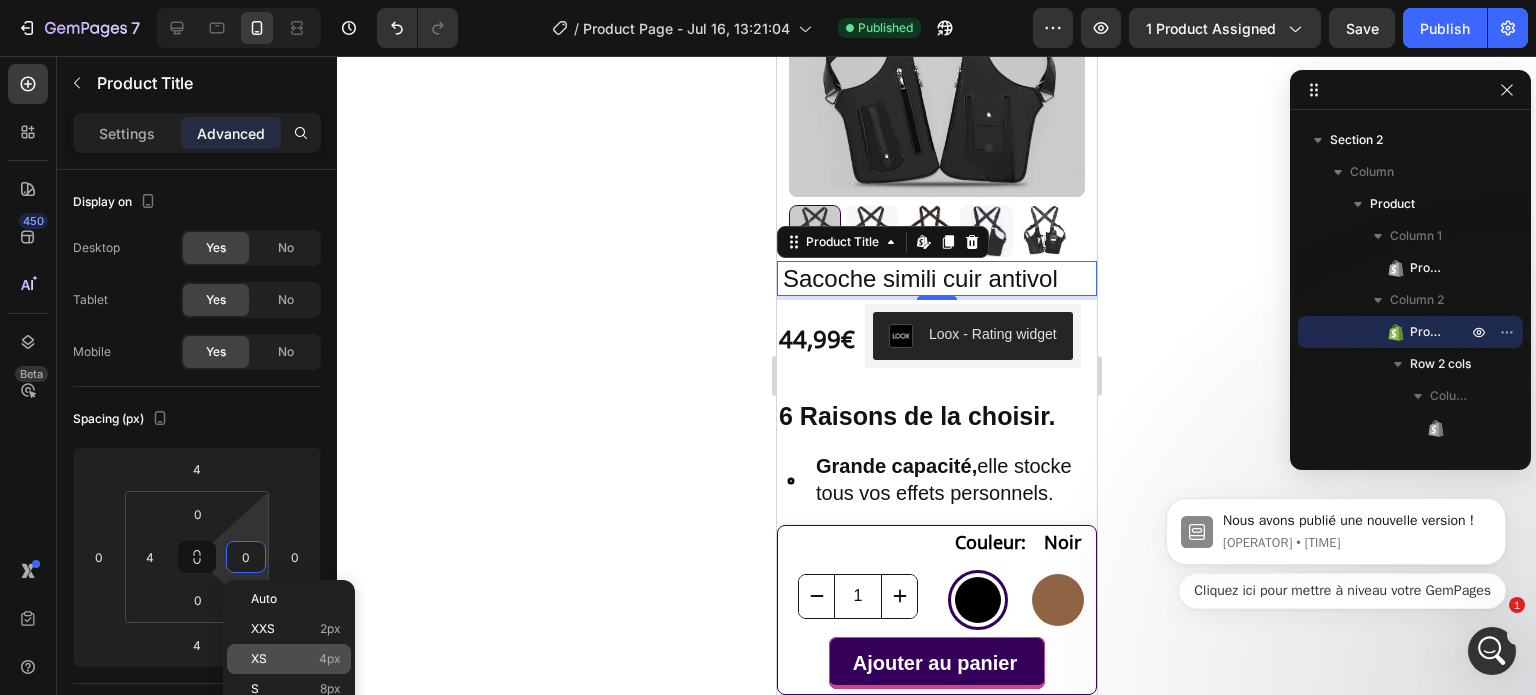 click on "XS 4px" 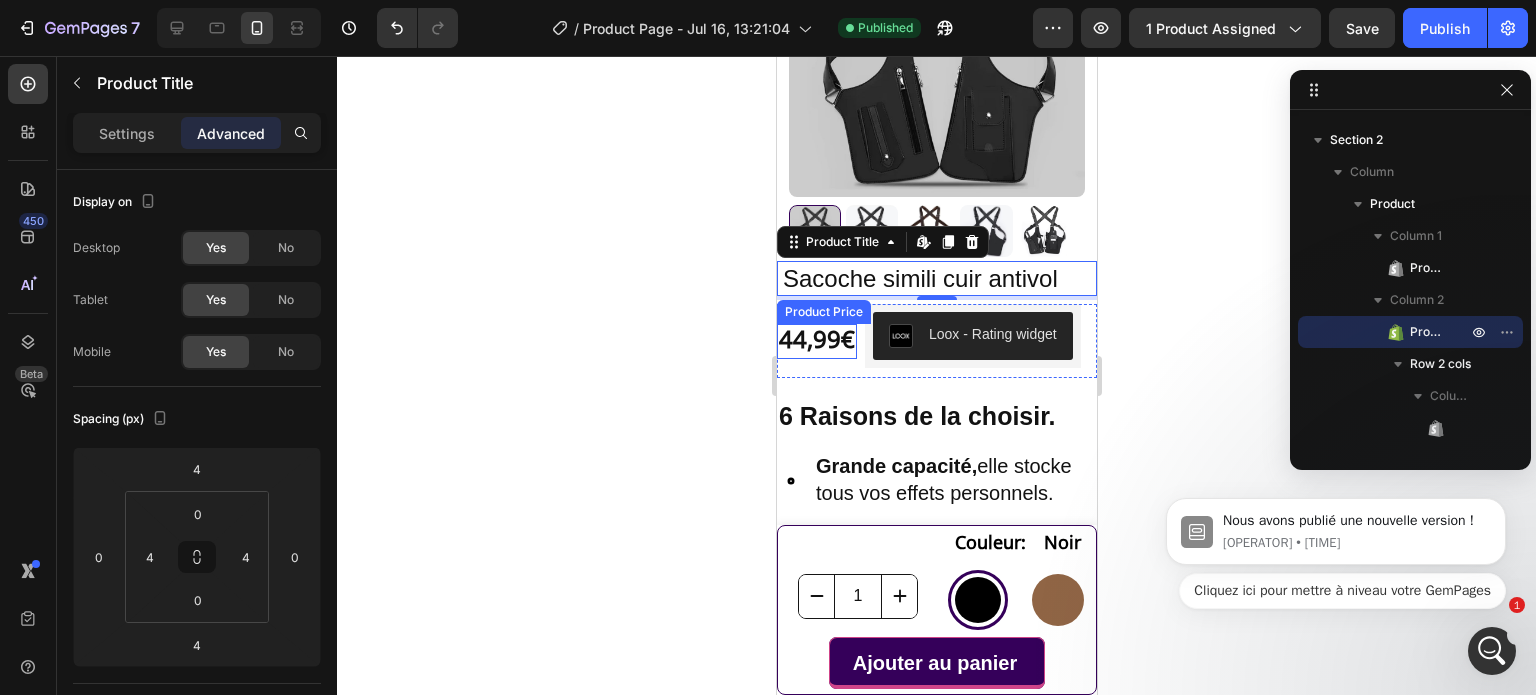 click on "44,99€" at bounding box center (816, 341) 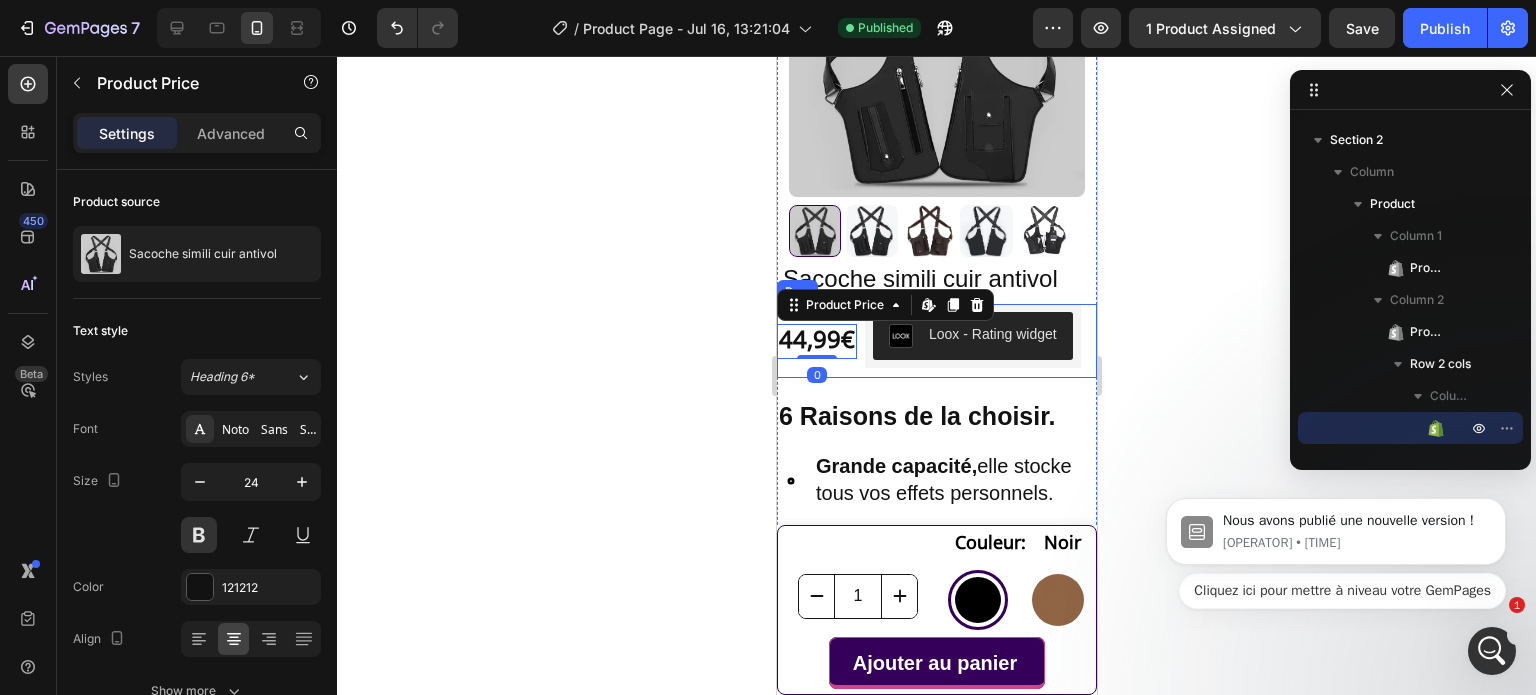 click on "44,99€ Product Price   Edit content in Shopify 0 Product Price   Edit content in Shopify 0 Loox - Rating widget Loox Row" at bounding box center (936, 341) 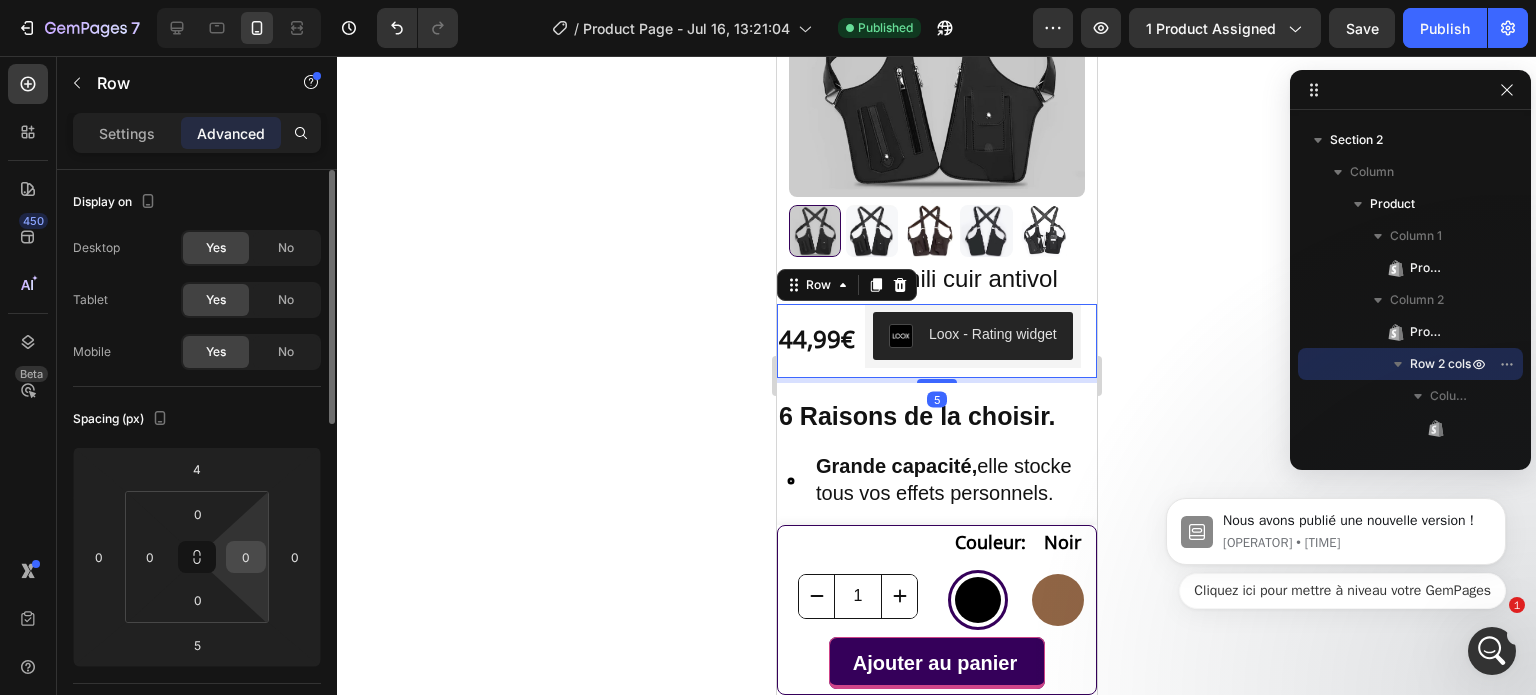 click on "0" at bounding box center (246, 557) 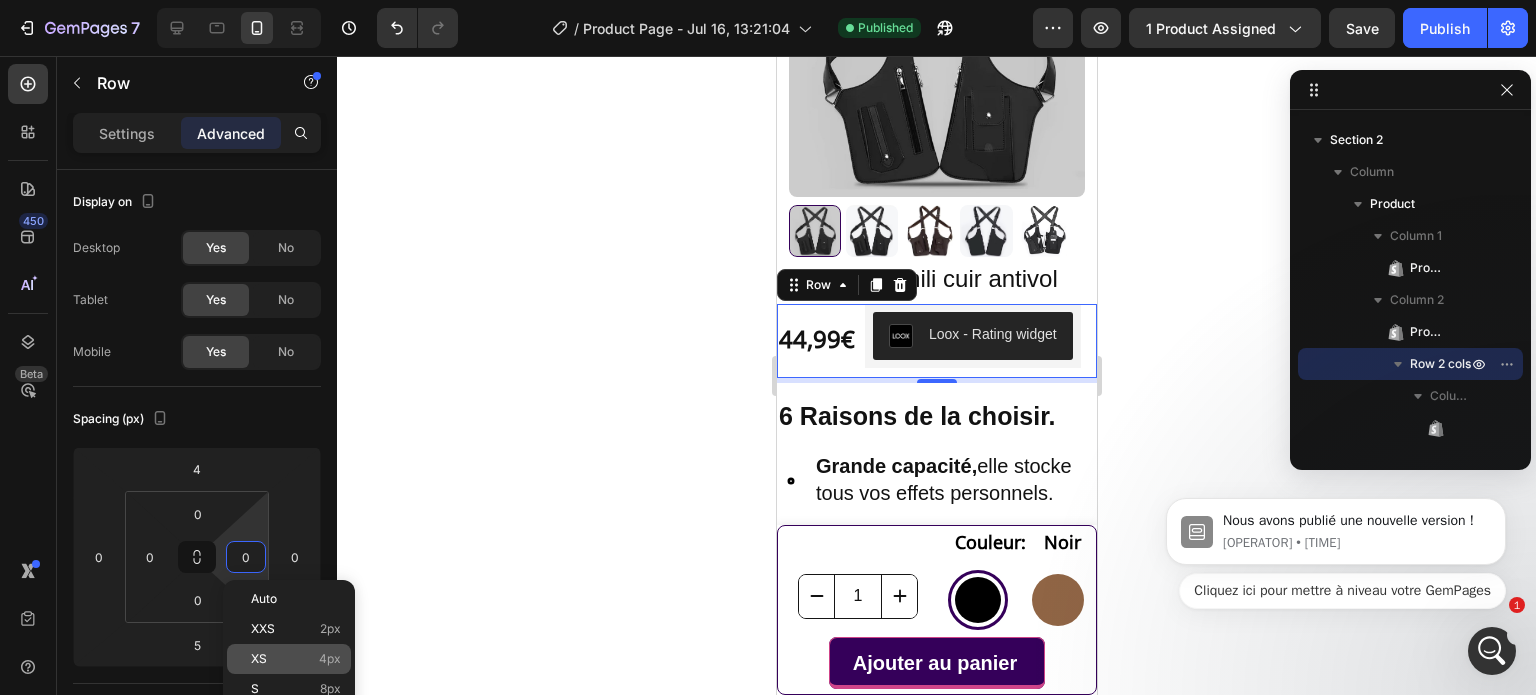 click on "XS 4px" 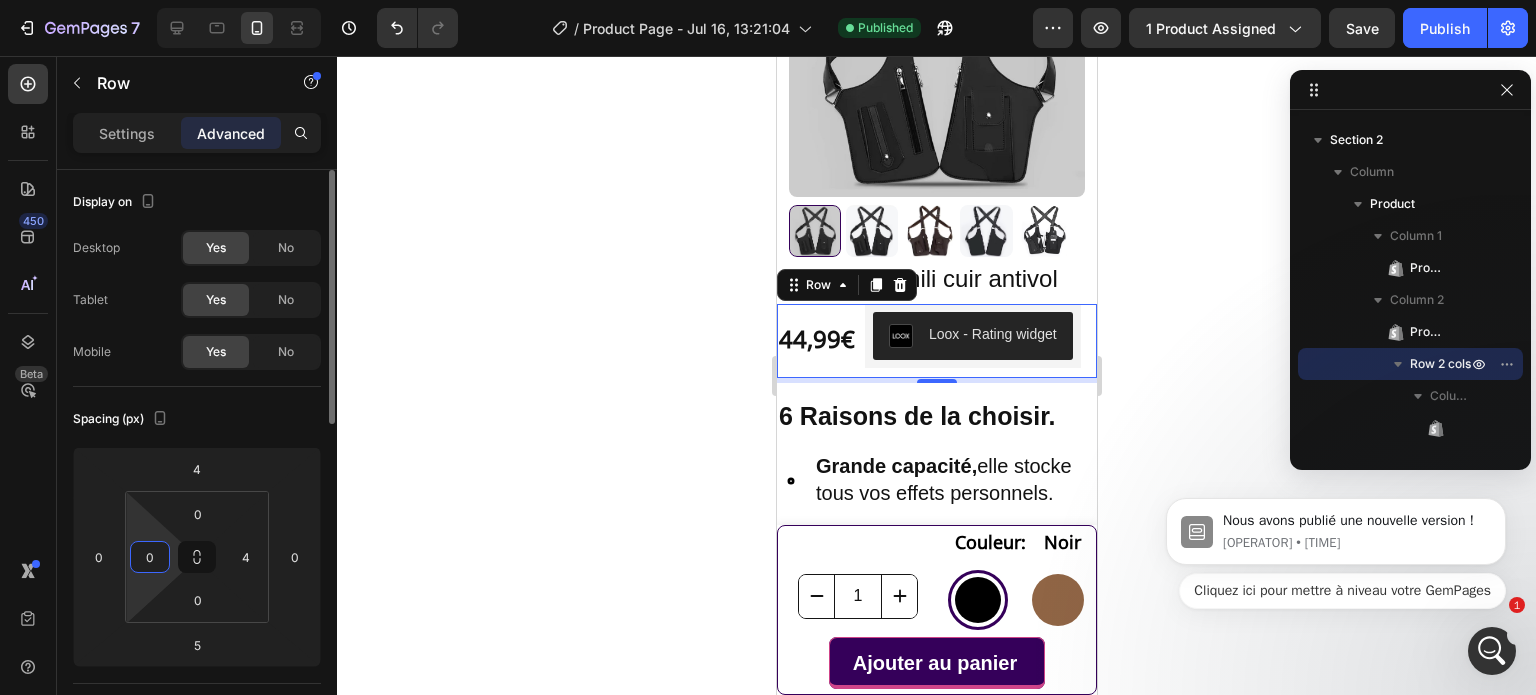 click on "0" at bounding box center [150, 557] 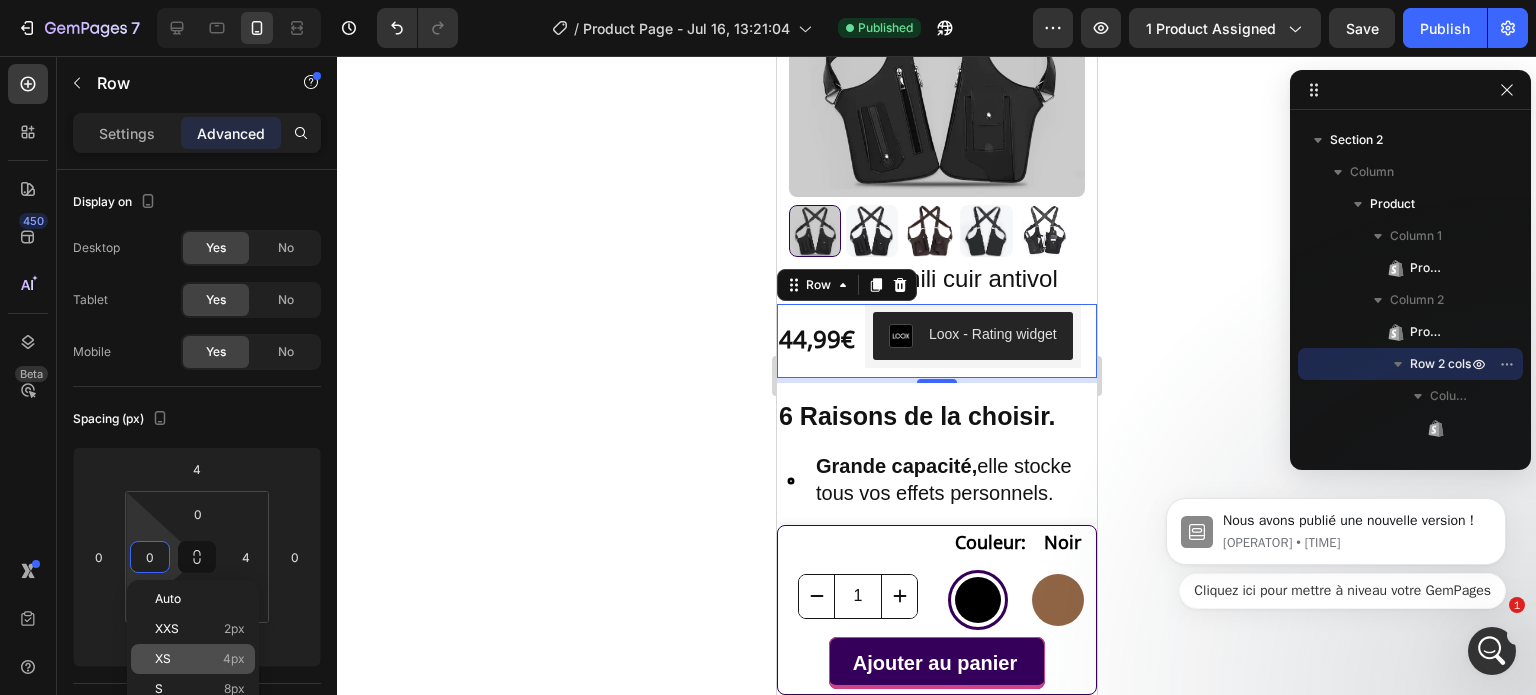 click on "XS 4px" 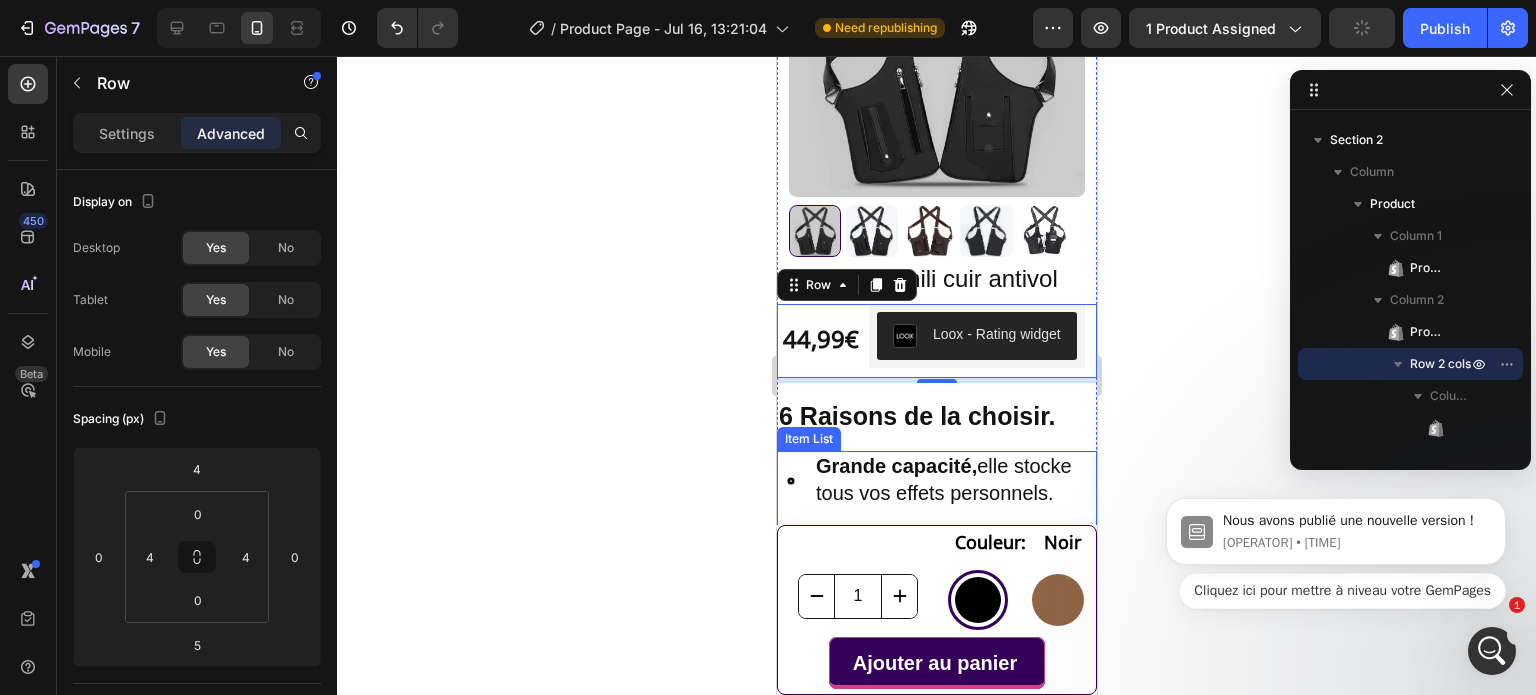 click on "6 Raisons de la choisir." at bounding box center (916, 416) 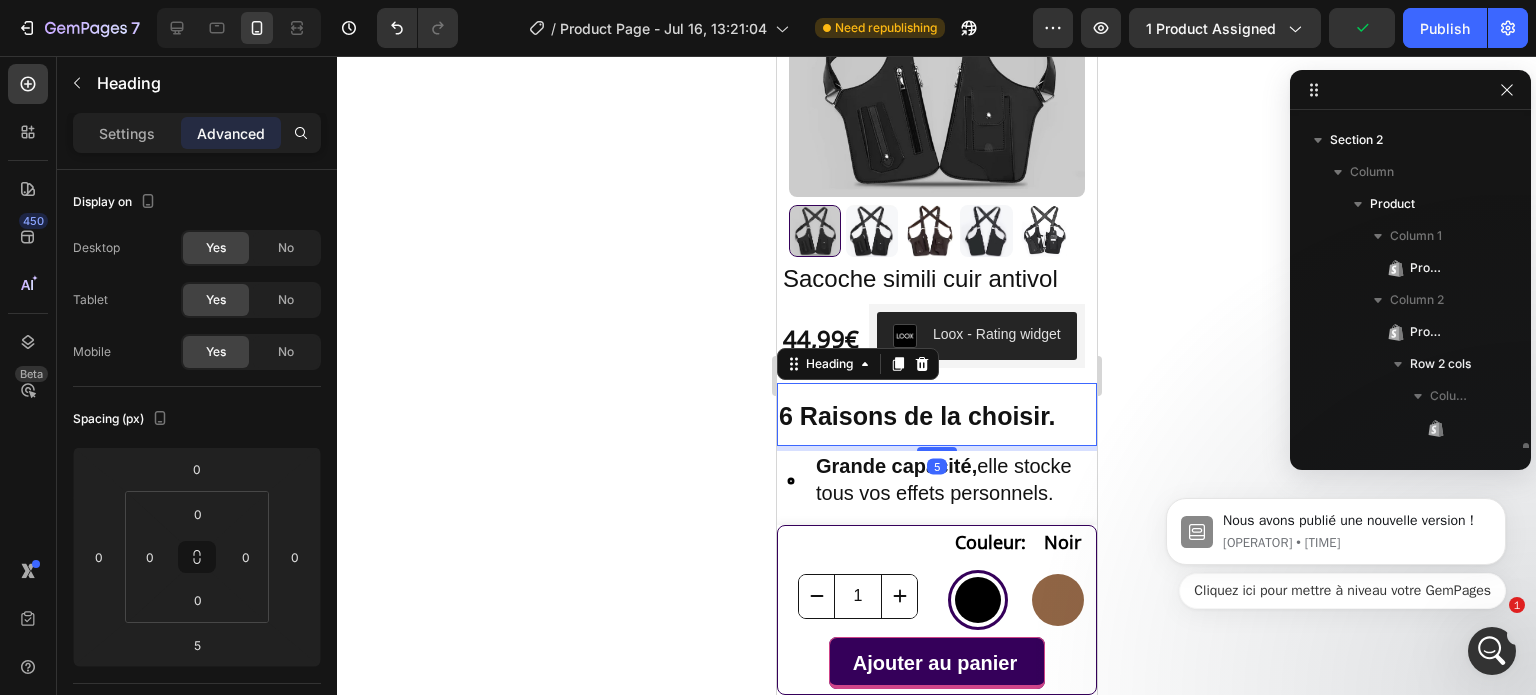 scroll, scrollTop: 698, scrollLeft: 0, axis: vertical 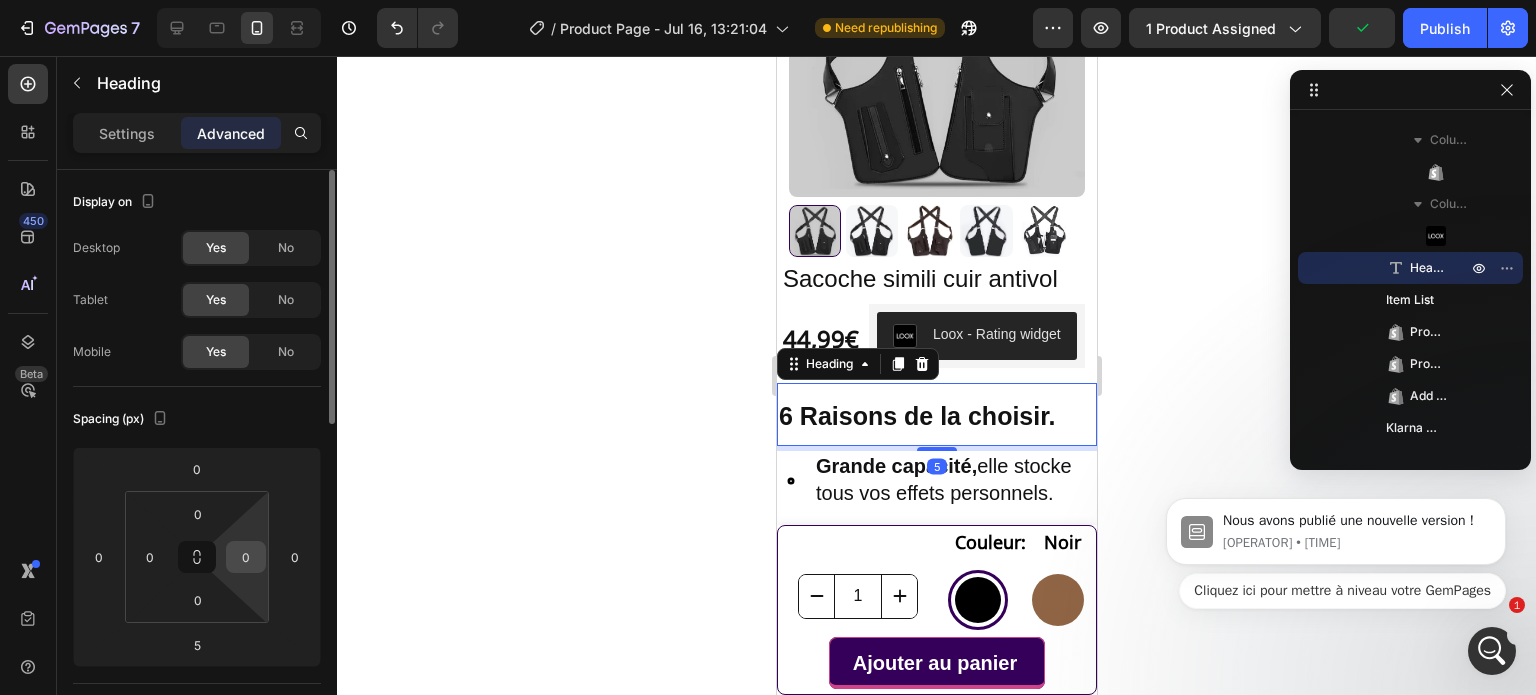 click on "0" at bounding box center (246, 557) 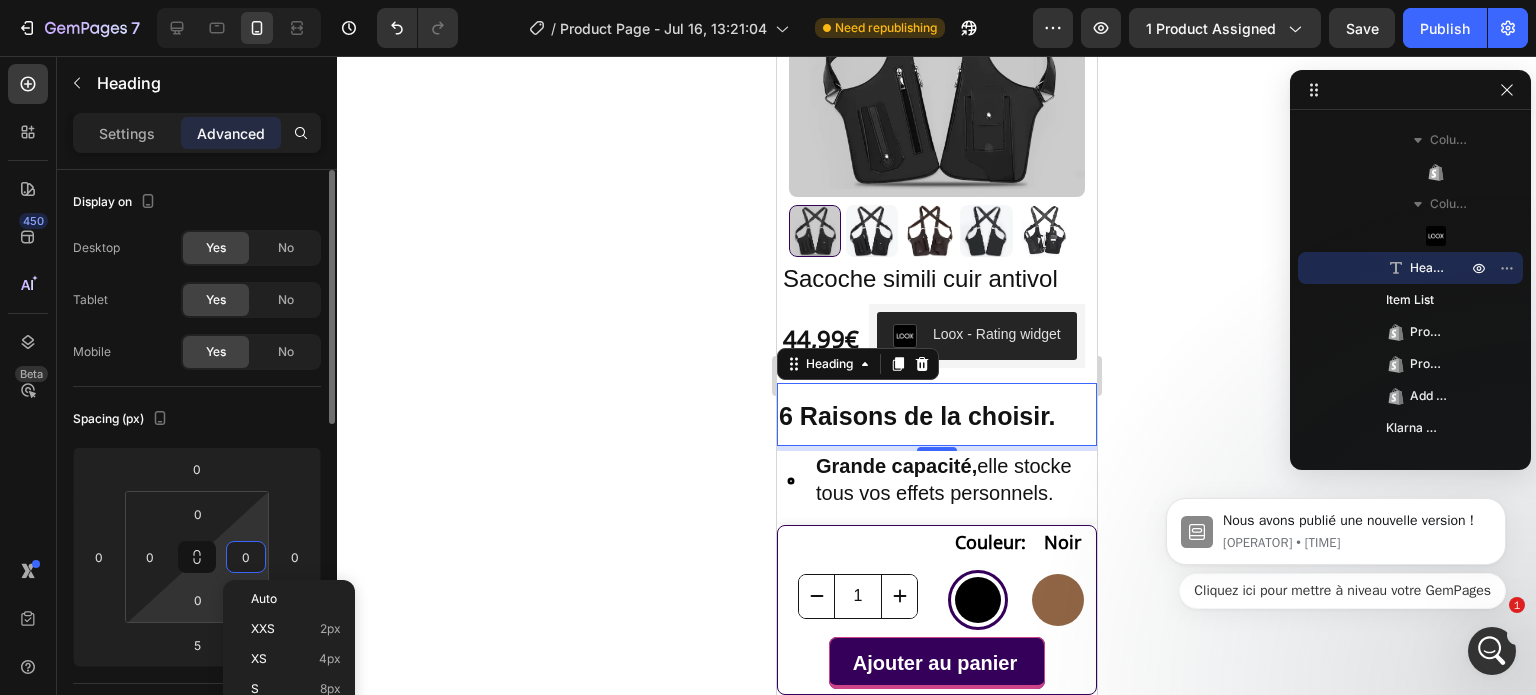 drag, startPoint x: 274, startPoint y: 650, endPoint x: 204, endPoint y: 615, distance: 78.26238 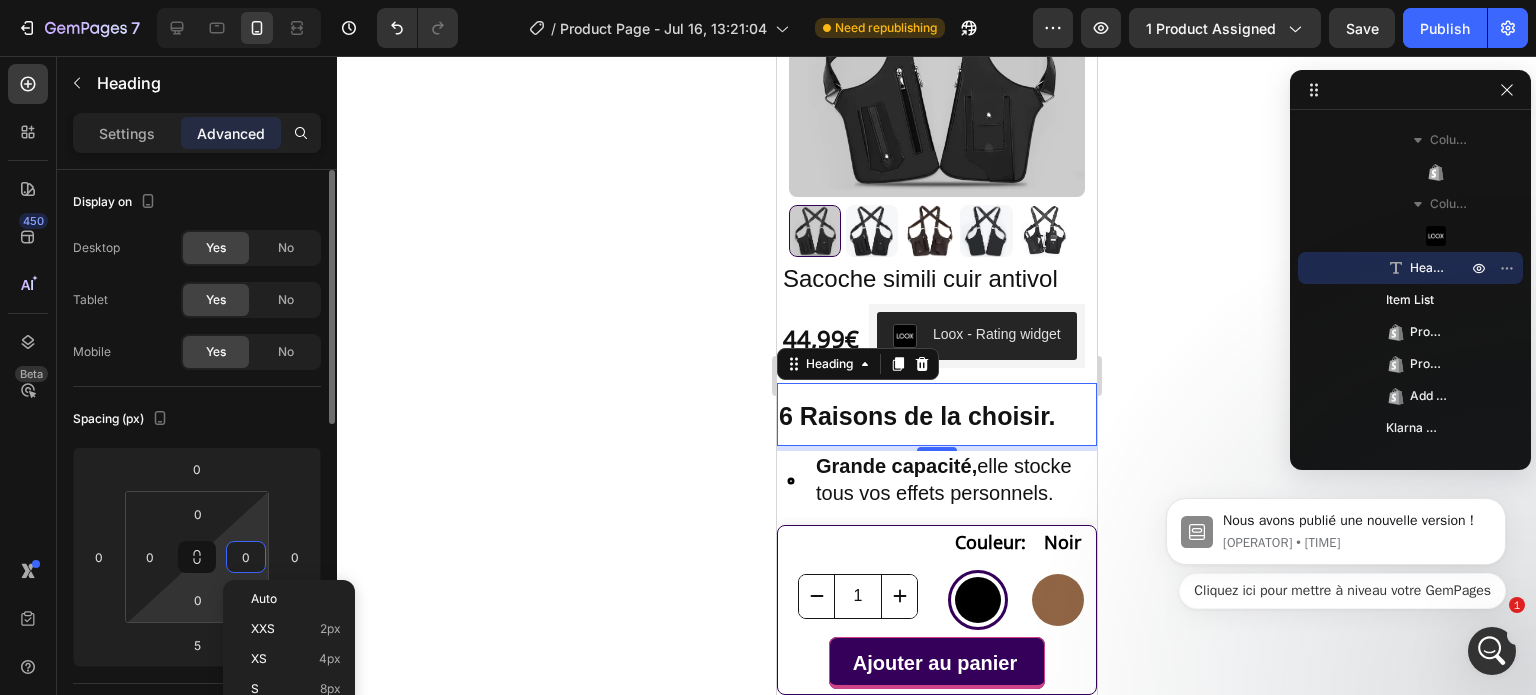 click on "XS 4px" 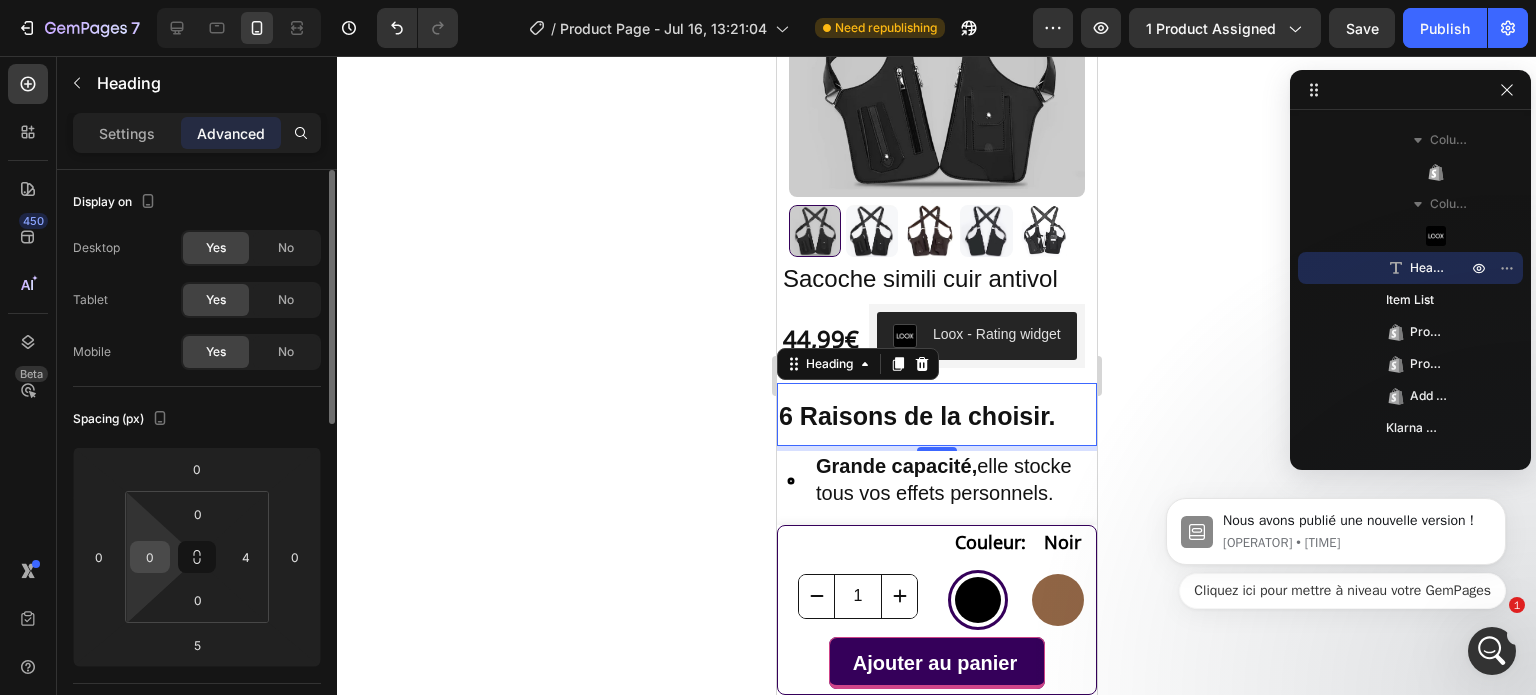click on "0" at bounding box center (150, 557) 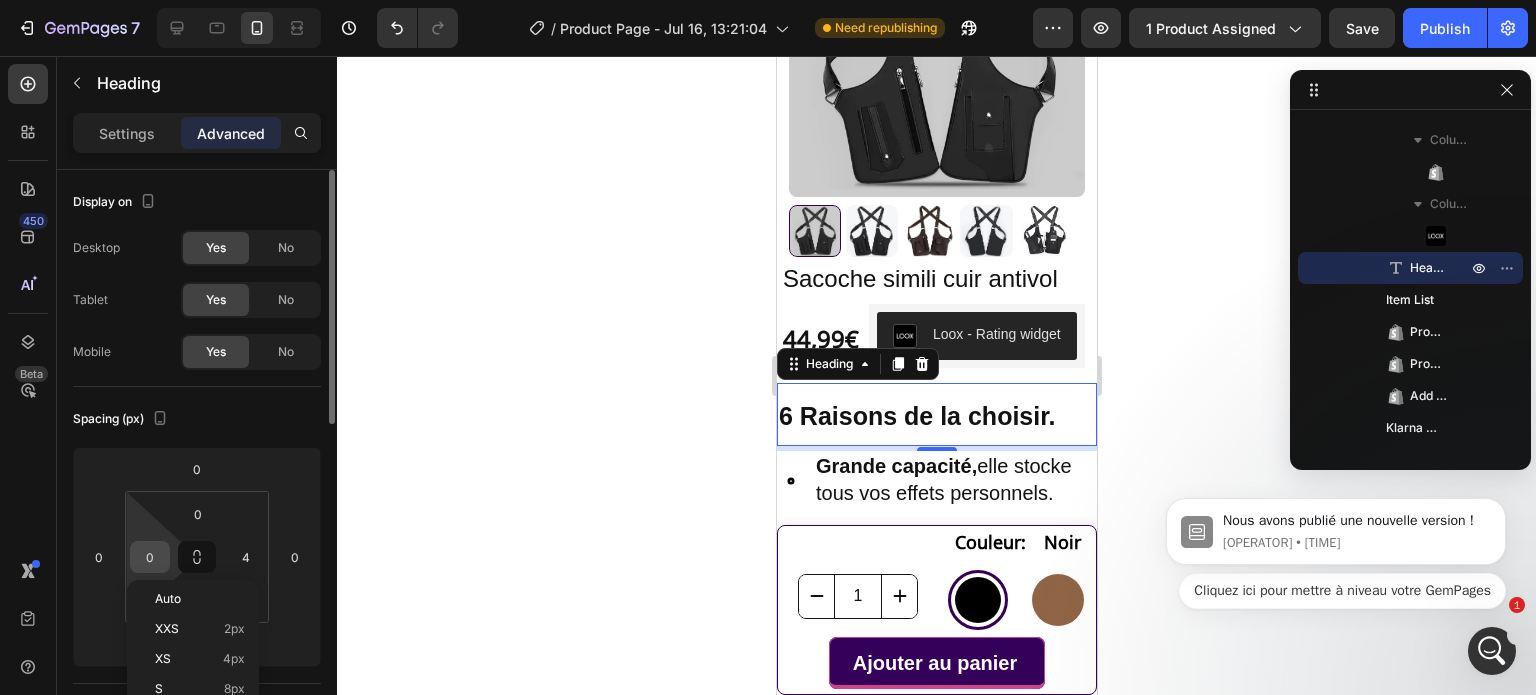 click on "0" at bounding box center (150, 557) 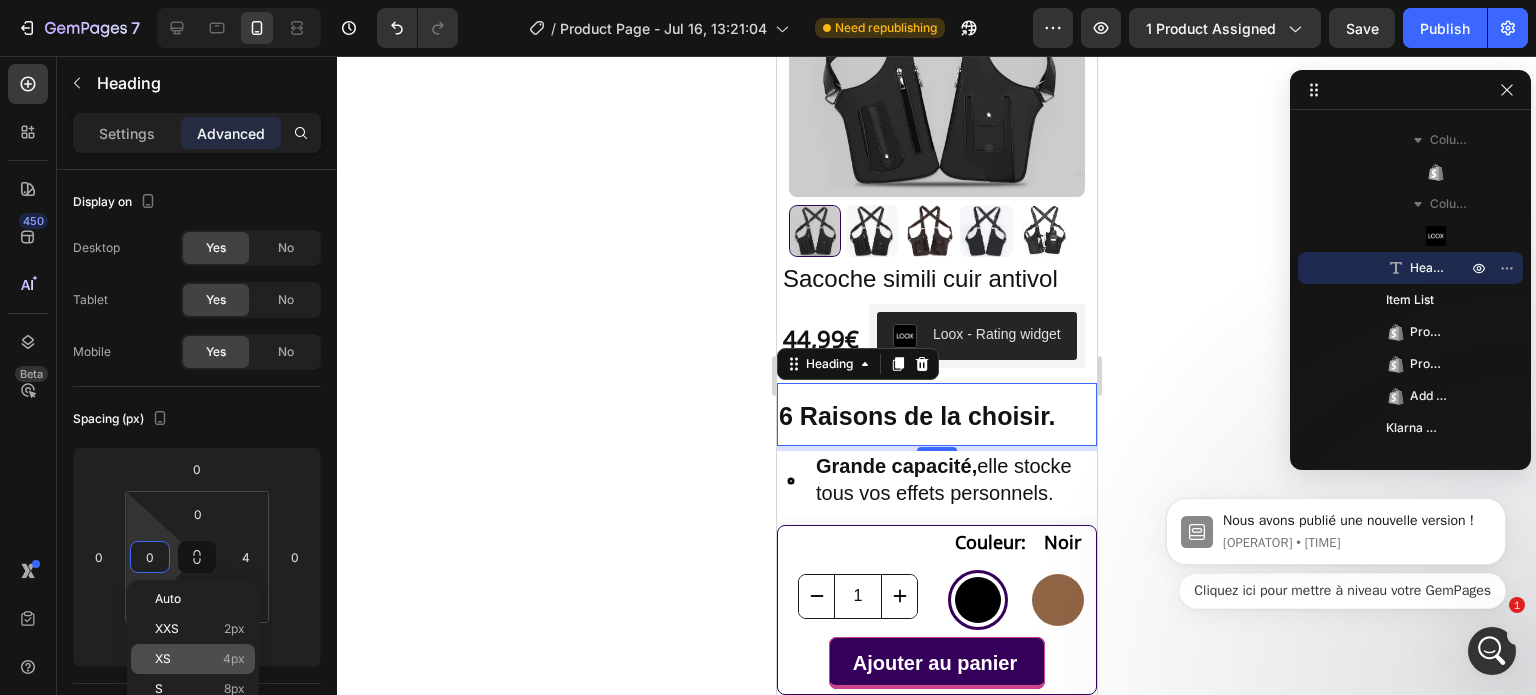 click on "XS 4px" 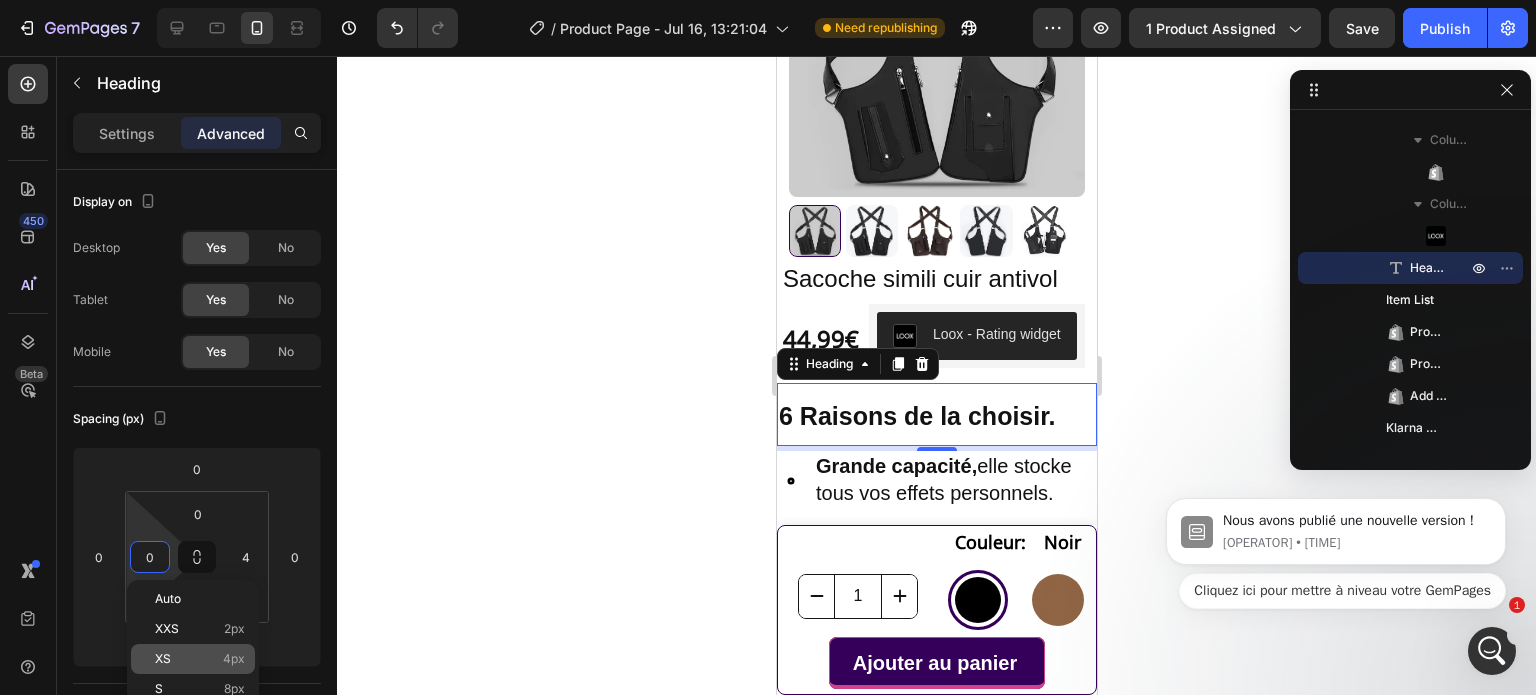 type on "4" 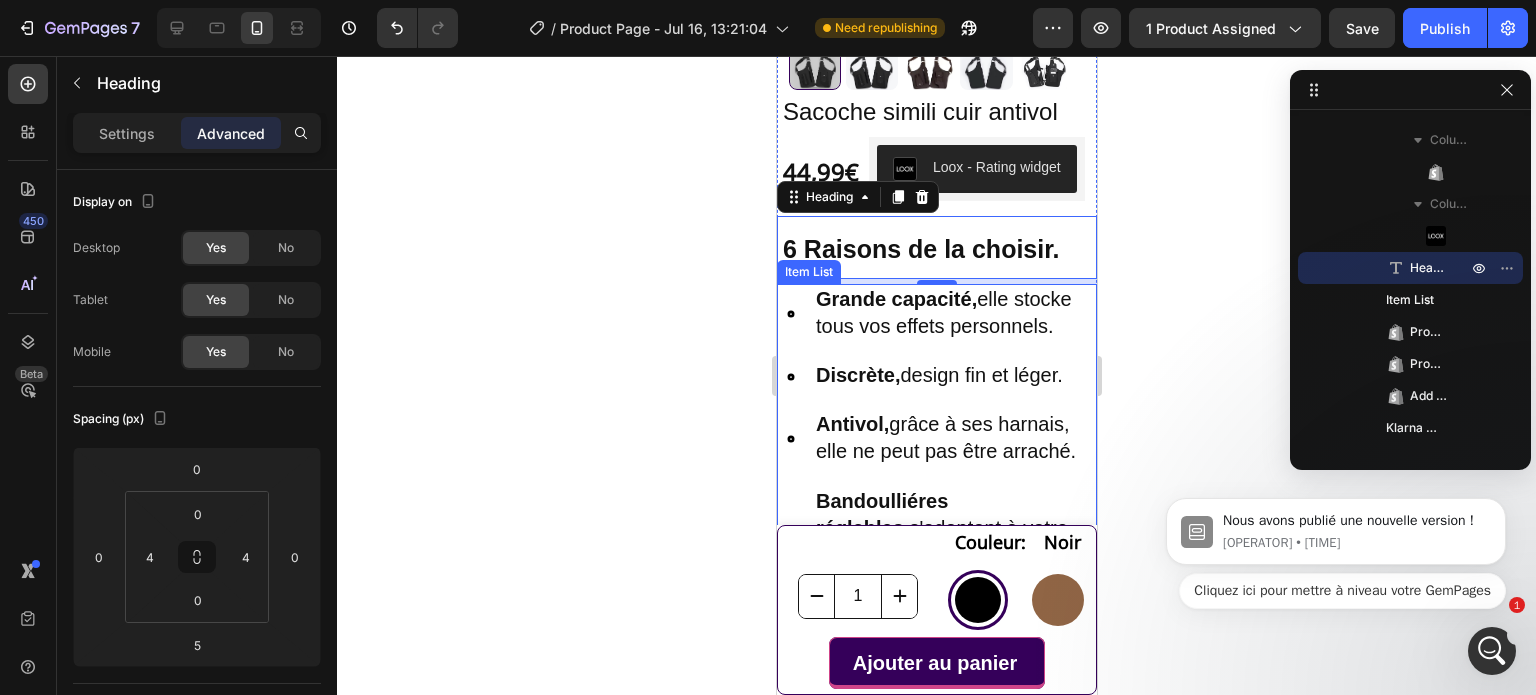 scroll, scrollTop: 400, scrollLeft: 0, axis: vertical 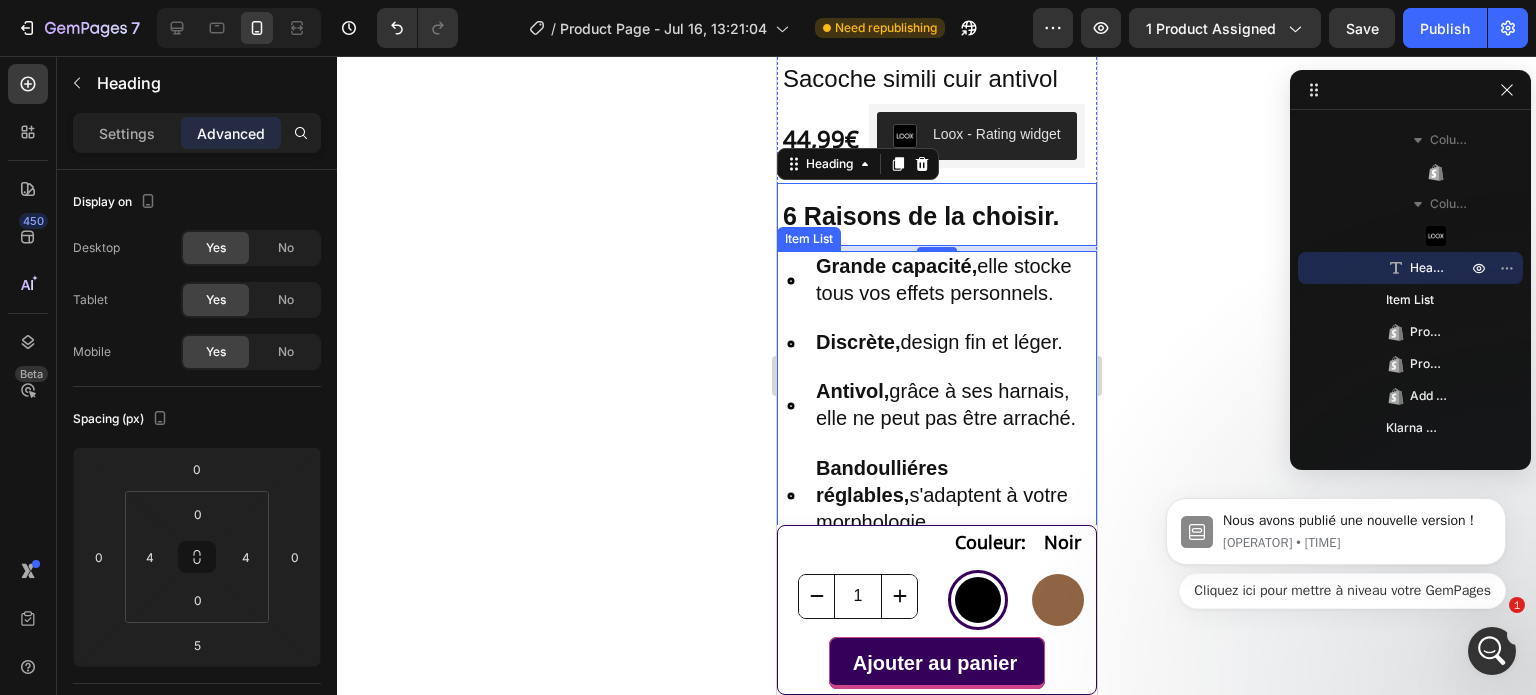 click on "Grande capacité,  elle stocke tous vos effets personnels." at bounding box center [936, 281] 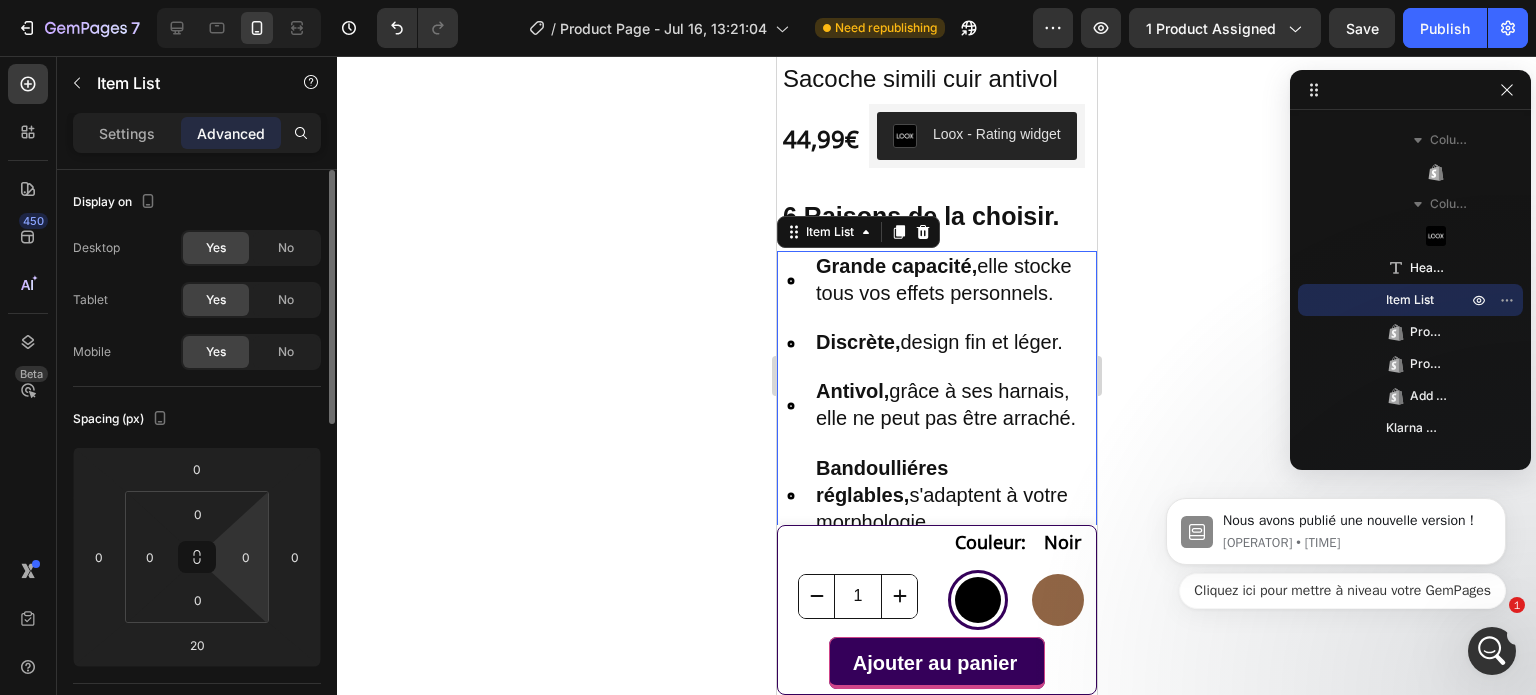 click on "7  Version history  /  Product Page - Jul 16, 13:21:04 Need republishing Preview 1 product assigned  Save   Publish  450 Beta Sections(18) Elements(84) Section Element Hero Section Product Detail Brands Trusted Badges Guarantee Product Breakdown How to use Testimonials Compare Bundle FAQs Social Proof Brand Story Product List Collection Blog List Contact Sticky Add to Cart Custom Footer Browse Library 450 Layout
Row
Row
Row
Row Text
Heading
Text Block Button
Button
Button Media
Image
Image" at bounding box center (768, 0) 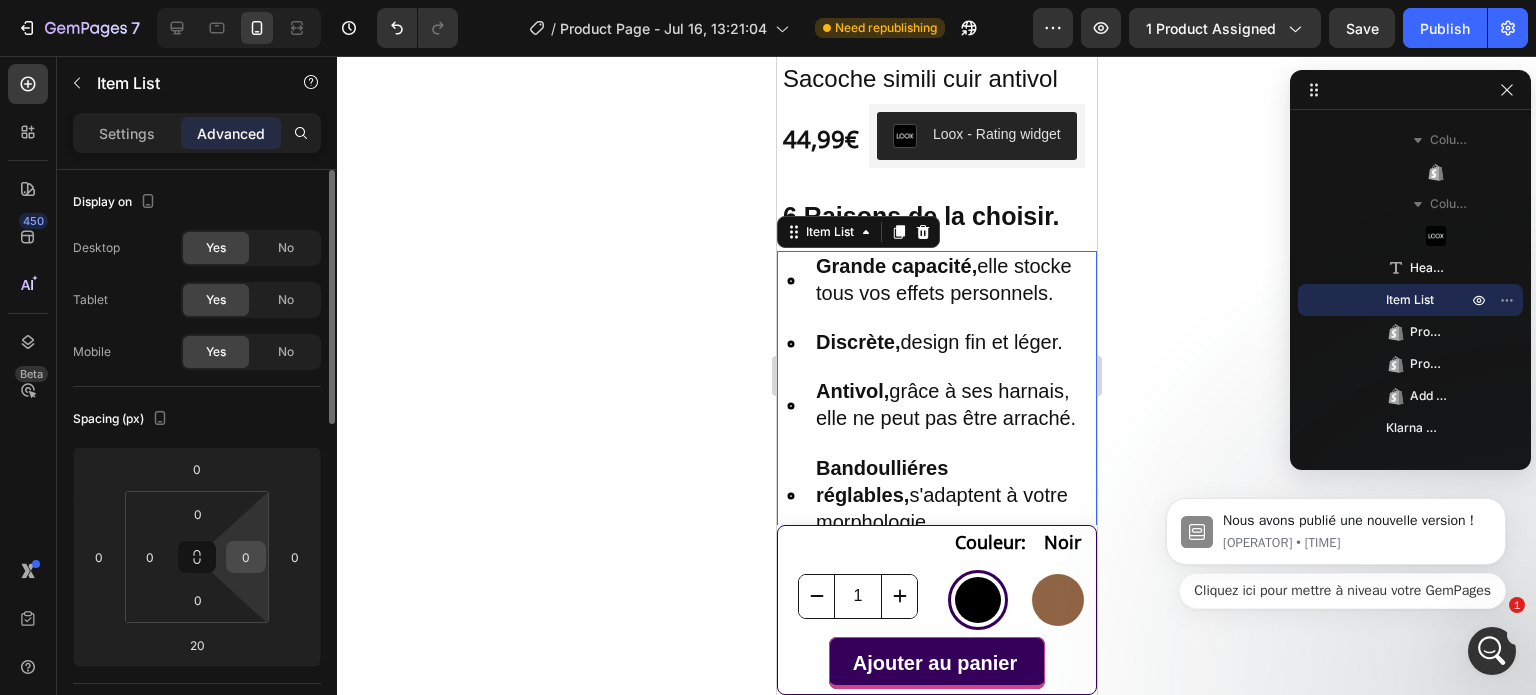 click on "0" at bounding box center (246, 557) 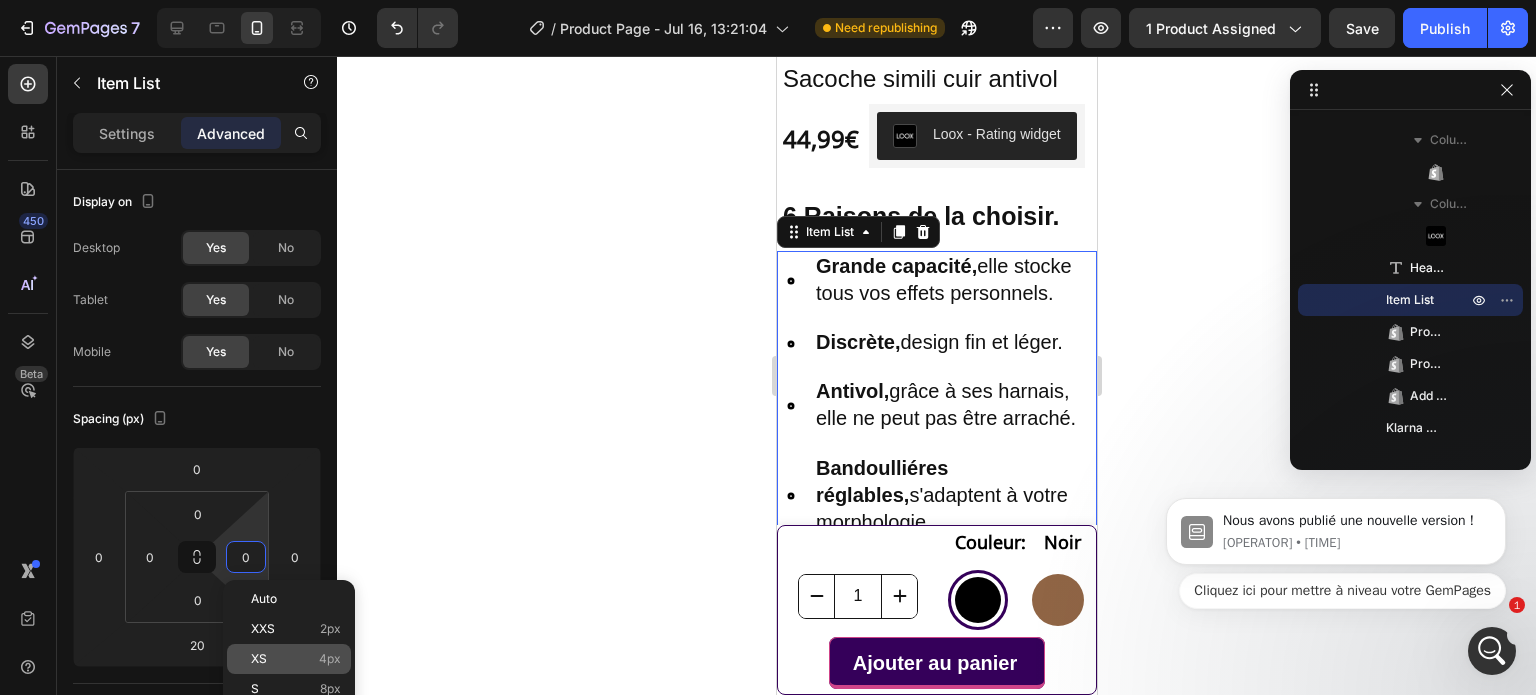 click on "XS" at bounding box center [259, 659] 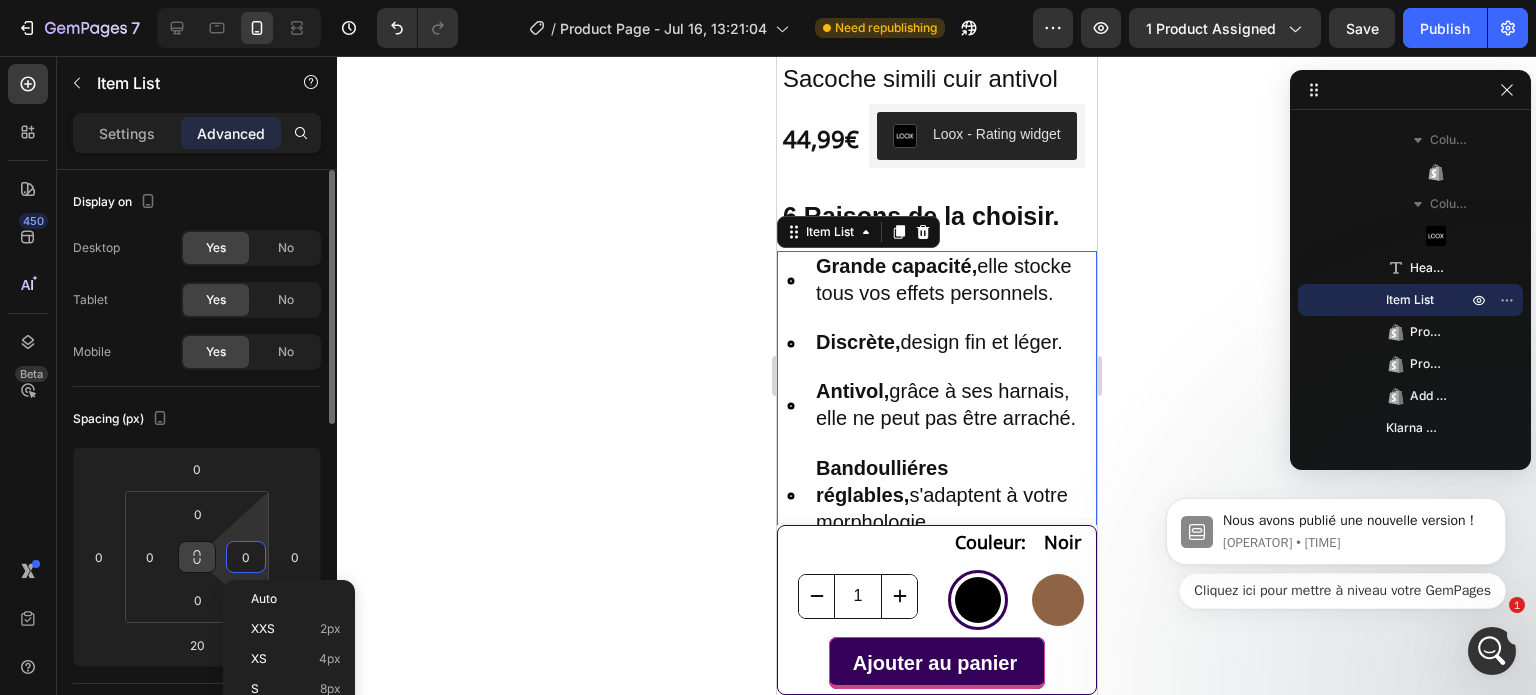 type on "4" 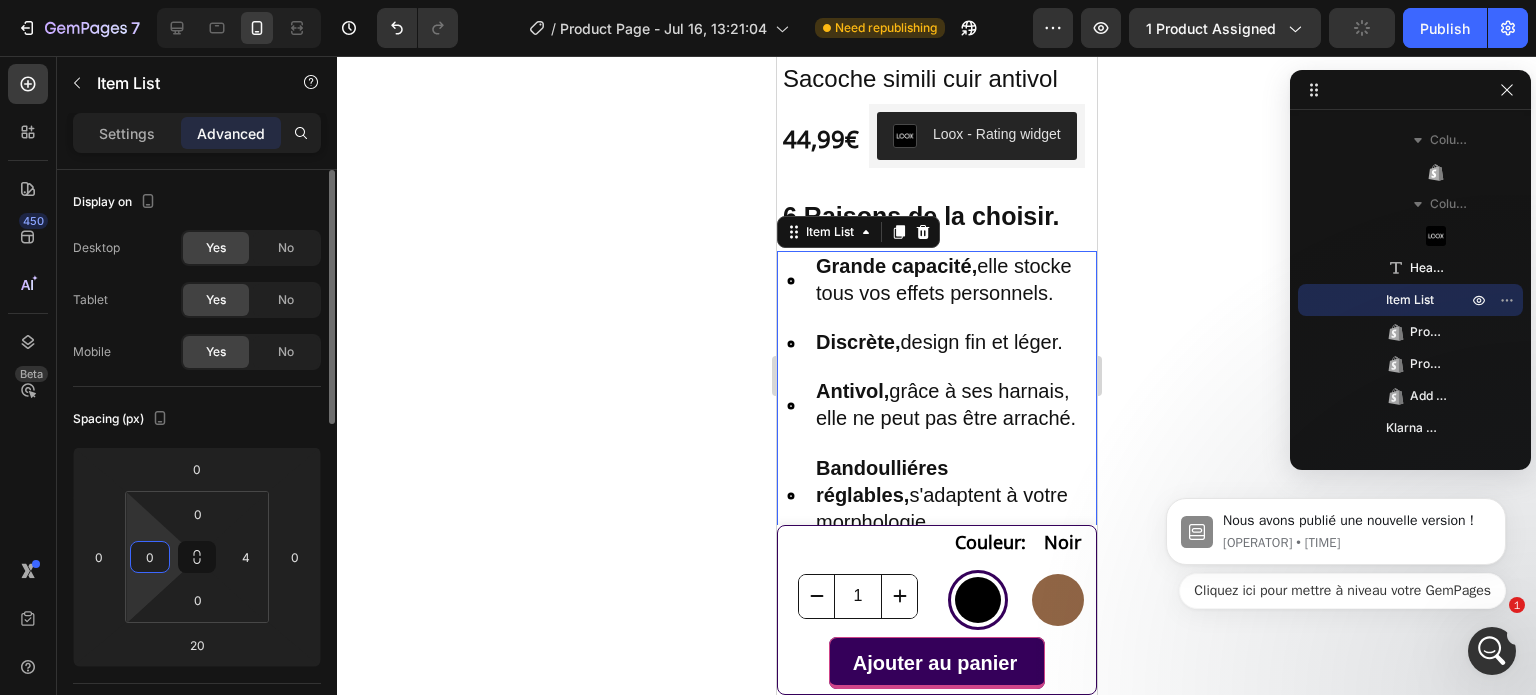 click on "0" at bounding box center (150, 557) 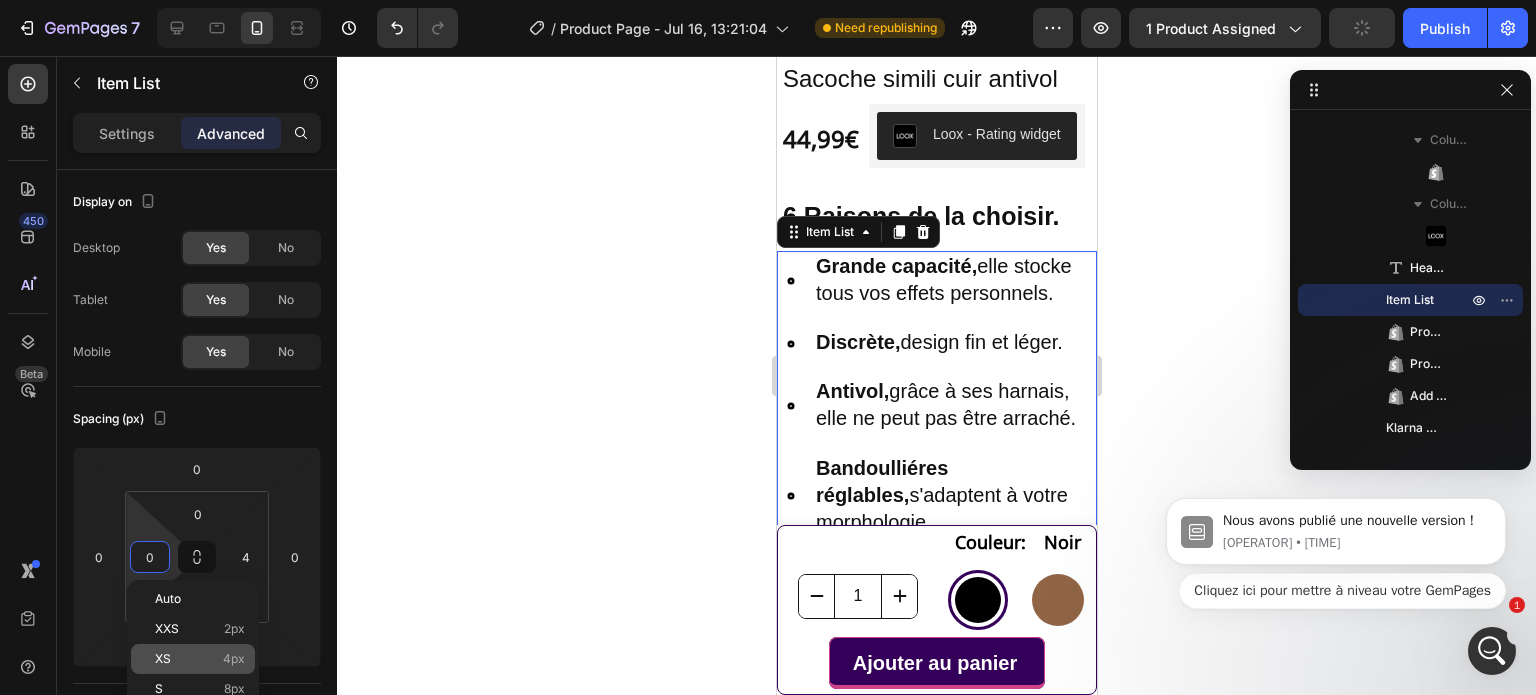 click on "XS 4px" 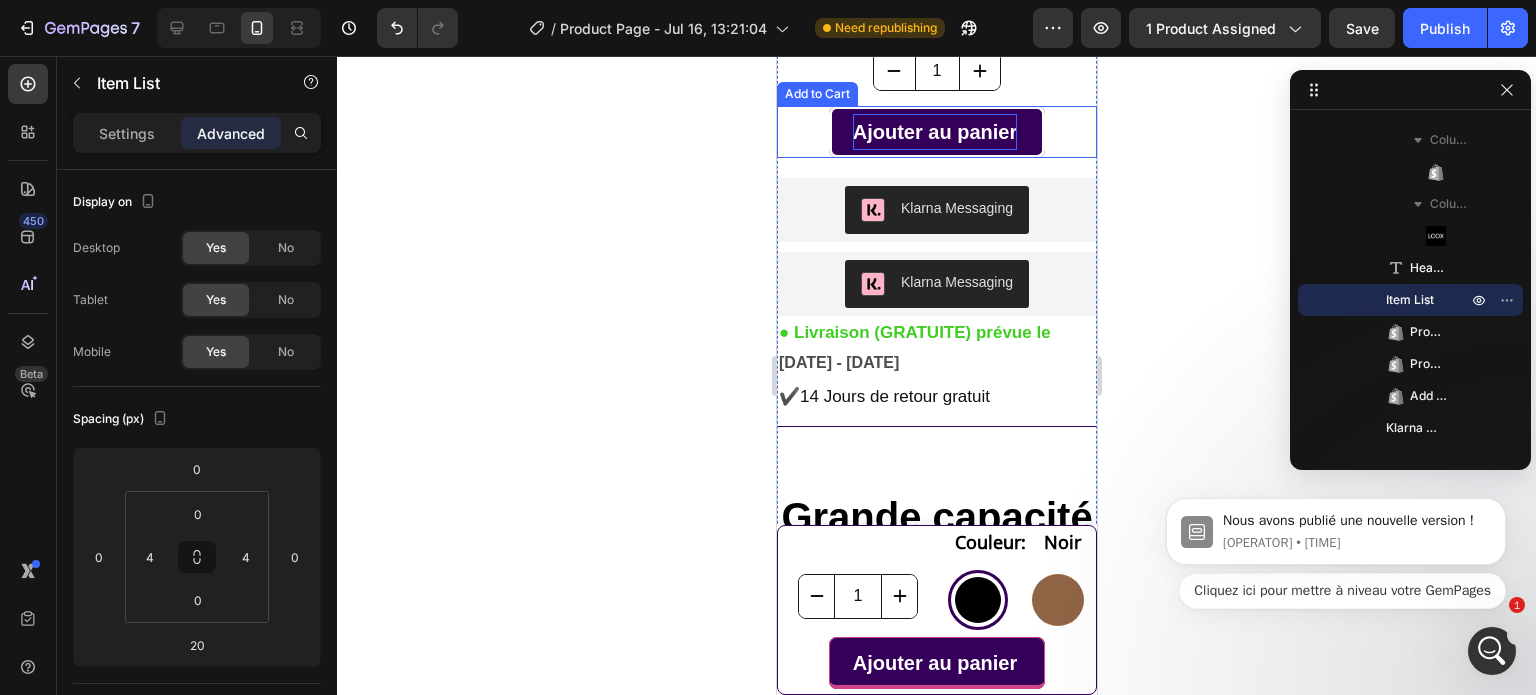scroll, scrollTop: 1200, scrollLeft: 0, axis: vertical 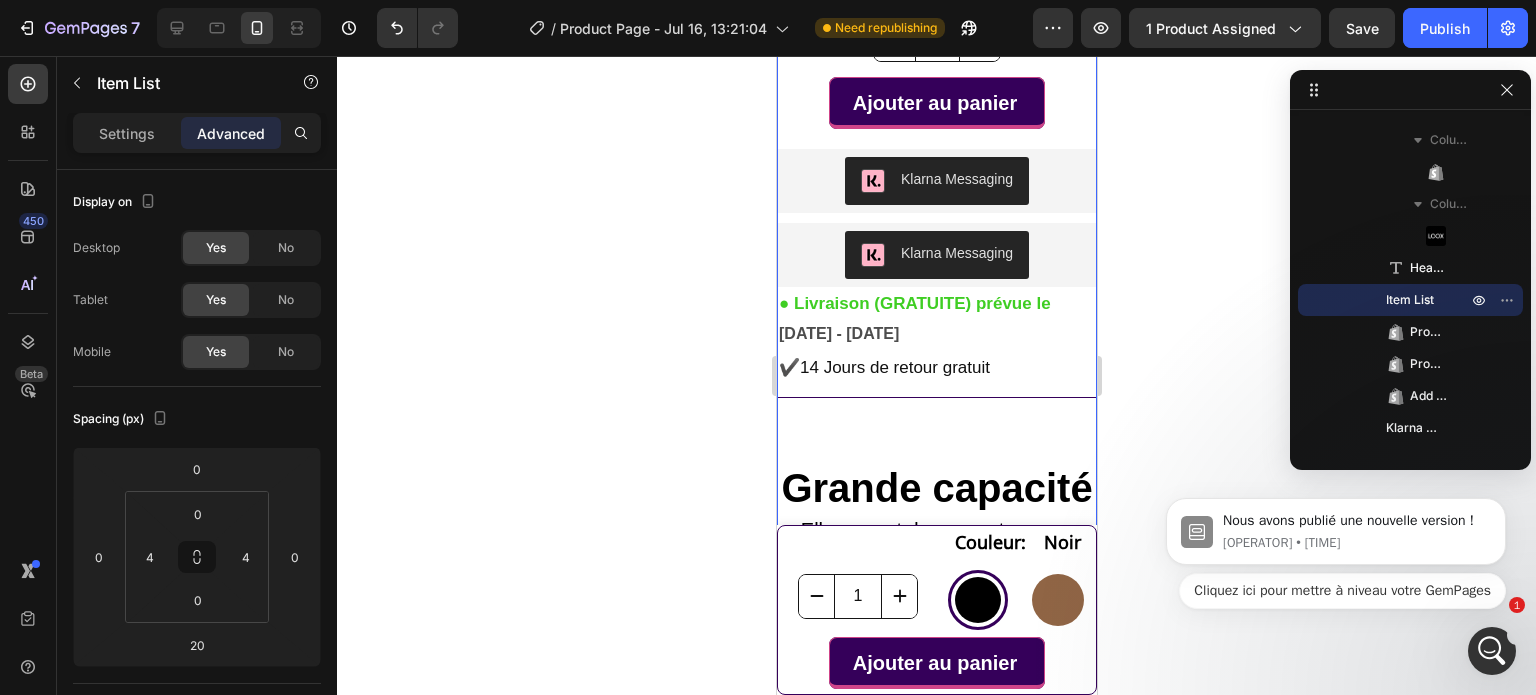 click on "Klarna Messaging" at bounding box center [936, 181] 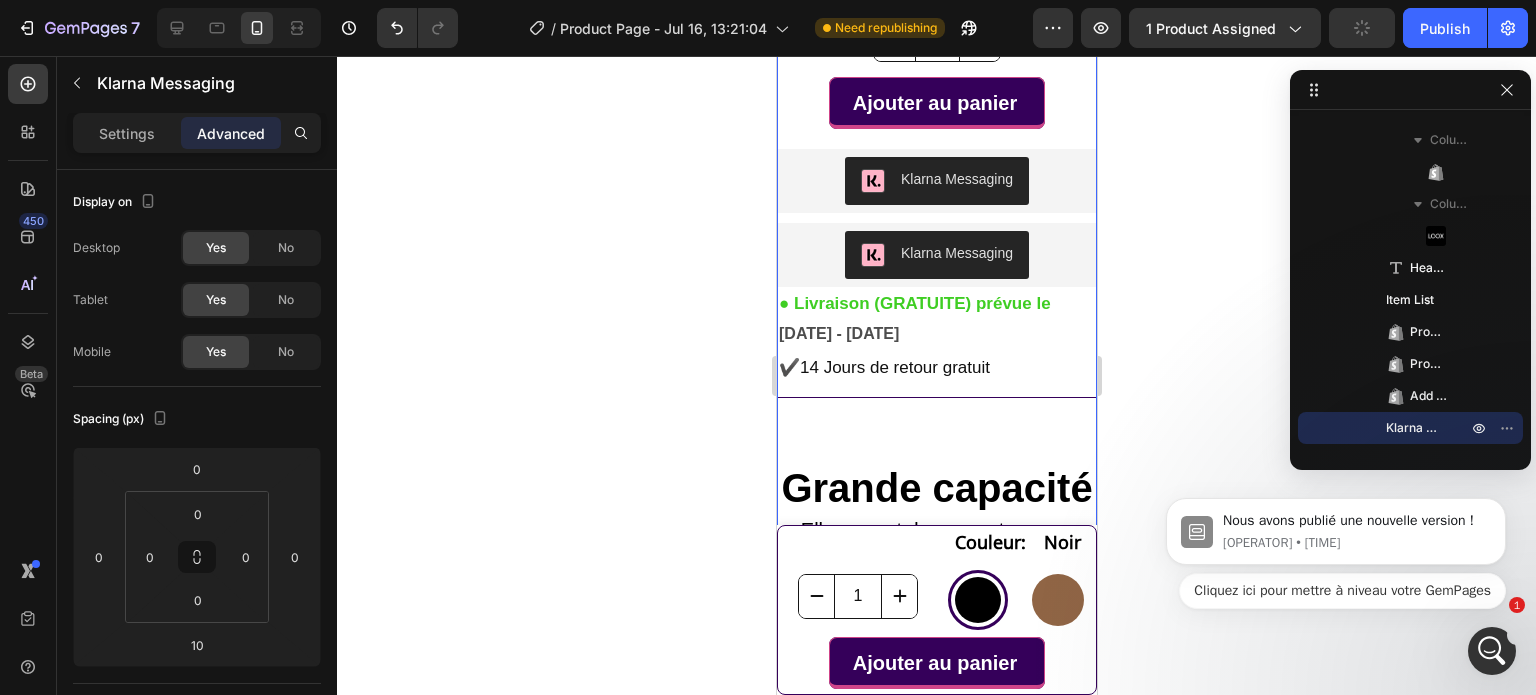 click on "Klarna Messaging" at bounding box center (936, 181) 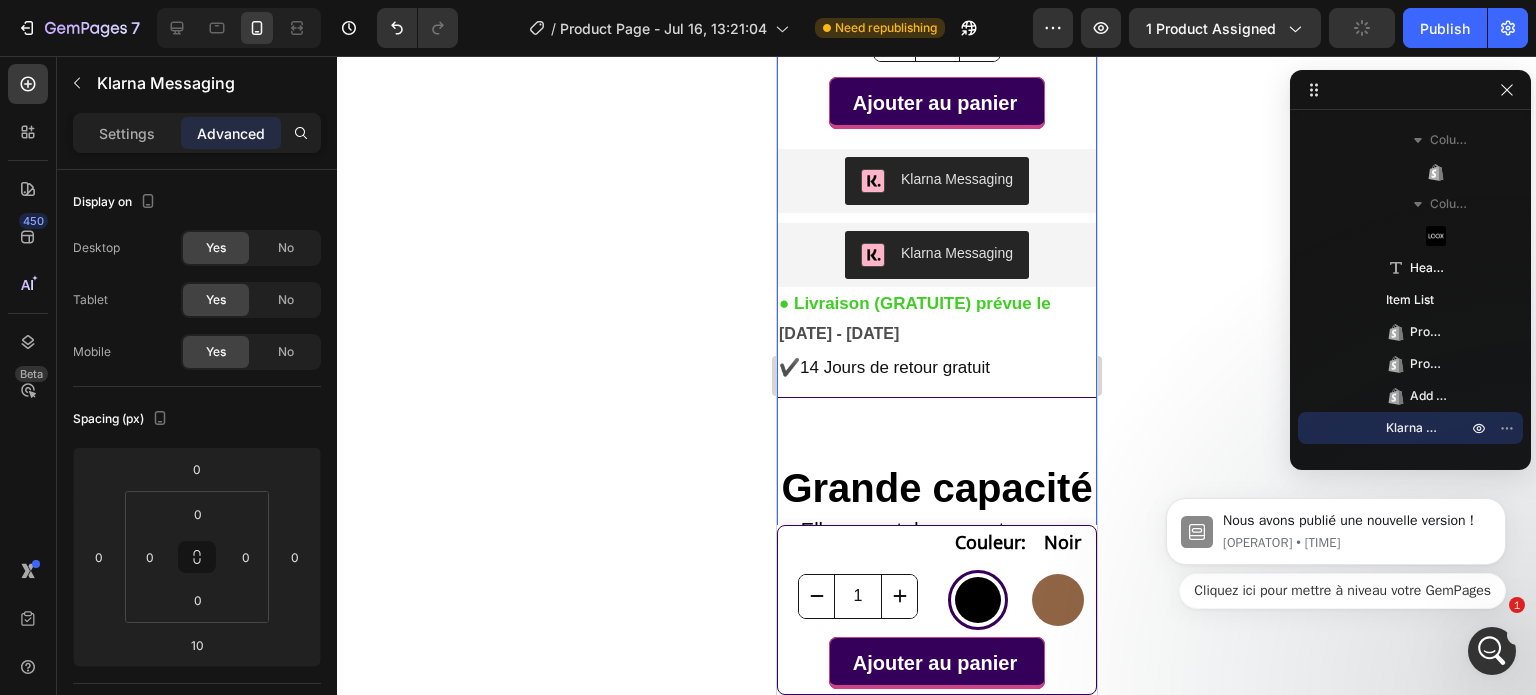 click on "Klarna Messaging" at bounding box center (936, 181) 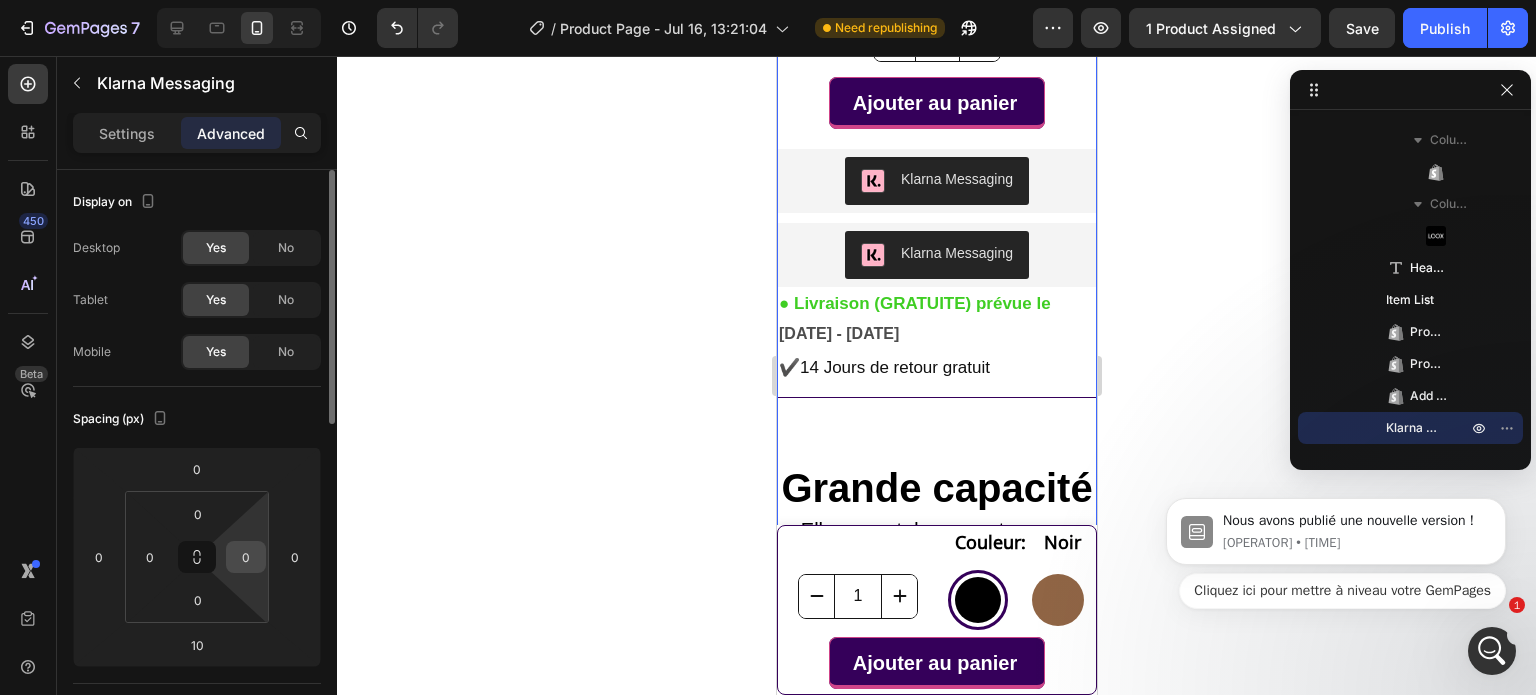 click on "0" at bounding box center [246, 557] 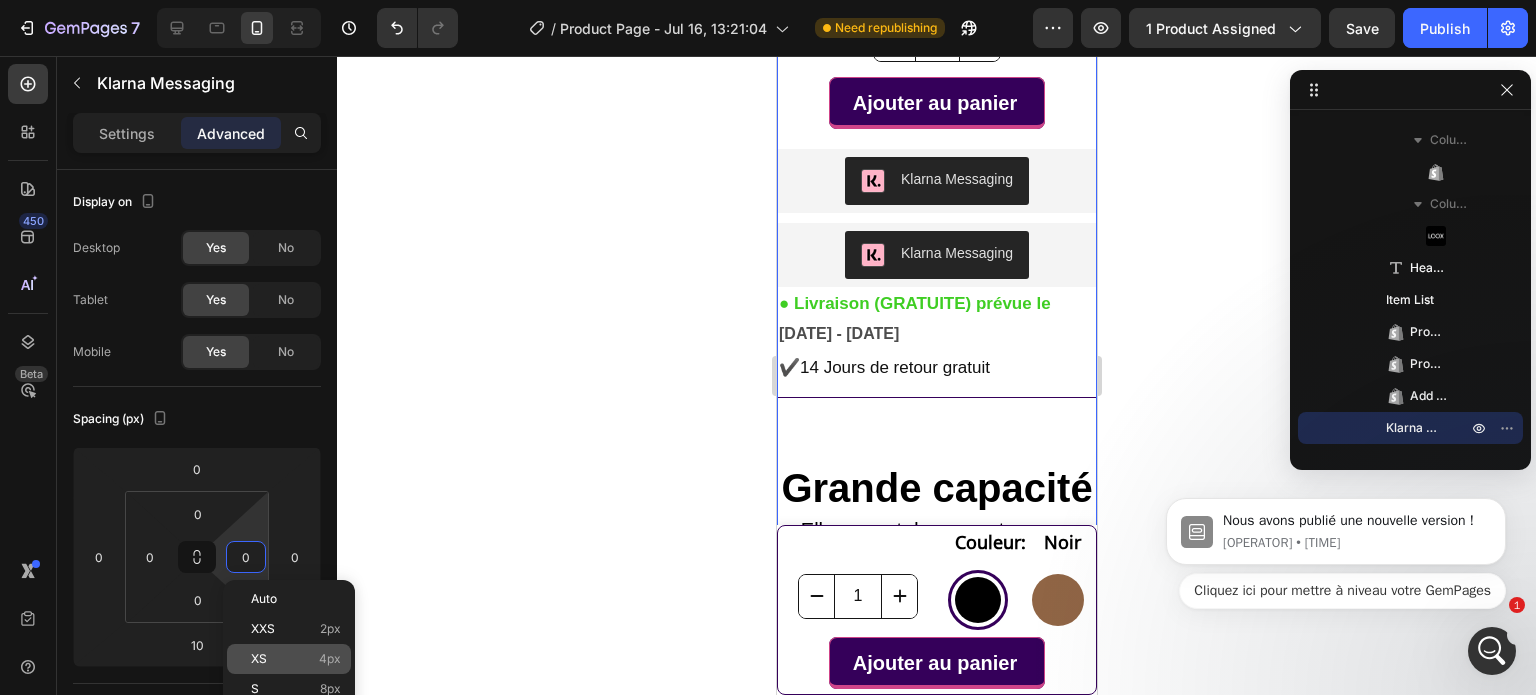 click on "XS 4px" at bounding box center (296, 659) 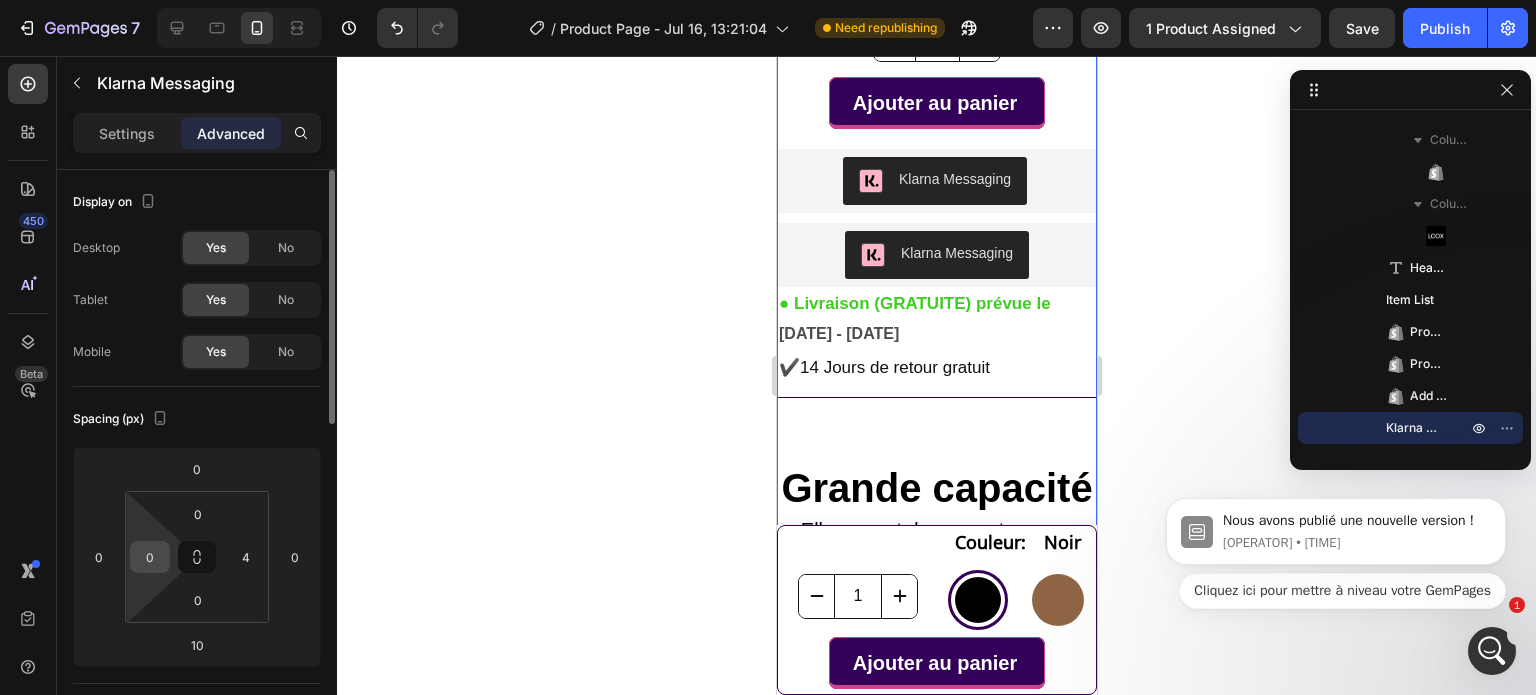 click on "0" at bounding box center (150, 557) 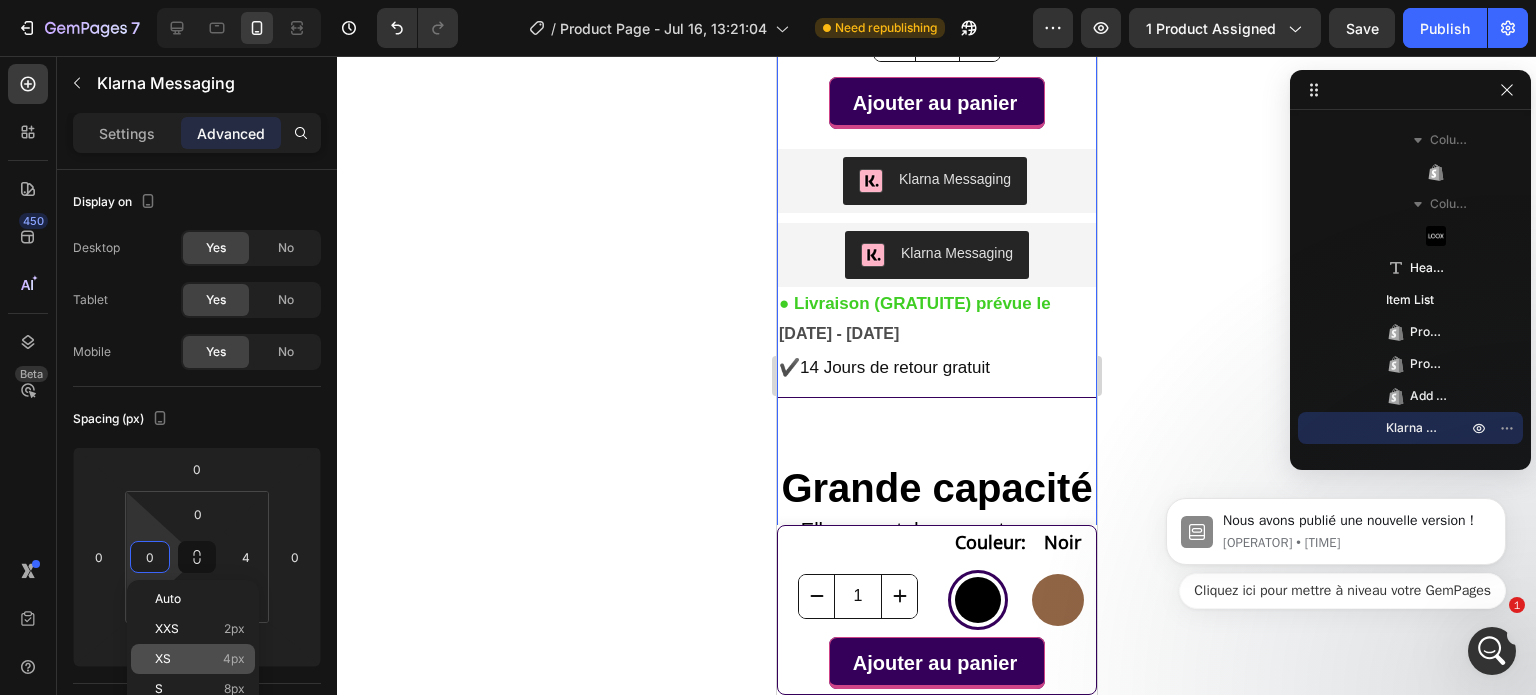 click on "XS 4px" 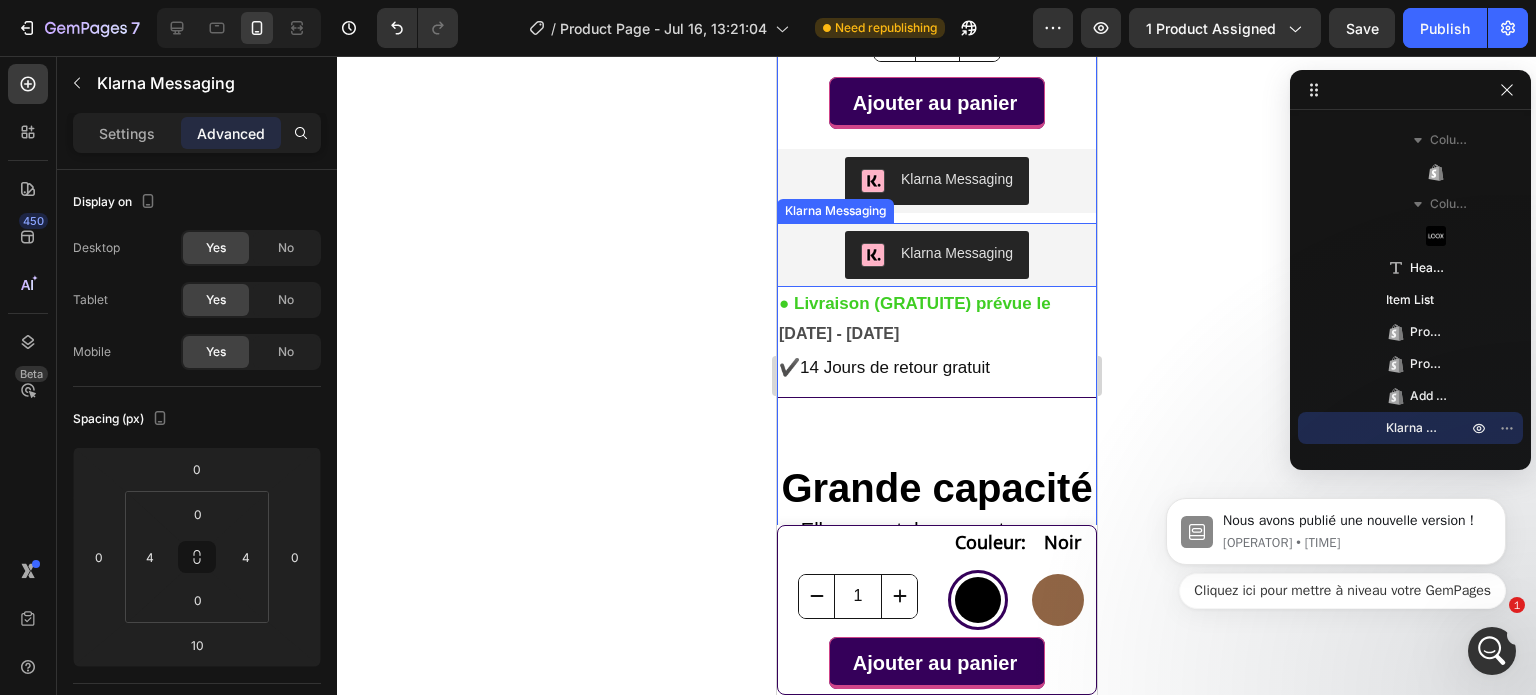 click on "Klarna Messaging" at bounding box center [936, 255] 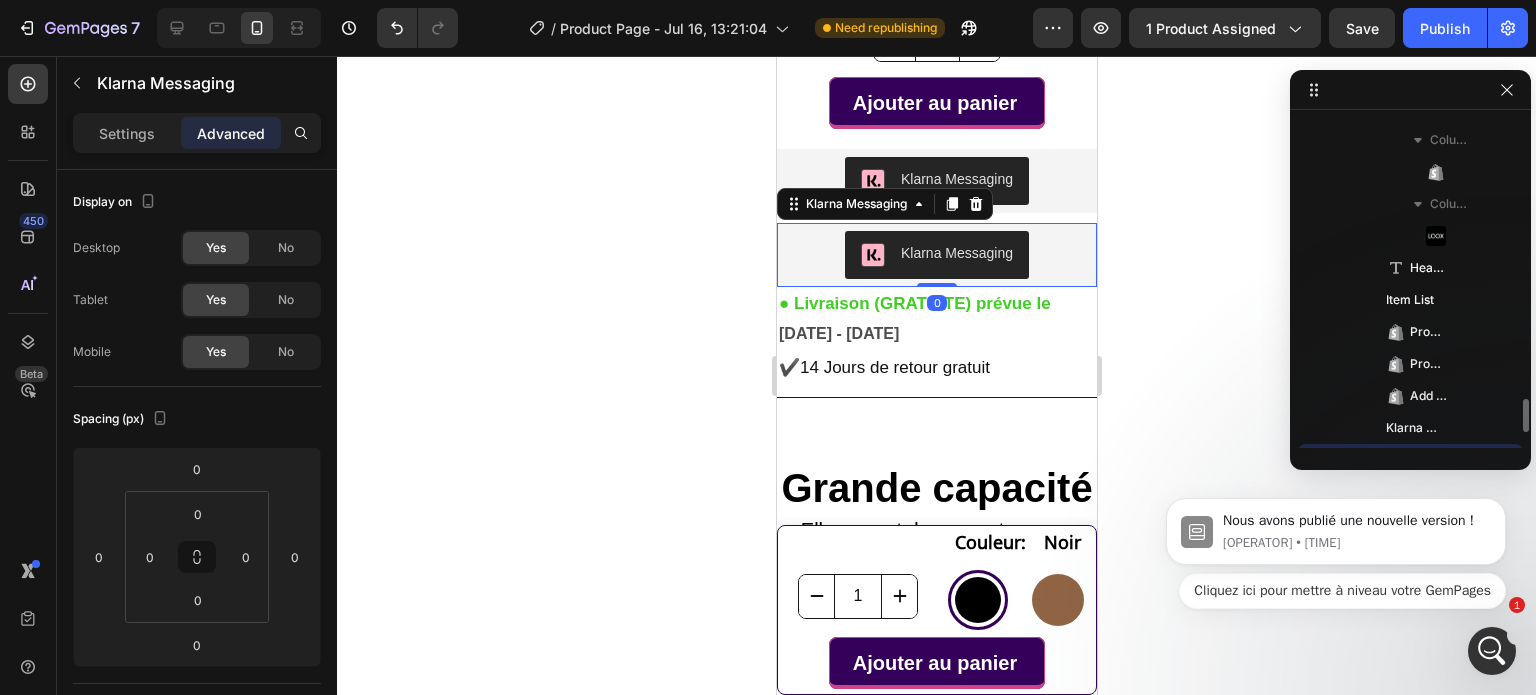scroll, scrollTop: 890, scrollLeft: 0, axis: vertical 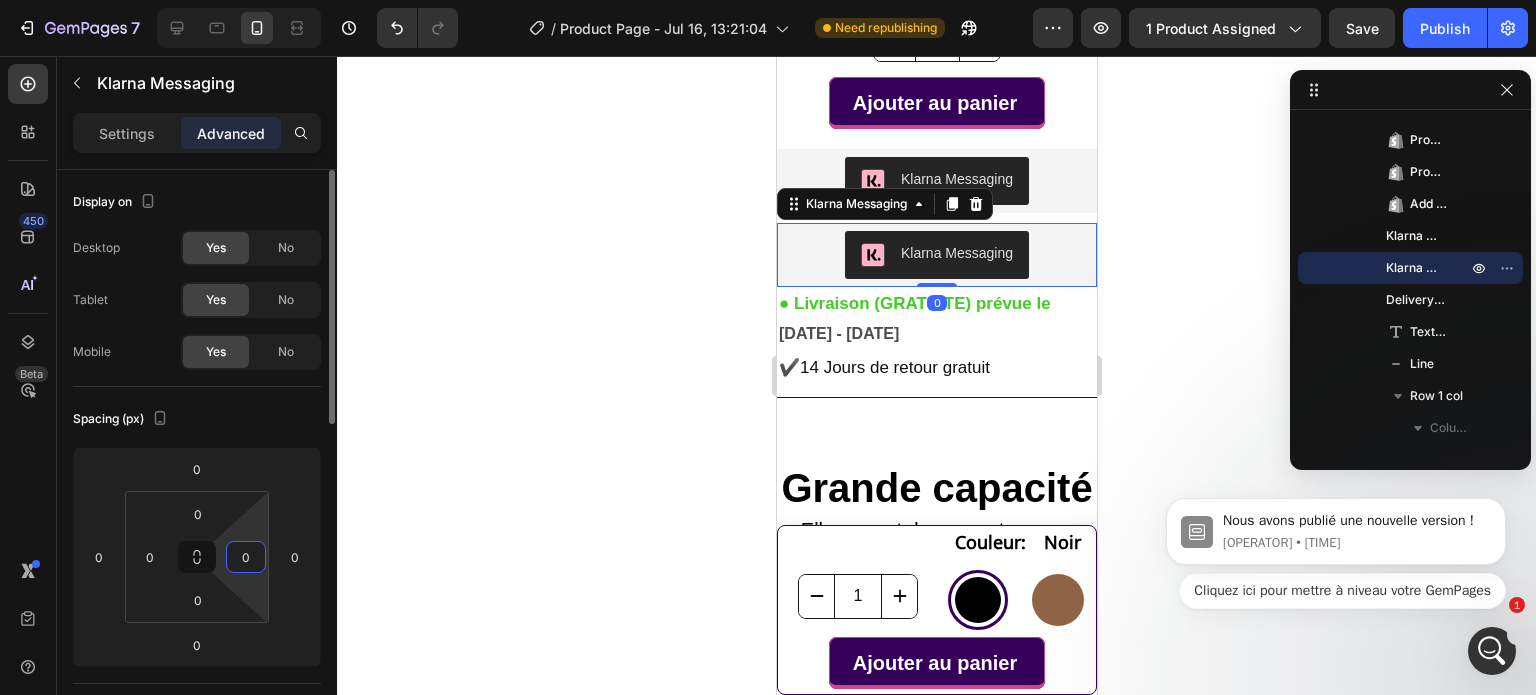 click on "0" at bounding box center [246, 557] 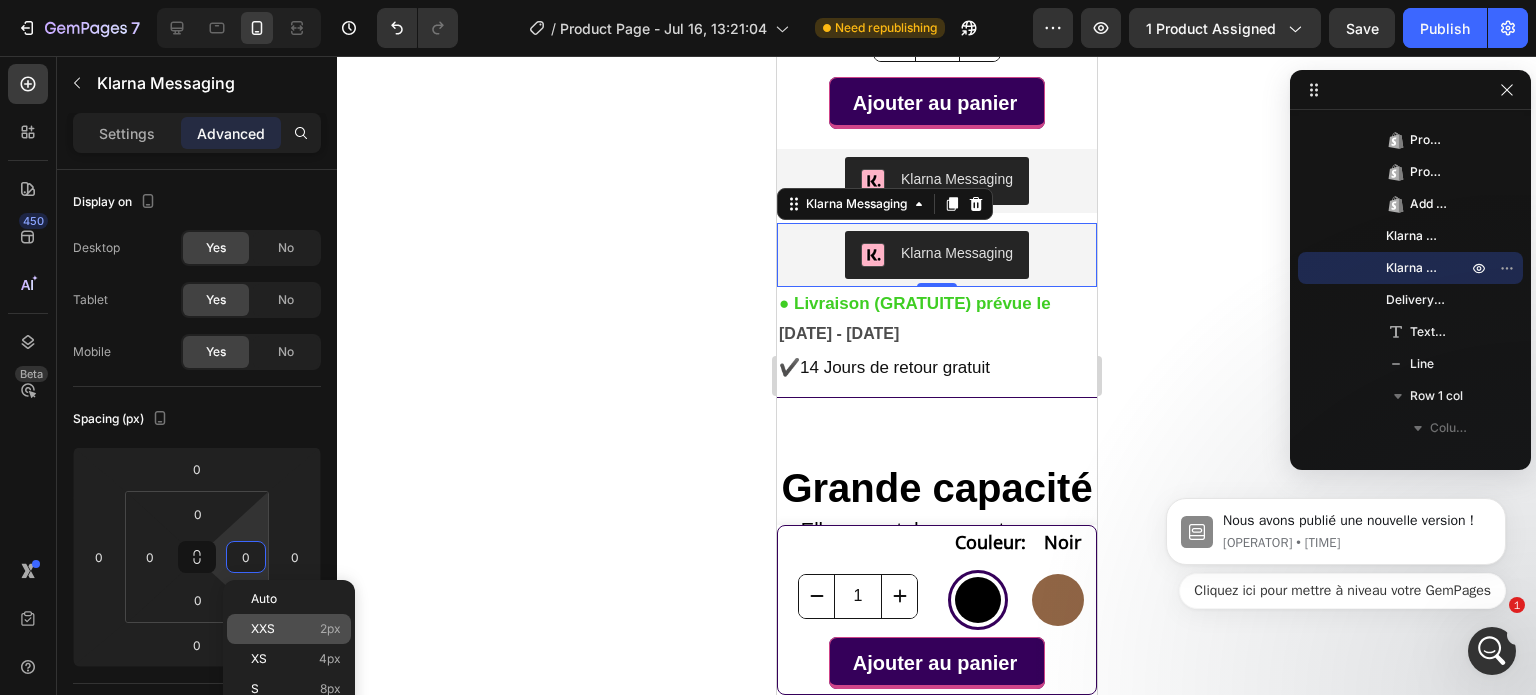 click on "XS 4px" 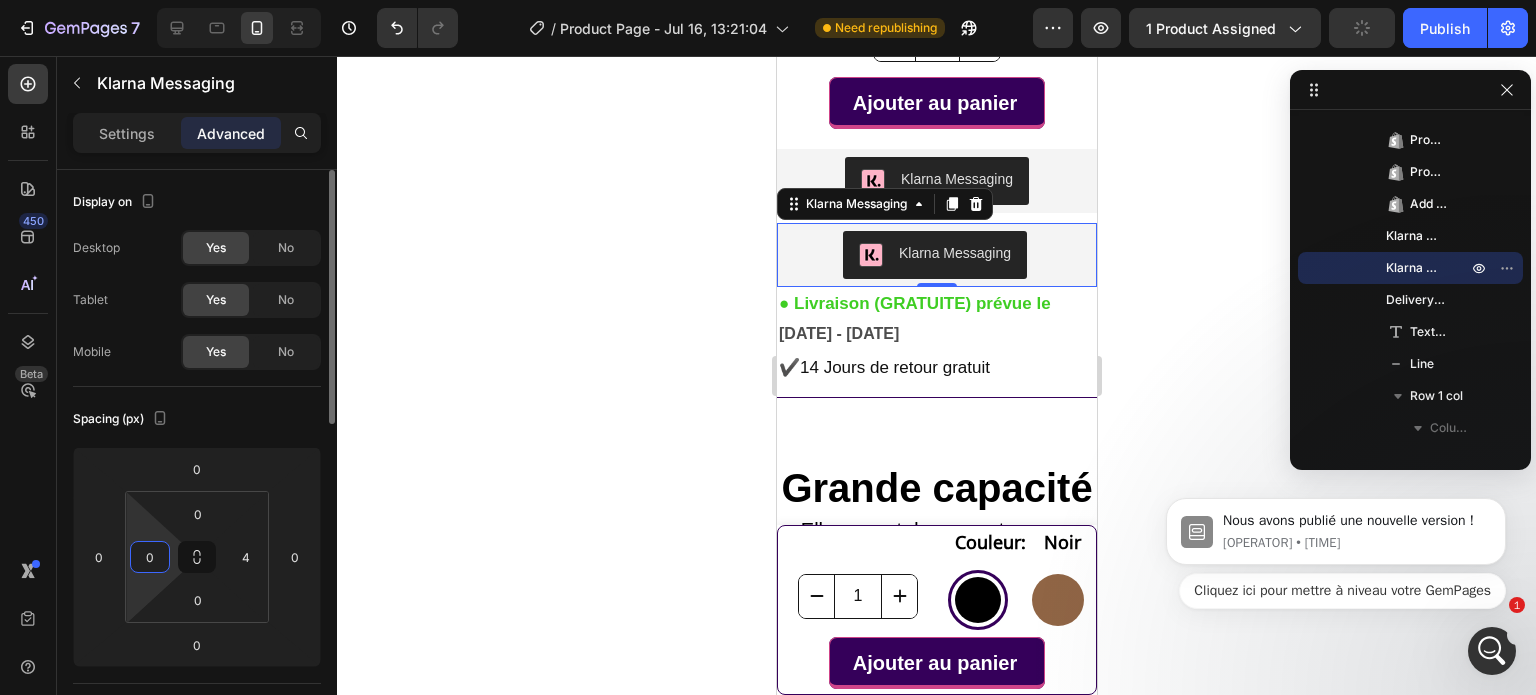 click on "0" at bounding box center [150, 557] 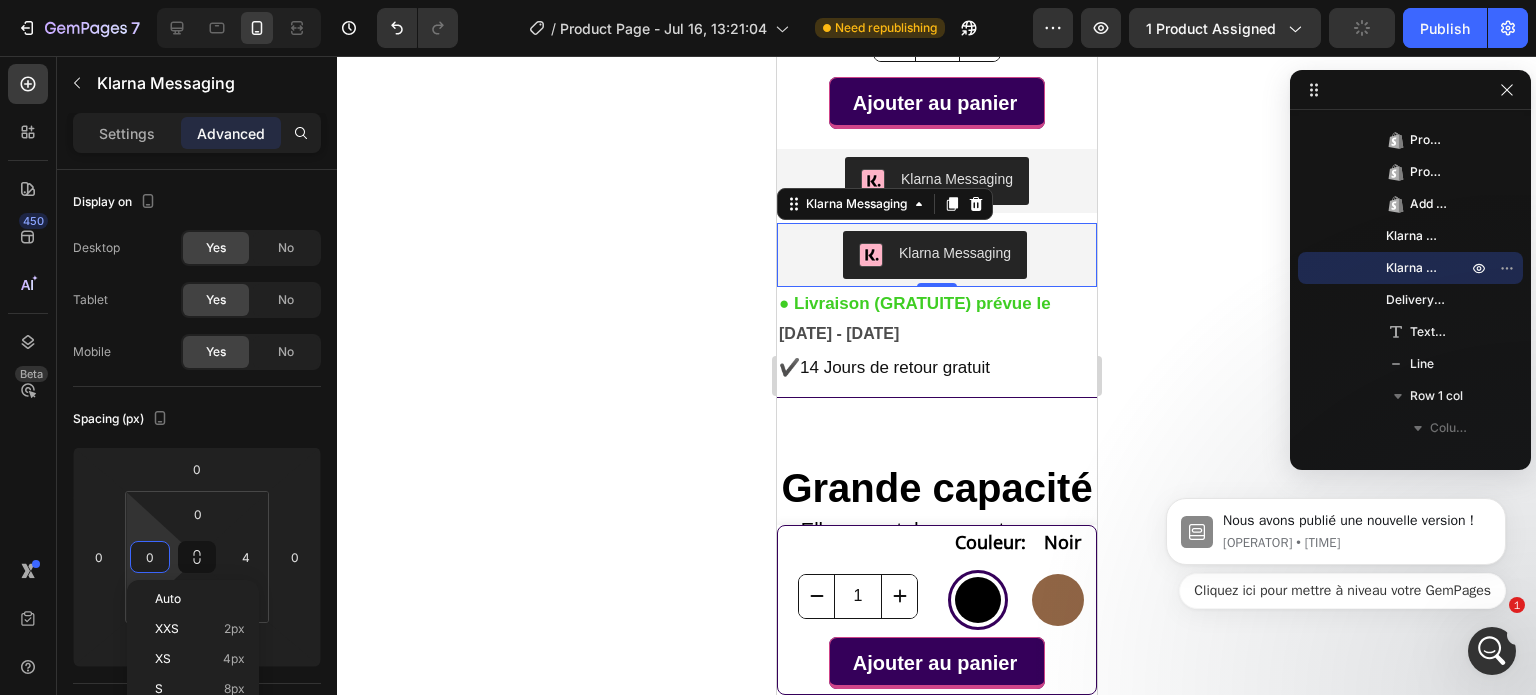 click on "XS 4px" 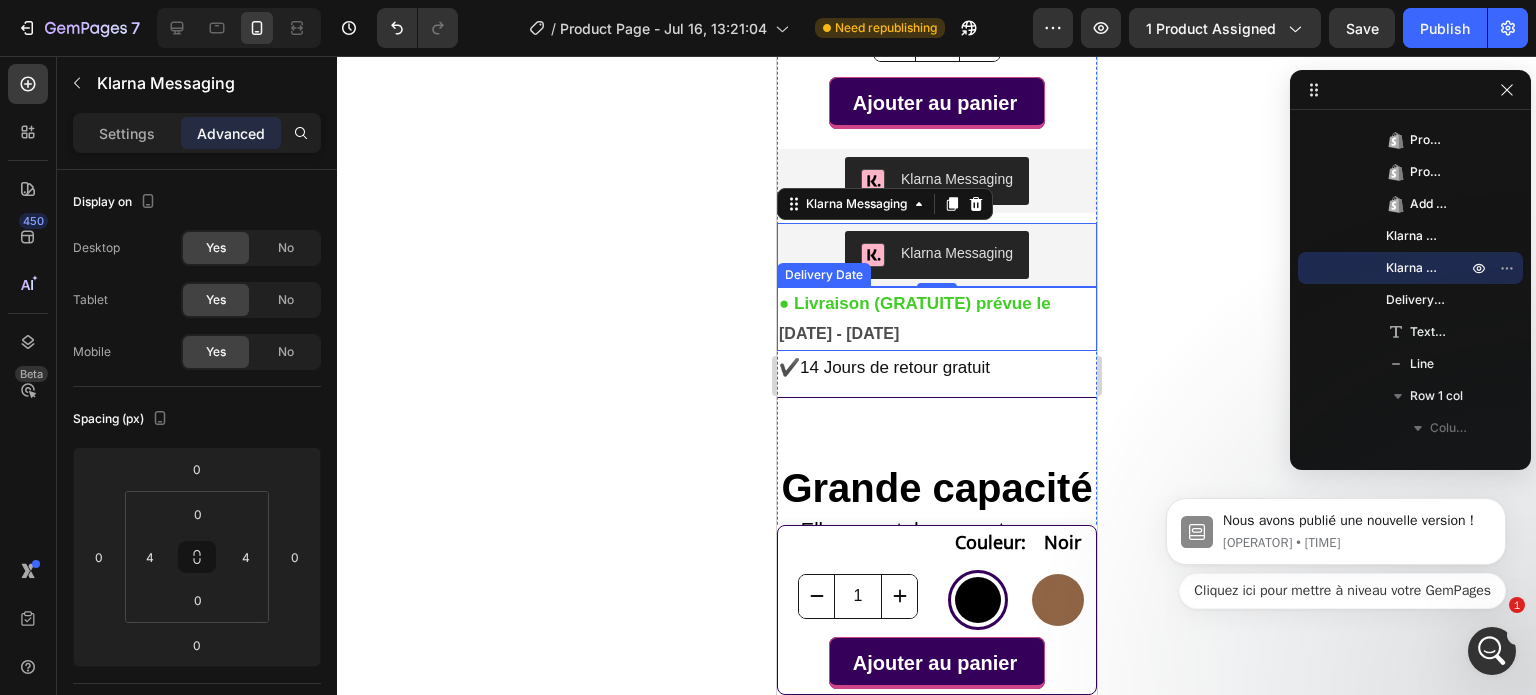 click on "● Livraison (GRATUITE) prévue le" at bounding box center [914, 303] 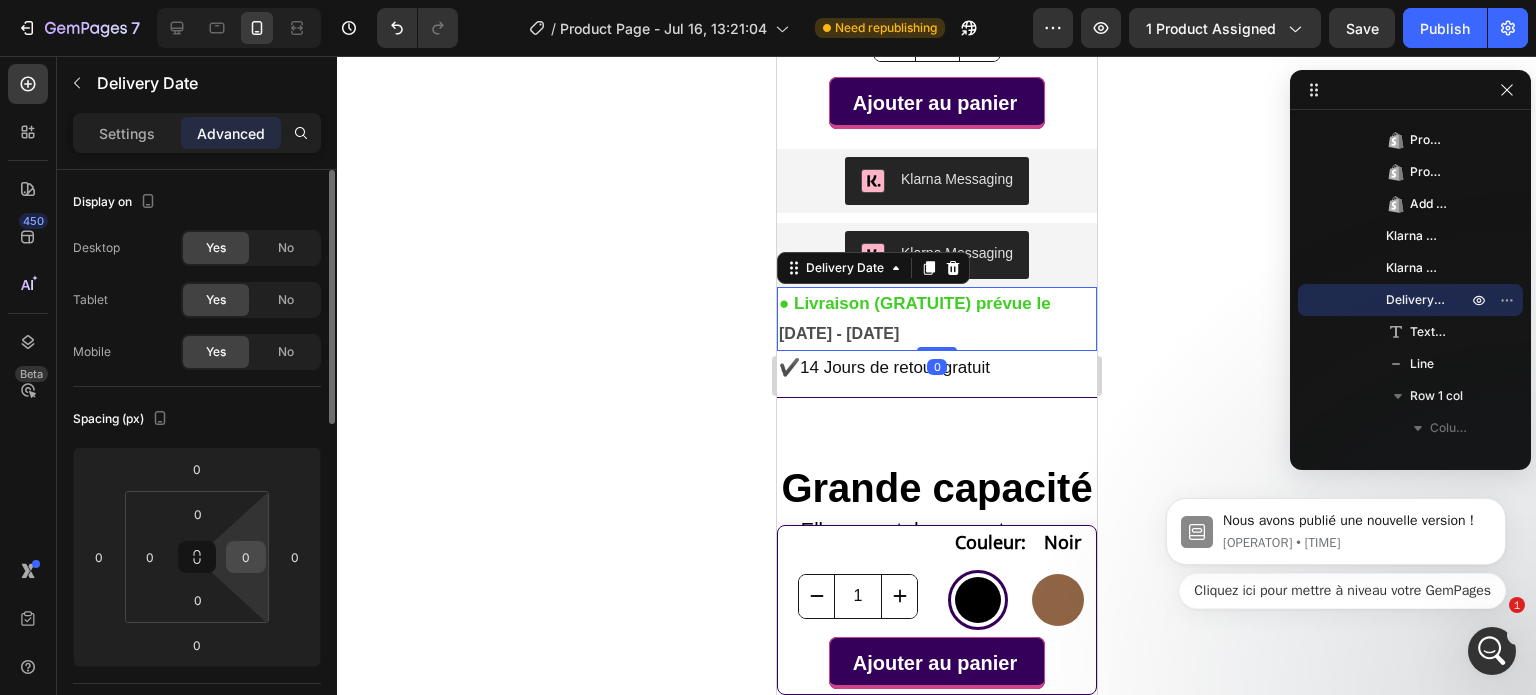 click on "0" at bounding box center (246, 557) 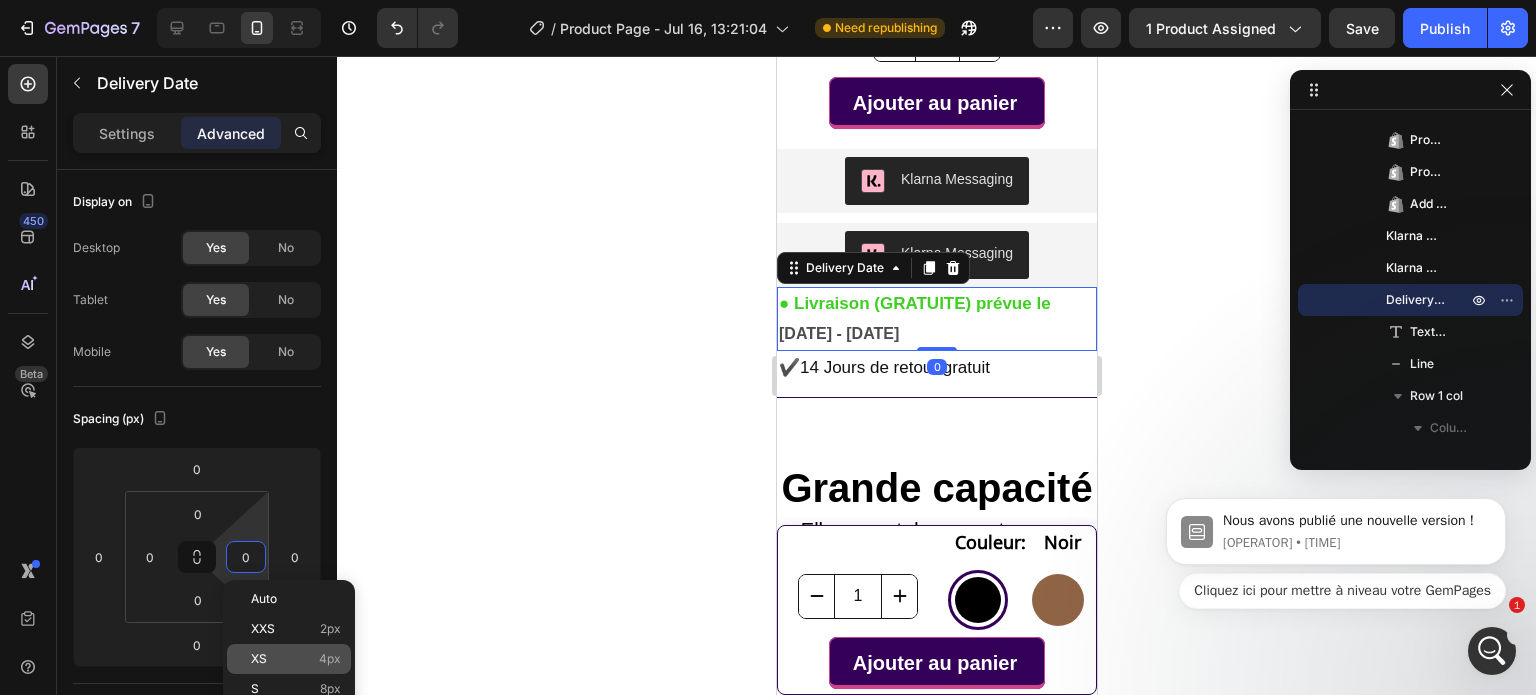 click on "XS" at bounding box center (259, 659) 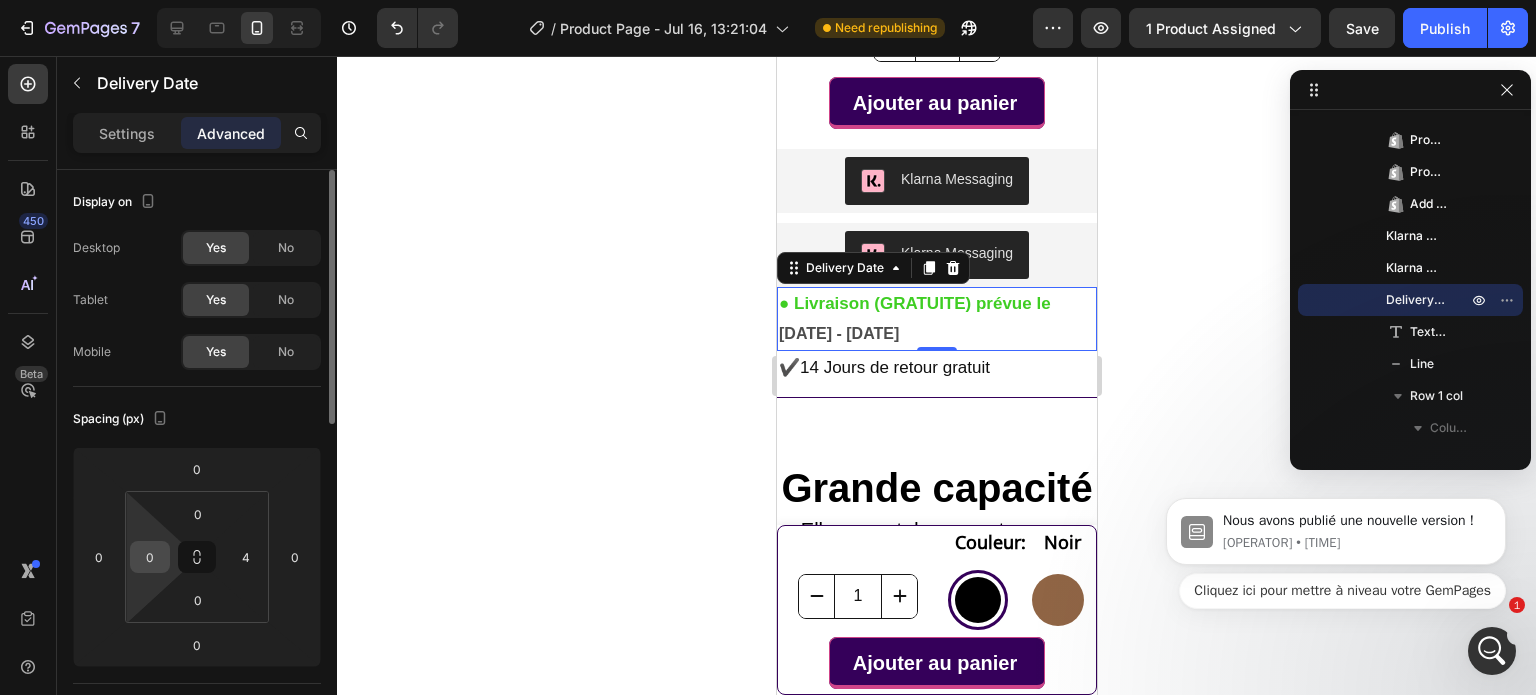 click on "7  Version history  /  Product Page - Jul 16, 13:21:04 Need republishing Preview 1 product assigned  Save   Publish  450 Beta Sections(18) Elements(84) Section Element Hero Section Product Detail Brands Trusted Badges Guarantee Product Breakdown How to use Testimonials Compare Bundle FAQs Social Proof Brand Story Product List Collection Blog List Contact Sticky Add to Cart Custom Footer Browse Library 450 Layout
Row
Row
Row
Row Text
Heading
Text Block Button
Button
Button Media
Image
Image" at bounding box center [768, 0] 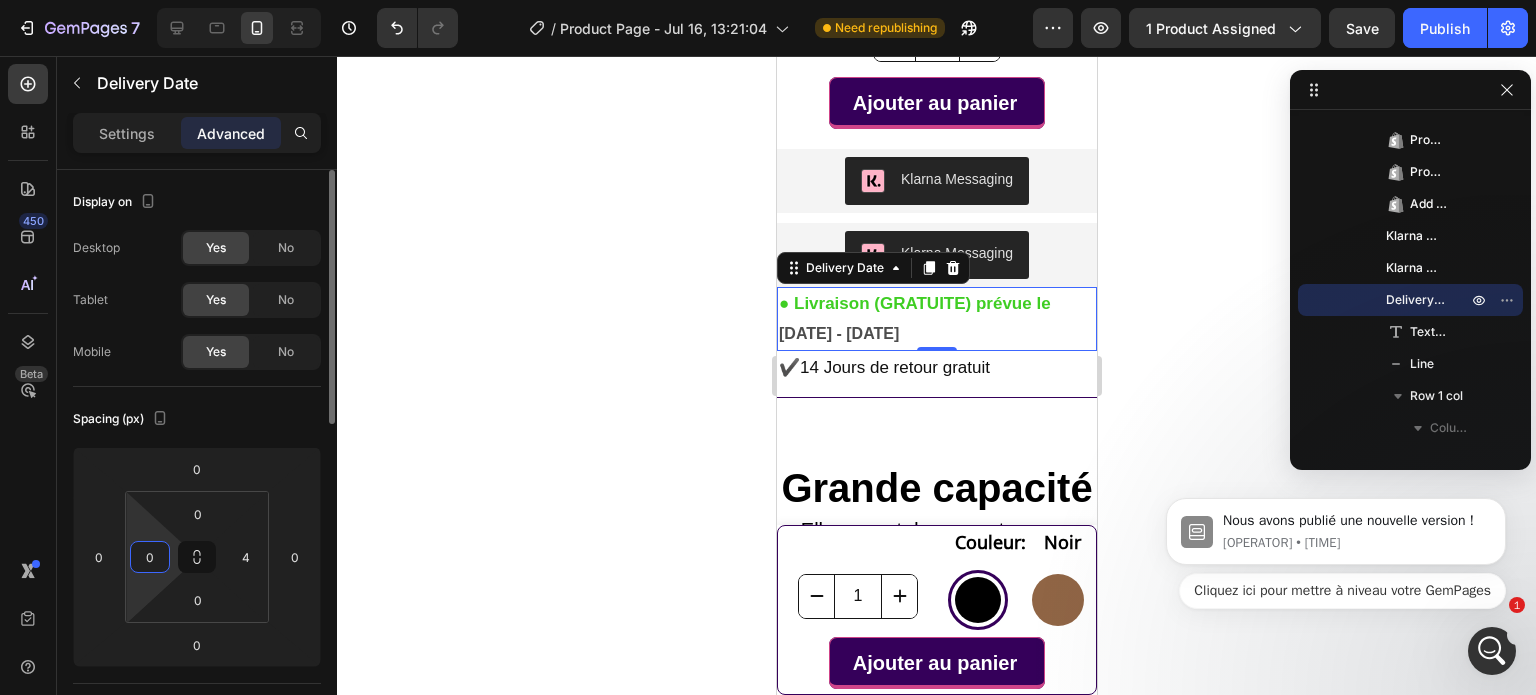click on "0" at bounding box center [150, 557] 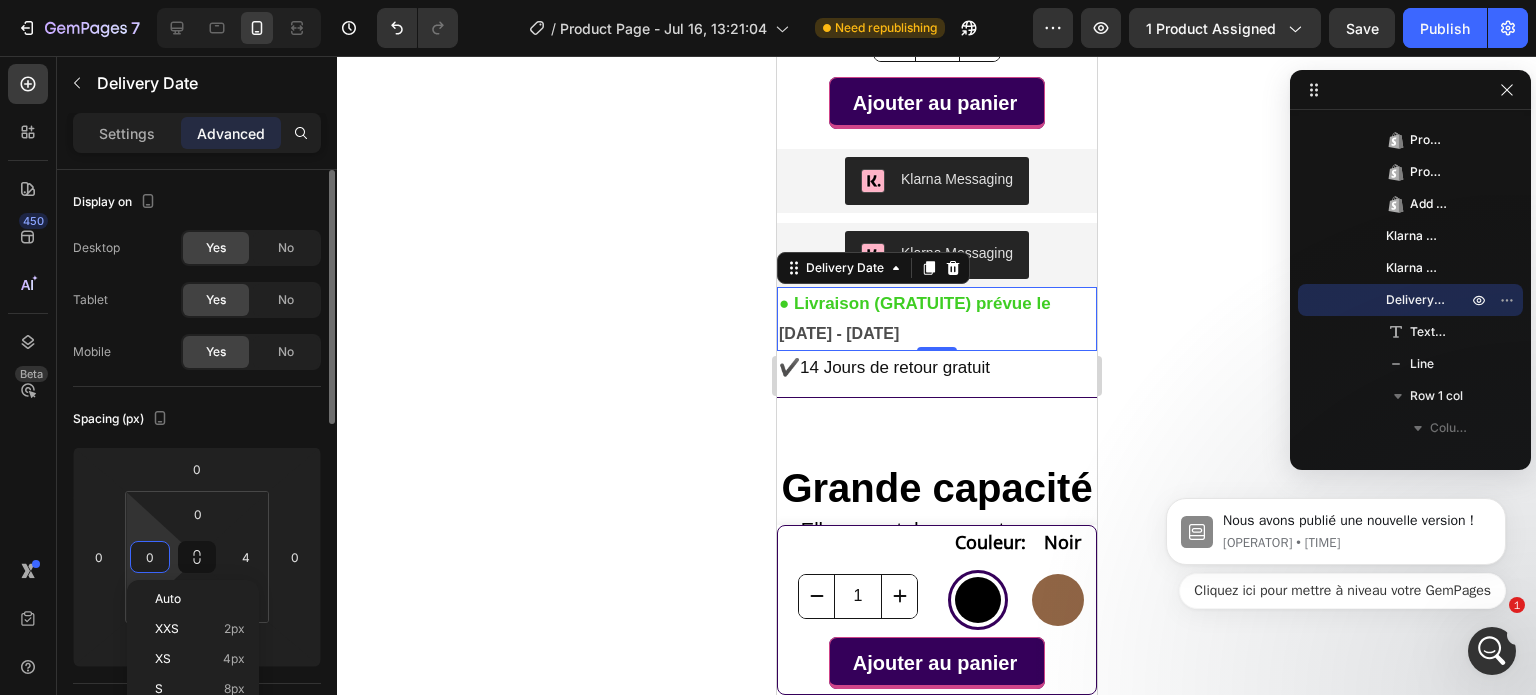 click on "0" at bounding box center (150, 557) 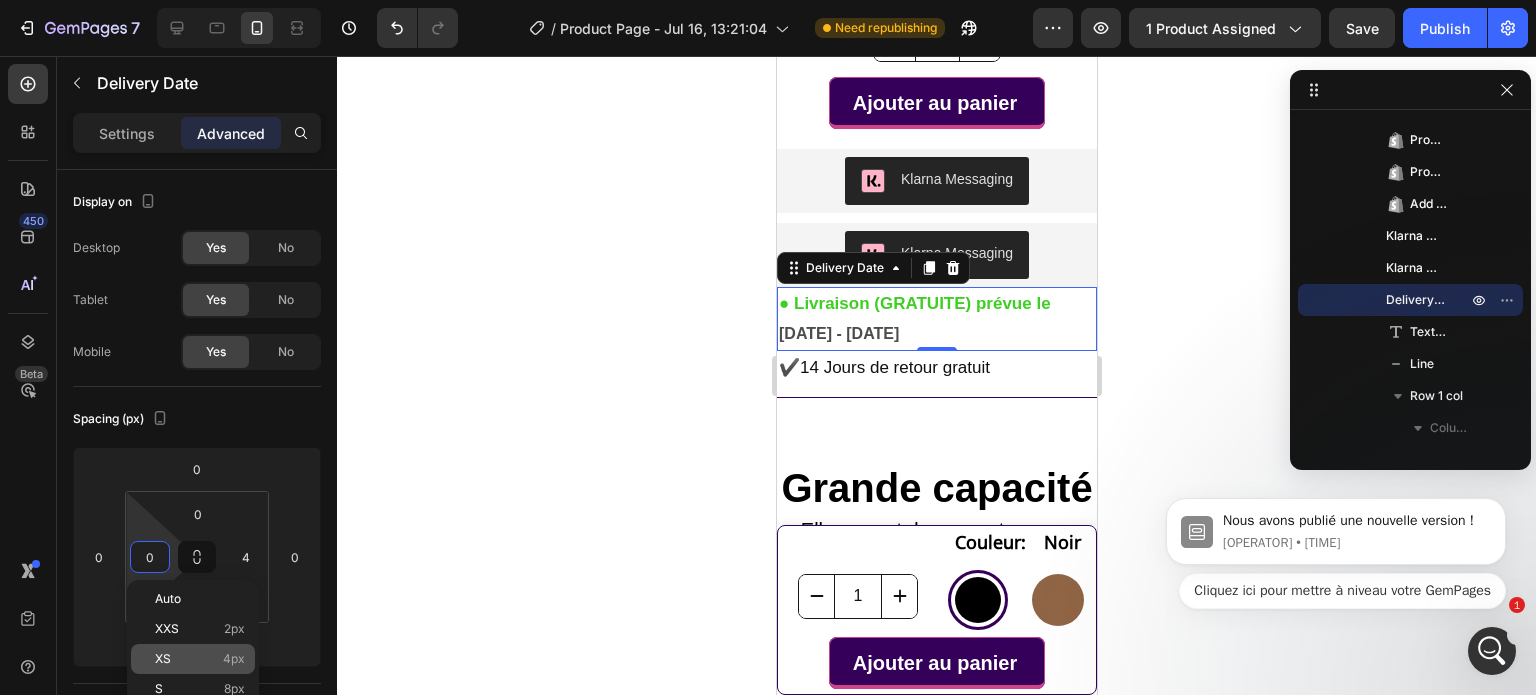 click on "XS 4px" 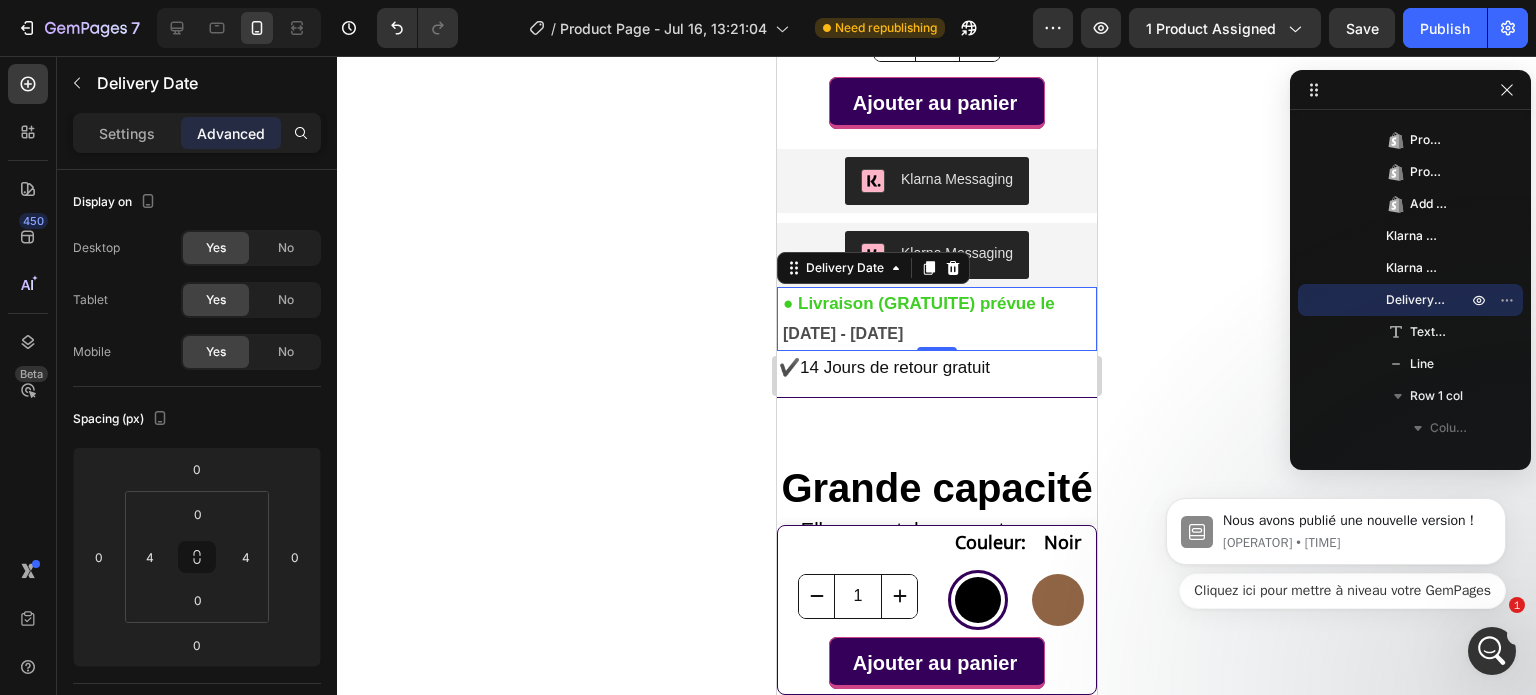 click on "● Livraison (GRATUITE) prévue le" at bounding box center [918, 303] 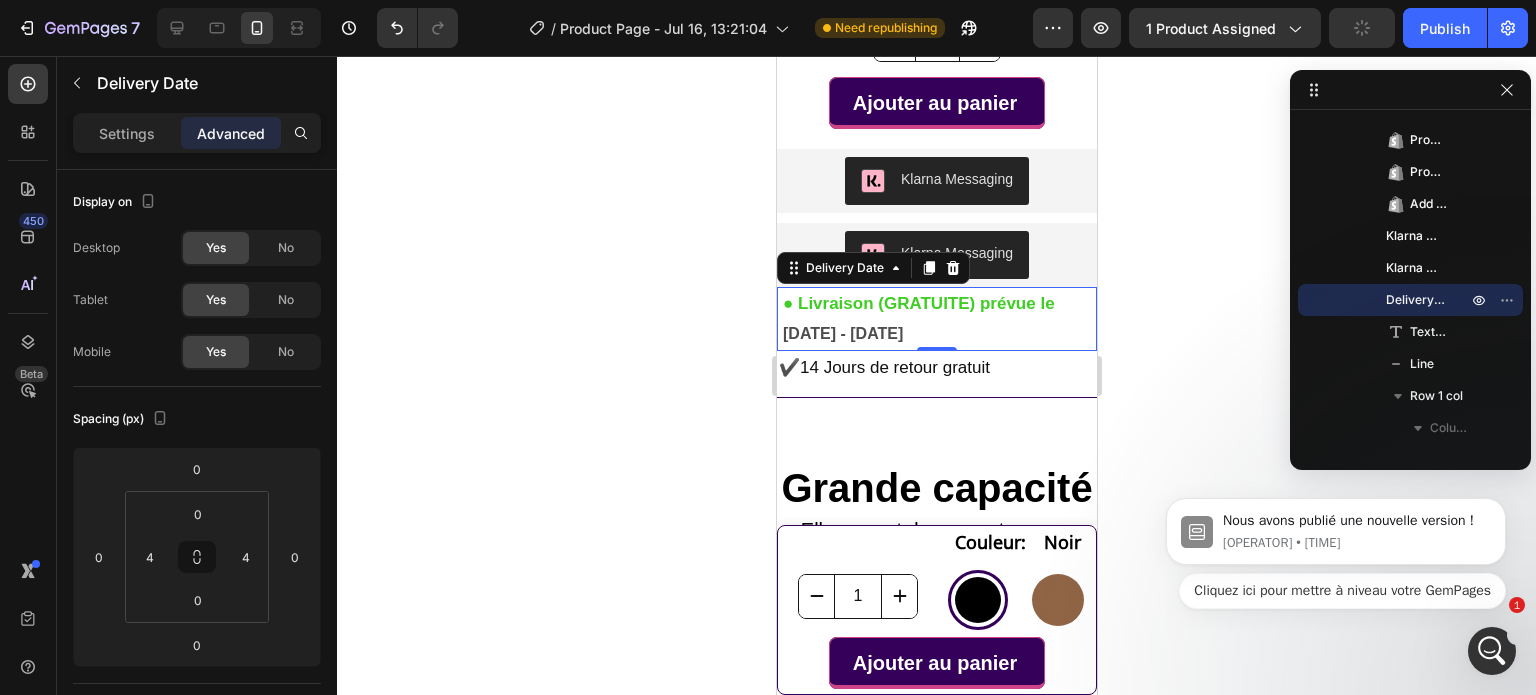 click on "● Livraison (GRATUITE) prévue le" at bounding box center (918, 303) 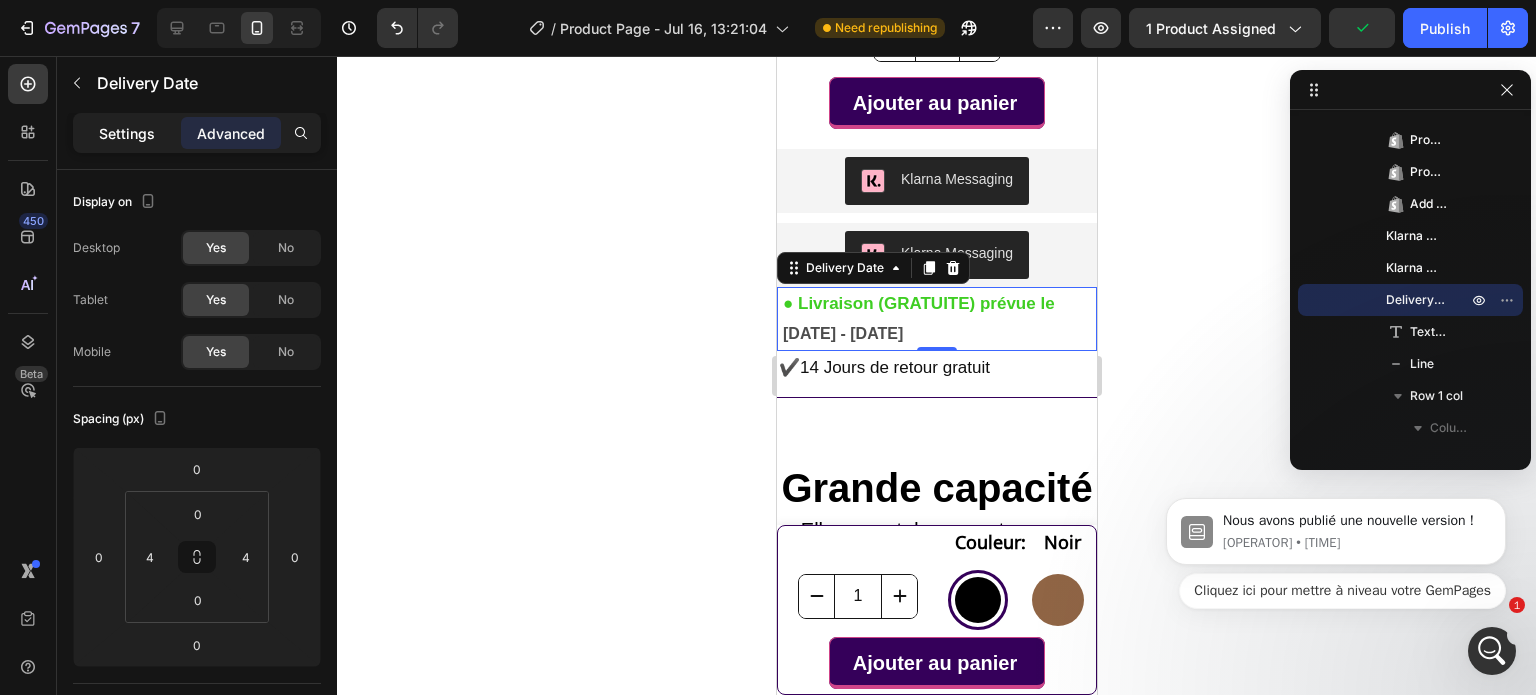 click on "Settings" at bounding box center (127, 133) 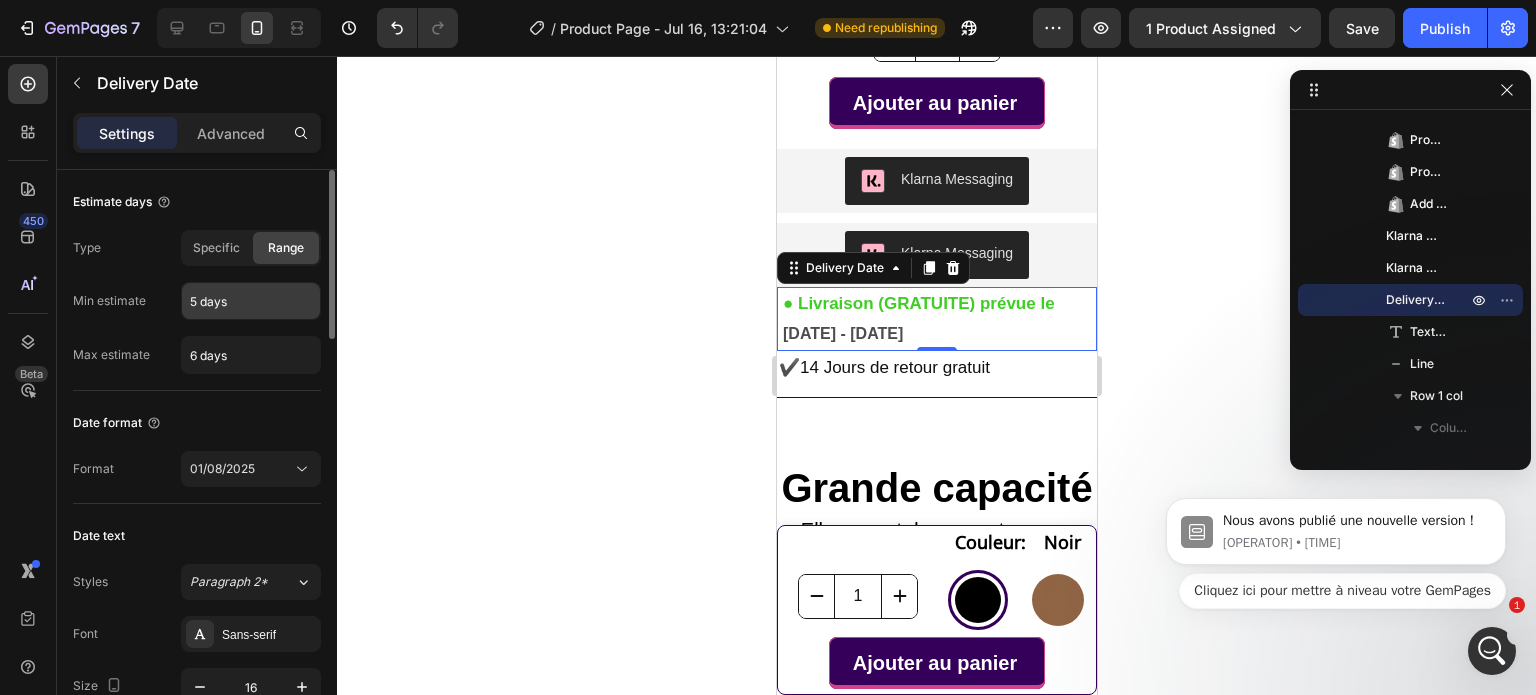 click on "5 days" at bounding box center [251, 301] 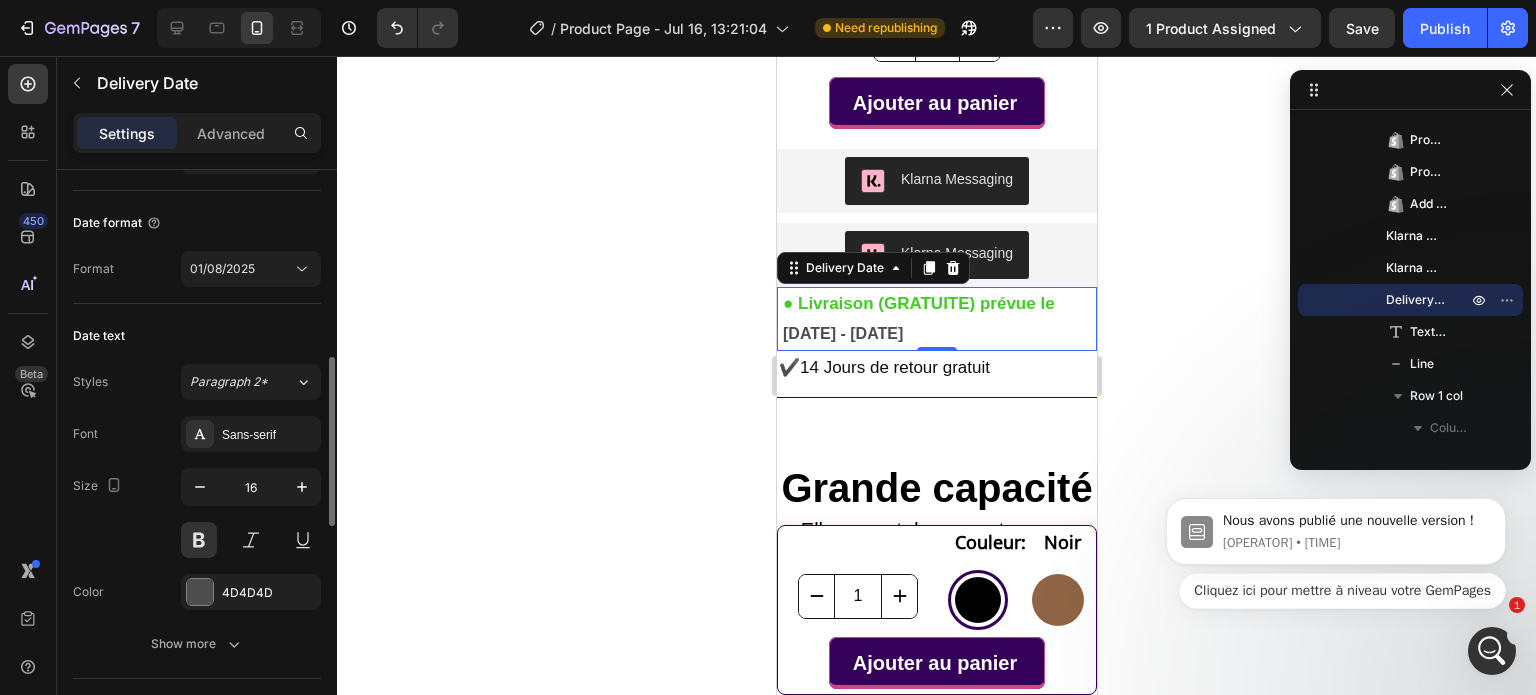 scroll, scrollTop: 300, scrollLeft: 0, axis: vertical 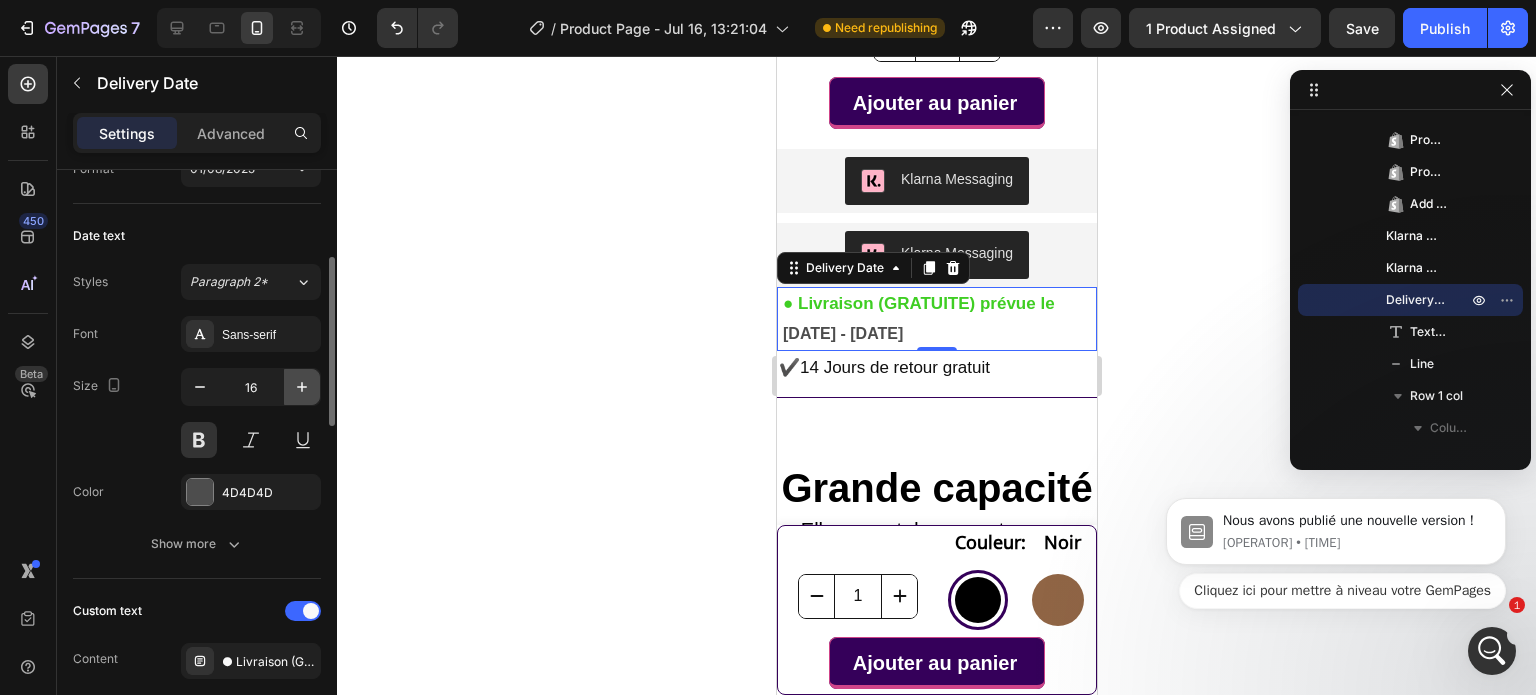 click 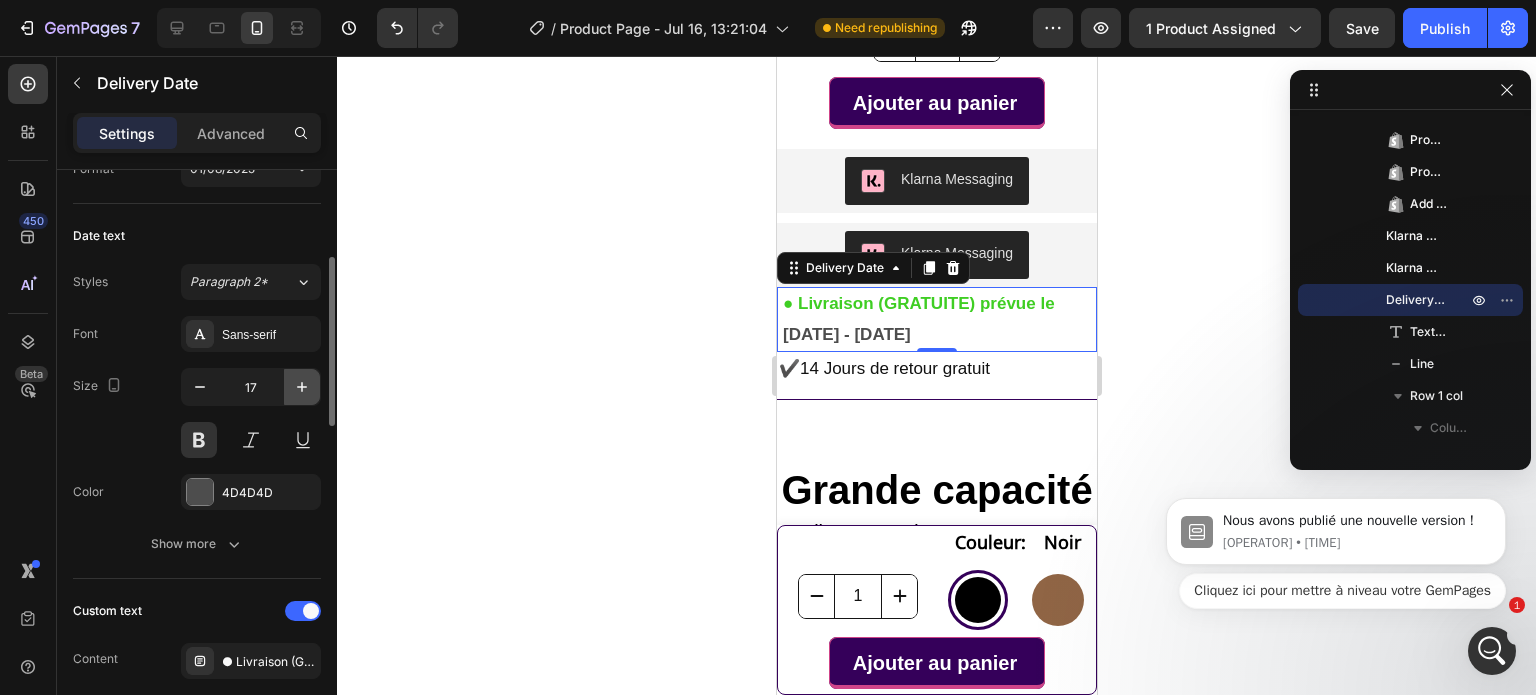 click 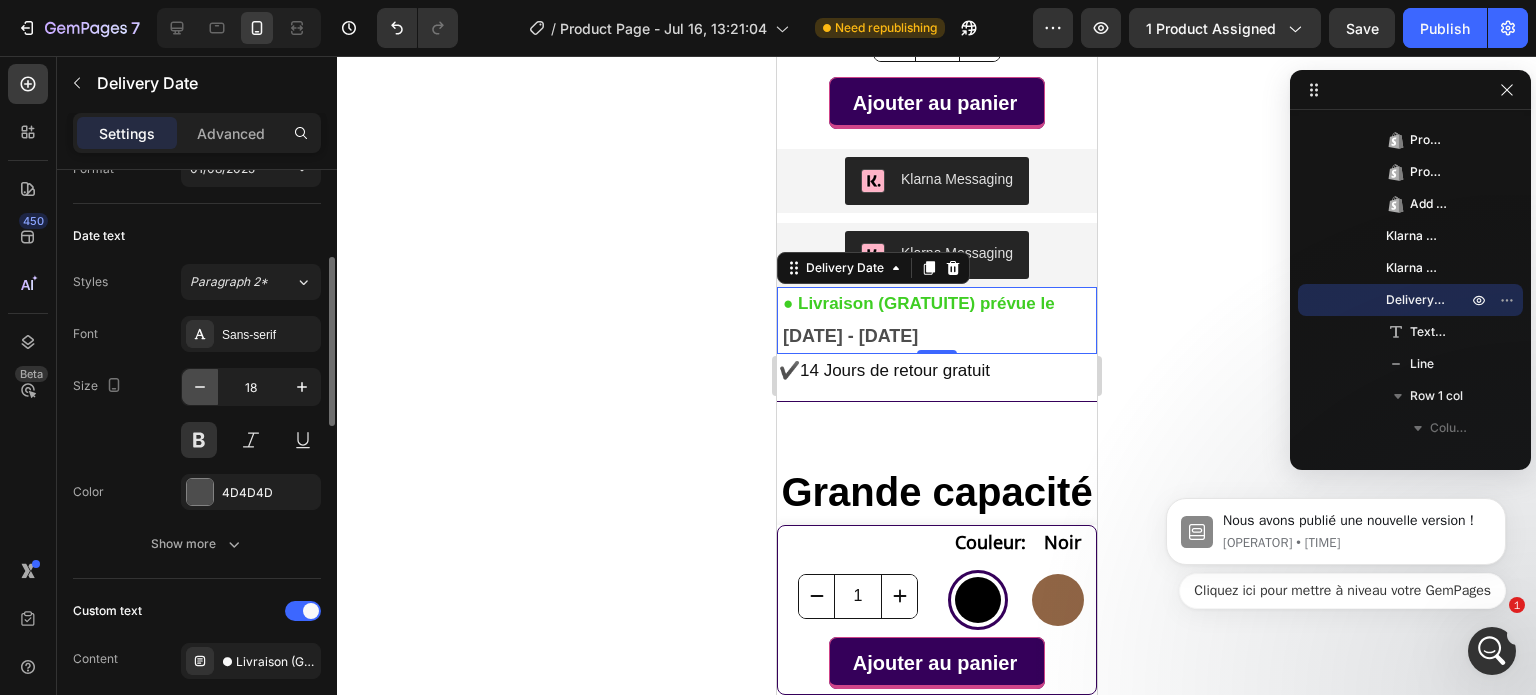 click 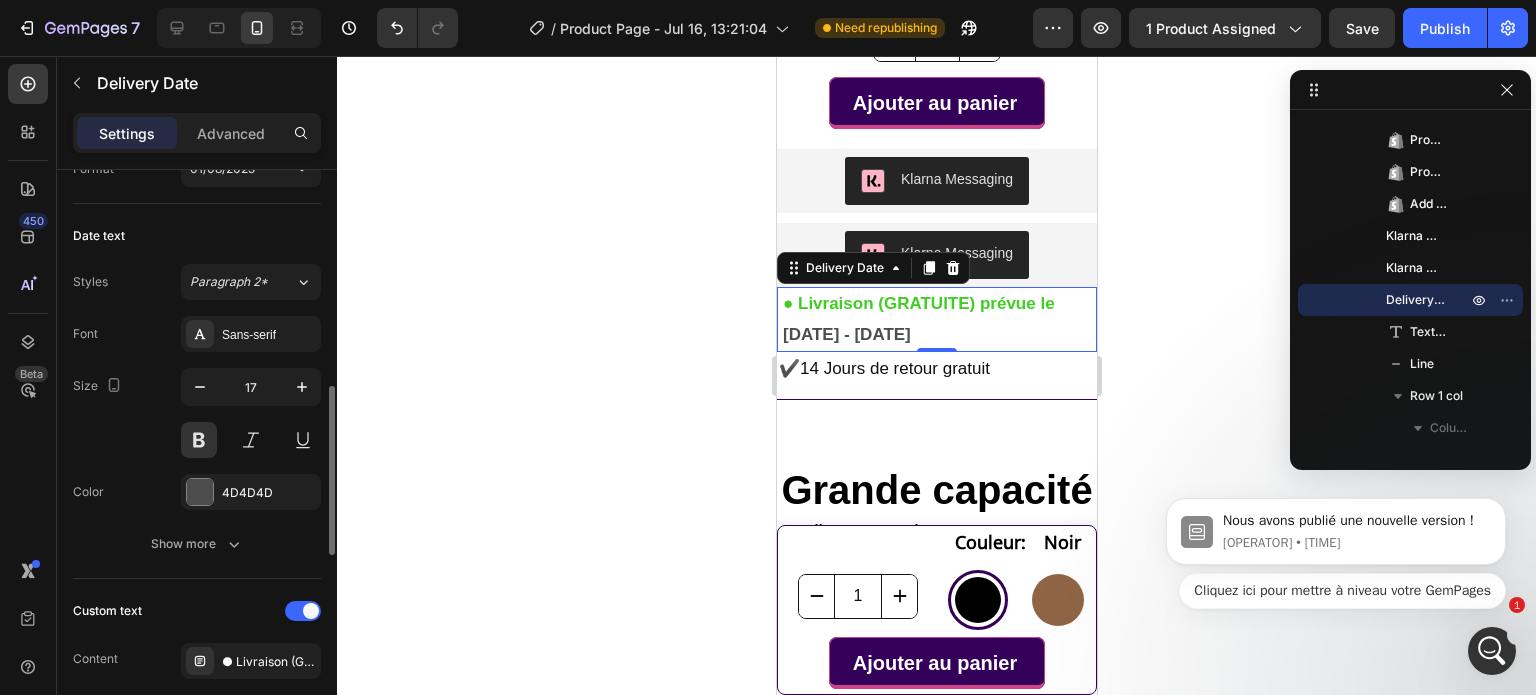 scroll, scrollTop: 400, scrollLeft: 0, axis: vertical 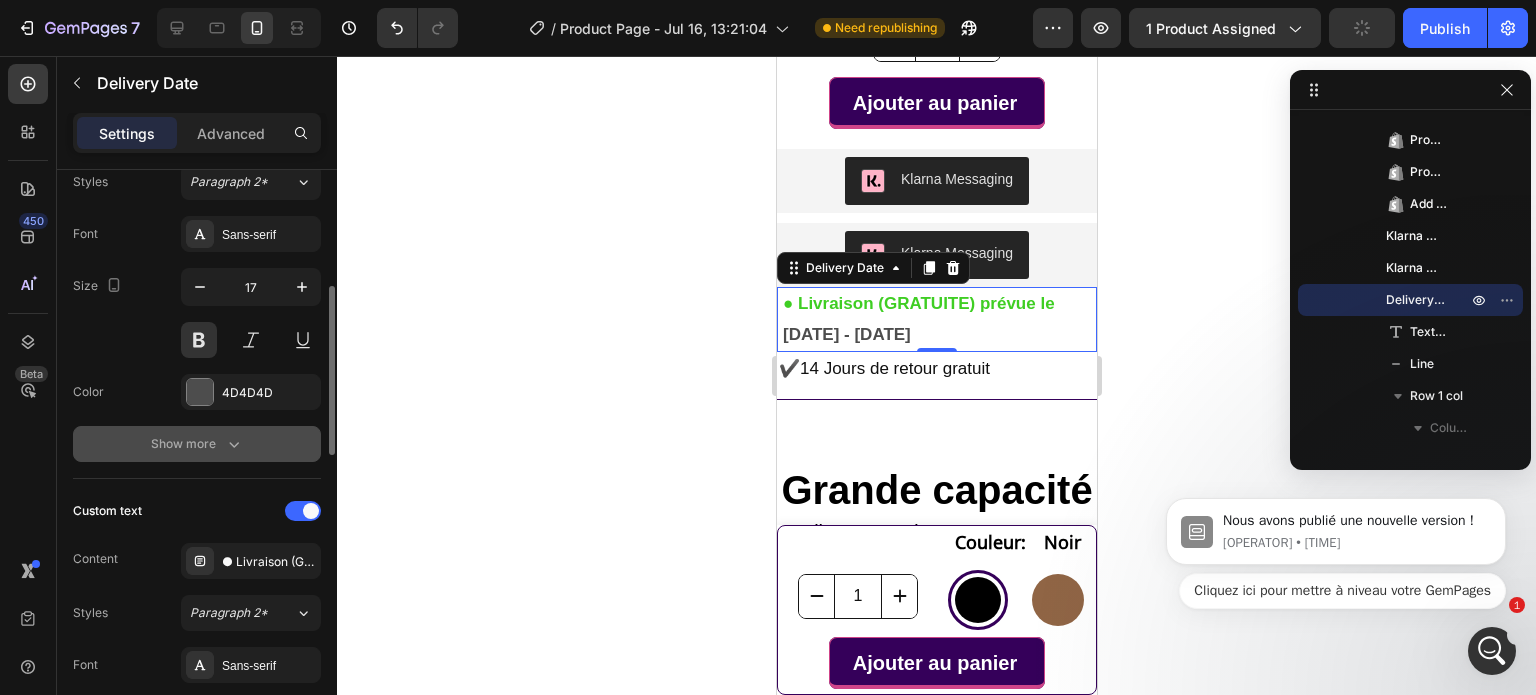 click on "Show more" at bounding box center (197, 444) 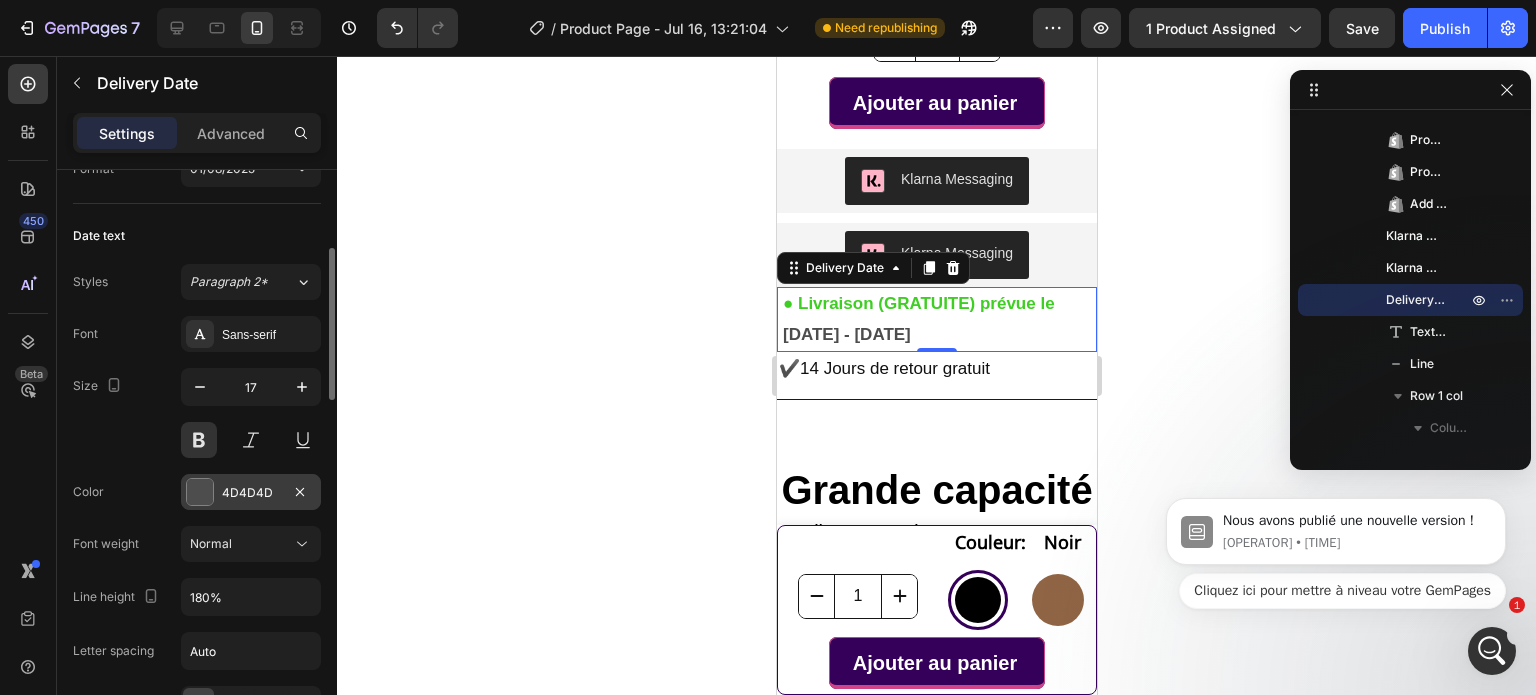 scroll, scrollTop: 400, scrollLeft: 0, axis: vertical 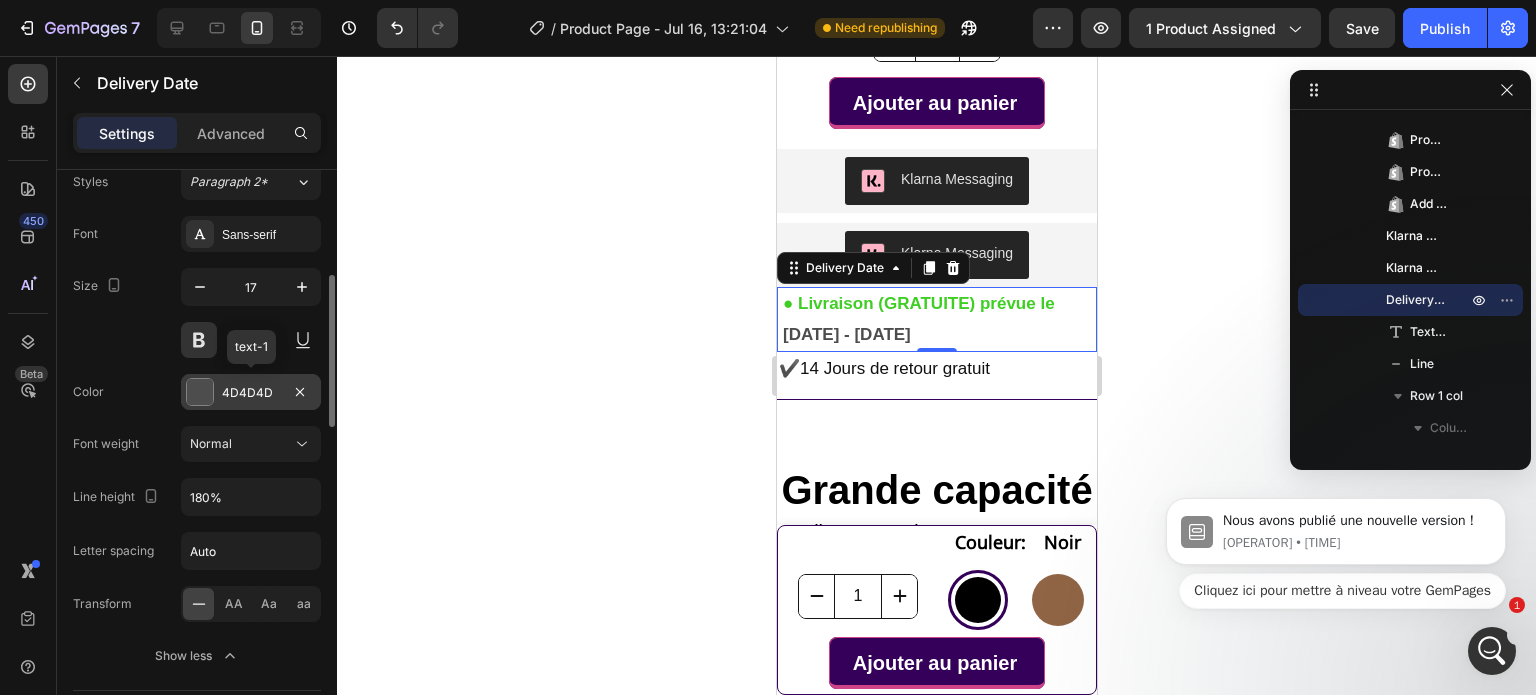 click at bounding box center [200, 392] 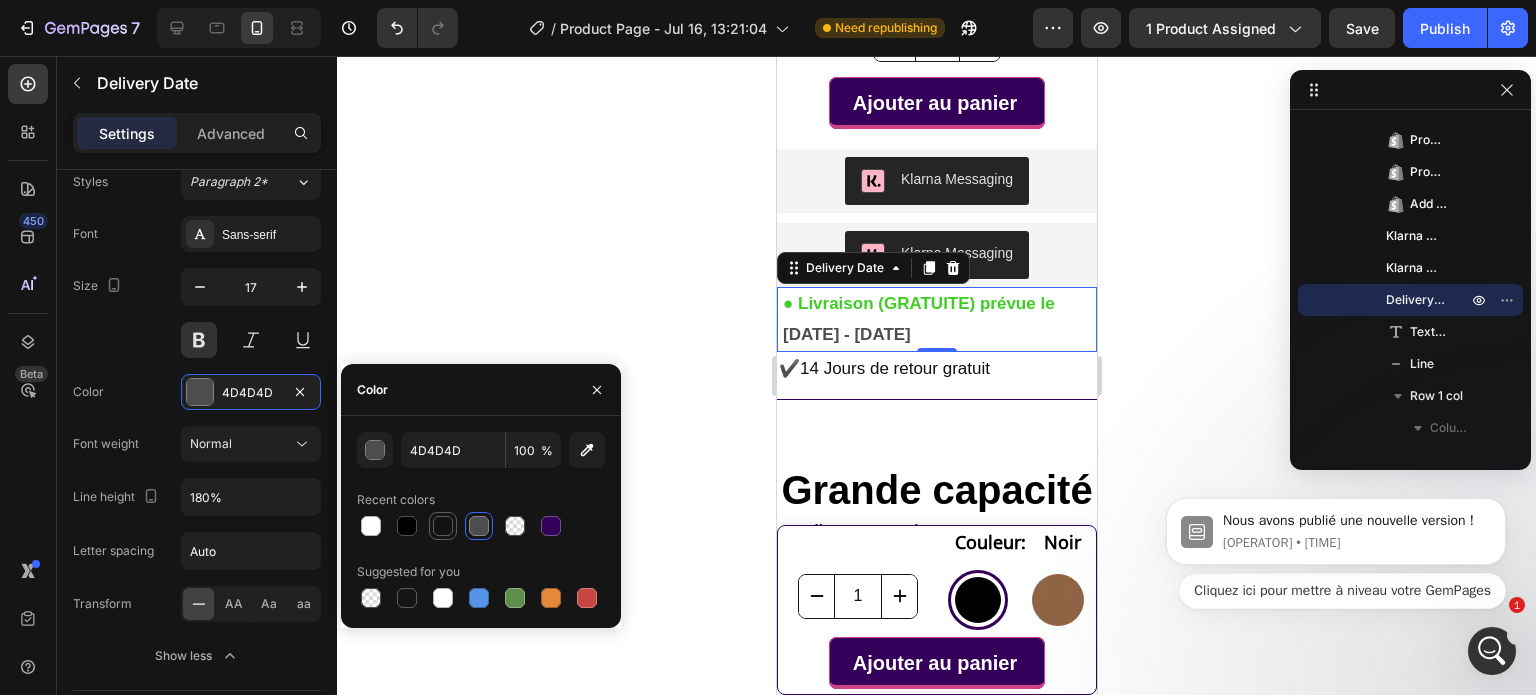 click at bounding box center [443, 526] 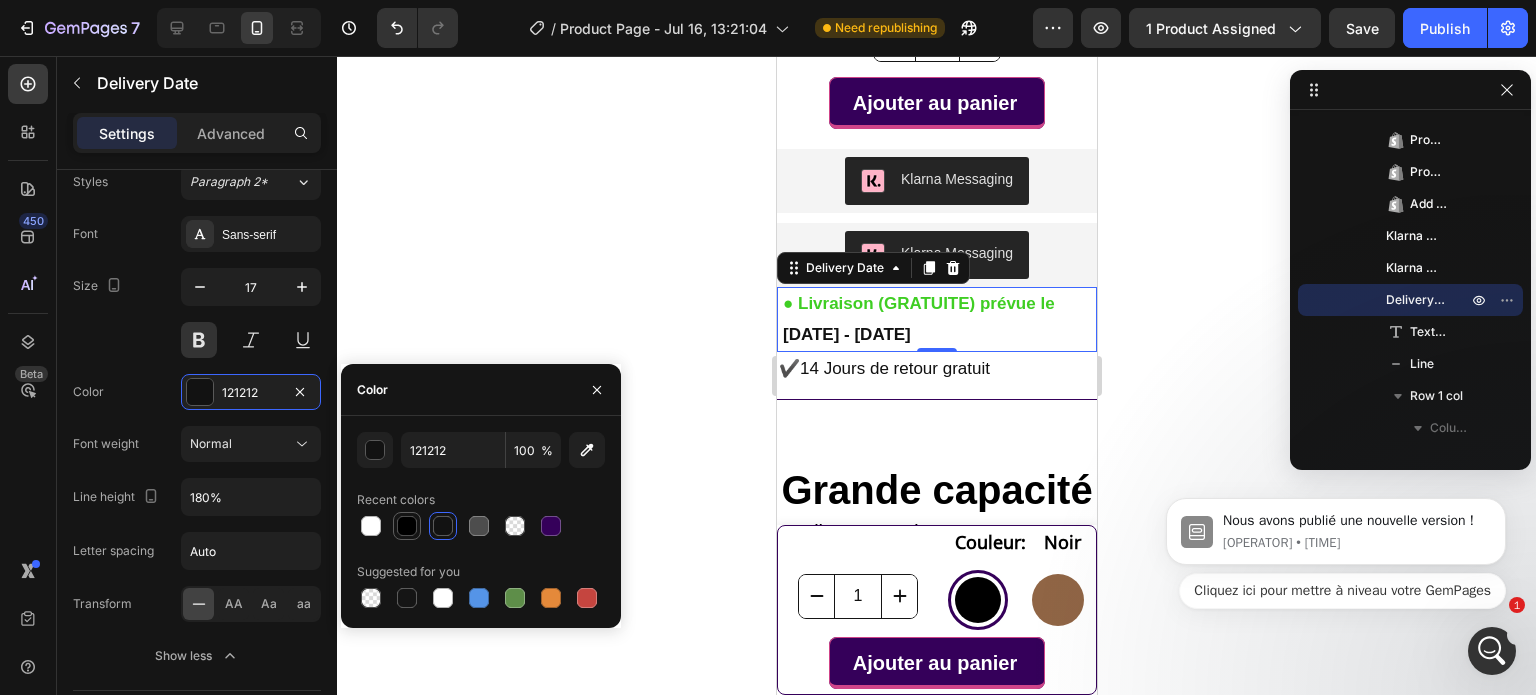 click at bounding box center (407, 526) 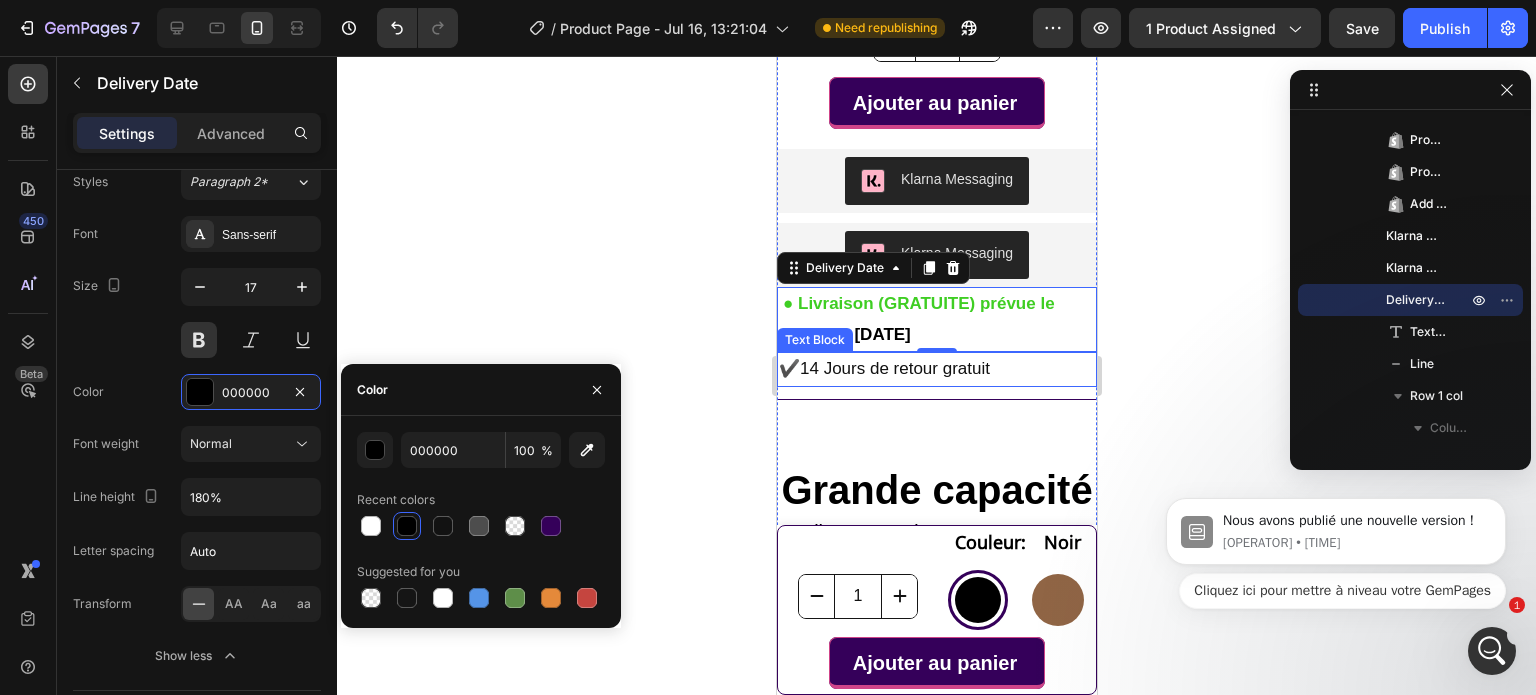 click on "✔️14 Jours de retour gratuit" at bounding box center (883, 368) 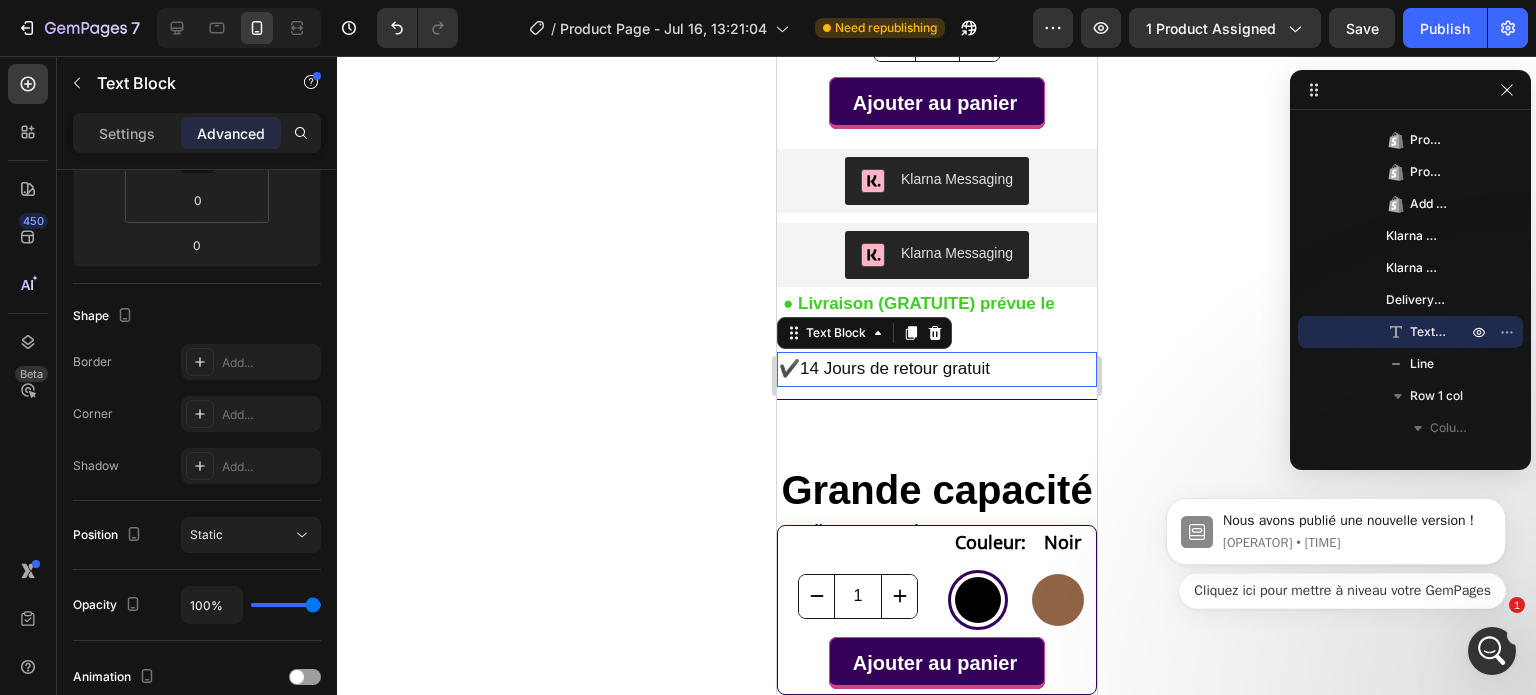 scroll, scrollTop: 0, scrollLeft: 0, axis: both 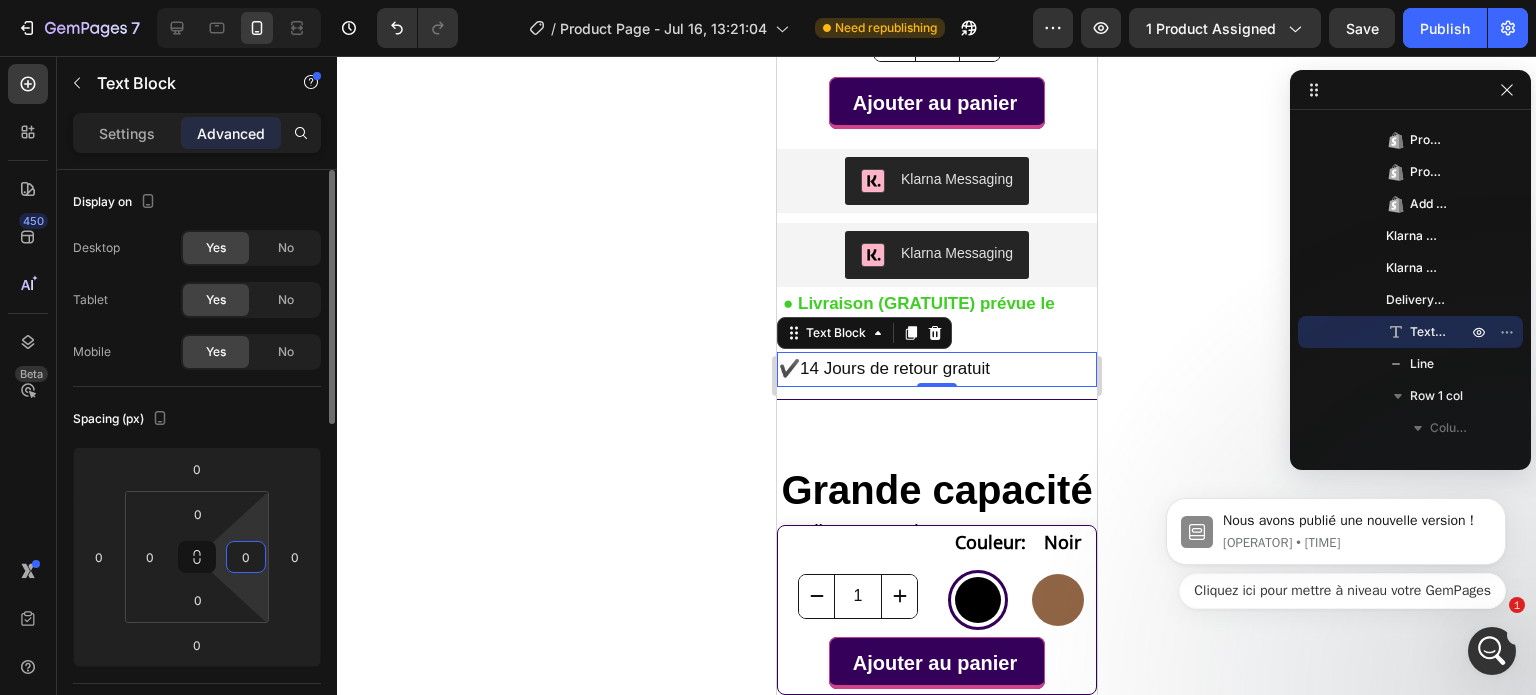 click on "0" at bounding box center (246, 557) 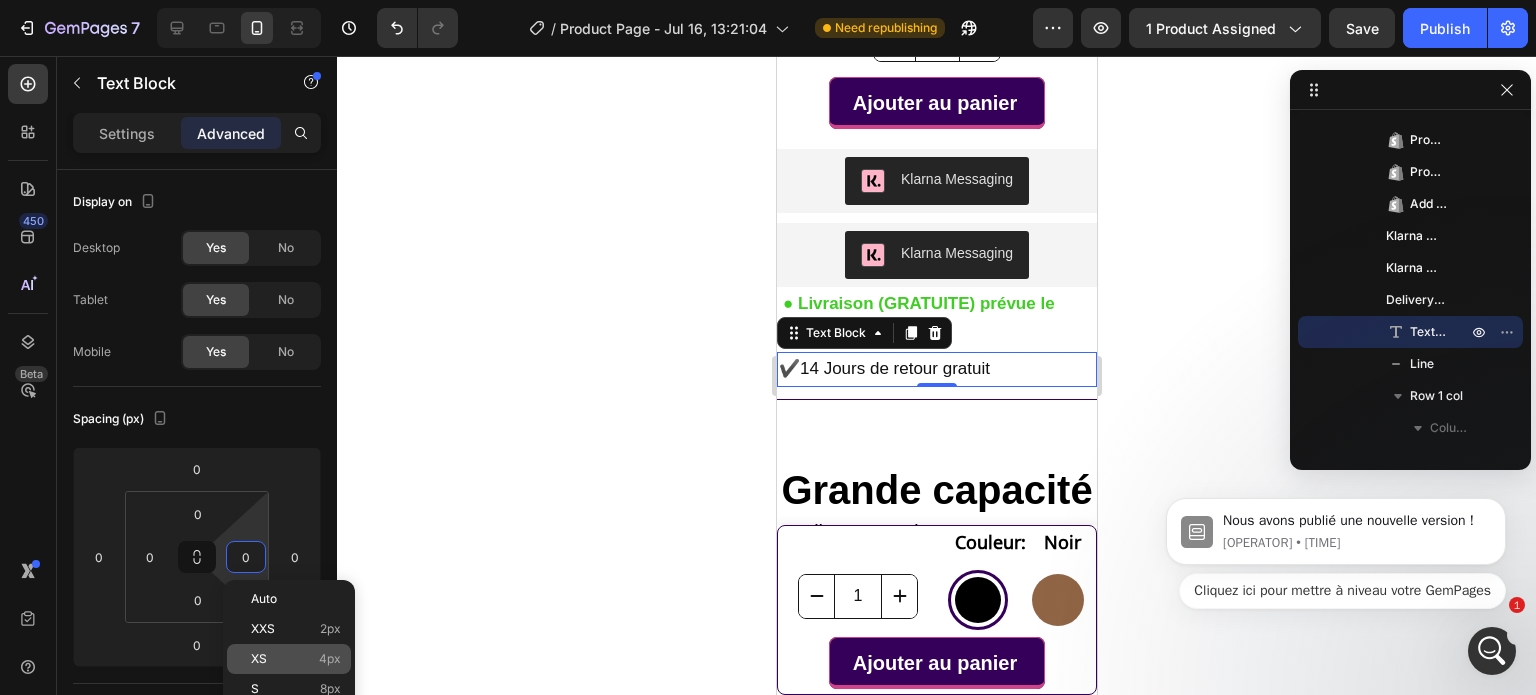 click on "XS 4px" 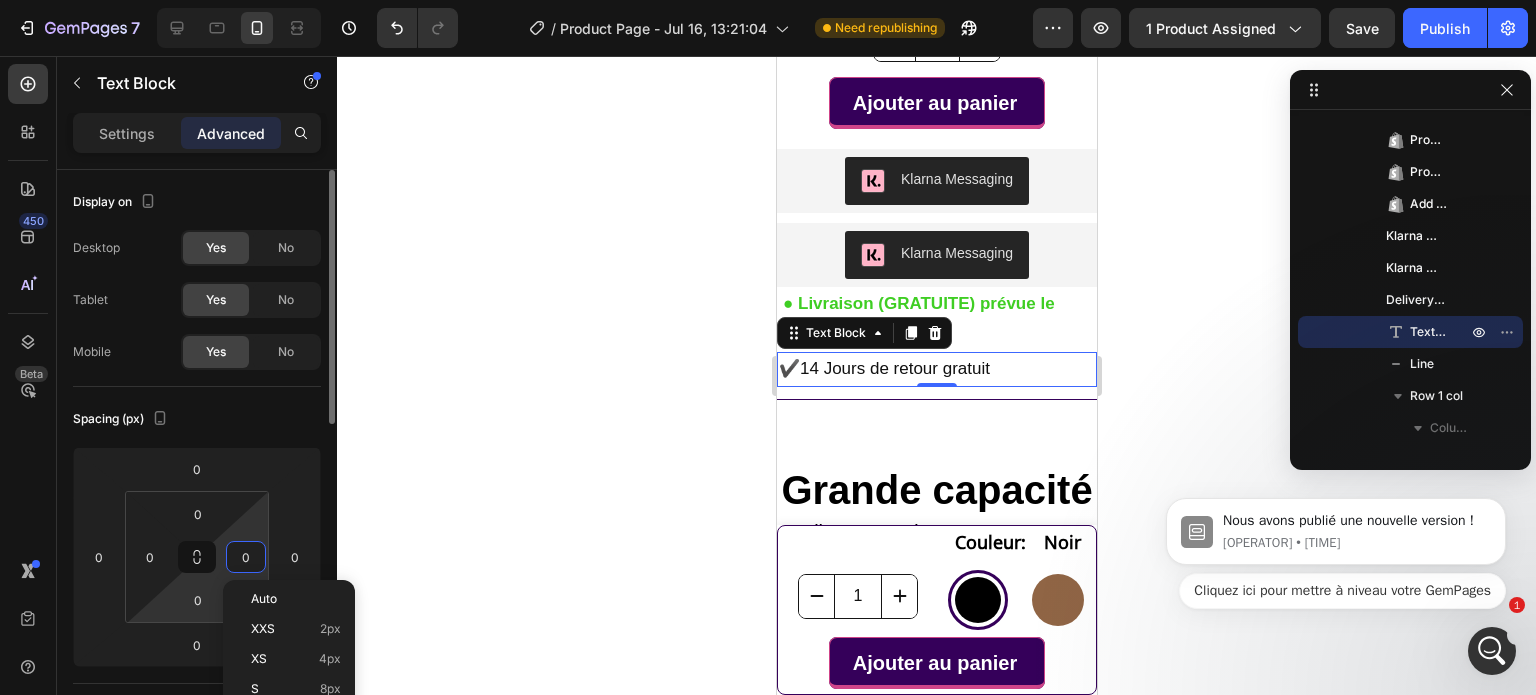 type on "4" 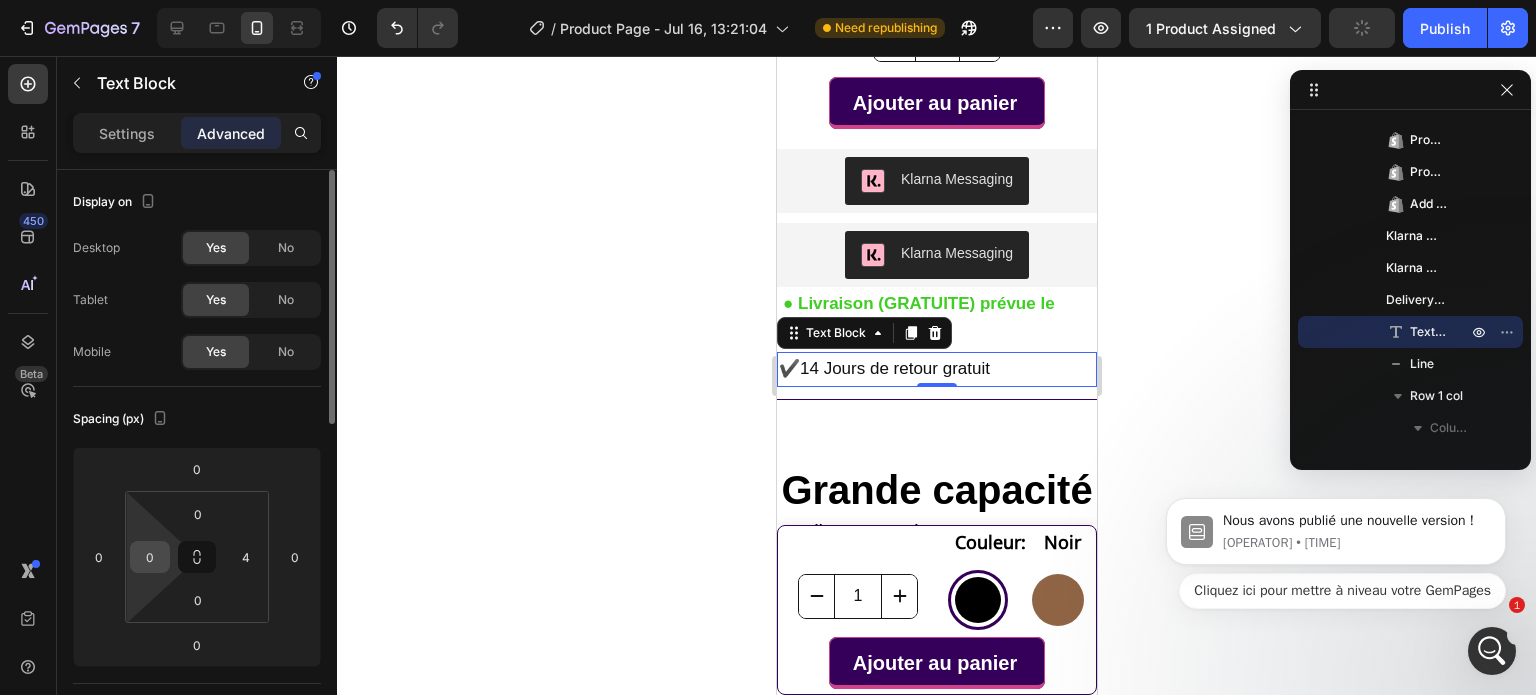 click on "0" at bounding box center [150, 557] 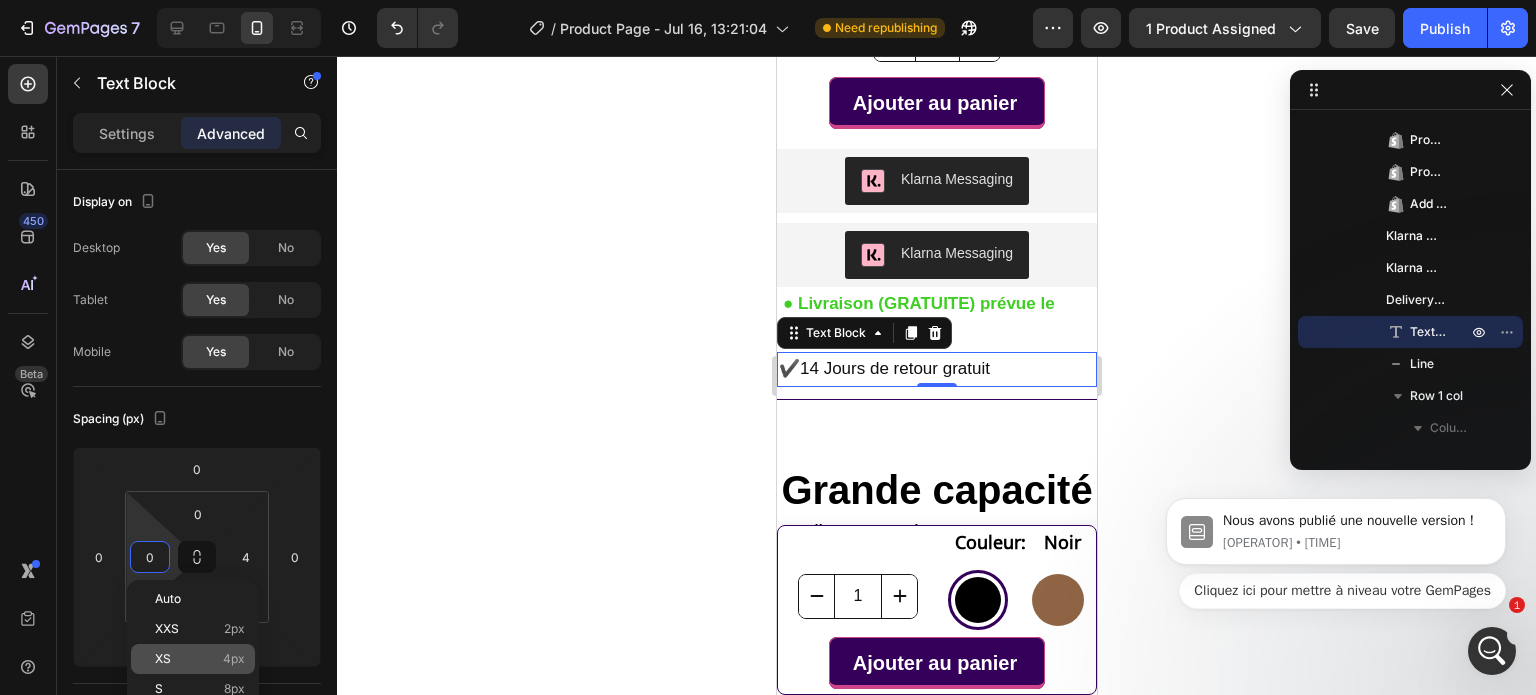 click on "4px" at bounding box center [234, 659] 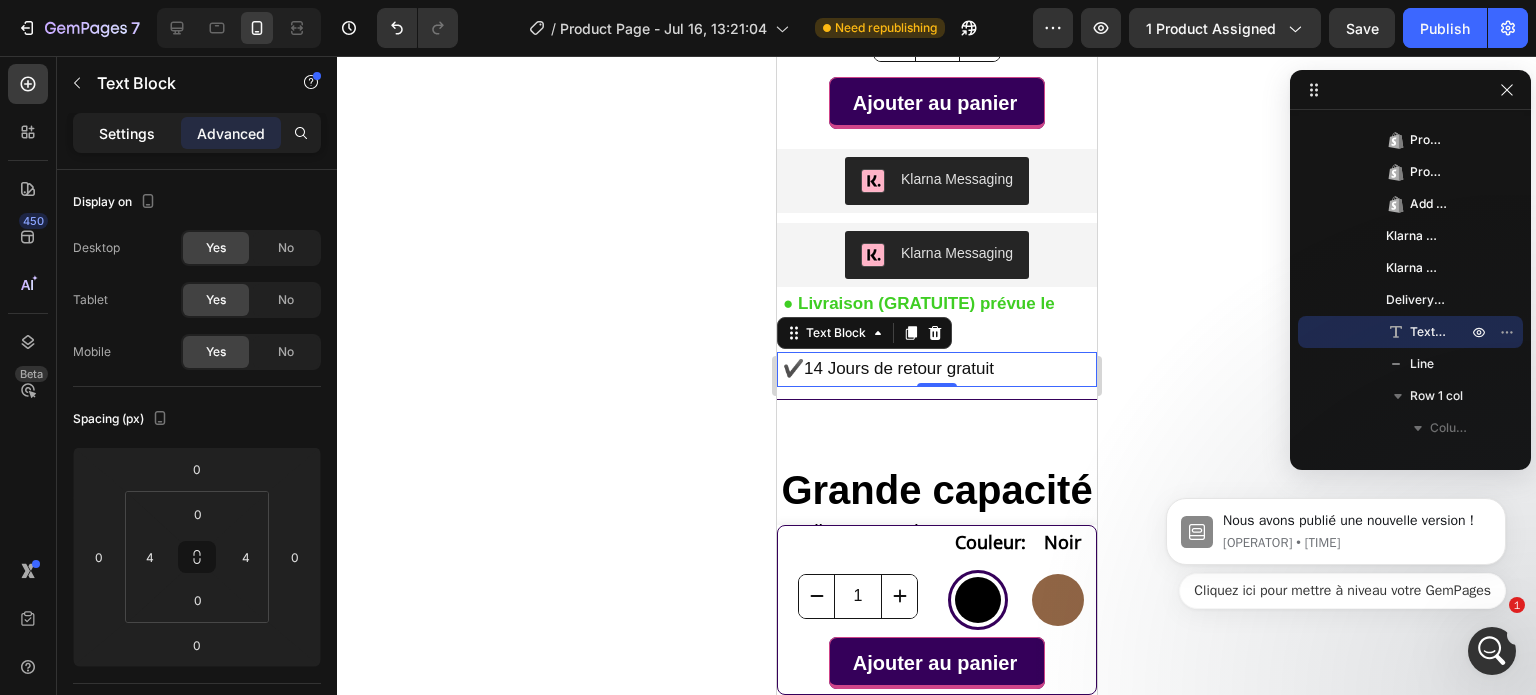 click on "Settings" at bounding box center [127, 133] 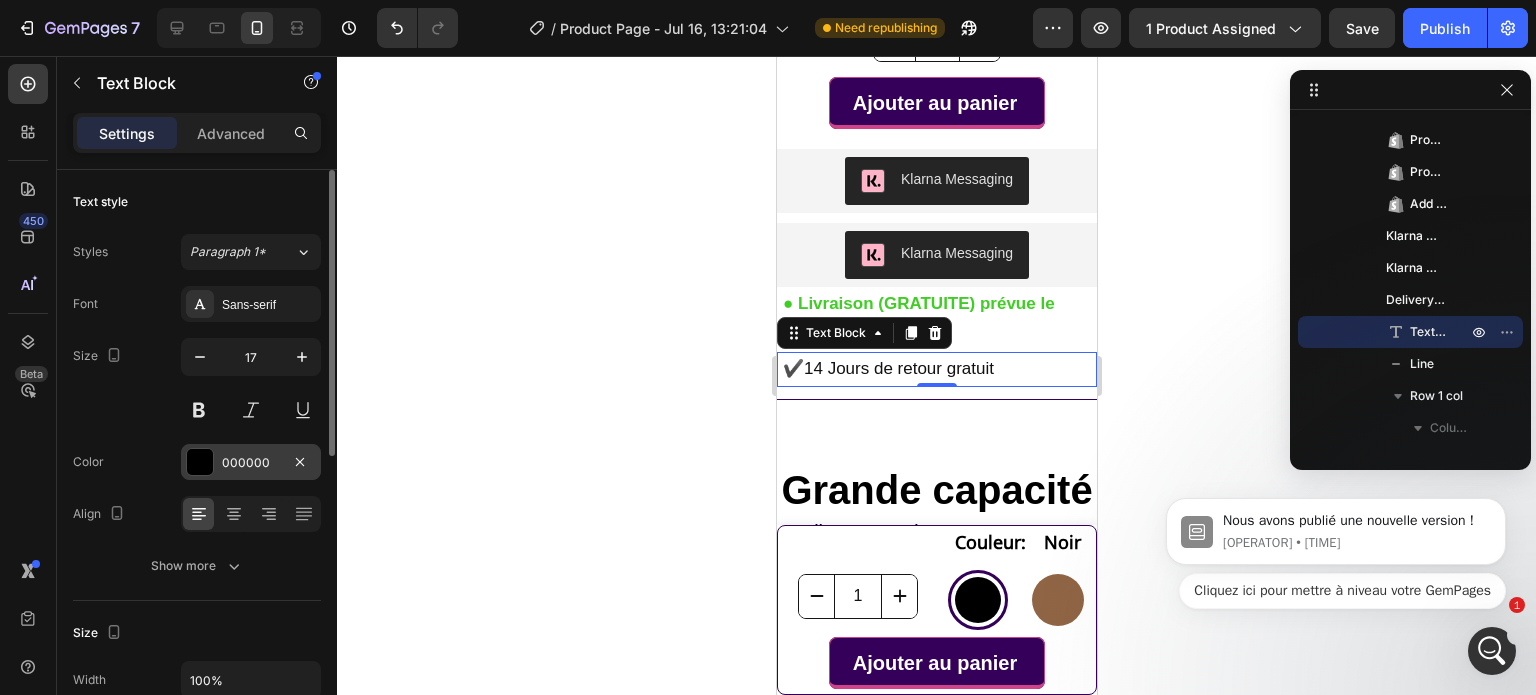 scroll, scrollTop: 100, scrollLeft: 0, axis: vertical 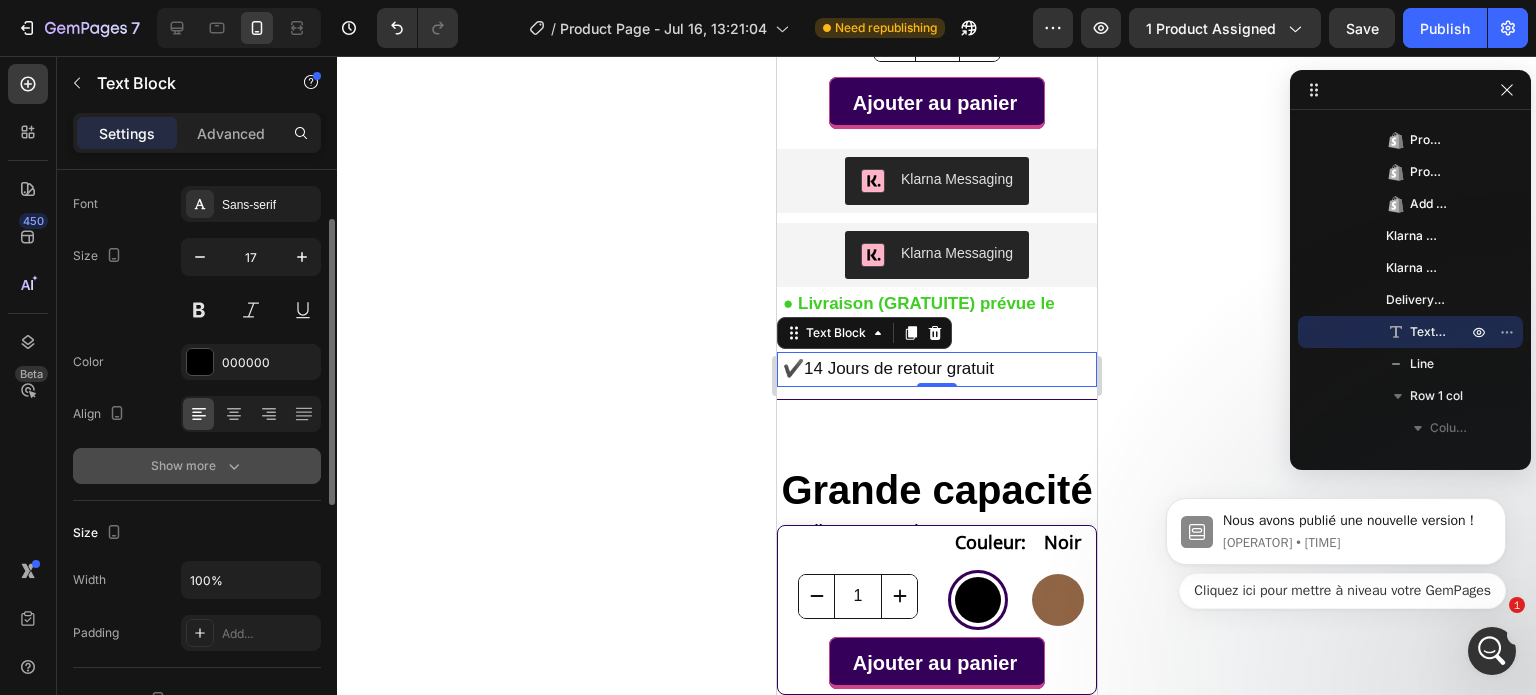 click 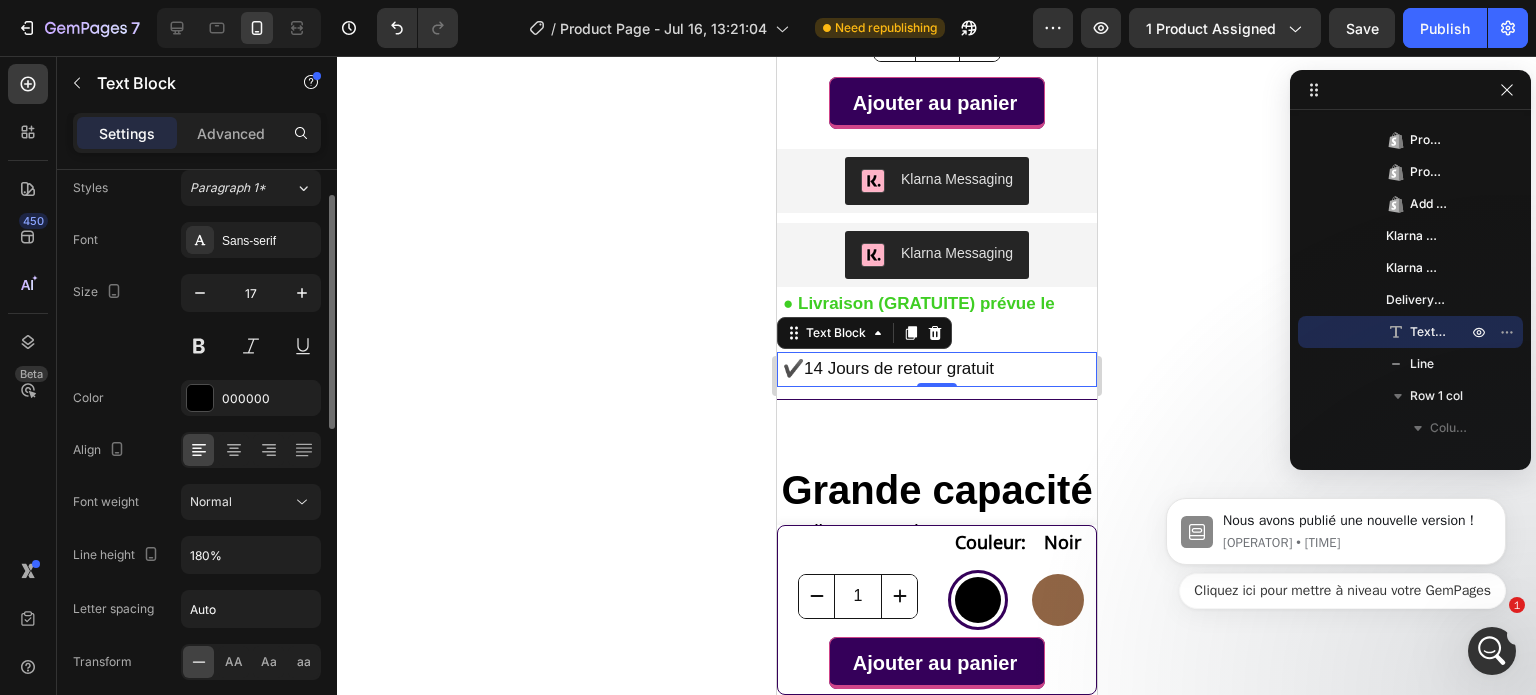 scroll, scrollTop: 0, scrollLeft: 0, axis: both 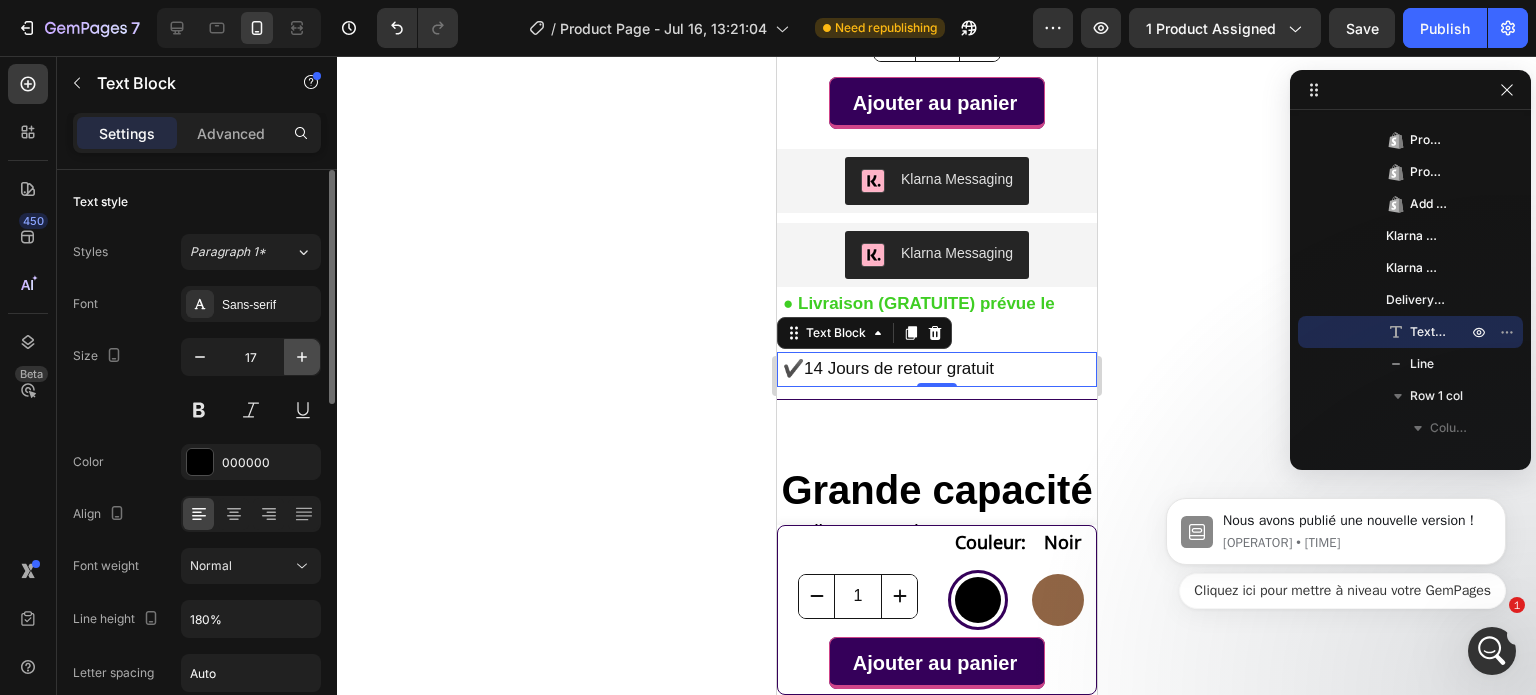click 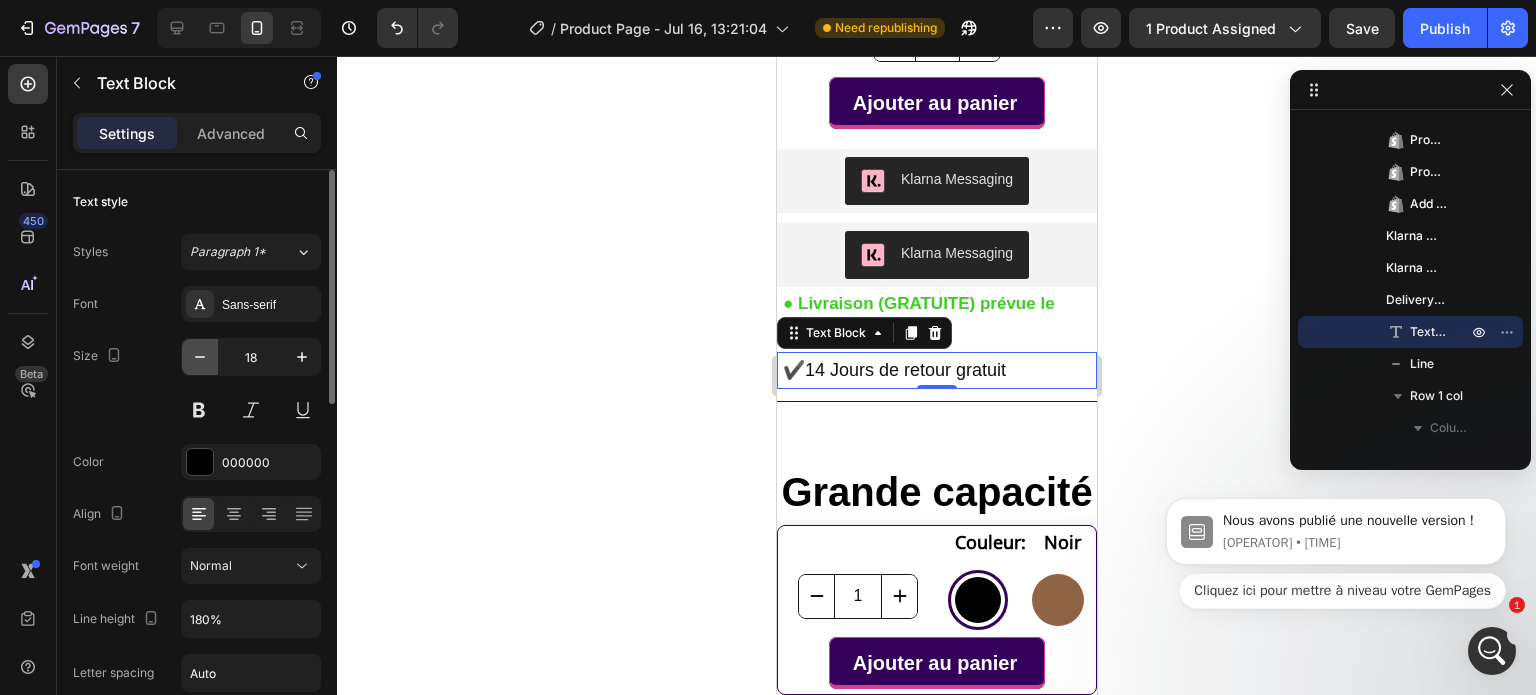click at bounding box center [200, 357] 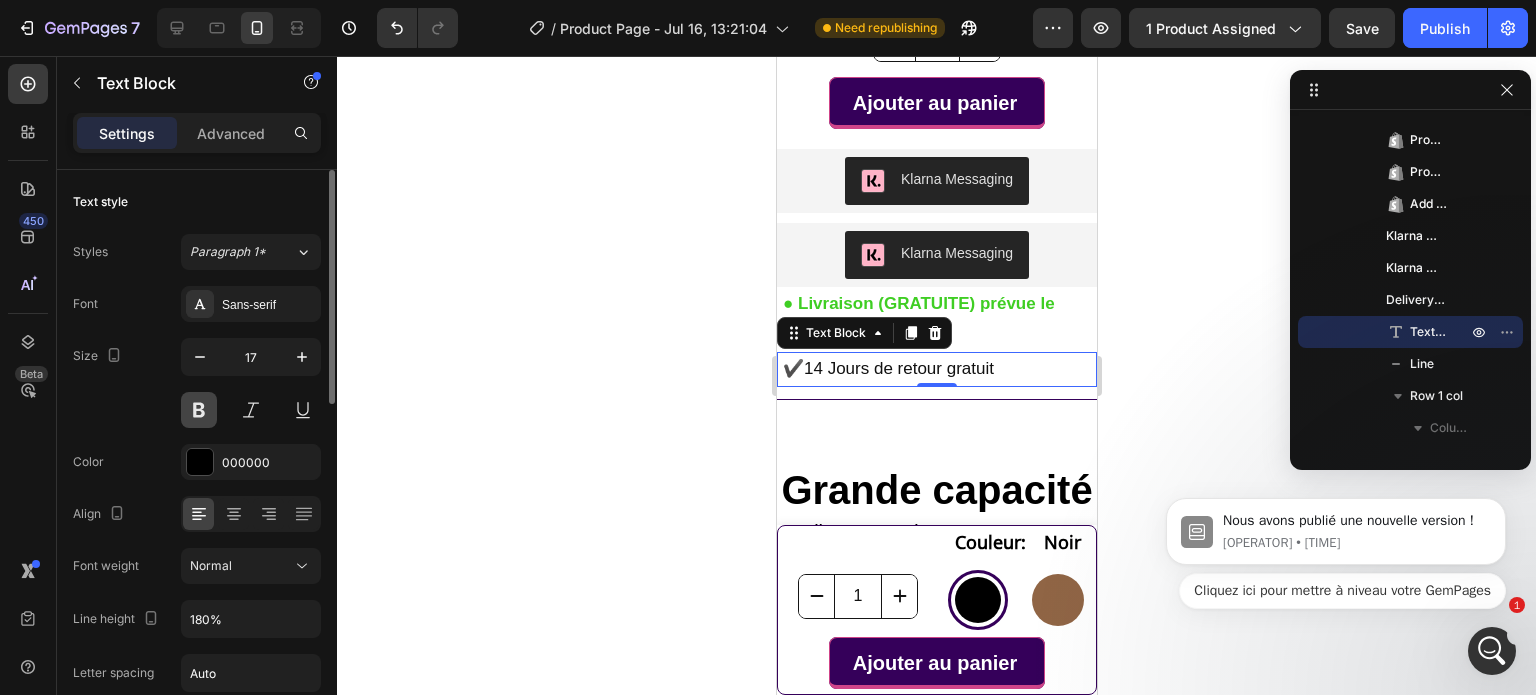 click at bounding box center [199, 410] 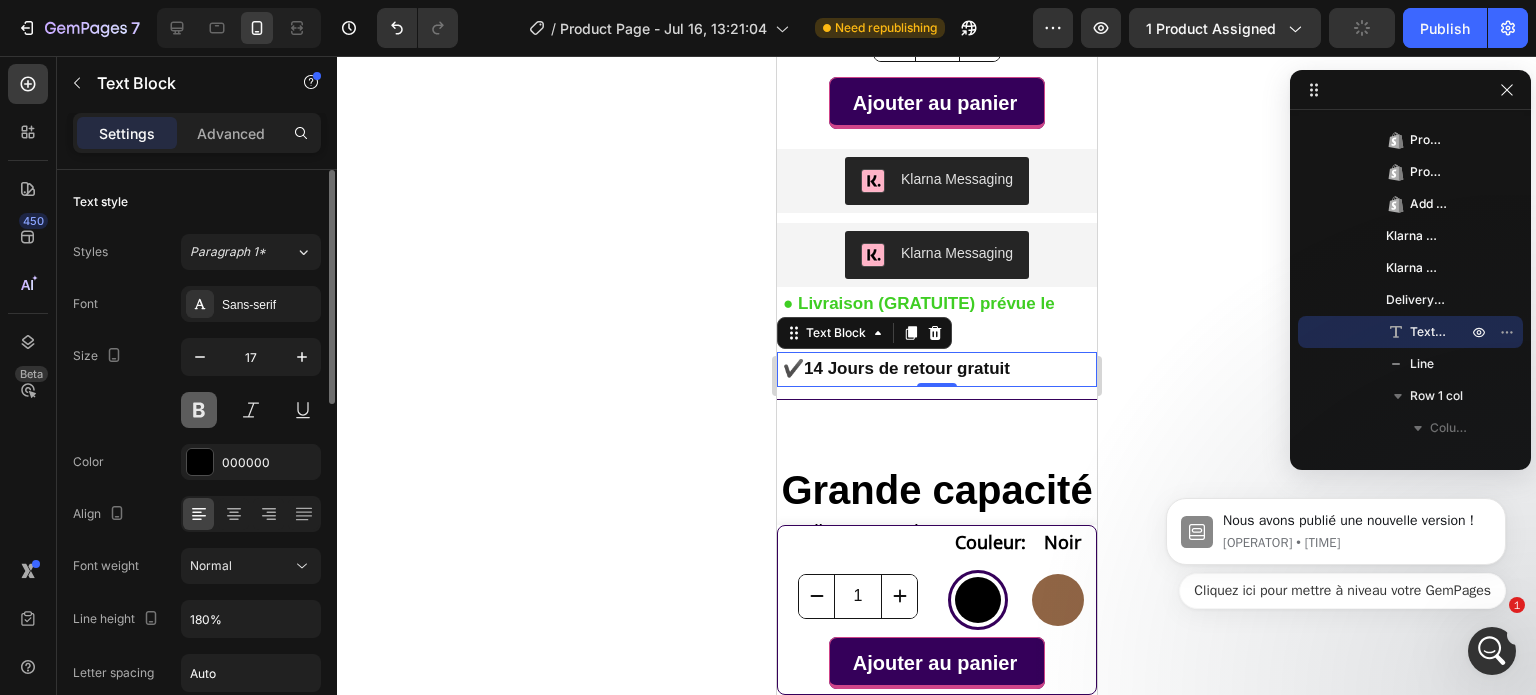 click at bounding box center (199, 410) 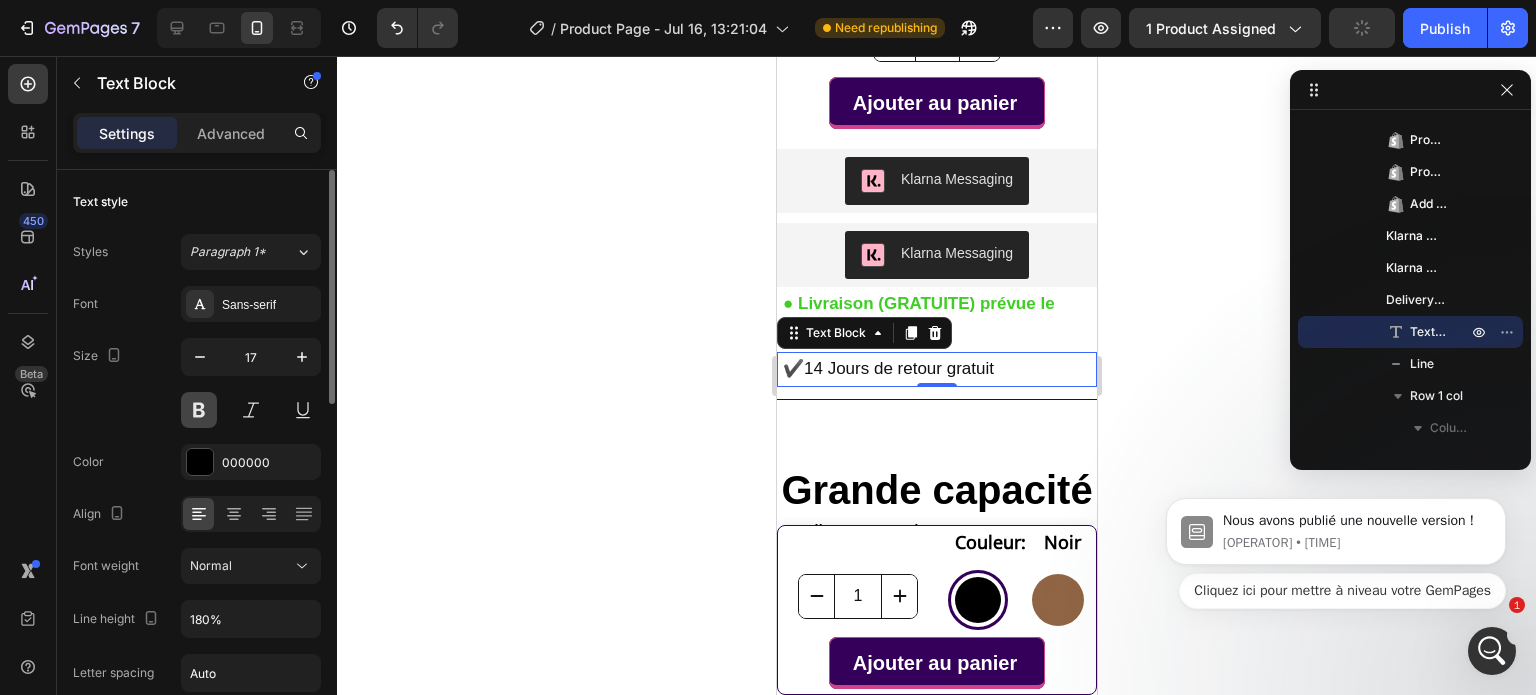 click at bounding box center (199, 410) 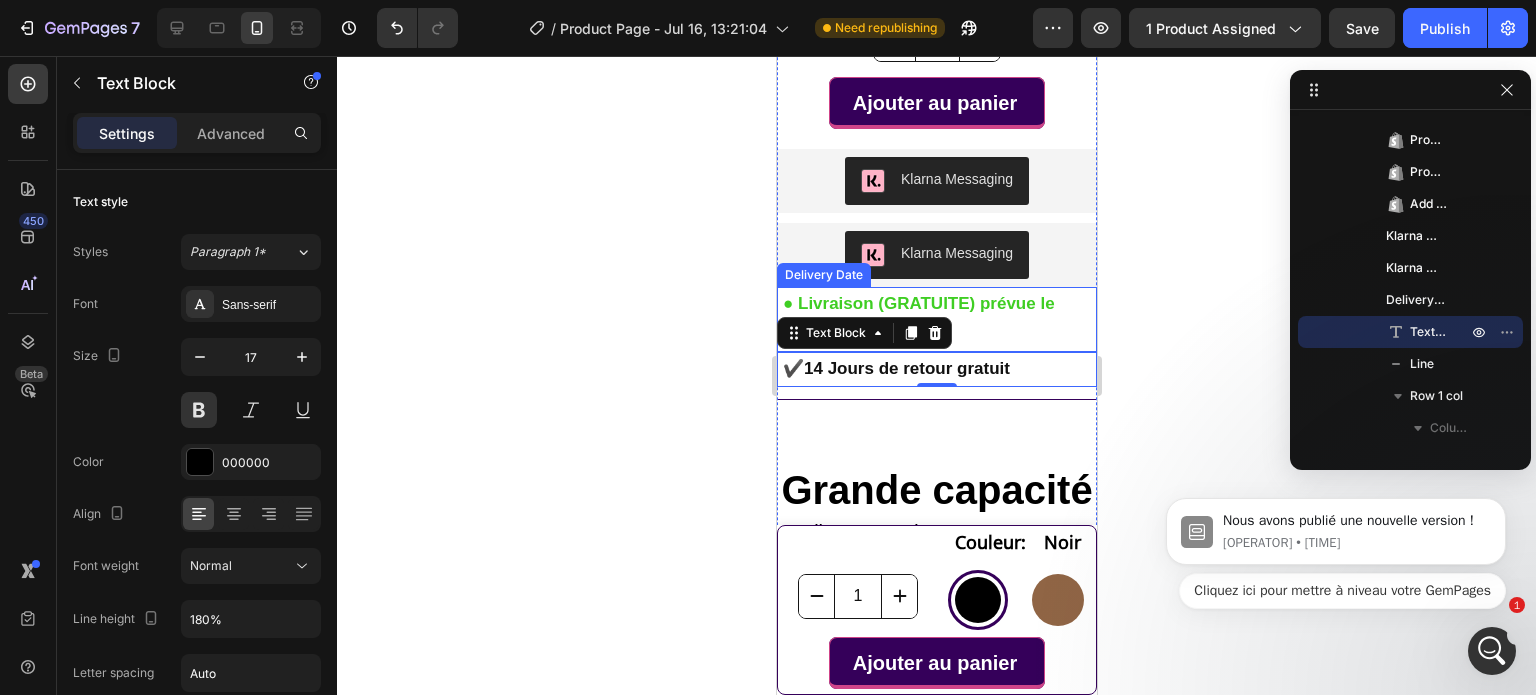 click on "● Livraison (GRATUITE) prévue le
[DATE] - [DATE]" at bounding box center [936, 319] 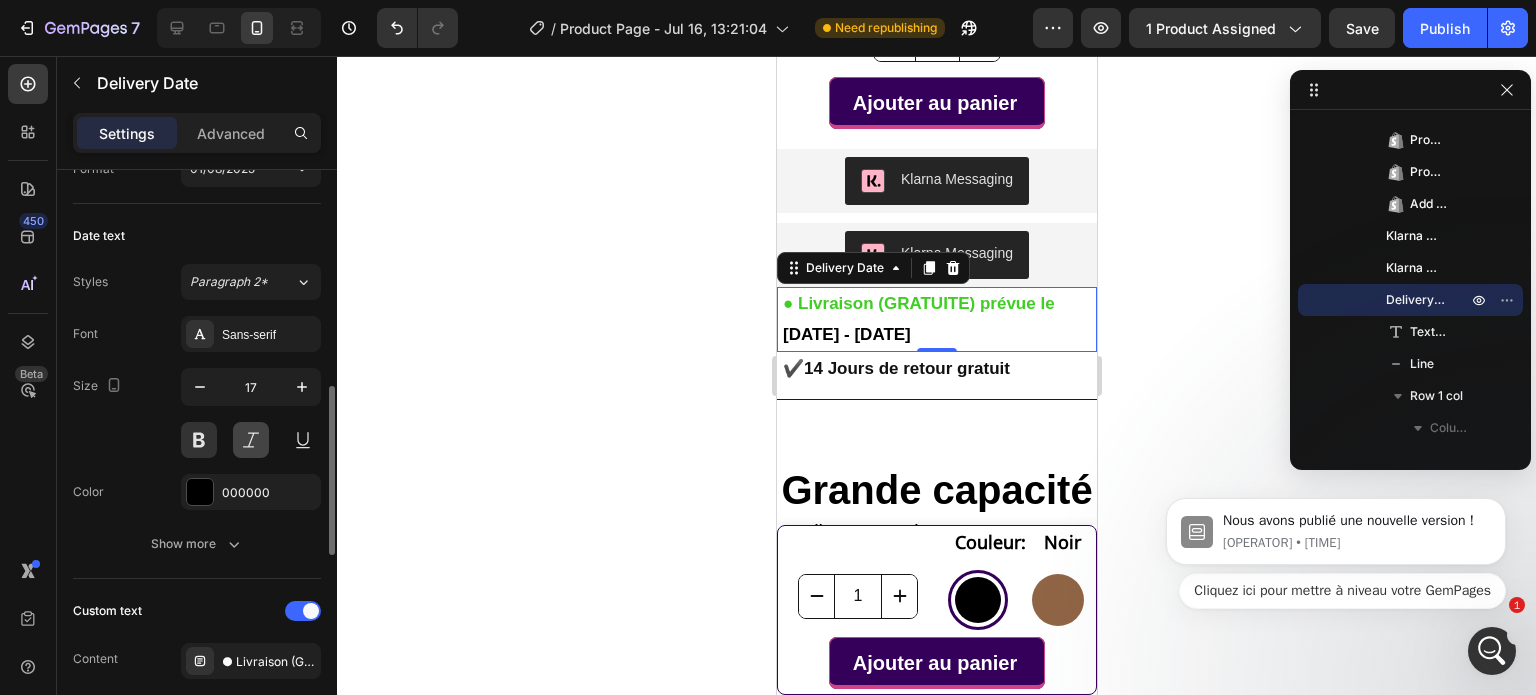 scroll, scrollTop: 400, scrollLeft: 0, axis: vertical 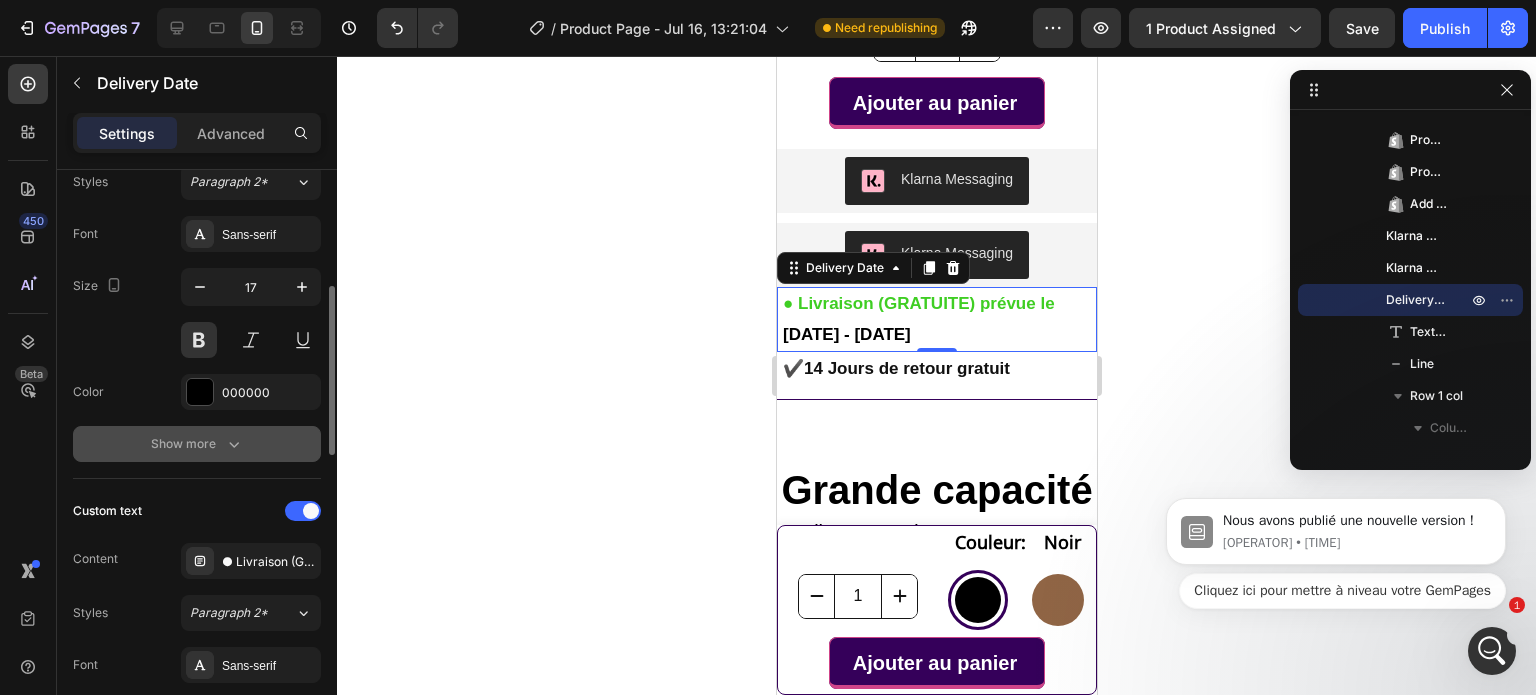 click on "Show more" at bounding box center [197, 444] 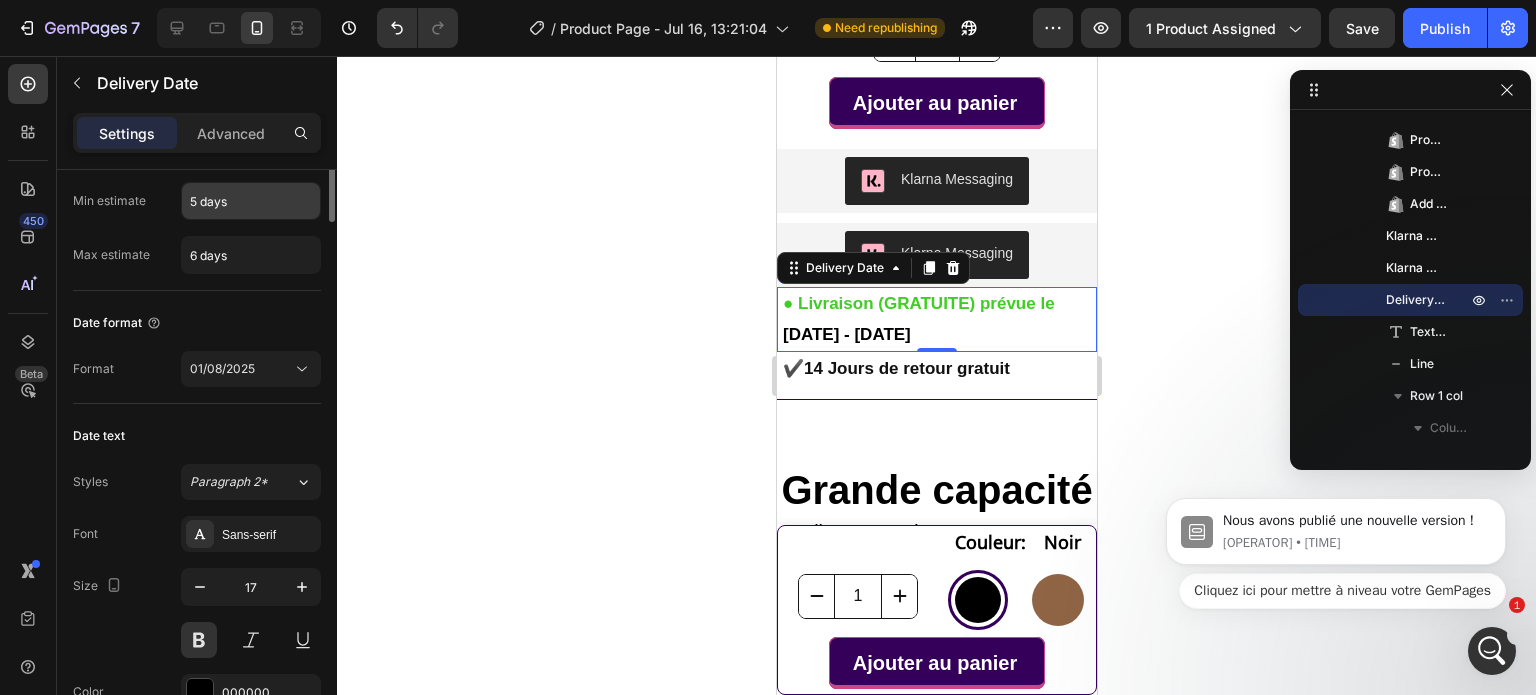 scroll, scrollTop: 0, scrollLeft: 0, axis: both 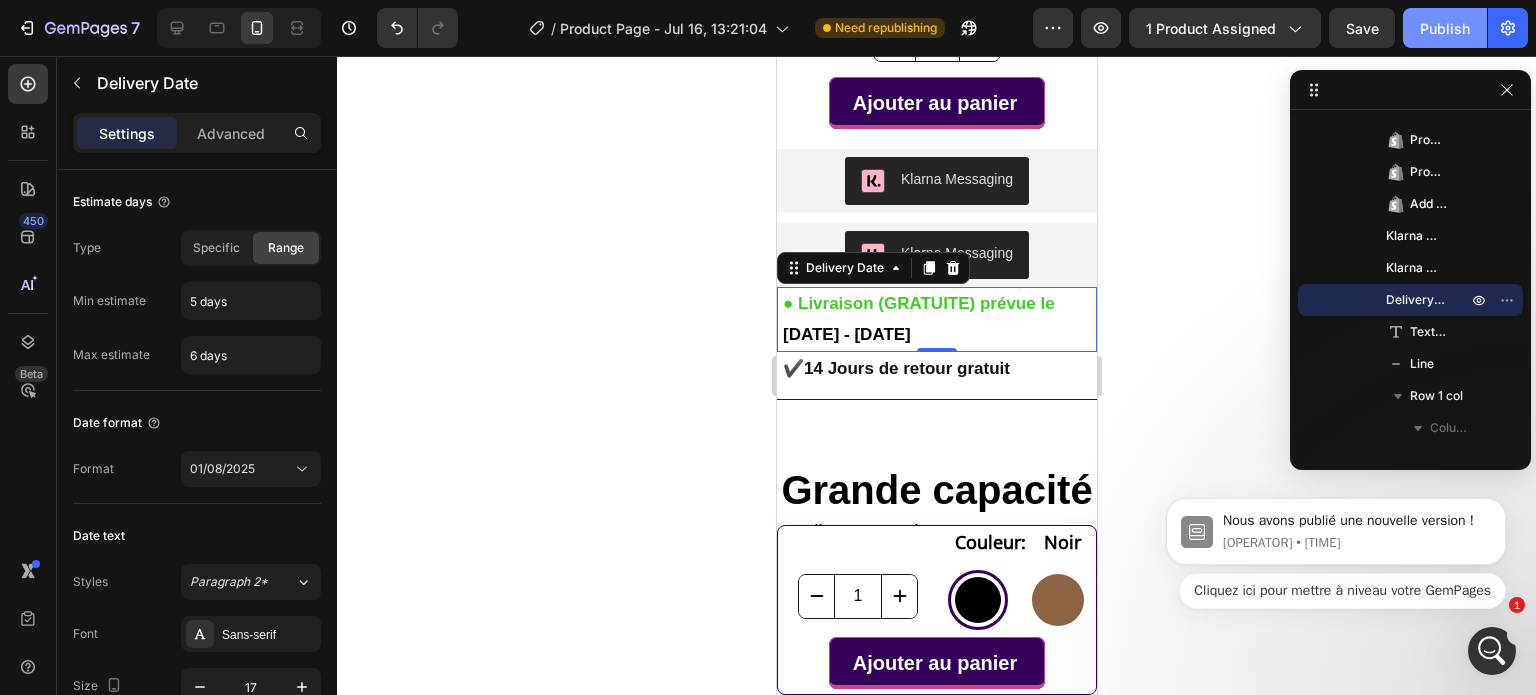 click on "Publish" at bounding box center (1445, 28) 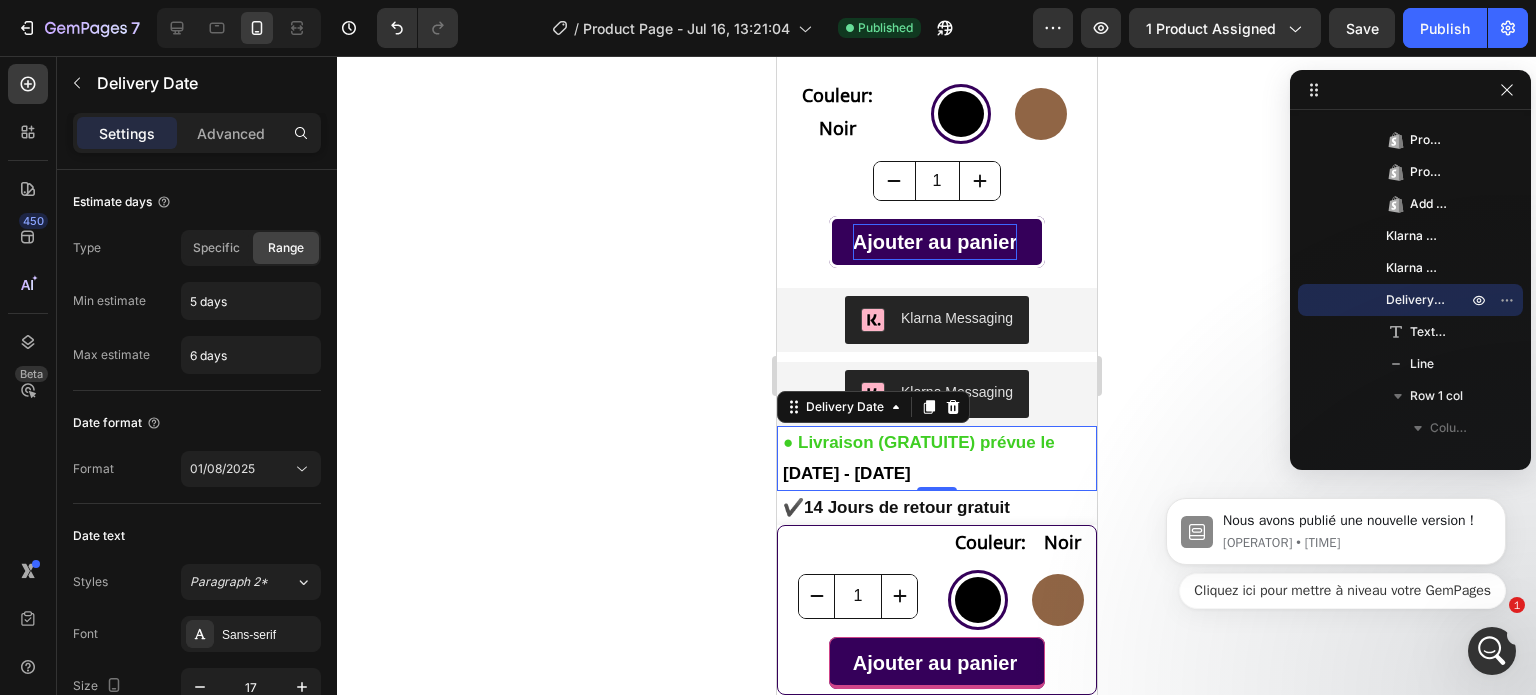 scroll, scrollTop: 1000, scrollLeft: 0, axis: vertical 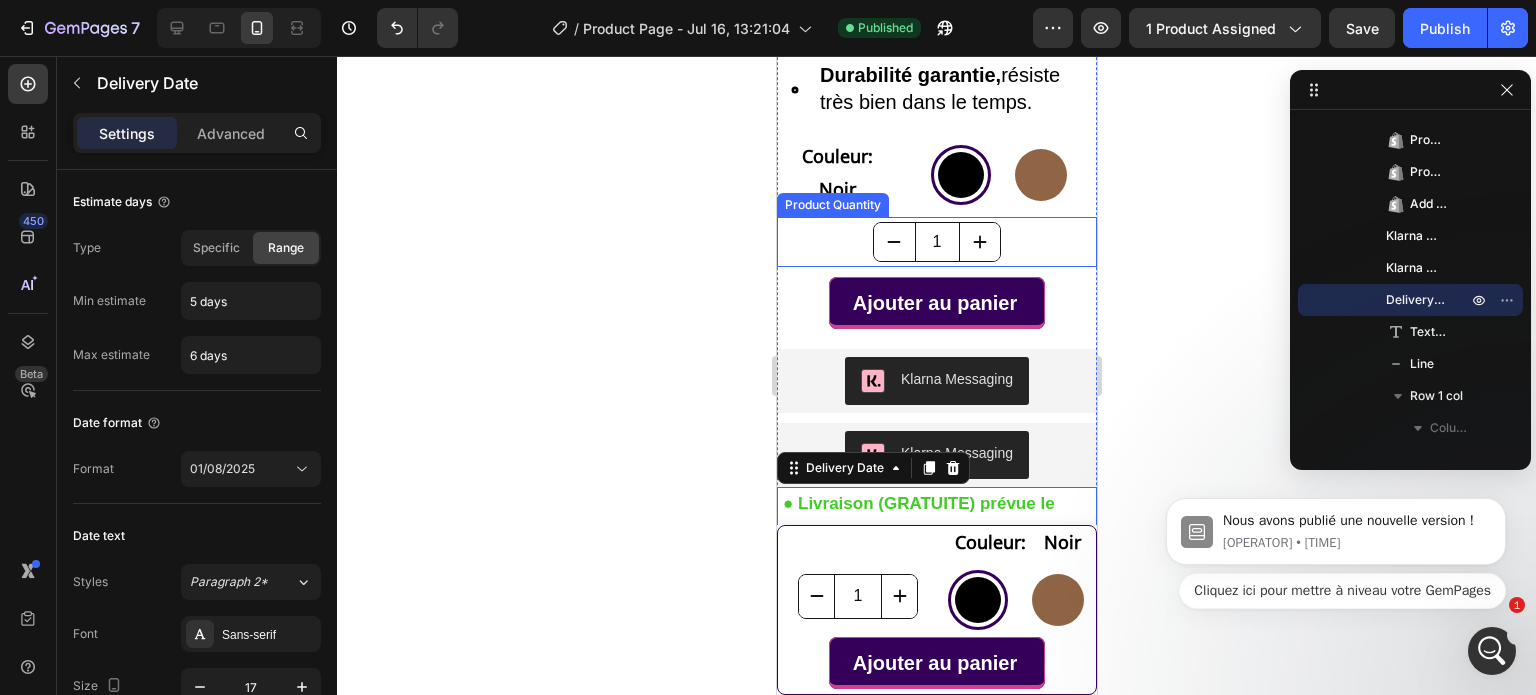 click on "1" at bounding box center [936, 242] 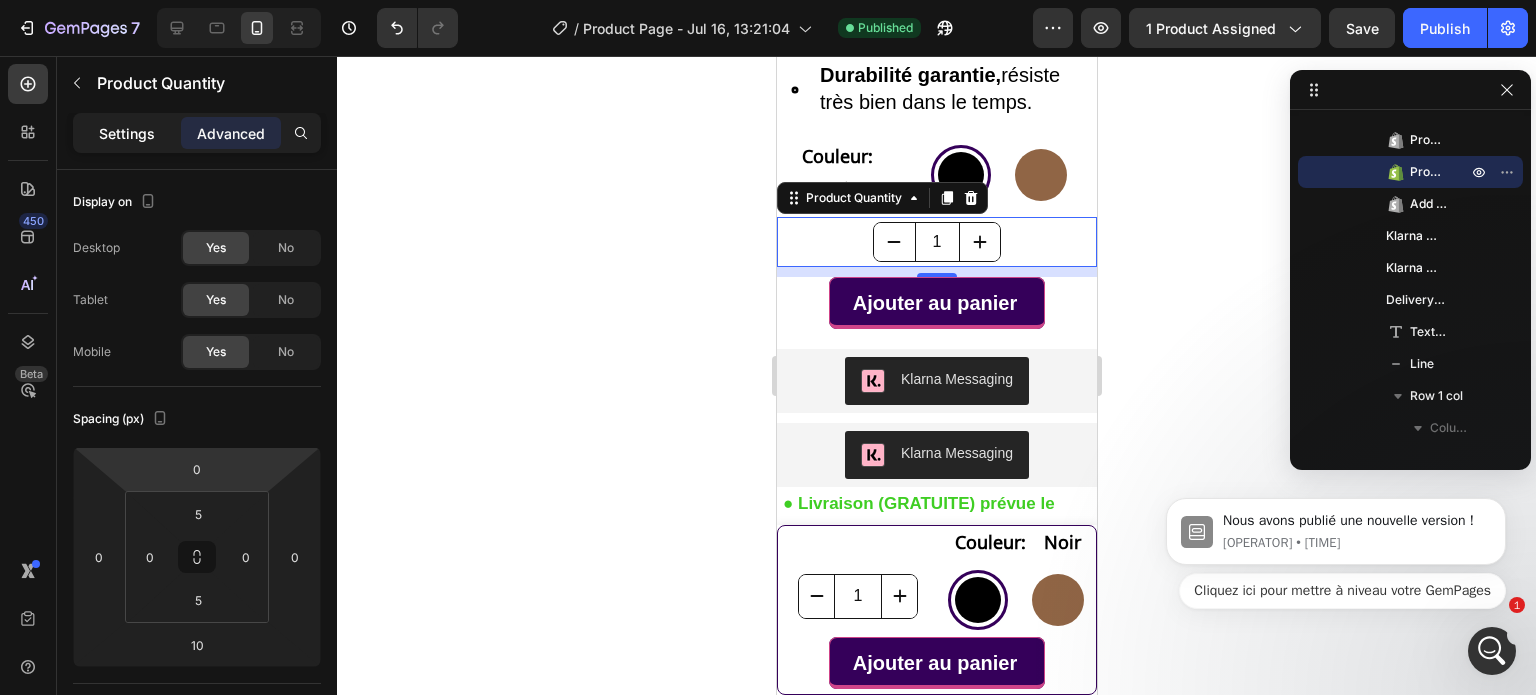 click on "Settings" at bounding box center (127, 133) 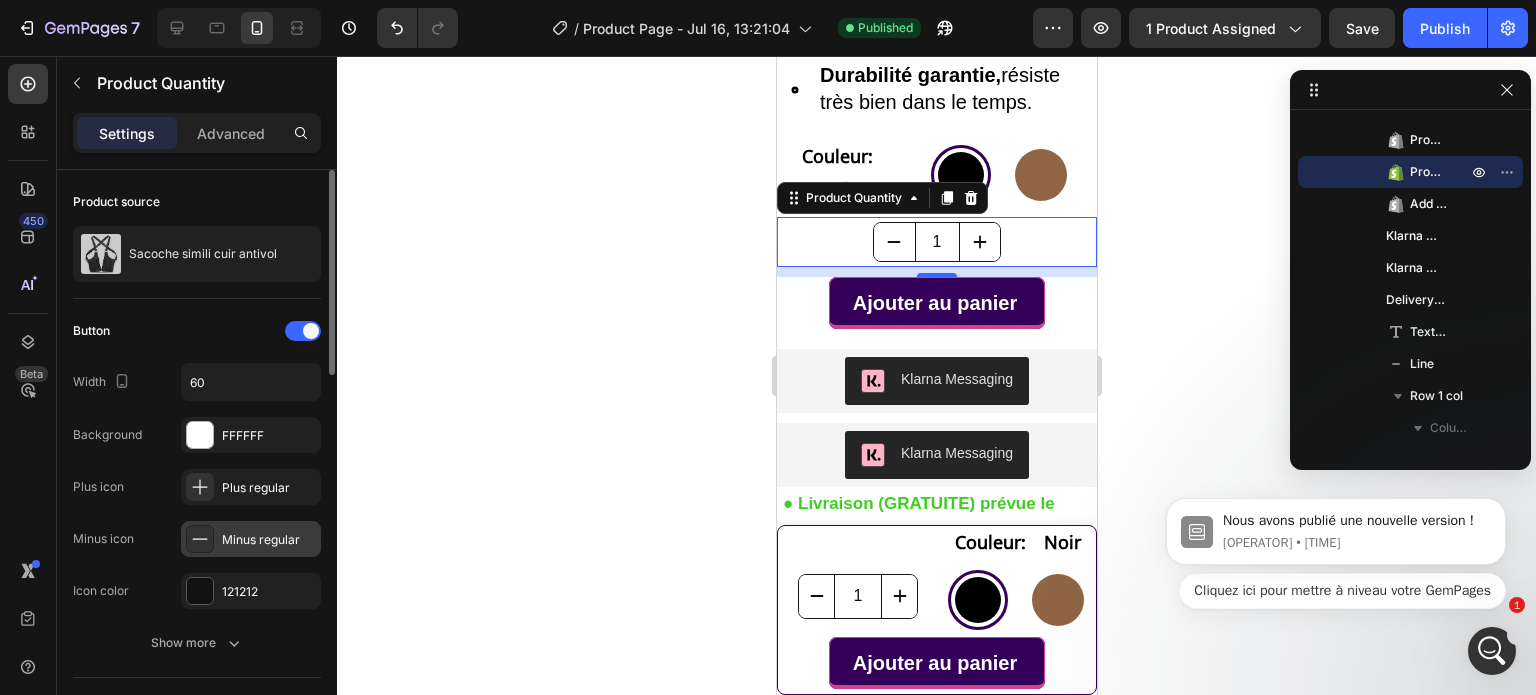 scroll, scrollTop: 100, scrollLeft: 0, axis: vertical 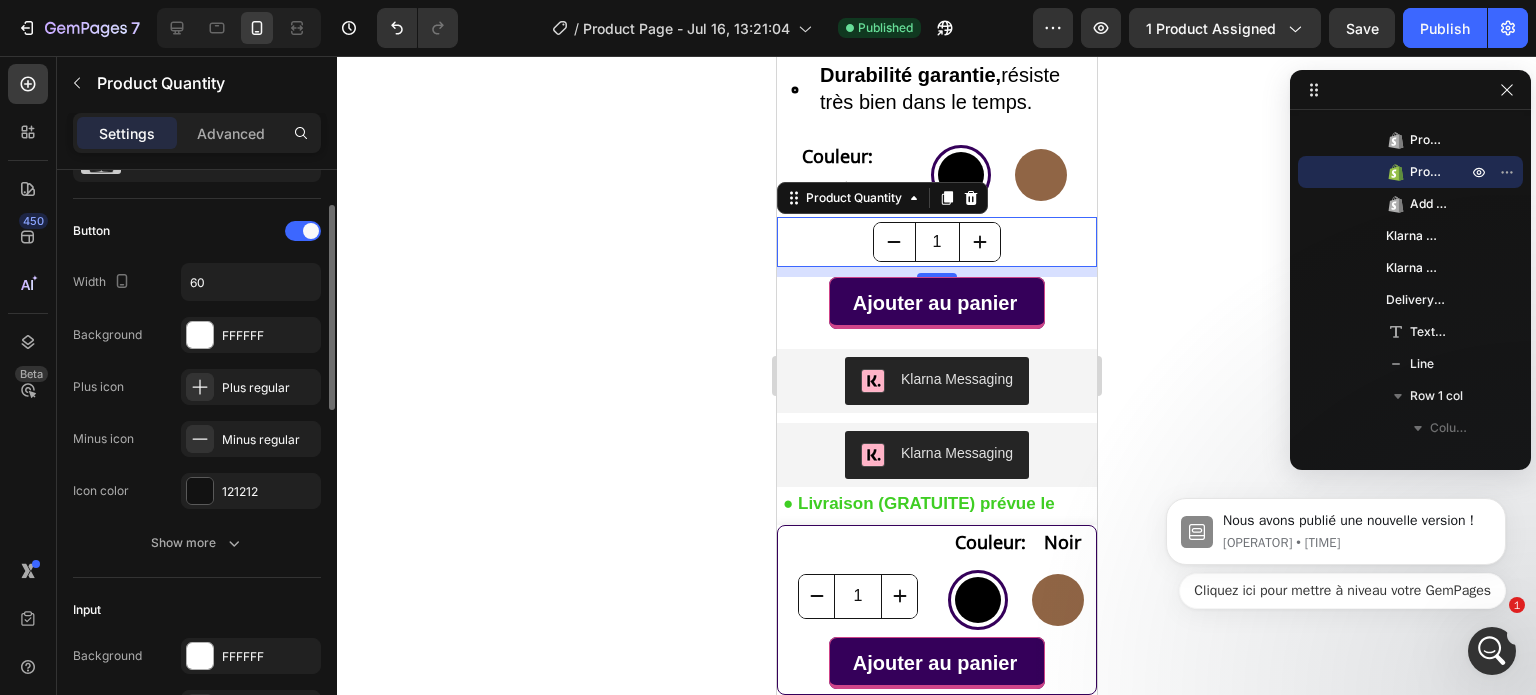 click on "Button Width 60 Background FFFFFF Plus icon
Plus regular Minus icon
Minus regular Icon color 121212 Show more" at bounding box center [197, 388] 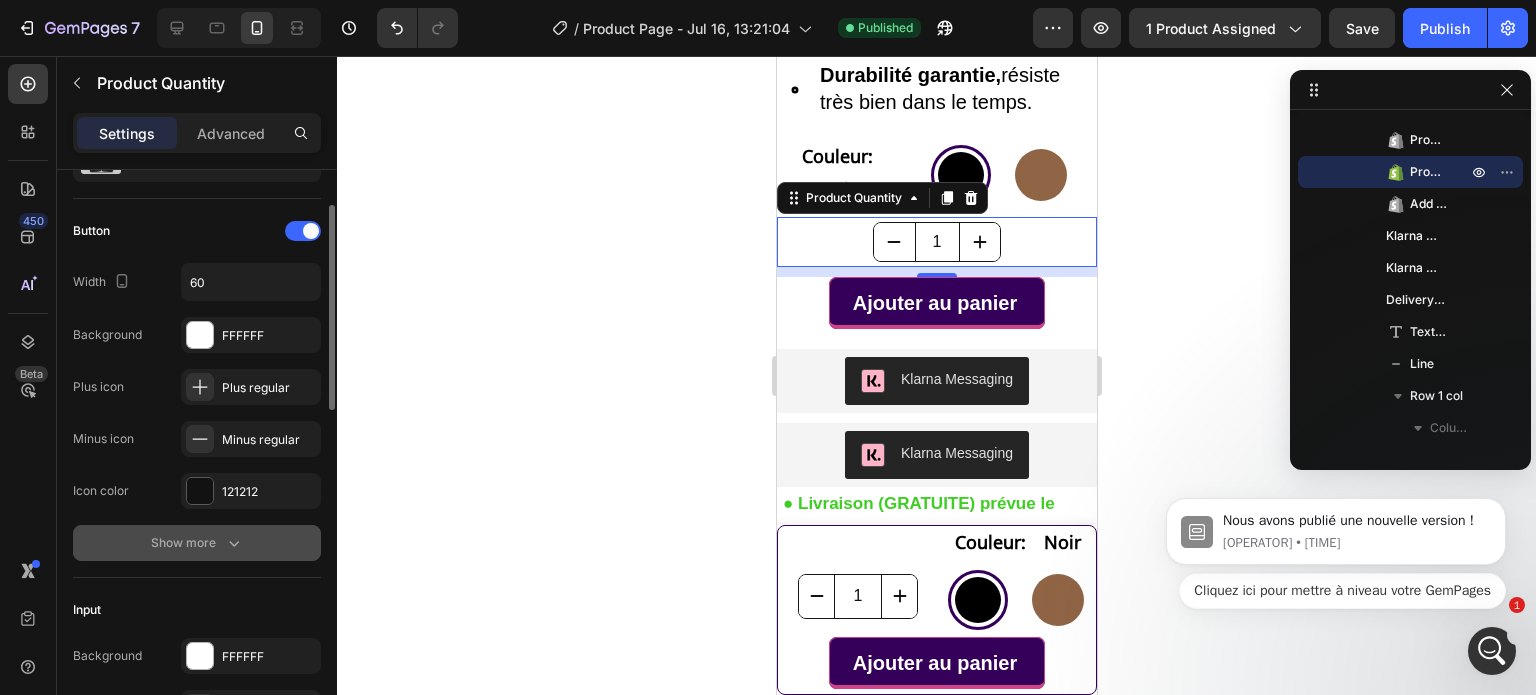 click on "Show more" at bounding box center [197, 543] 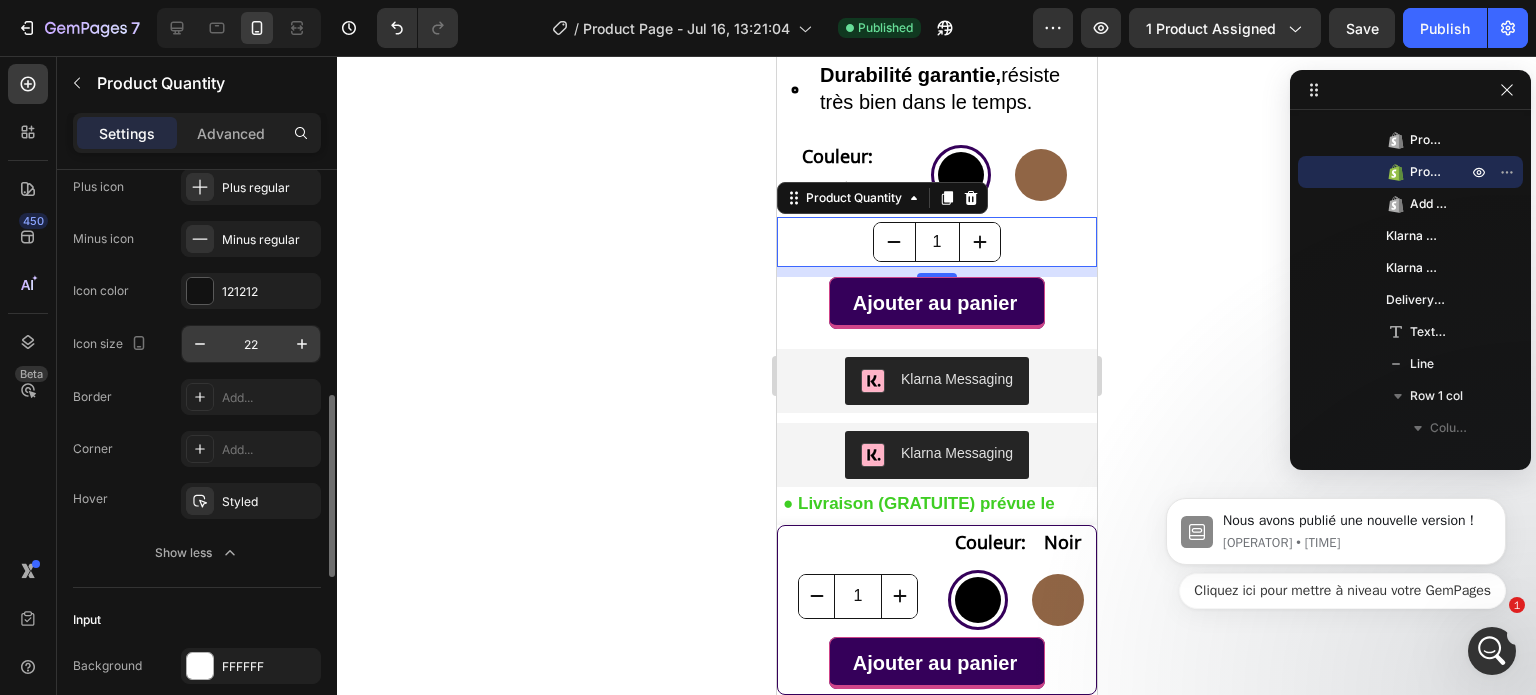 scroll, scrollTop: 400, scrollLeft: 0, axis: vertical 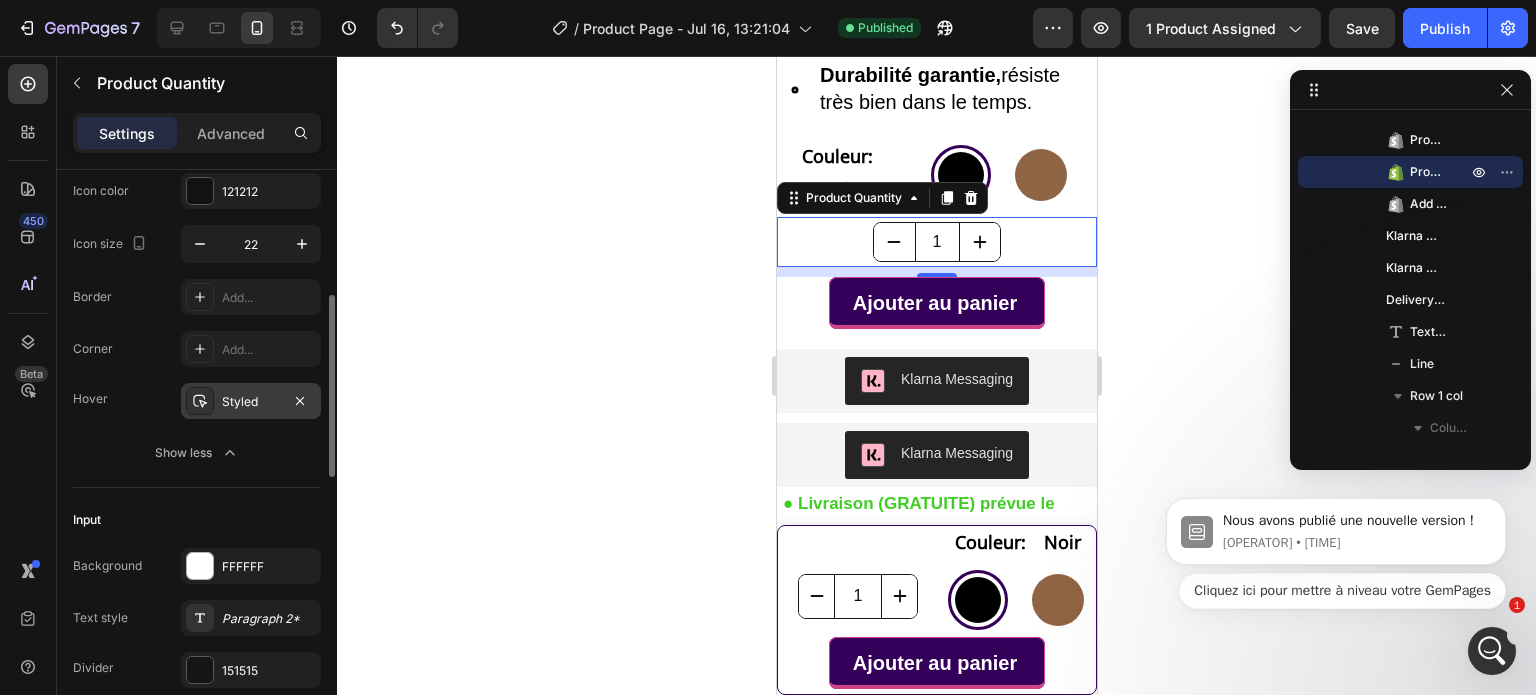 click on "Styled" at bounding box center (251, 402) 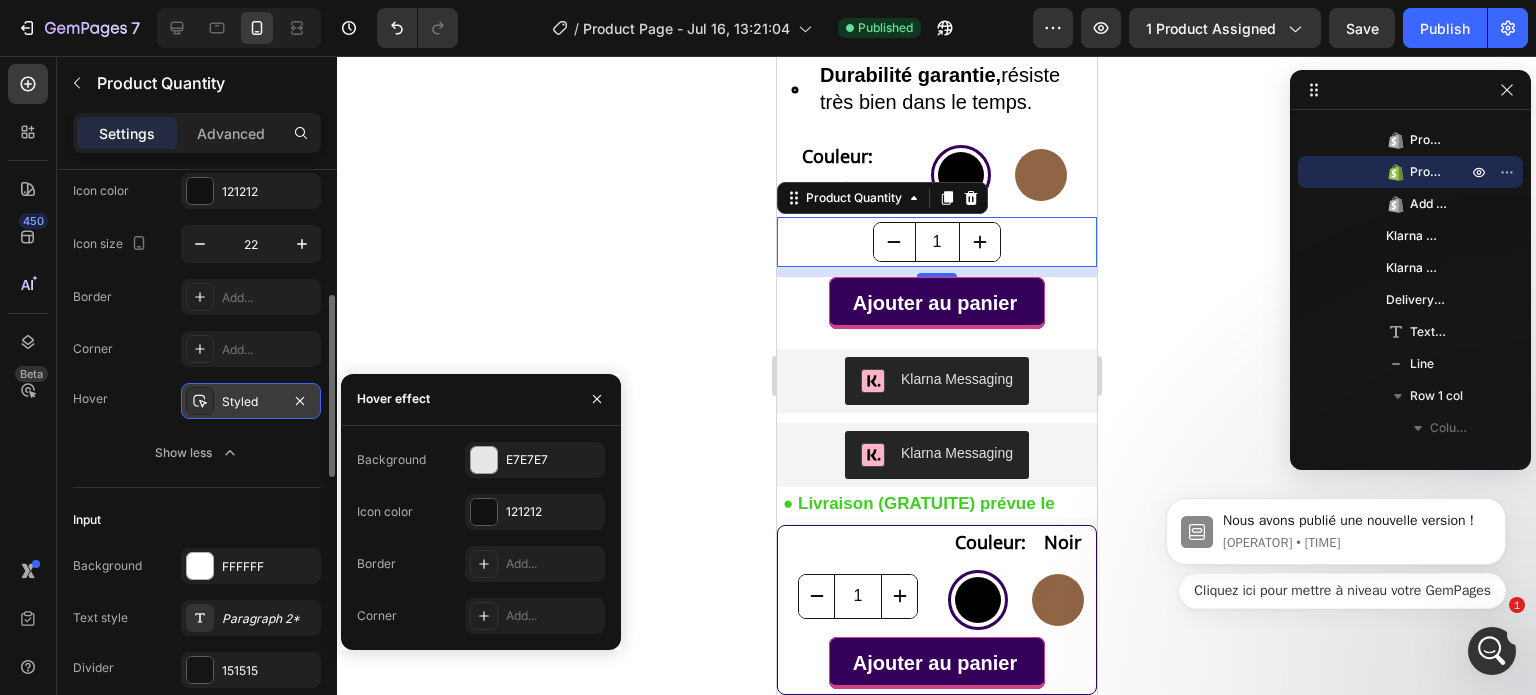 click on "Styled" at bounding box center [251, 402] 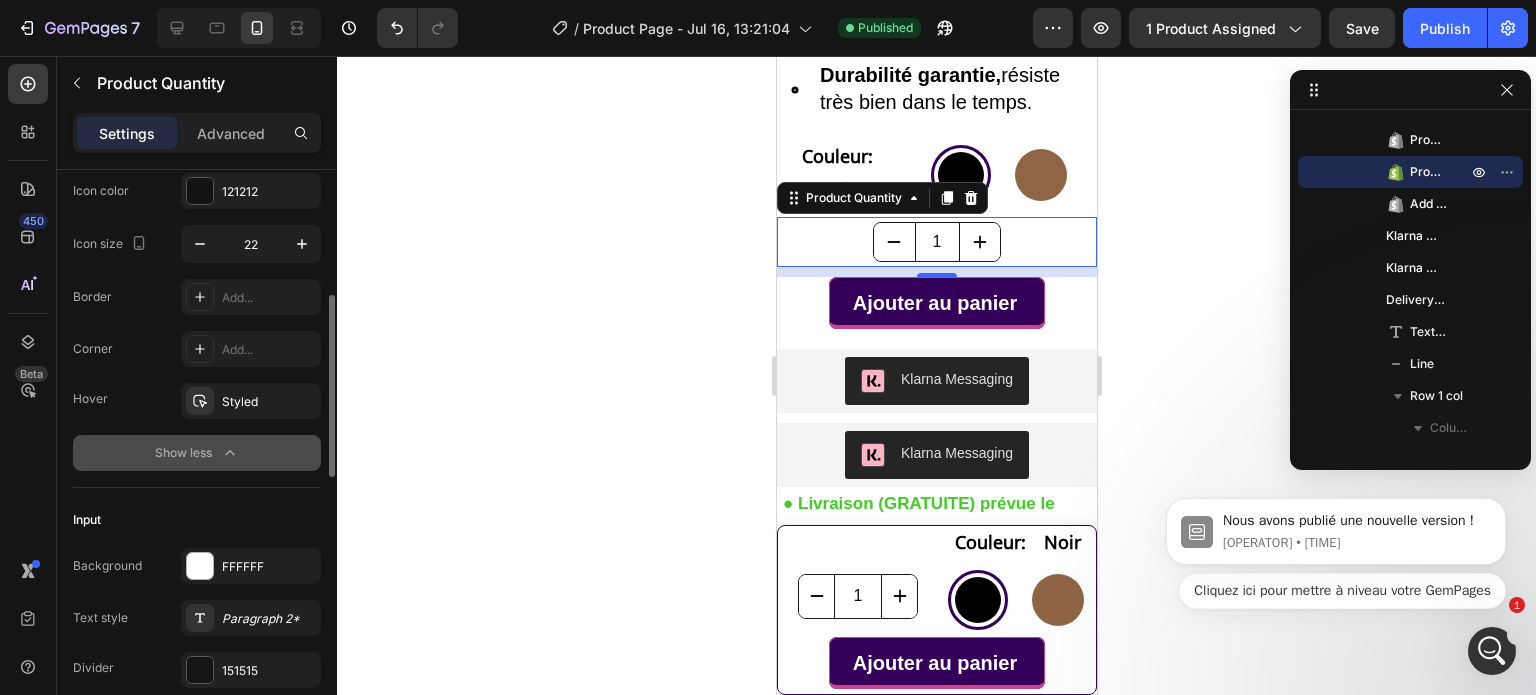 click on "Show less" at bounding box center (197, 453) 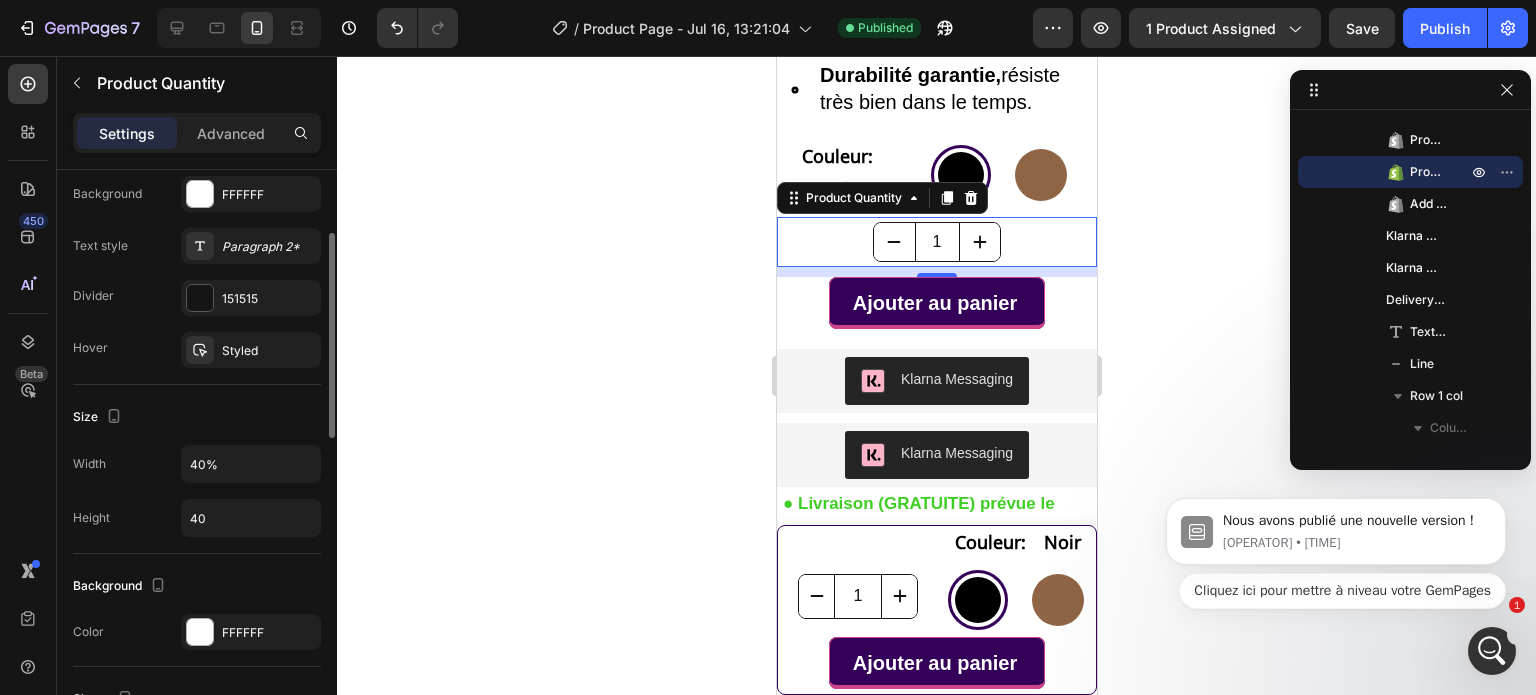 scroll, scrollTop: 462, scrollLeft: 0, axis: vertical 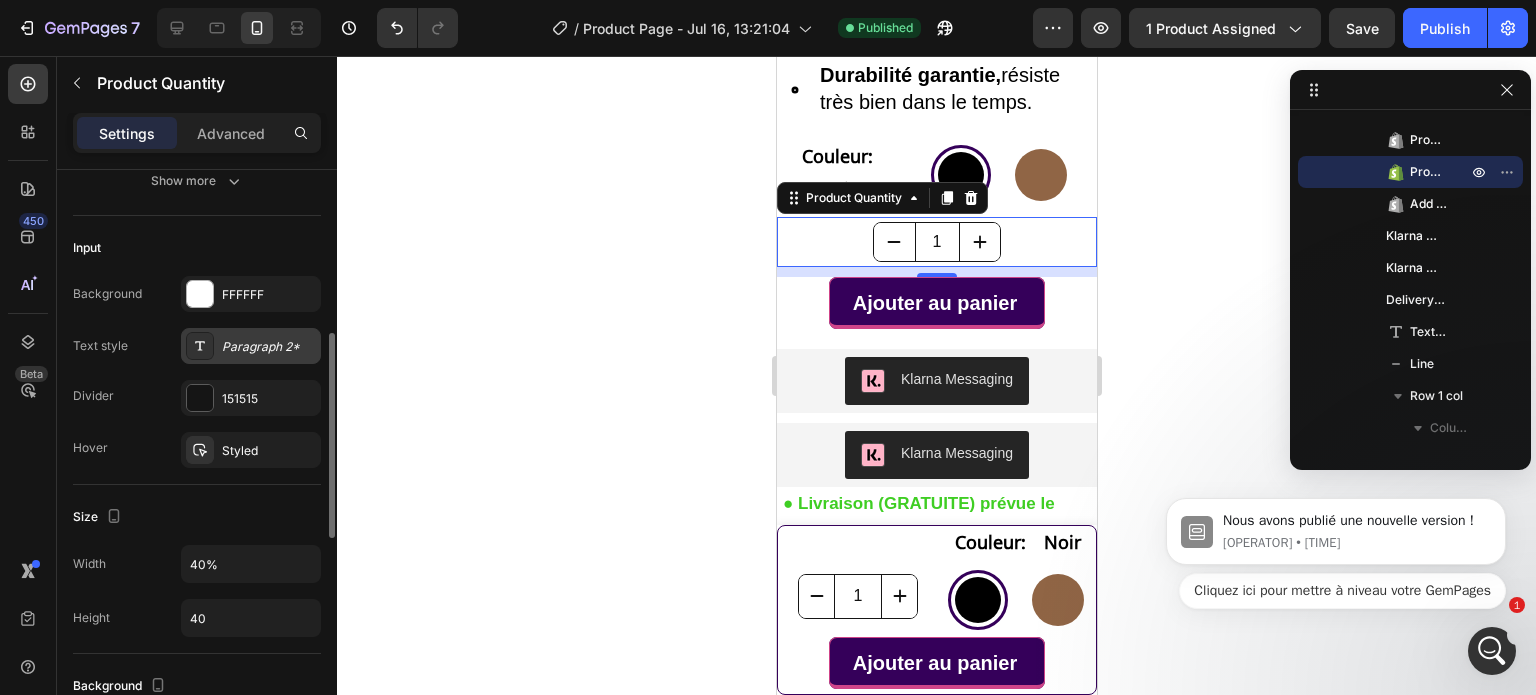 click on "Paragraph 2*" at bounding box center (269, 347) 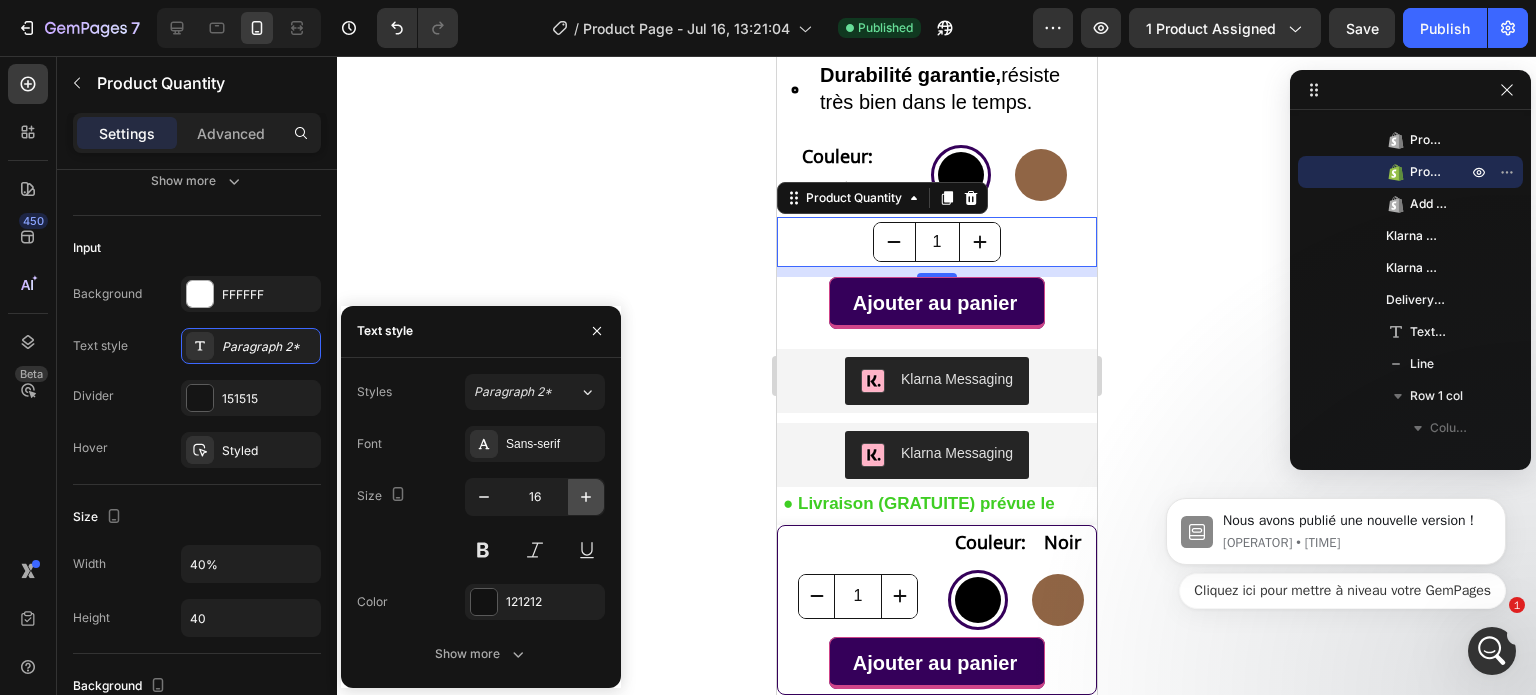 click 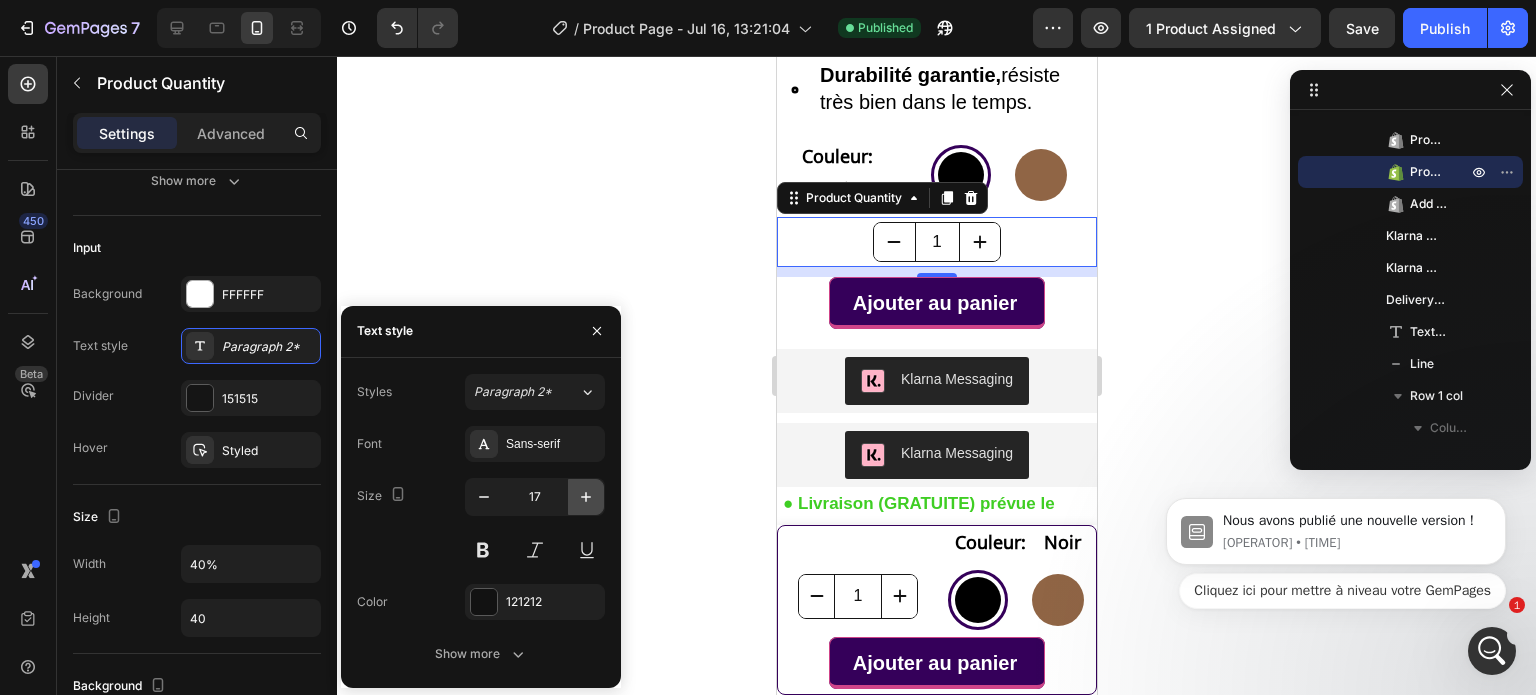 click 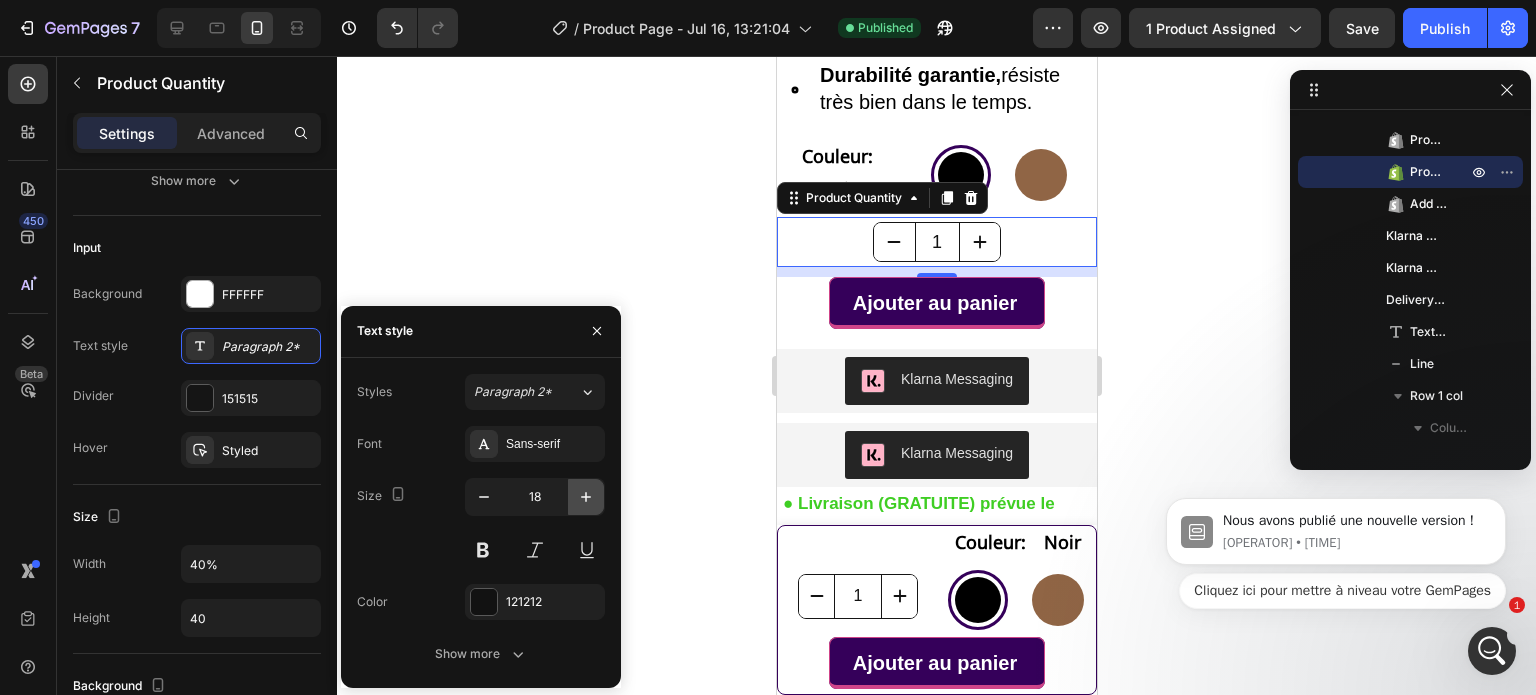 click 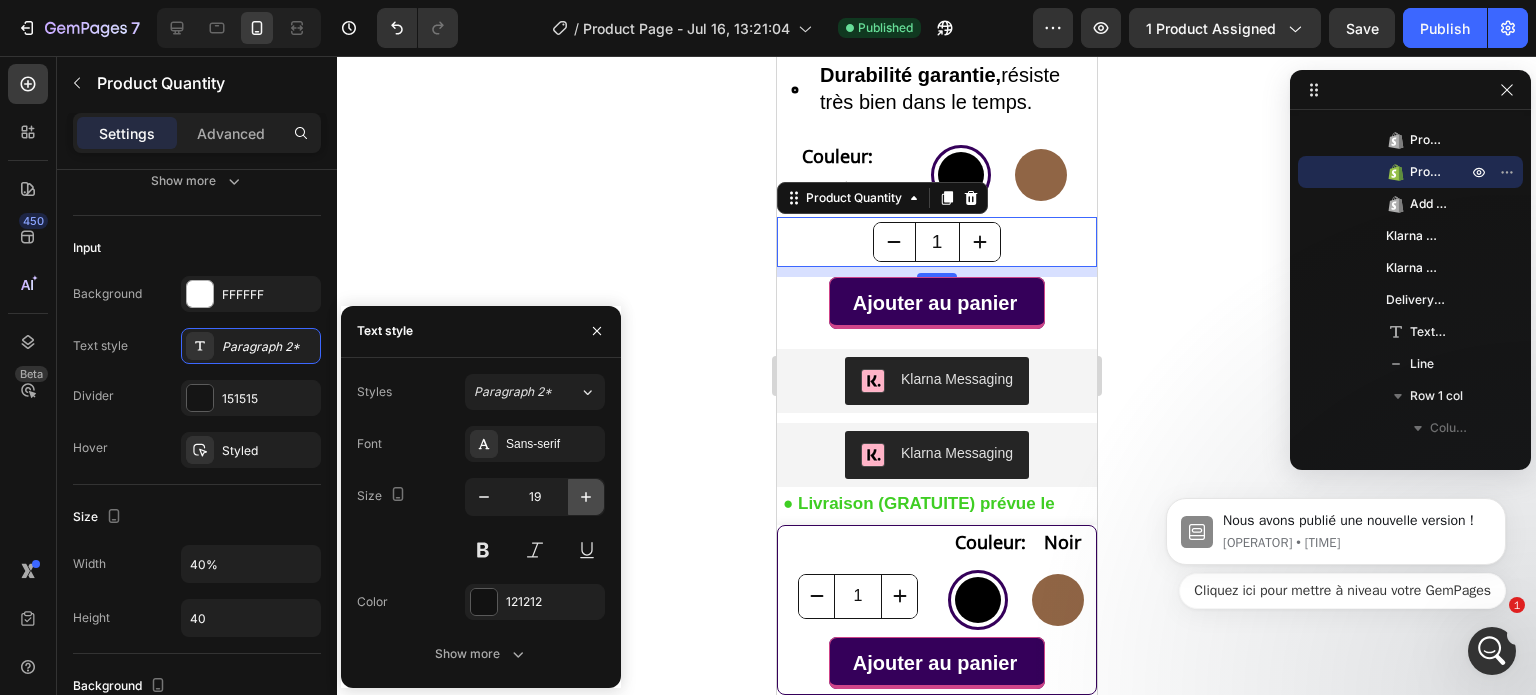 click 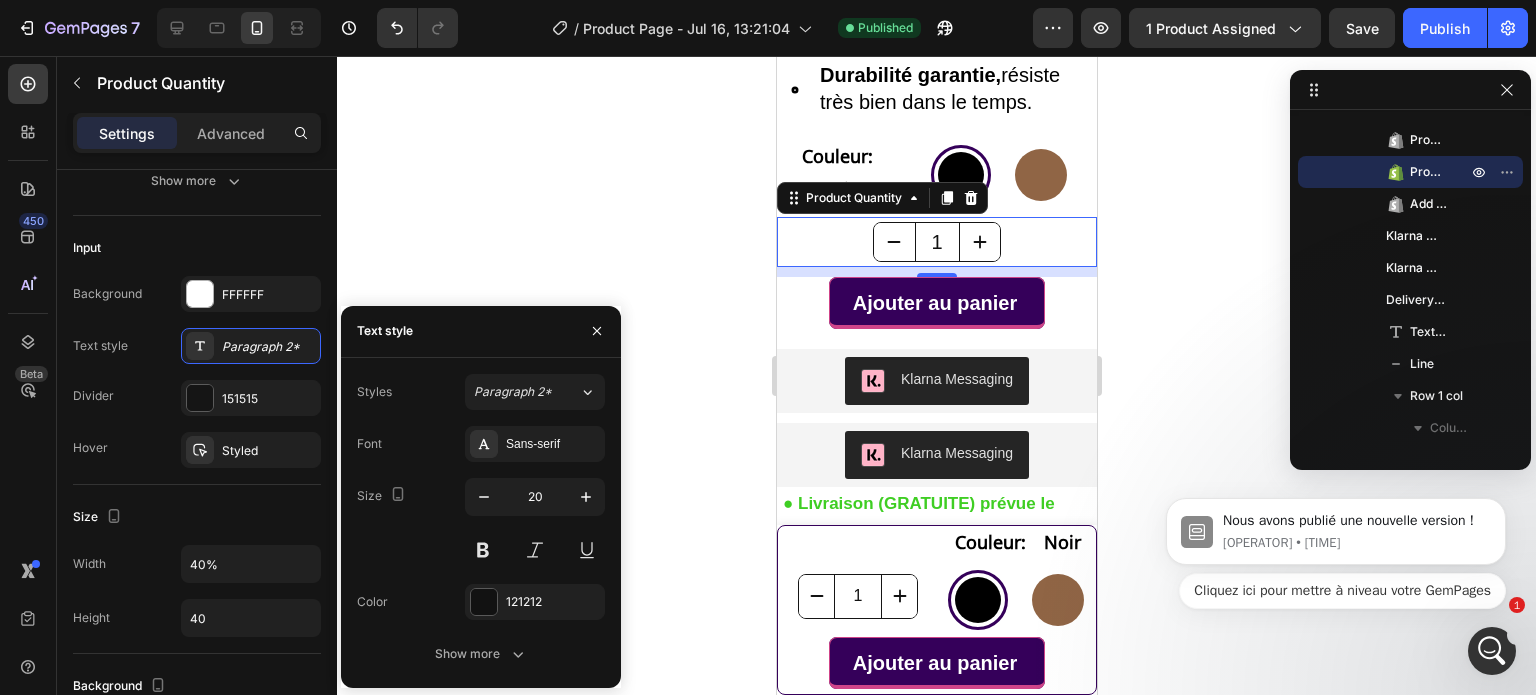 click 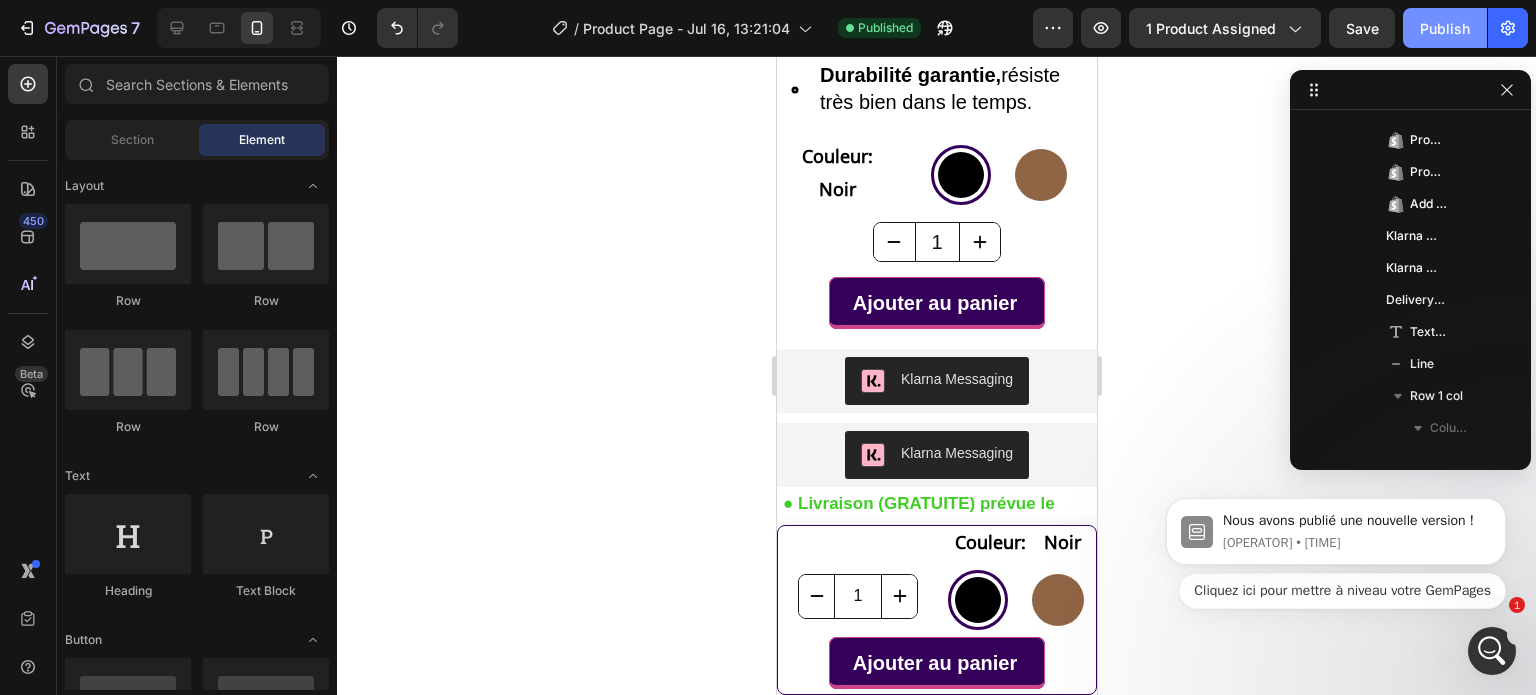click on "Publish" at bounding box center [1445, 28] 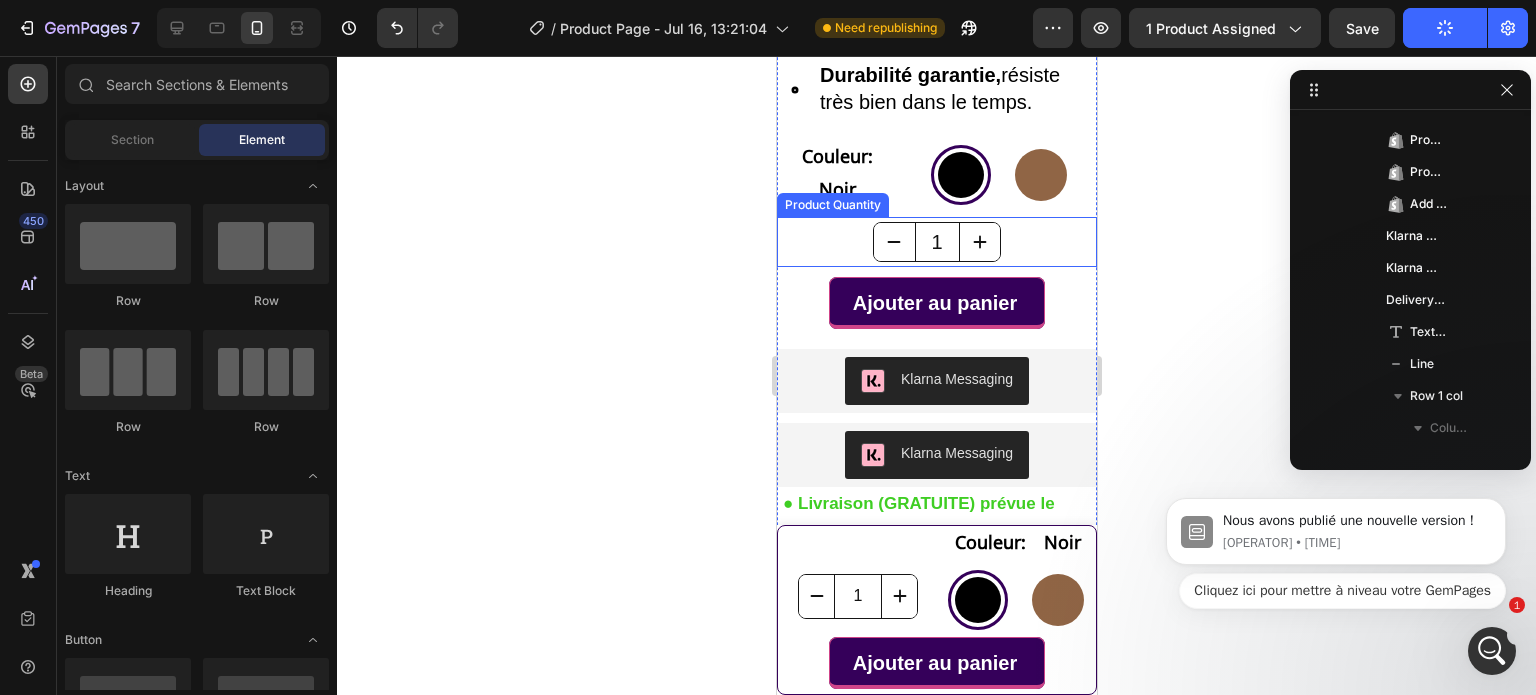 click on "1" at bounding box center (936, 242) 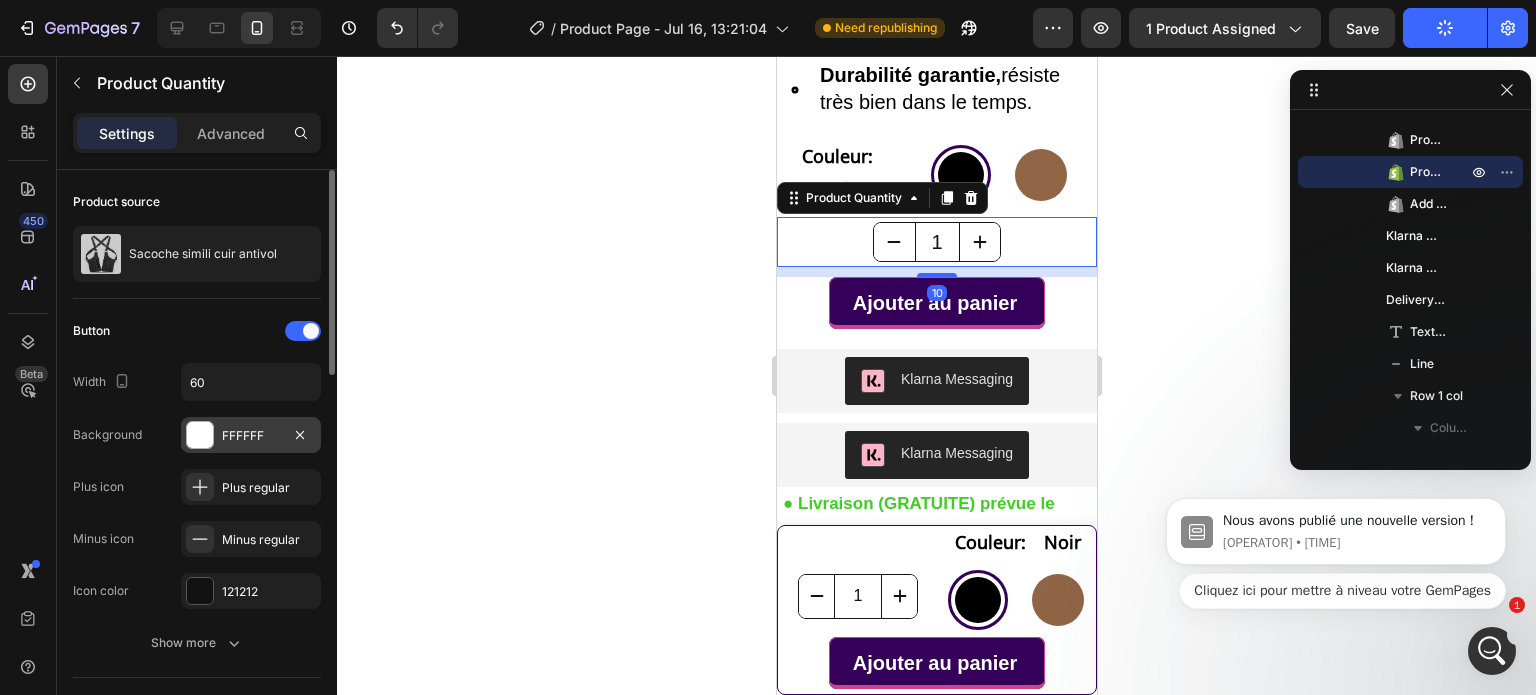 scroll, scrollTop: 100, scrollLeft: 0, axis: vertical 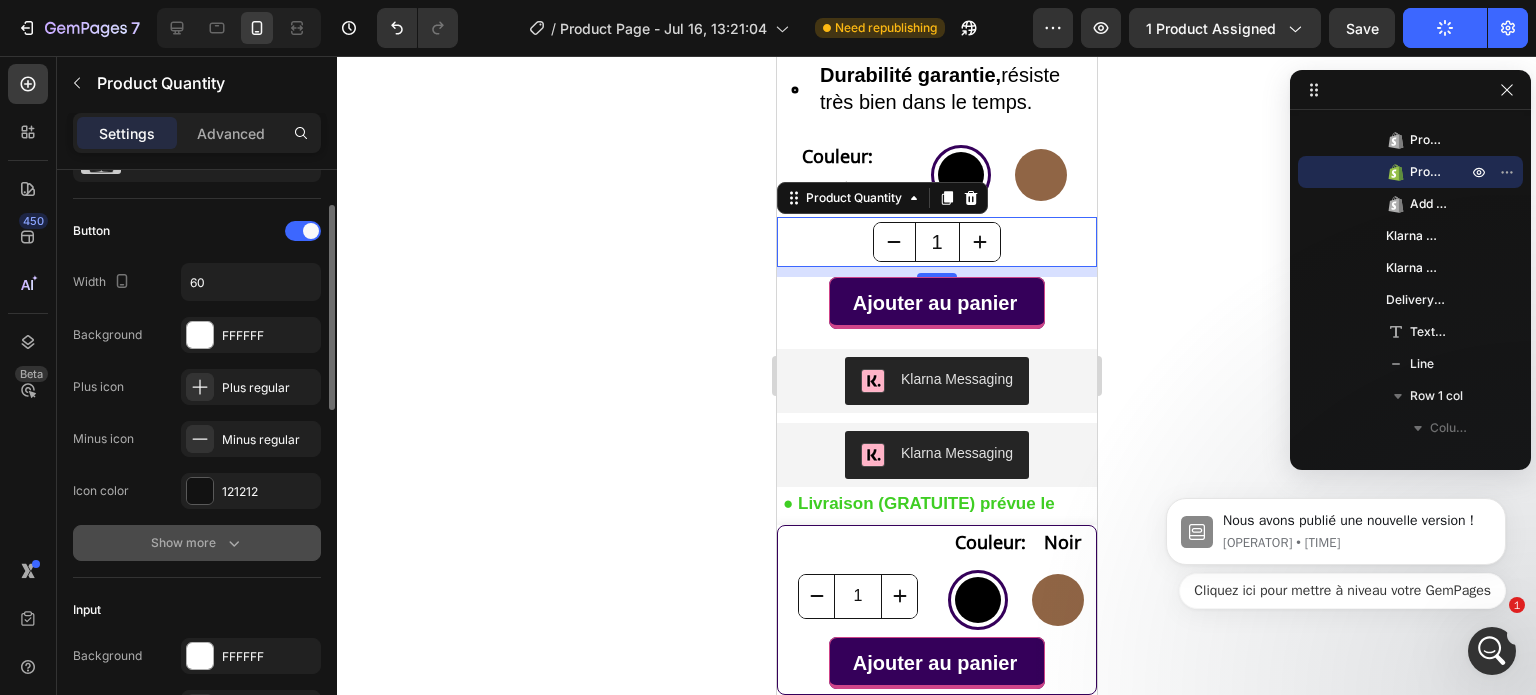 click on "Show more" at bounding box center (197, 543) 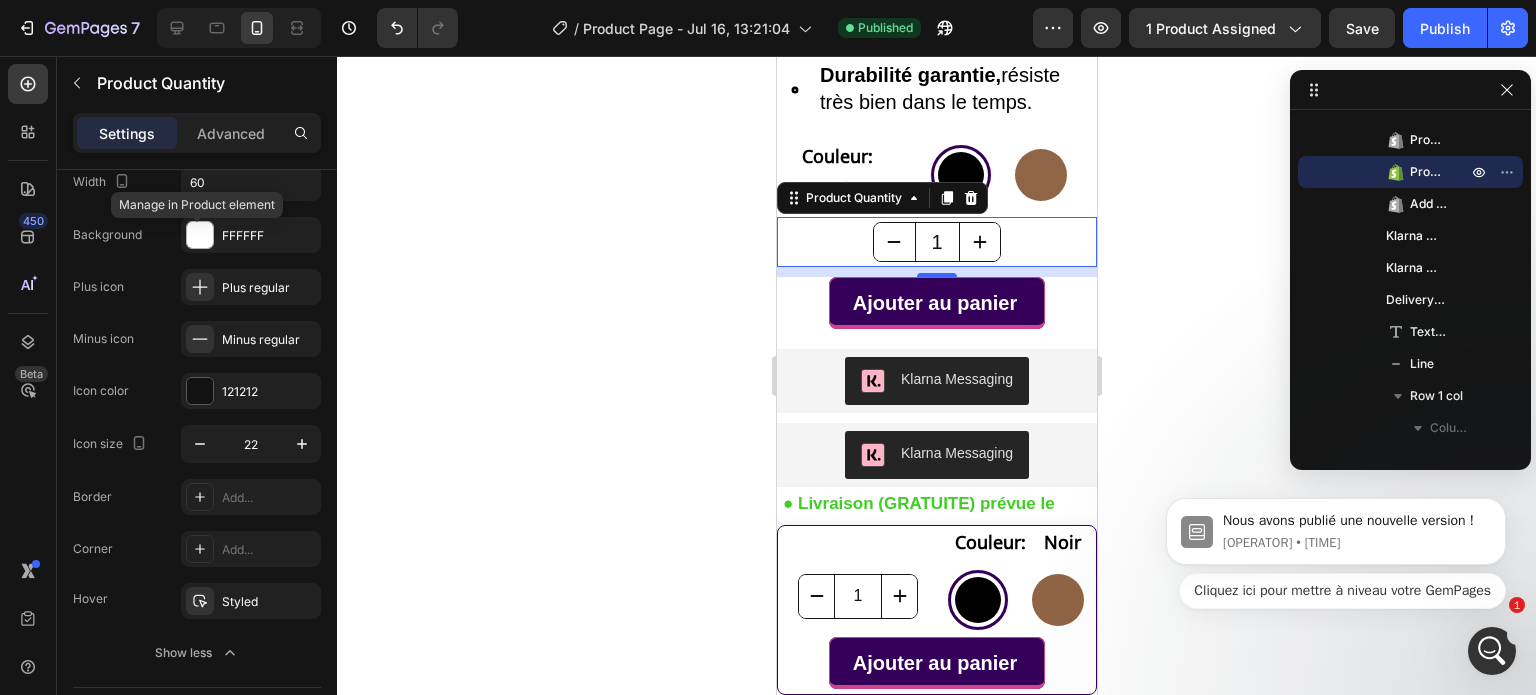 scroll, scrollTop: 0, scrollLeft: 0, axis: both 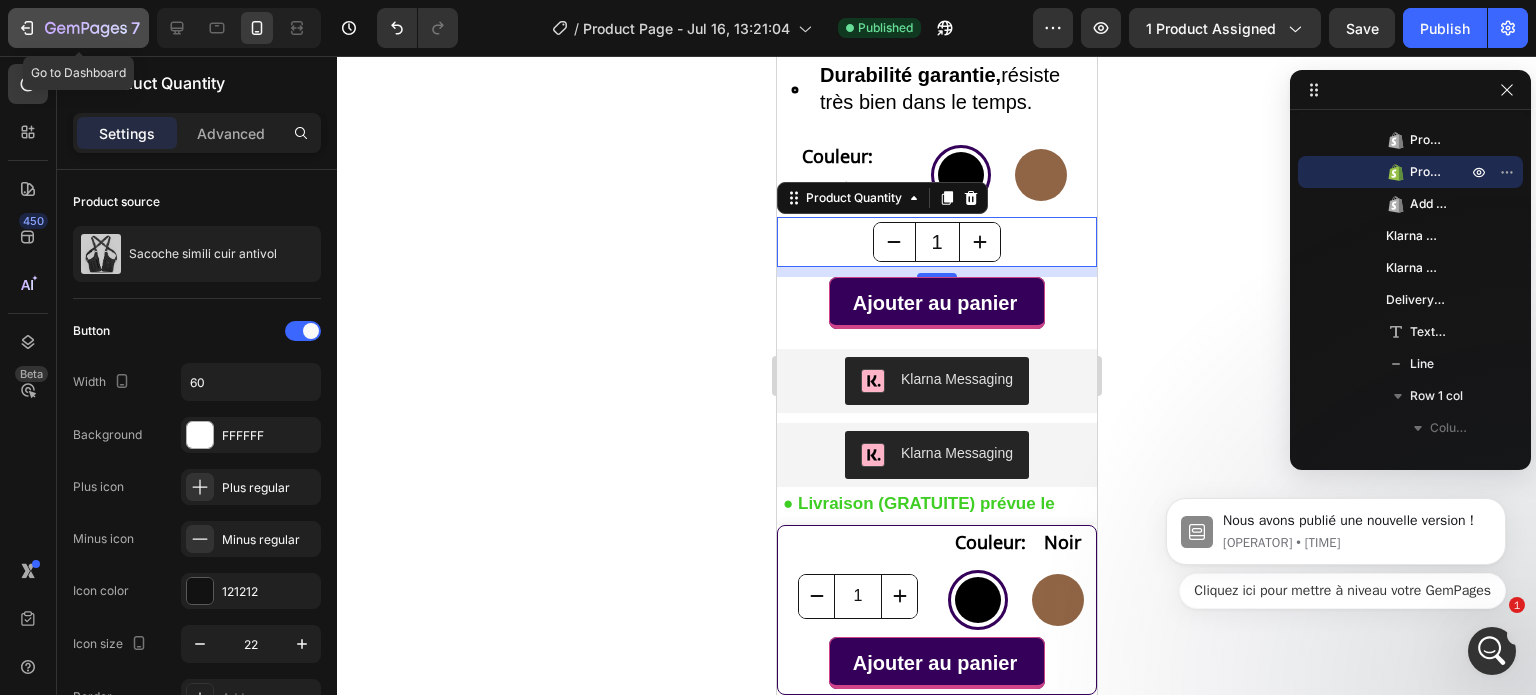 click on "7" at bounding box center [78, 28] 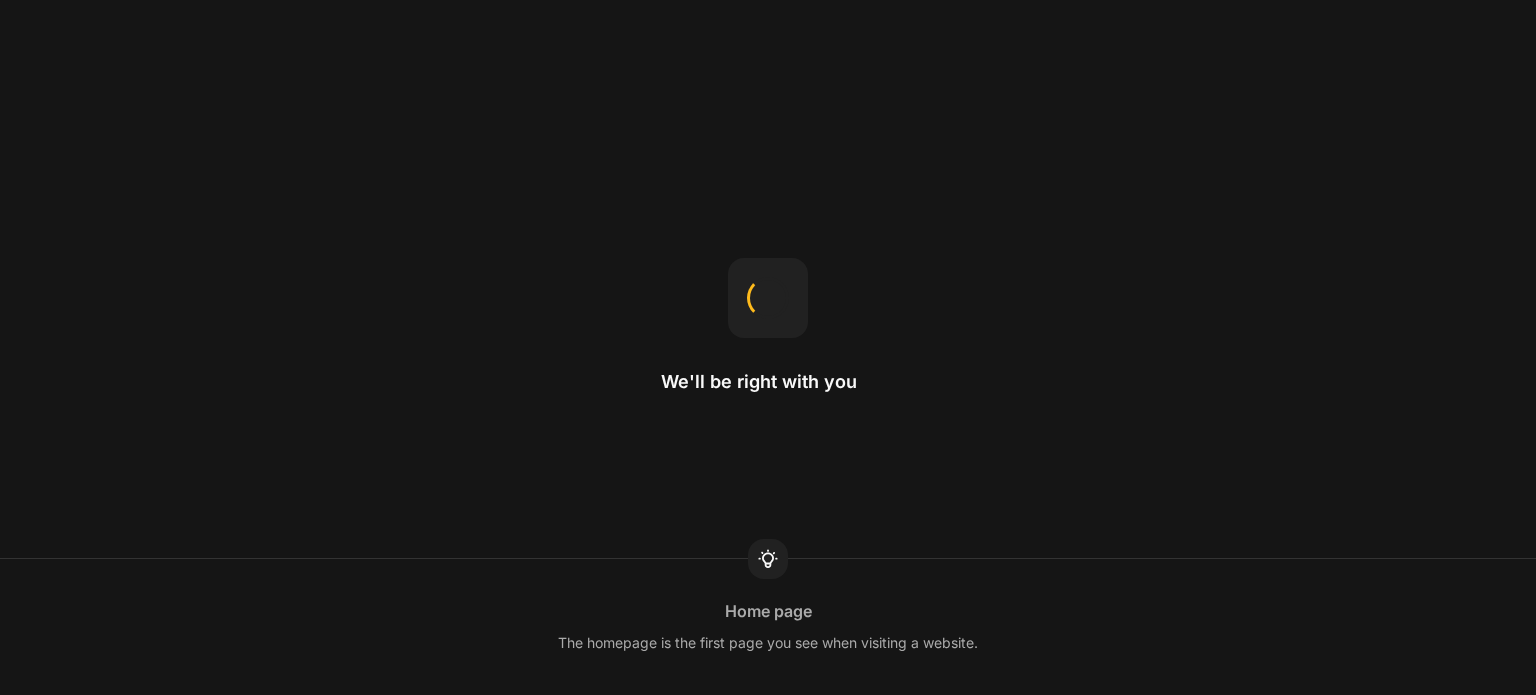 scroll, scrollTop: 0, scrollLeft: 0, axis: both 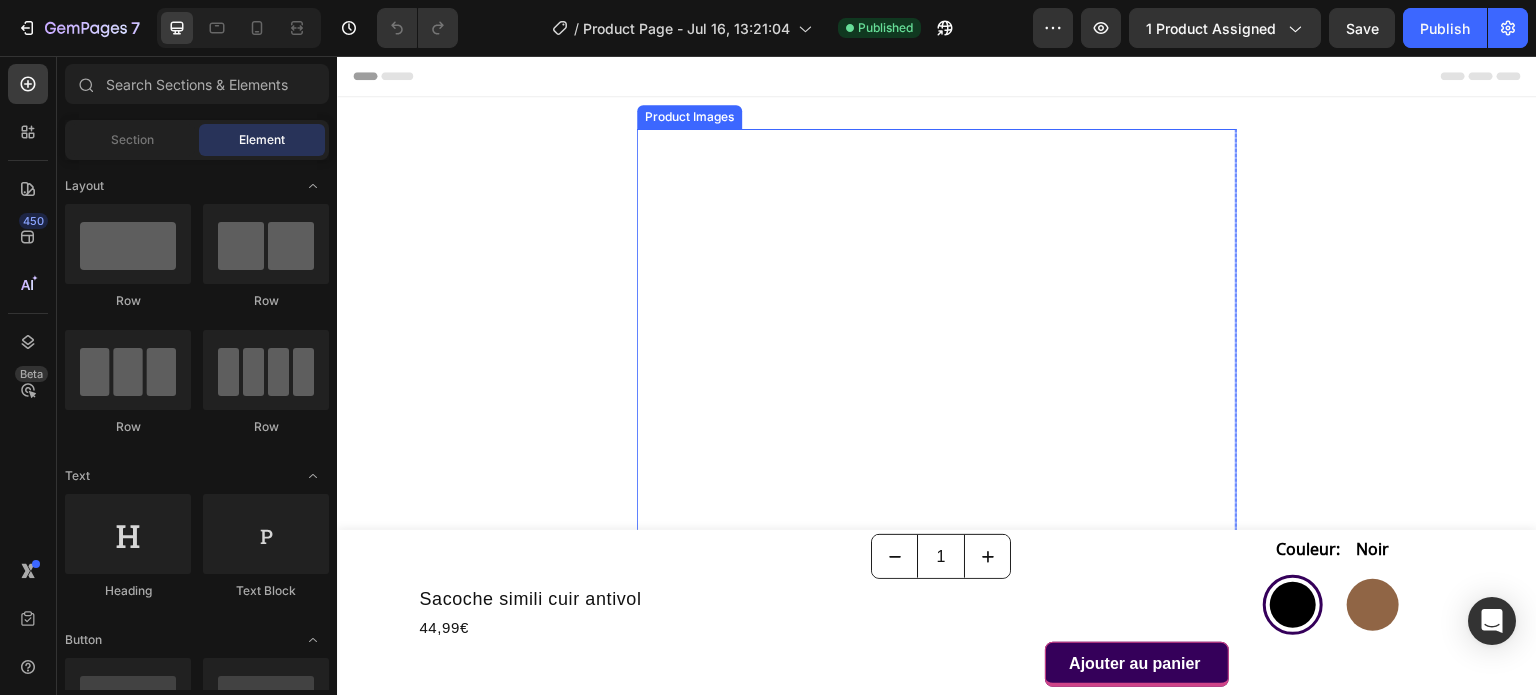 radio on "true" 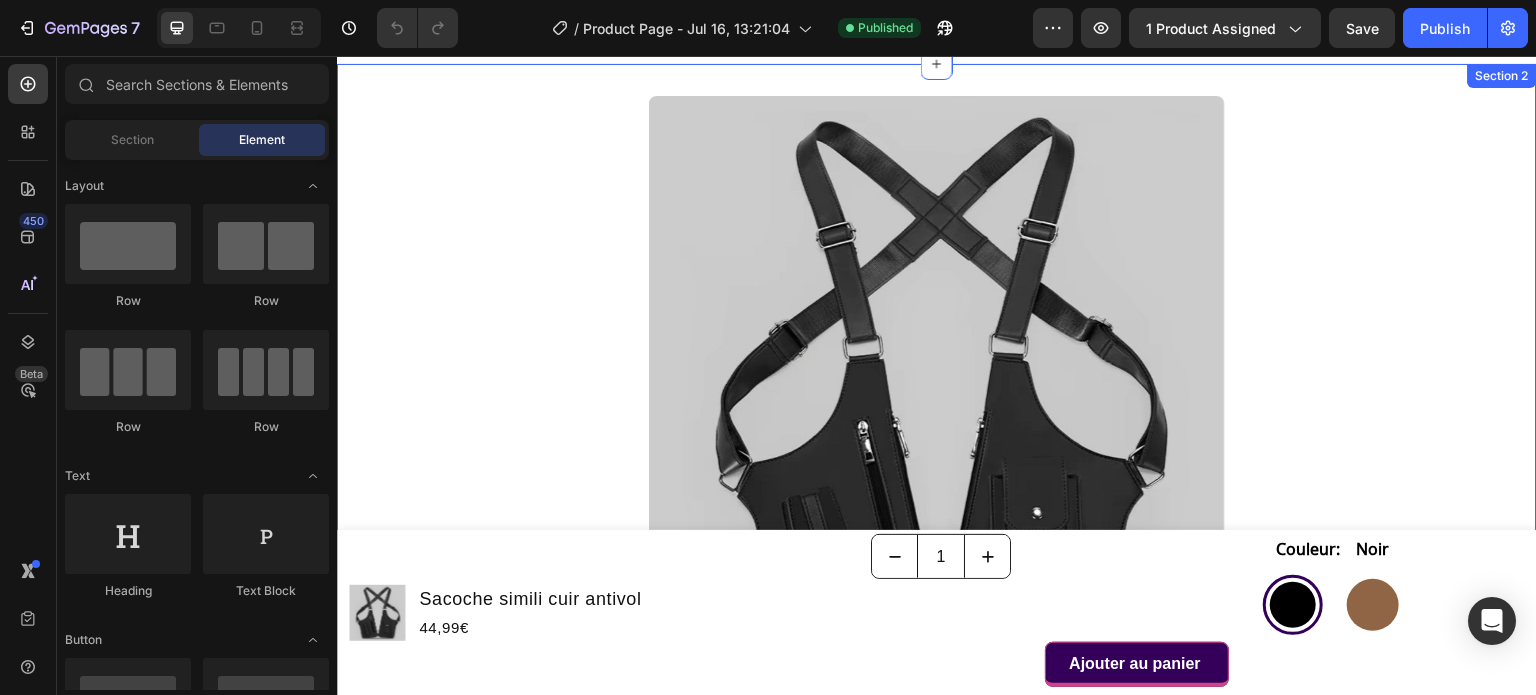 scroll, scrollTop: 0, scrollLeft: 0, axis: both 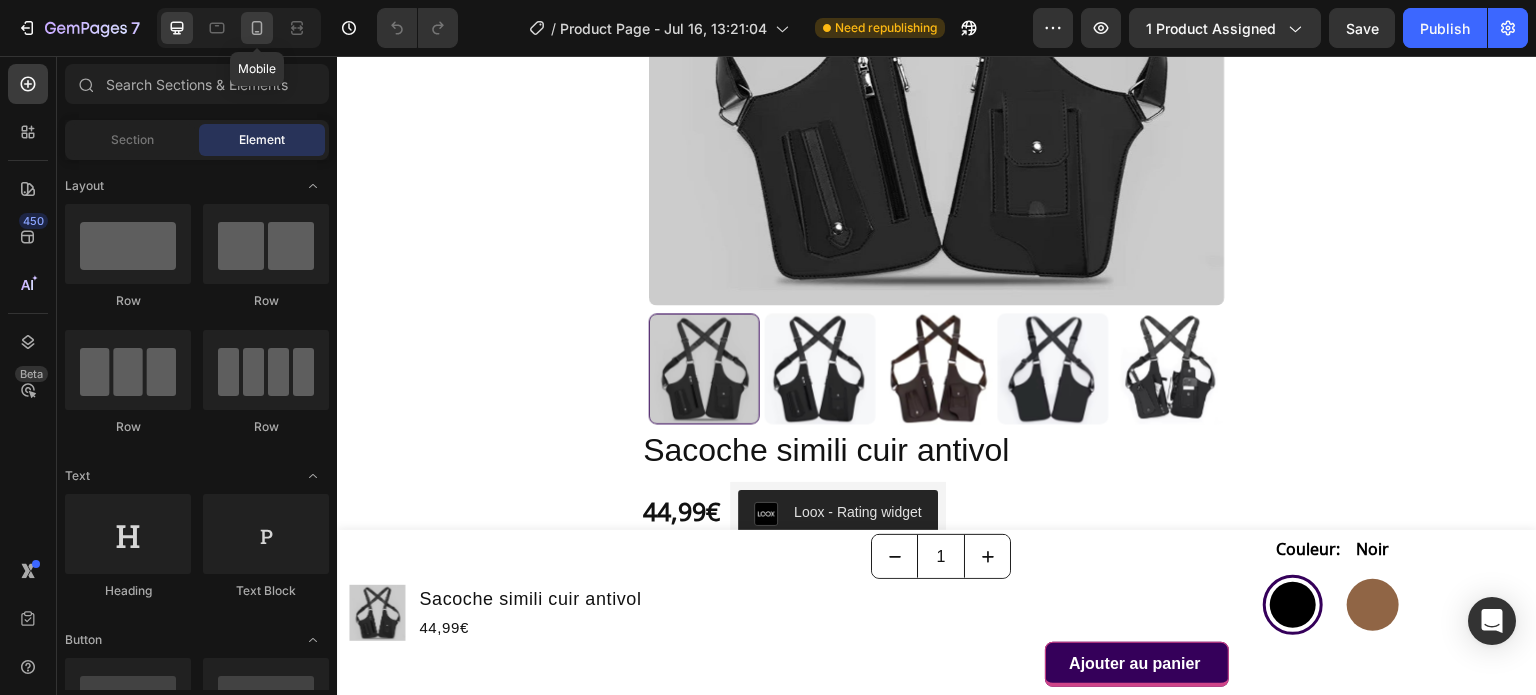 click 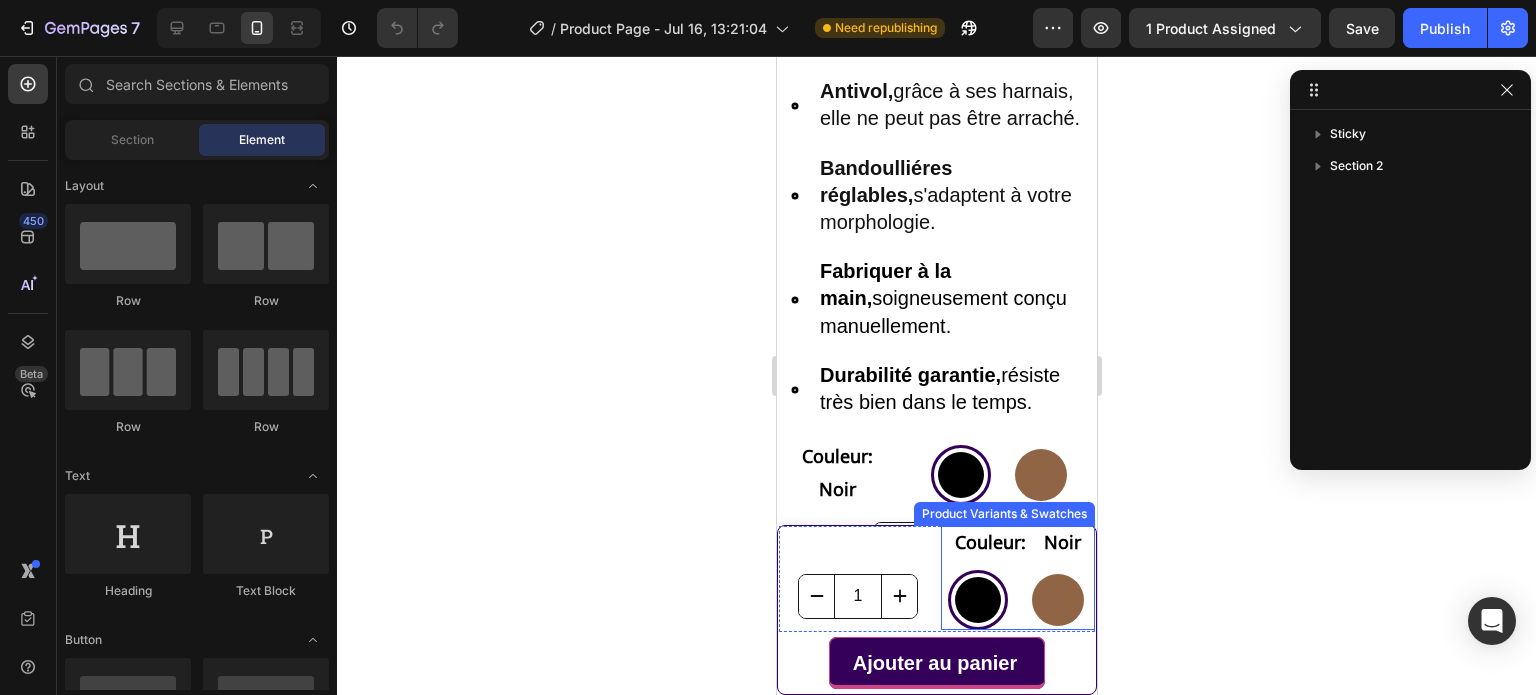scroll, scrollTop: 900, scrollLeft: 0, axis: vertical 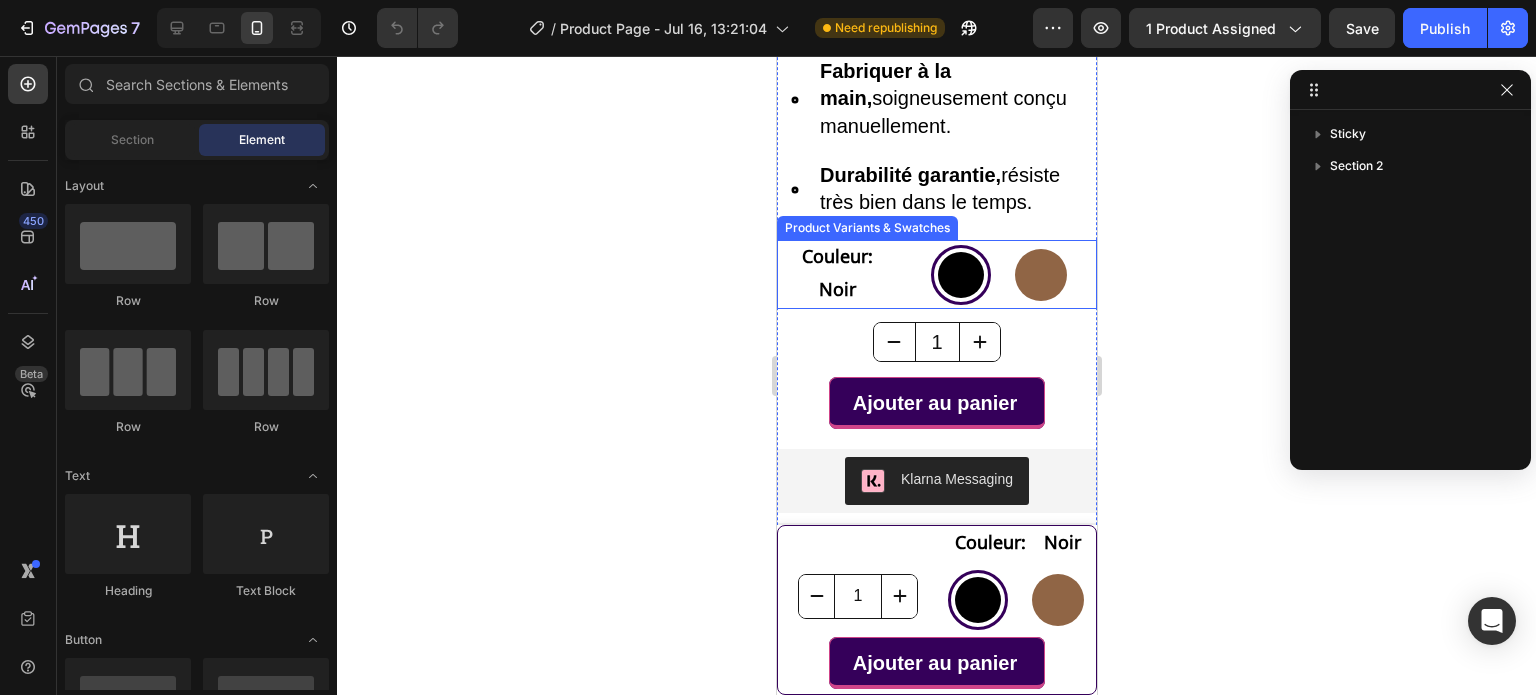 click on "Noir Noir Marron Marron" at bounding box center [1000, 275] 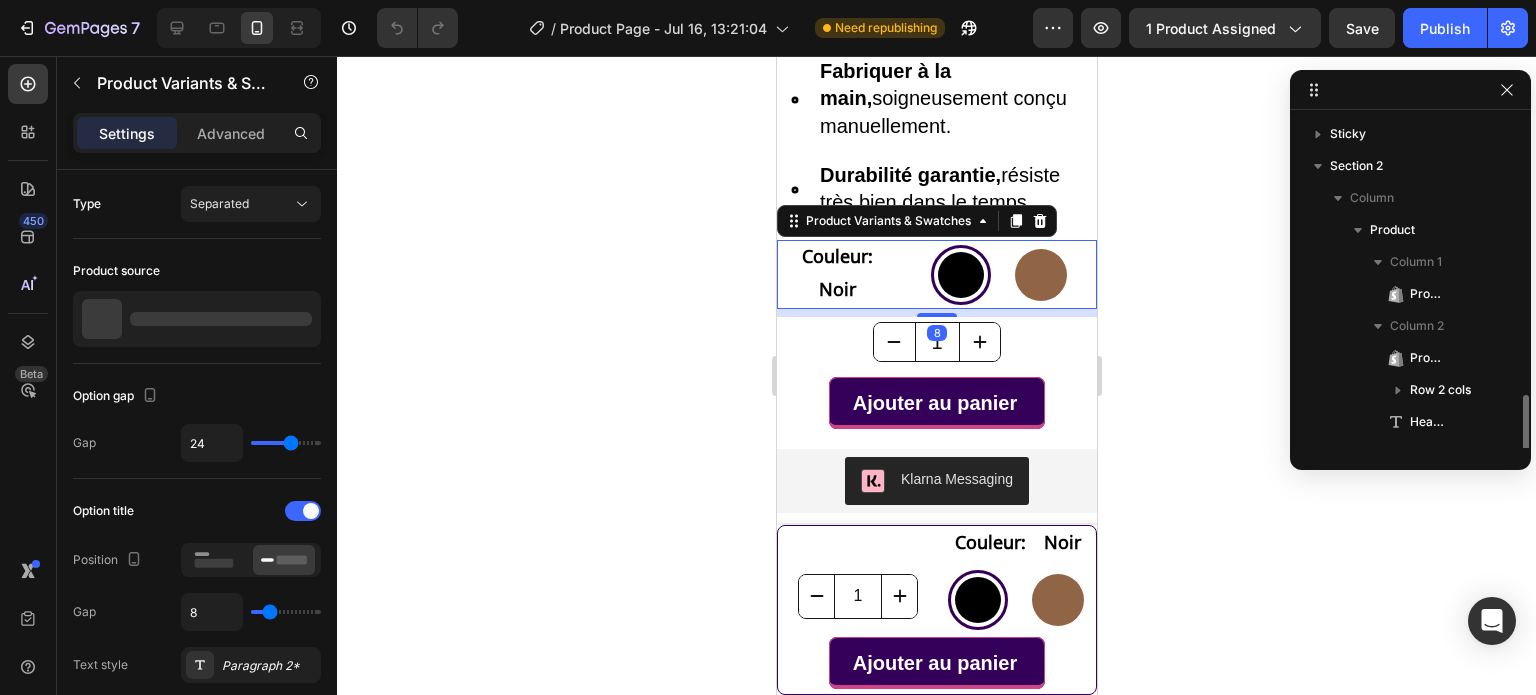 scroll, scrollTop: 218, scrollLeft: 0, axis: vertical 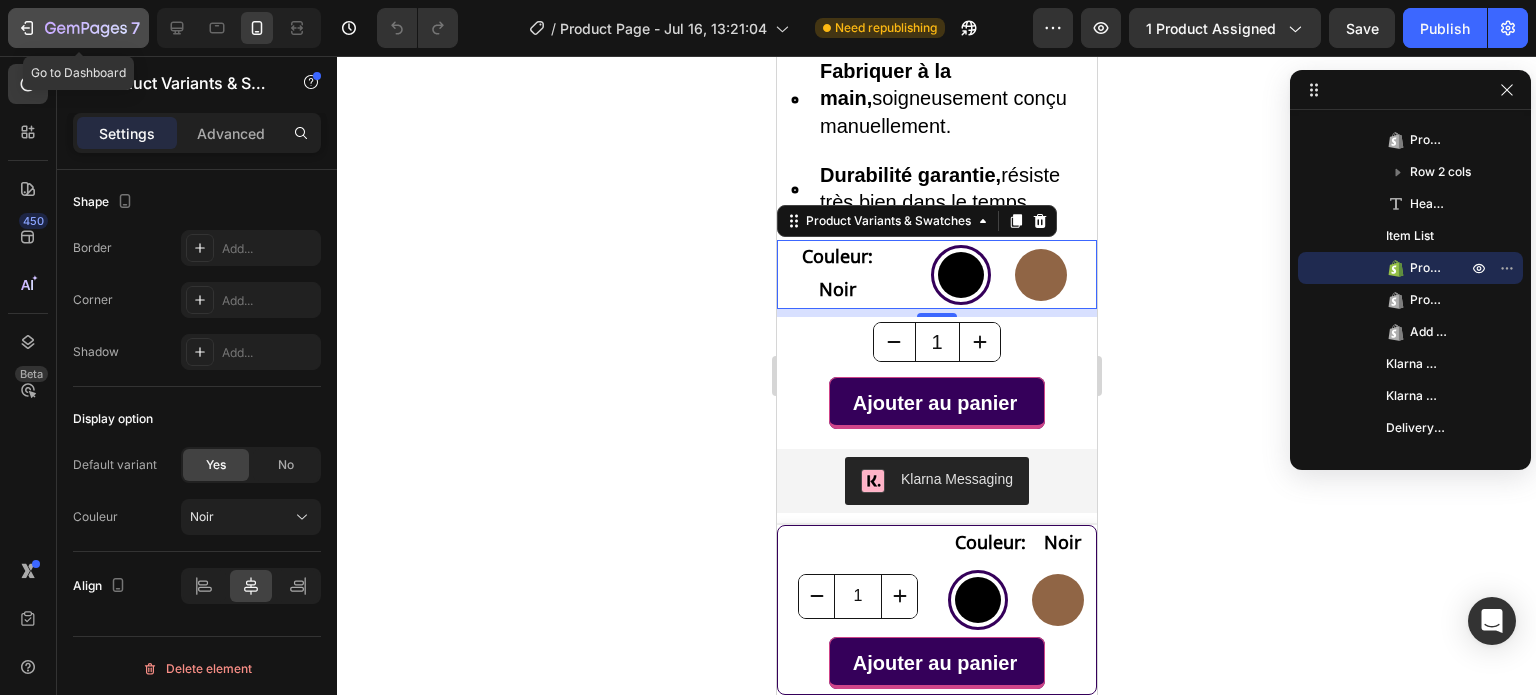 click on "7" 